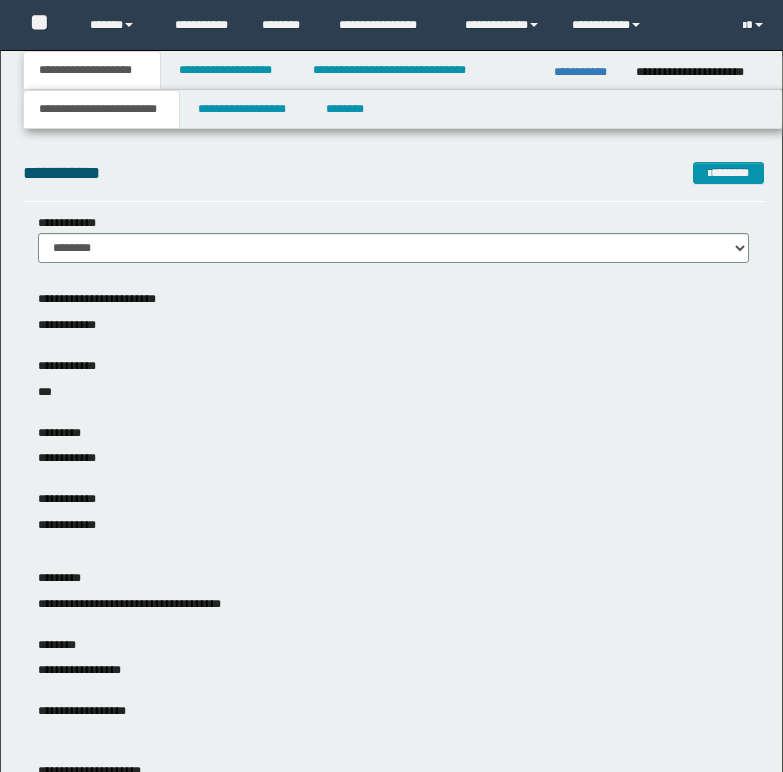 scroll, scrollTop: 500, scrollLeft: 0, axis: vertical 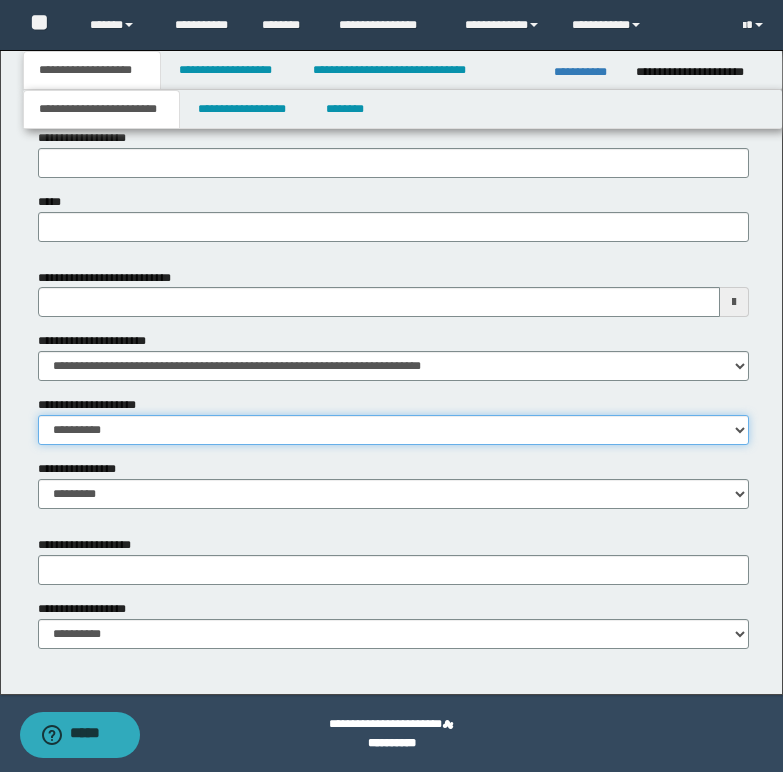click on "**********" at bounding box center [393, 430] 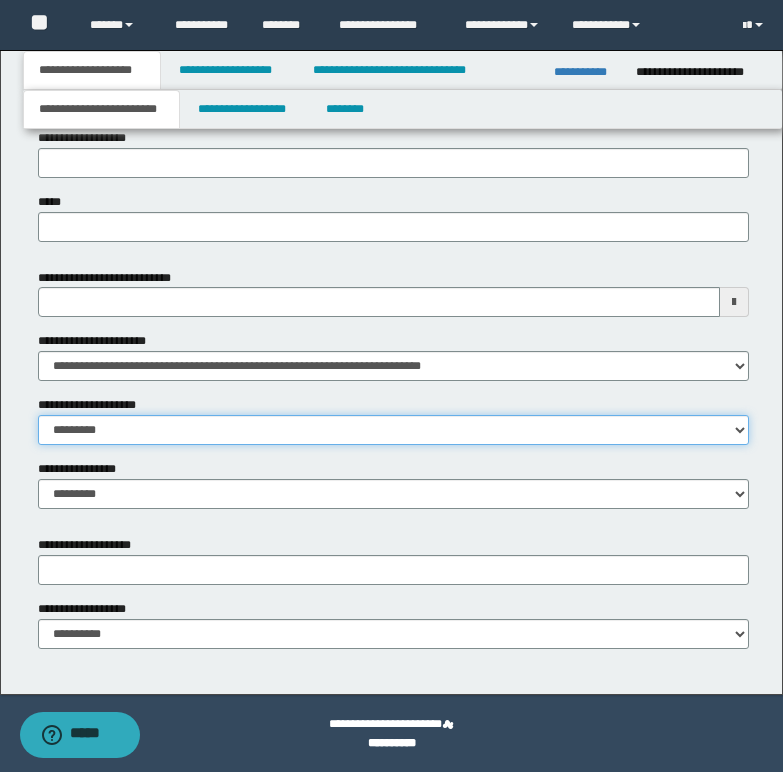 click on "**********" at bounding box center [393, 430] 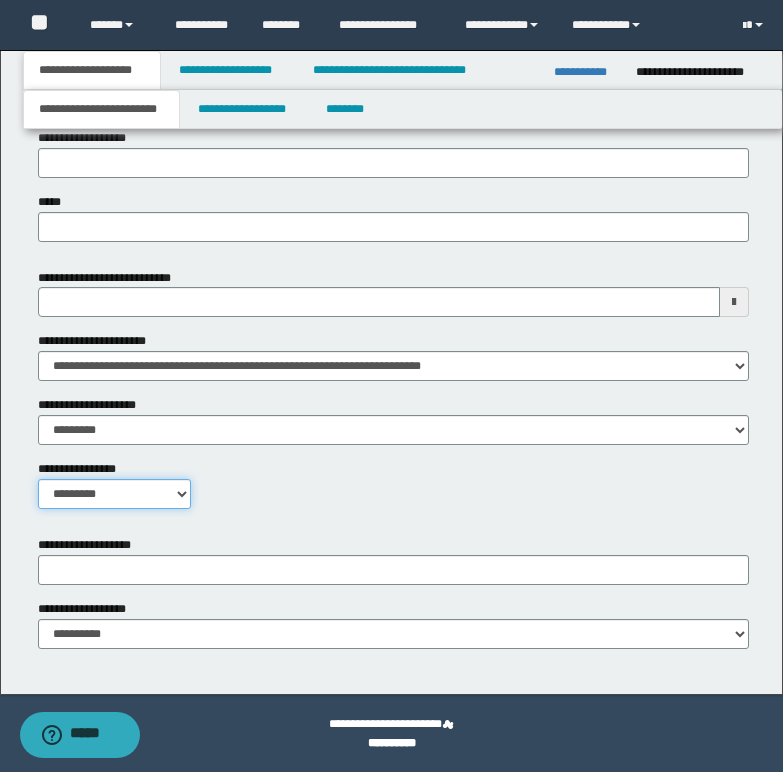 click on "**********" at bounding box center (114, 494) 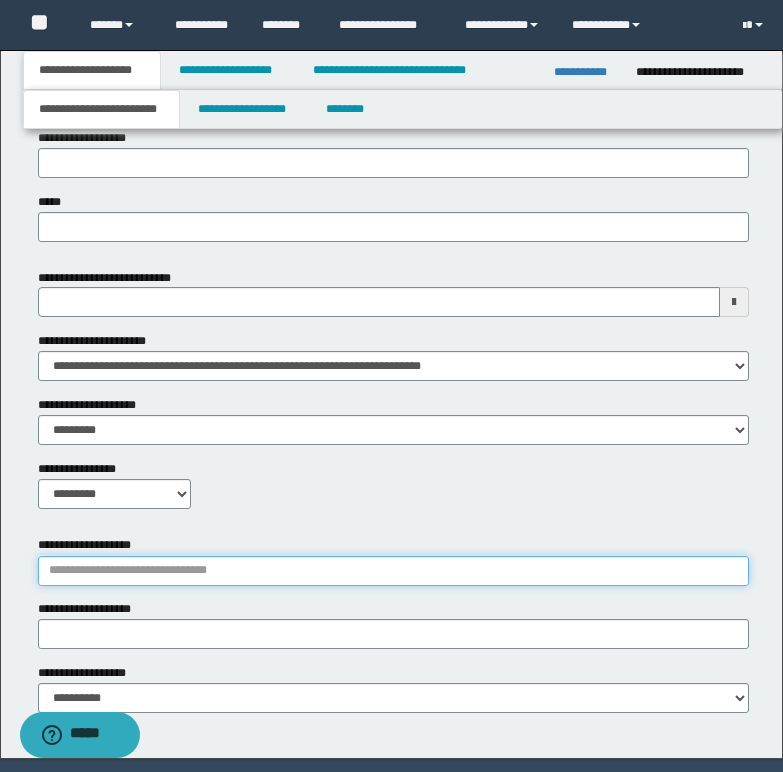 click on "**********" at bounding box center (393, 571) 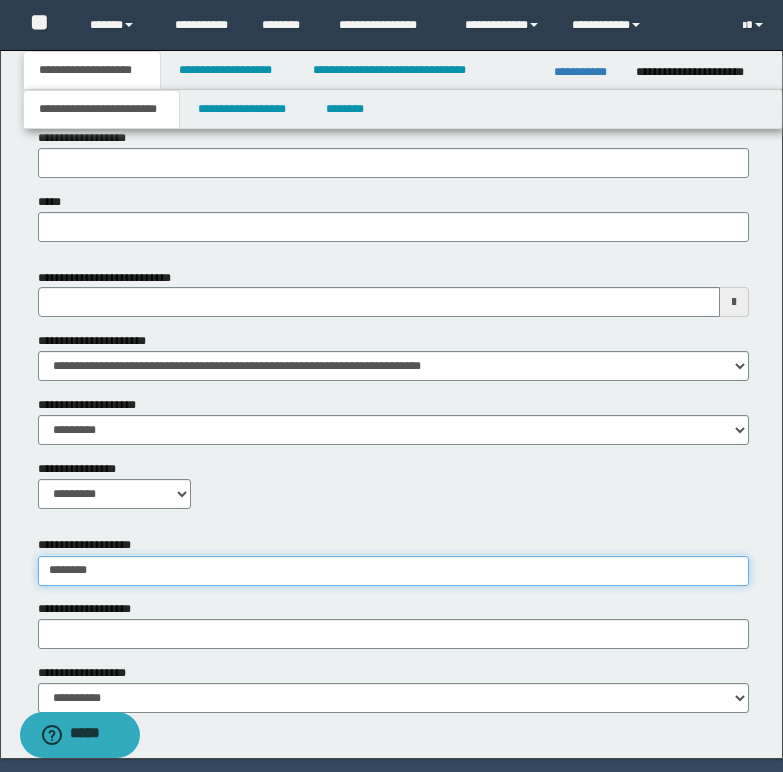 type on "*********" 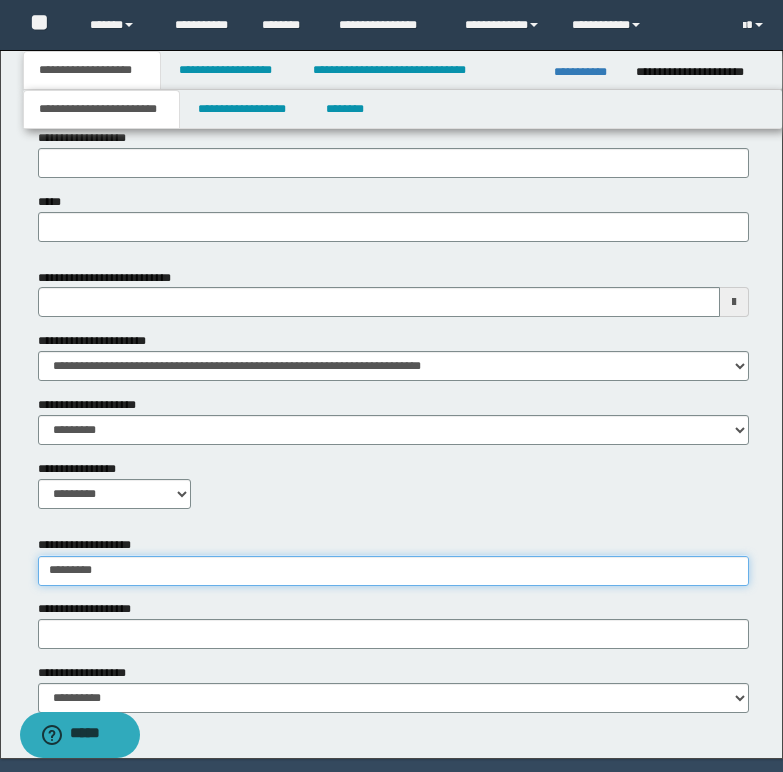 type on "**********" 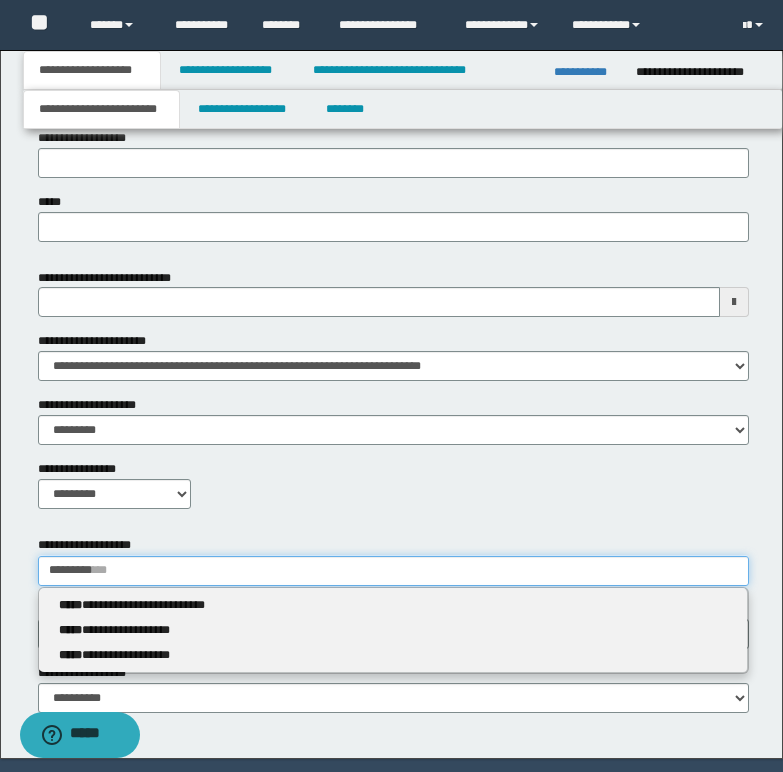 type 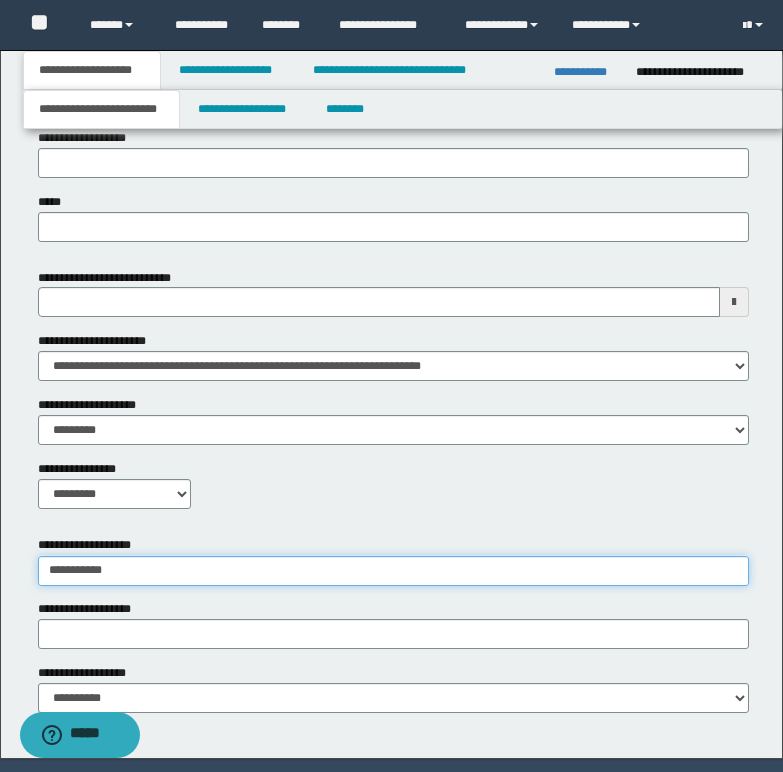 type on "**********" 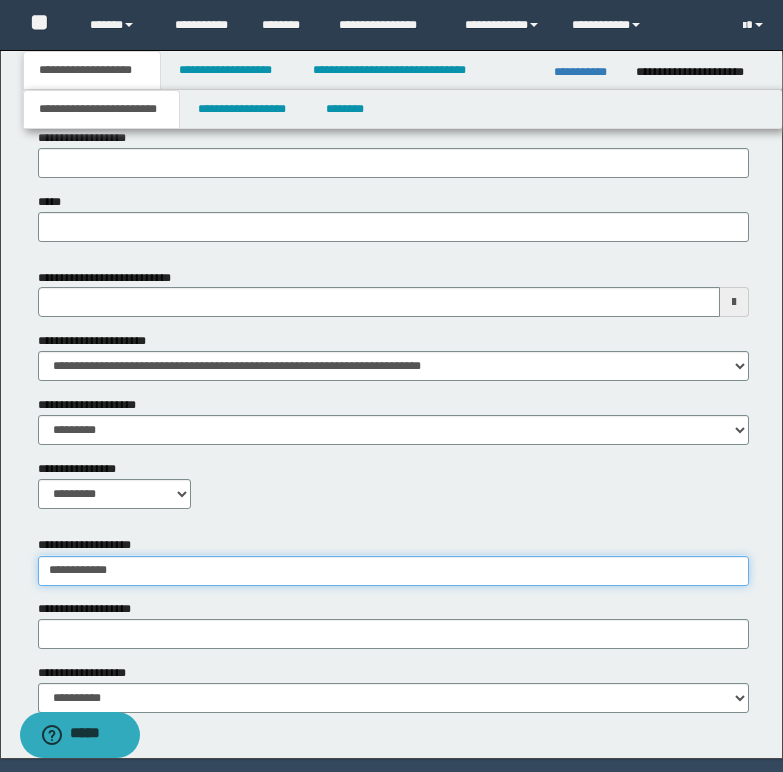 type on "**********" 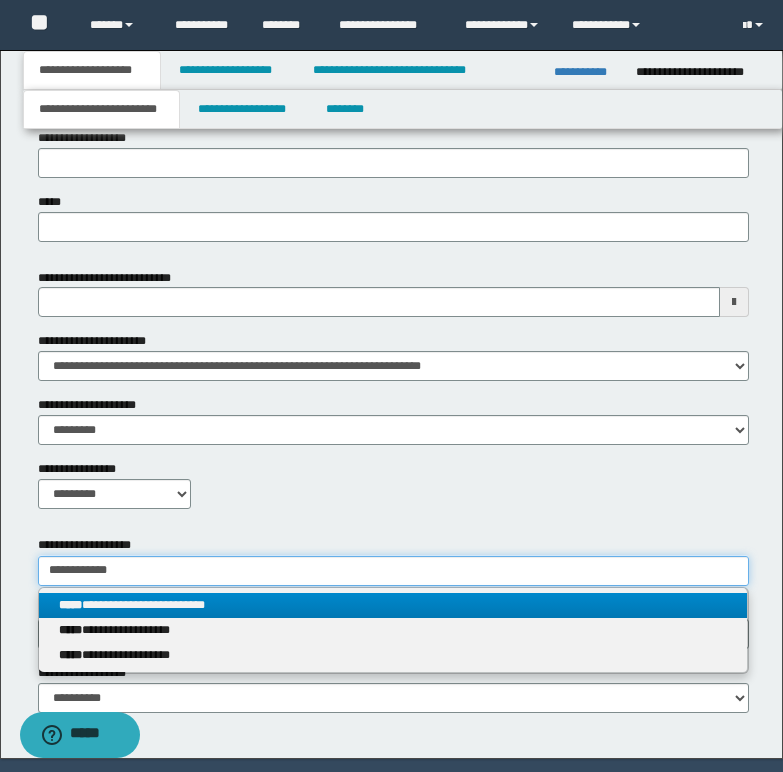 type on "**********" 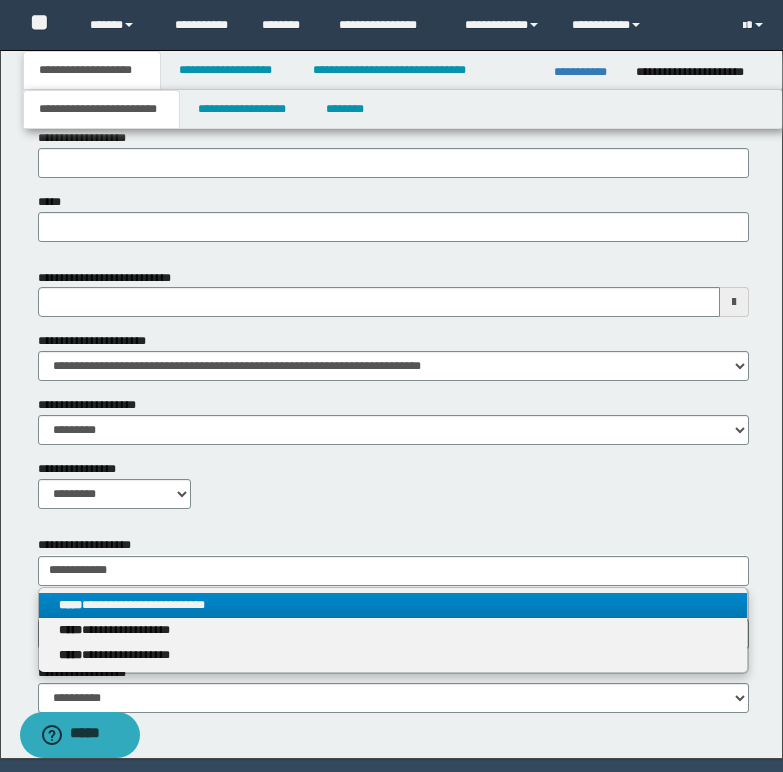 click on "**********" at bounding box center (393, 605) 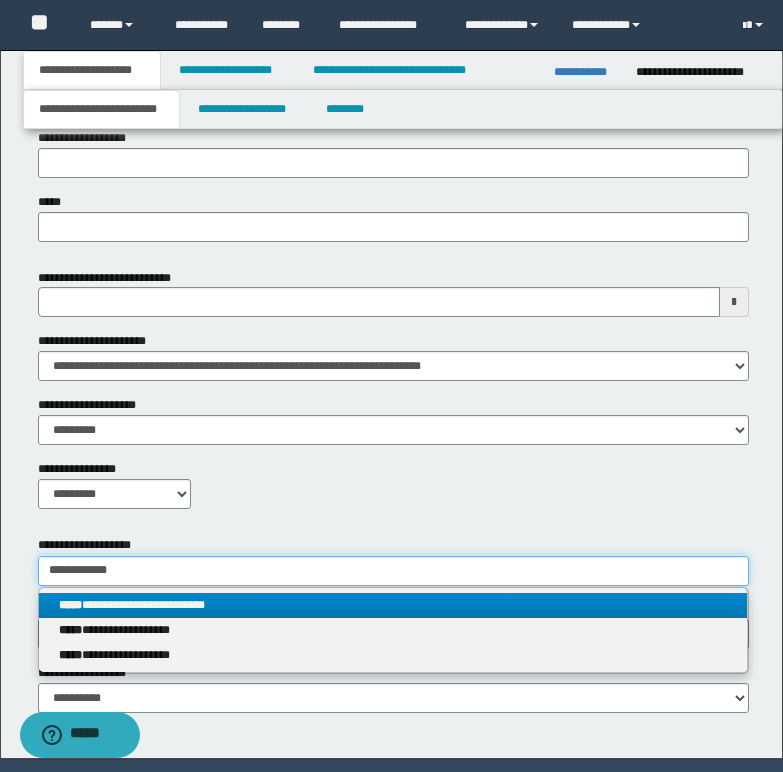 type 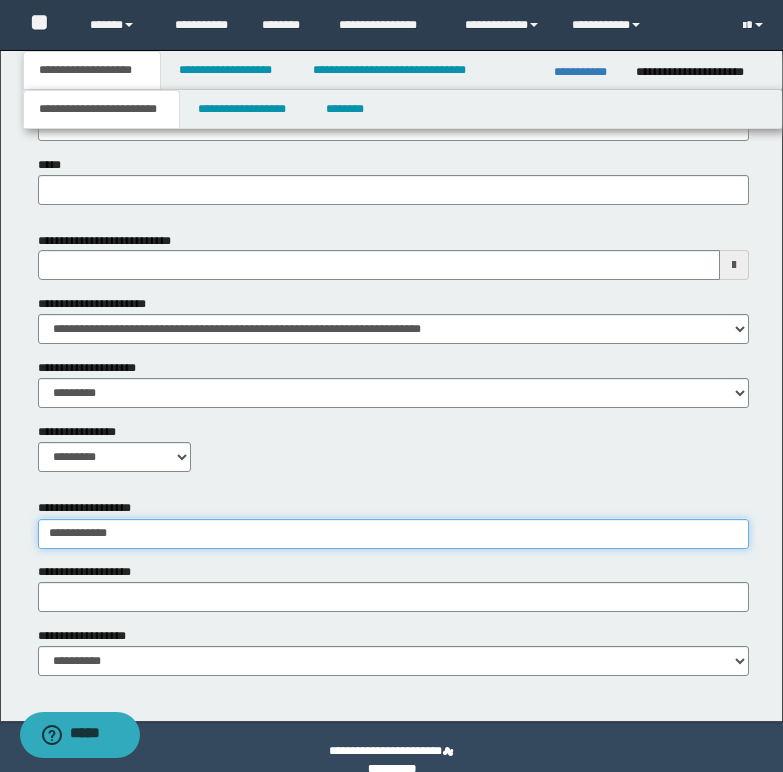 scroll, scrollTop: 937, scrollLeft: 0, axis: vertical 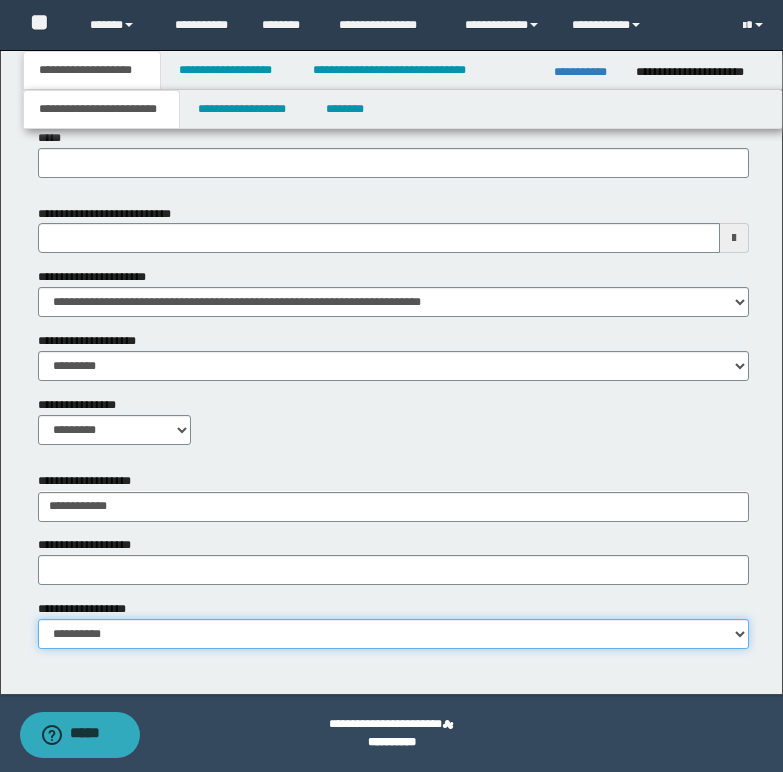 click on "**********" at bounding box center [393, 634] 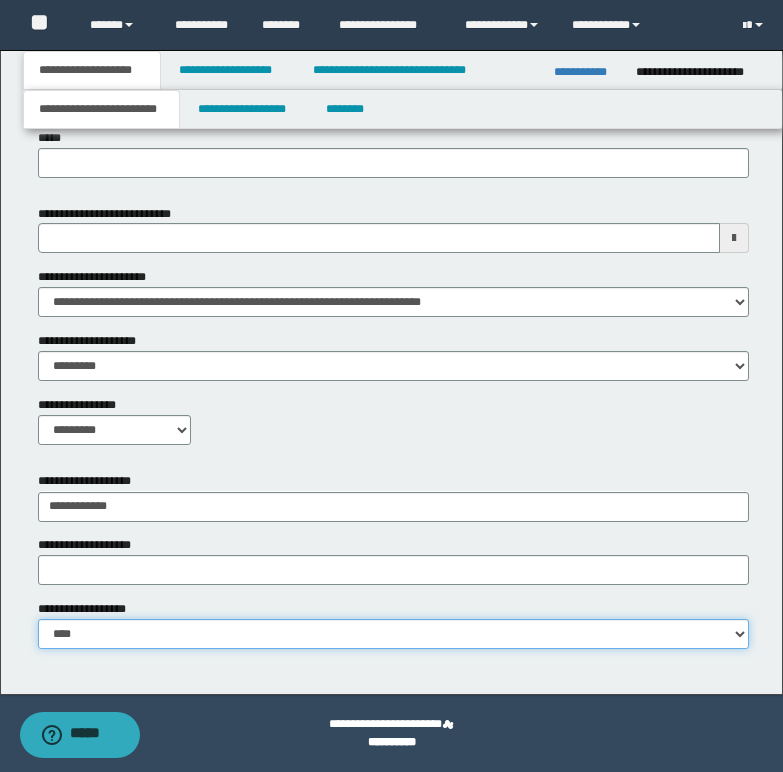 click on "**********" at bounding box center [393, 634] 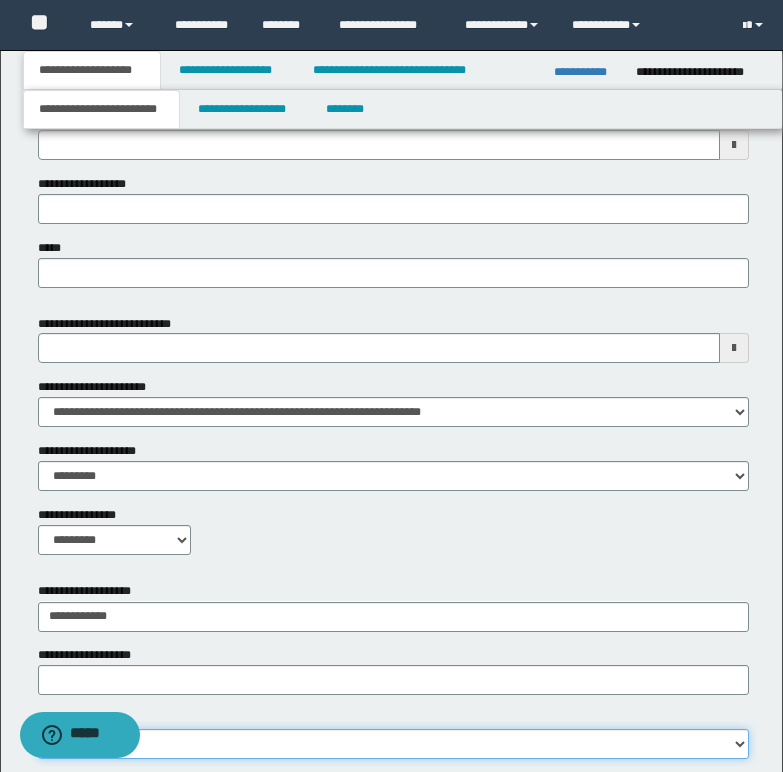 scroll, scrollTop: 637, scrollLeft: 0, axis: vertical 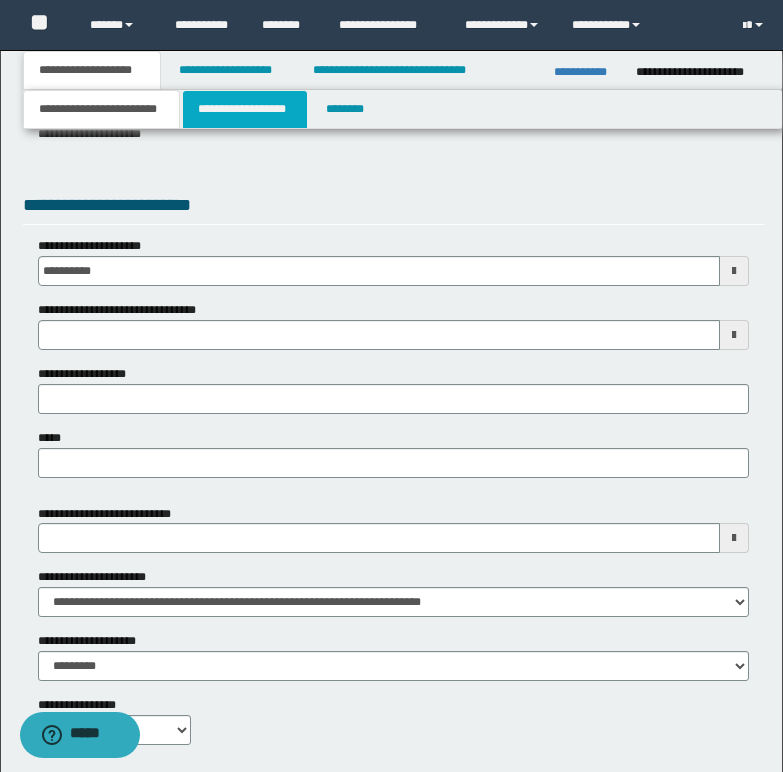 click on "**********" at bounding box center (245, 109) 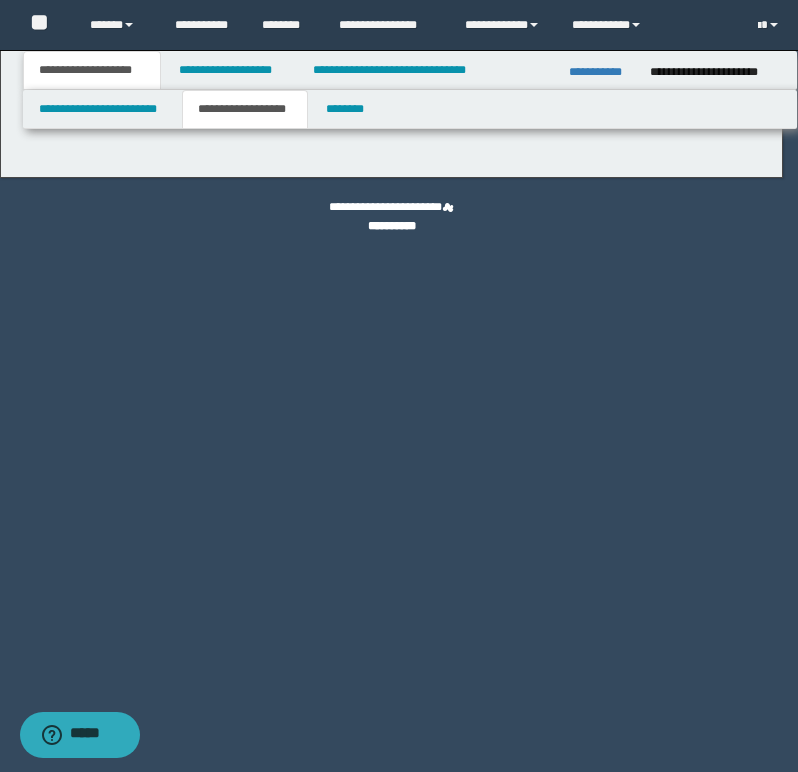 type on "********" 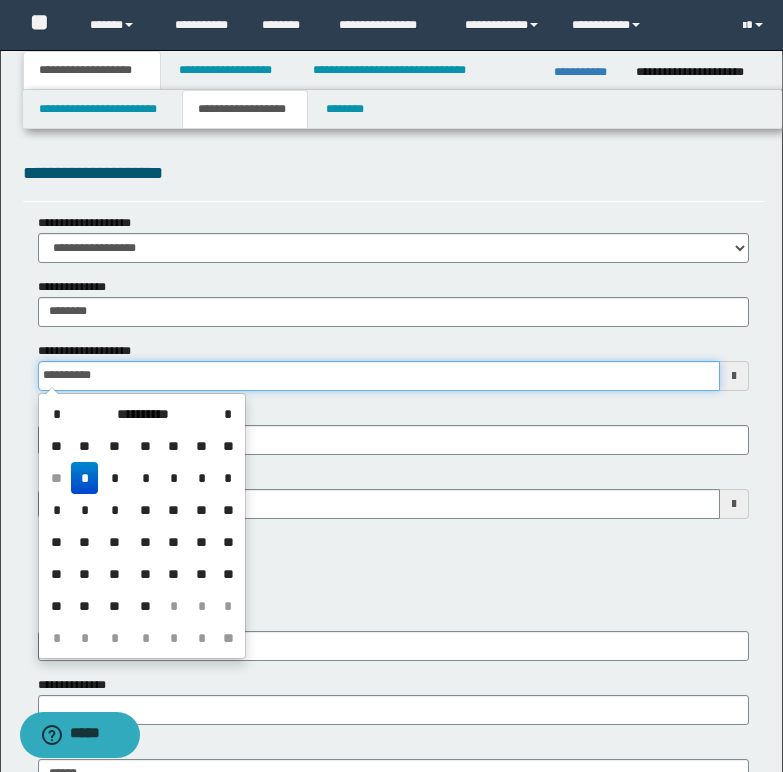 drag, startPoint x: 40, startPoint y: 379, endPoint x: 157, endPoint y: 361, distance: 118.37652 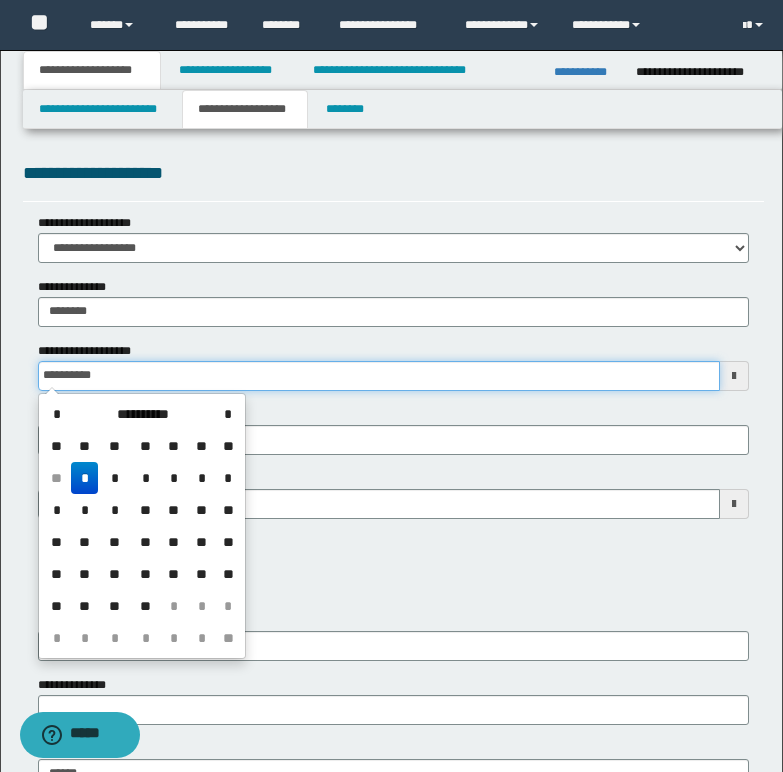 click on "**********" at bounding box center [379, 376] 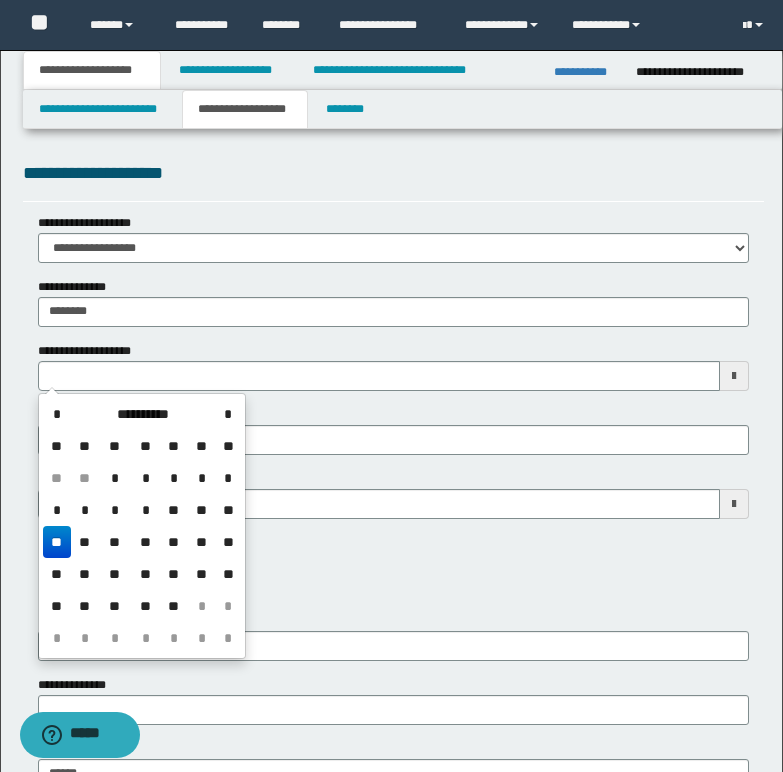type 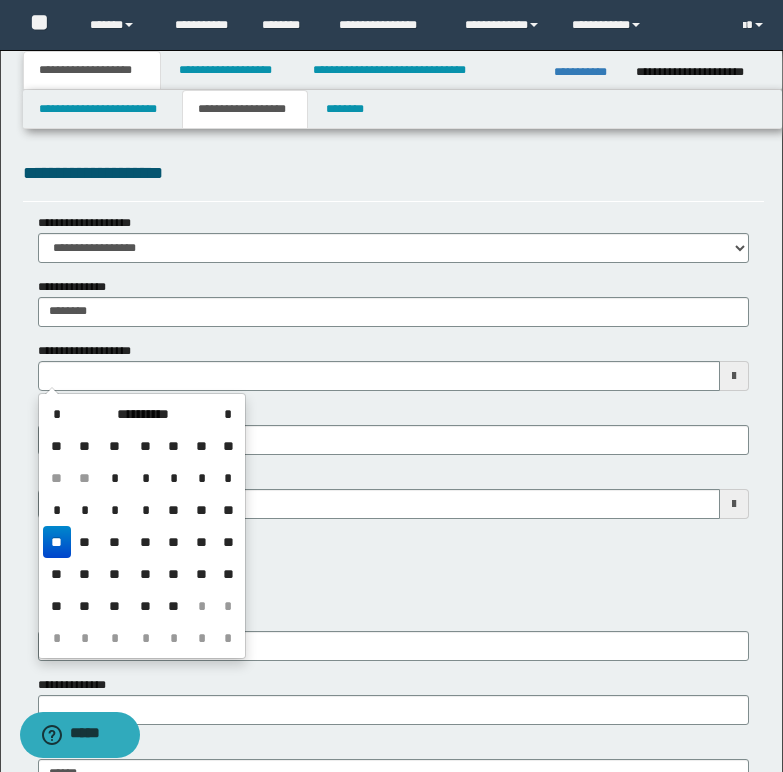 click on "**********" at bounding box center (393, 568) 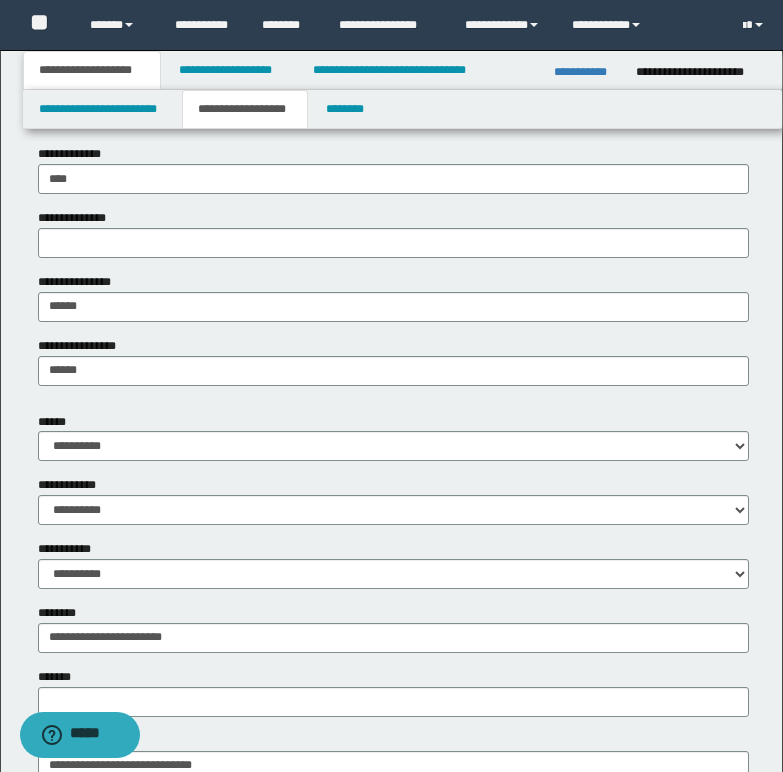 scroll, scrollTop: 600, scrollLeft: 0, axis: vertical 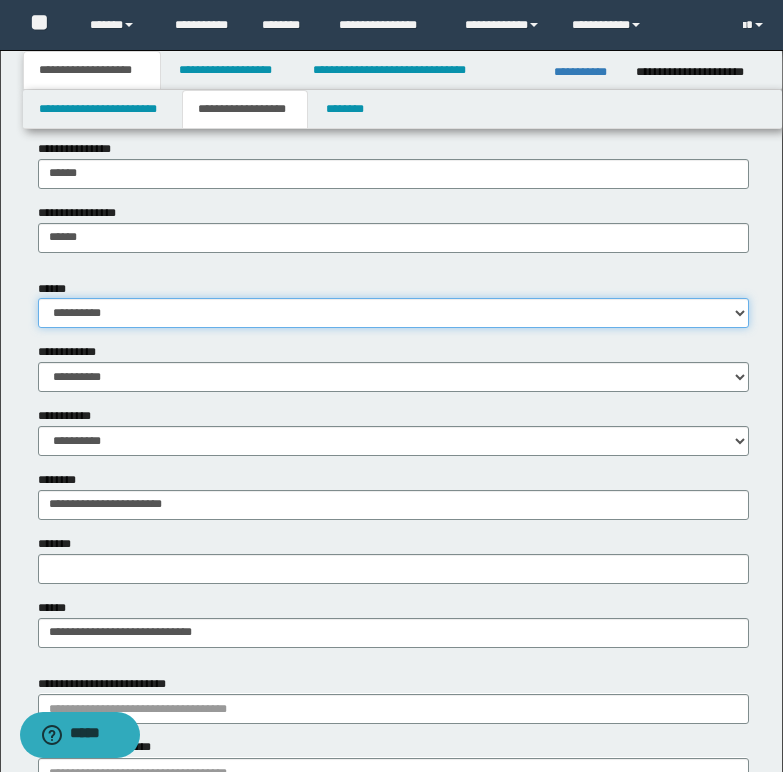 click on "**********" at bounding box center [393, 313] 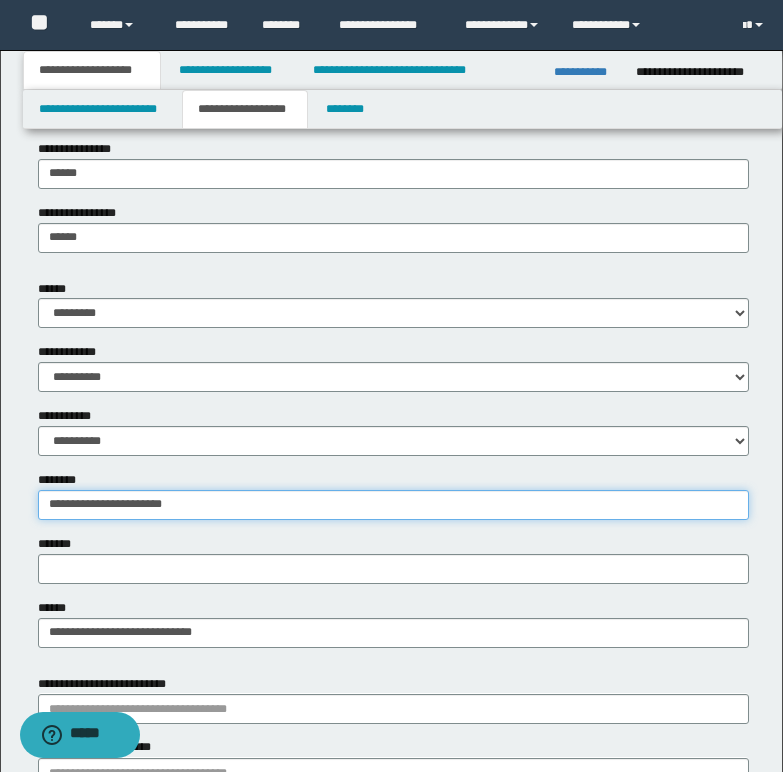 drag, startPoint x: 47, startPoint y: 505, endPoint x: 121, endPoint y: 504, distance: 74.00676 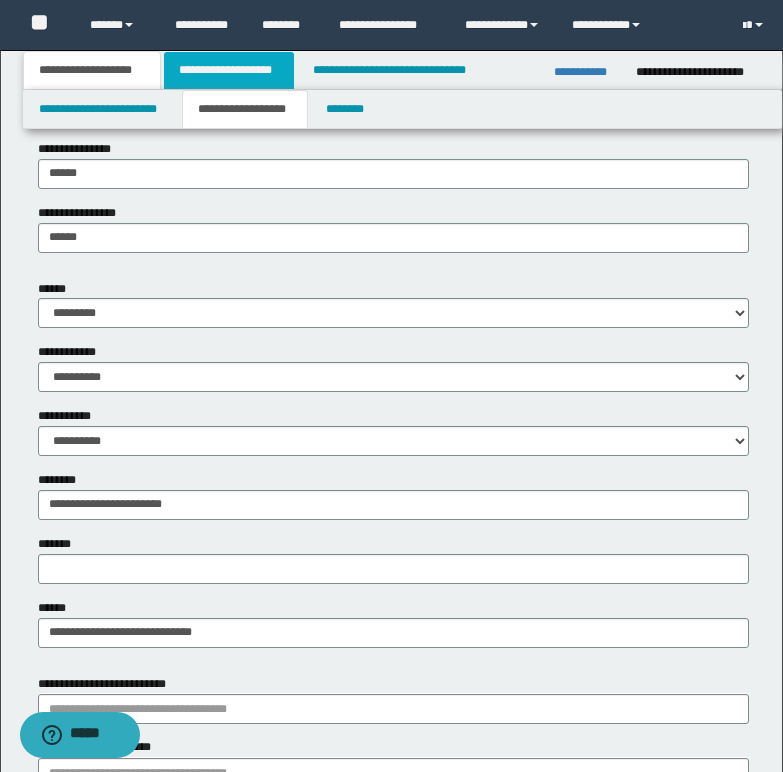 click on "**********" at bounding box center [229, 70] 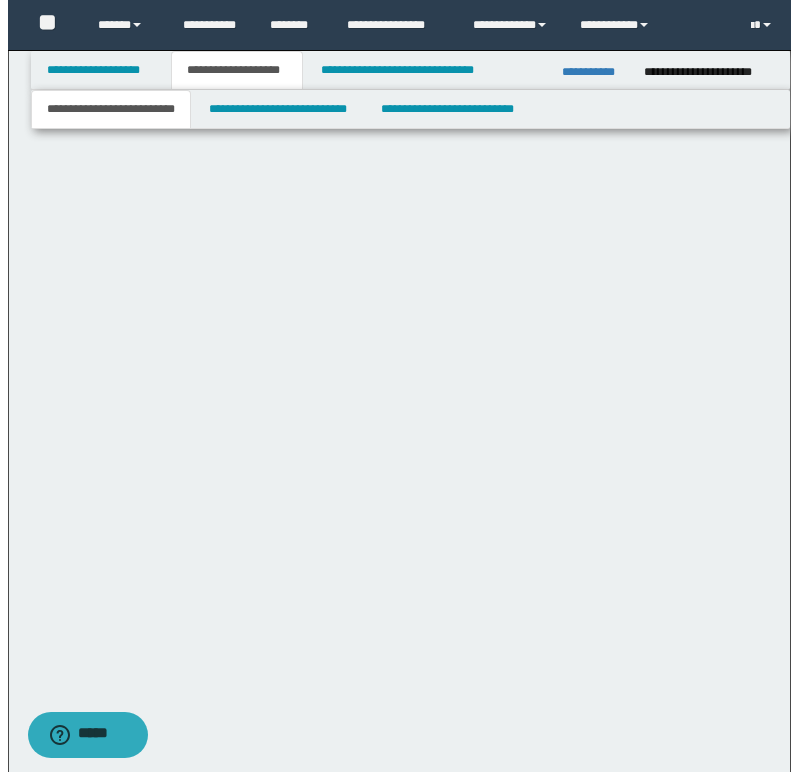scroll, scrollTop: 0, scrollLeft: 0, axis: both 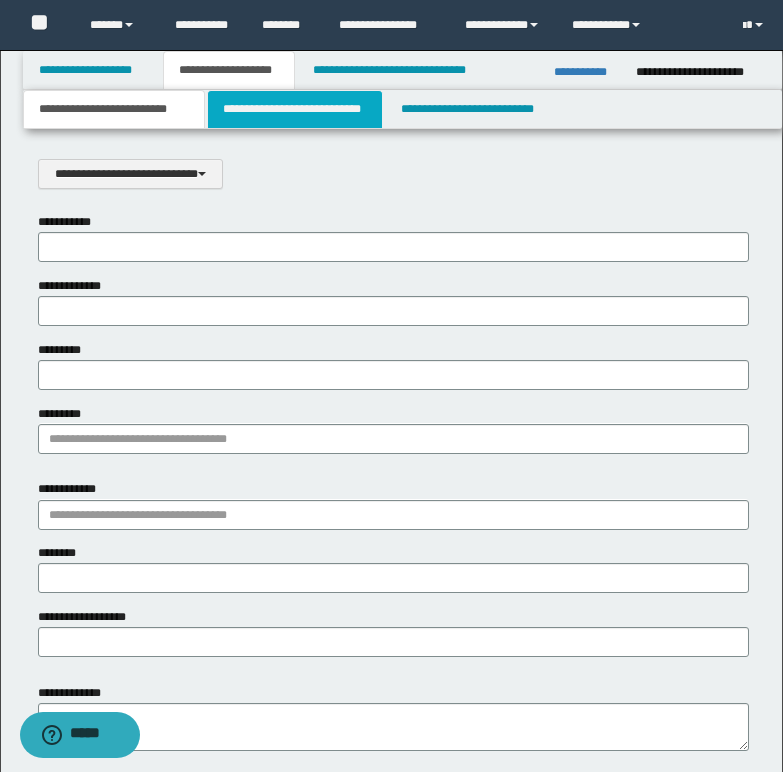 click on "**********" at bounding box center (295, 109) 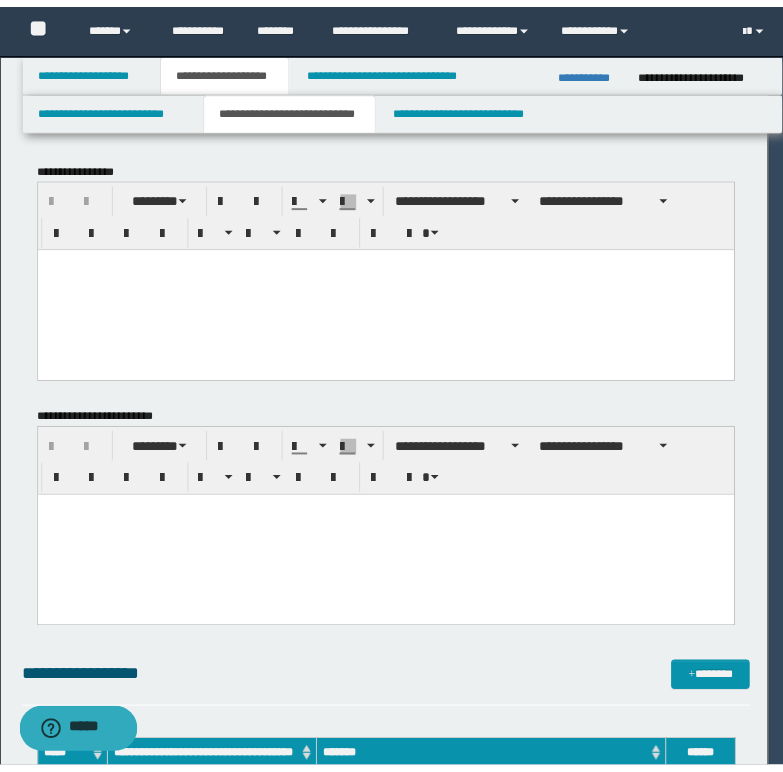 scroll, scrollTop: 0, scrollLeft: 0, axis: both 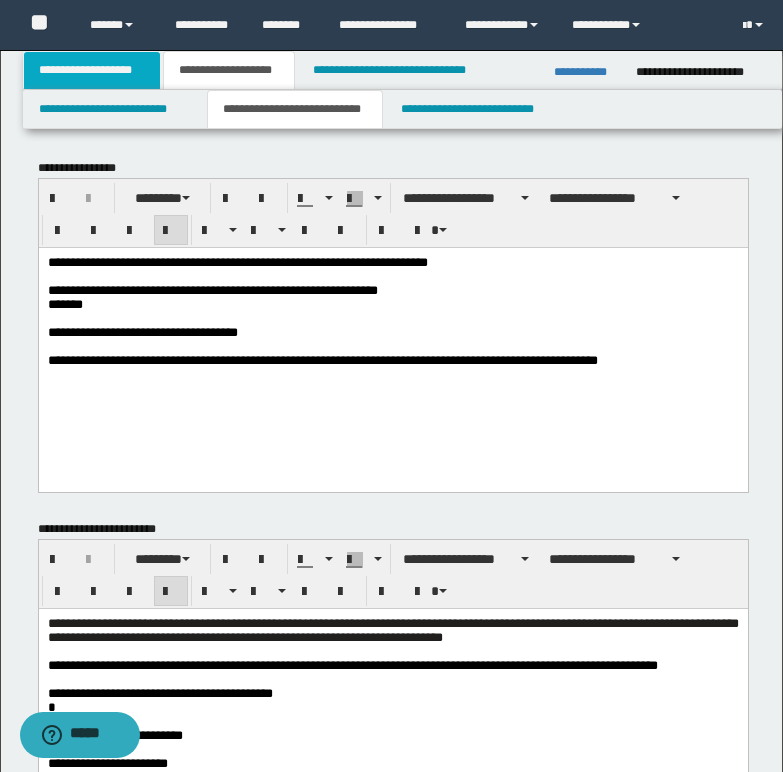 click on "**********" at bounding box center (92, 70) 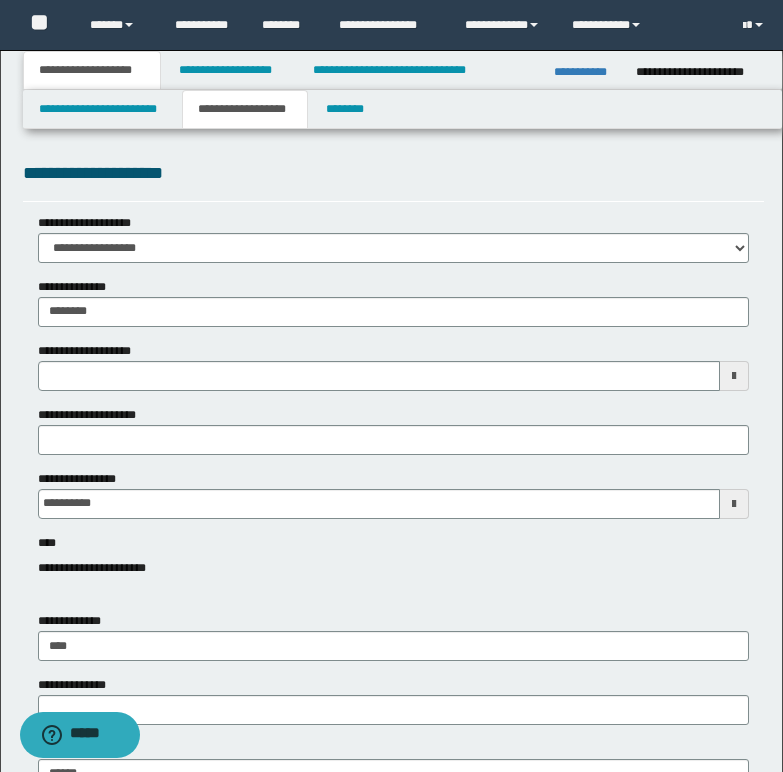 type 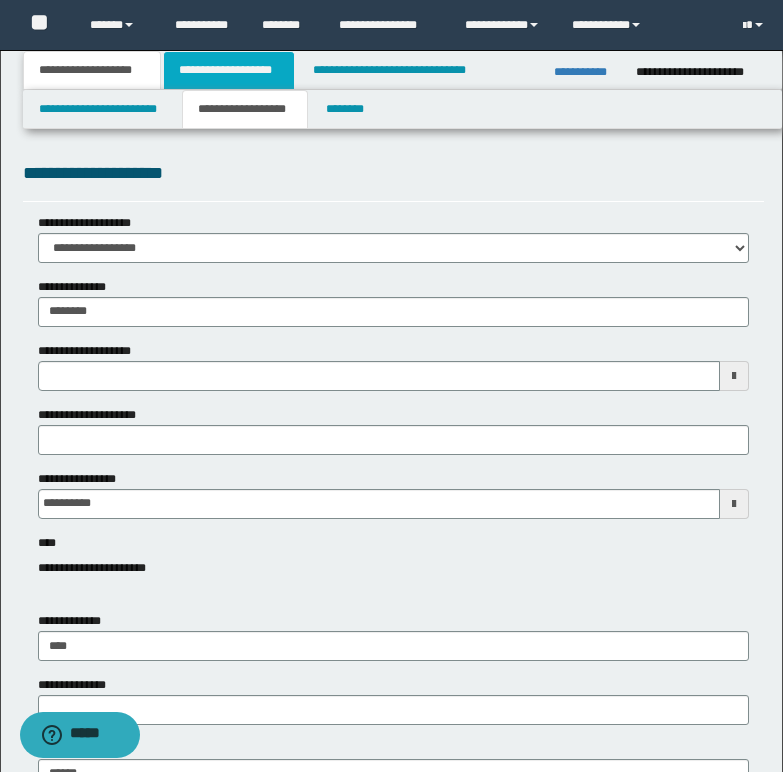 click on "**********" at bounding box center [229, 70] 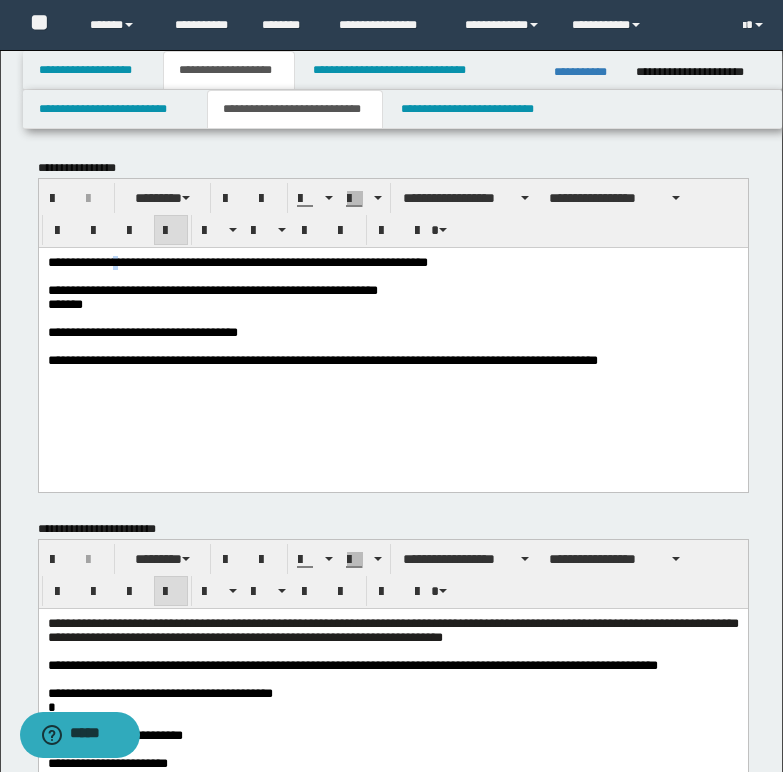 click on "**********" at bounding box center (237, 261) 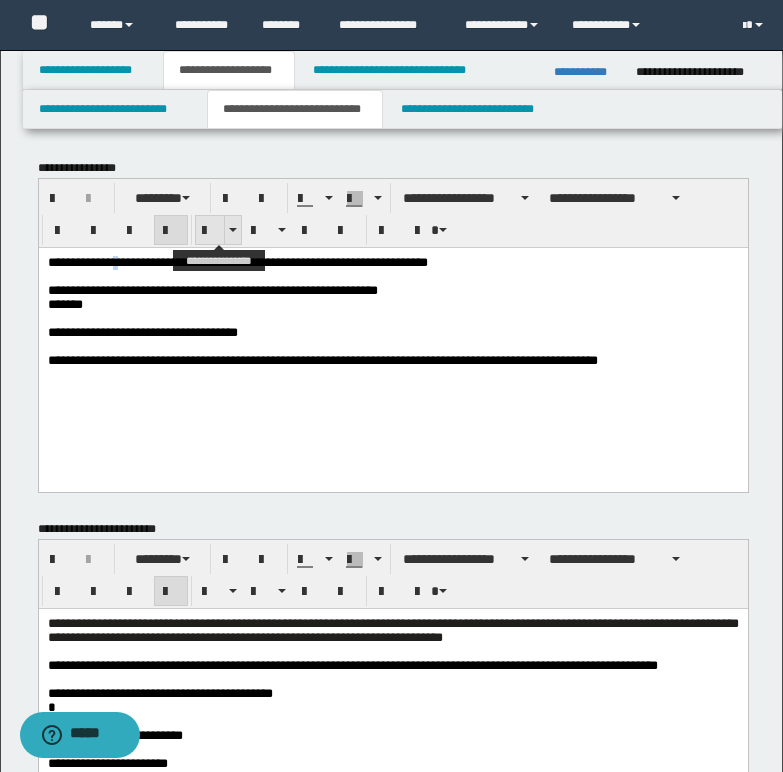 type 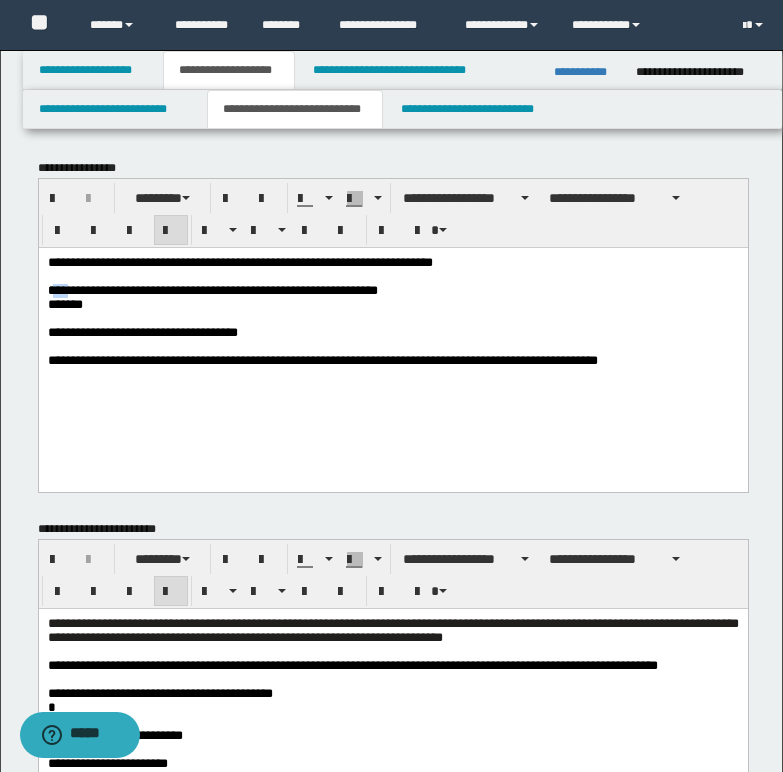 drag, startPoint x: 59, startPoint y: 293, endPoint x: 76, endPoint y: 293, distance: 17 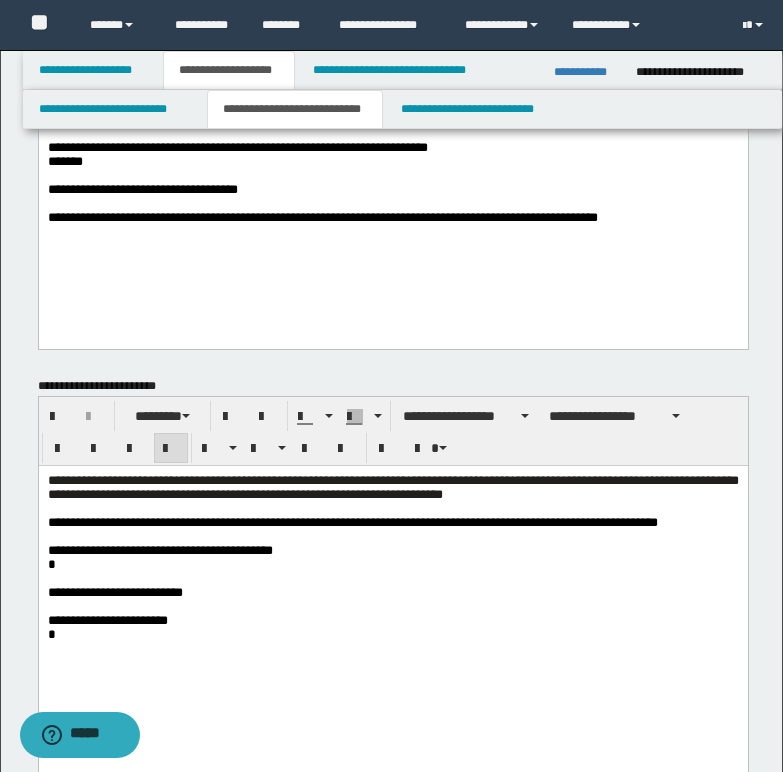 scroll, scrollTop: 200, scrollLeft: 0, axis: vertical 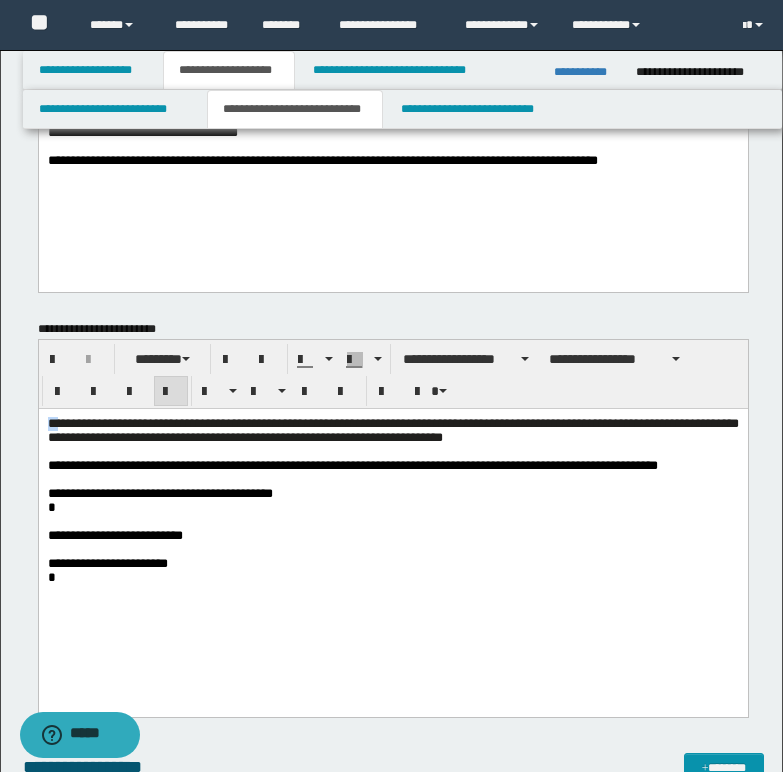 drag, startPoint x: 47, startPoint y: 420, endPoint x: 61, endPoint y: 422, distance: 14.142136 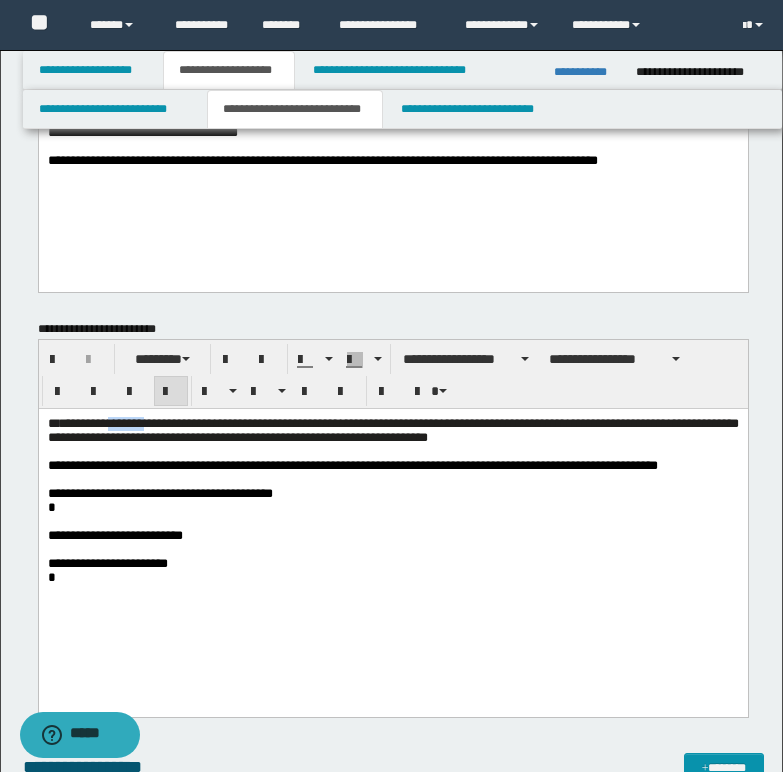 drag, startPoint x: 113, startPoint y: 423, endPoint x: 180, endPoint y: 417, distance: 67.26812 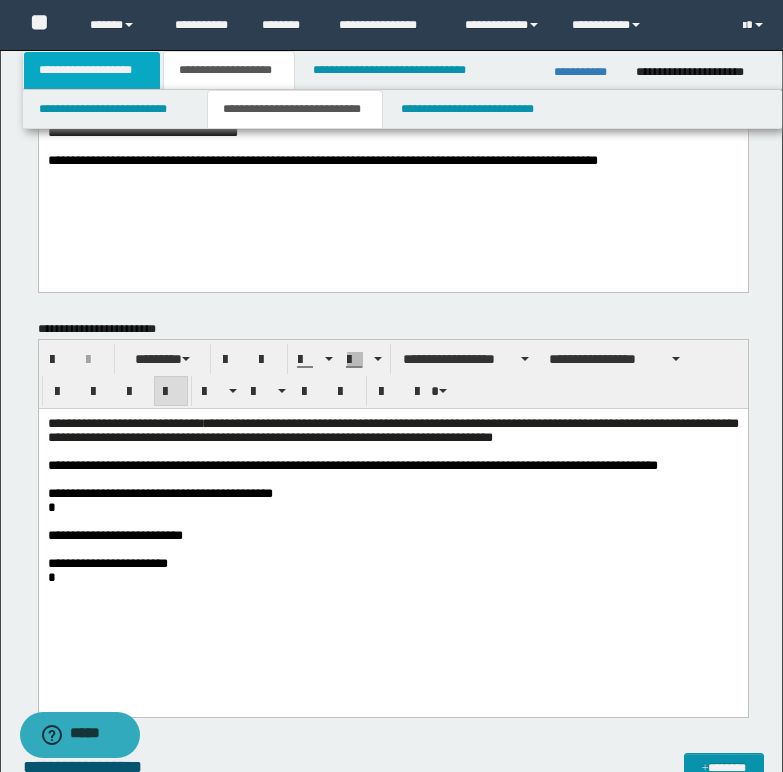 click on "**********" at bounding box center (92, 70) 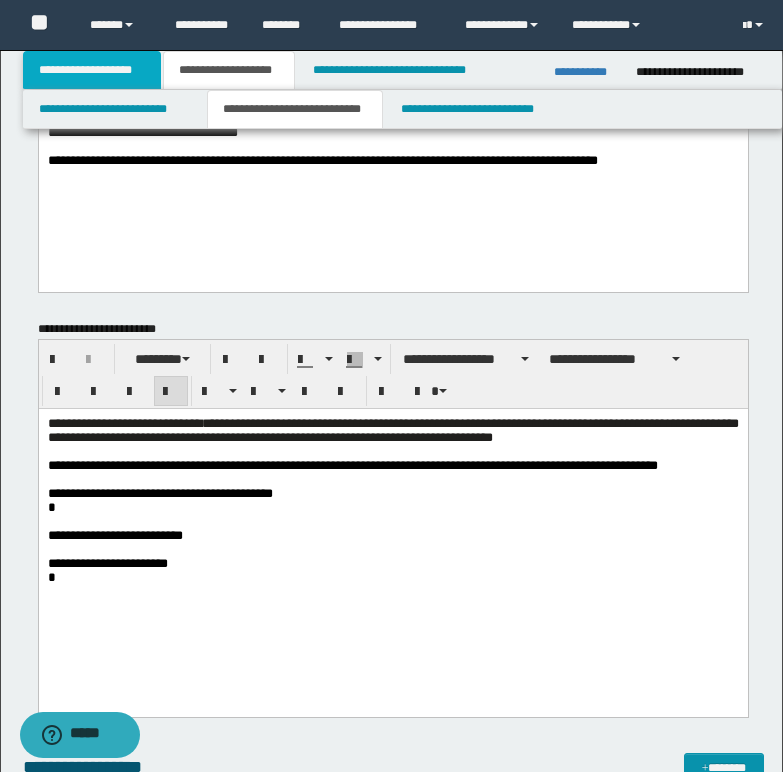 type 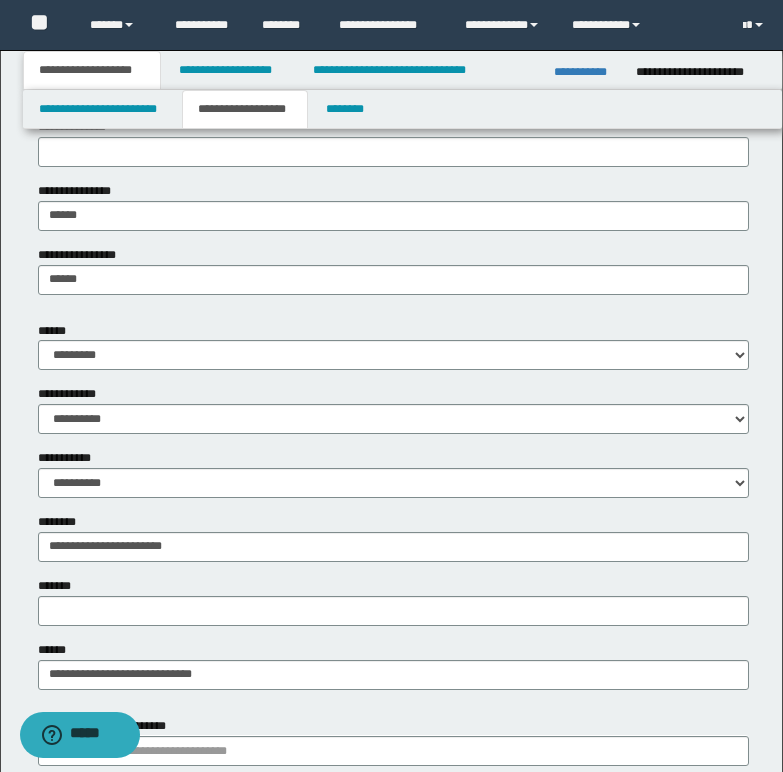 scroll, scrollTop: 600, scrollLeft: 0, axis: vertical 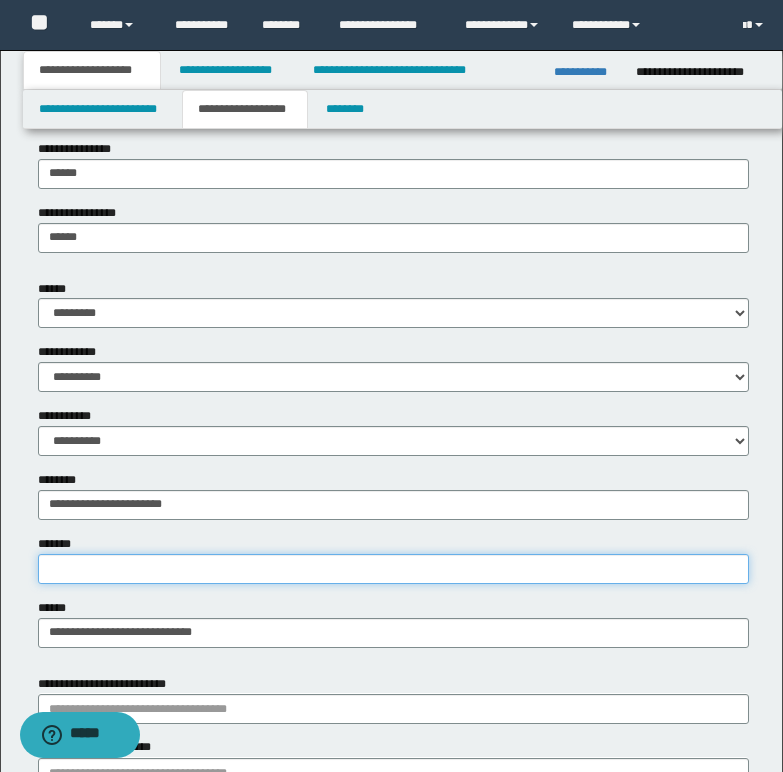 drag, startPoint x: 117, startPoint y: 503, endPoint x: 61, endPoint y: 554, distance: 75.74299 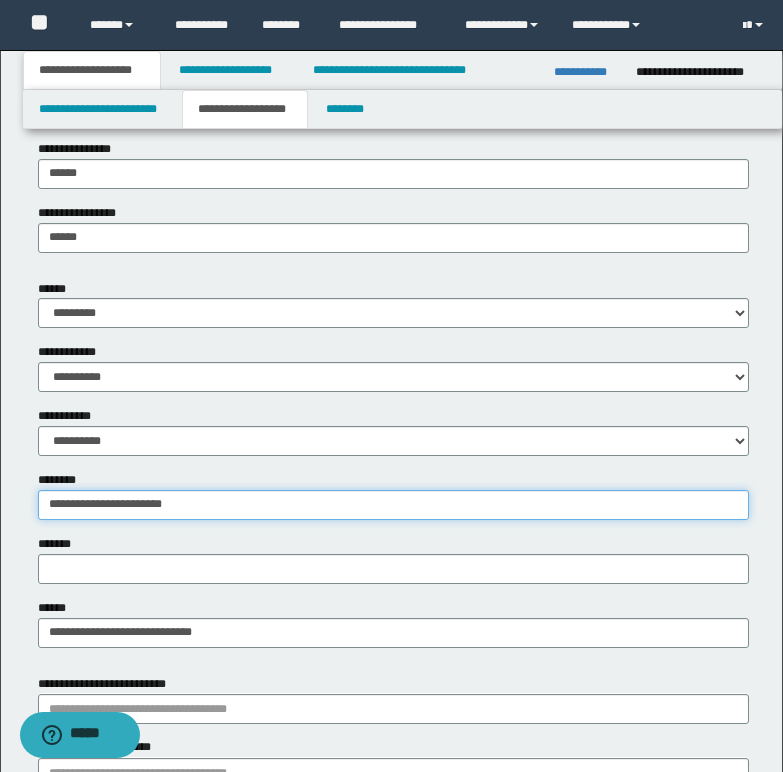 click on "**********" at bounding box center (393, 505) 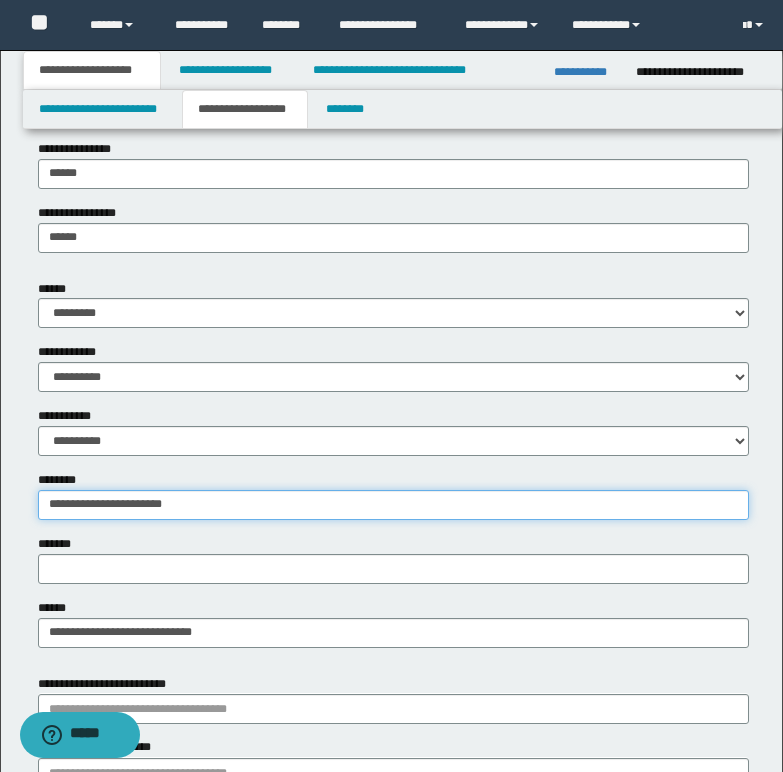 paste on "*" 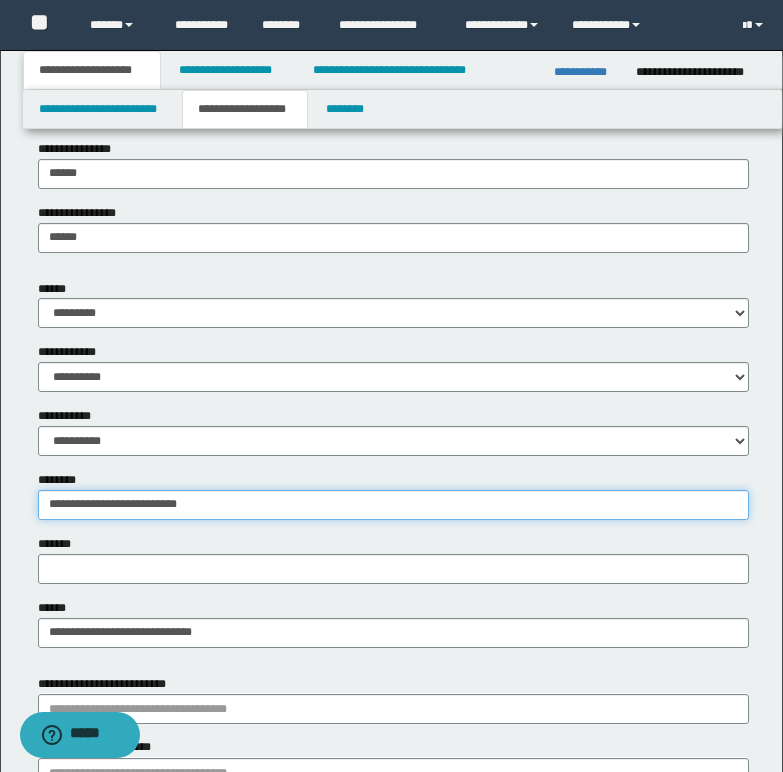 type on "**********" 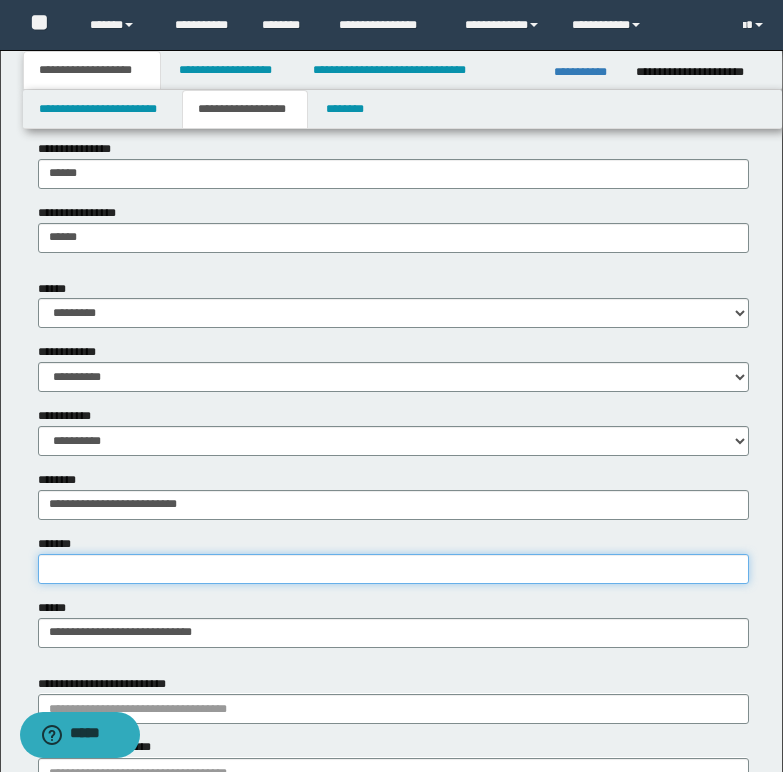 paste on "**********" 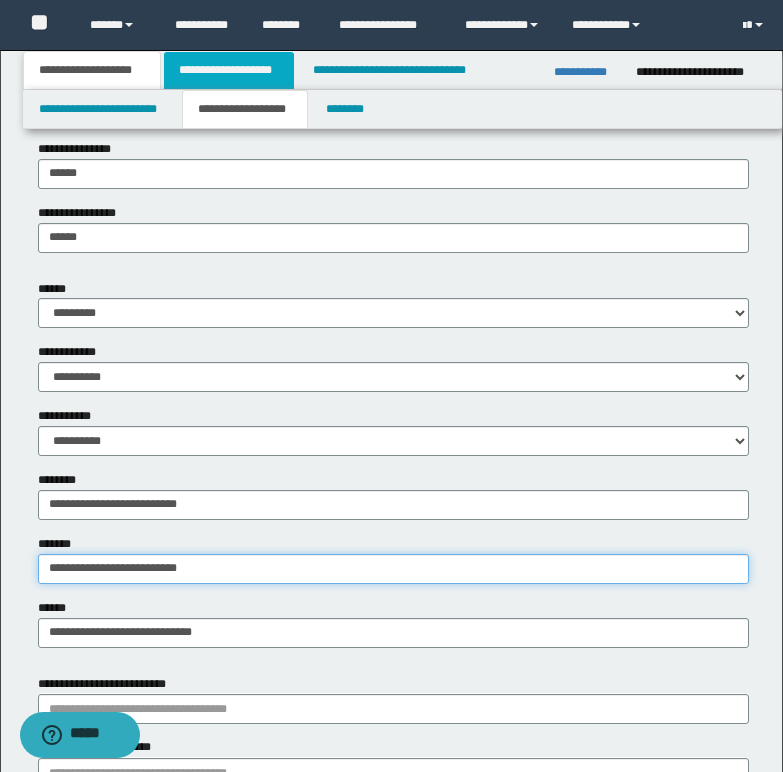 type on "**********" 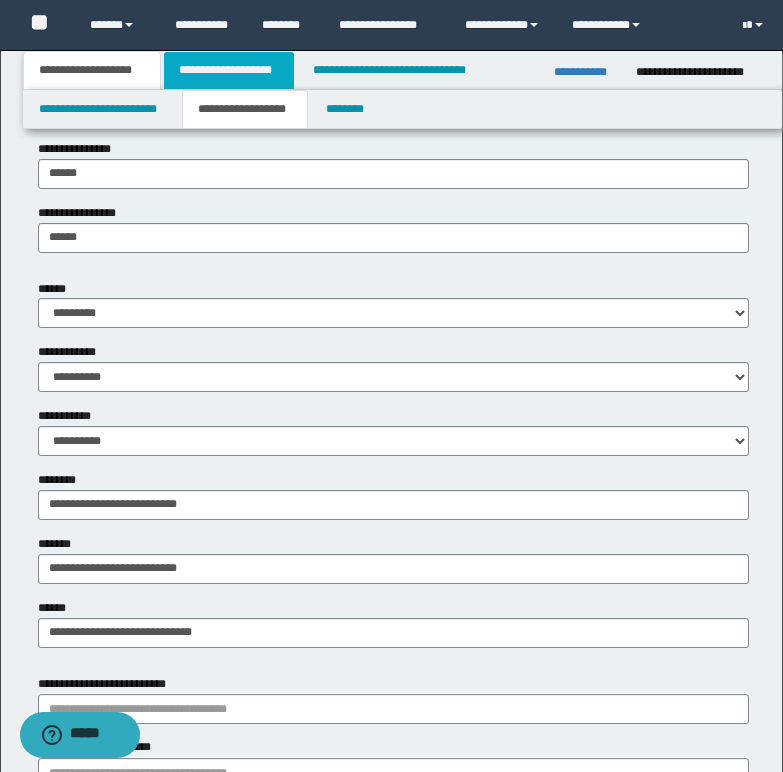 click on "**********" at bounding box center [229, 70] 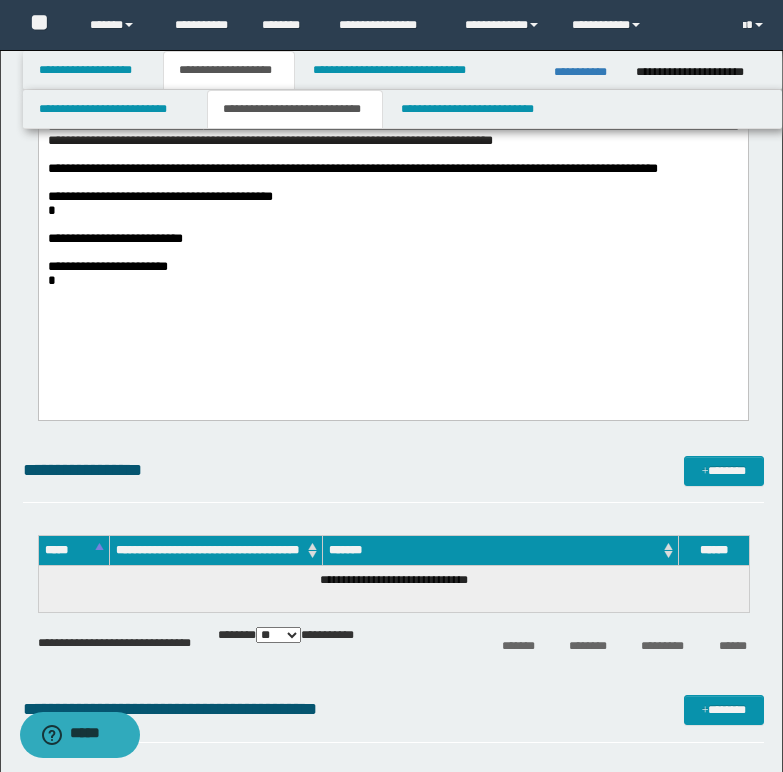 scroll, scrollTop: 400, scrollLeft: 0, axis: vertical 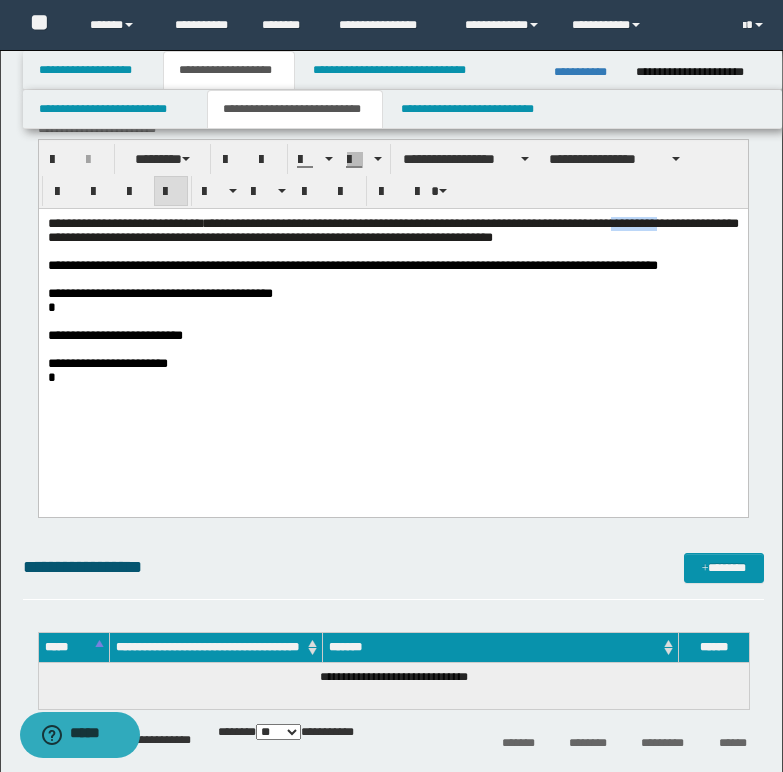 drag, startPoint x: 659, startPoint y: 222, endPoint x: 717, endPoint y: 217, distance: 58.21512 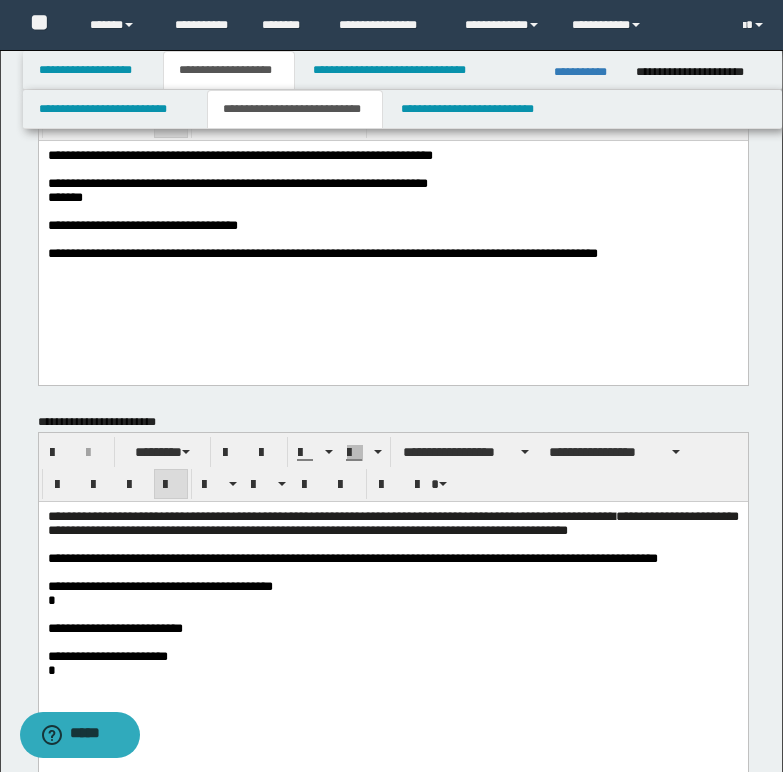 scroll, scrollTop: 100, scrollLeft: 0, axis: vertical 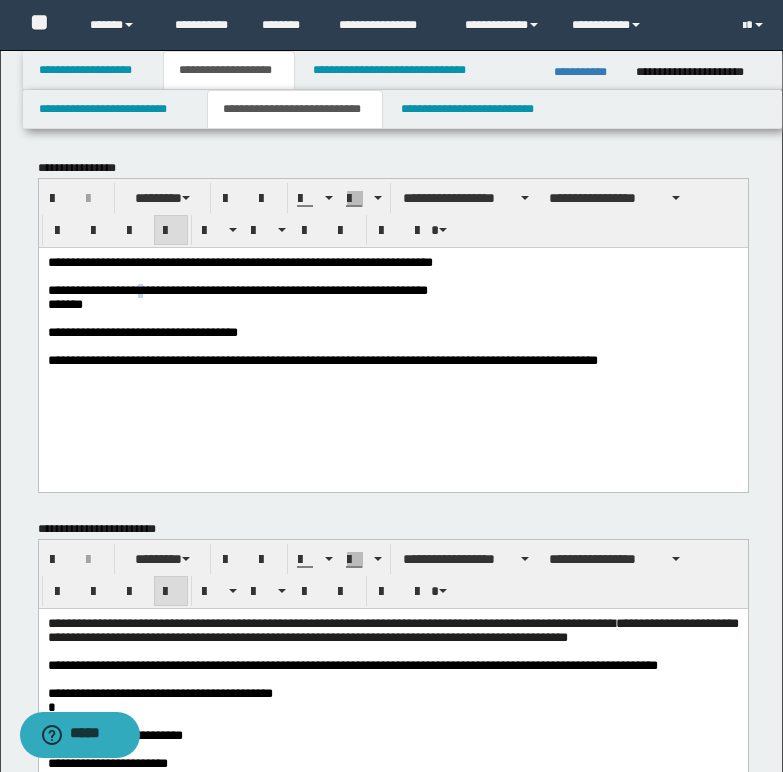 click on "**********" at bounding box center [279, 289] 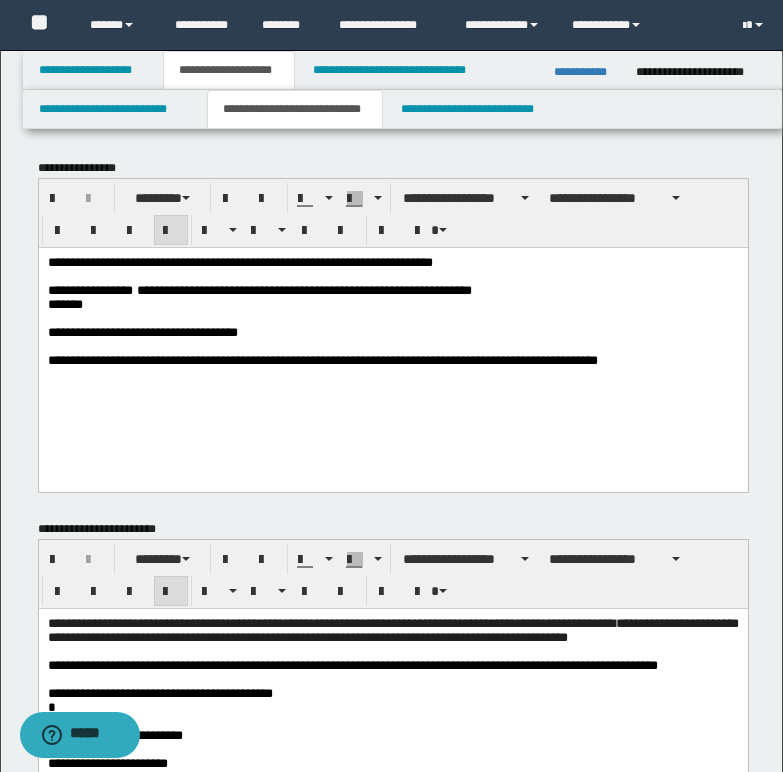click on "*******" at bounding box center (64, 303) 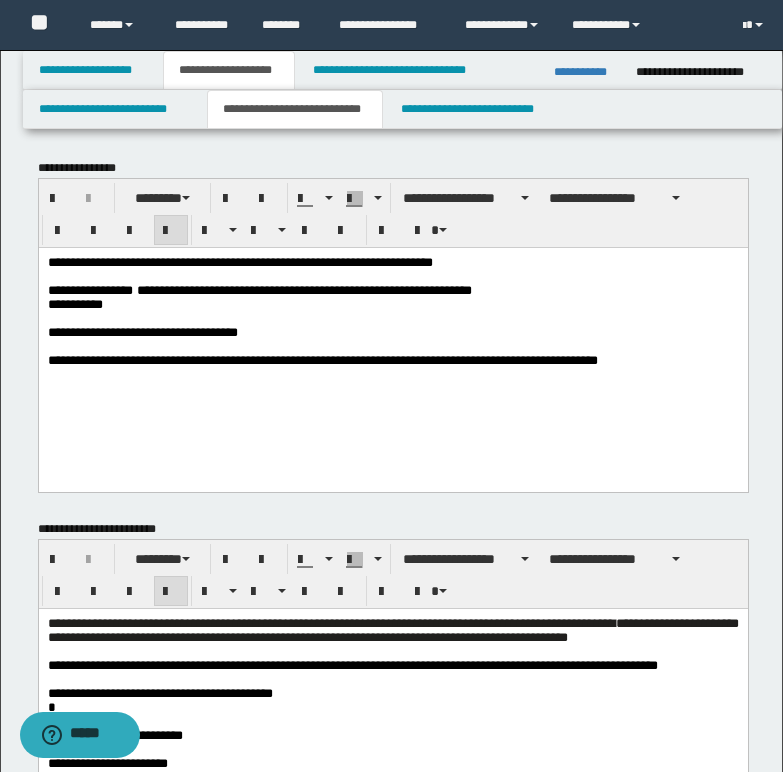 click on "**********" at bounding box center [392, 290] 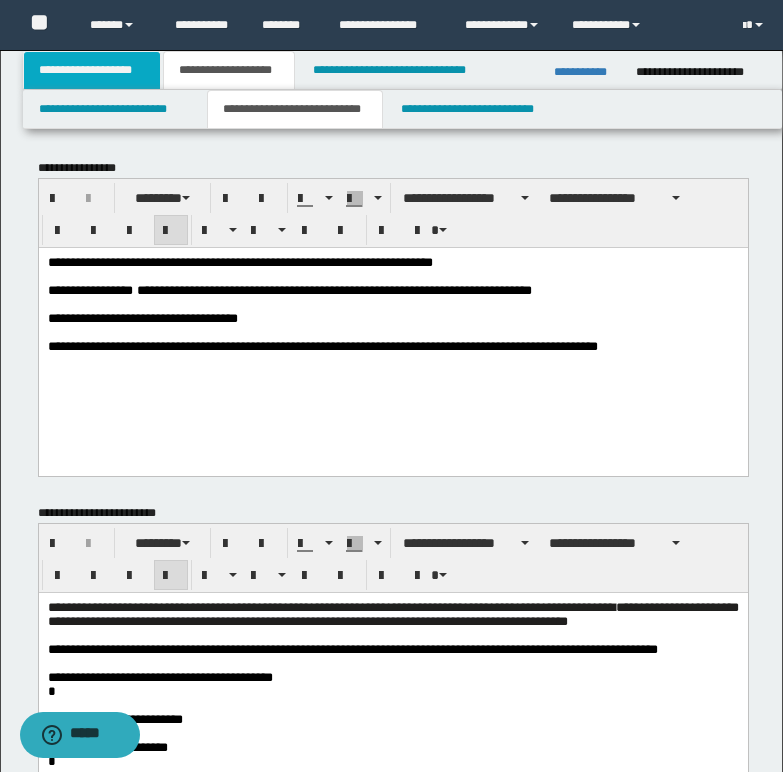 click on "**********" at bounding box center [92, 70] 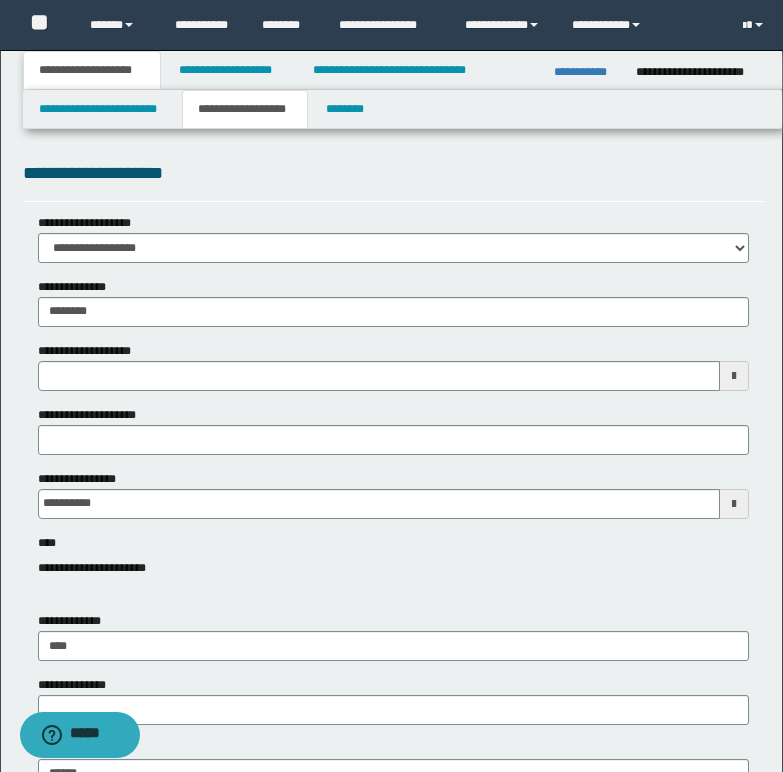 type 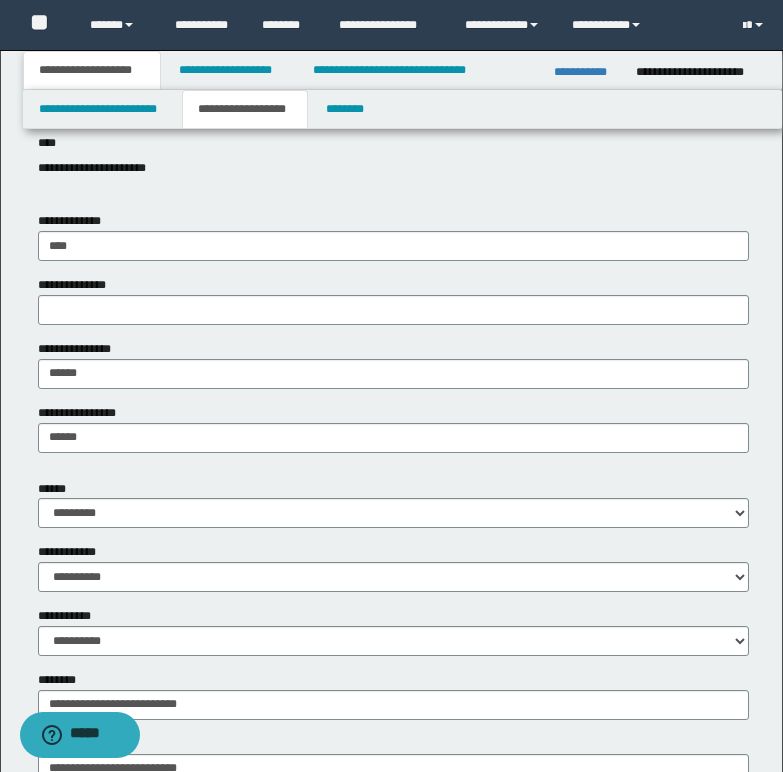 scroll, scrollTop: 500, scrollLeft: 0, axis: vertical 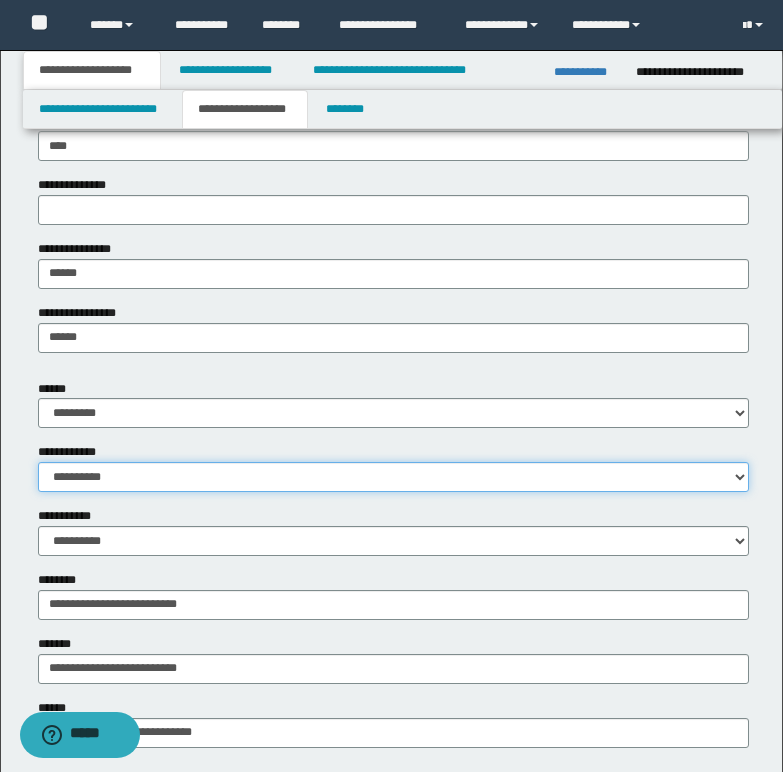 click on "**********" at bounding box center (393, 477) 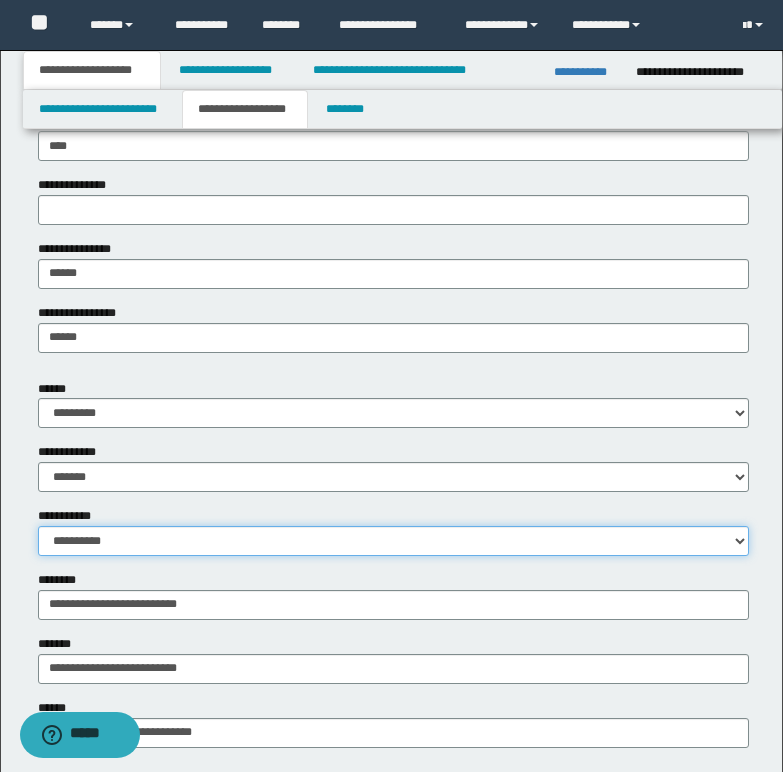 click on "**********" at bounding box center [393, 541] 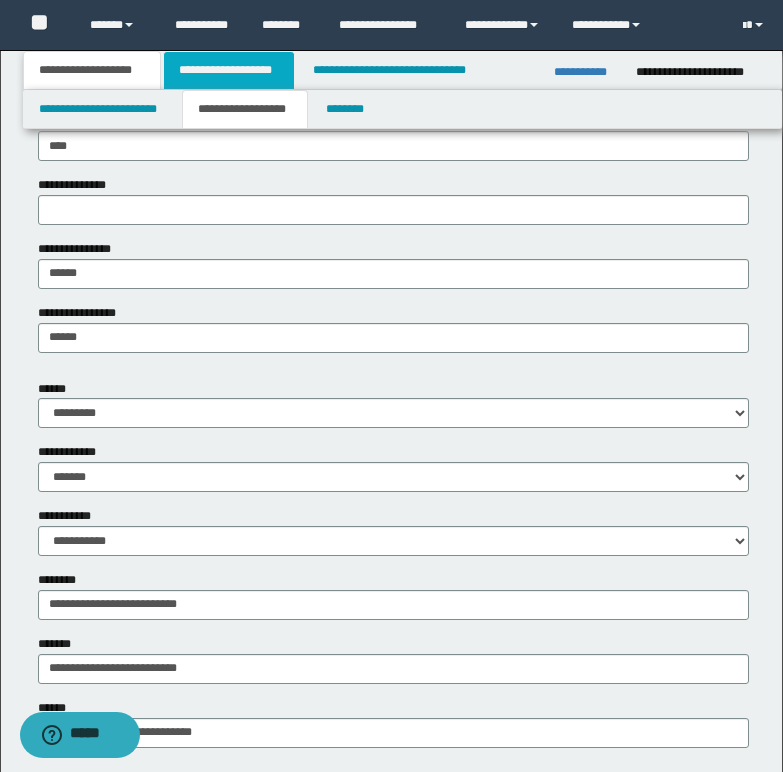 click on "**********" at bounding box center [229, 70] 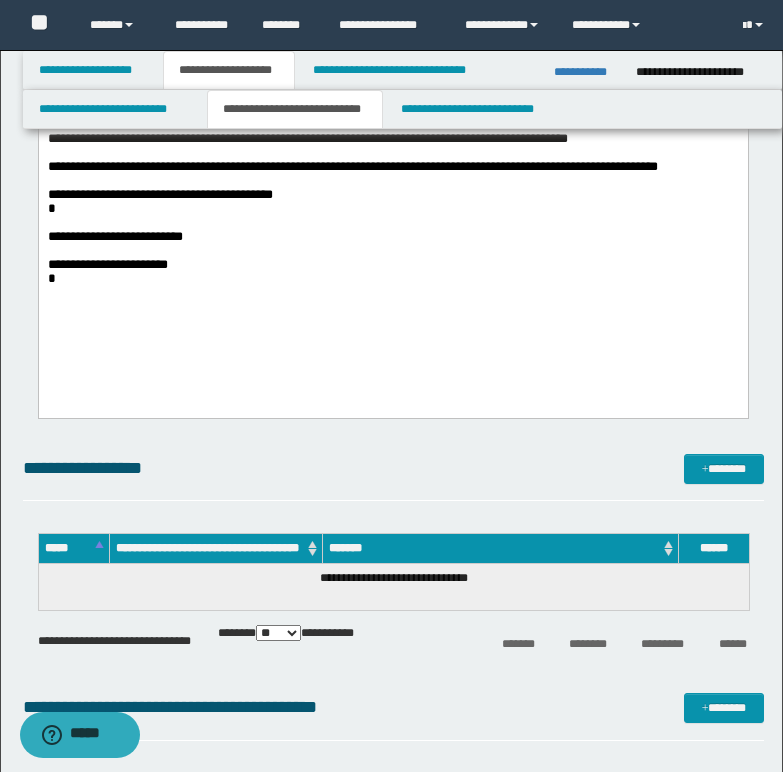 scroll, scrollTop: 500, scrollLeft: 0, axis: vertical 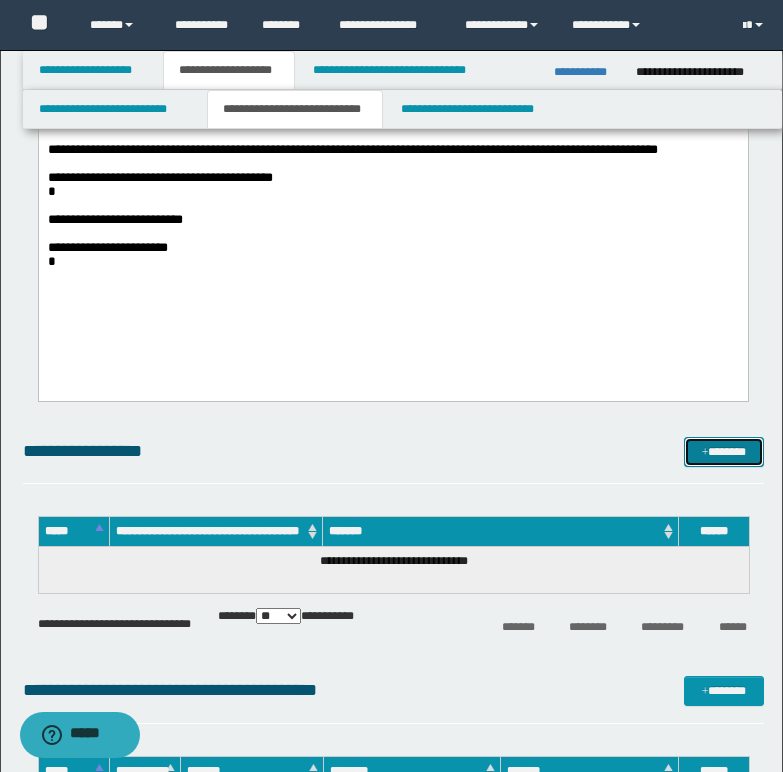 click on "*******" at bounding box center (724, 452) 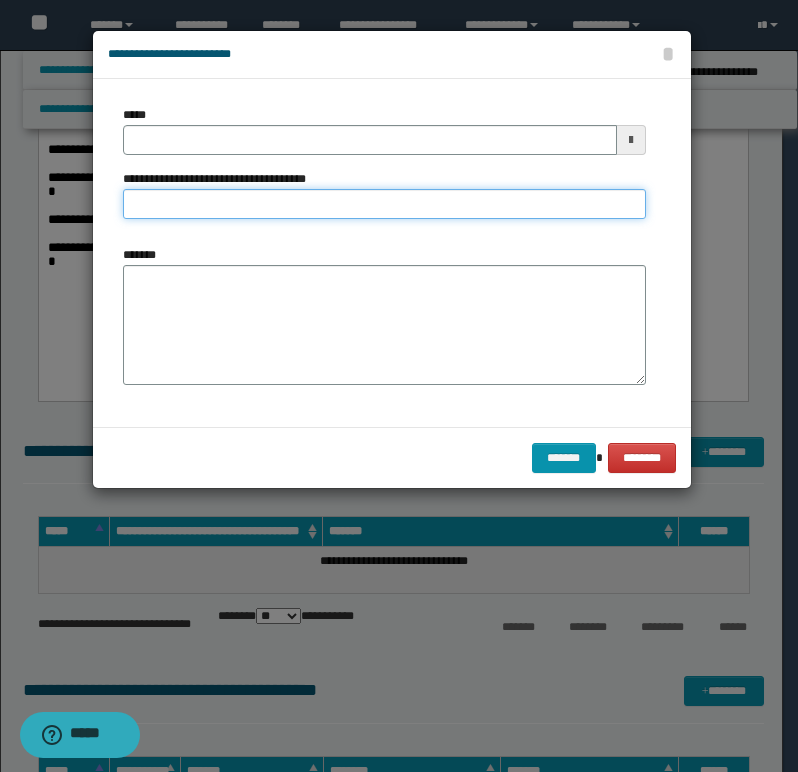 click on "**********" at bounding box center (384, 204) 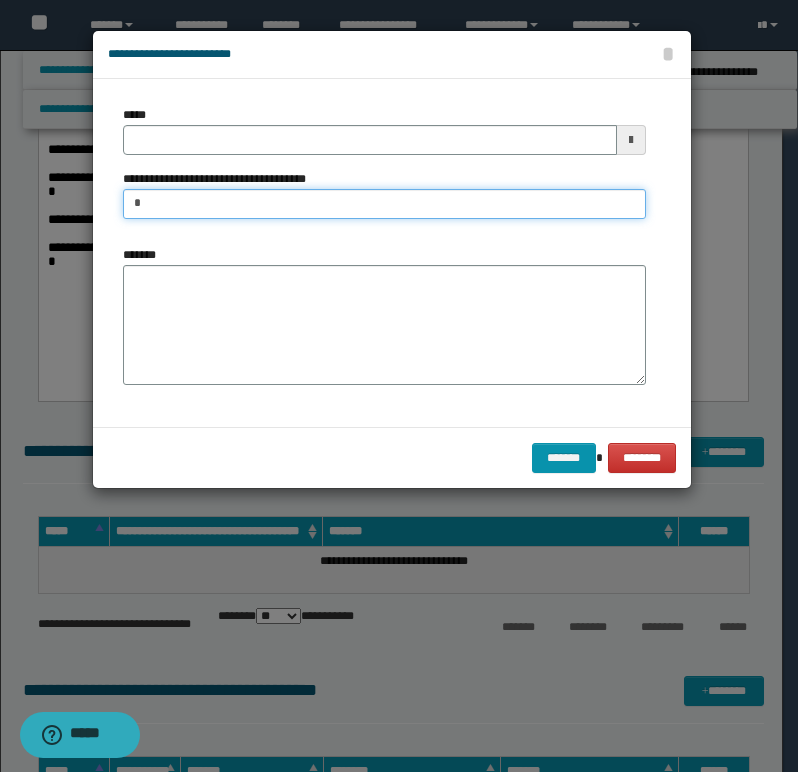 type on "**********" 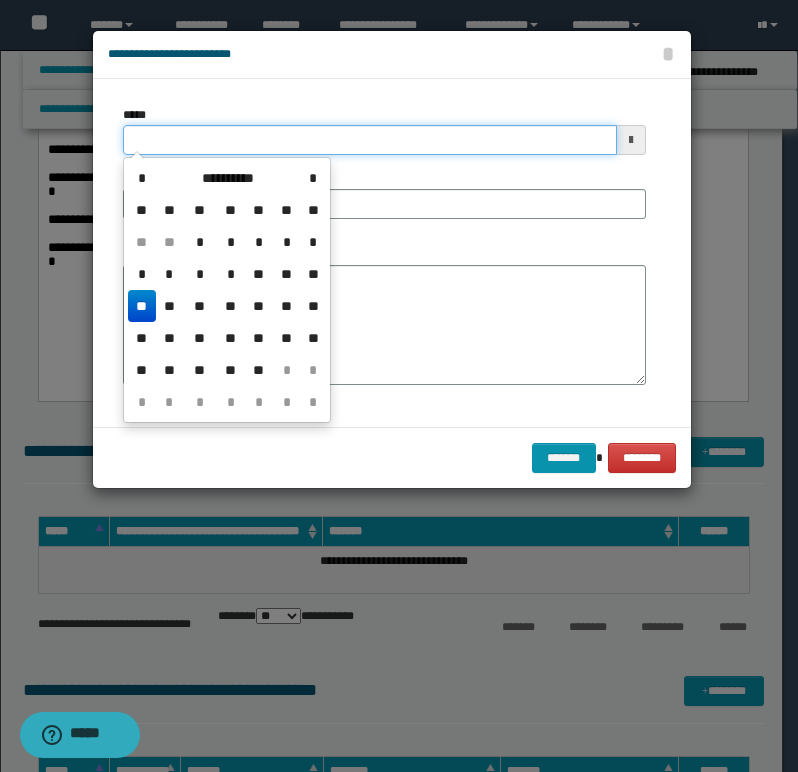 click on "*****" at bounding box center (370, 140) 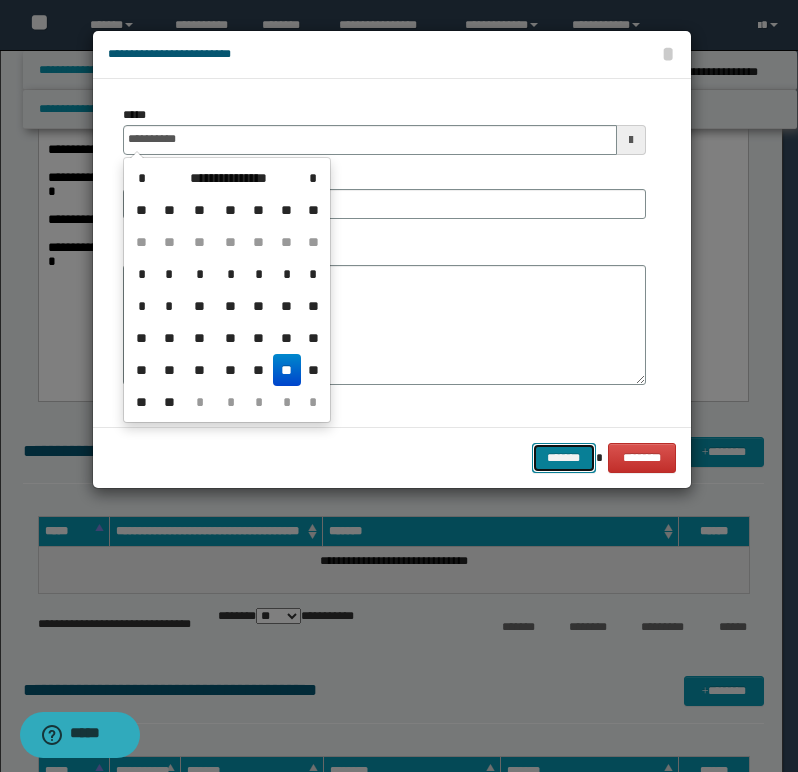 type on "**********" 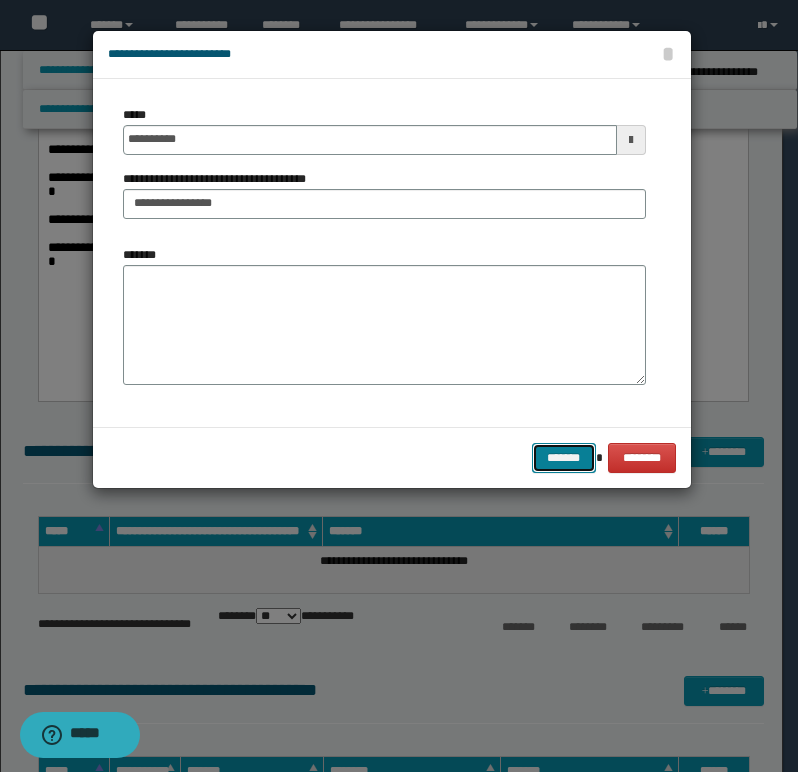click on "*******" at bounding box center (564, 458) 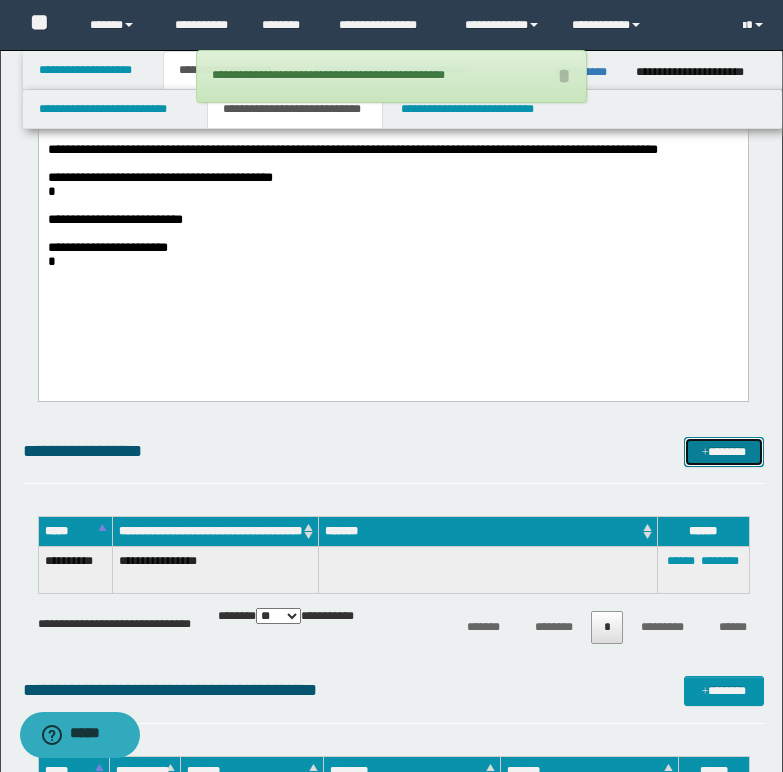 click on "*******" at bounding box center [724, 452] 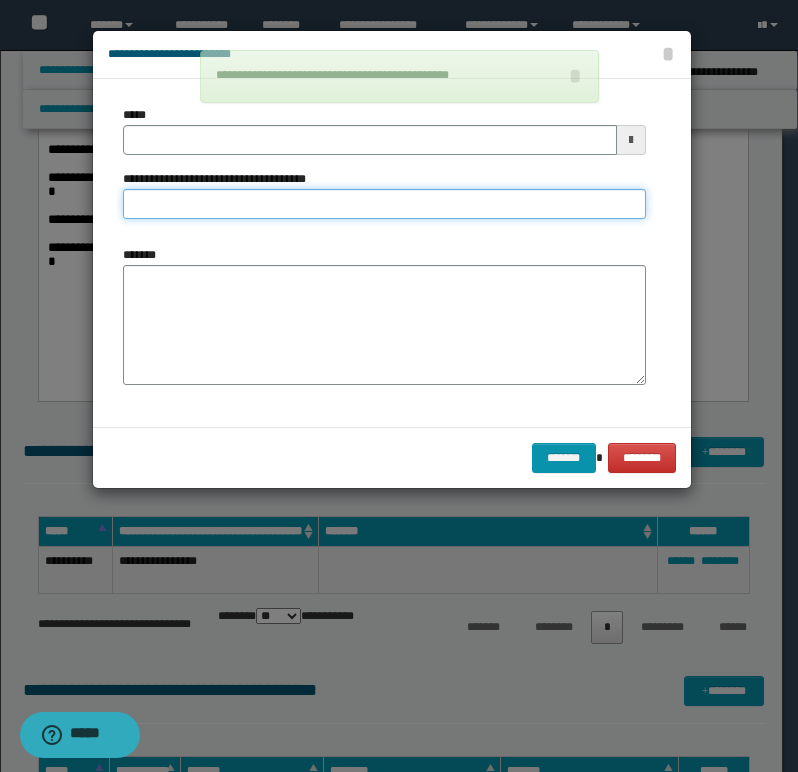 click on "**********" at bounding box center [384, 204] 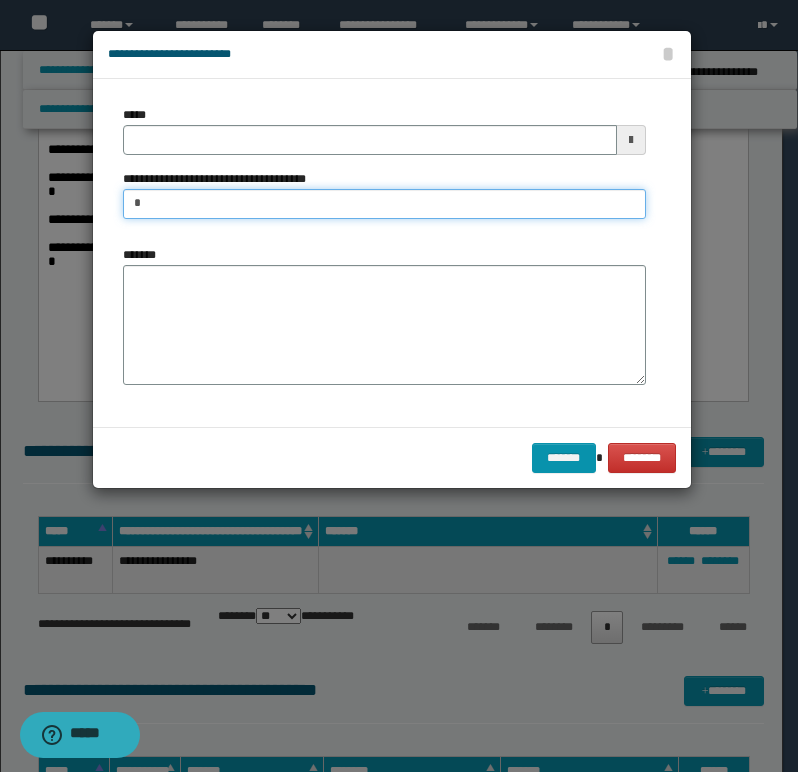 type on "**********" 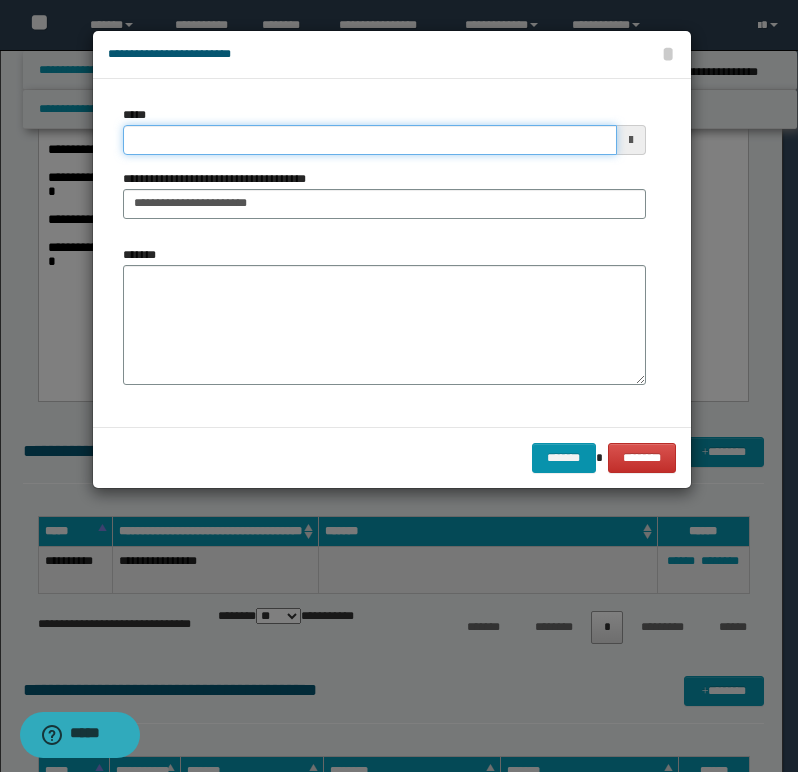 click on "*****" at bounding box center (370, 140) 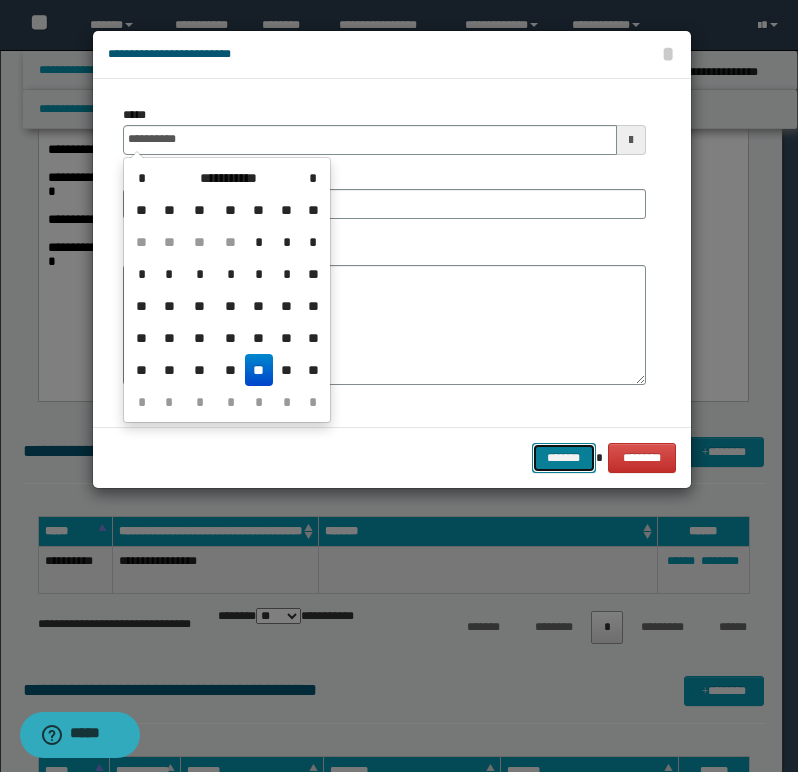type on "**********" 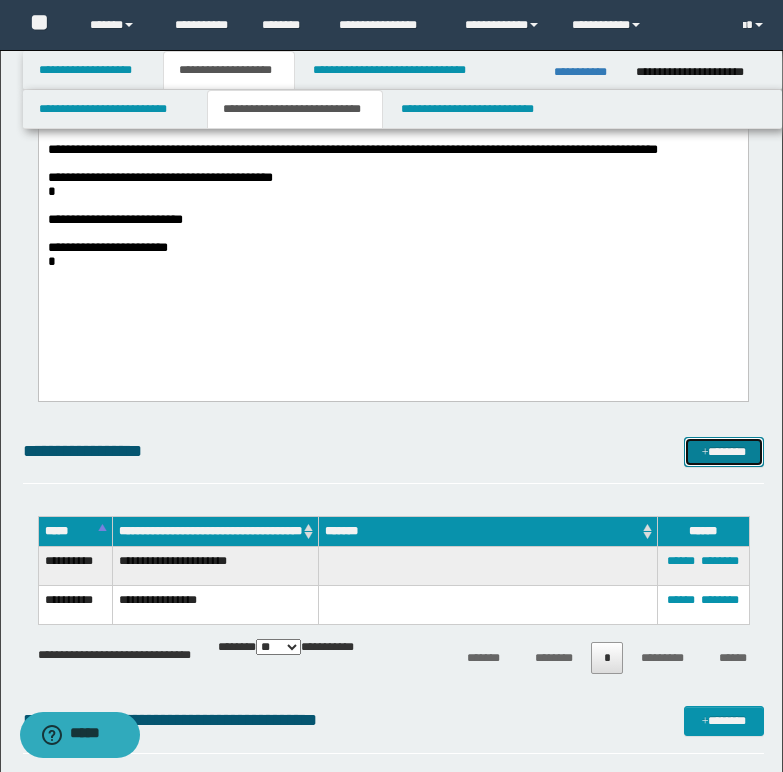 click on "*******" at bounding box center (724, 452) 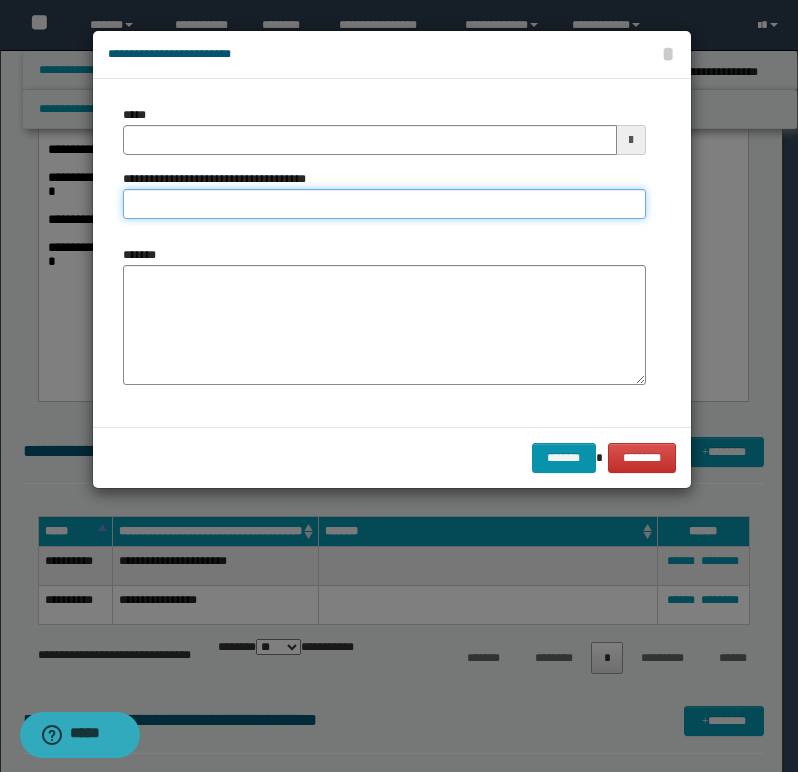 click on "**********" at bounding box center [384, 204] 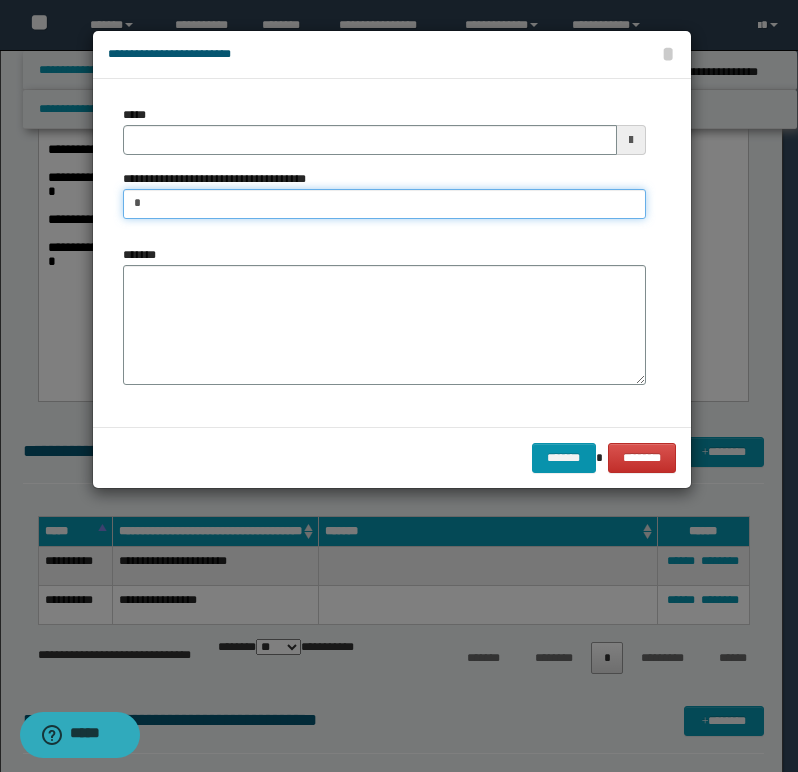 type on "**********" 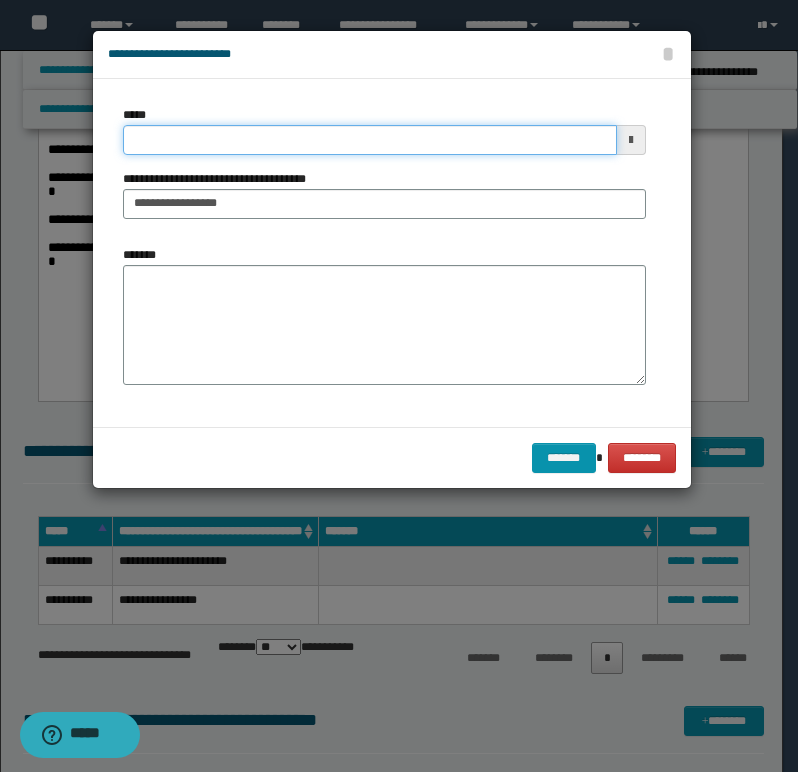 click on "*****" at bounding box center (370, 140) 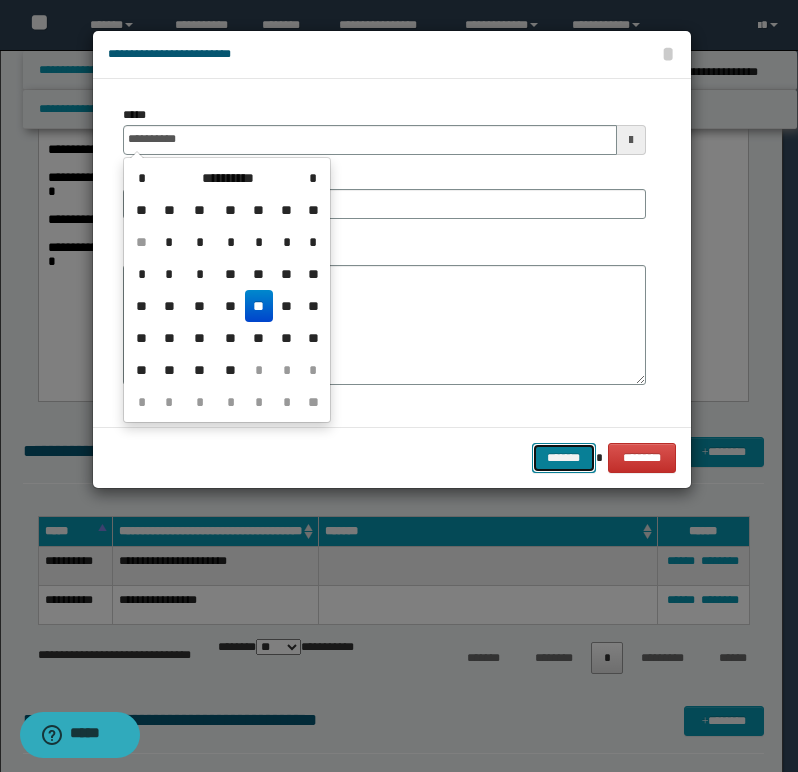type on "**********" 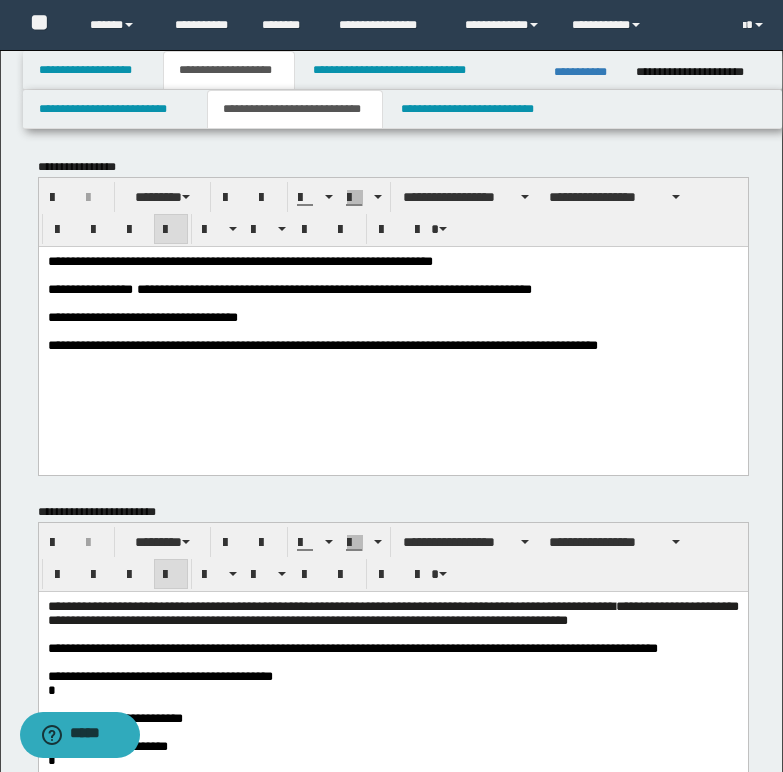scroll, scrollTop: 0, scrollLeft: 0, axis: both 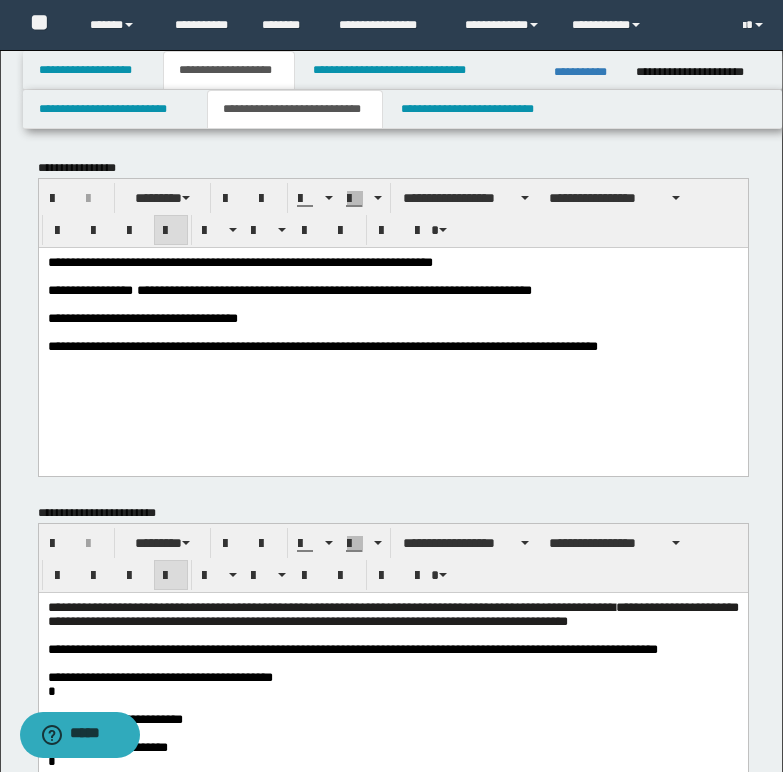 click on "**********" at bounding box center [304, 289] 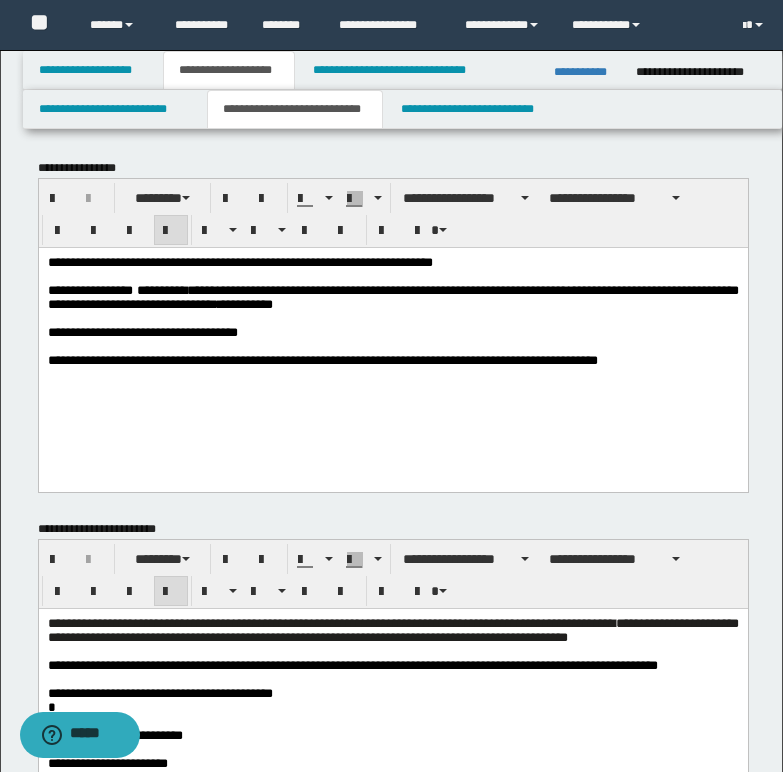 click on "**********" at bounding box center [392, 296] 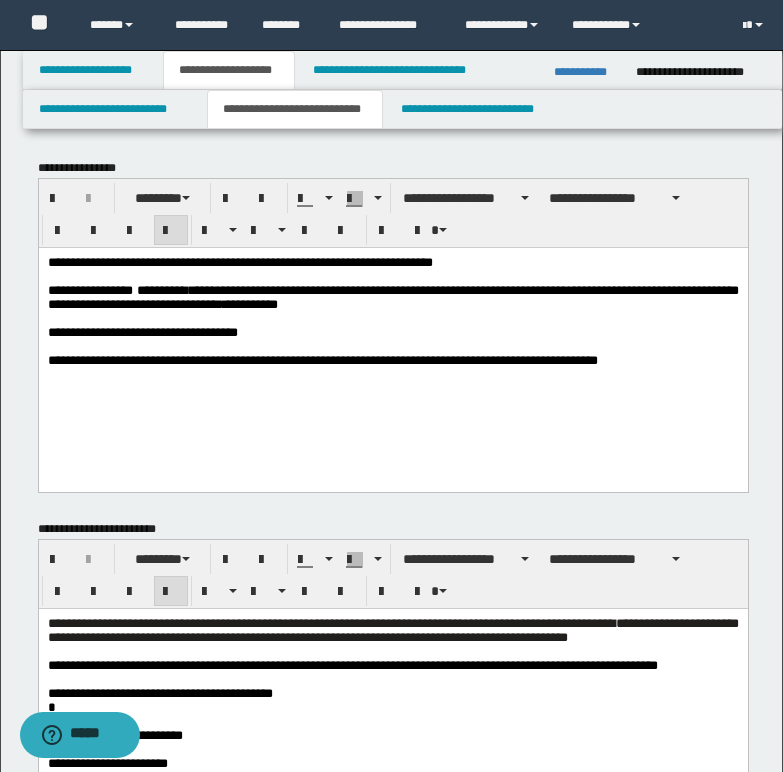 click on "**********" at bounding box center (392, 296) 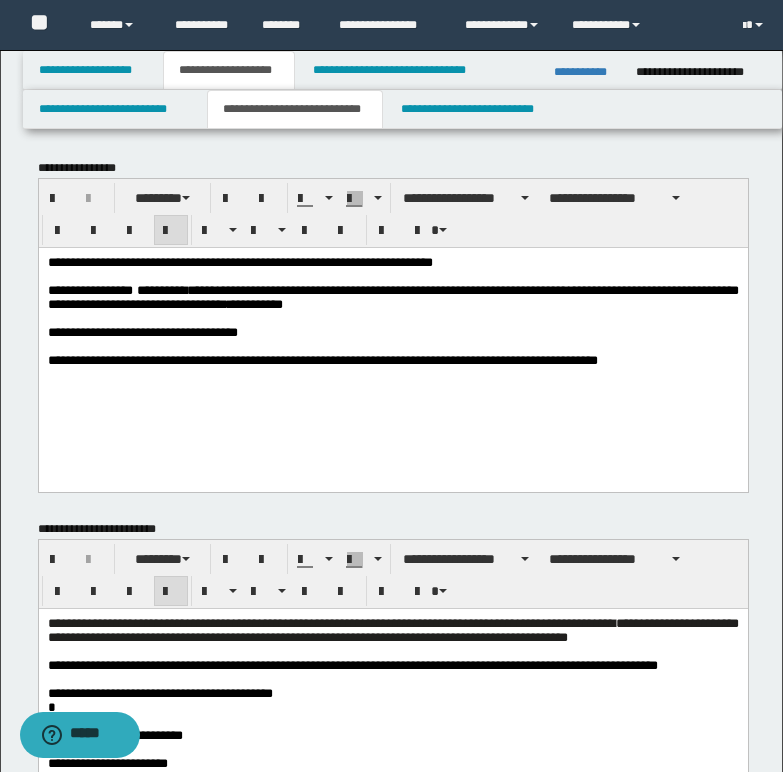 click on "**********" at bounding box center (392, 296) 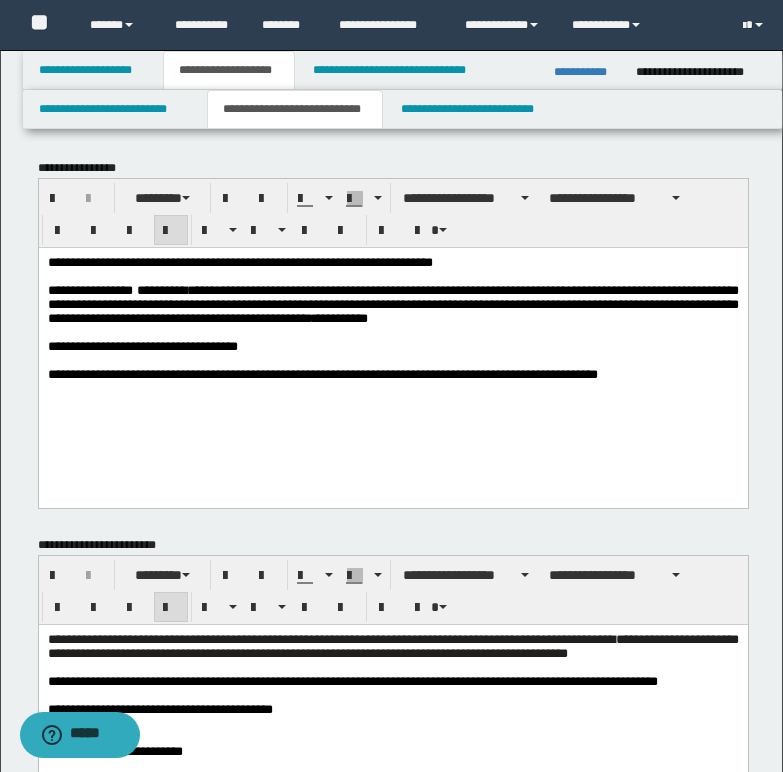 click on "**********" at bounding box center (392, 303) 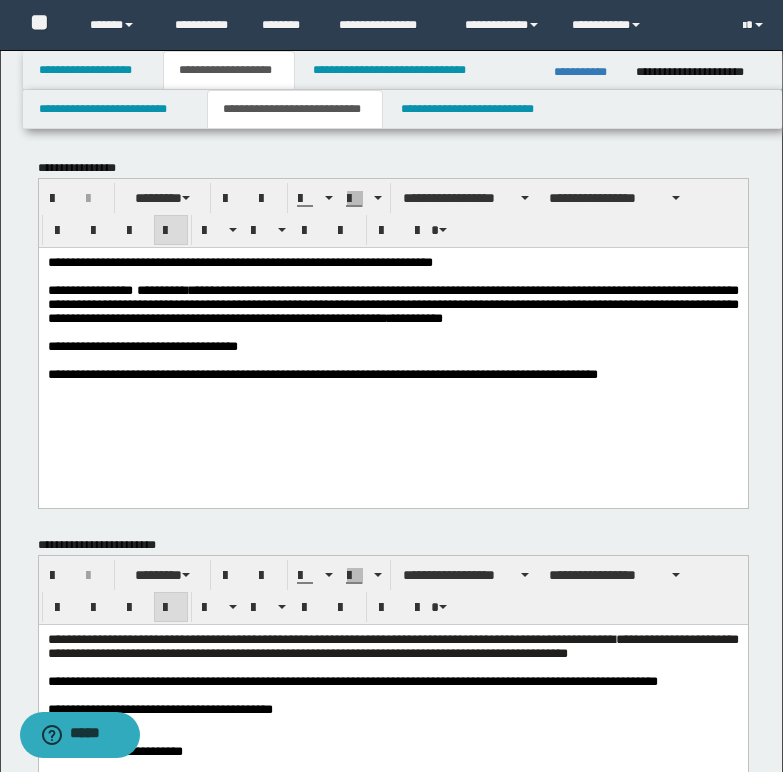 click on "**********" at bounding box center [392, 303] 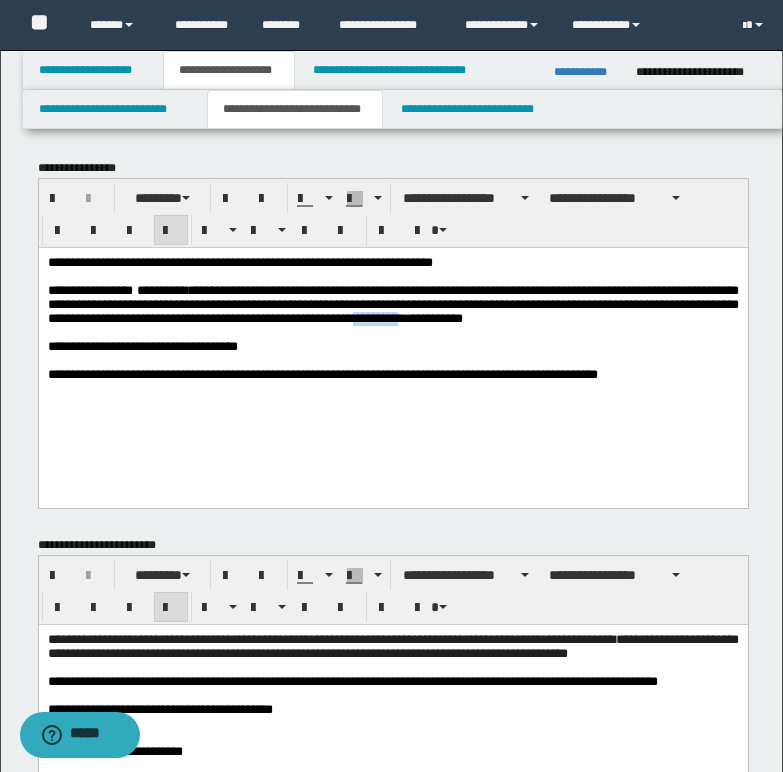 drag, startPoint x: 579, startPoint y: 329, endPoint x: 644, endPoint y: 321, distance: 65.490456 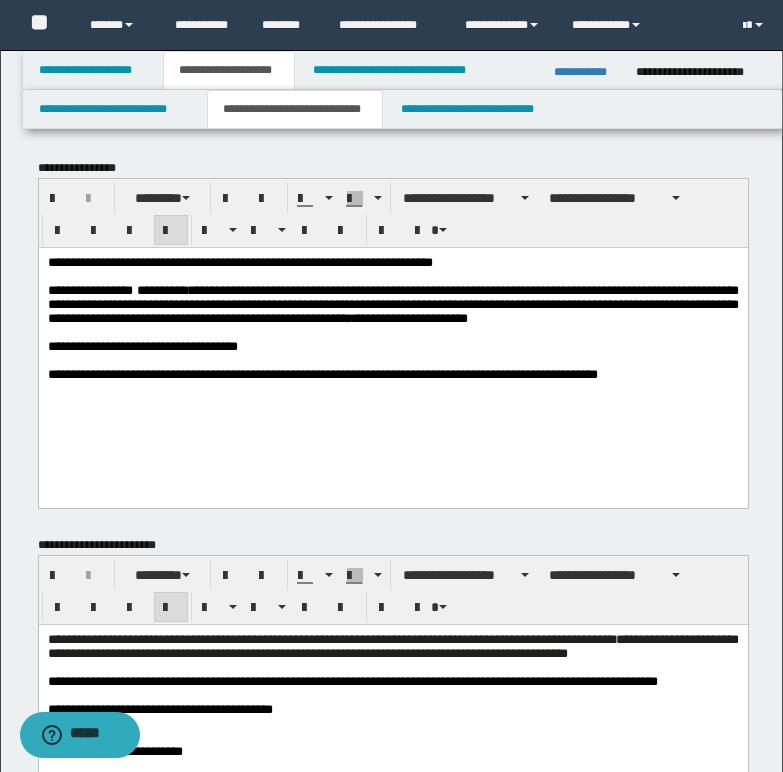 click on "**********" at bounding box center [367, 373] 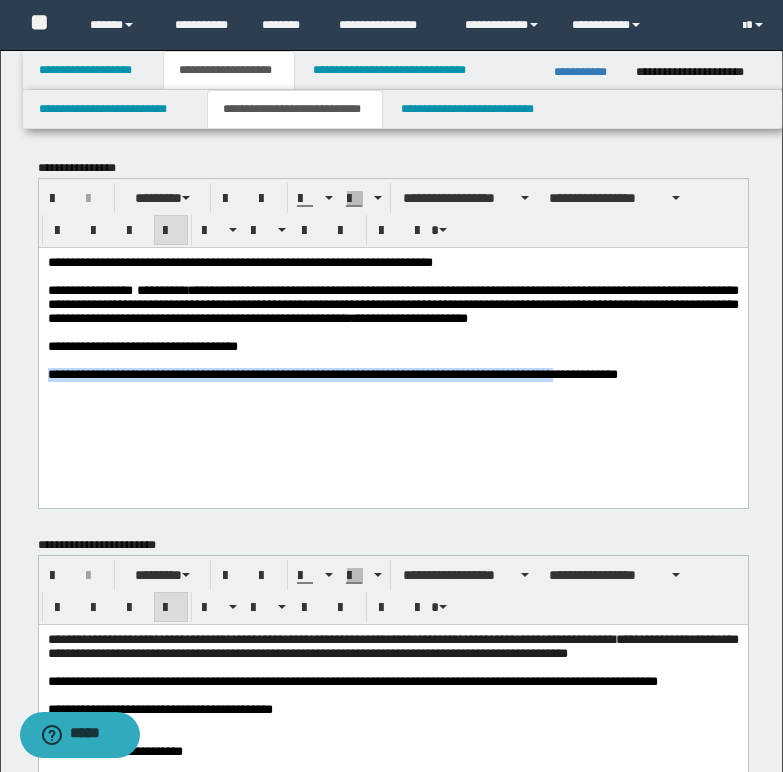 drag, startPoint x: 45, startPoint y: 390, endPoint x: 597, endPoint y: 391, distance: 552.0009 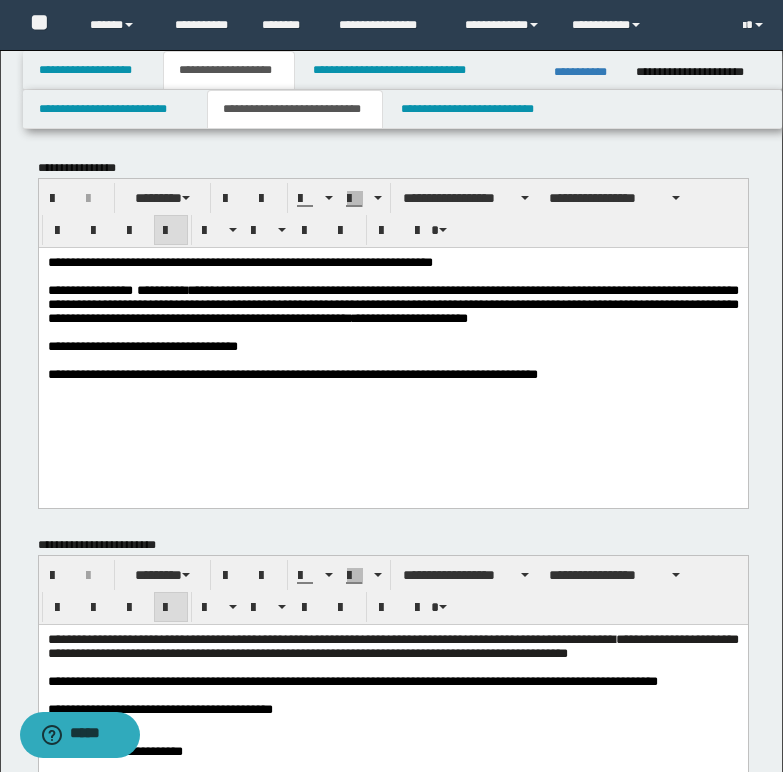 scroll, scrollTop: 200, scrollLeft: 0, axis: vertical 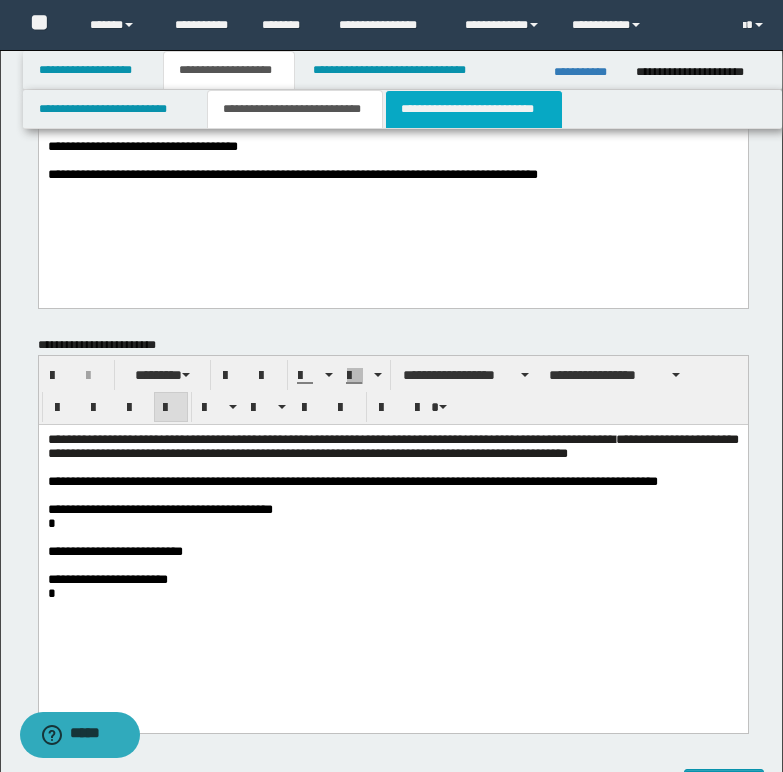 click on "**********" at bounding box center (474, 109) 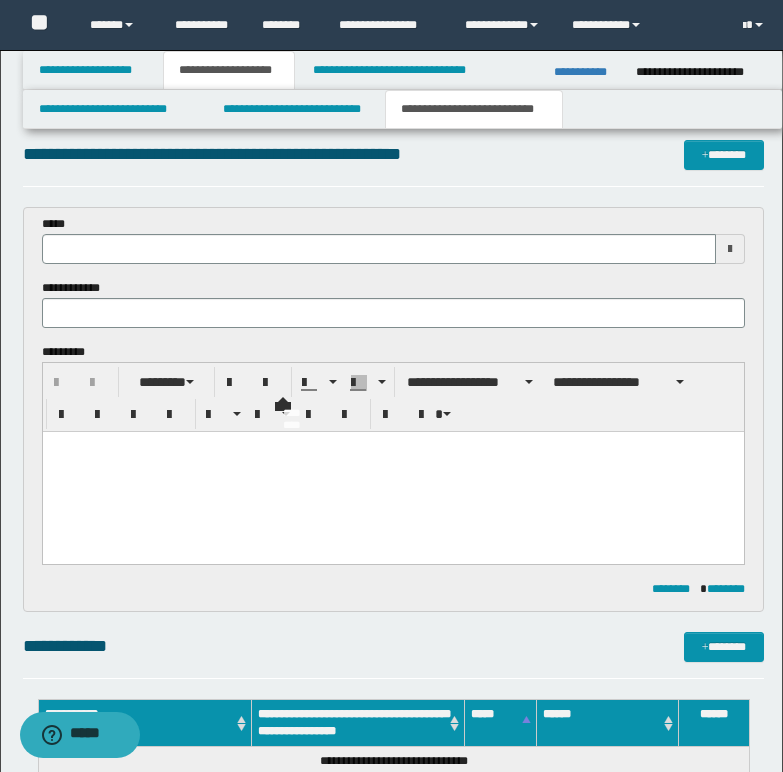 scroll, scrollTop: 0, scrollLeft: 0, axis: both 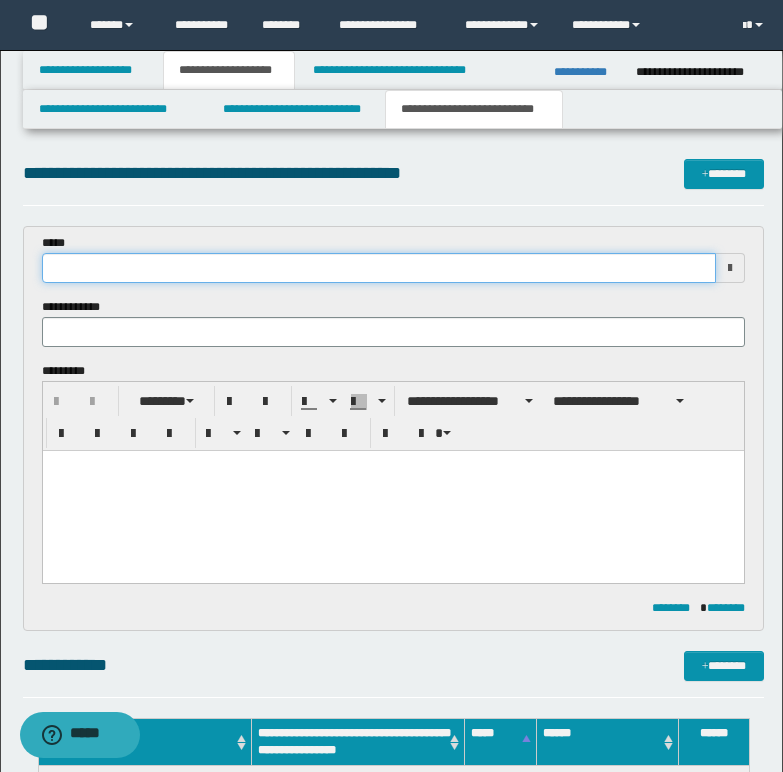 click at bounding box center [379, 268] 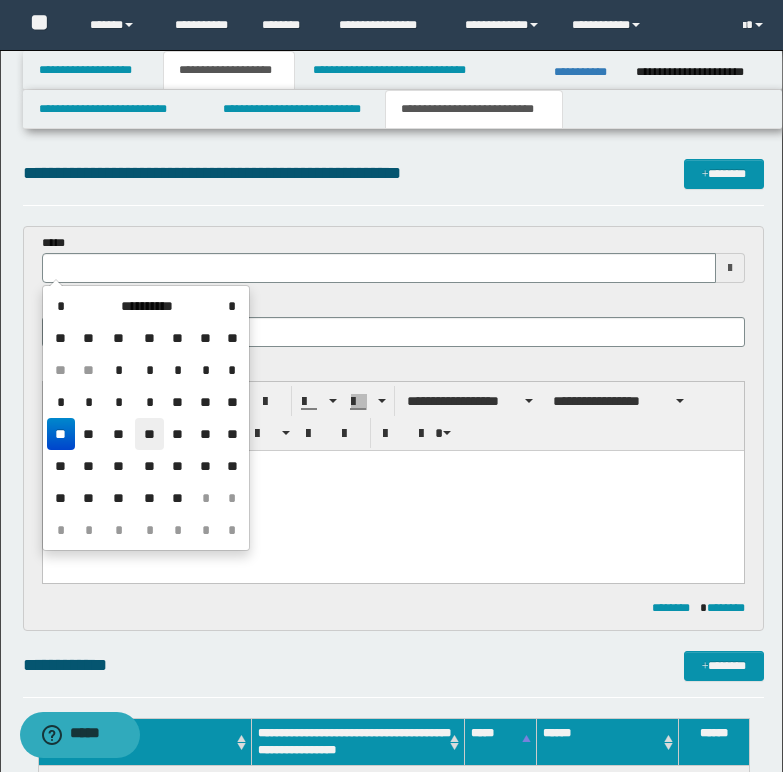 click on "**" at bounding box center [149, 434] 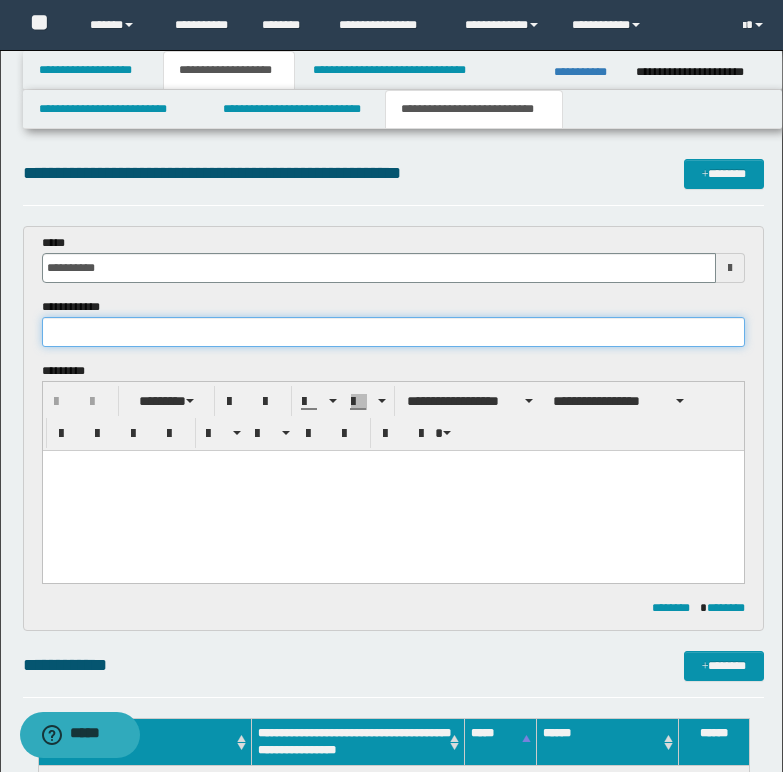 click at bounding box center (393, 332) 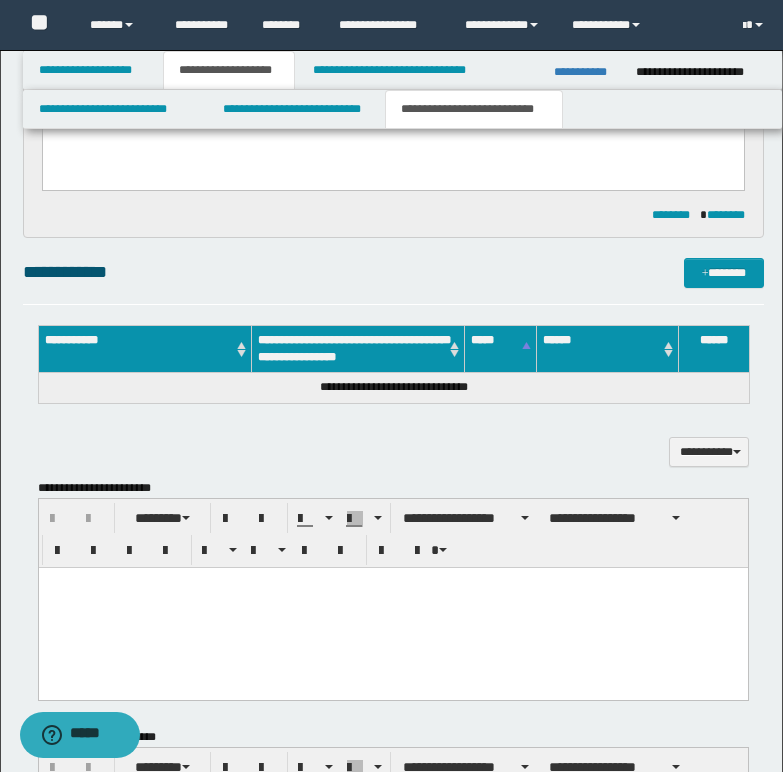 scroll, scrollTop: 400, scrollLeft: 0, axis: vertical 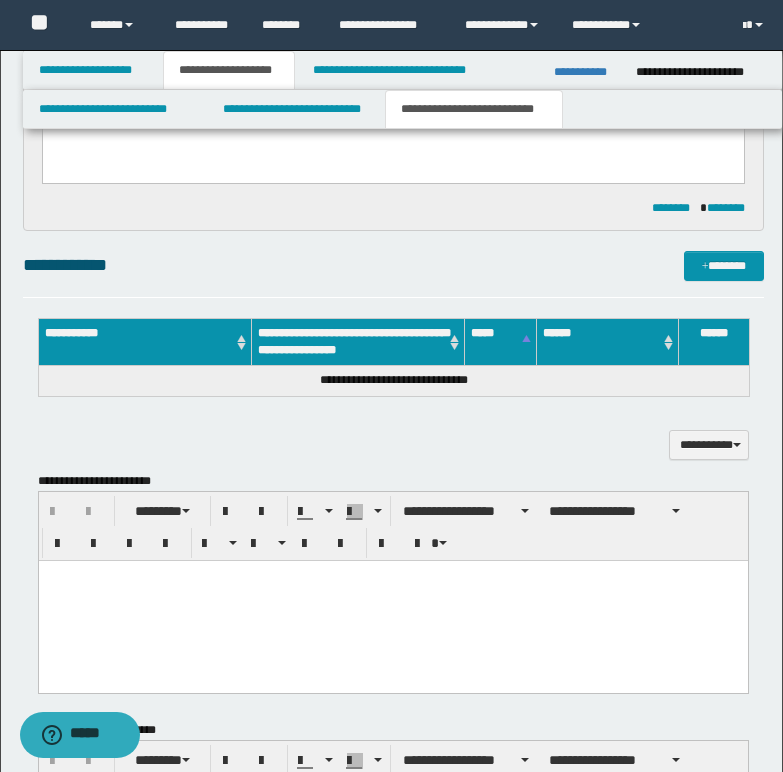 type on "**********" 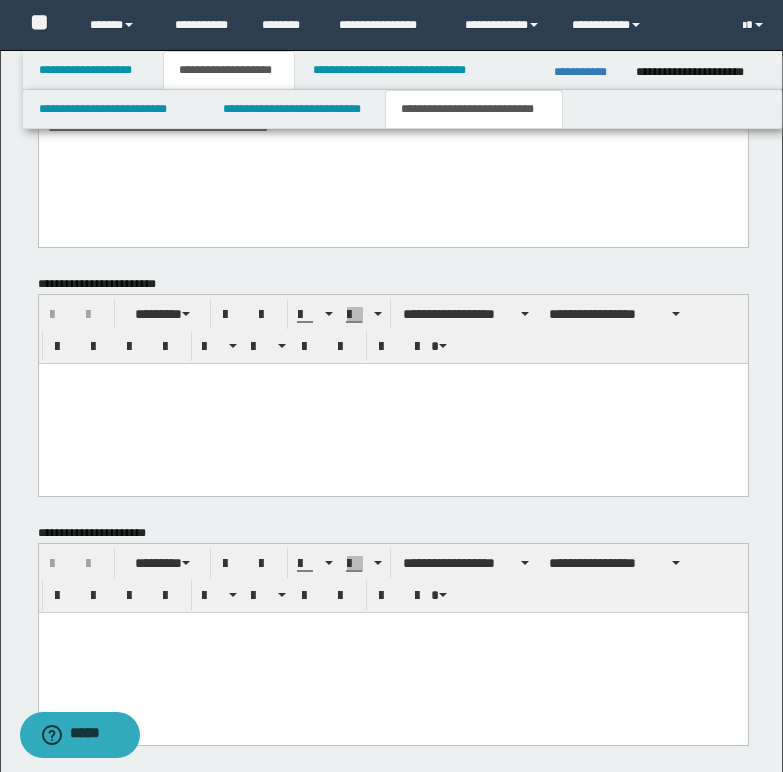 scroll, scrollTop: 975, scrollLeft: 0, axis: vertical 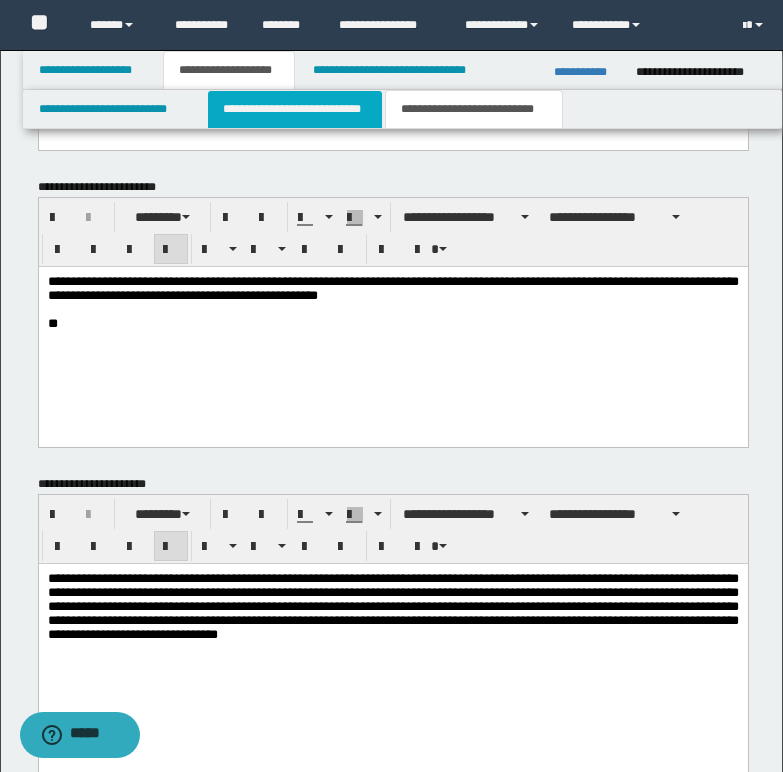 click on "**********" at bounding box center [295, 109] 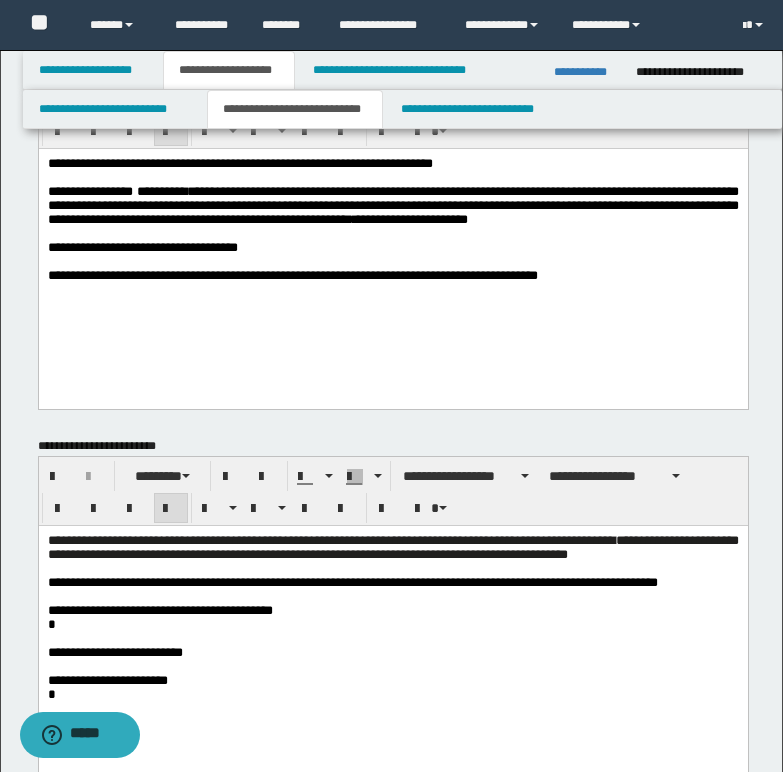scroll, scrollTop: 75, scrollLeft: 0, axis: vertical 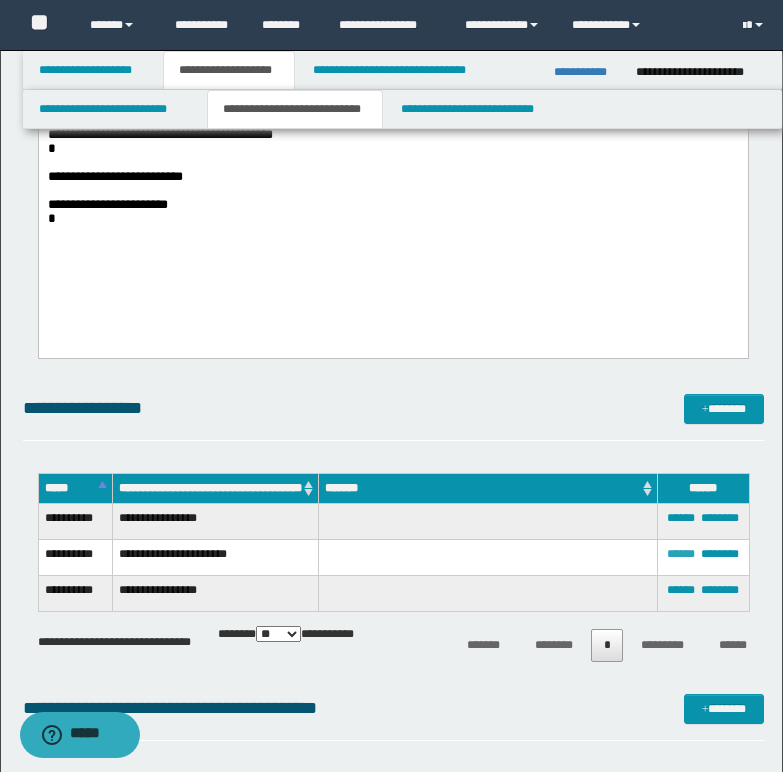 click on "******" at bounding box center (681, 554) 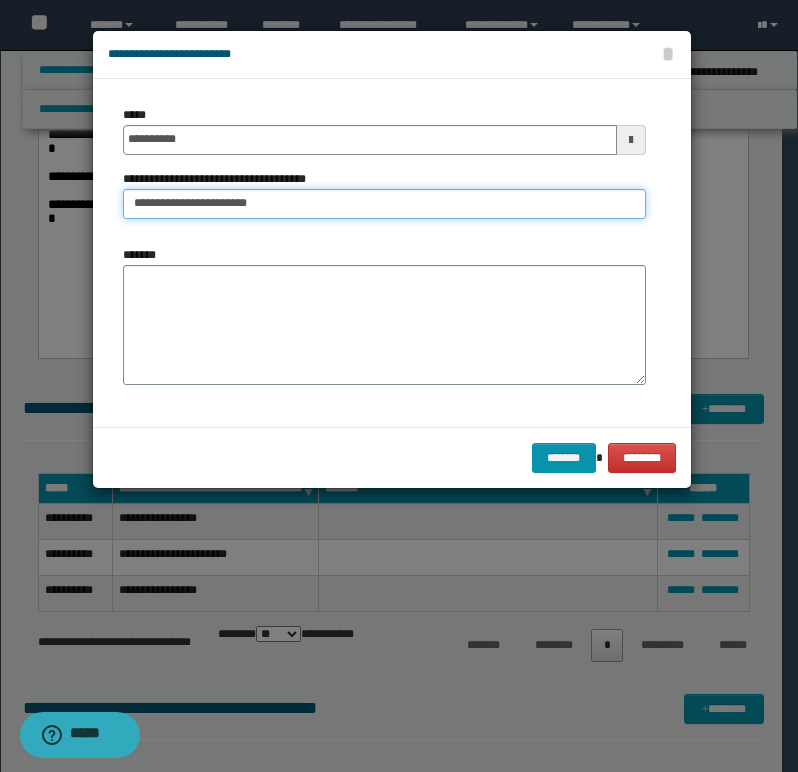 click on "**********" at bounding box center [384, 204] 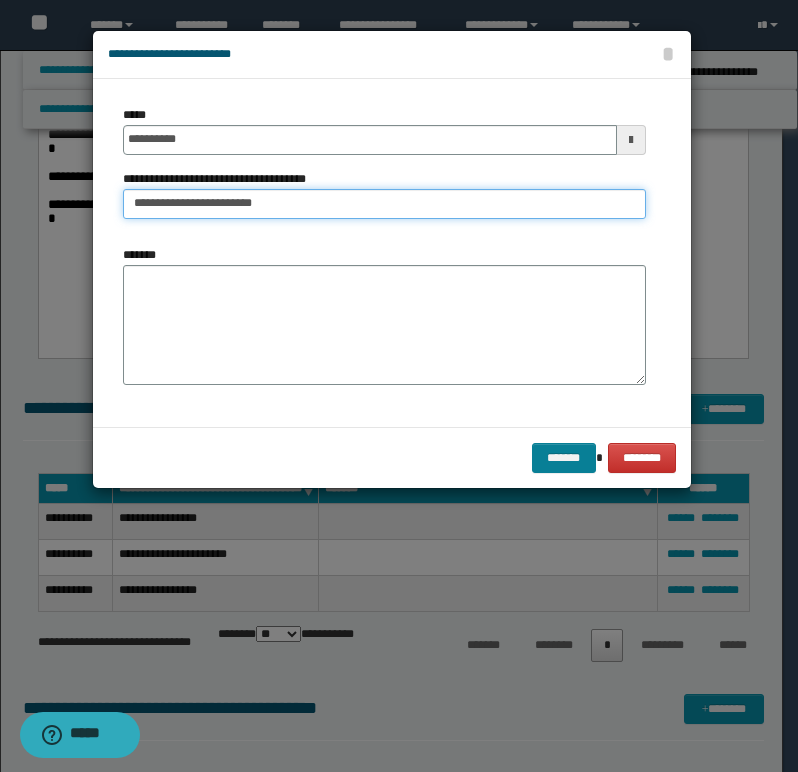 type on "**********" 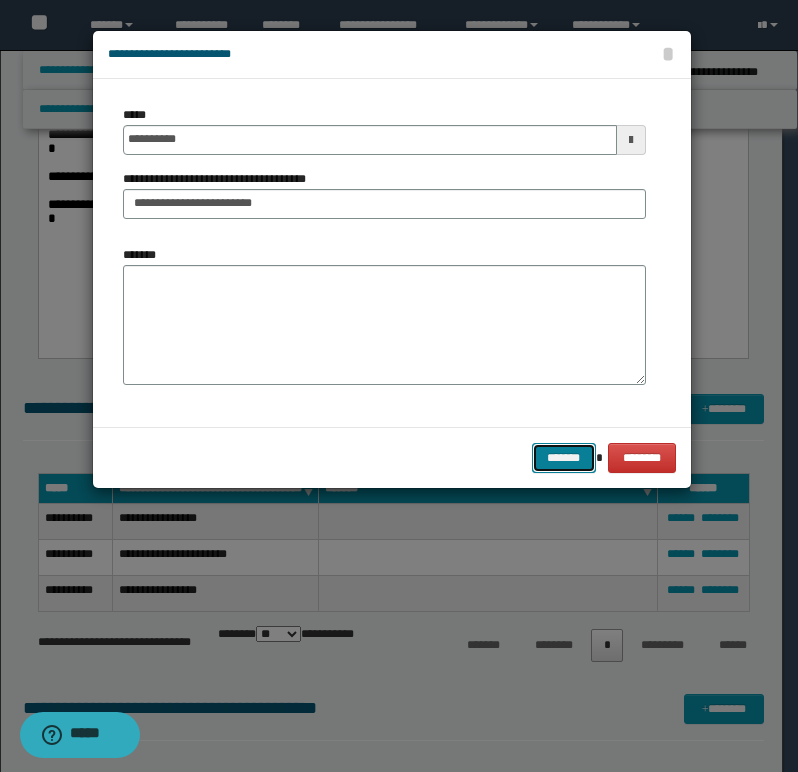 click on "*******" at bounding box center (564, 458) 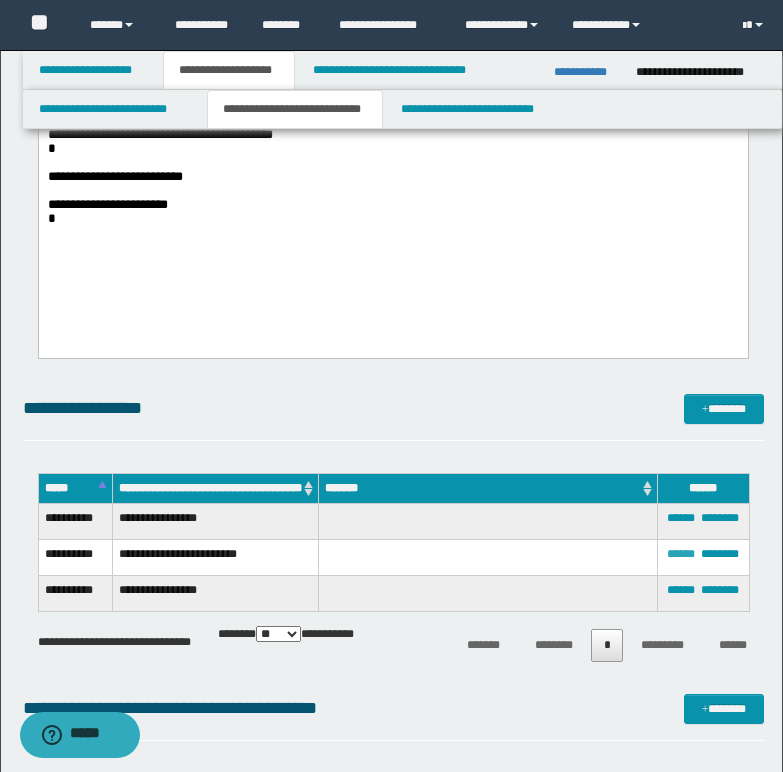 click on "******" at bounding box center (681, 554) 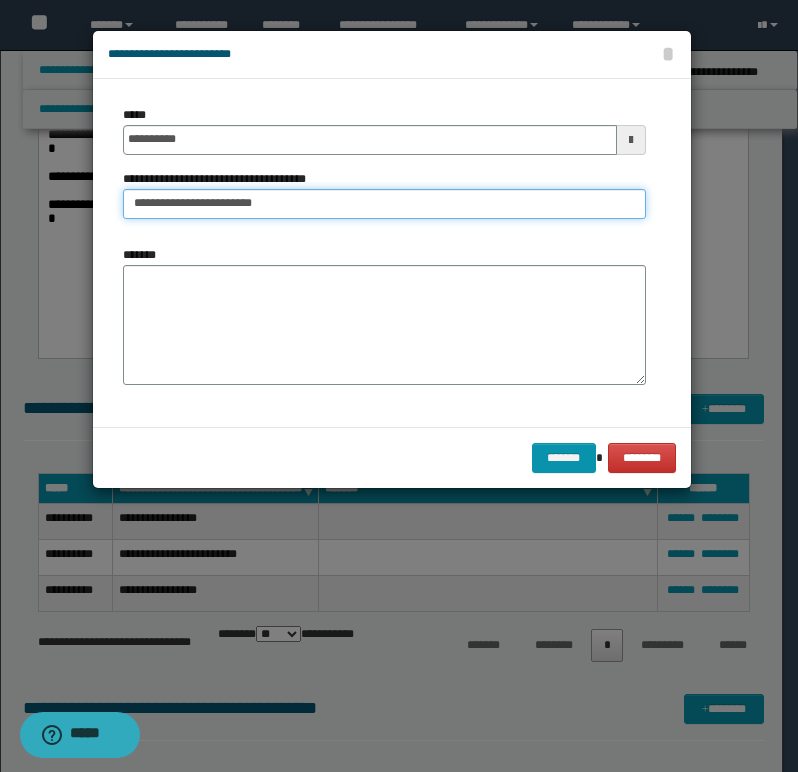 drag, startPoint x: 258, startPoint y: 201, endPoint x: 304, endPoint y: 202, distance: 46.010868 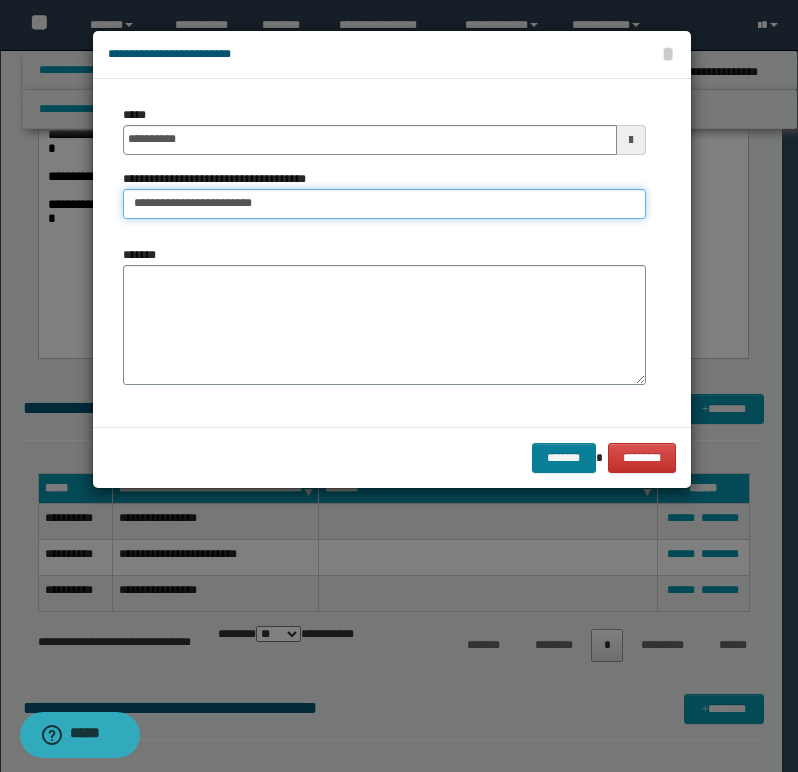 type on "**********" 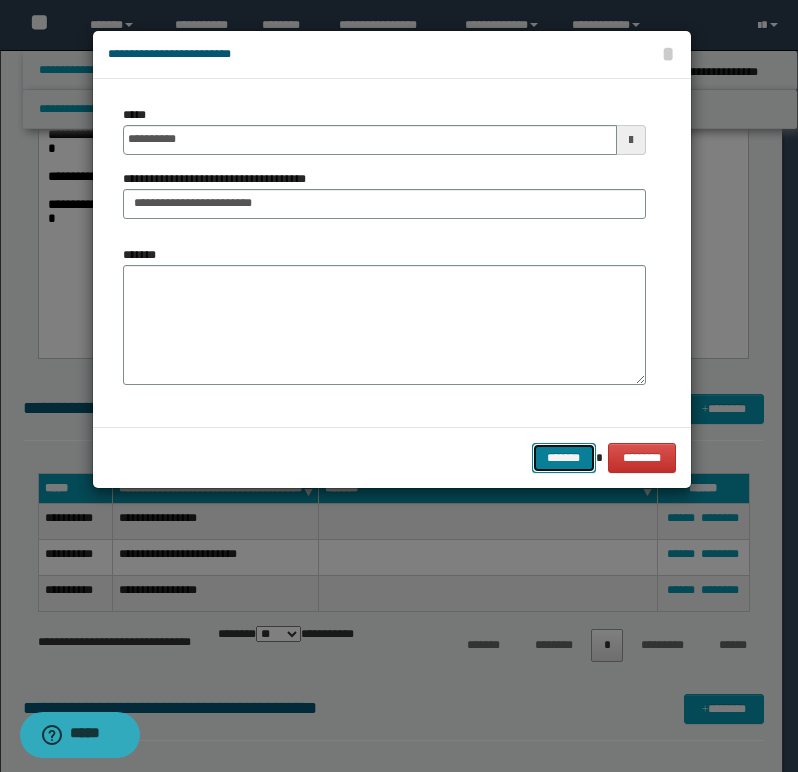 click on "*******" at bounding box center (564, 458) 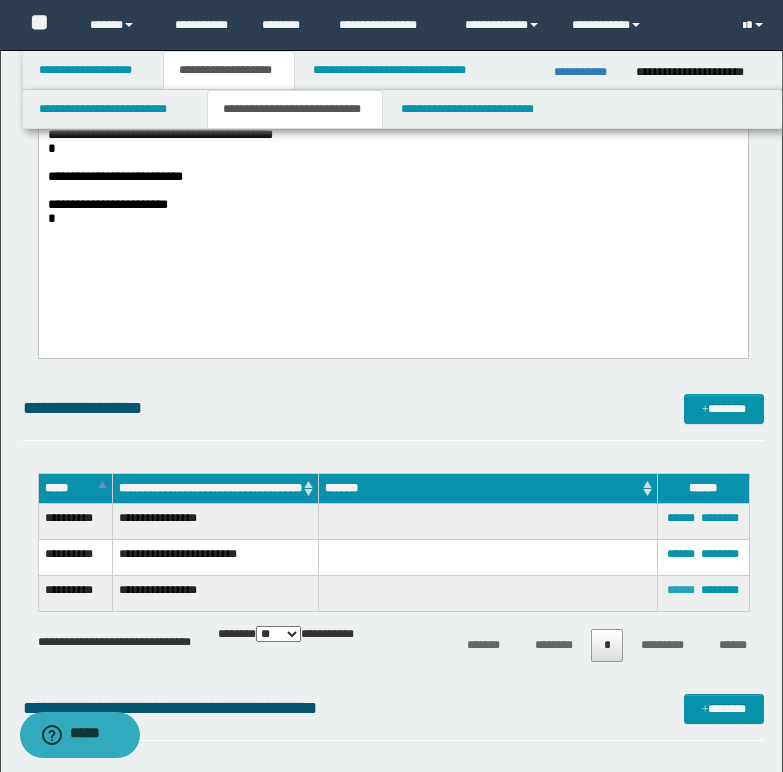 click on "******" at bounding box center (681, 590) 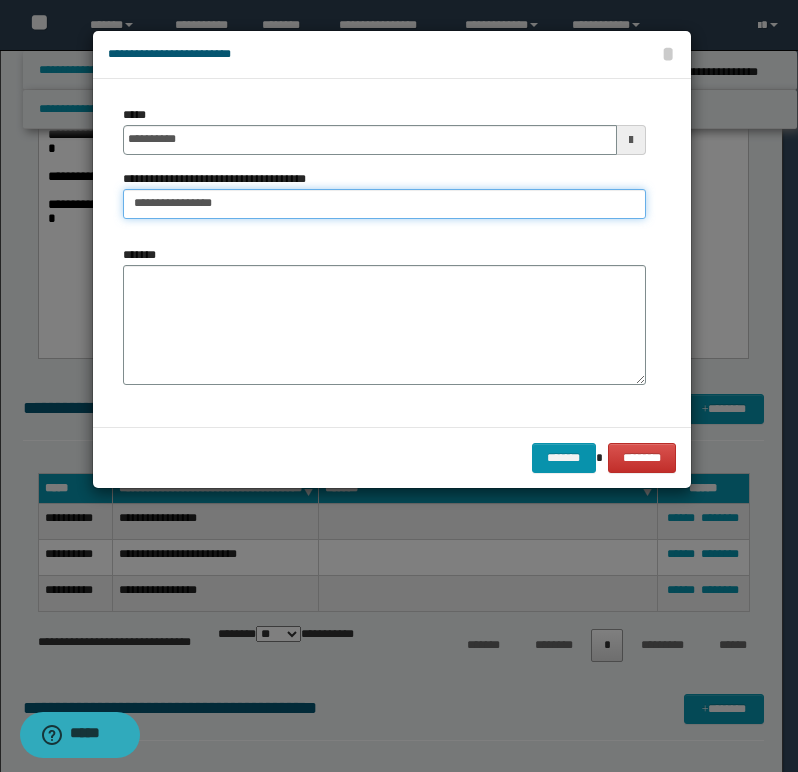 click on "**********" at bounding box center (384, 204) 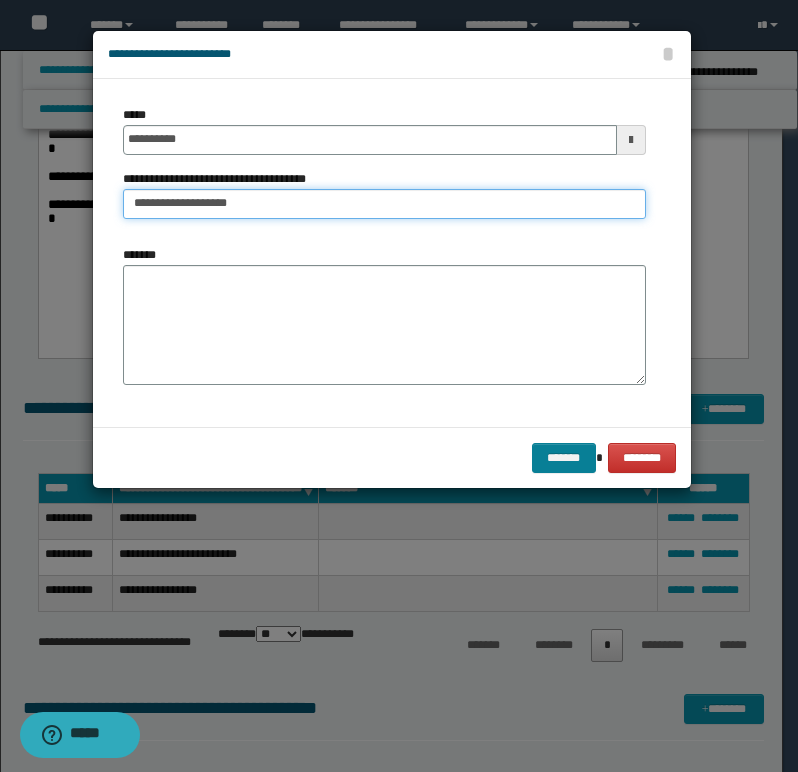 type on "**********" 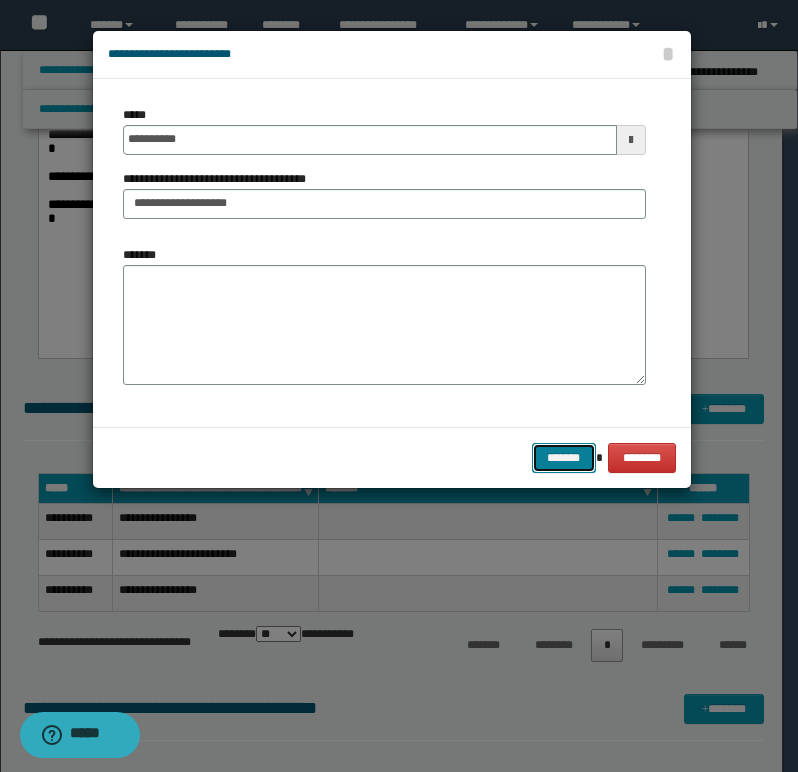 click on "*******" at bounding box center [564, 458] 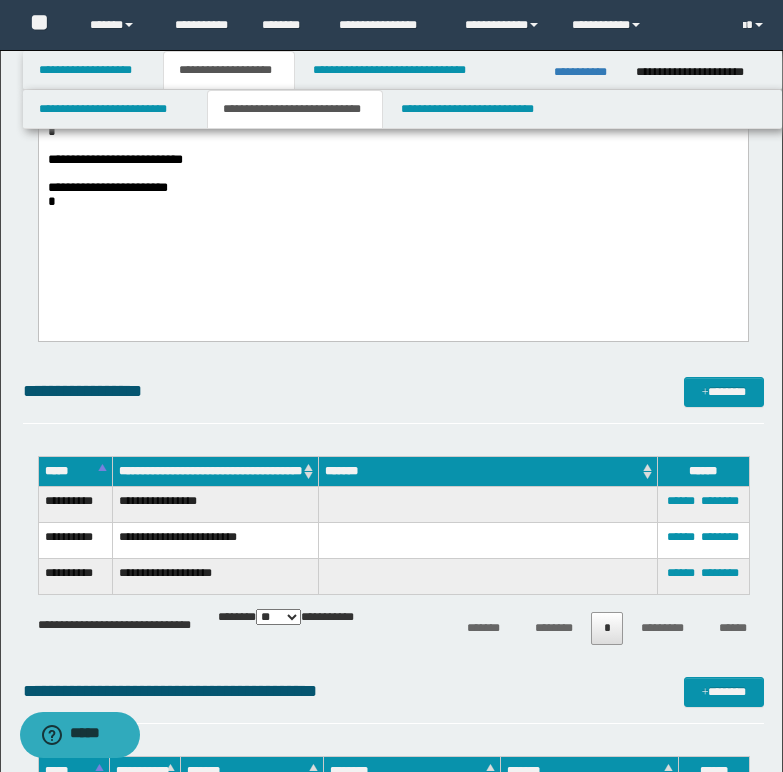scroll, scrollTop: 600, scrollLeft: 0, axis: vertical 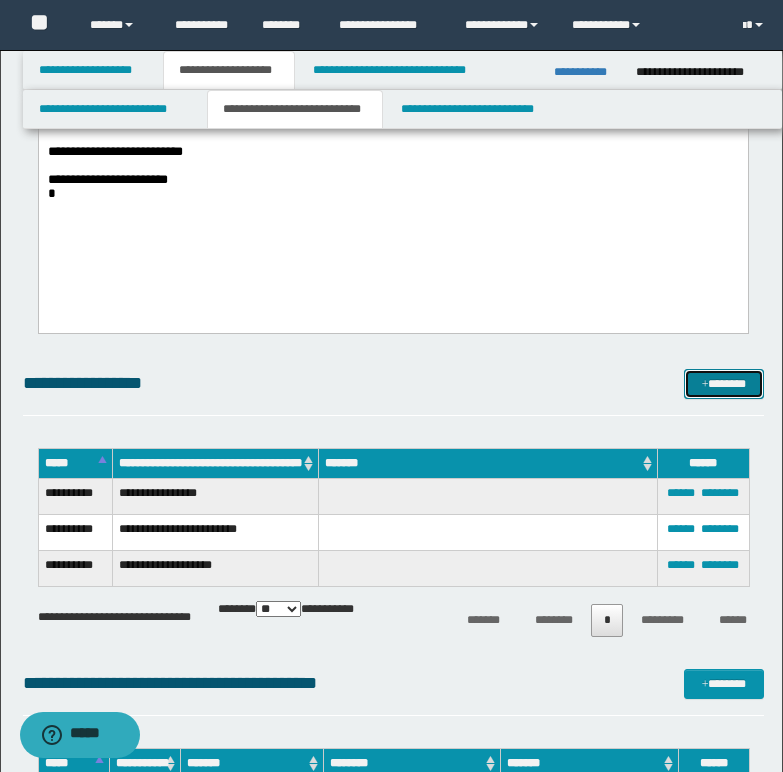 click on "*******" at bounding box center (724, 384) 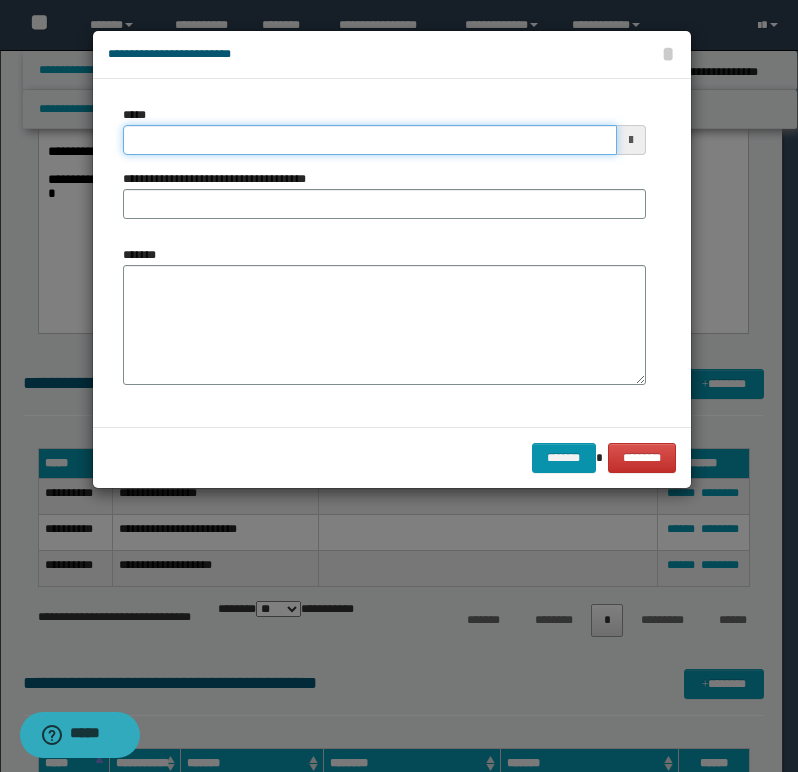 click on "*****" at bounding box center (370, 140) 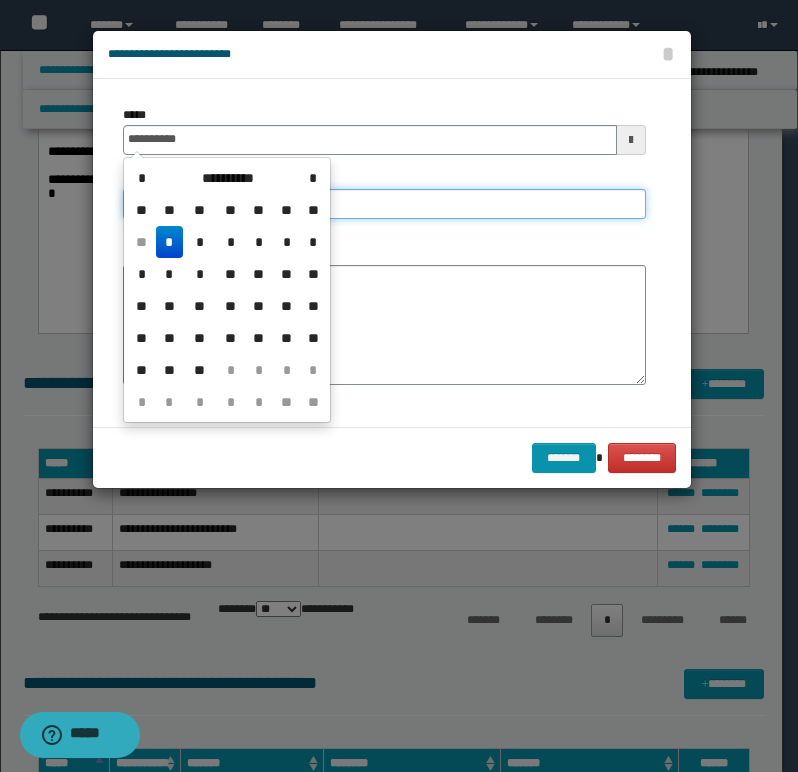 type on "**********" 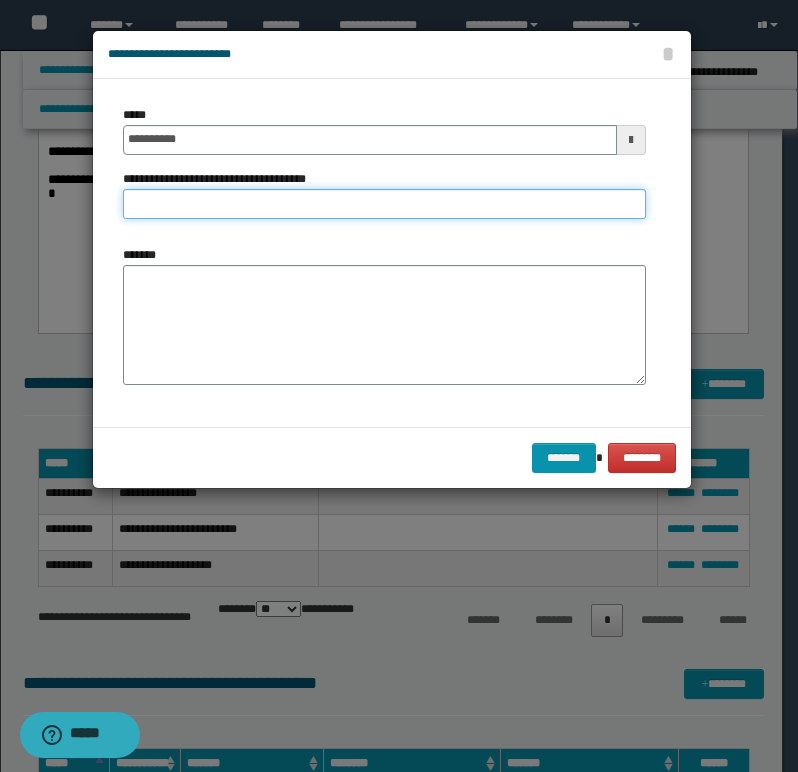 click on "**********" at bounding box center [384, 204] 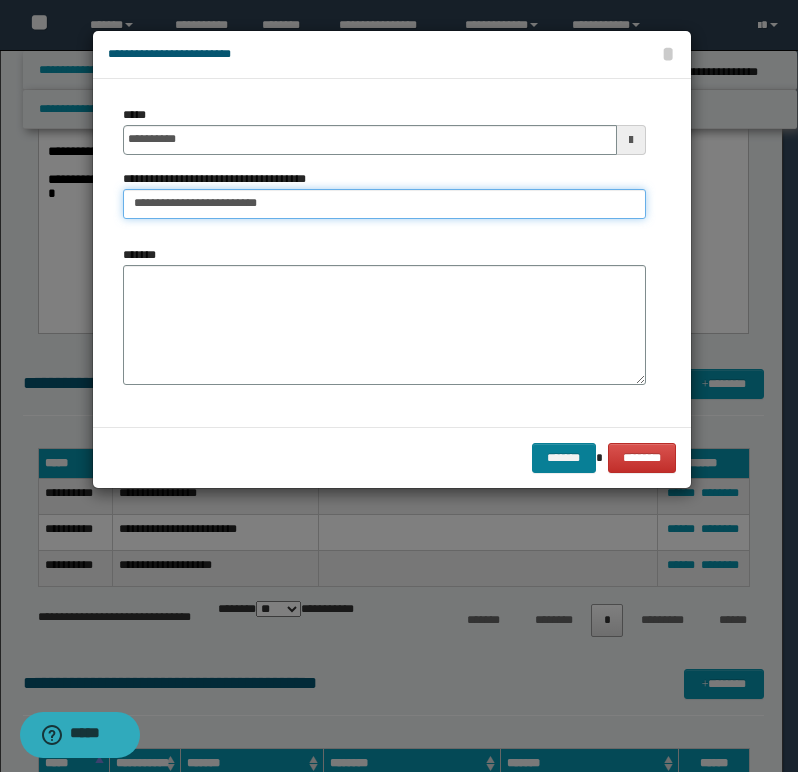 type on "**********" 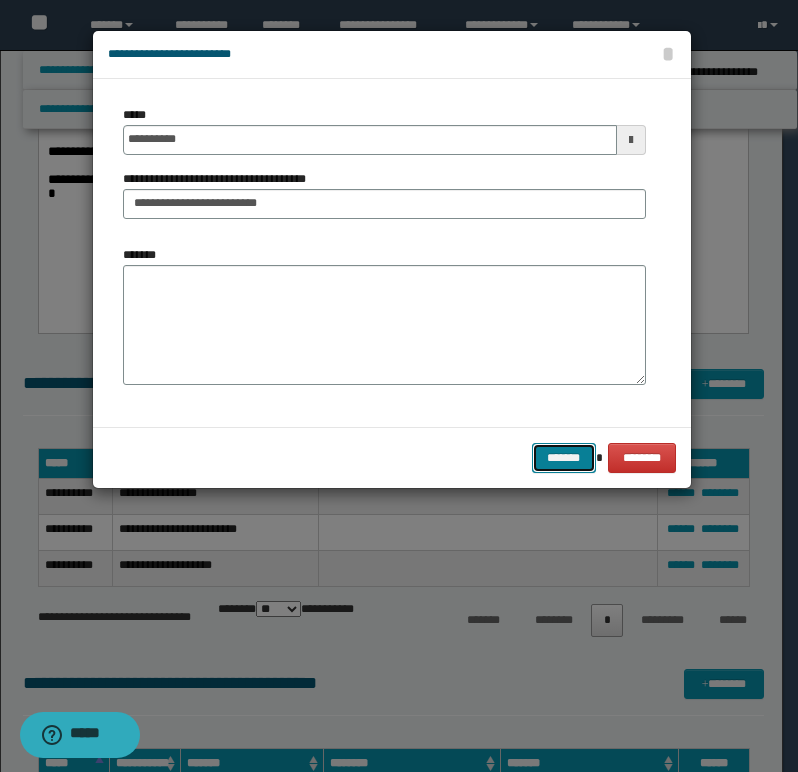 click on "*******" at bounding box center (564, 458) 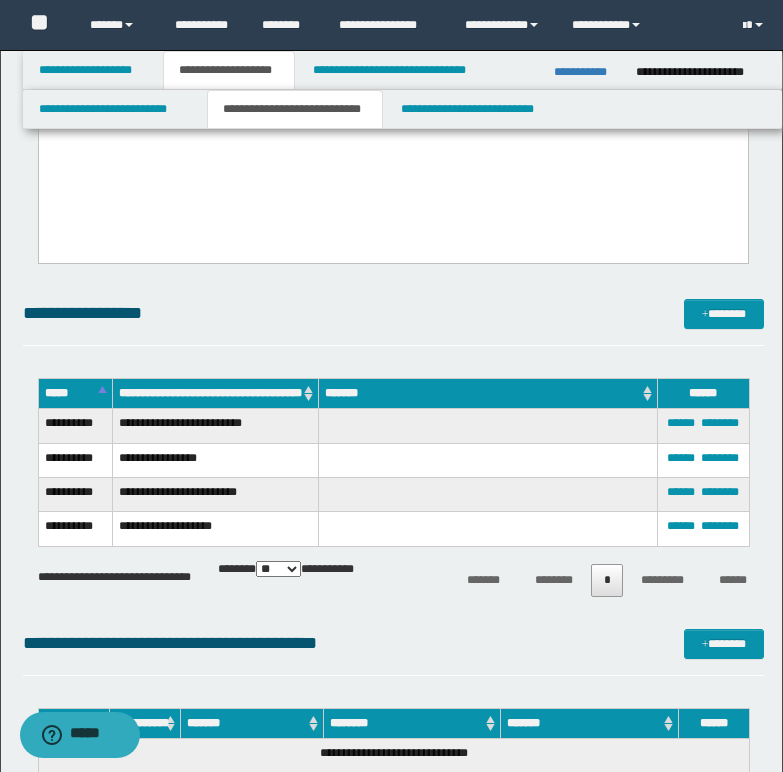scroll, scrollTop: 700, scrollLeft: 0, axis: vertical 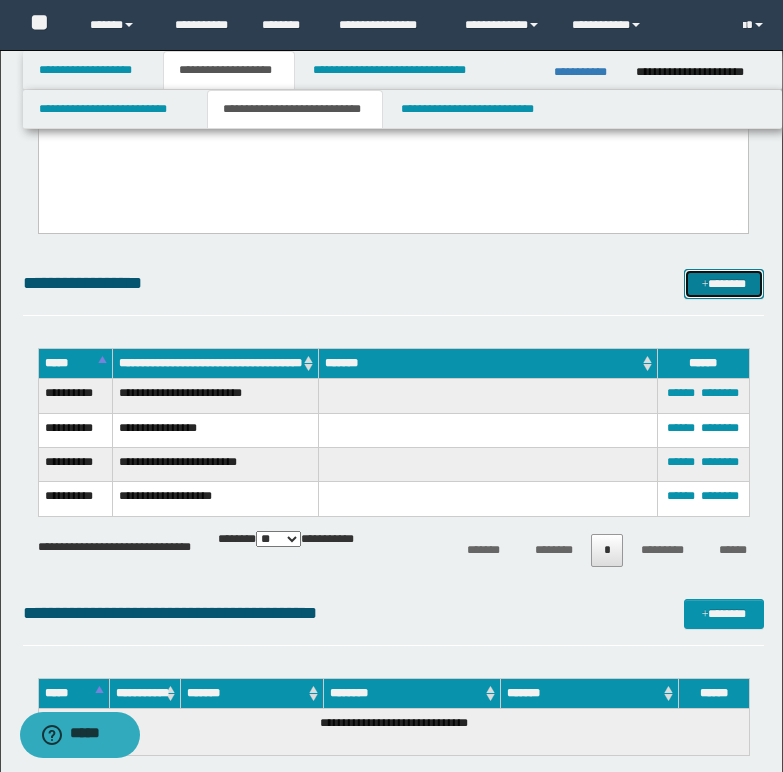 click on "*******" at bounding box center (724, 284) 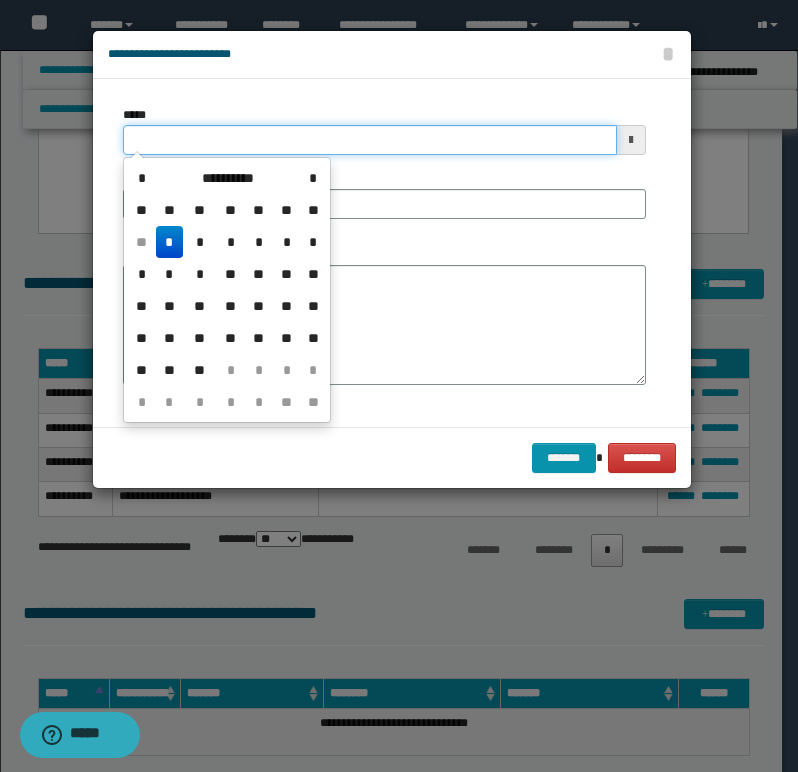 click on "*****" at bounding box center [370, 140] 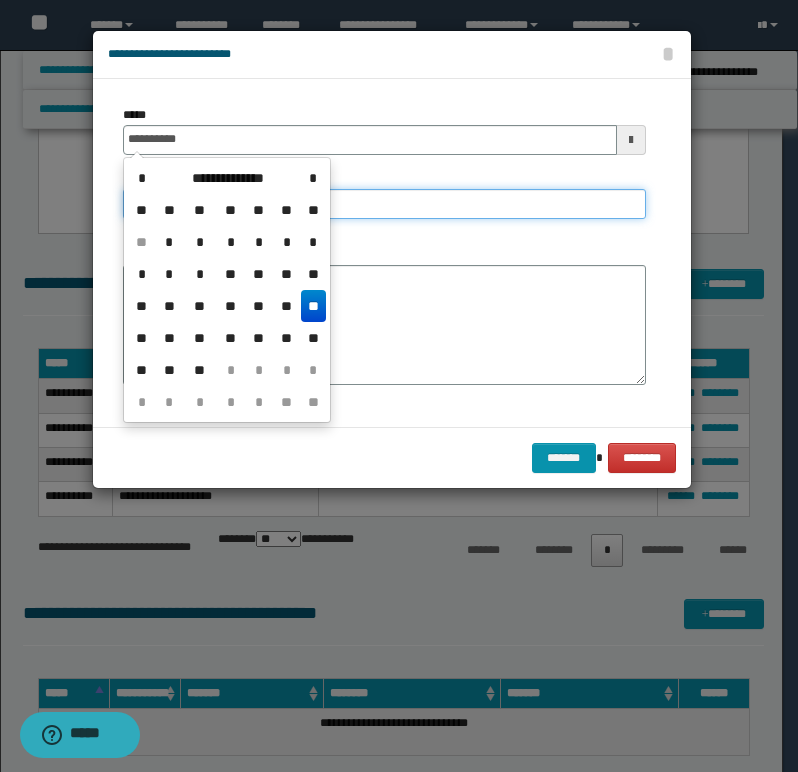 type on "**********" 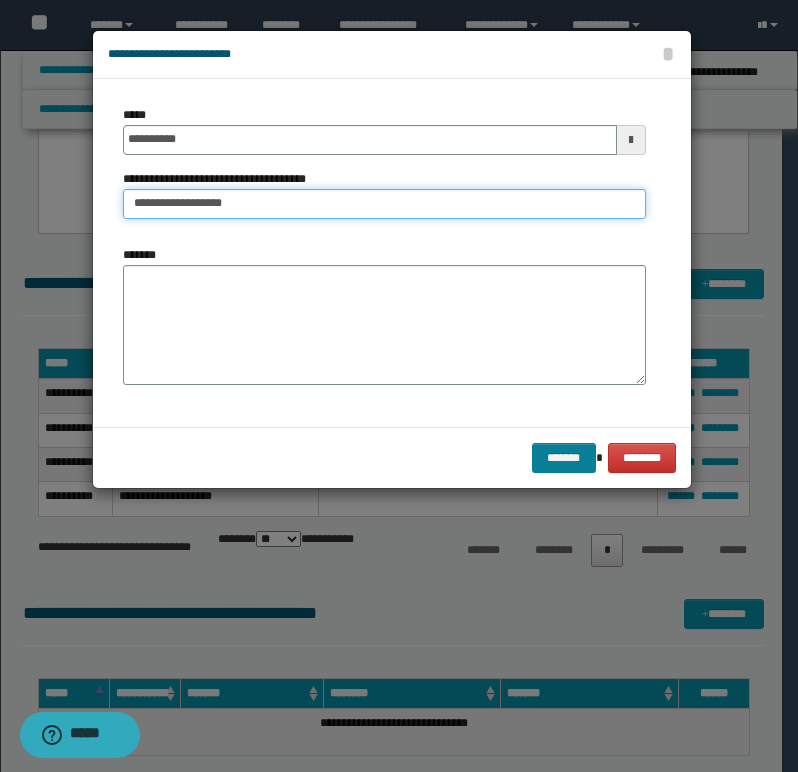 type on "**********" 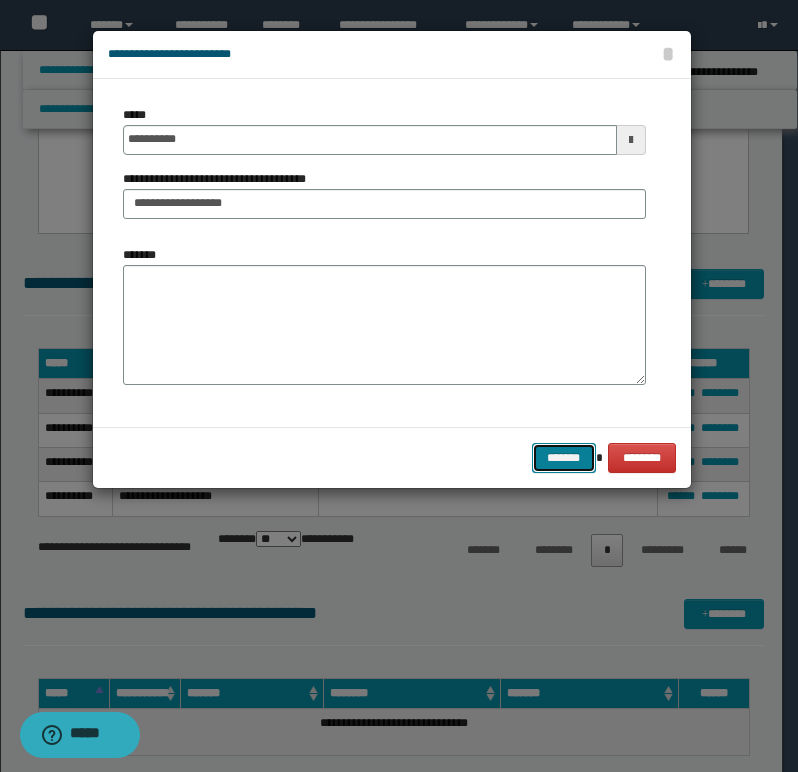 click on "*******" at bounding box center [564, 458] 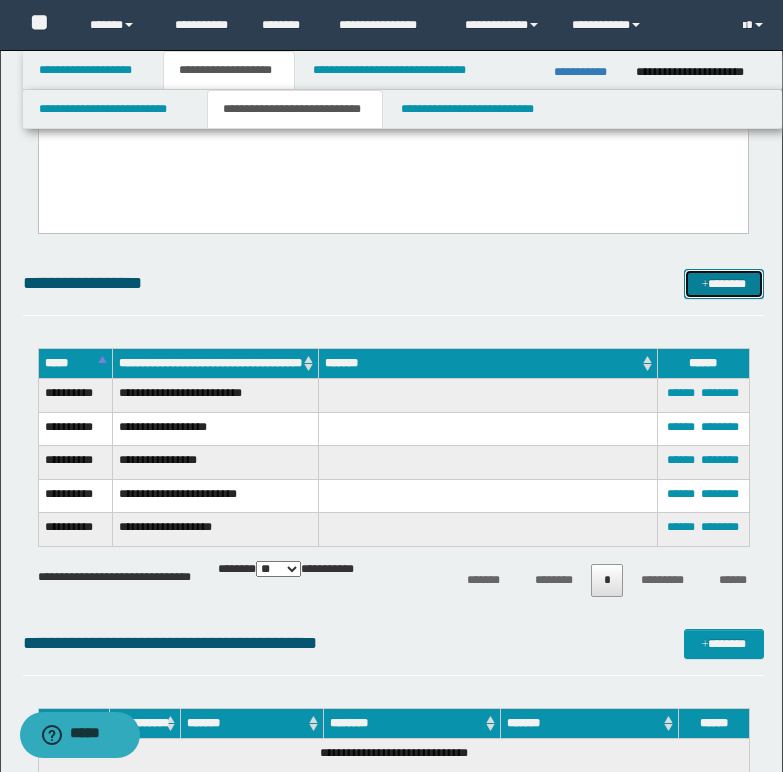 click on "*******" at bounding box center (724, 284) 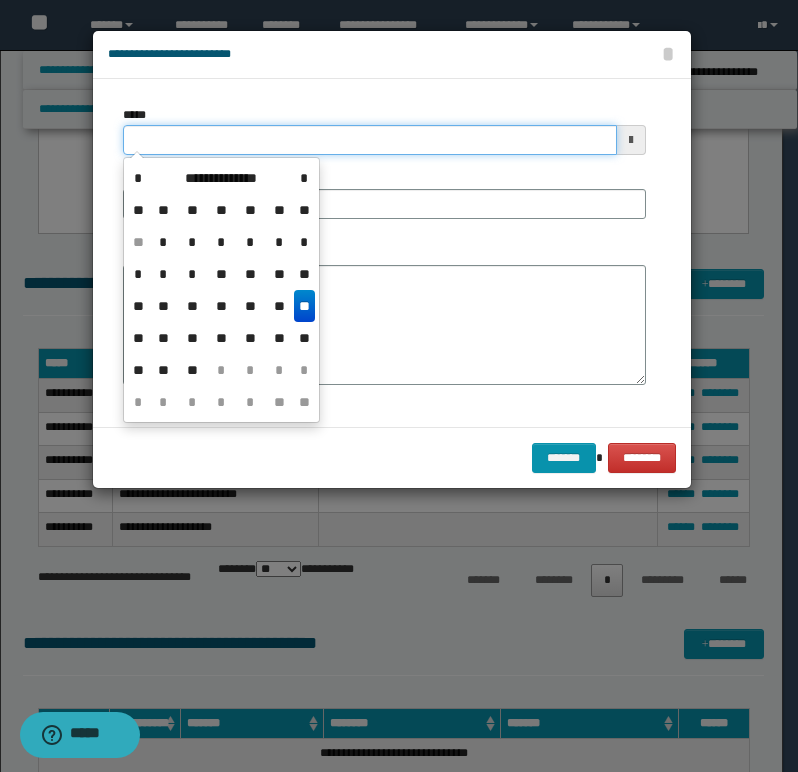 click on "*****" at bounding box center [370, 140] 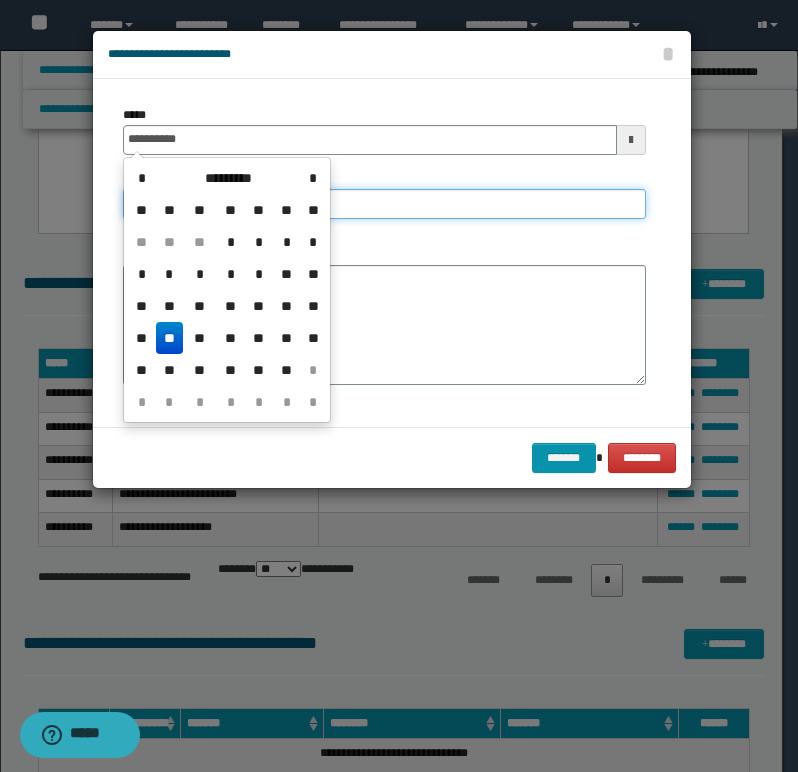 type on "**********" 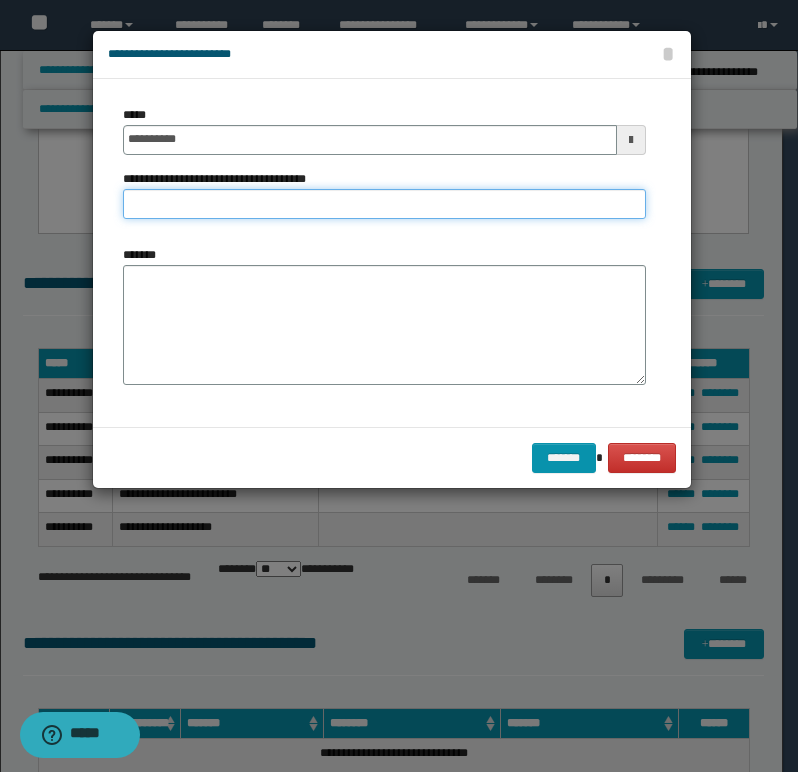 click on "**********" at bounding box center [384, 204] 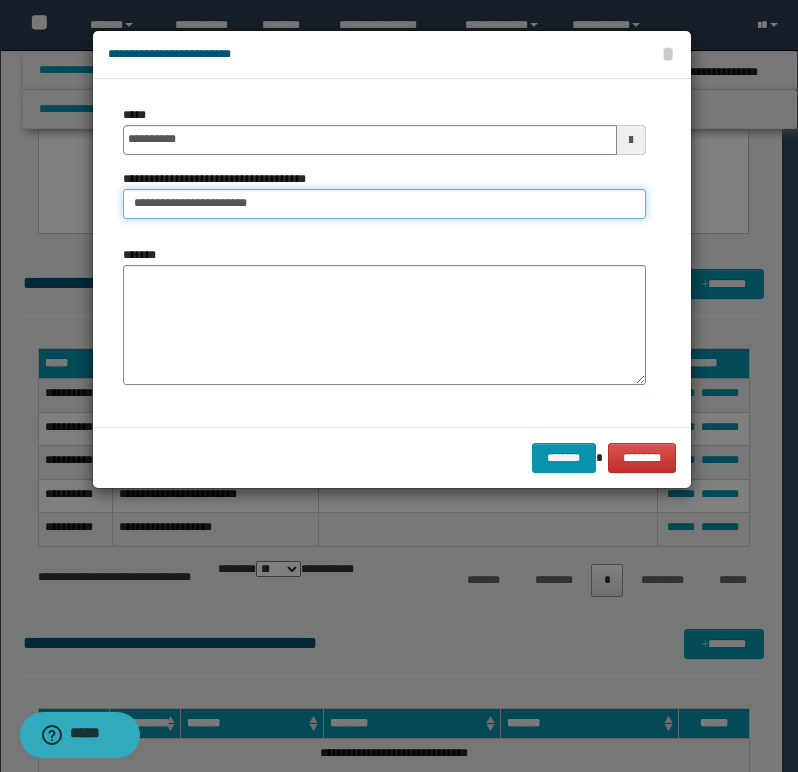 click on "**********" at bounding box center (384, 204) 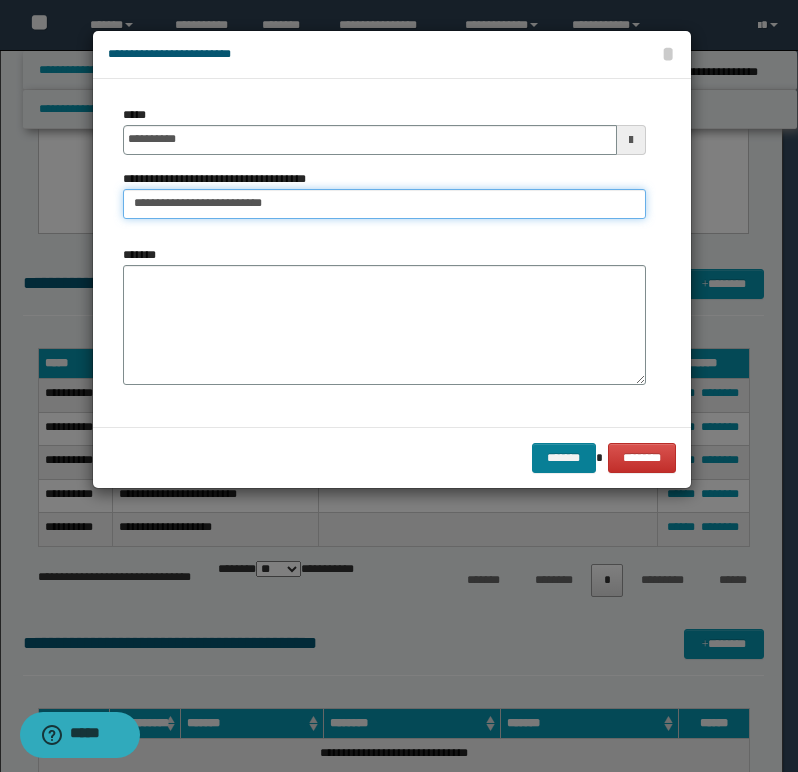 type on "**********" 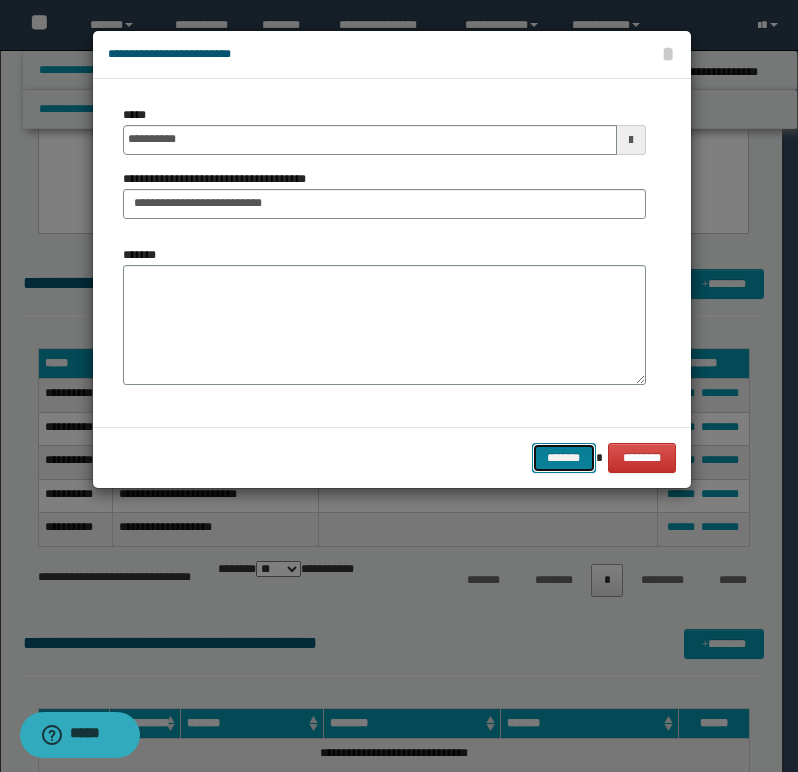 click on "*******" at bounding box center [564, 458] 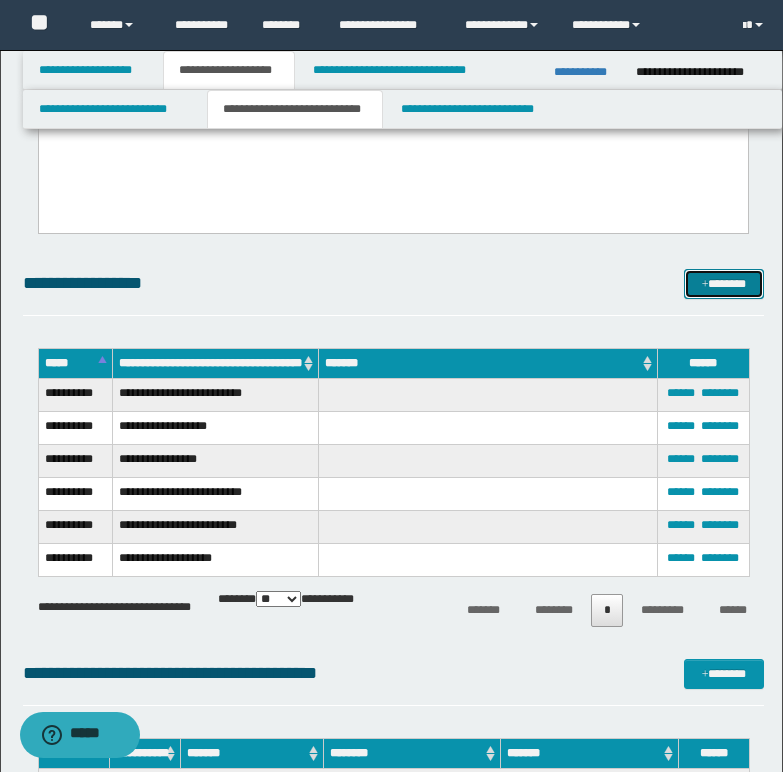 click on "*******" at bounding box center [724, 284] 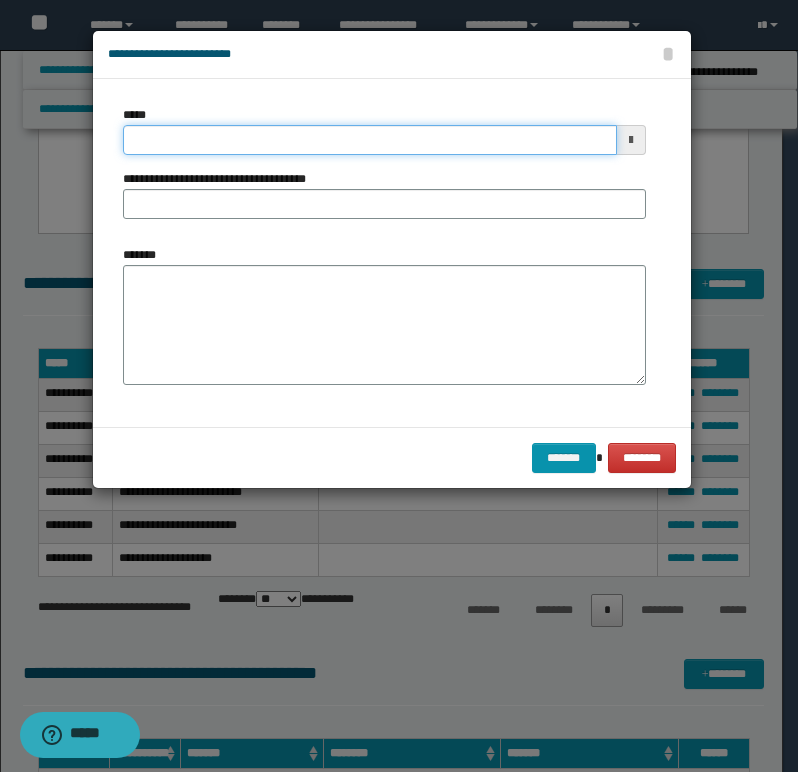 click on "*****" at bounding box center [370, 140] 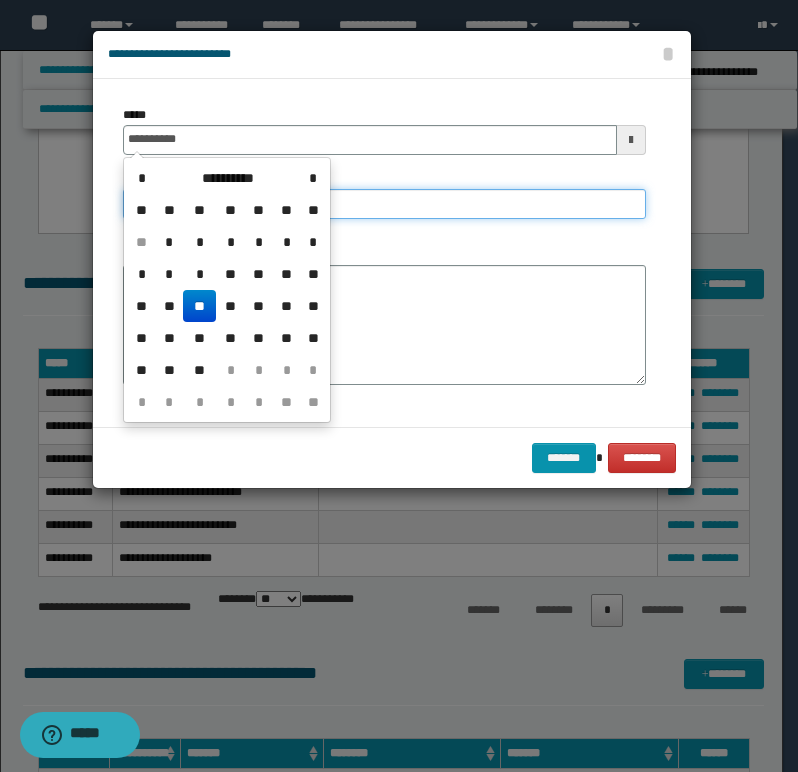 type on "**********" 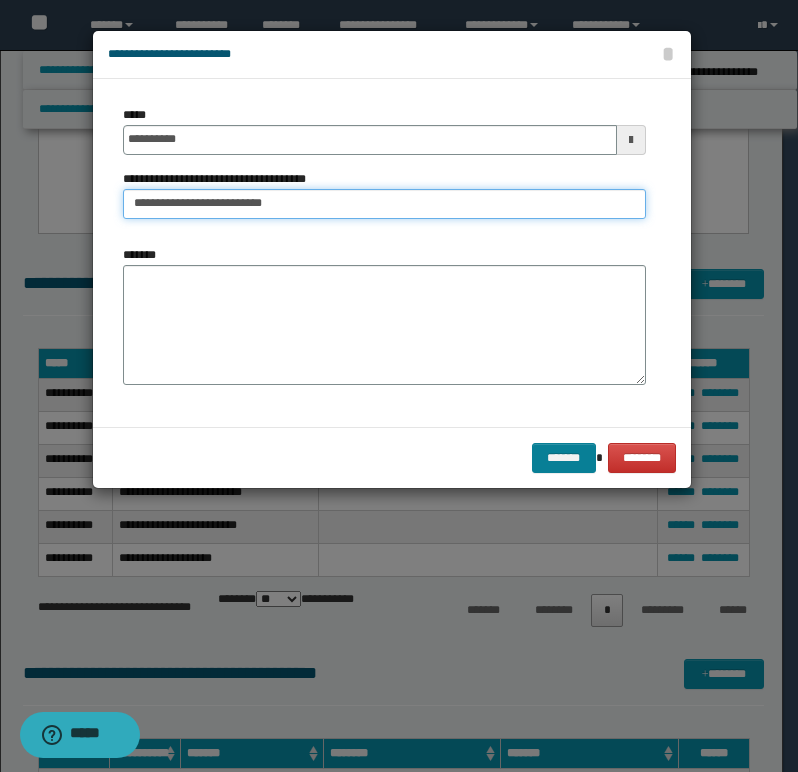 type on "**********" 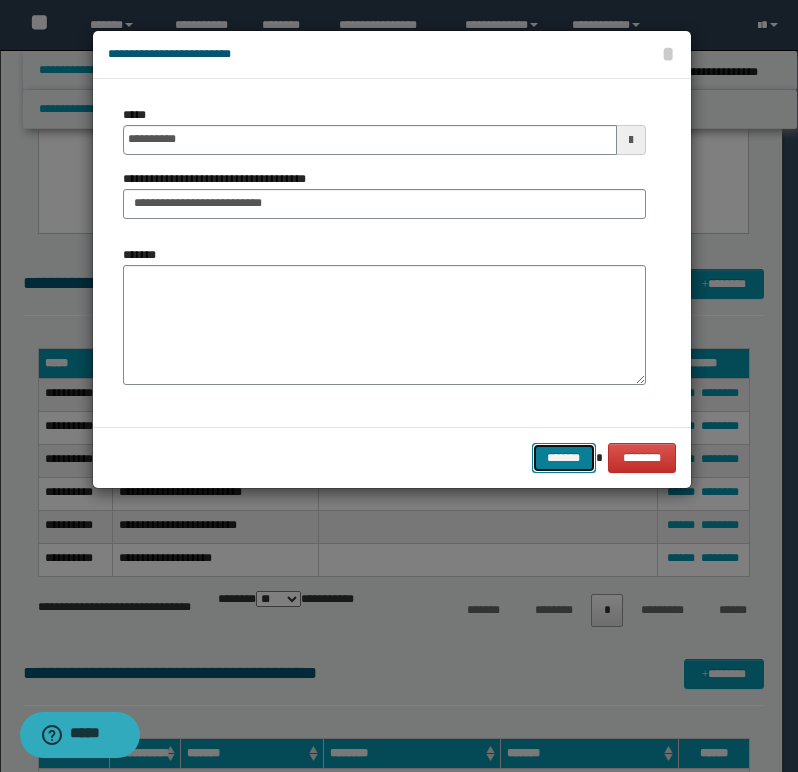 click on "*******" at bounding box center (564, 458) 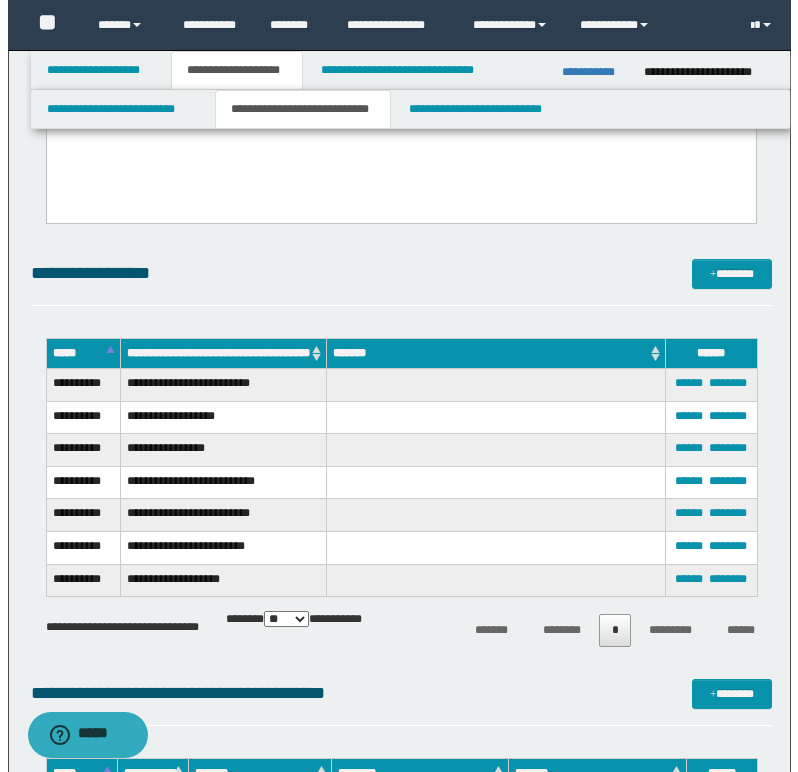 scroll, scrollTop: 700, scrollLeft: 0, axis: vertical 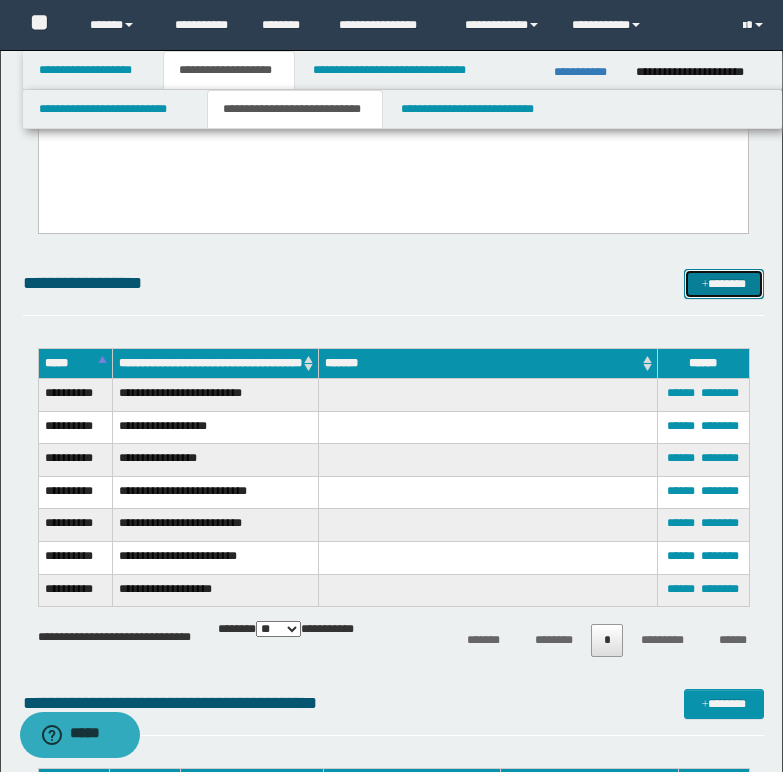 click on "*******" at bounding box center [724, 284] 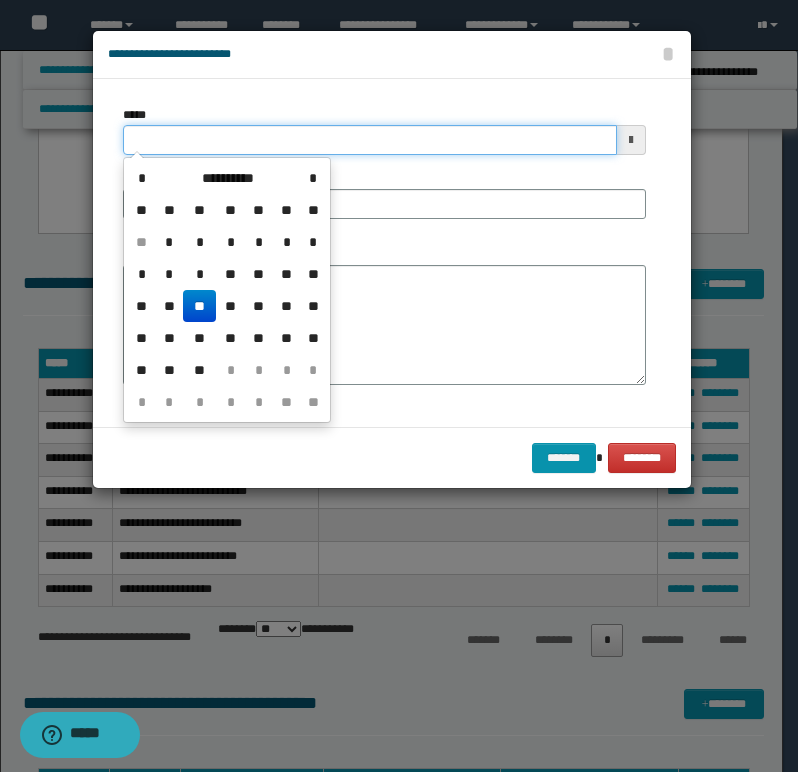 click on "*****" at bounding box center (370, 140) 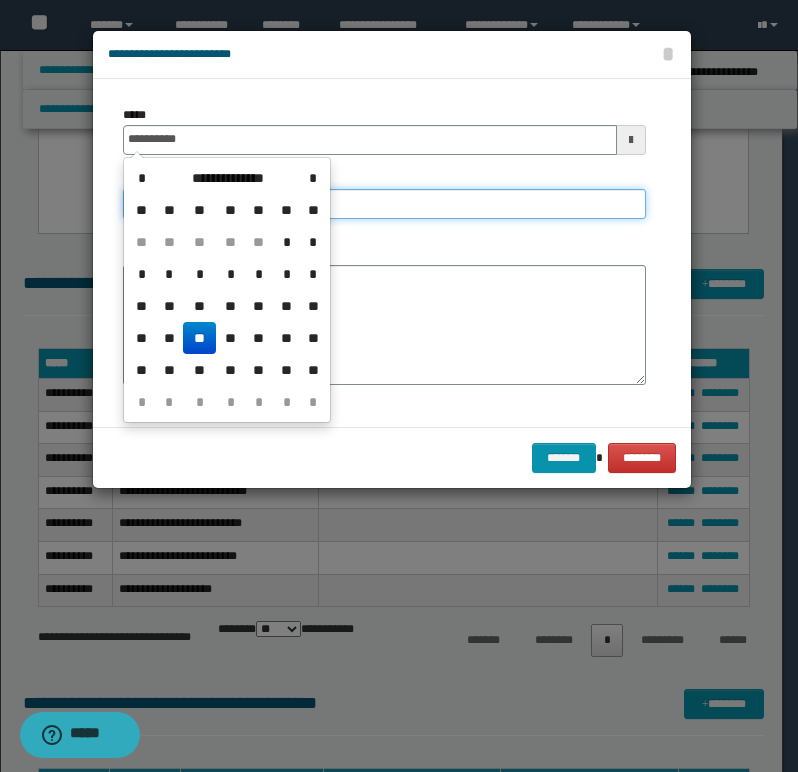 type on "**********" 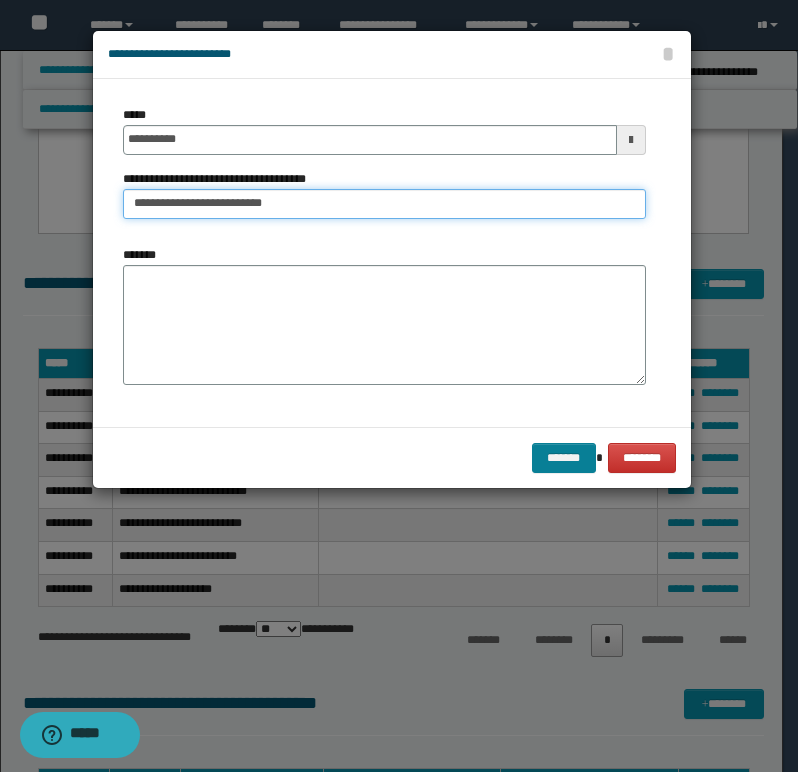 type on "**********" 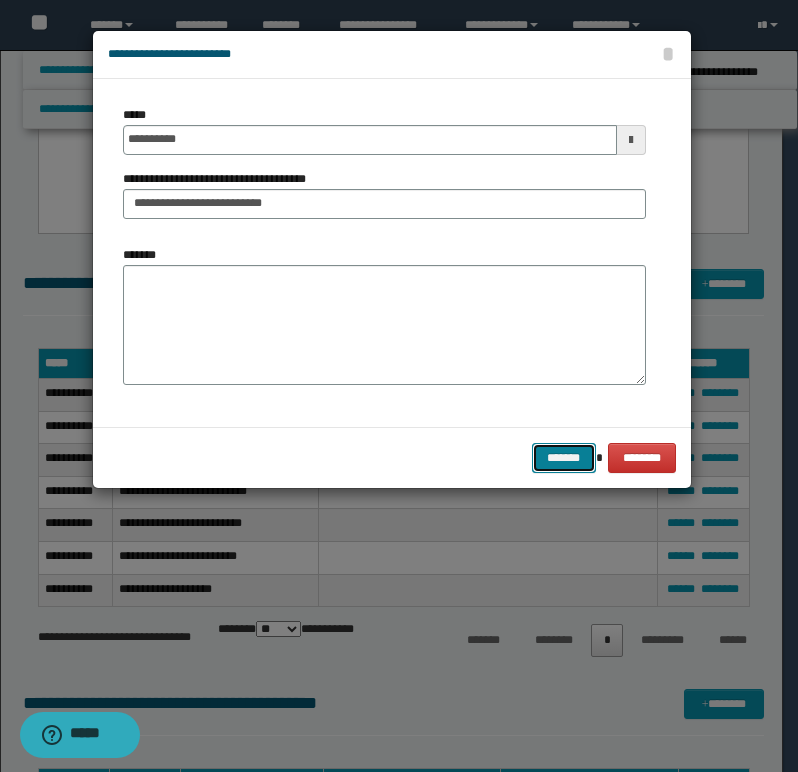click on "*******" at bounding box center [564, 458] 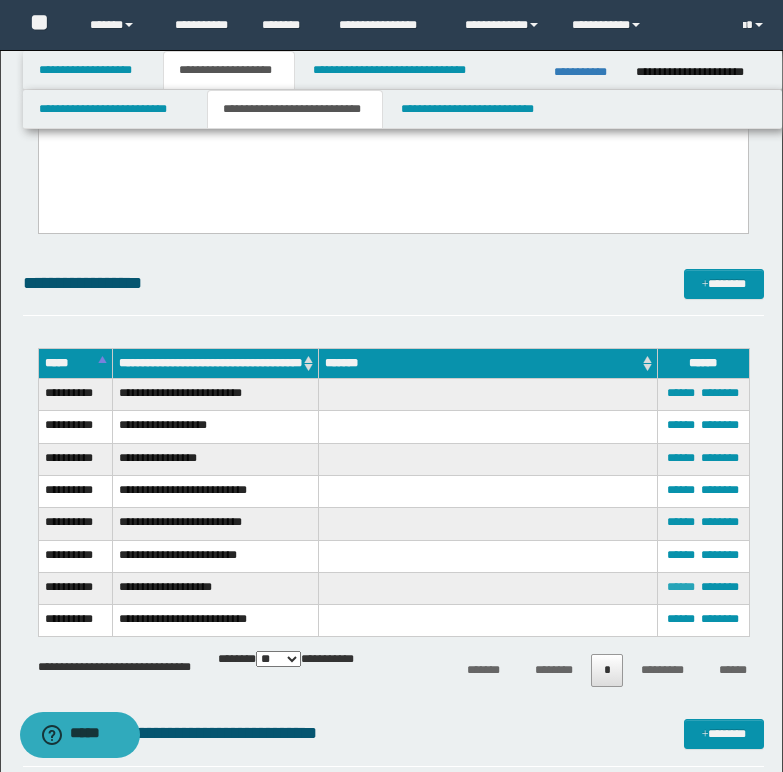 click on "******" at bounding box center [681, 587] 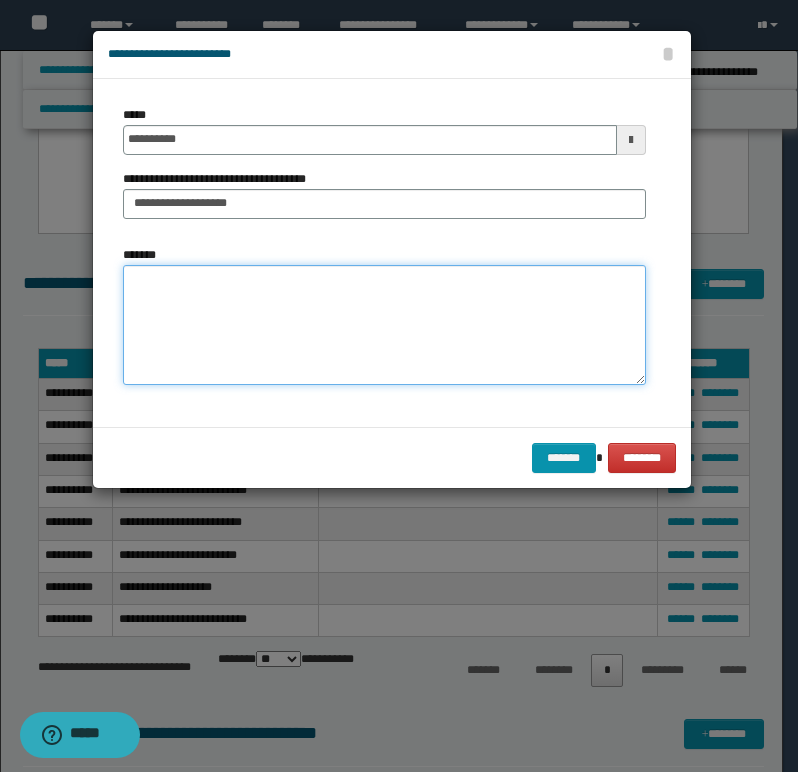 paste on "**********" 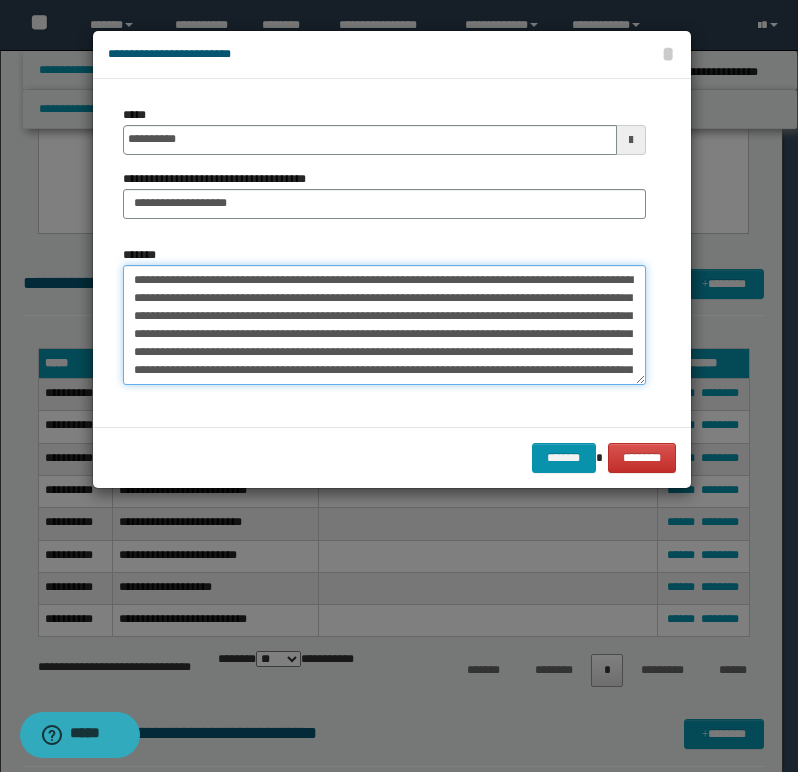 scroll, scrollTop: 354, scrollLeft: 0, axis: vertical 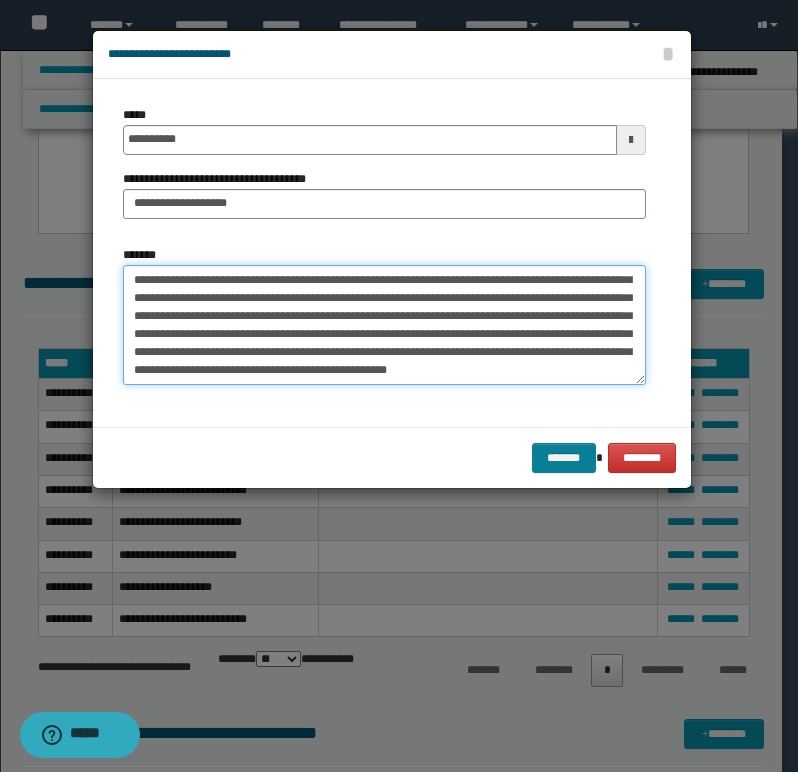 type on "**********" 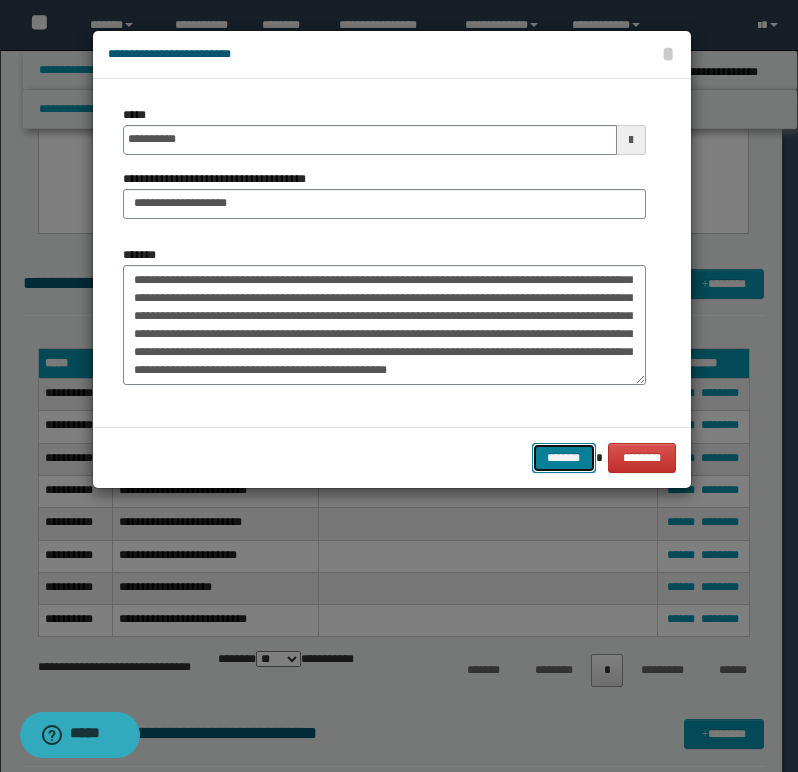click on "*******" at bounding box center [564, 458] 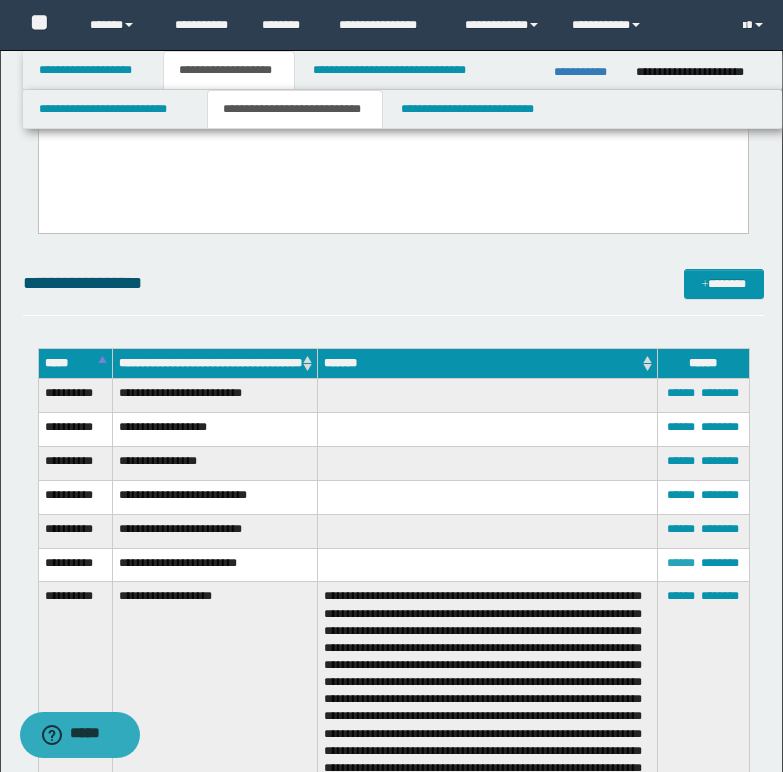 click on "******" at bounding box center [681, 563] 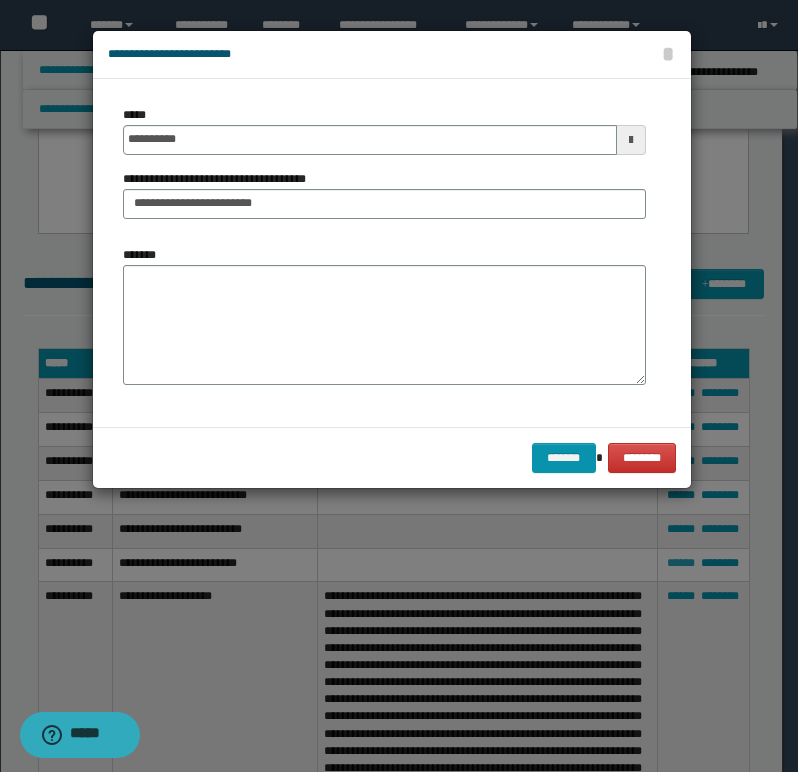 scroll, scrollTop: 0, scrollLeft: 0, axis: both 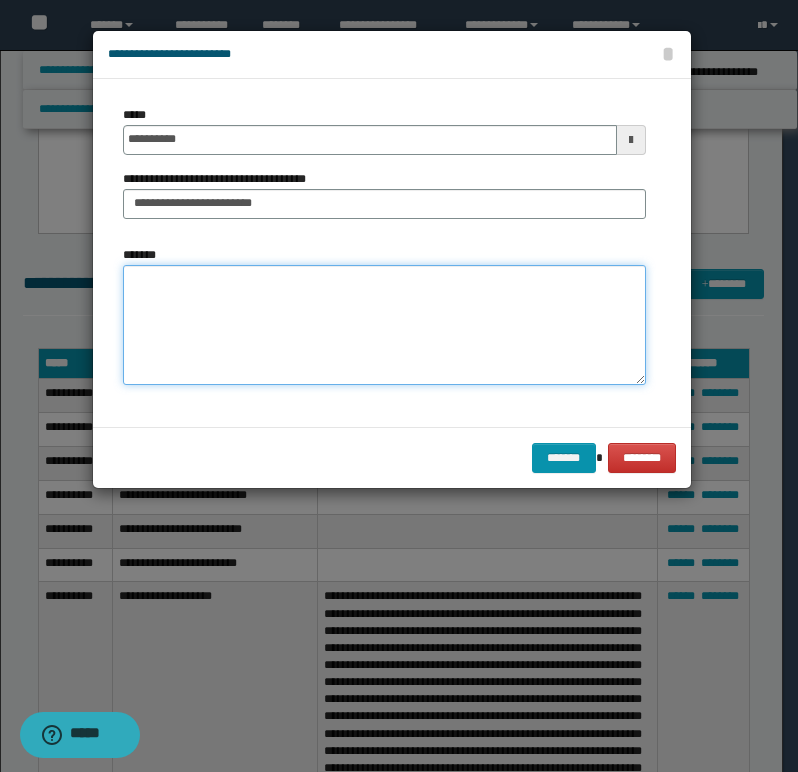 paste on "**********" 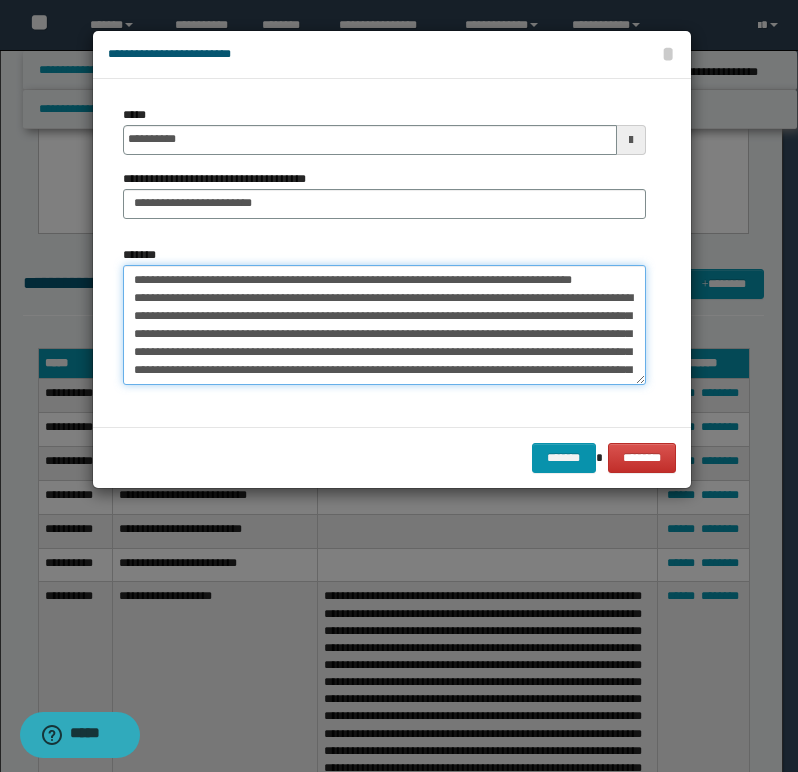 scroll, scrollTop: 840, scrollLeft: 0, axis: vertical 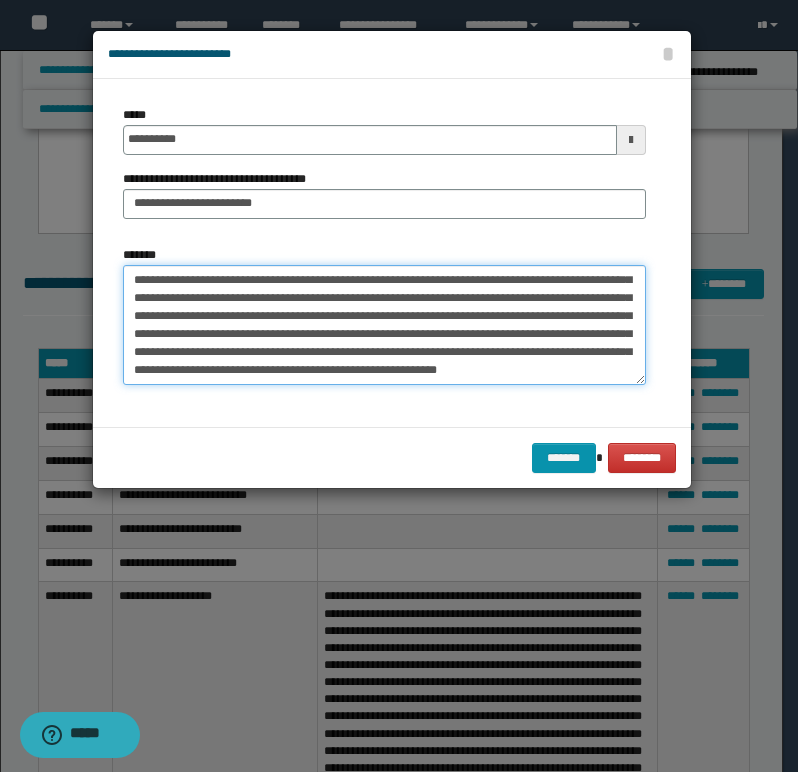 click on "*******" at bounding box center (384, 325) 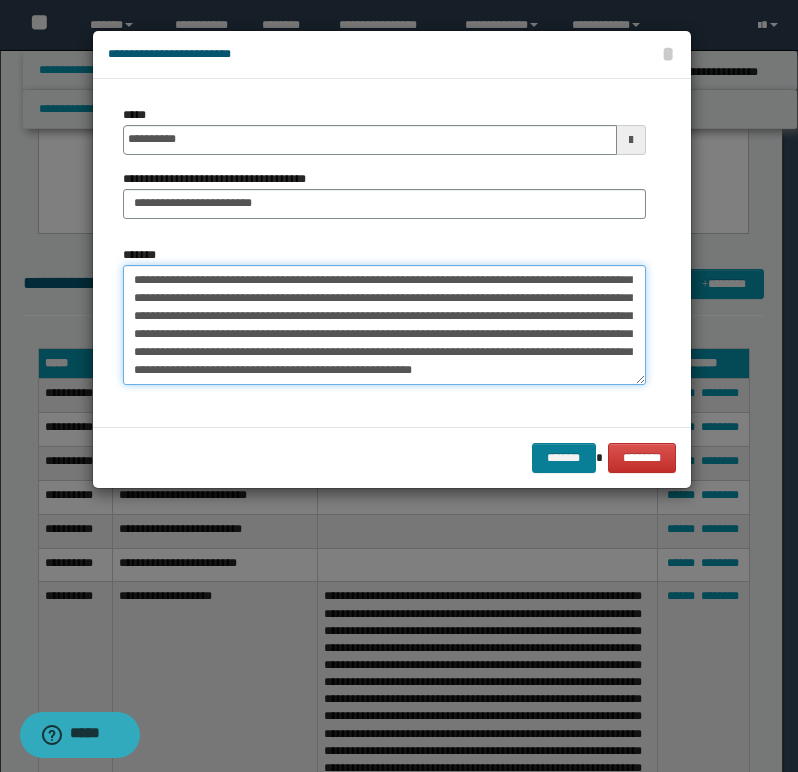 type on "**********" 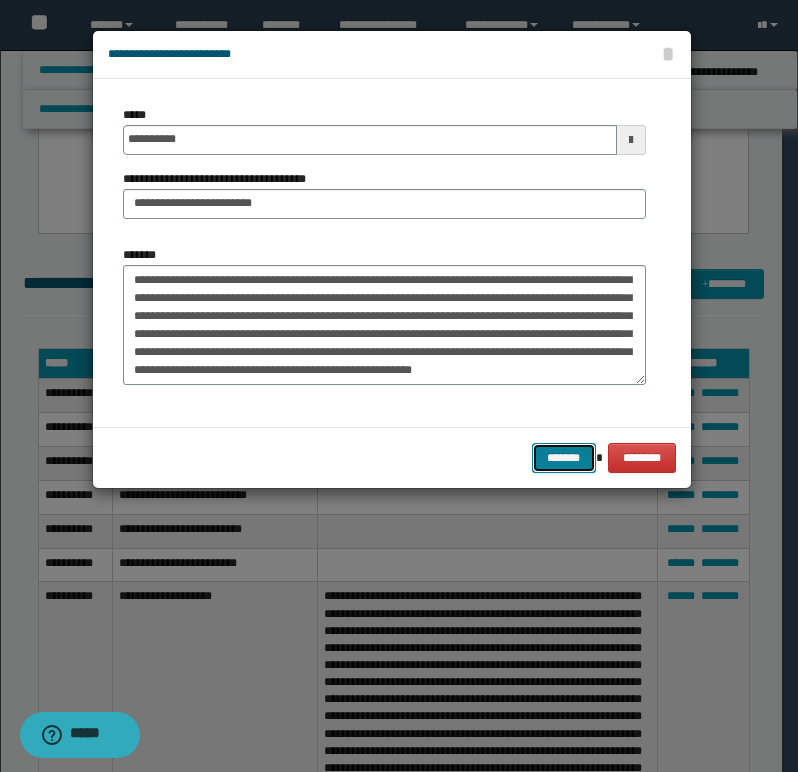 click on "*******" at bounding box center [564, 458] 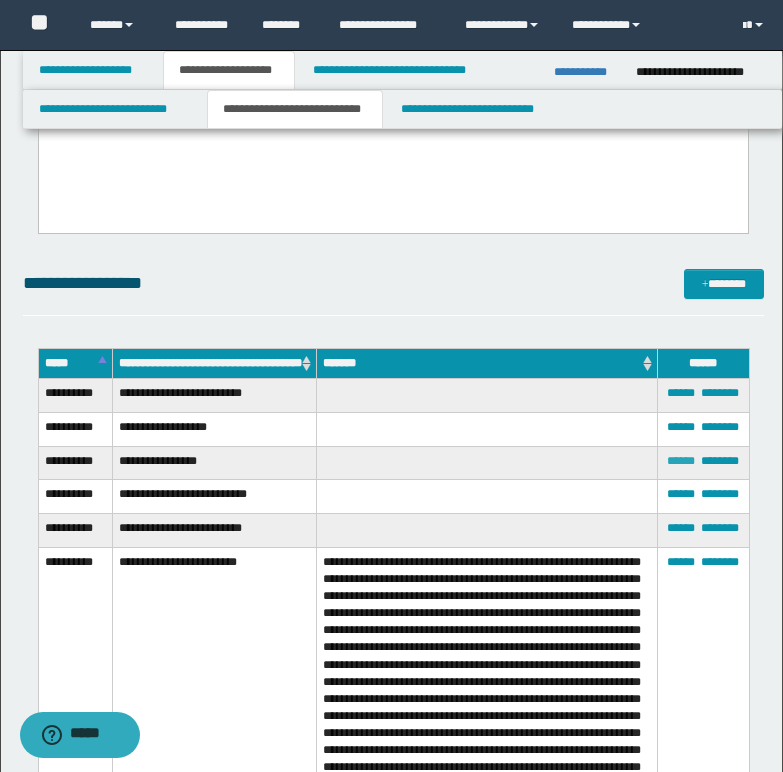 click on "******" at bounding box center [681, 461] 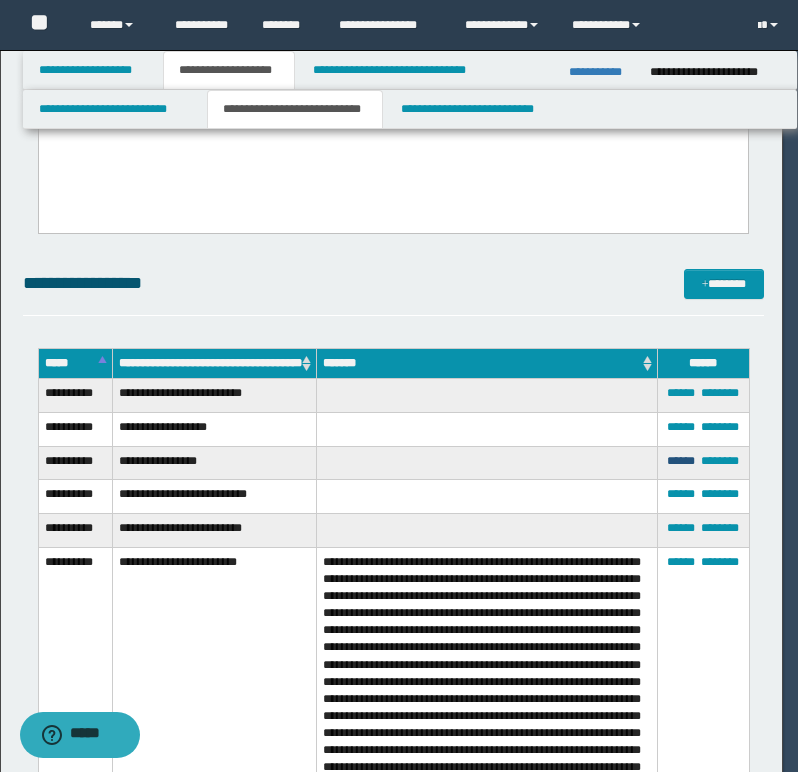 scroll, scrollTop: 0, scrollLeft: 0, axis: both 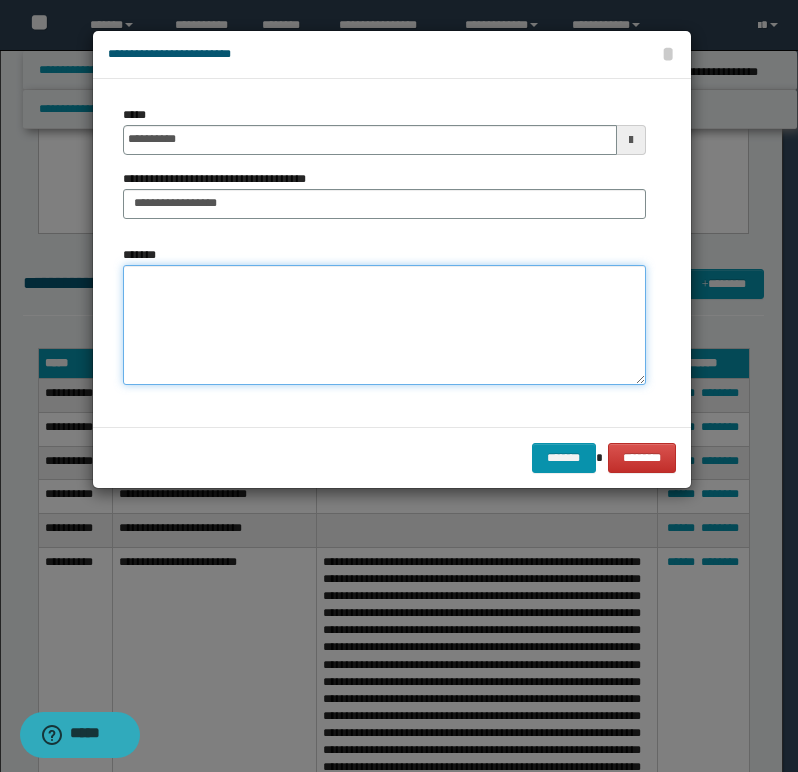 paste on "**********" 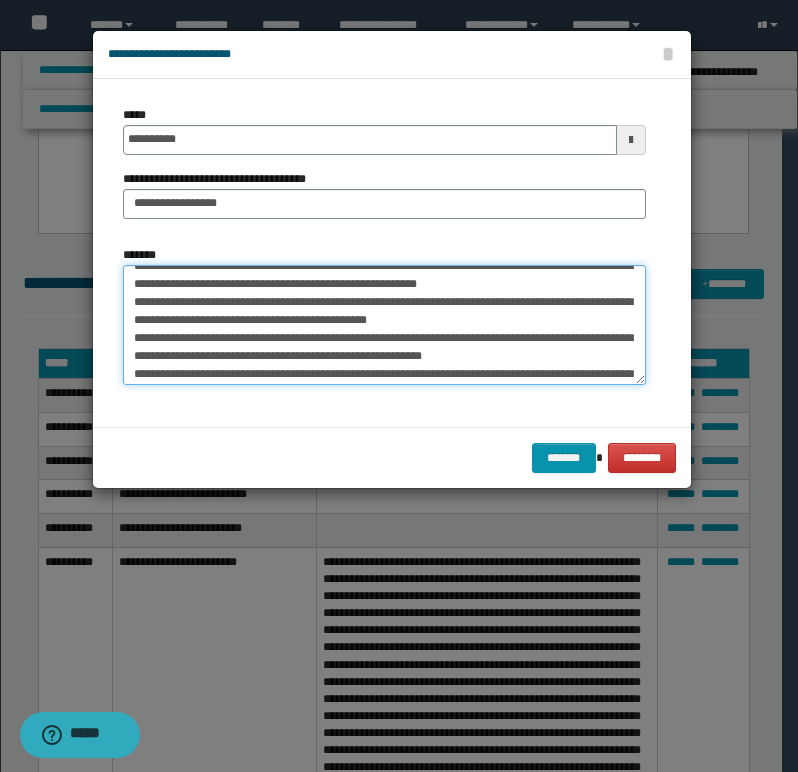 scroll, scrollTop: 0, scrollLeft: 0, axis: both 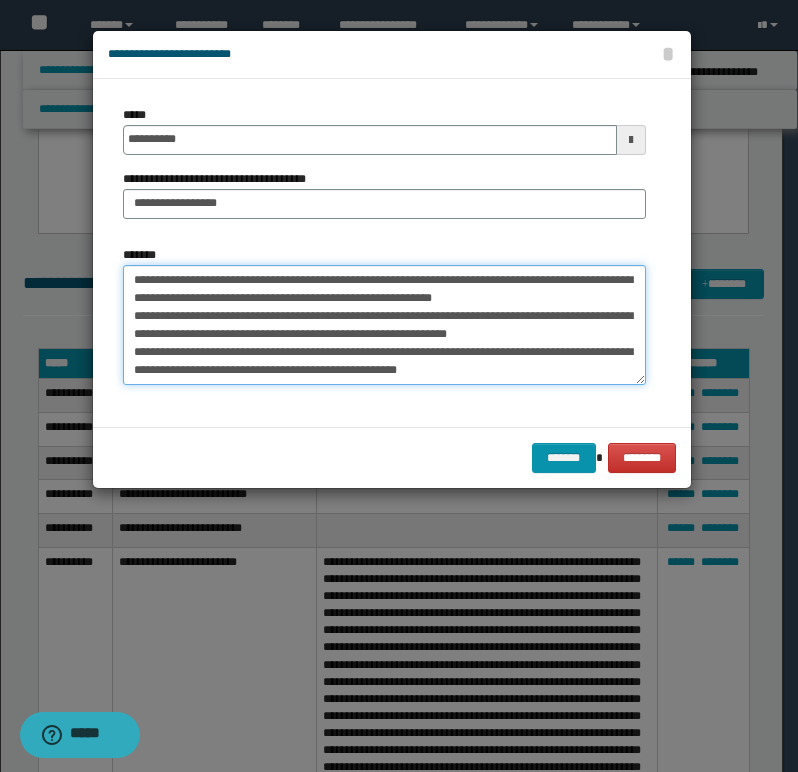 click on "*******" at bounding box center [384, 325] 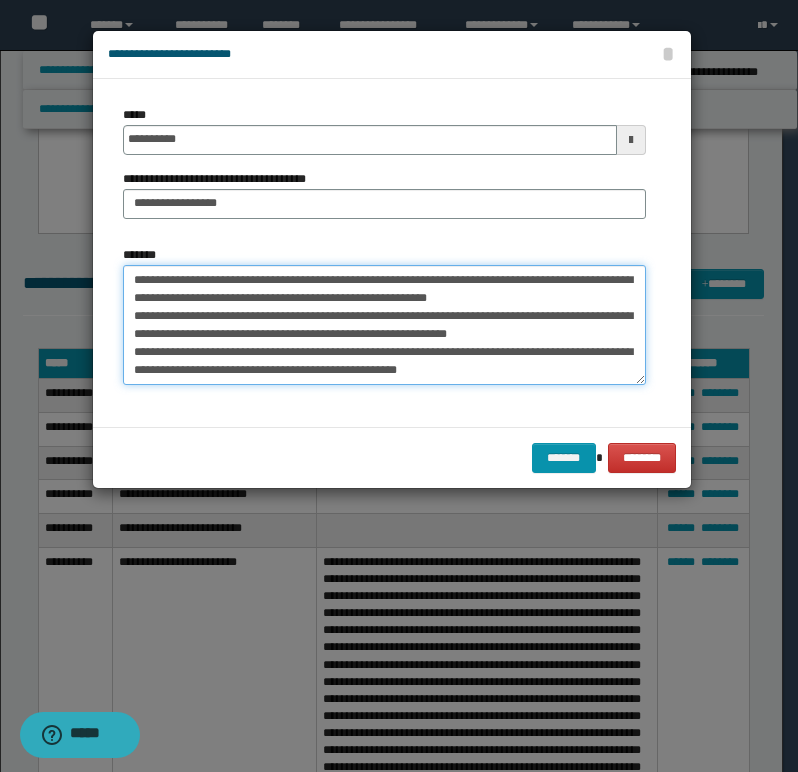 click on "*******" at bounding box center [384, 325] 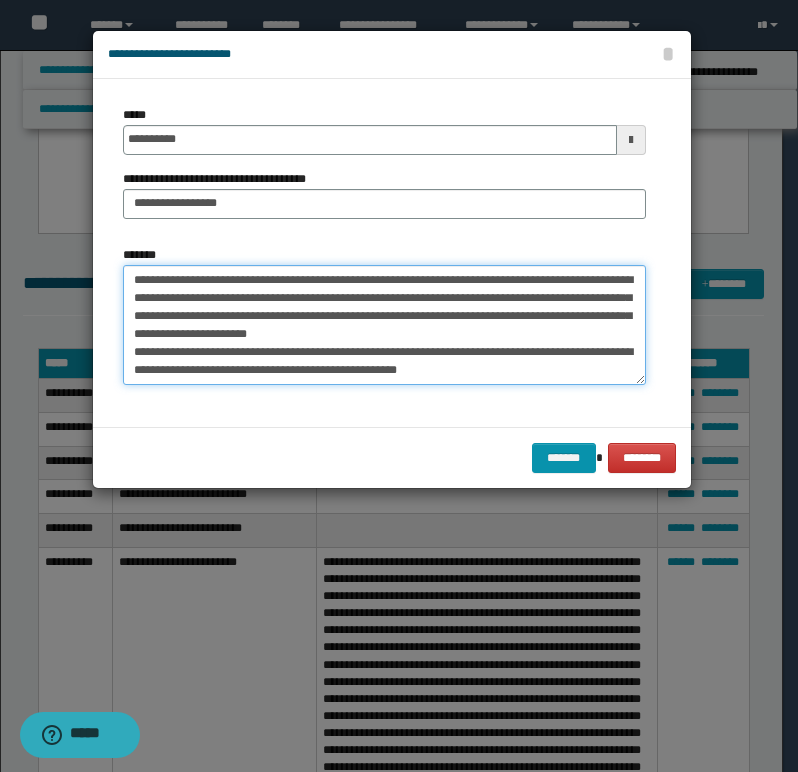 click on "*******" at bounding box center (384, 325) 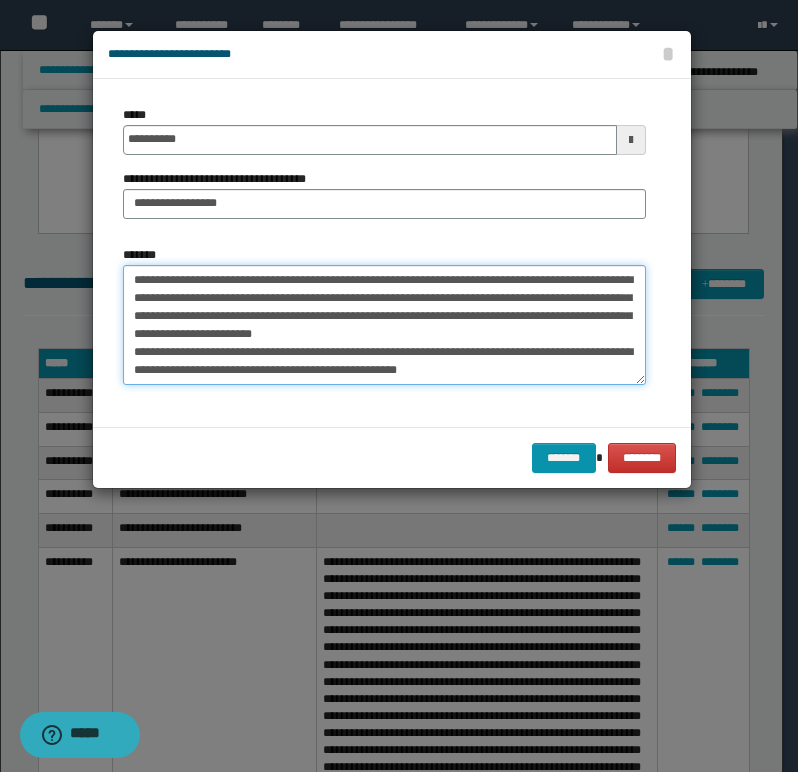 click on "*******" at bounding box center [384, 325] 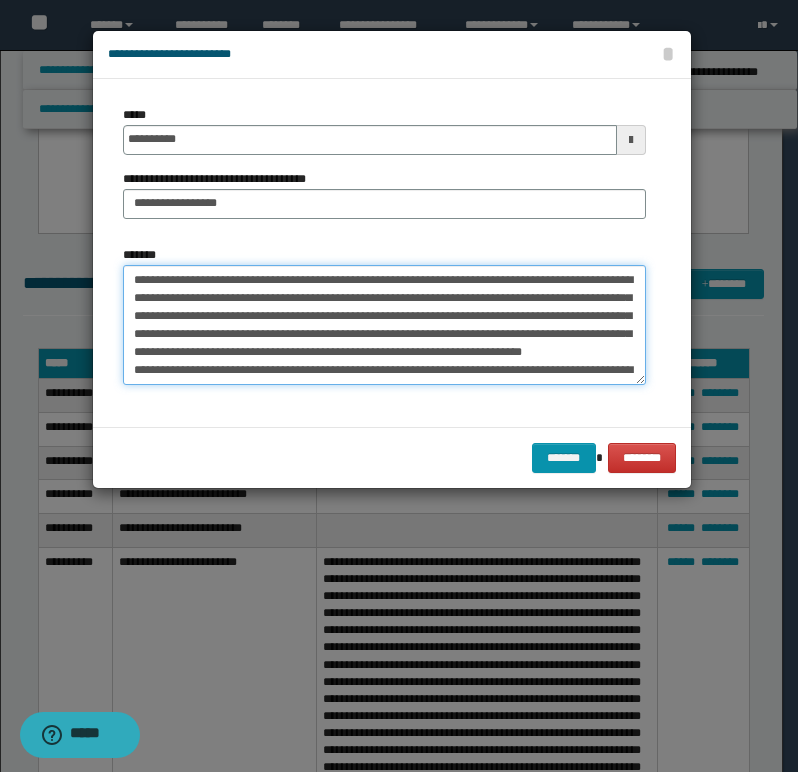 click on "*******" at bounding box center [384, 325] 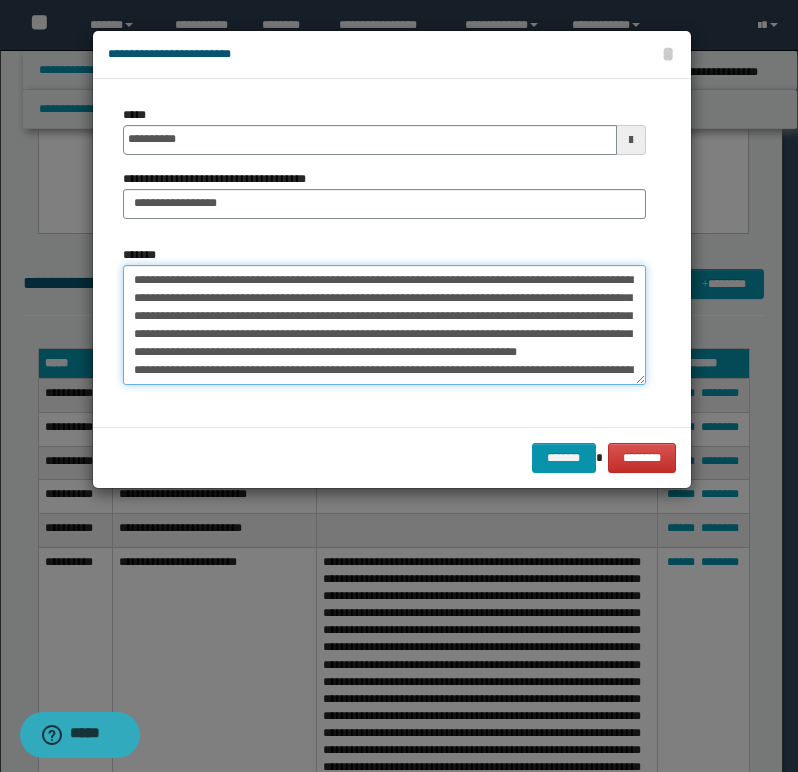 click on "*******" at bounding box center [384, 325] 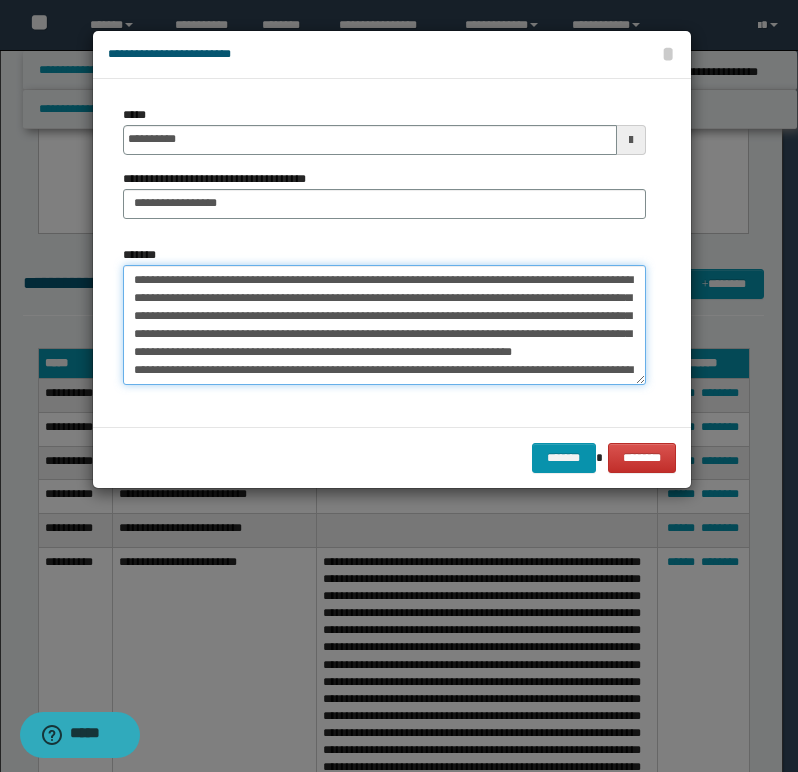 click on "*******" at bounding box center [384, 325] 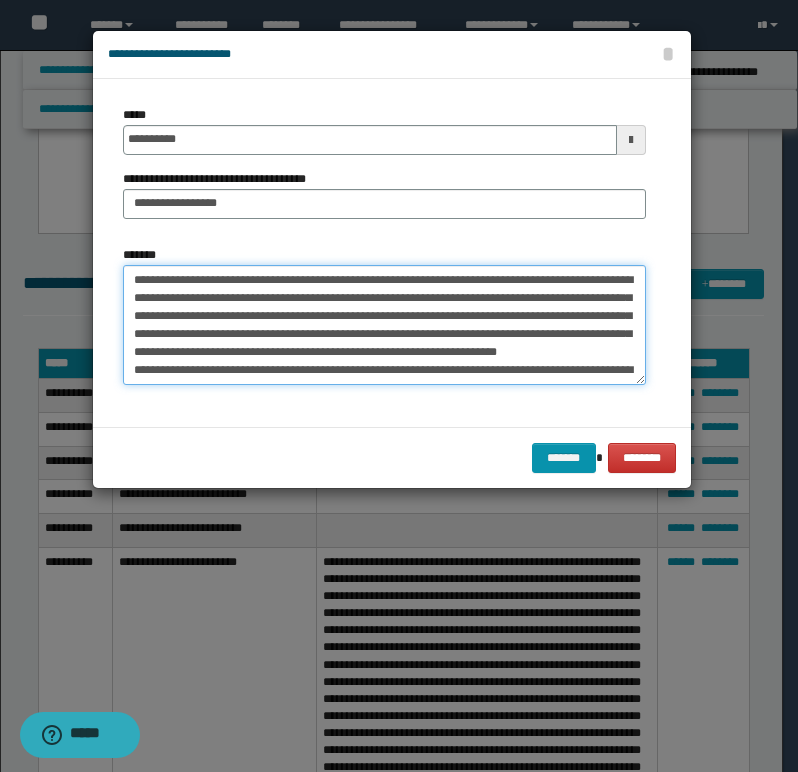 click on "*******" at bounding box center [384, 325] 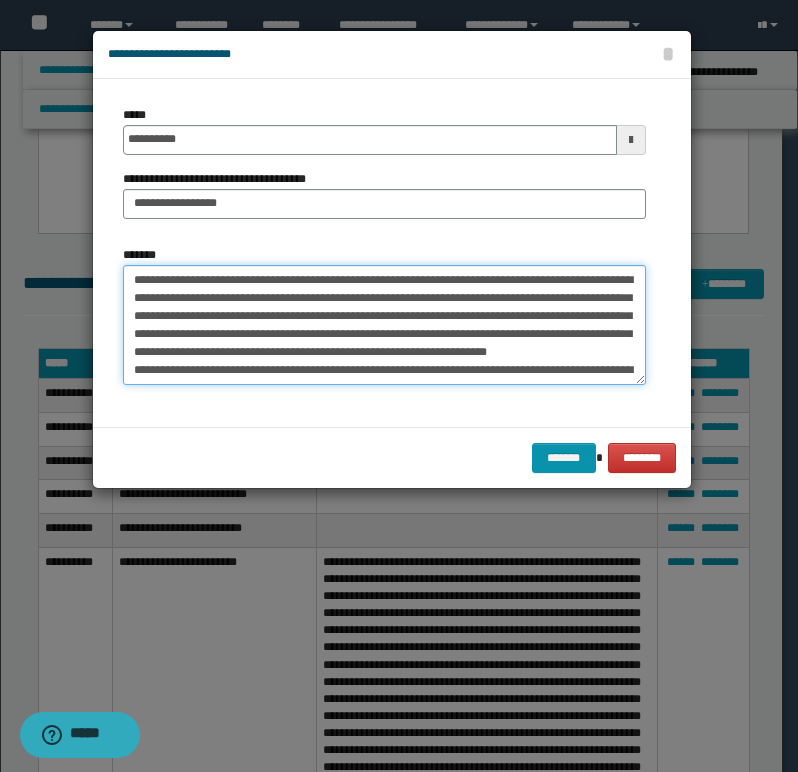 click on "*******" at bounding box center (384, 325) 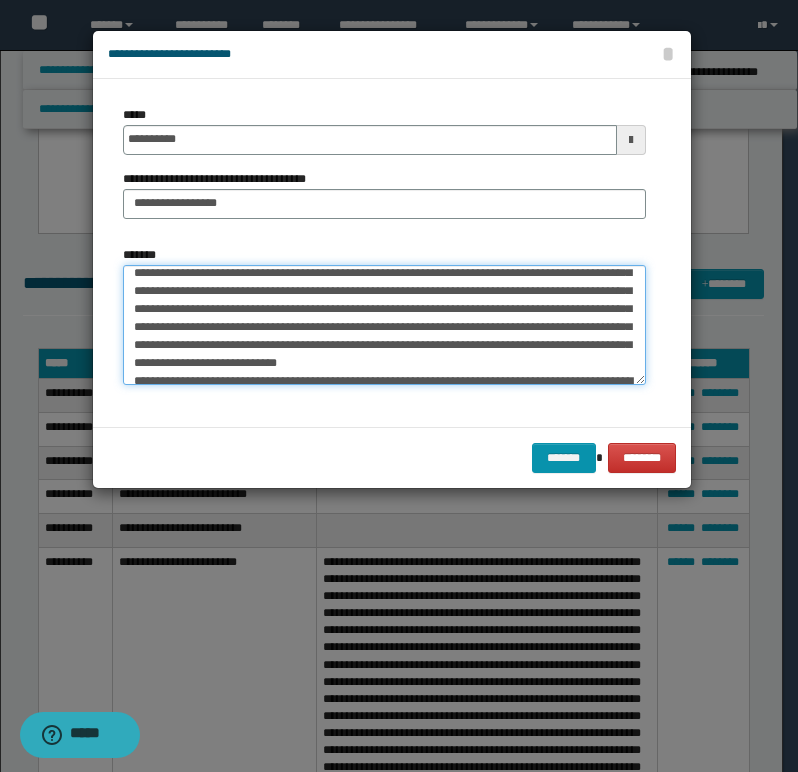 scroll, scrollTop: 40, scrollLeft: 0, axis: vertical 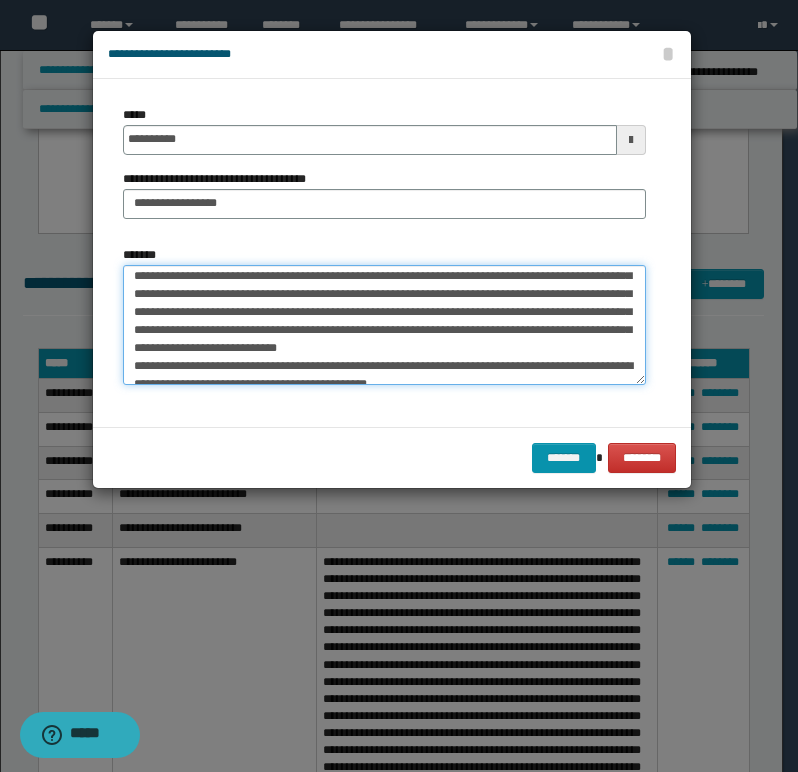 click on "*******" at bounding box center [384, 325] 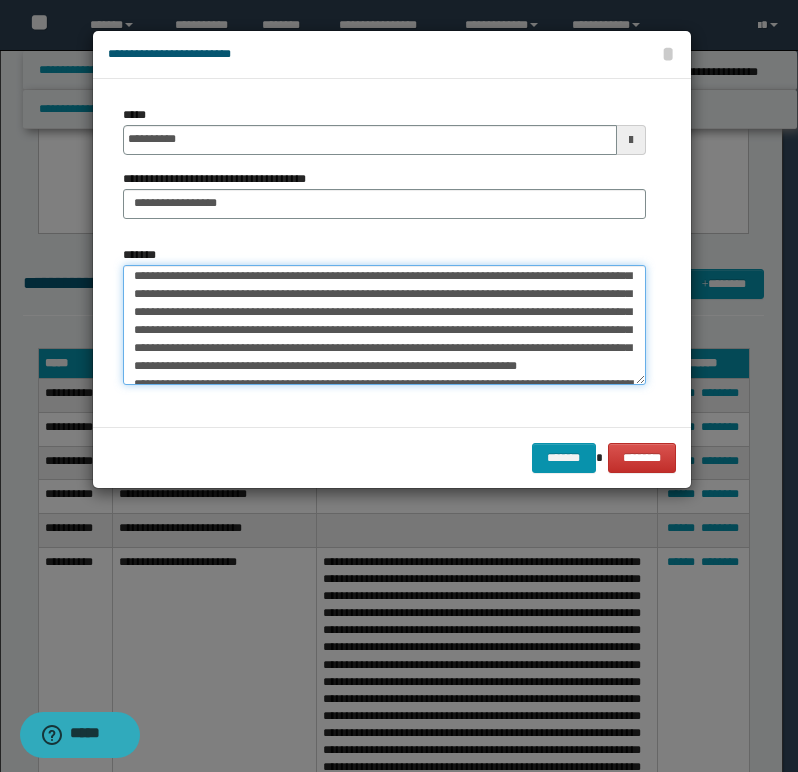 scroll, scrollTop: 30, scrollLeft: 0, axis: vertical 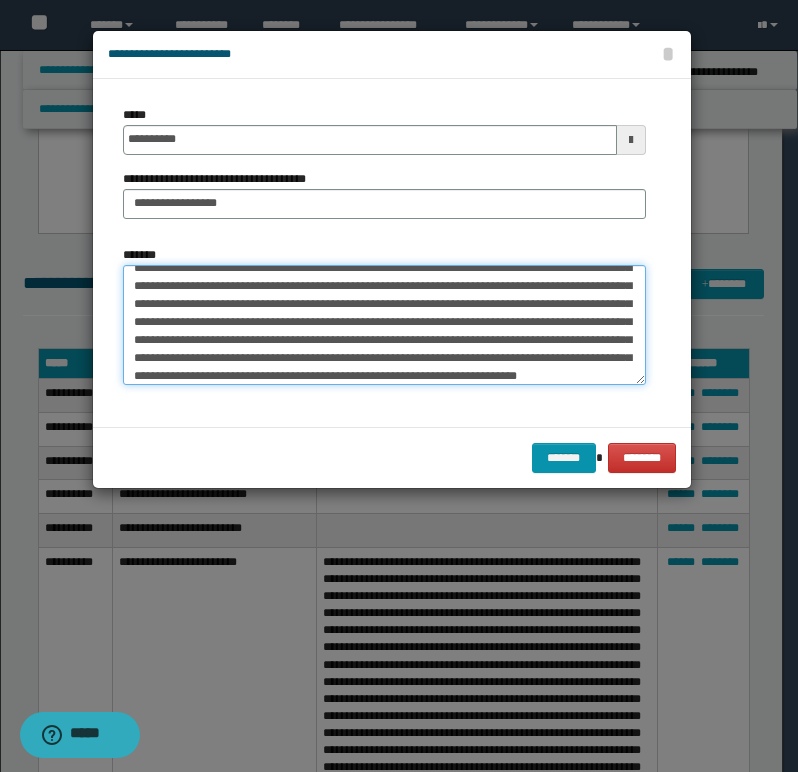 click on "*******" at bounding box center (384, 325) 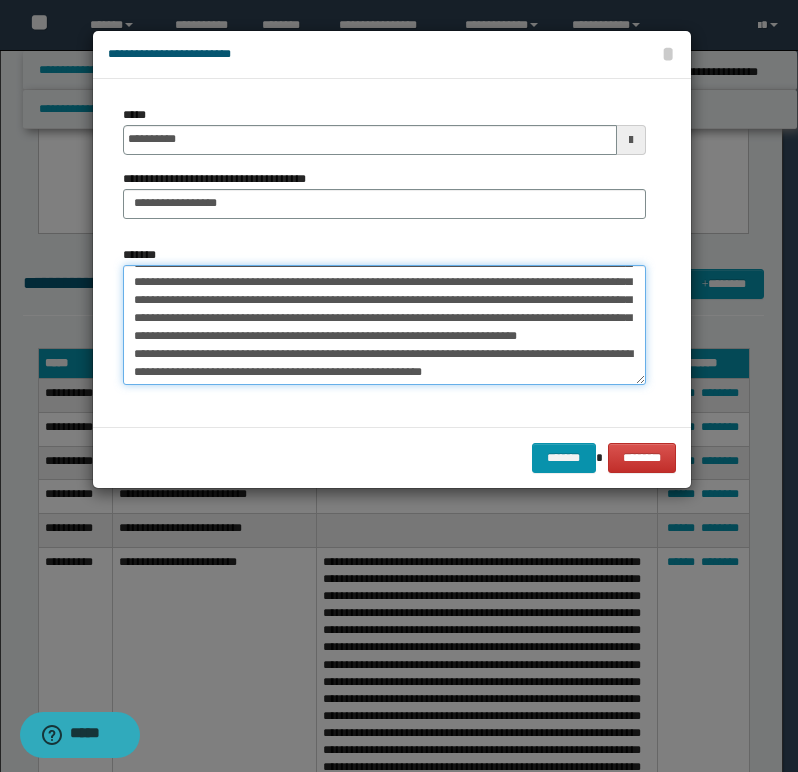 click on "*******" at bounding box center (384, 325) 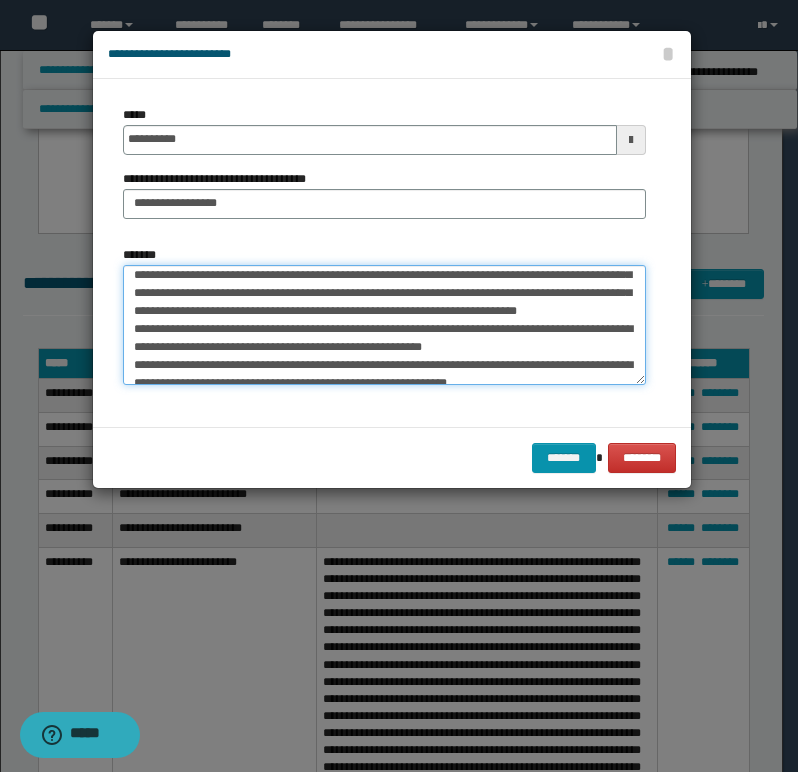 scroll, scrollTop: 110, scrollLeft: 0, axis: vertical 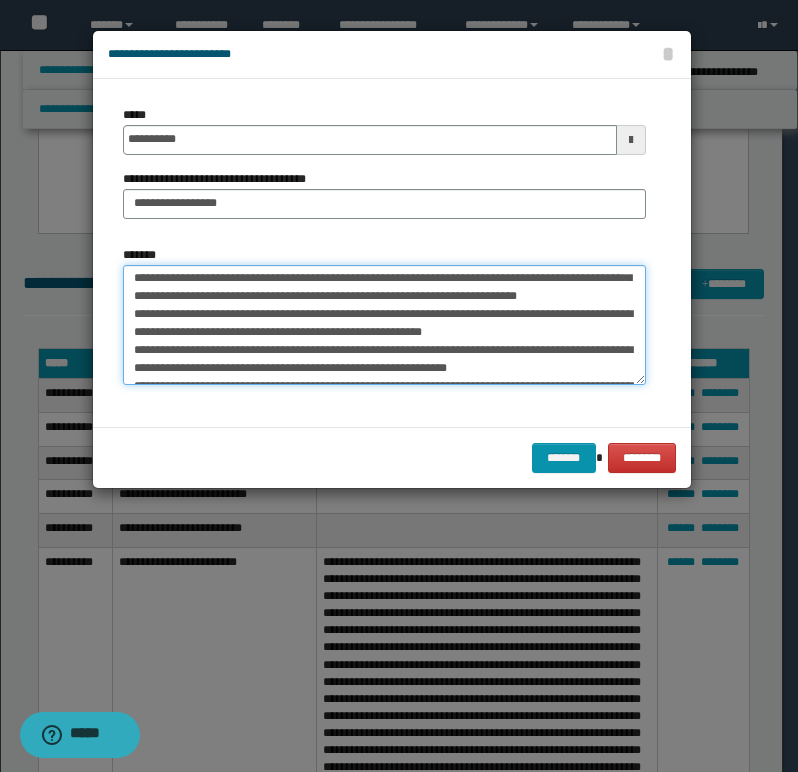 click on "*******" at bounding box center [384, 325] 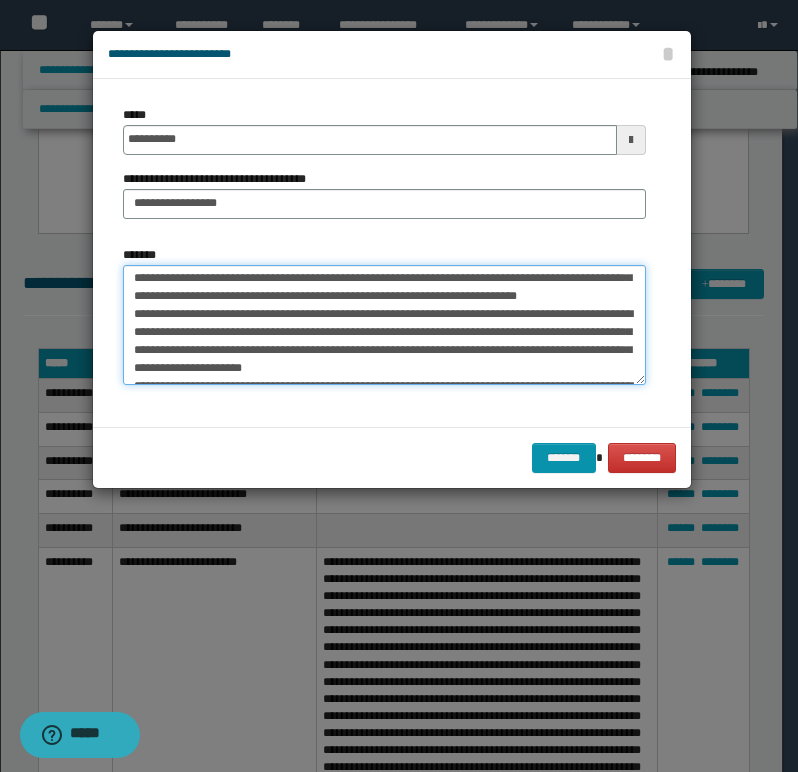 click on "*******" at bounding box center [384, 325] 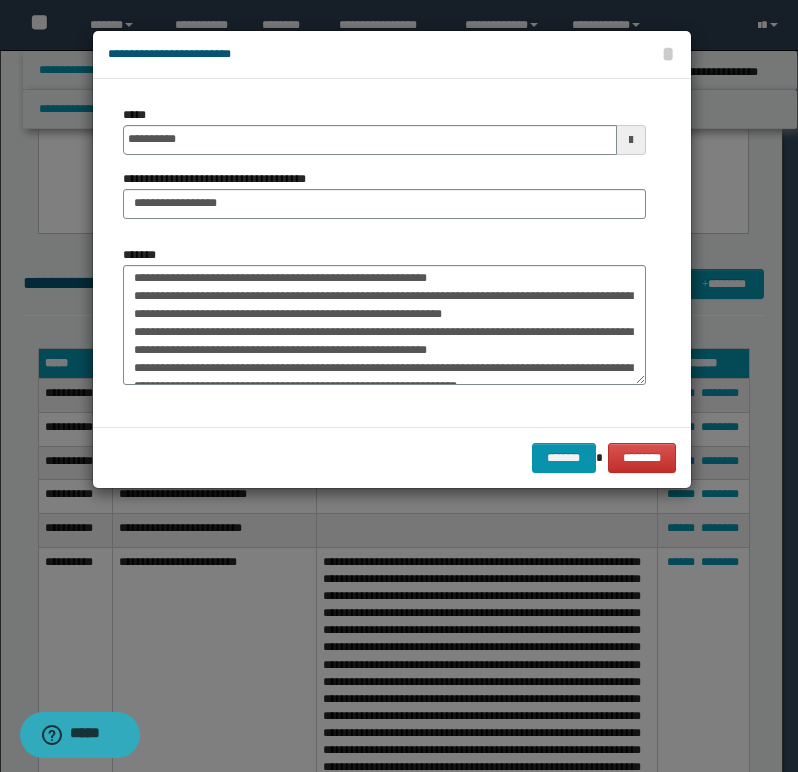scroll, scrollTop: 346, scrollLeft: 0, axis: vertical 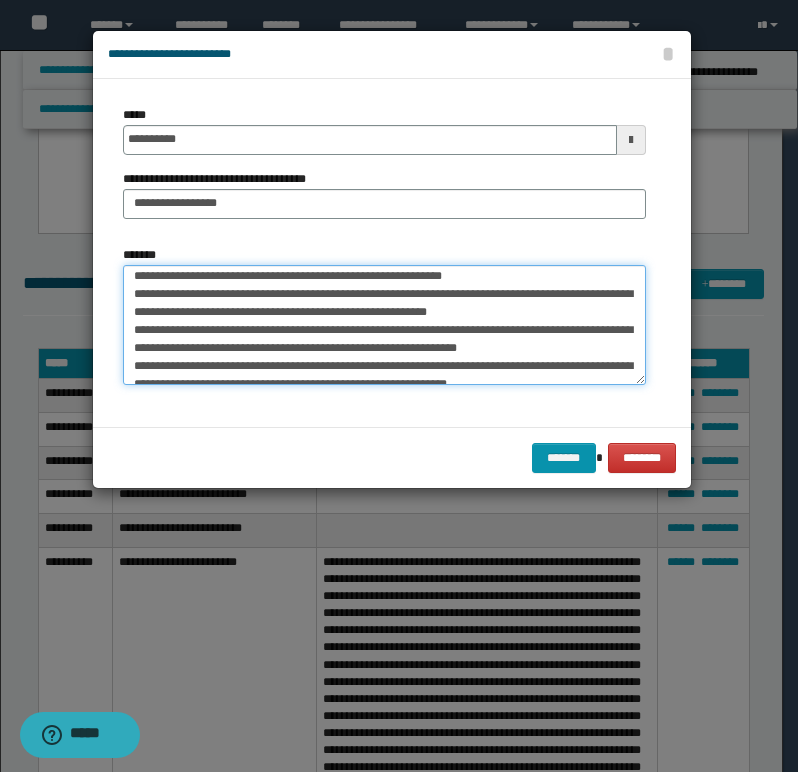click on "*******" at bounding box center (384, 325) 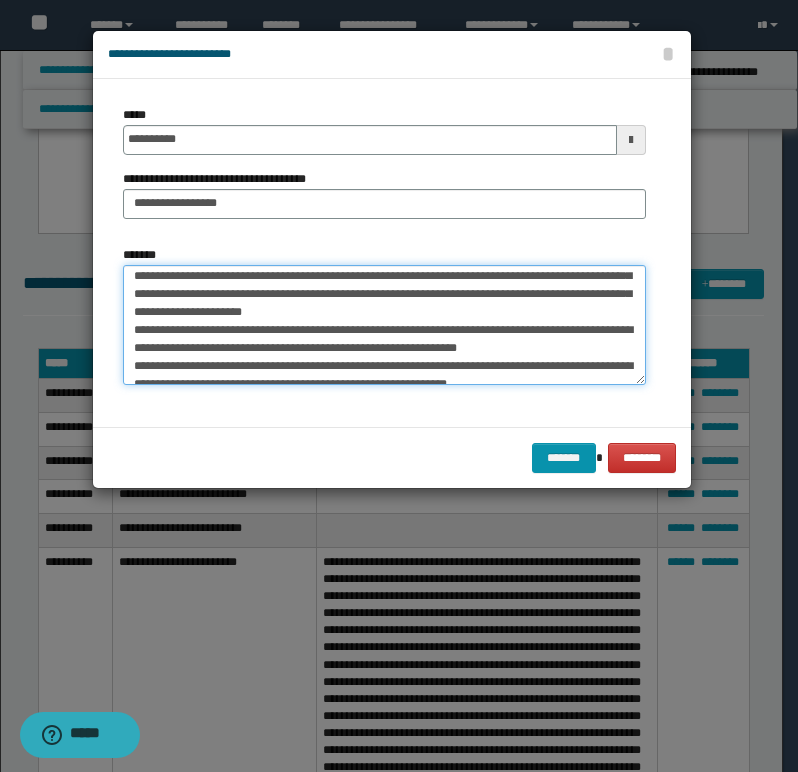 click on "*******" at bounding box center (384, 325) 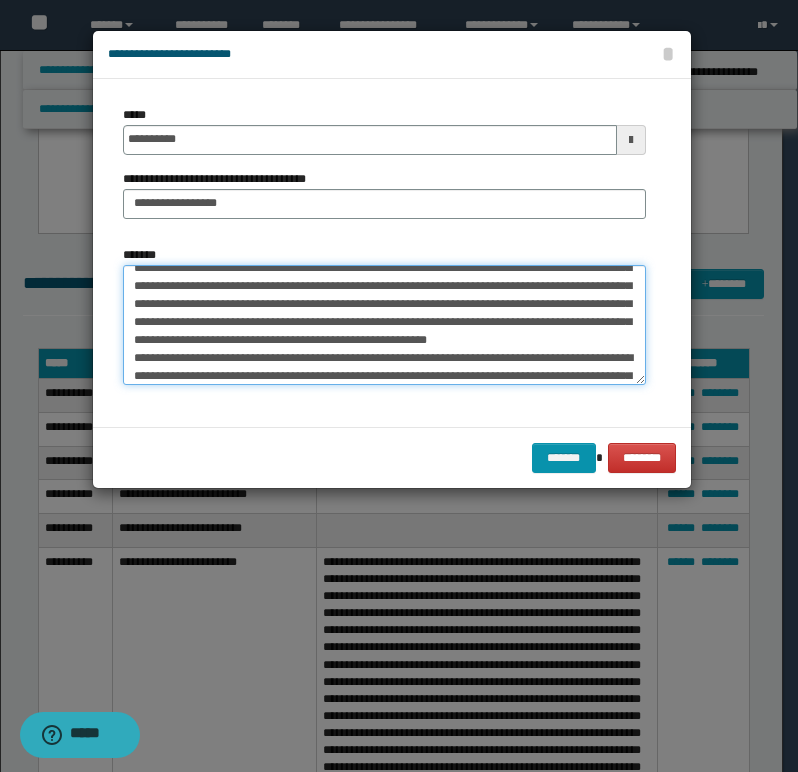 scroll, scrollTop: 346, scrollLeft: 0, axis: vertical 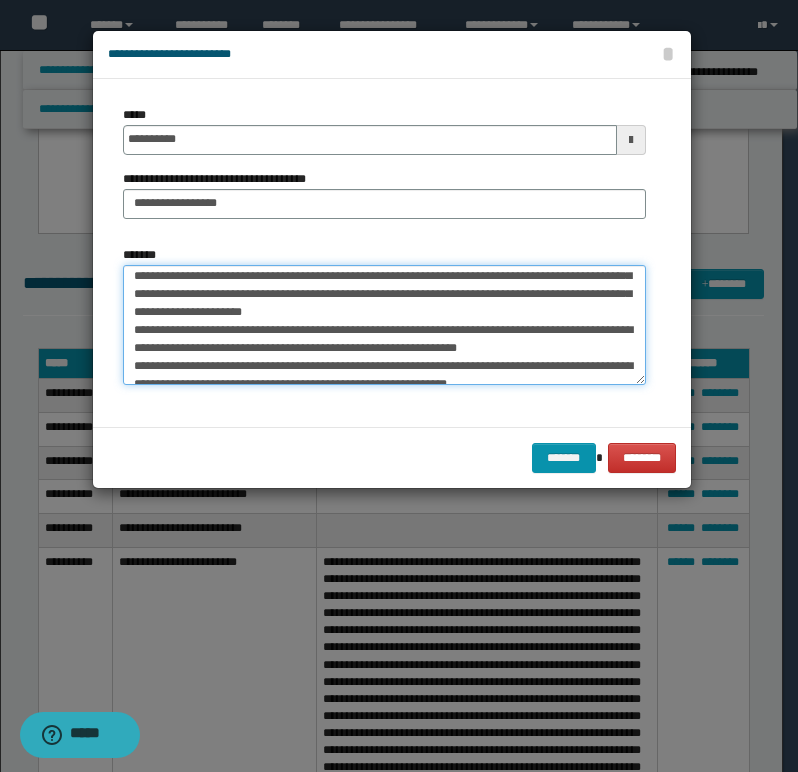 click on "*******" at bounding box center (384, 325) 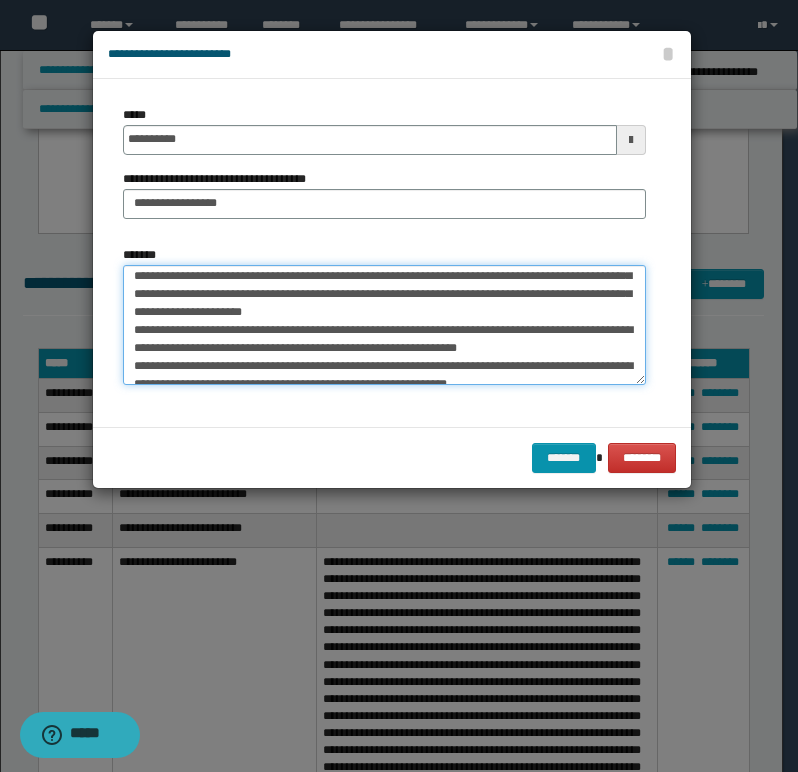 click on "*******" at bounding box center (384, 325) 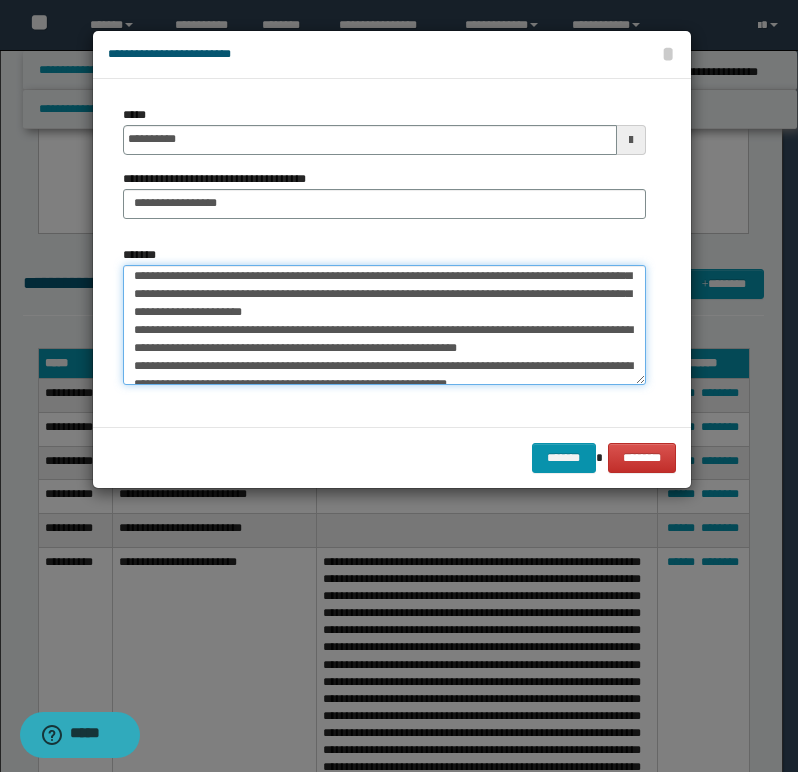click on "*******" at bounding box center (384, 325) 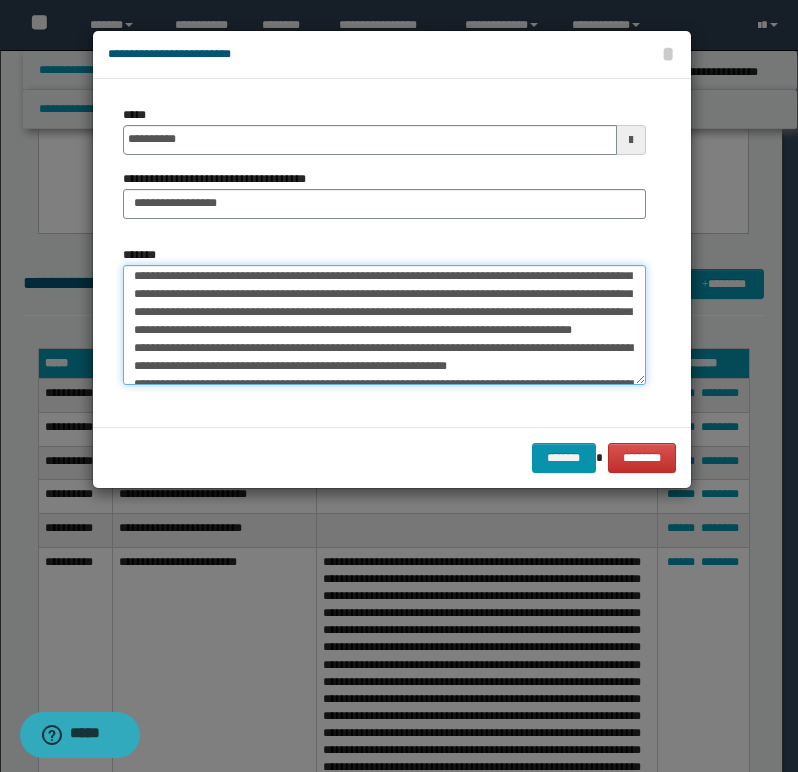 click on "*******" at bounding box center (384, 325) 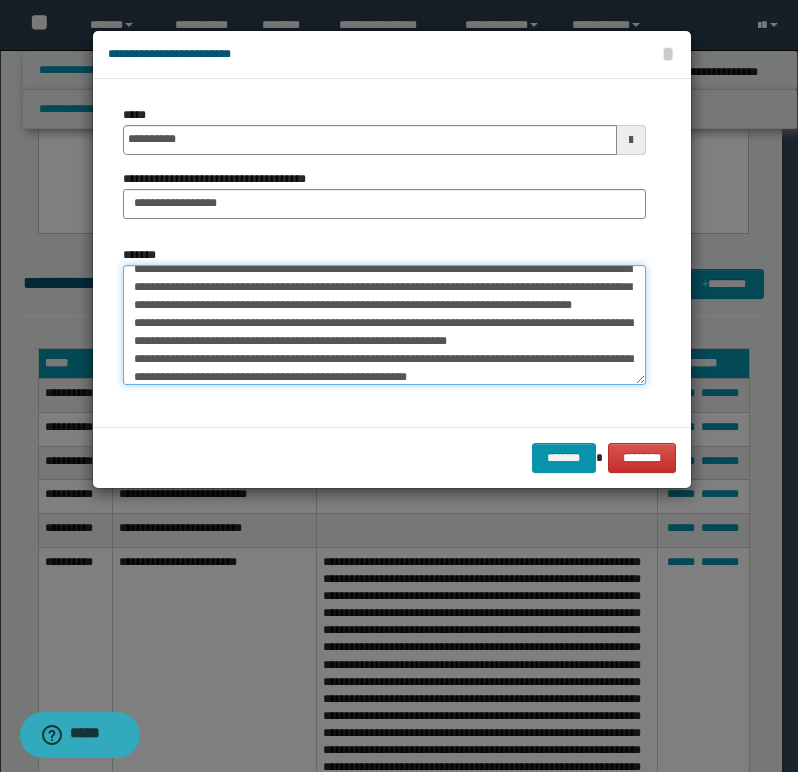 scroll, scrollTop: 386, scrollLeft: 0, axis: vertical 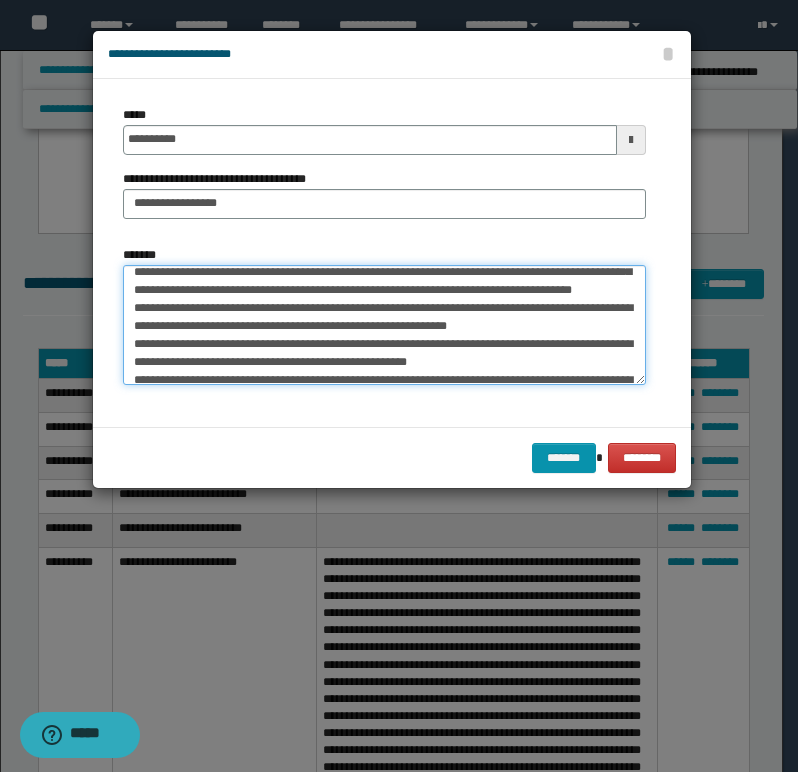 click on "*******" at bounding box center (384, 325) 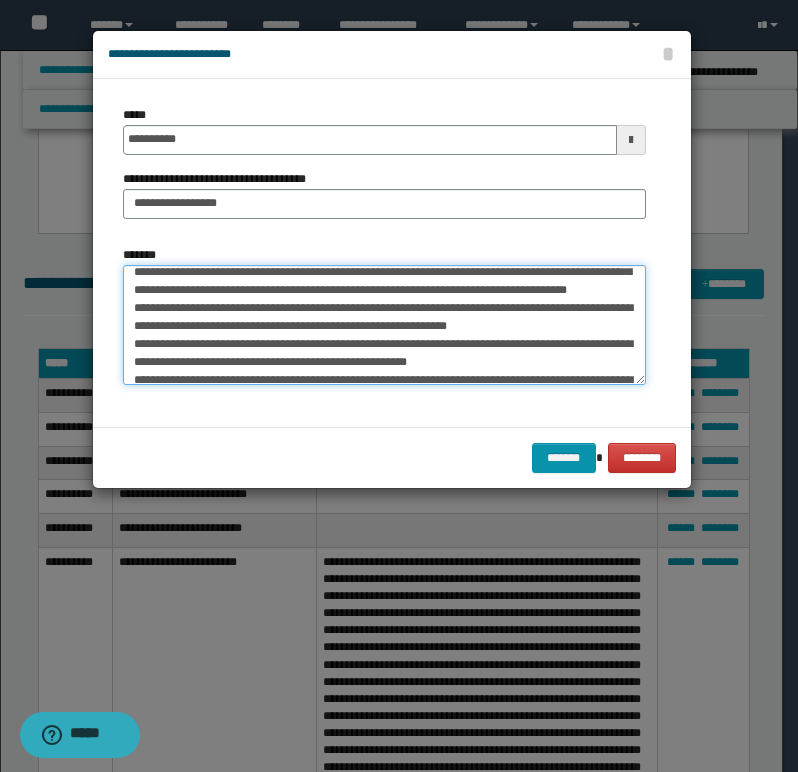 click on "*******" at bounding box center (384, 325) 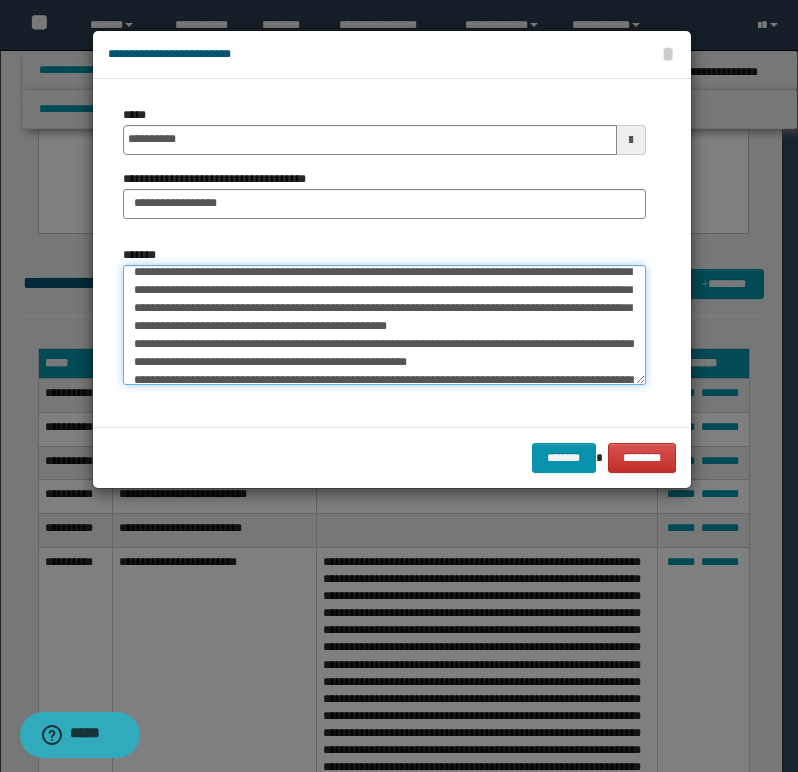 scroll, scrollTop: 368, scrollLeft: 0, axis: vertical 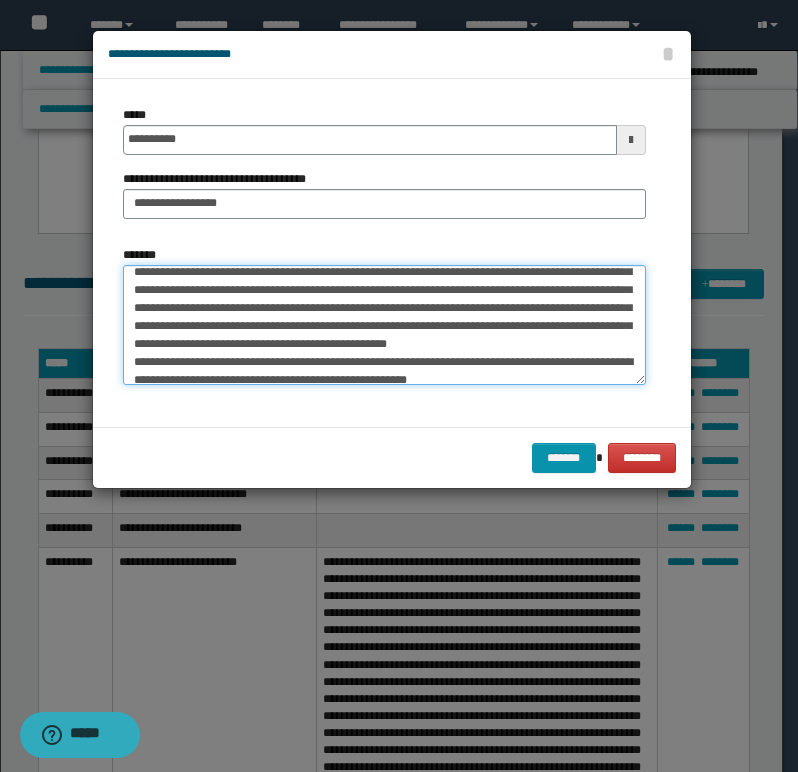 click on "*******" at bounding box center (384, 325) 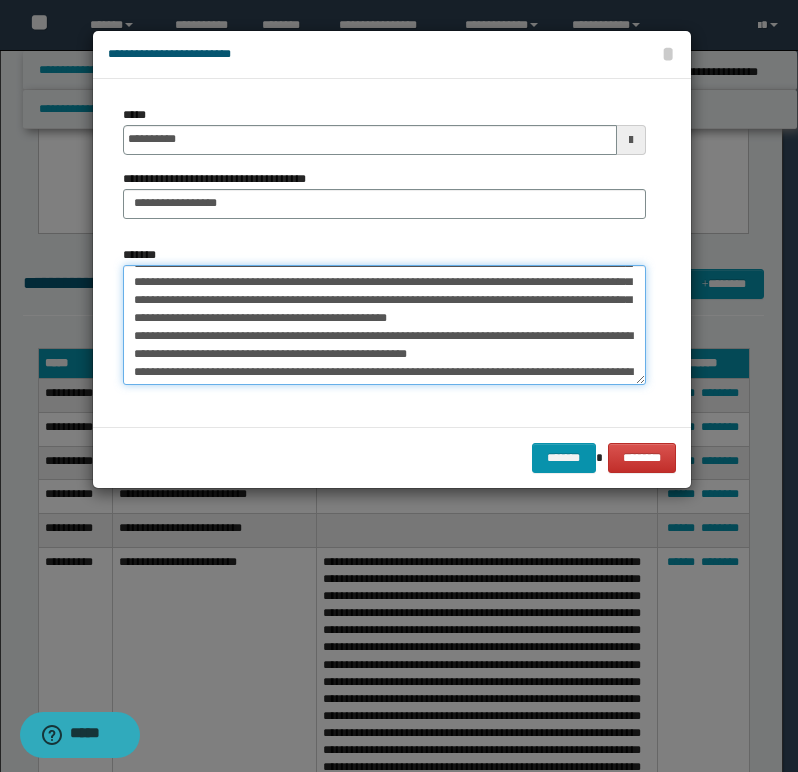 scroll, scrollTop: 408, scrollLeft: 0, axis: vertical 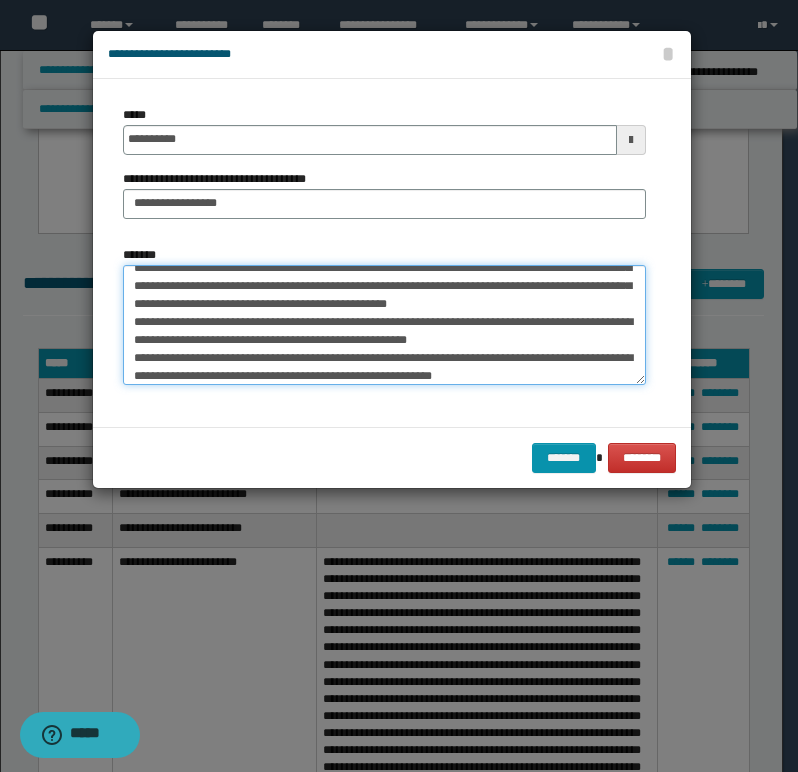 click on "*******" at bounding box center [384, 325] 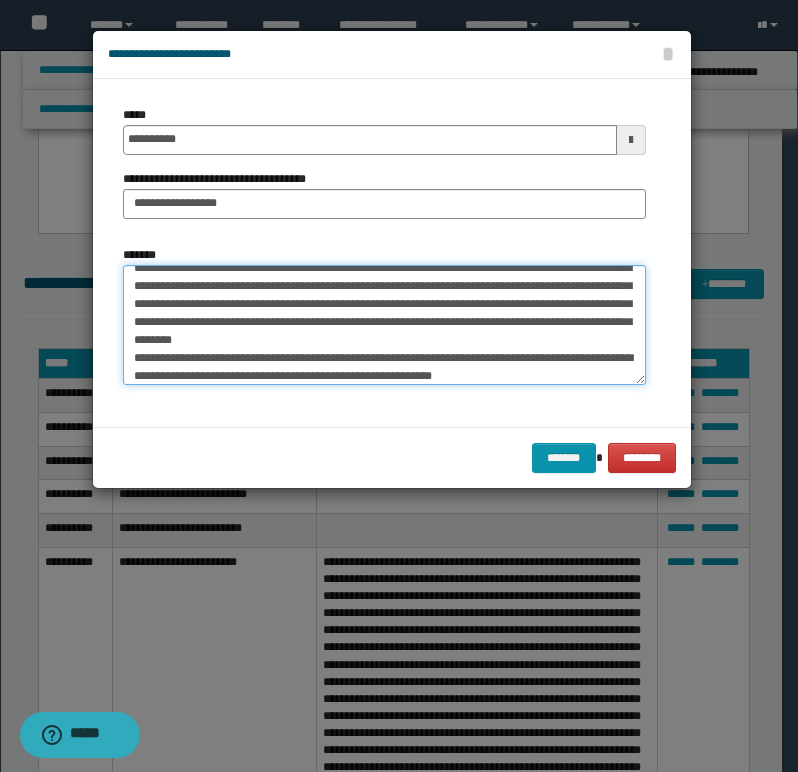 scroll, scrollTop: 390, scrollLeft: 0, axis: vertical 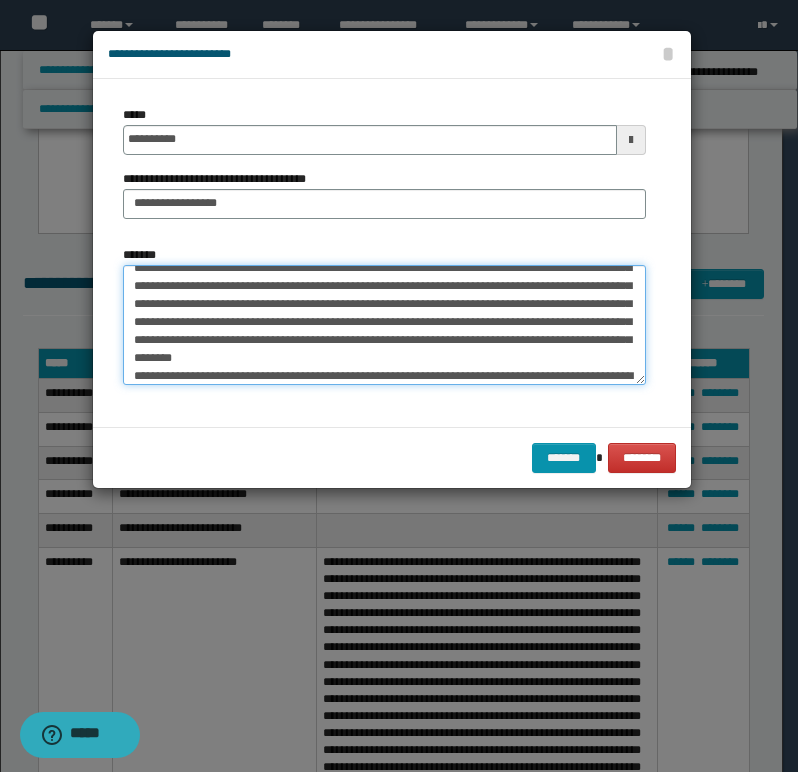 click on "*******" at bounding box center (384, 325) 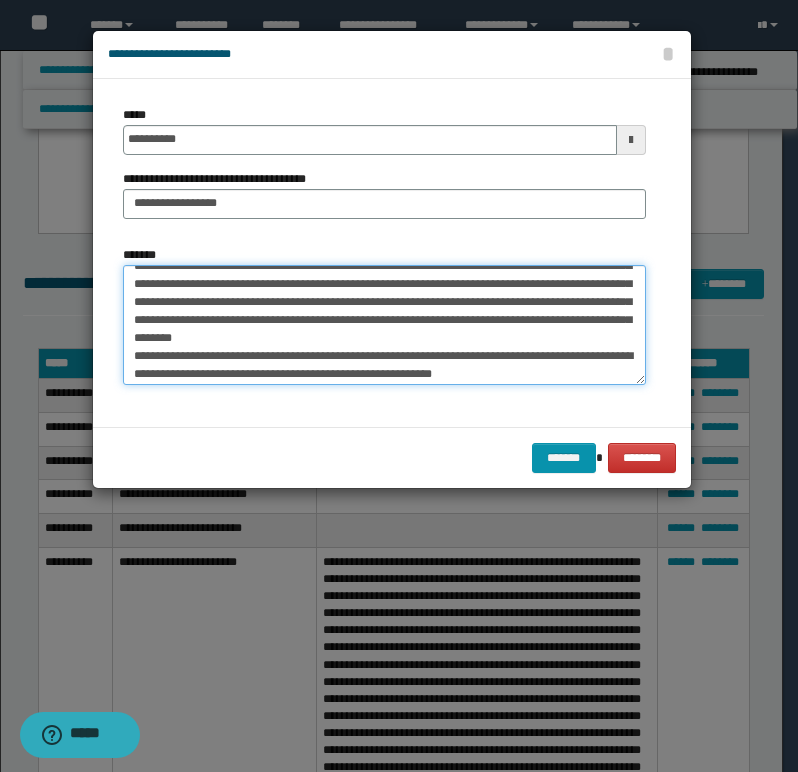 scroll, scrollTop: 430, scrollLeft: 0, axis: vertical 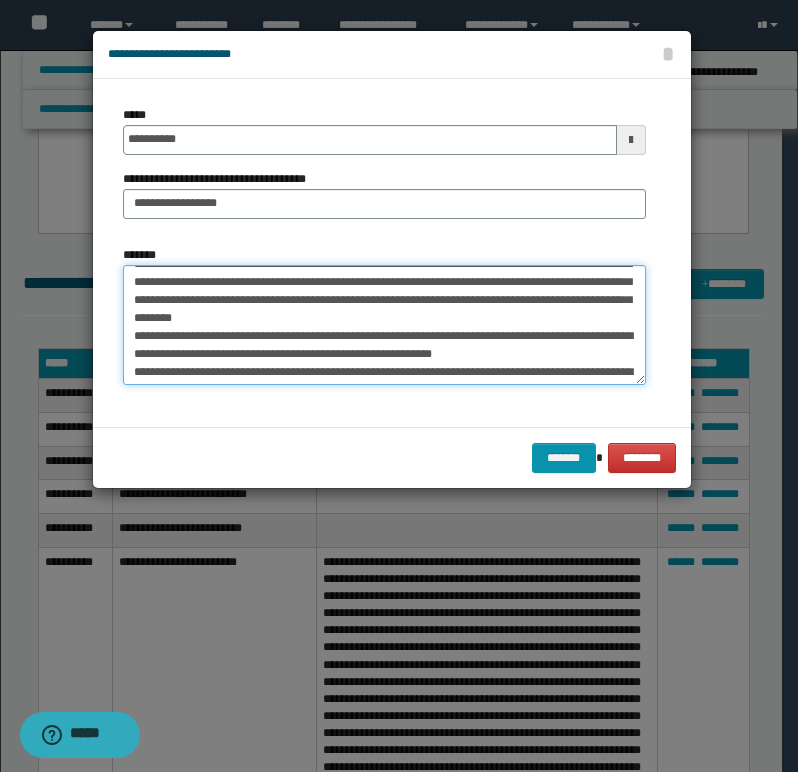 click on "*******" at bounding box center [384, 325] 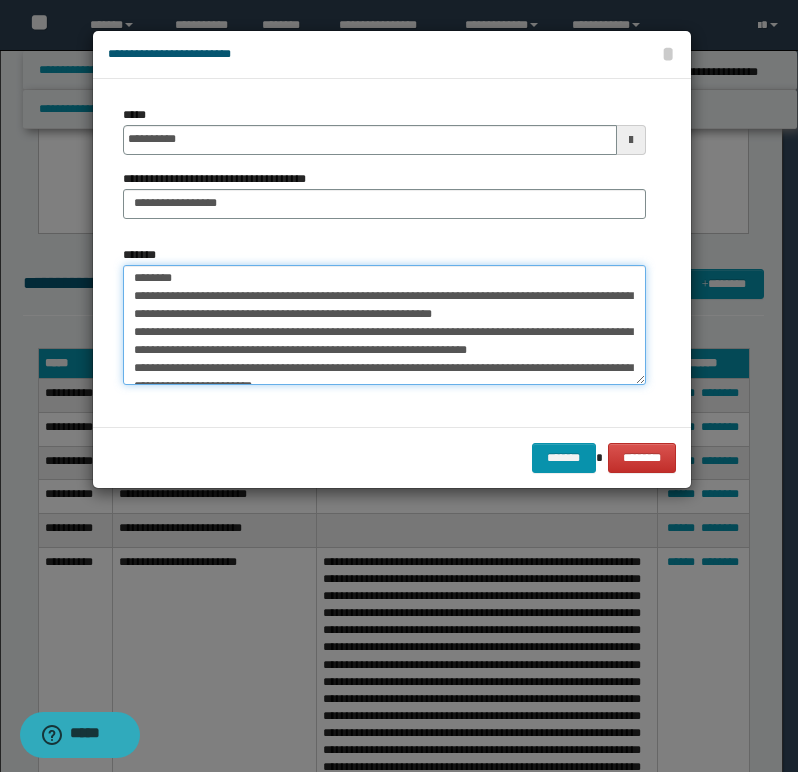 click on "*******" at bounding box center [384, 325] 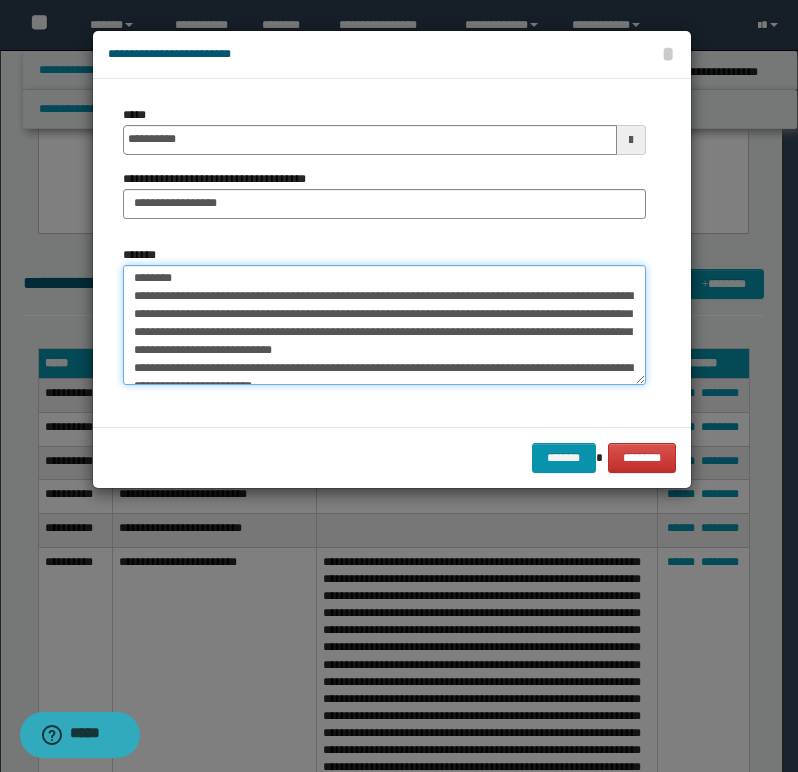 click on "*******" at bounding box center [384, 325] 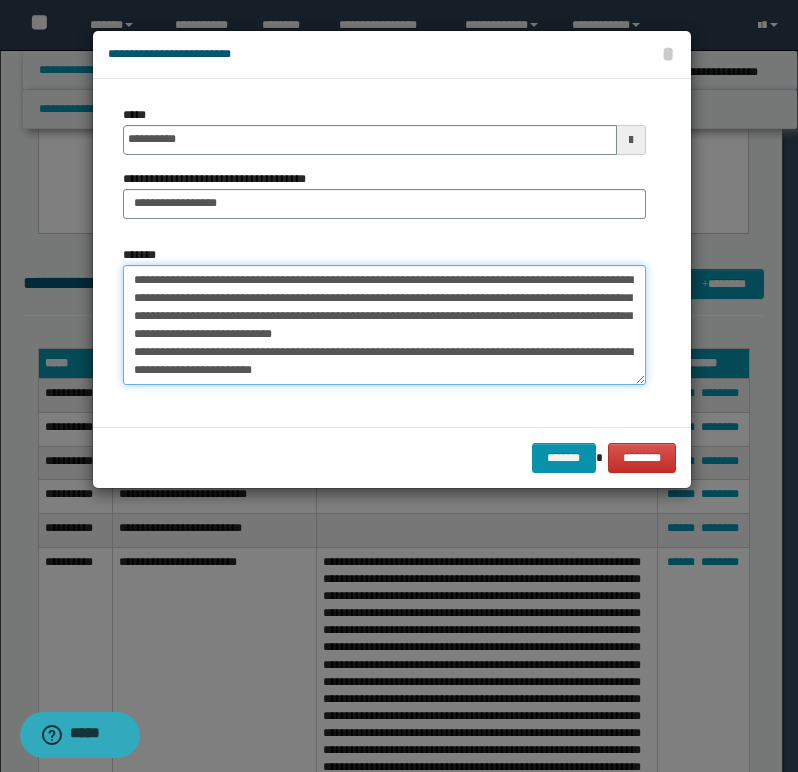 click on "*******" at bounding box center (384, 325) 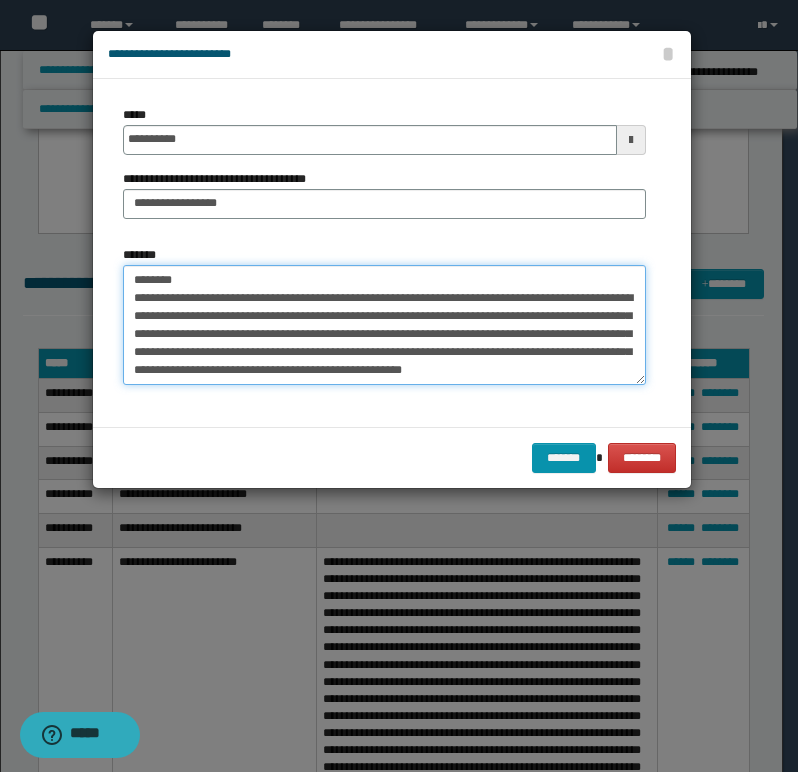 click on "*******" at bounding box center (384, 325) 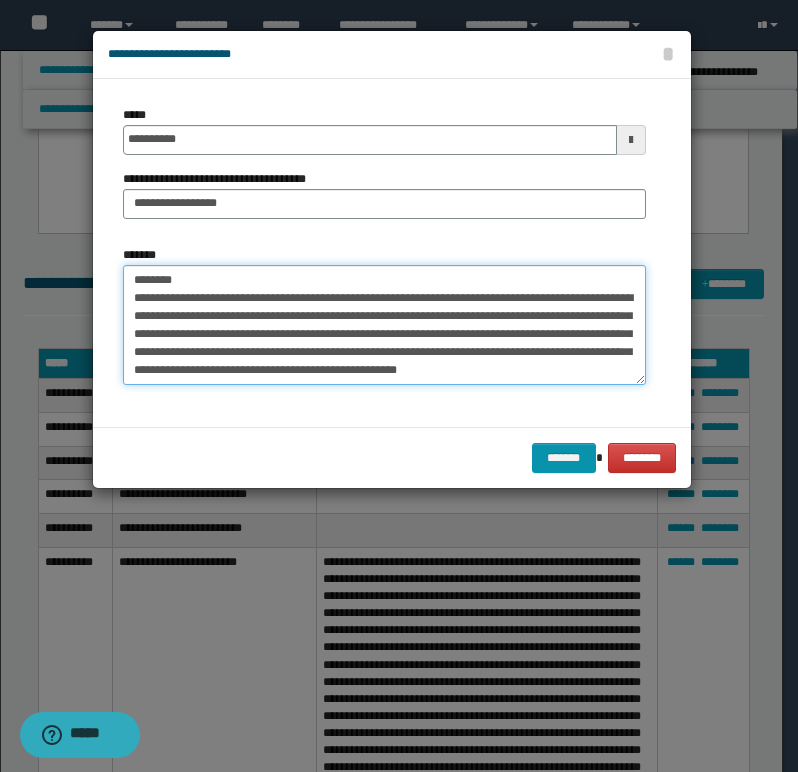 click on "*******" at bounding box center [384, 325] 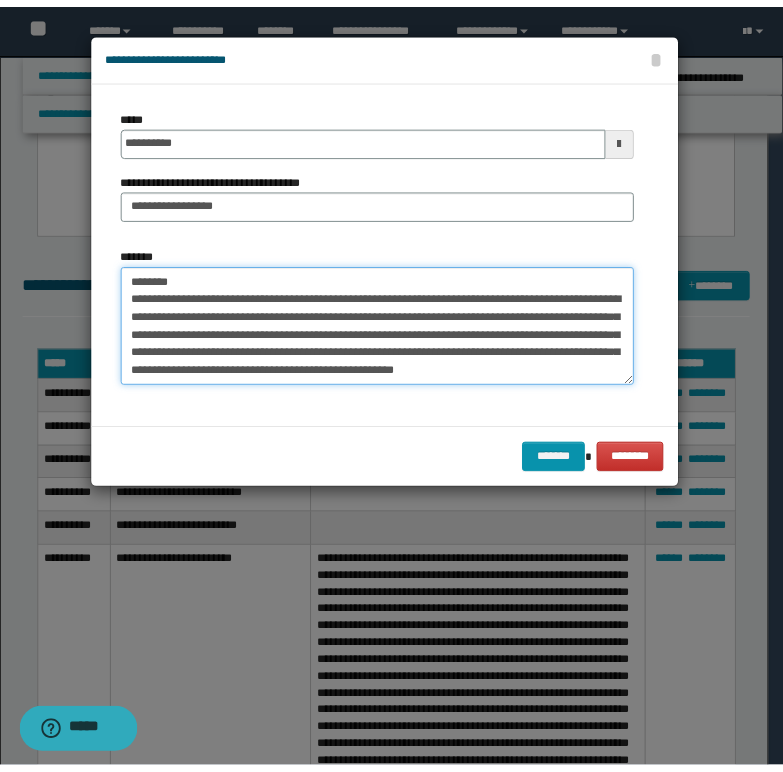 scroll, scrollTop: 516, scrollLeft: 0, axis: vertical 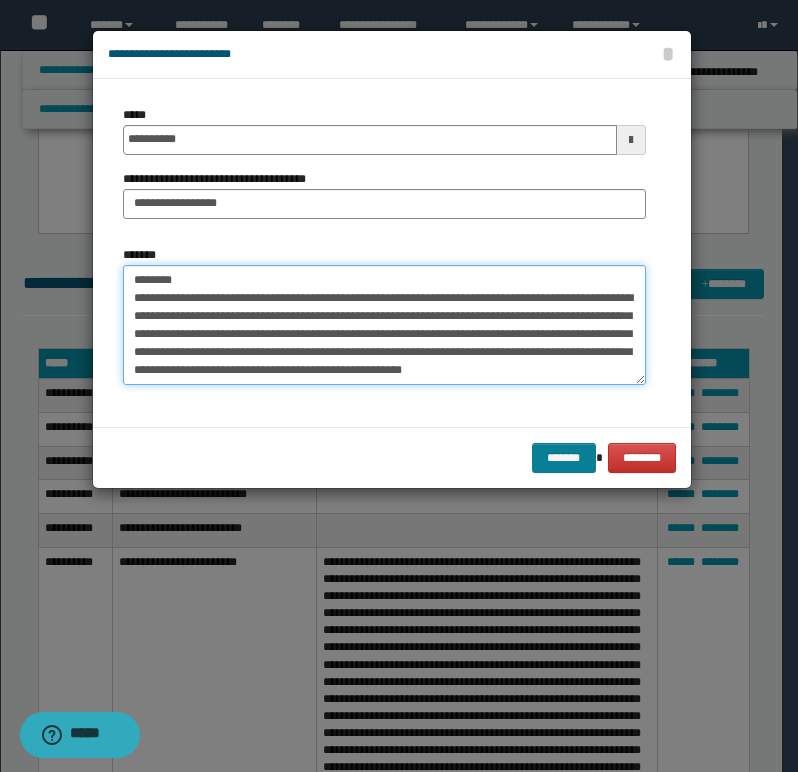 type on "**********" 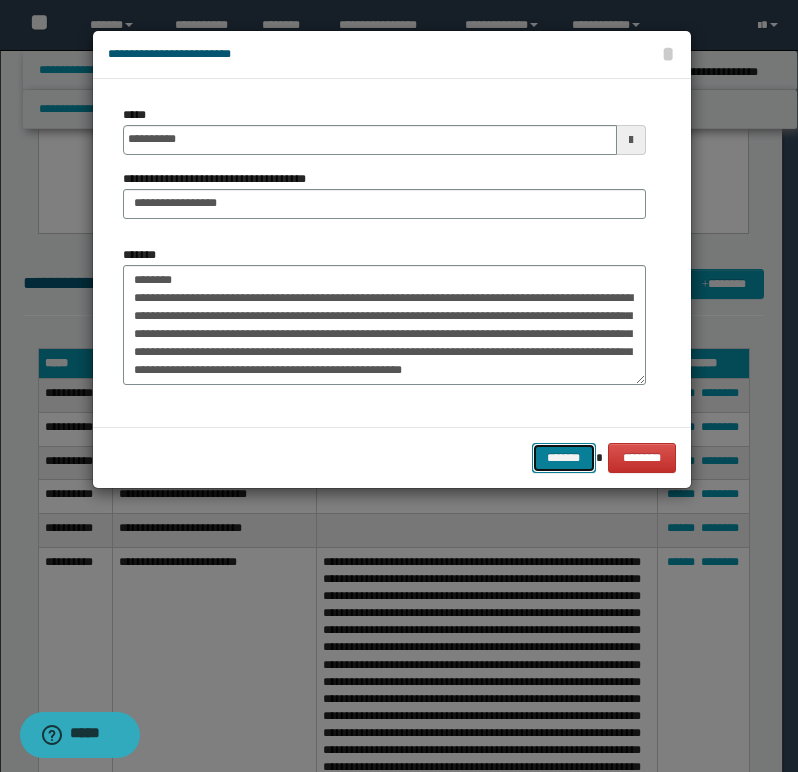 click on "*******" at bounding box center [564, 458] 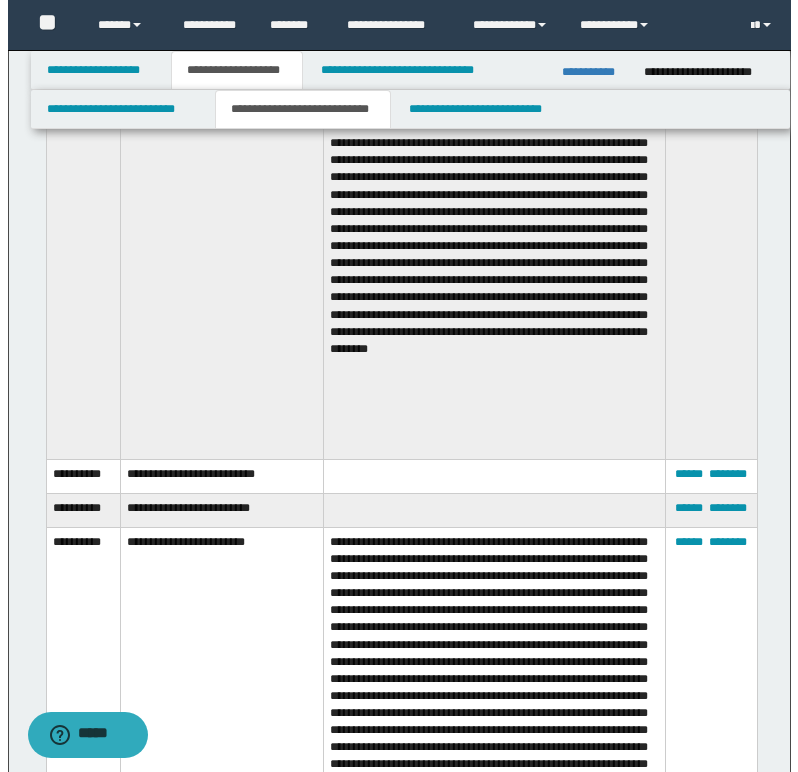 scroll, scrollTop: 1800, scrollLeft: 0, axis: vertical 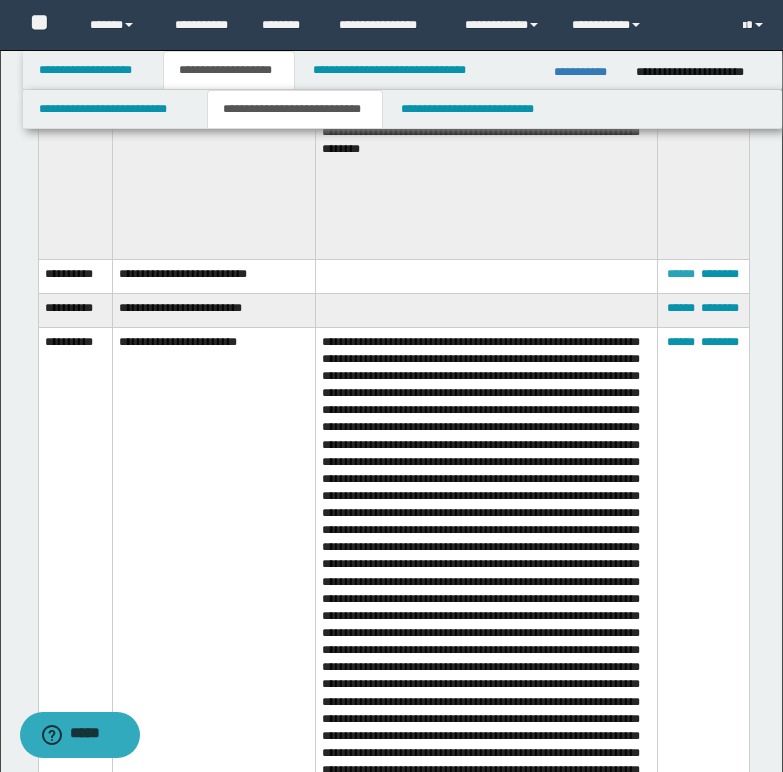 click on "******" at bounding box center [681, 274] 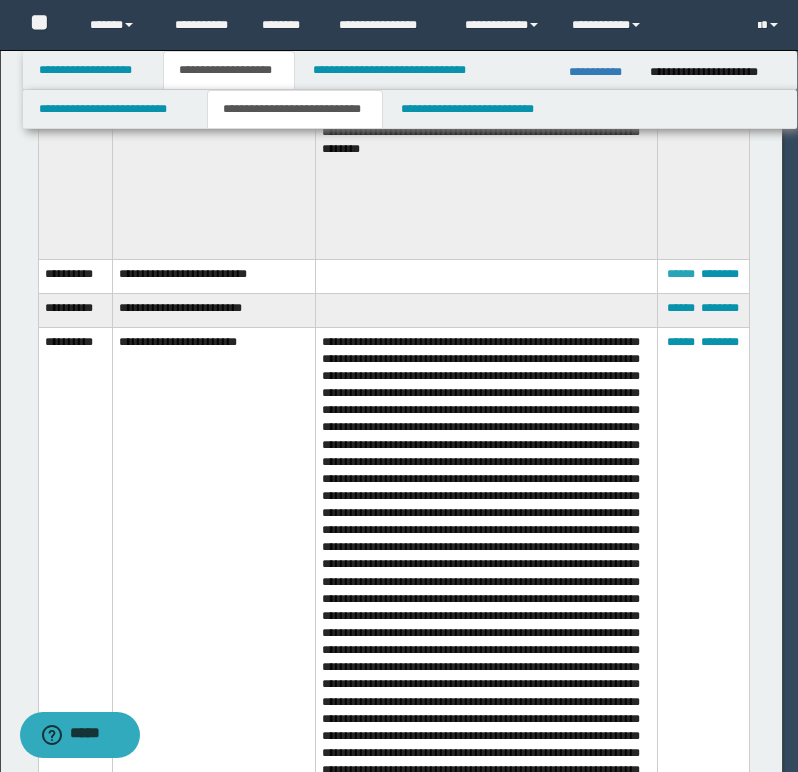 scroll, scrollTop: 0, scrollLeft: 0, axis: both 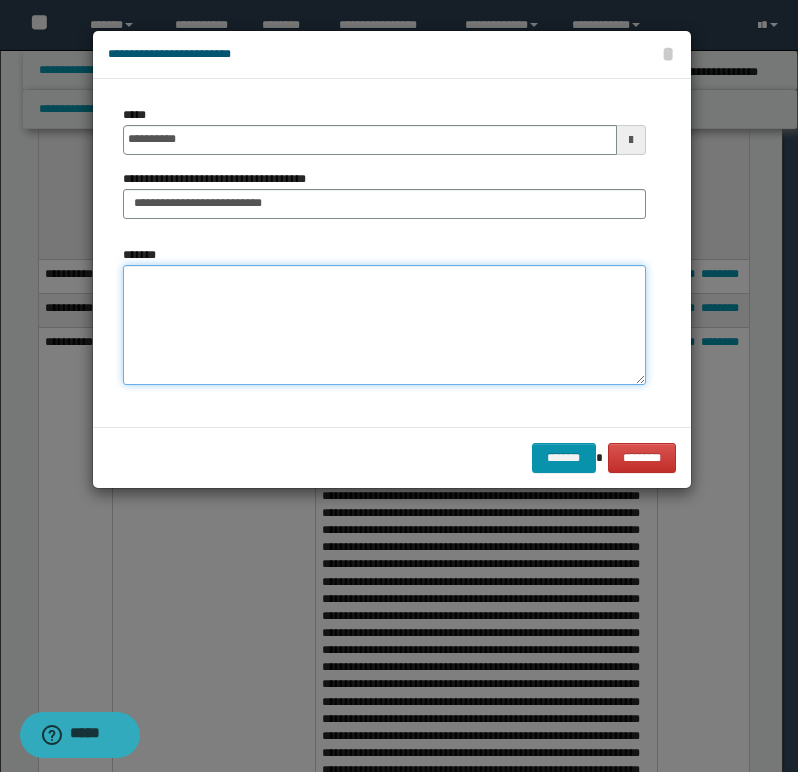 click on "*******" at bounding box center (384, 325) 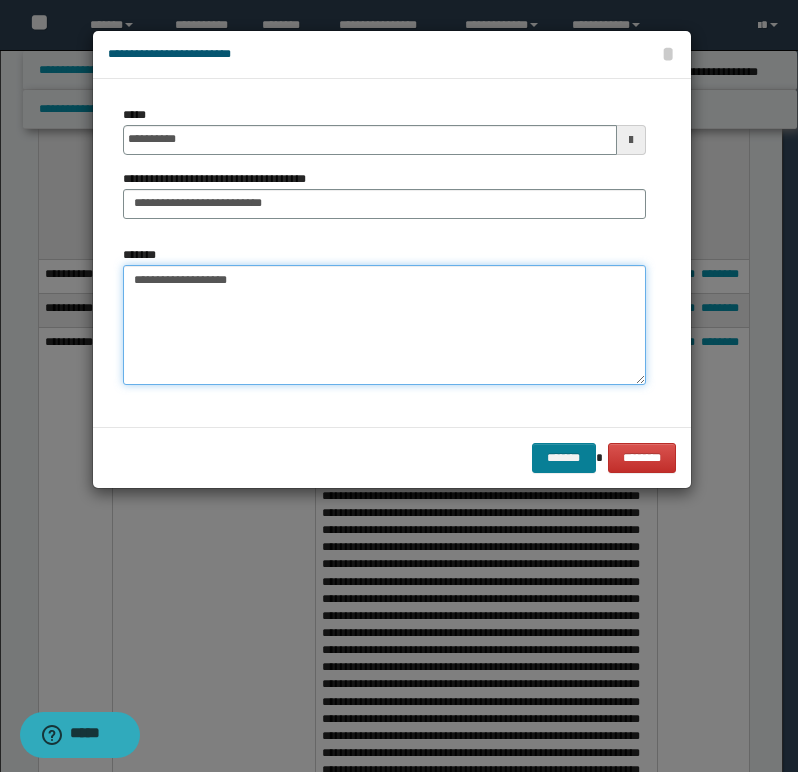 type on "**********" 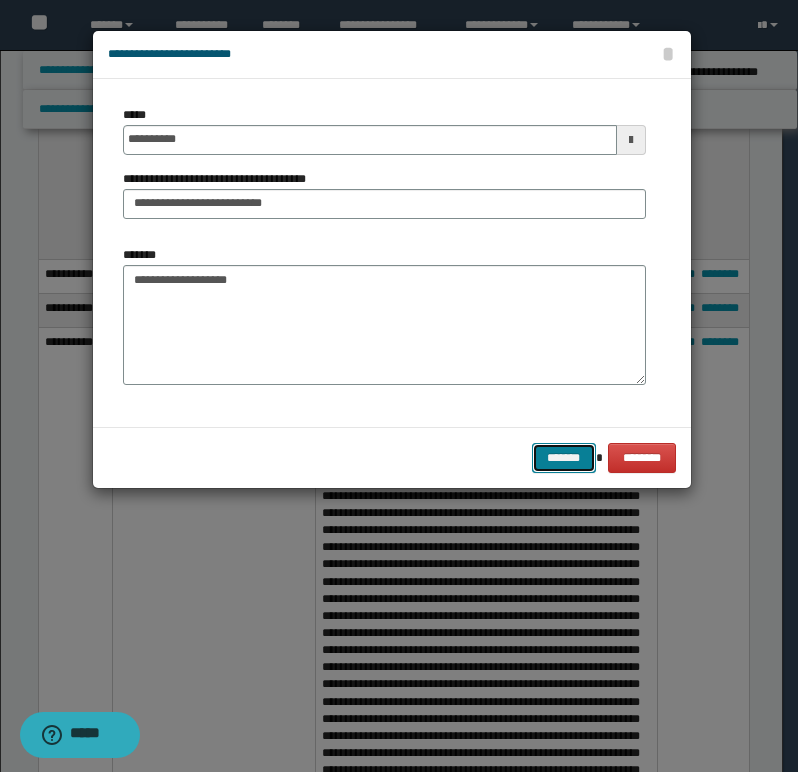click on "*******" at bounding box center (564, 458) 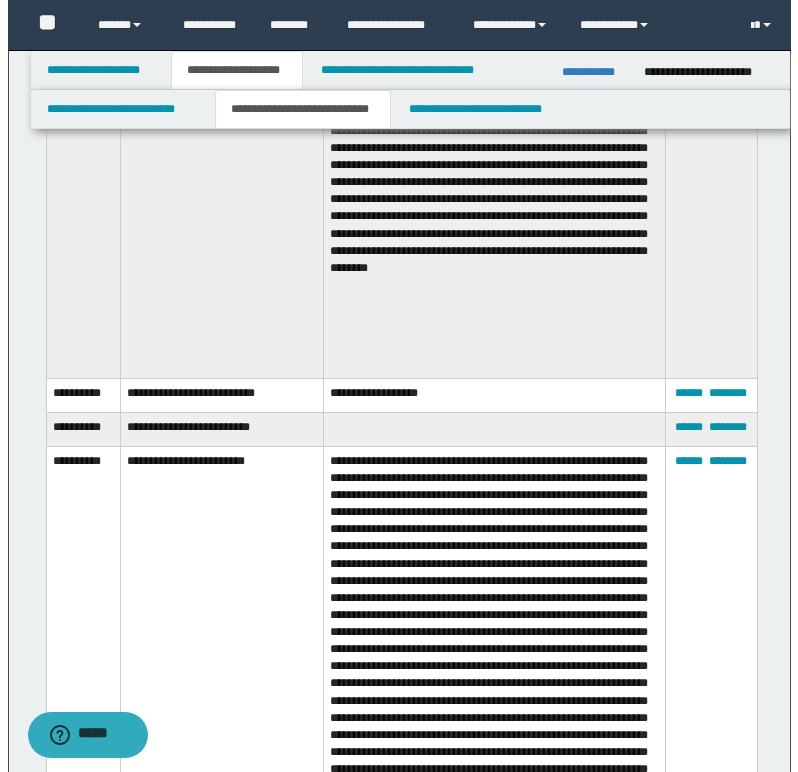 scroll, scrollTop: 1700, scrollLeft: 0, axis: vertical 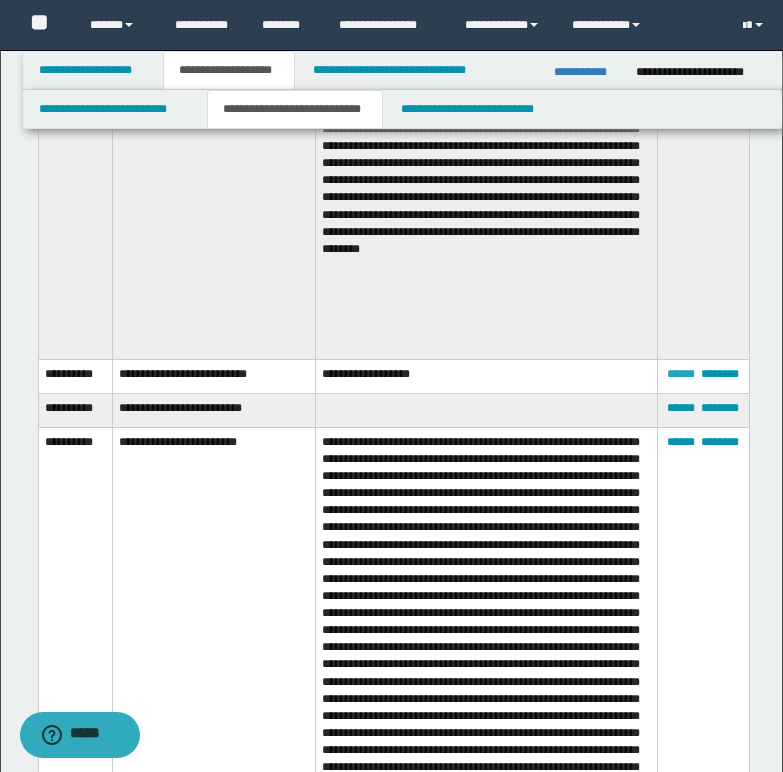 click on "******" at bounding box center (681, 374) 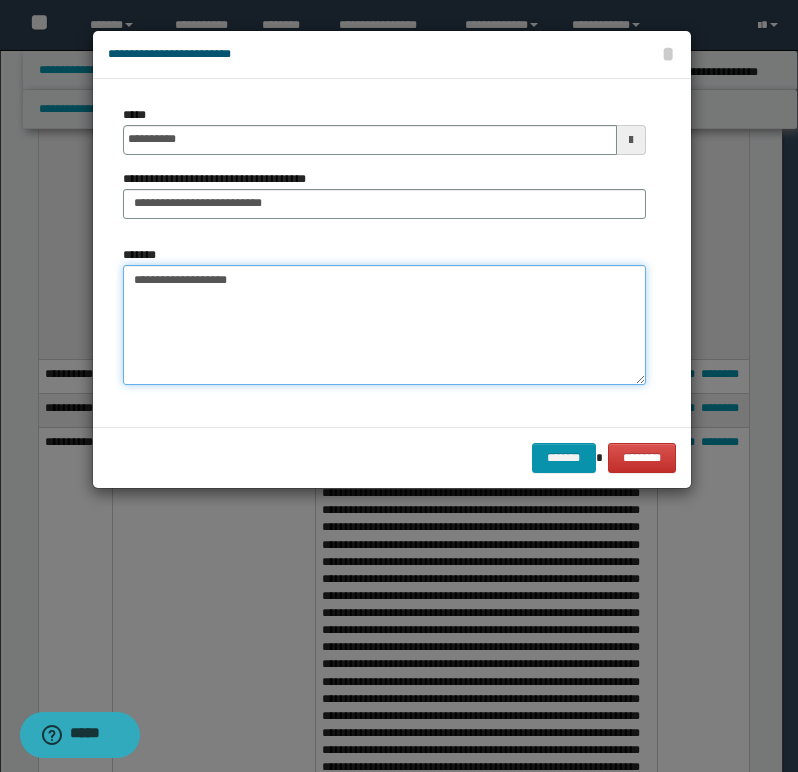 click on "**********" at bounding box center (384, 325) 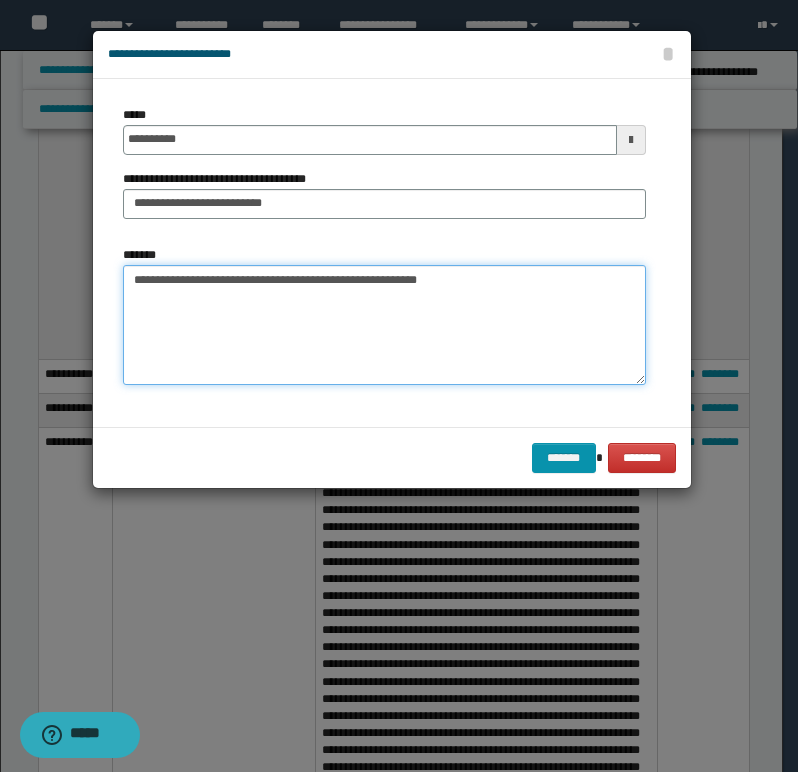 click on "**********" at bounding box center (384, 325) 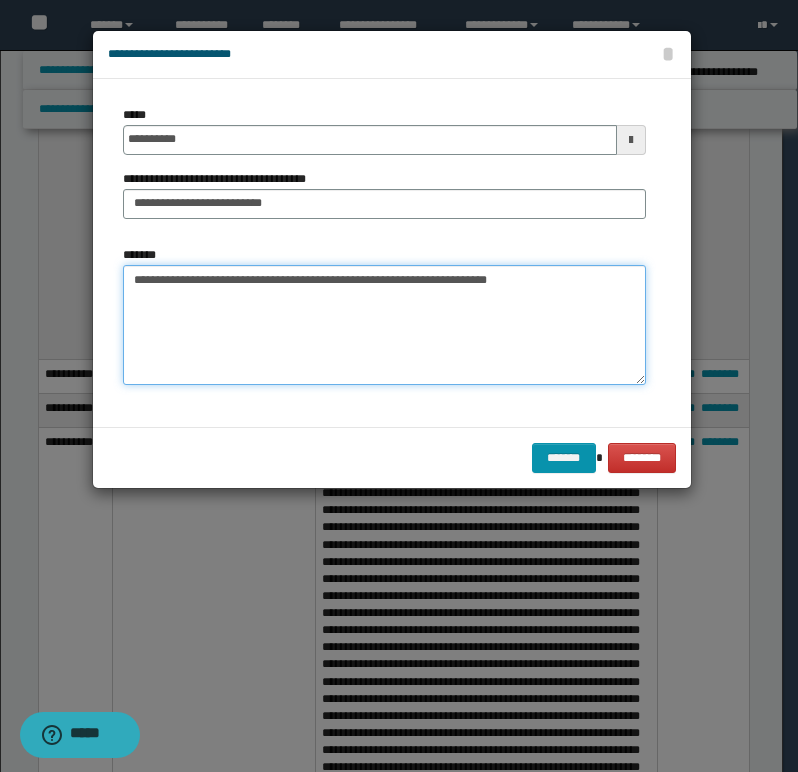click on "**********" at bounding box center (384, 325) 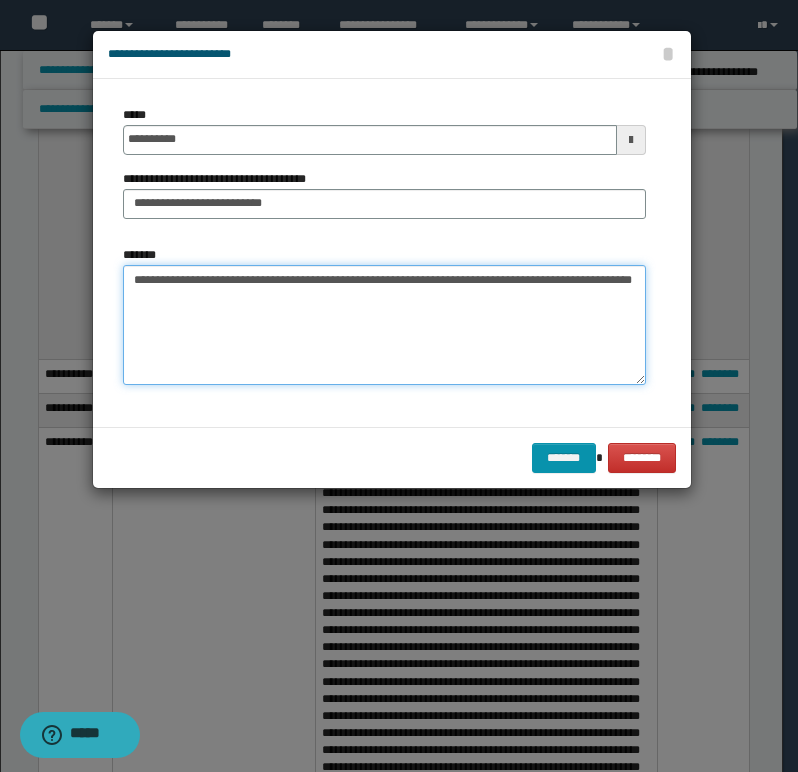 click on "**********" at bounding box center (384, 325) 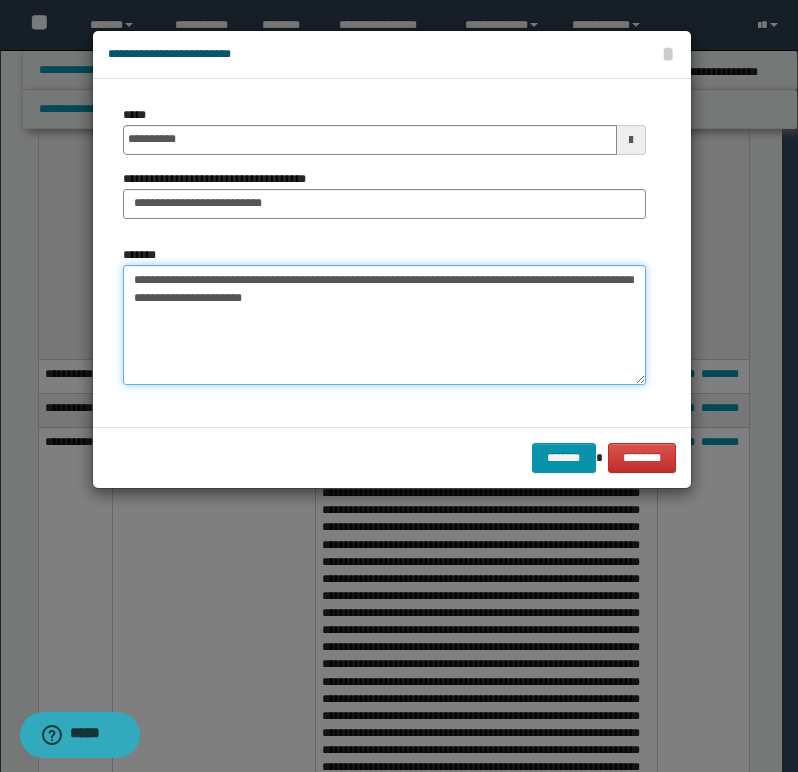 type on "**********" 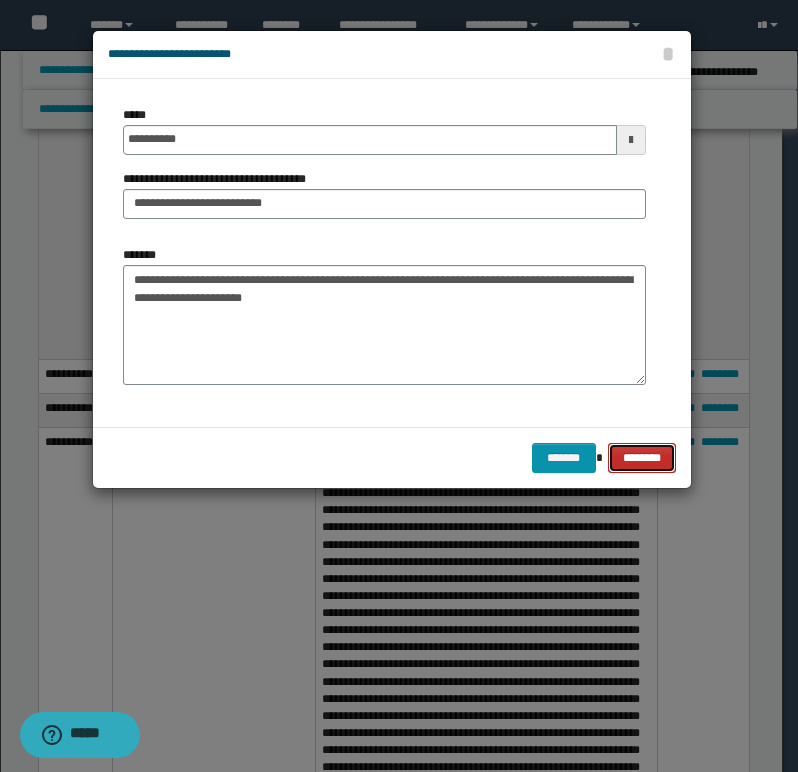 click on "********" at bounding box center [641, 458] 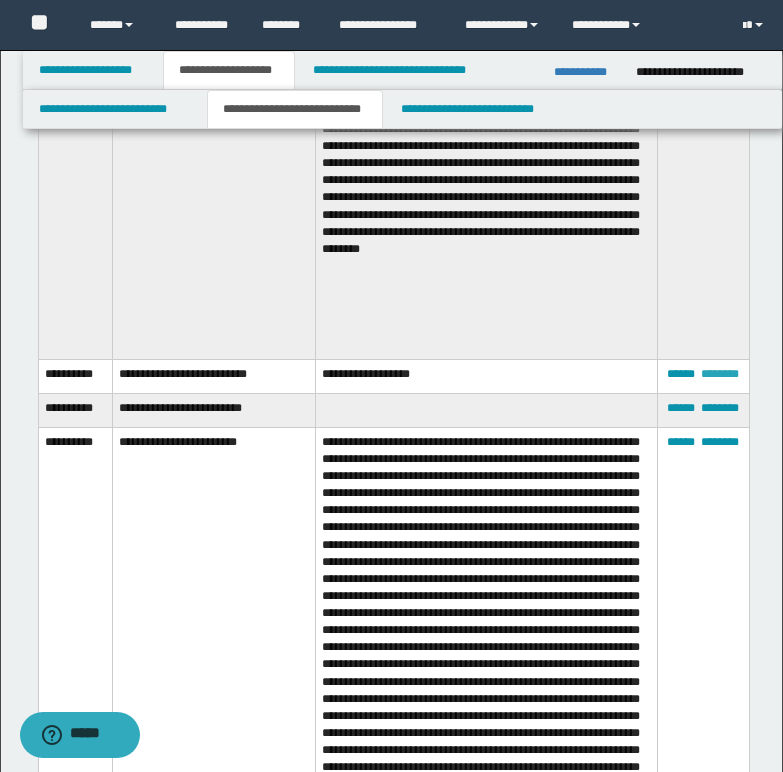 click on "********" at bounding box center [720, 374] 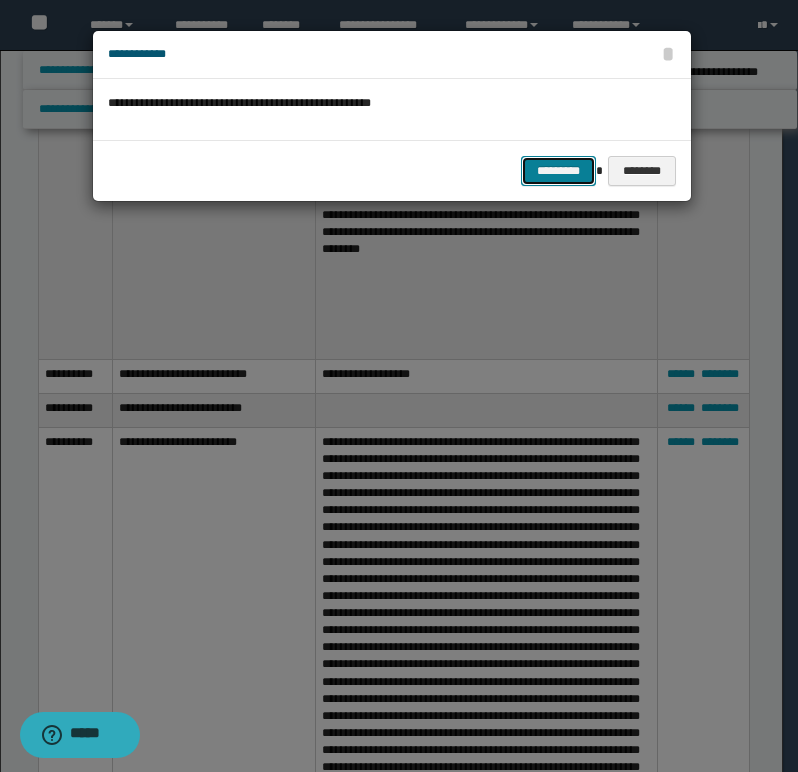 click on "*********" at bounding box center [558, 171] 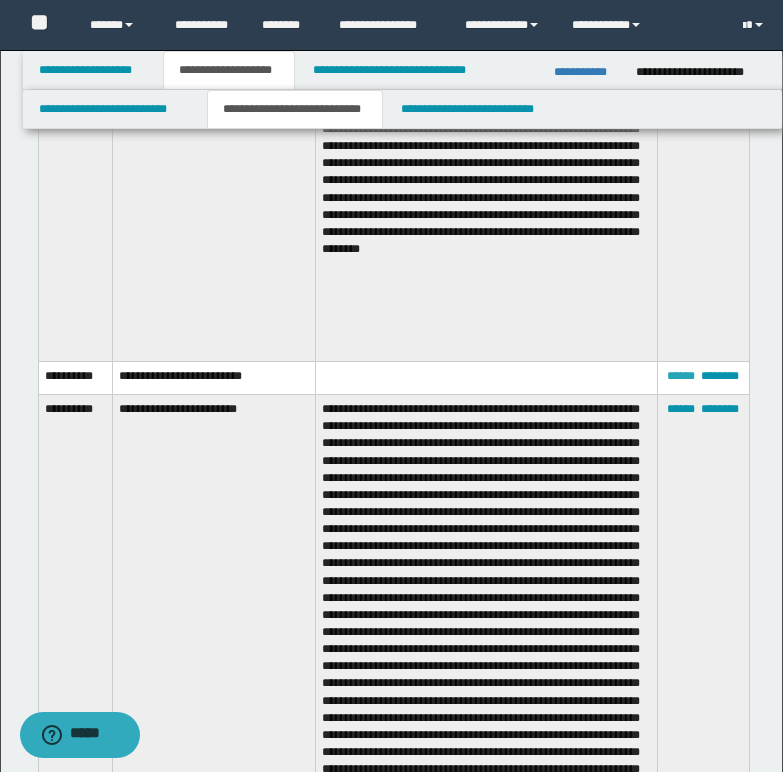 click on "******" at bounding box center (681, 376) 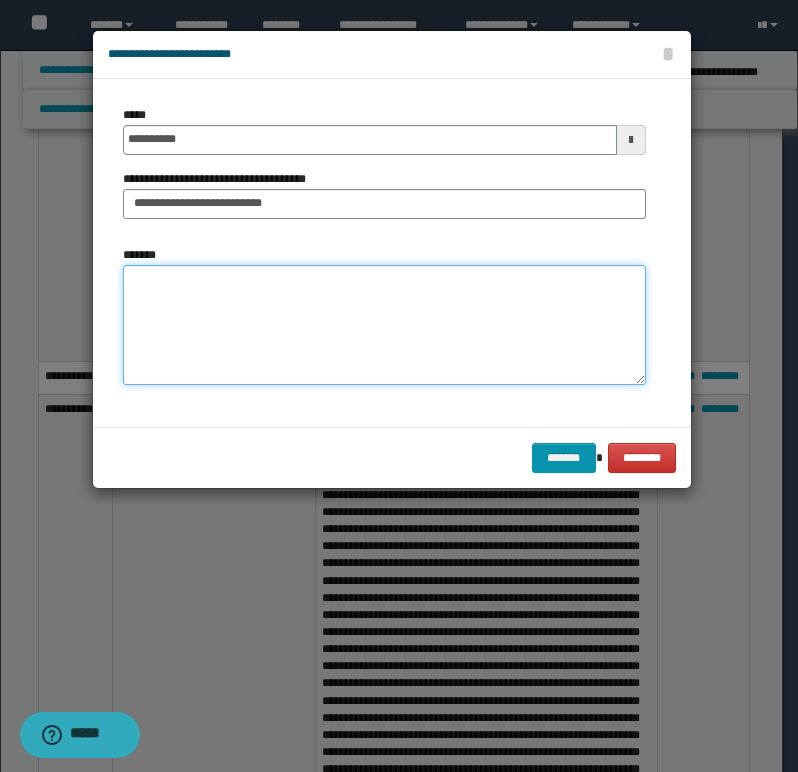 click on "*******" at bounding box center (384, 325) 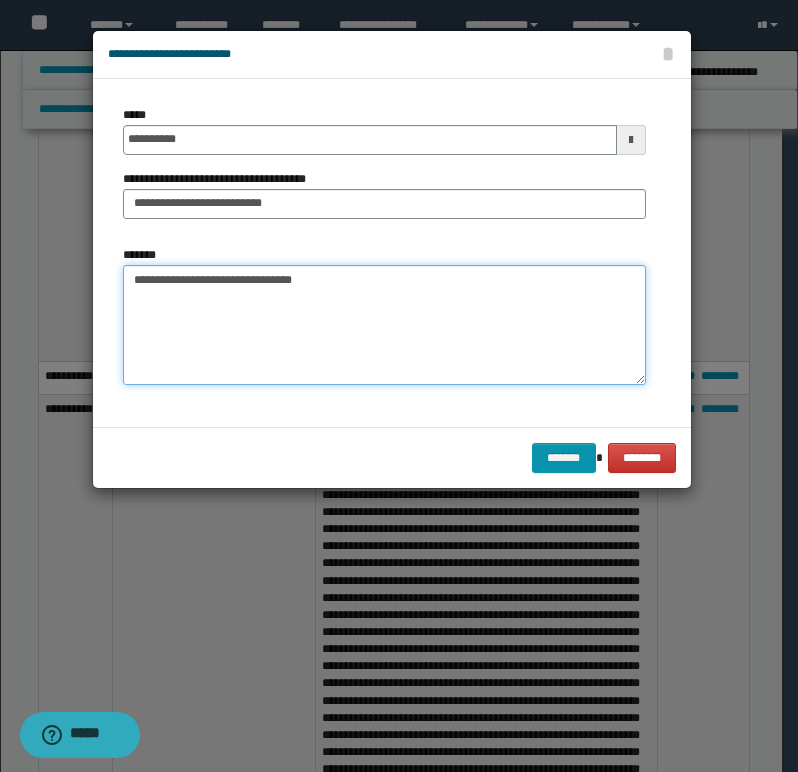 click on "**********" at bounding box center (384, 325) 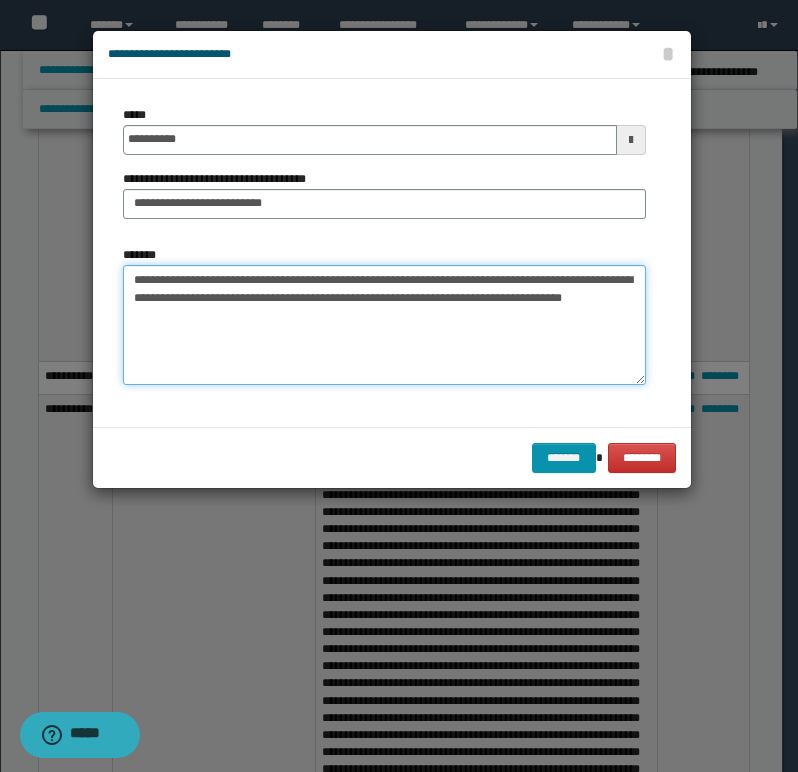 click on "**********" at bounding box center (384, 325) 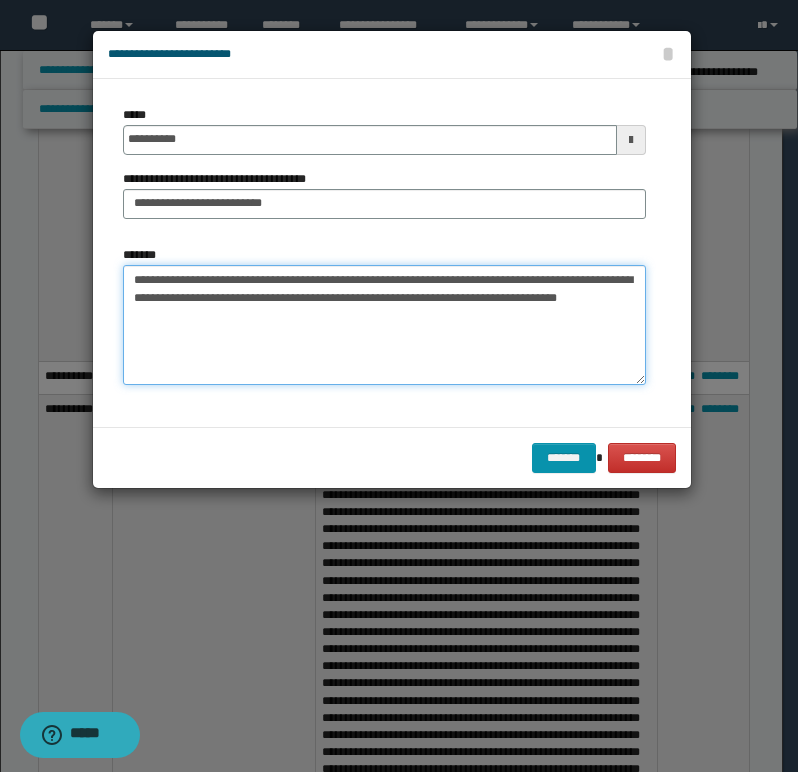 click on "**********" at bounding box center [384, 325] 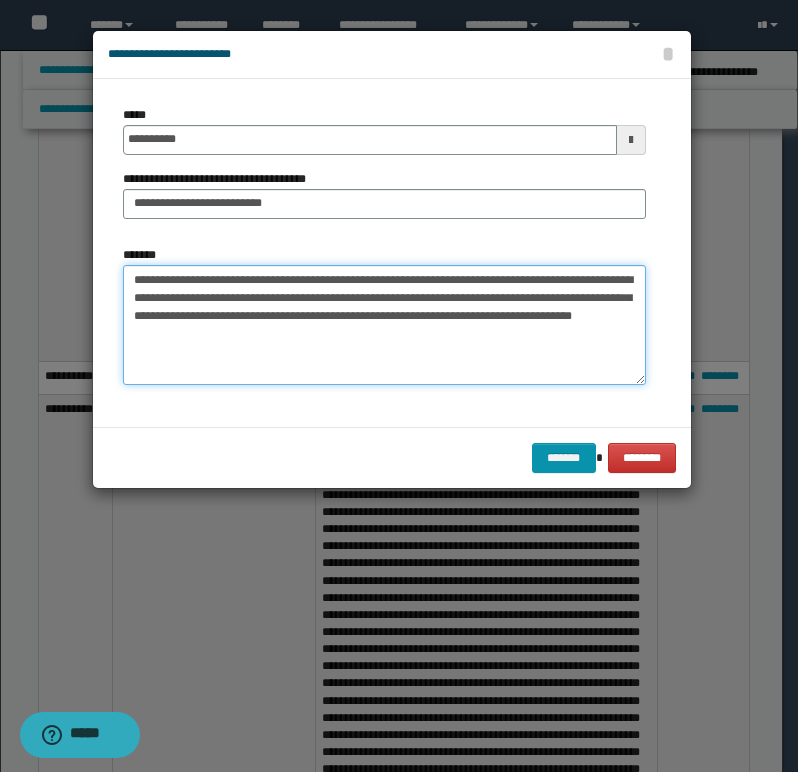 click on "**********" at bounding box center (384, 325) 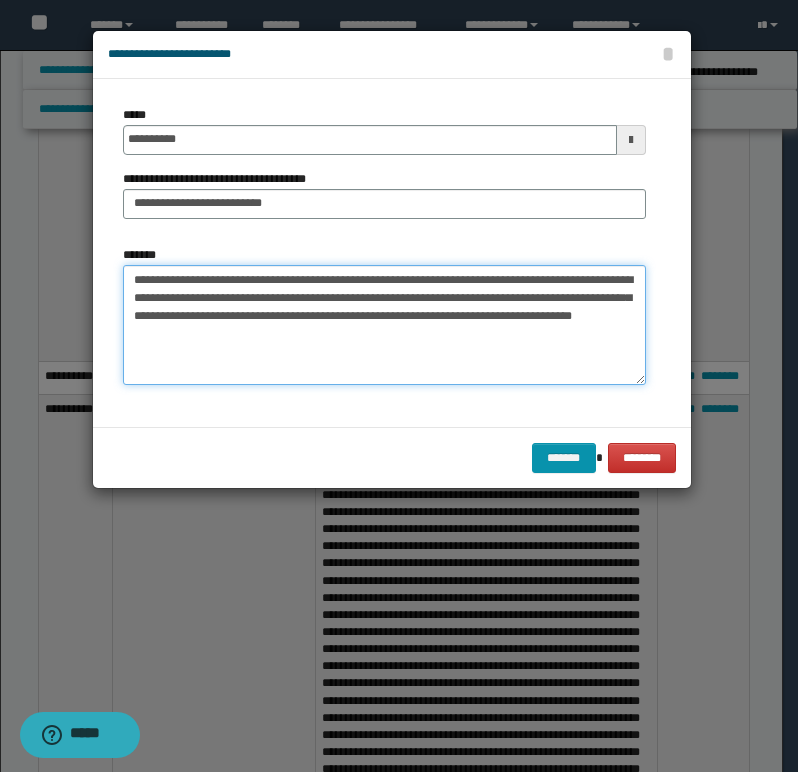 click on "**********" at bounding box center [384, 325] 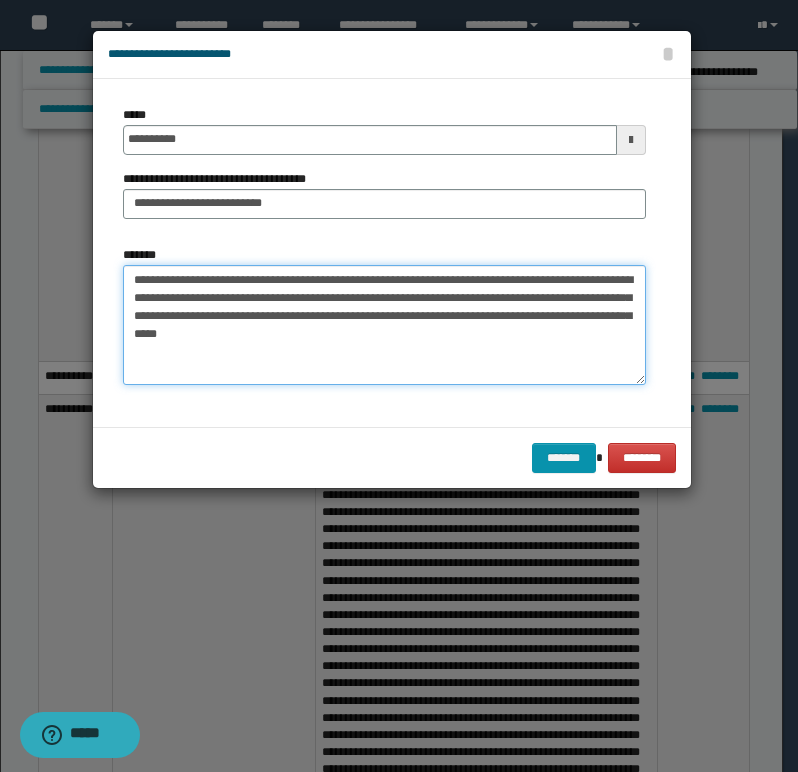 click on "**********" at bounding box center [384, 325] 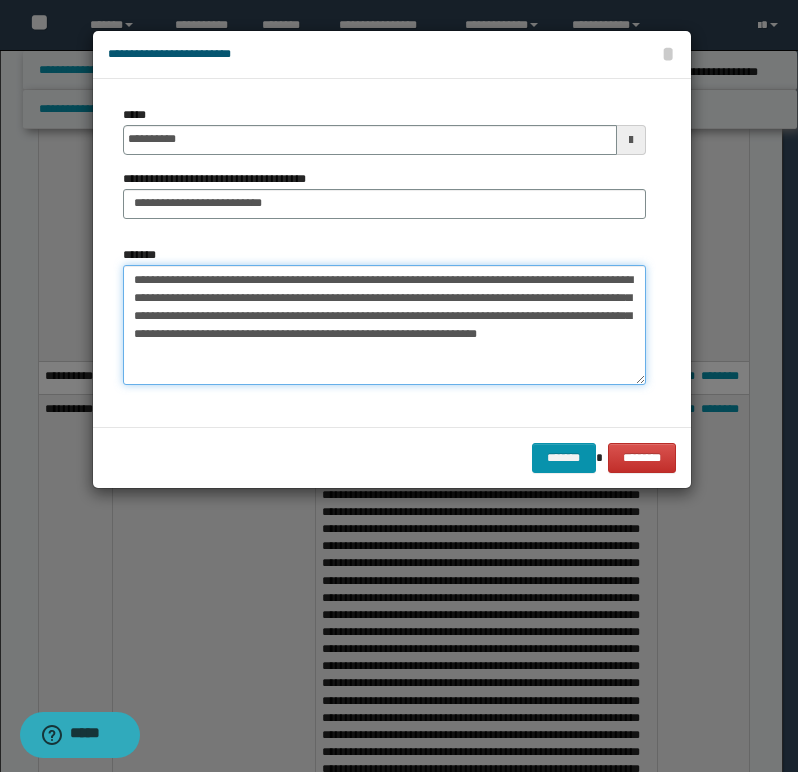 click on "**********" at bounding box center [384, 325] 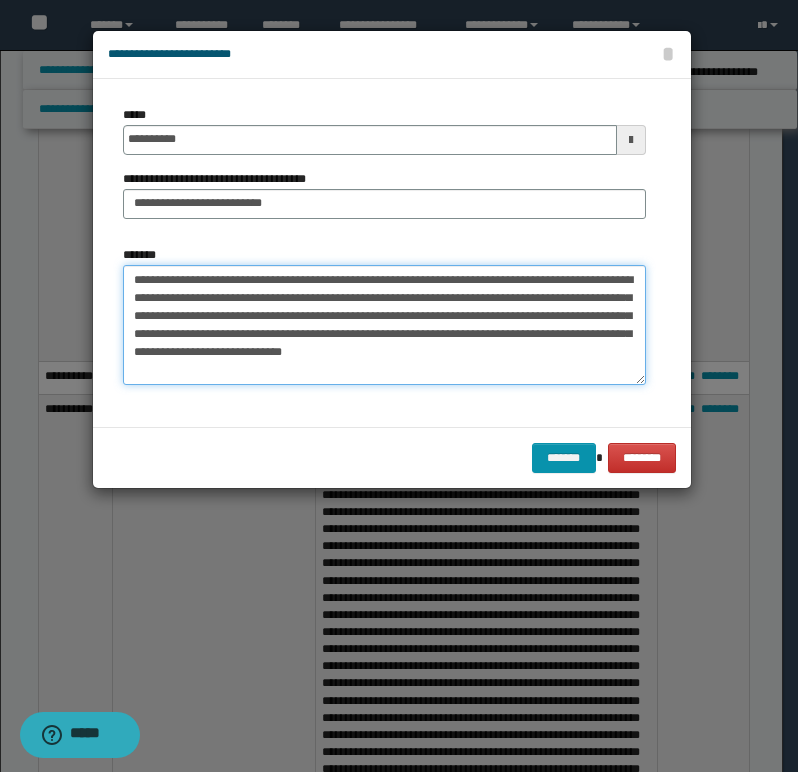 click on "**********" at bounding box center [384, 325] 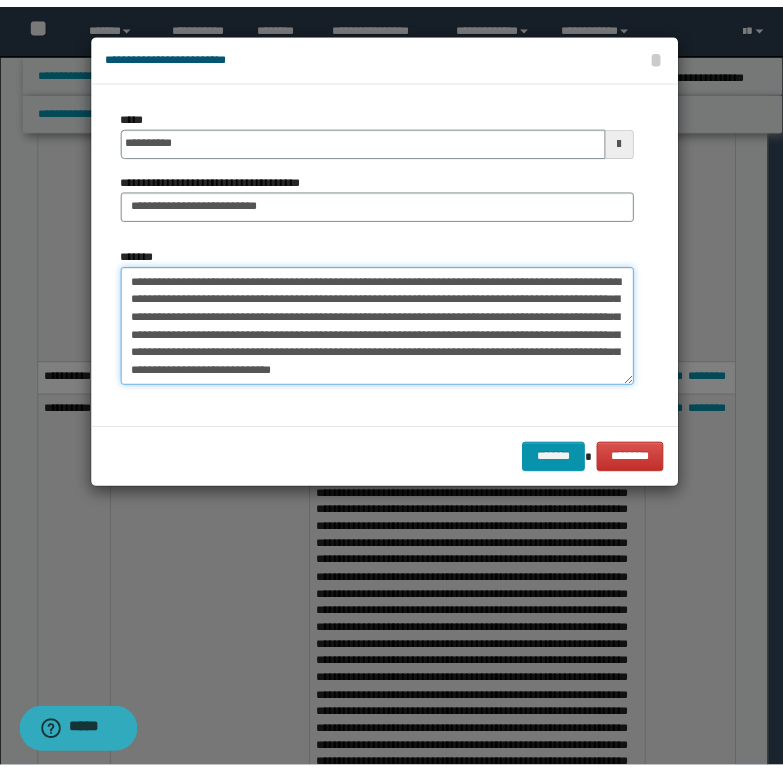 scroll, scrollTop: 12, scrollLeft: 0, axis: vertical 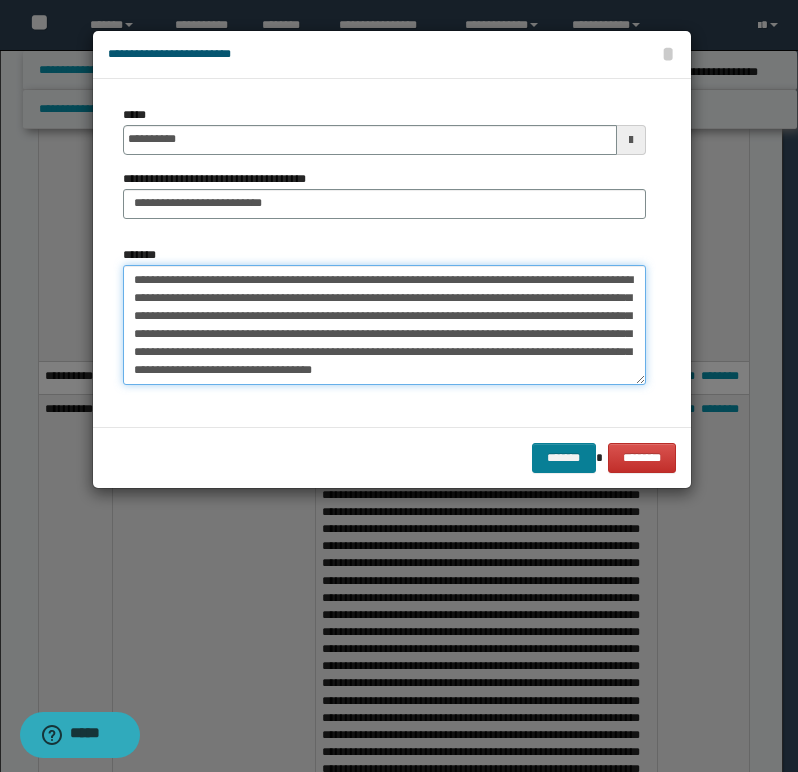 type on "**********" 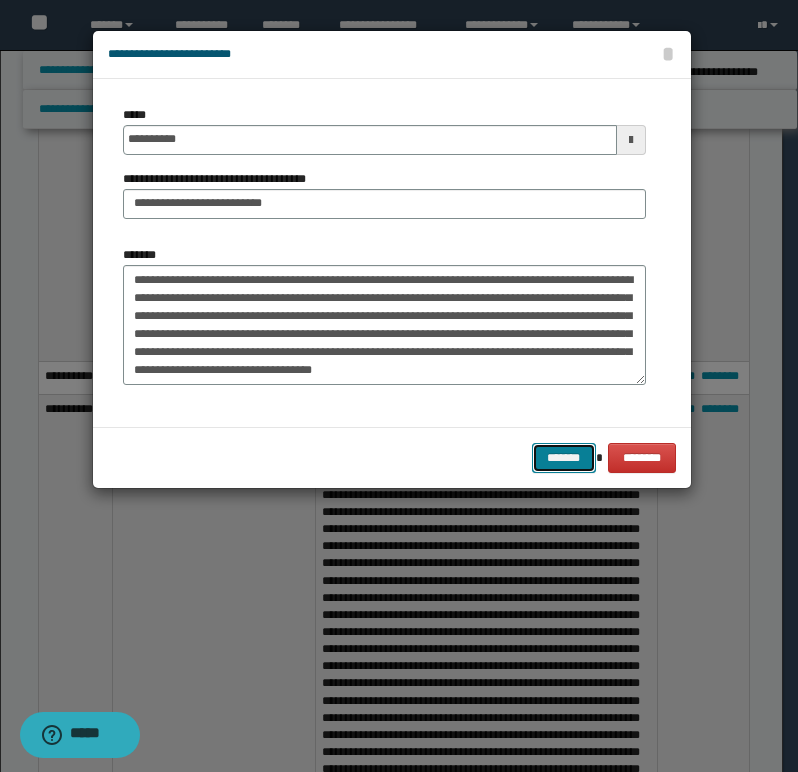click on "*******" at bounding box center (564, 458) 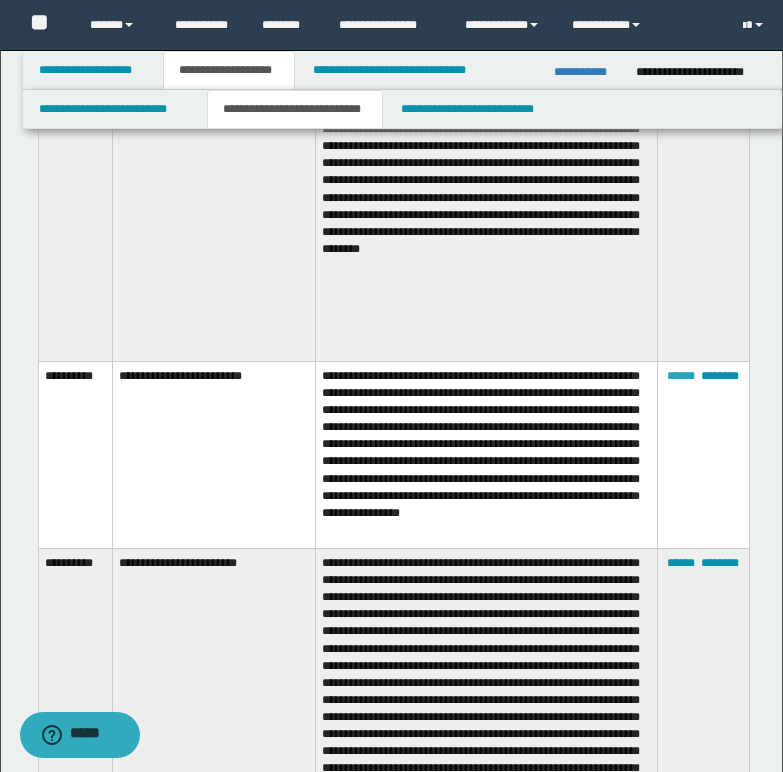 click on "******" at bounding box center [681, 376] 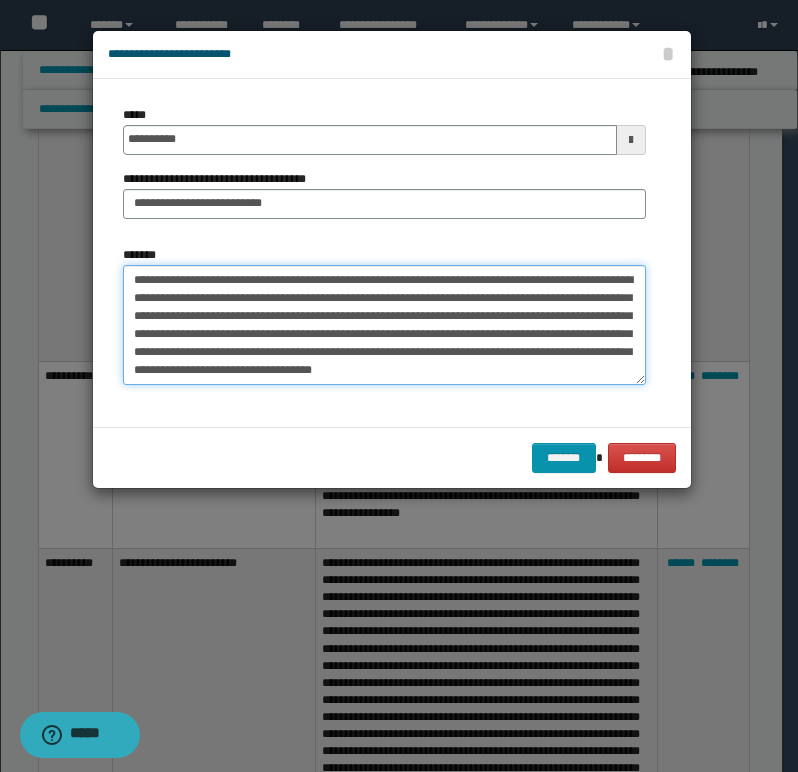 click on "**********" at bounding box center (384, 325) 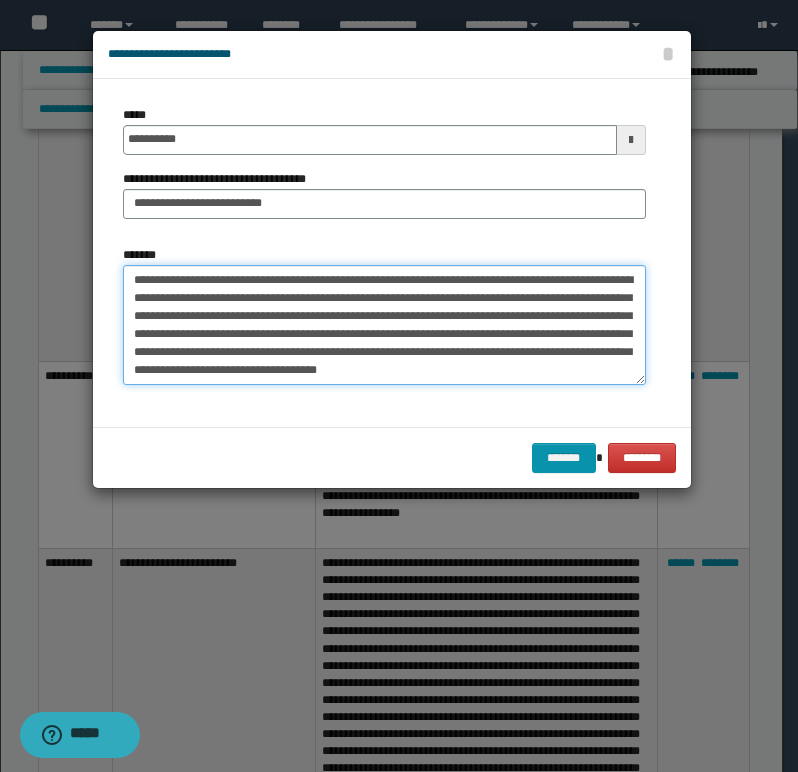 click on "**********" at bounding box center [384, 325] 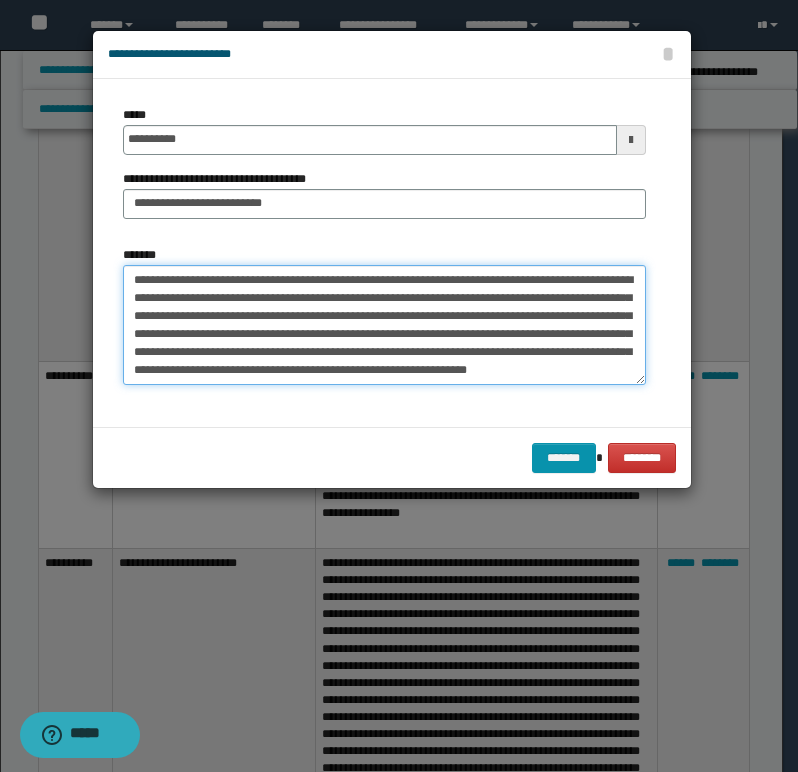 click on "**********" at bounding box center (384, 325) 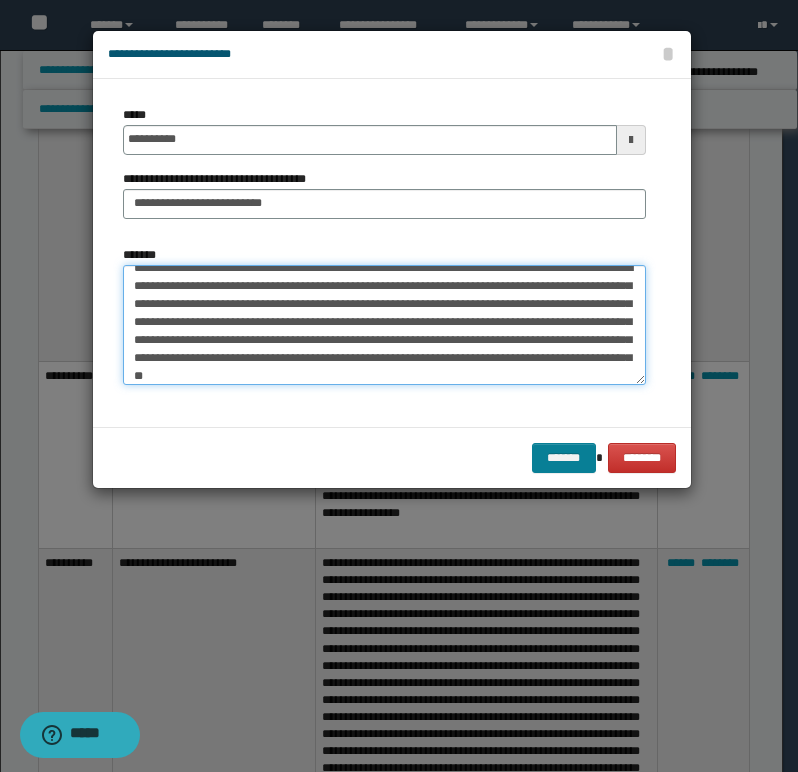 type on "**********" 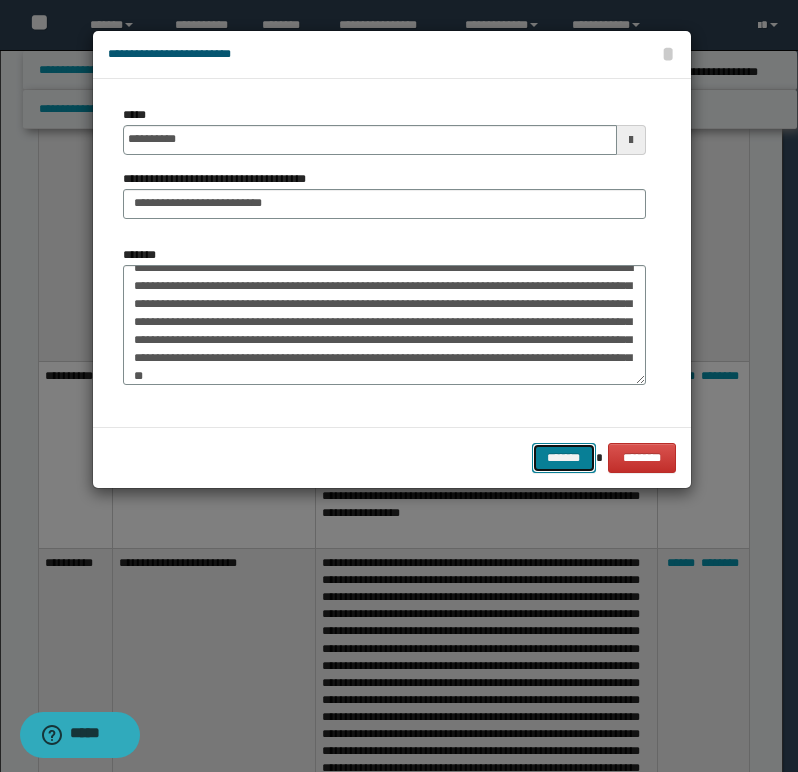 click on "*******" at bounding box center [564, 458] 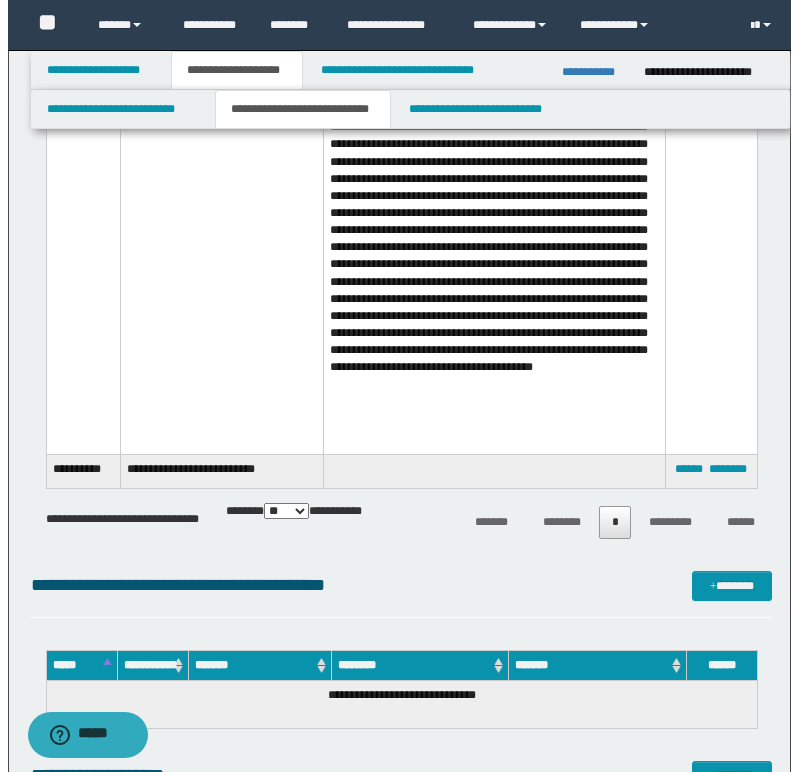 scroll, scrollTop: 4100, scrollLeft: 0, axis: vertical 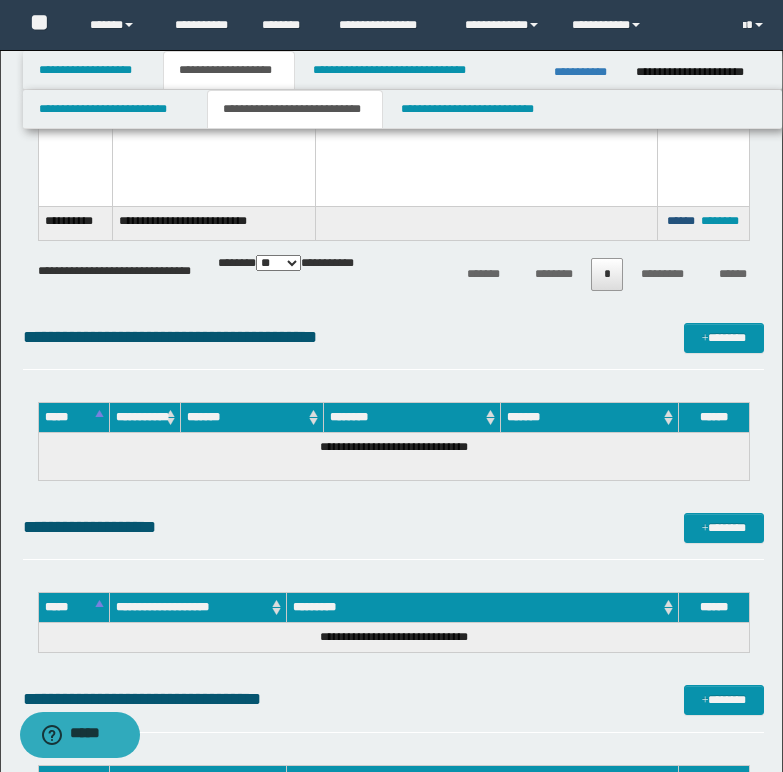 drag, startPoint x: 676, startPoint y: 224, endPoint x: 620, endPoint y: 247, distance: 60.53924 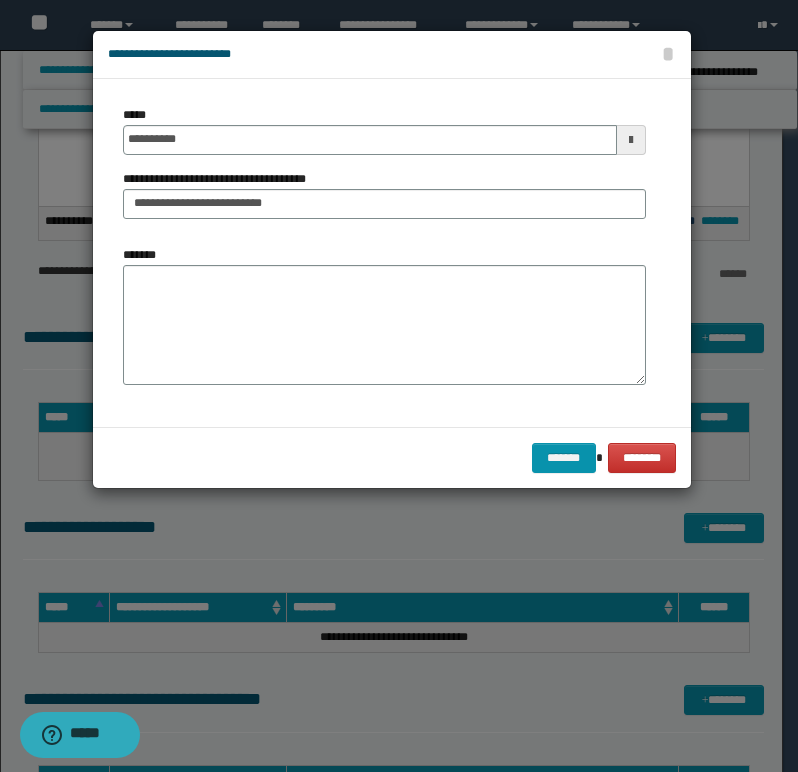scroll, scrollTop: 0, scrollLeft: 0, axis: both 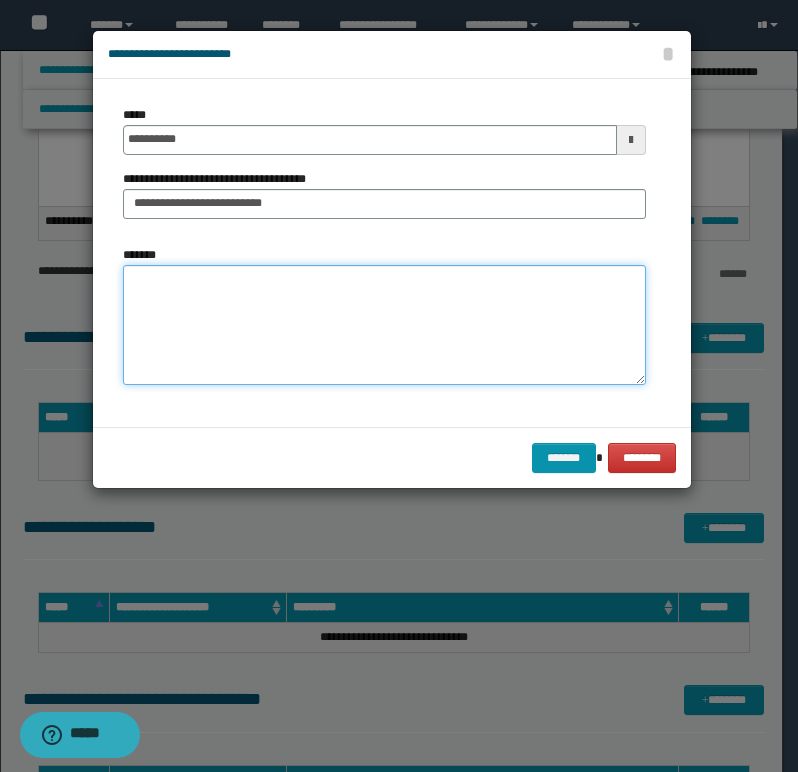 paste on "**********" 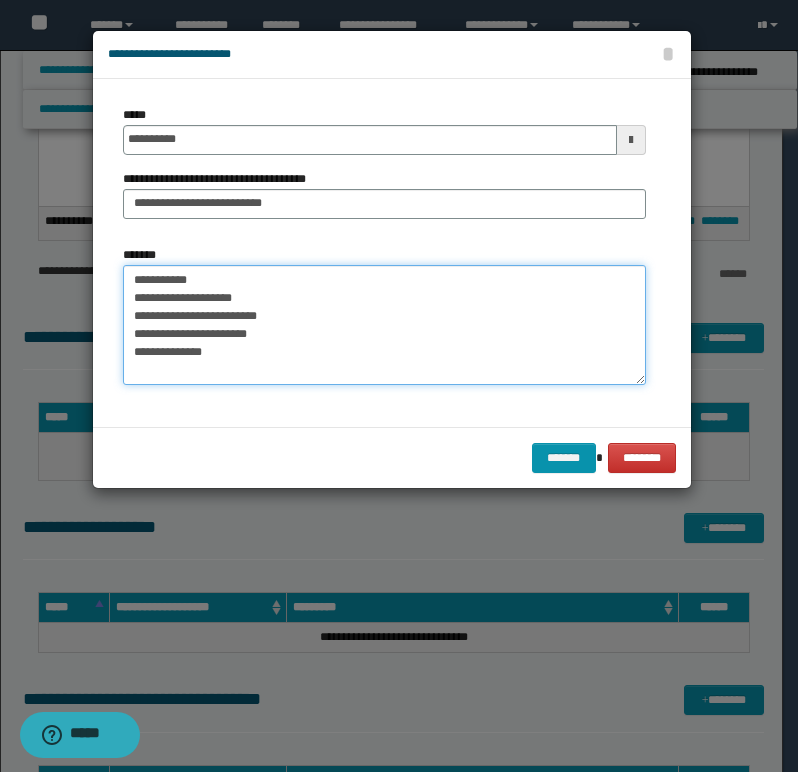 click on "**********" at bounding box center [384, 325] 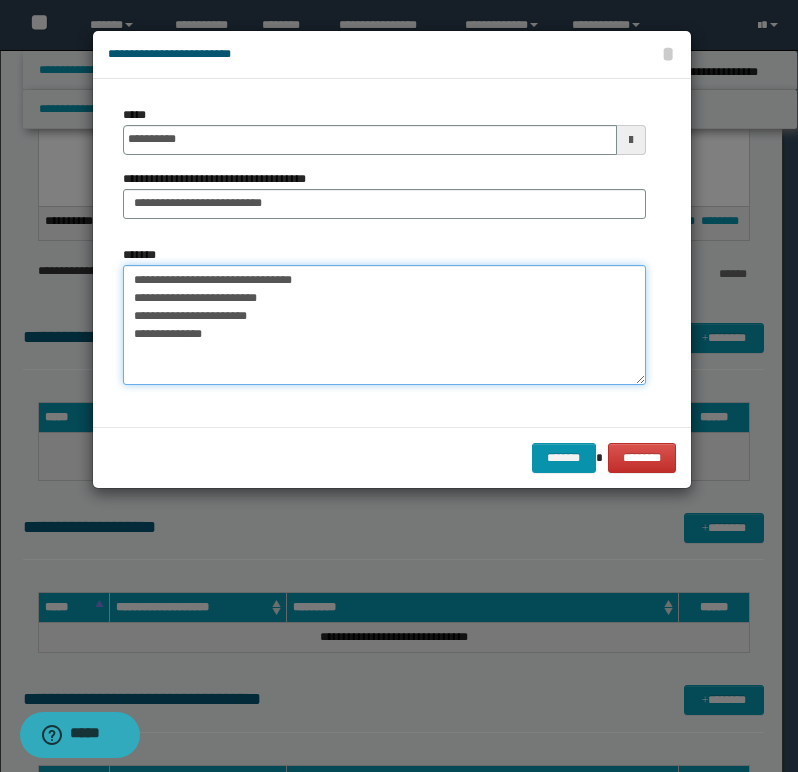 click on "**********" at bounding box center (384, 325) 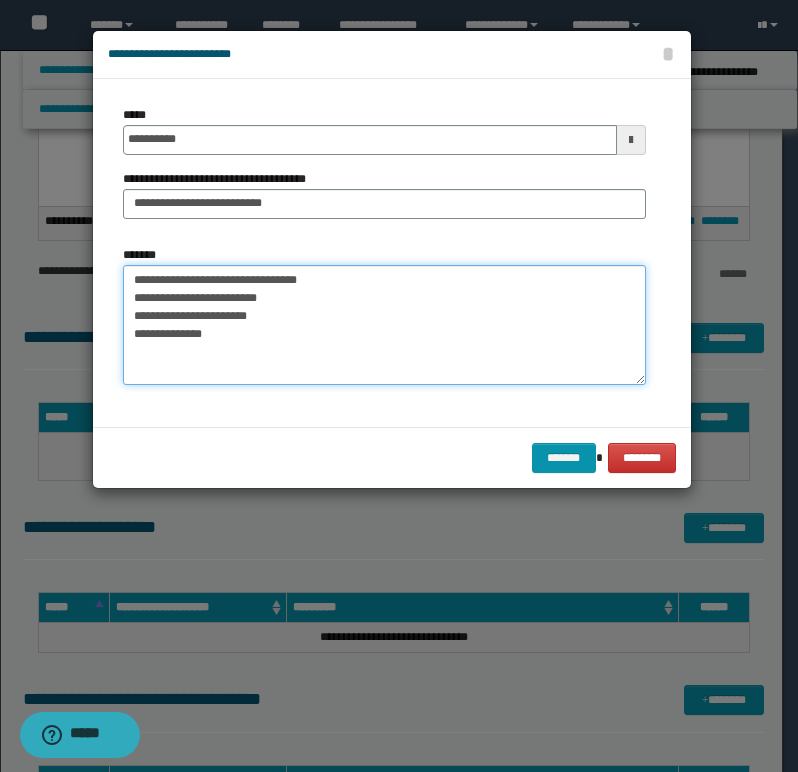 click on "**********" at bounding box center (384, 325) 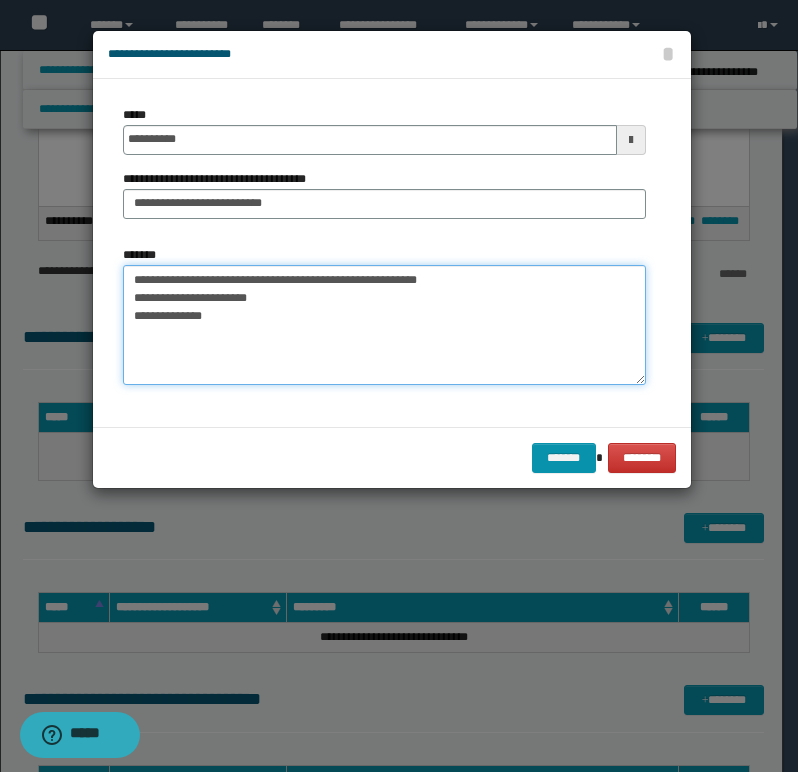 click on "**********" at bounding box center (384, 325) 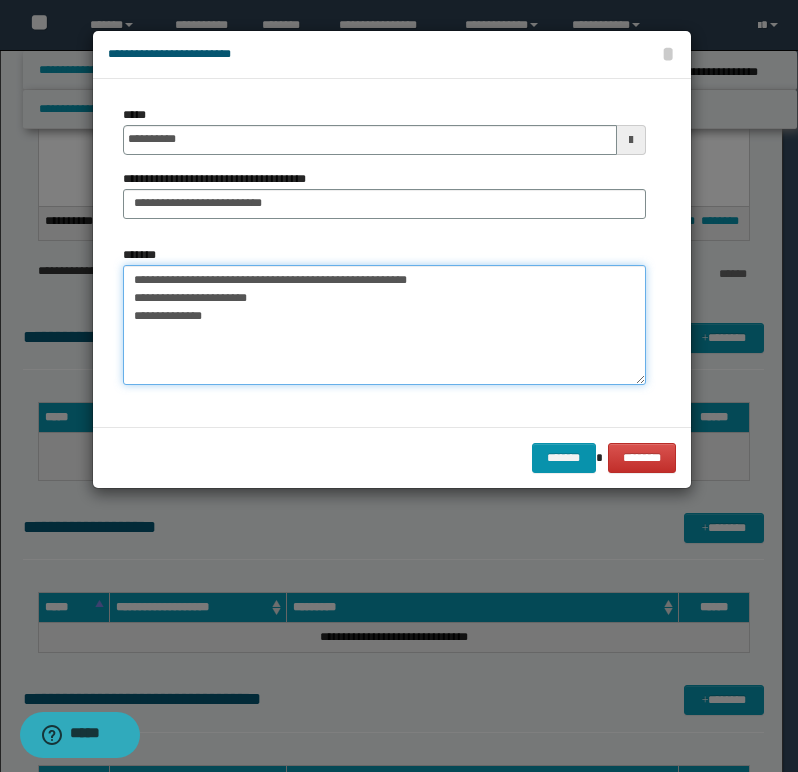 click on "**********" at bounding box center (384, 325) 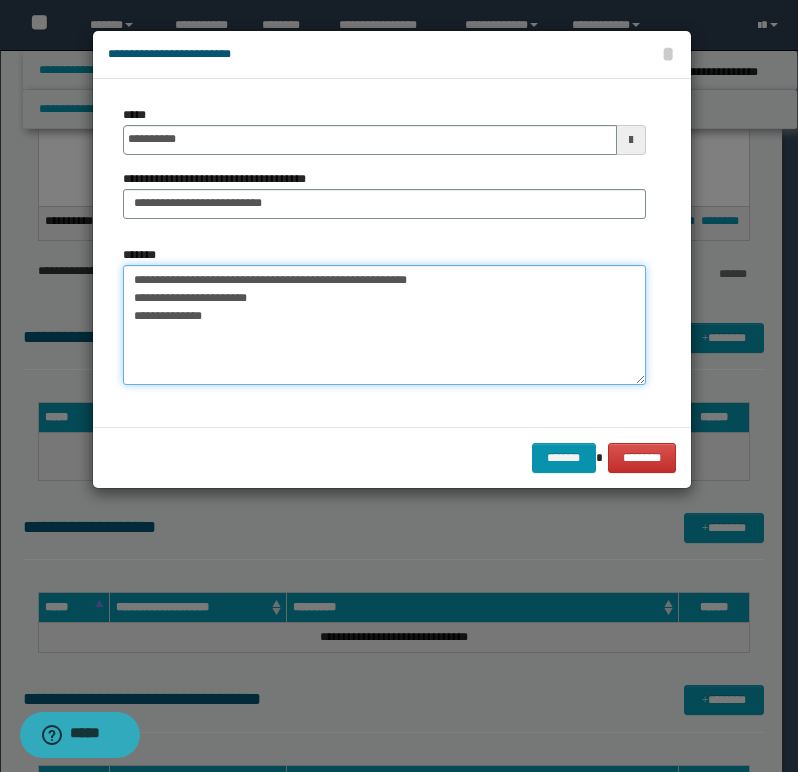 click on "**********" at bounding box center [384, 325] 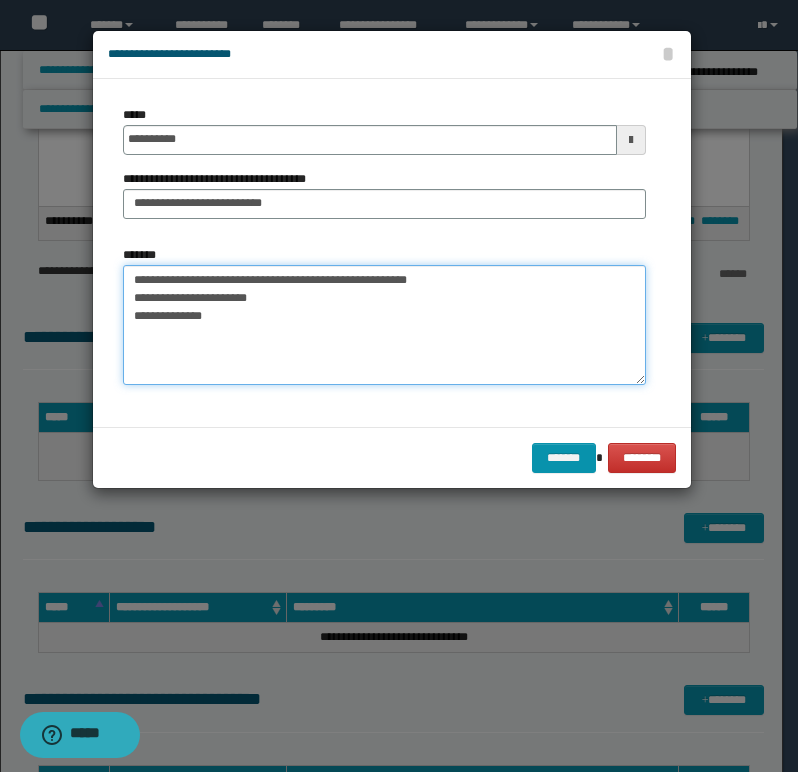 click on "**********" at bounding box center [384, 325] 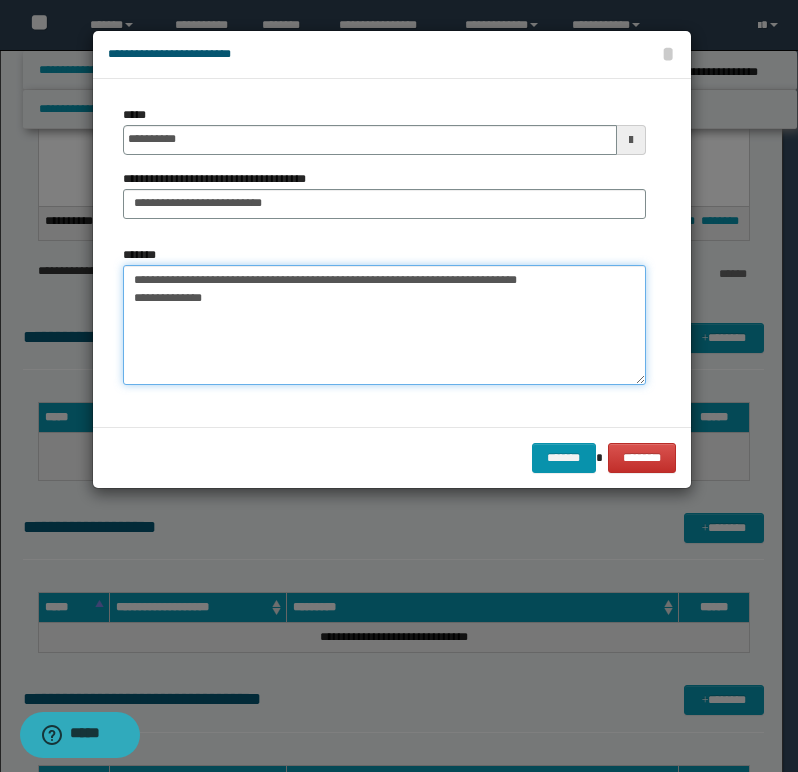 click on "**********" at bounding box center (384, 325) 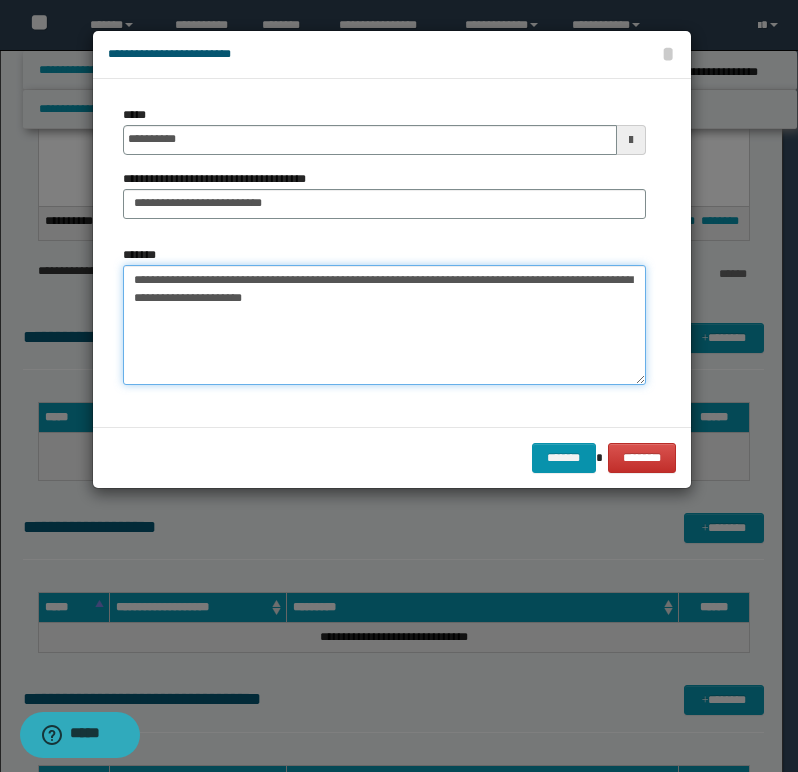 click on "**********" at bounding box center [384, 325] 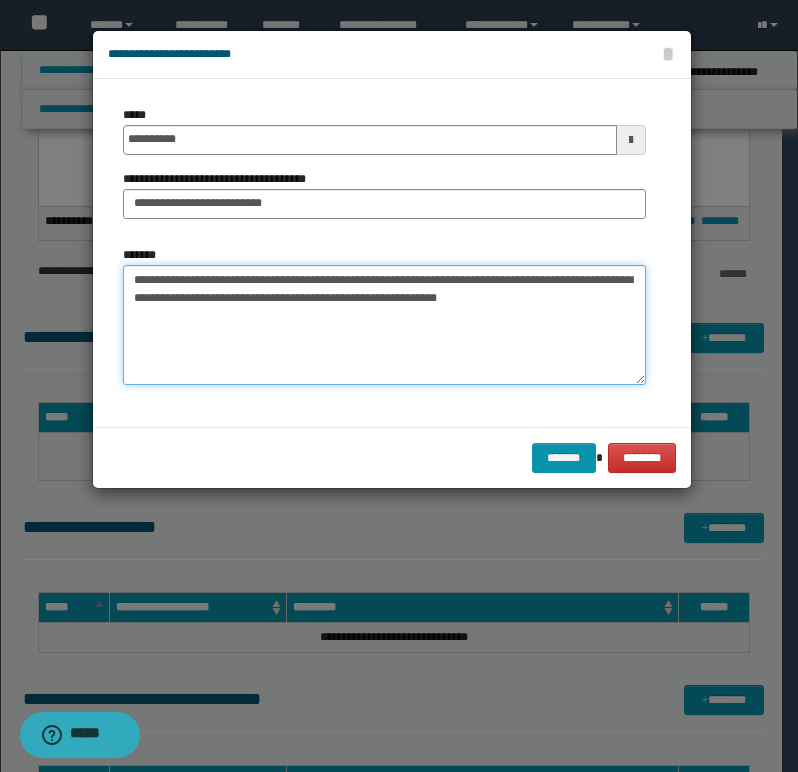 click on "**********" at bounding box center [384, 325] 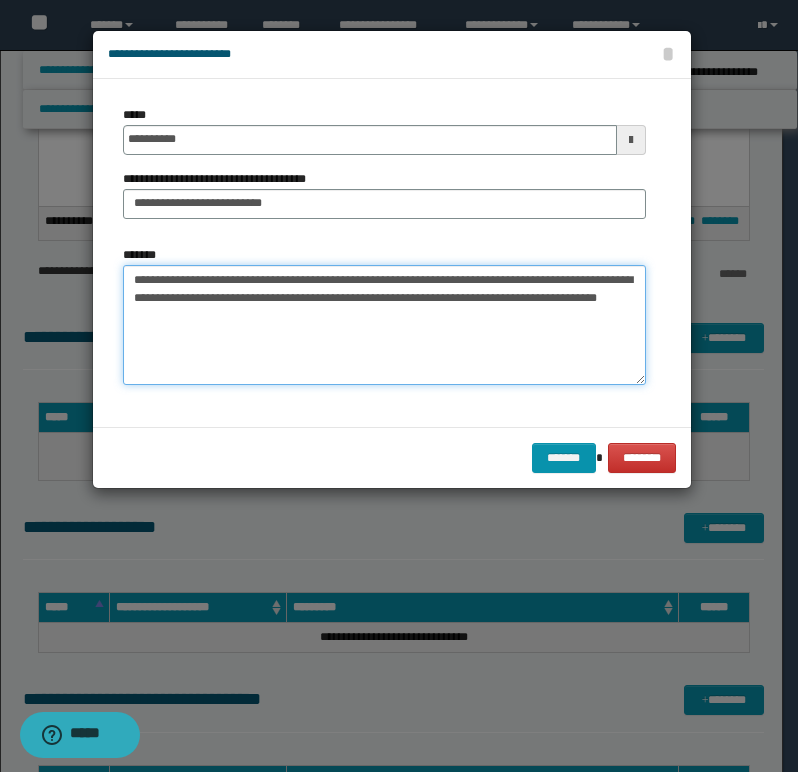click on "**********" at bounding box center [384, 325] 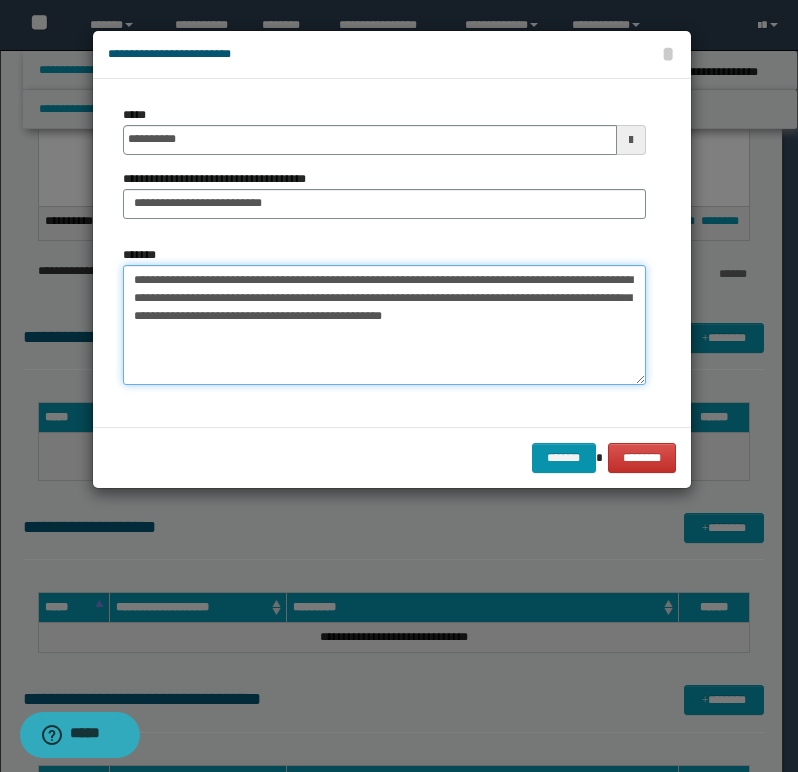 click on "**********" at bounding box center [384, 325] 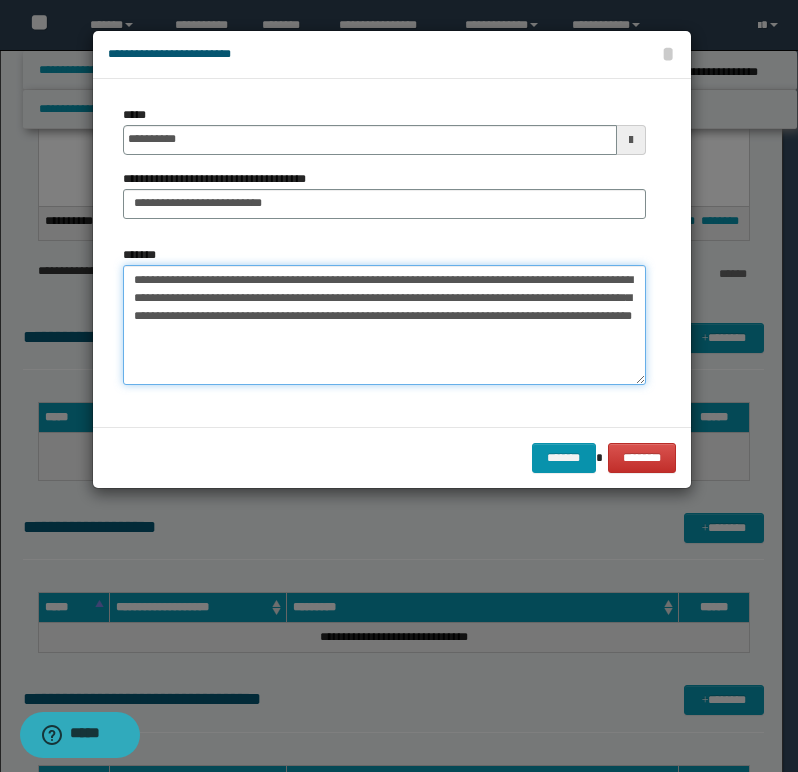 click on "**********" at bounding box center [384, 325] 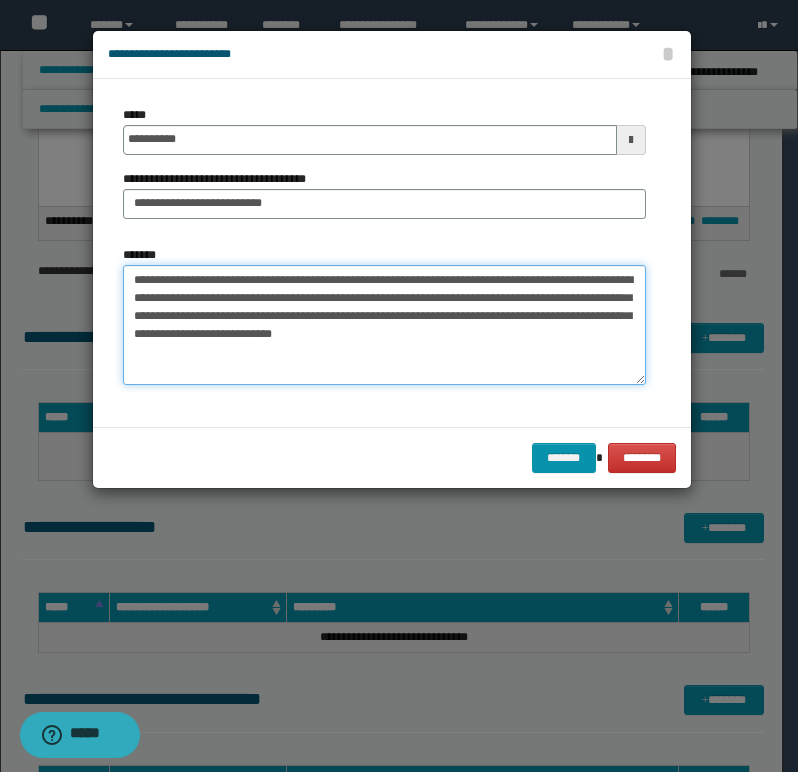 click on "**********" at bounding box center [384, 325] 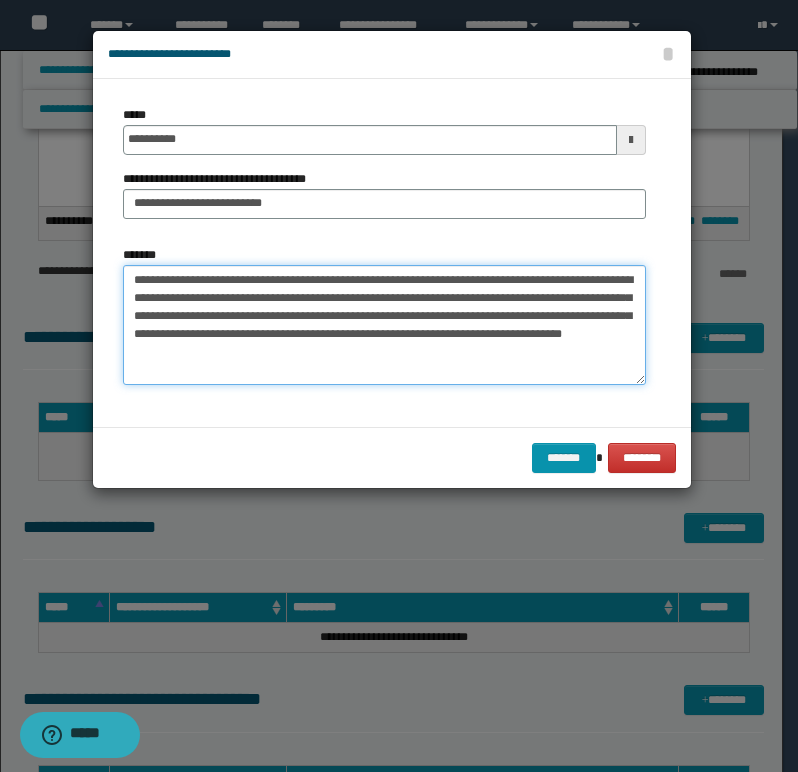 click on "**********" at bounding box center [384, 325] 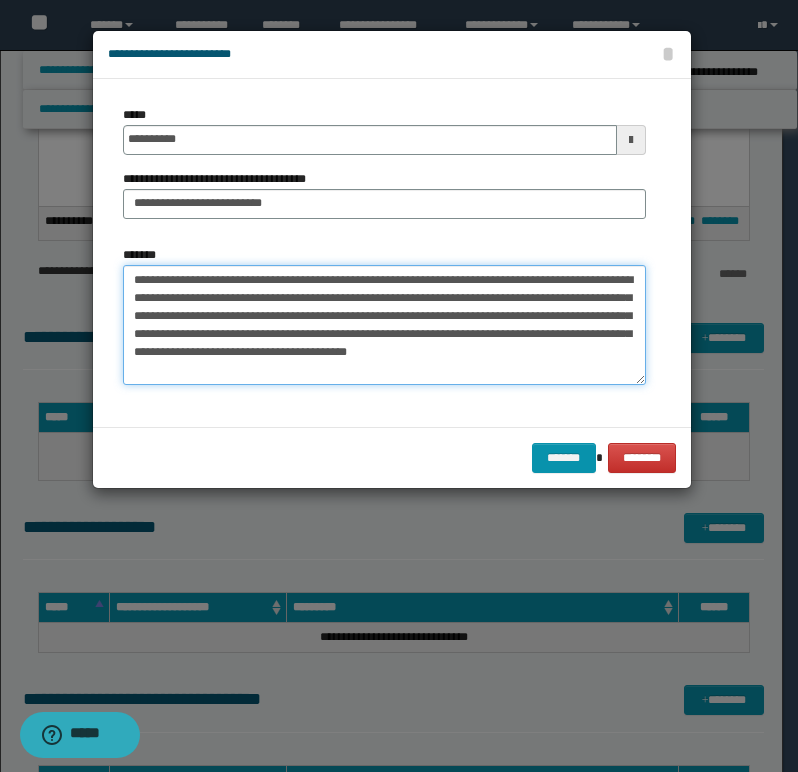 click on "**********" at bounding box center [384, 325] 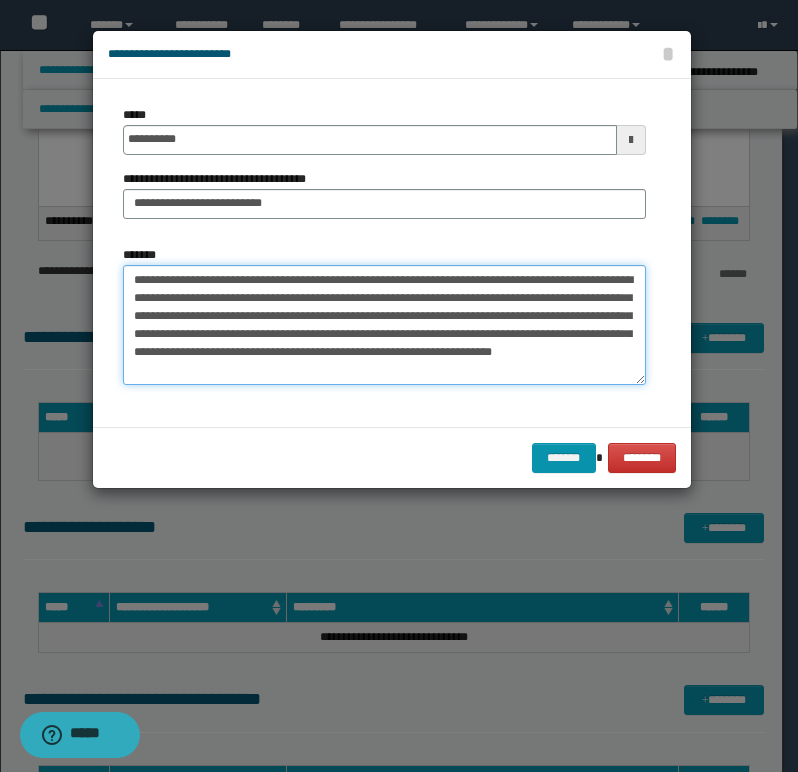 click on "**********" at bounding box center (384, 325) 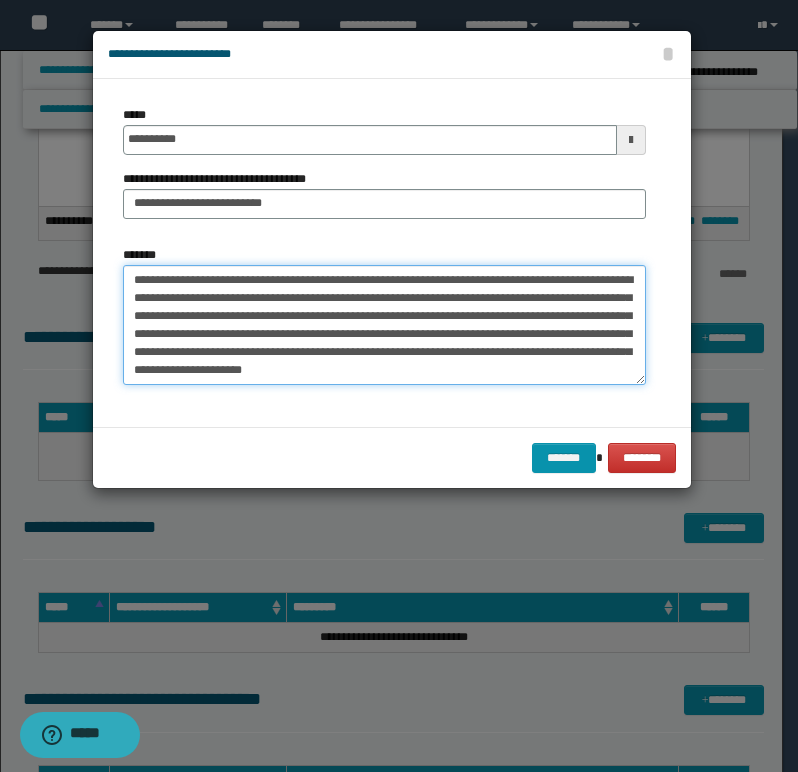 click on "**********" at bounding box center [384, 325] 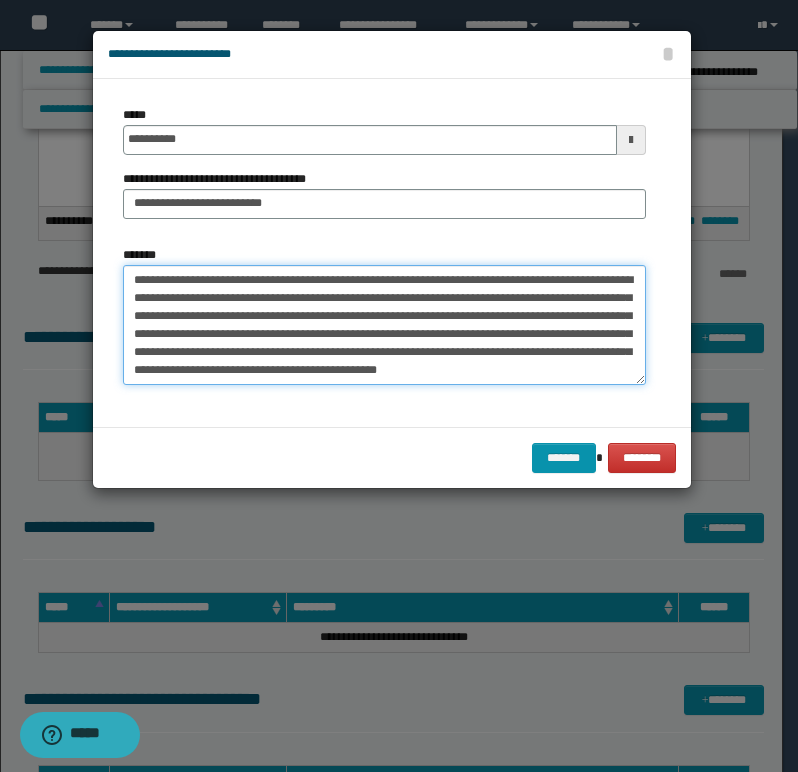 scroll, scrollTop: 12, scrollLeft: 0, axis: vertical 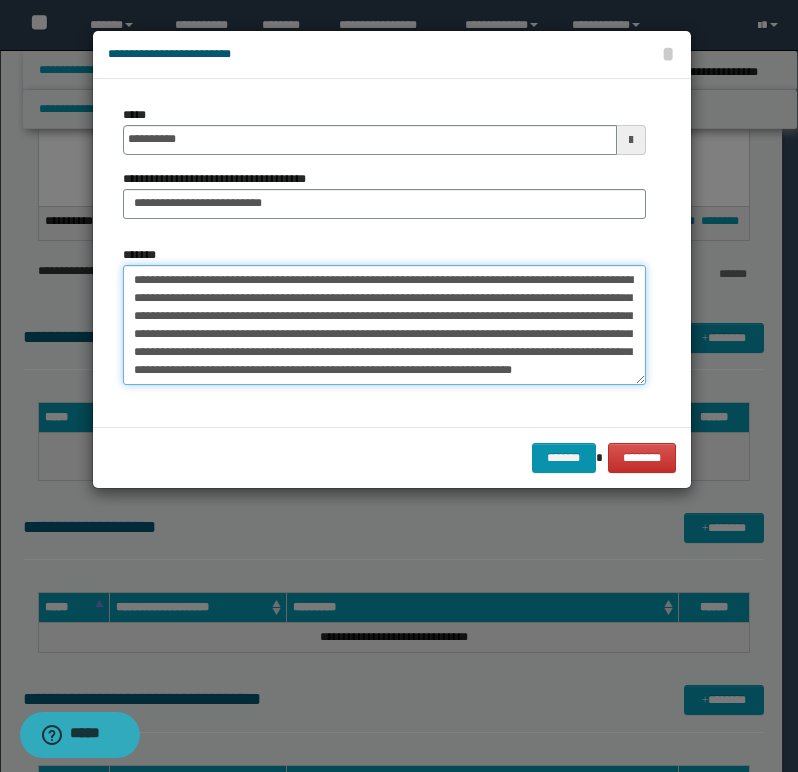 click on "**********" at bounding box center (384, 325) 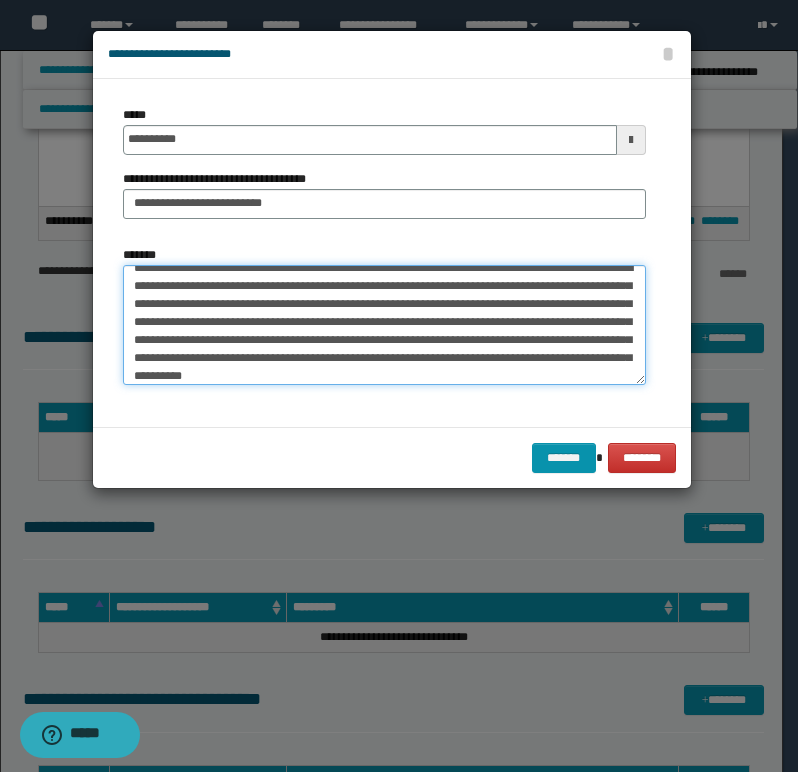 drag, startPoint x: 568, startPoint y: 372, endPoint x: 579, endPoint y: 372, distance: 11 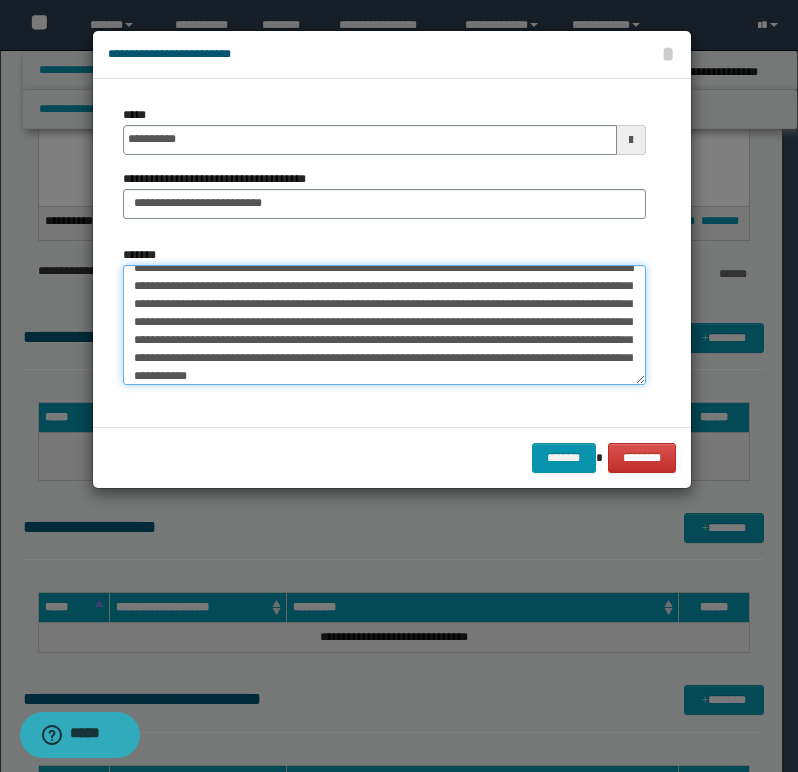 click on "**********" at bounding box center (384, 325) 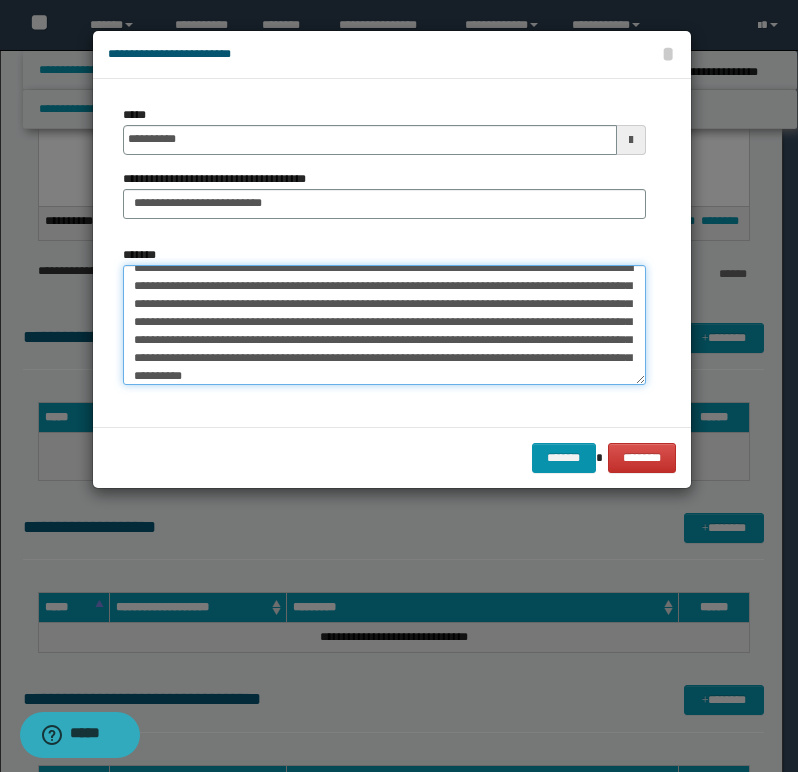 click on "**********" at bounding box center [384, 325] 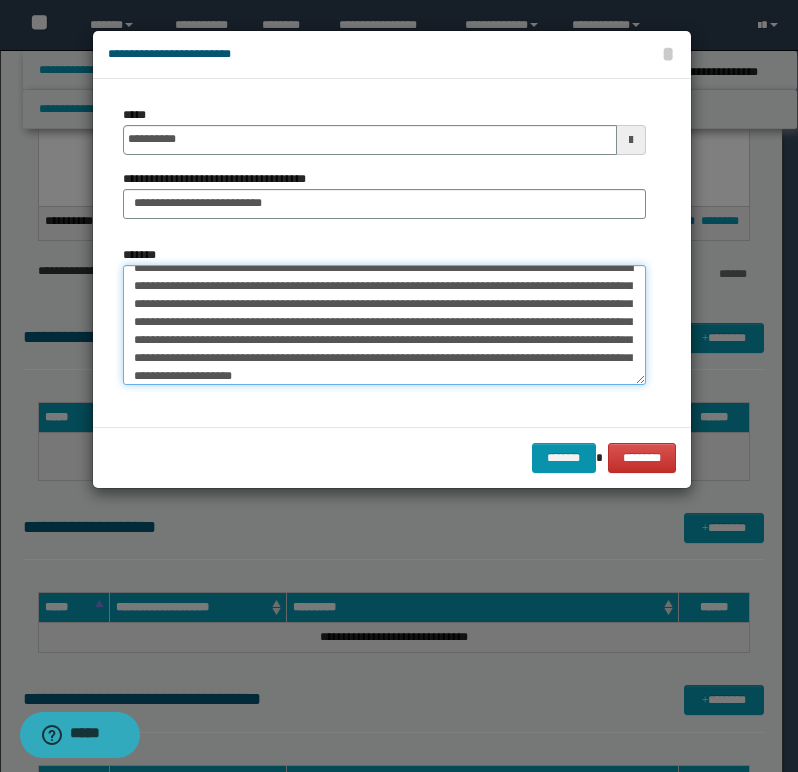 scroll, scrollTop: 30, scrollLeft: 0, axis: vertical 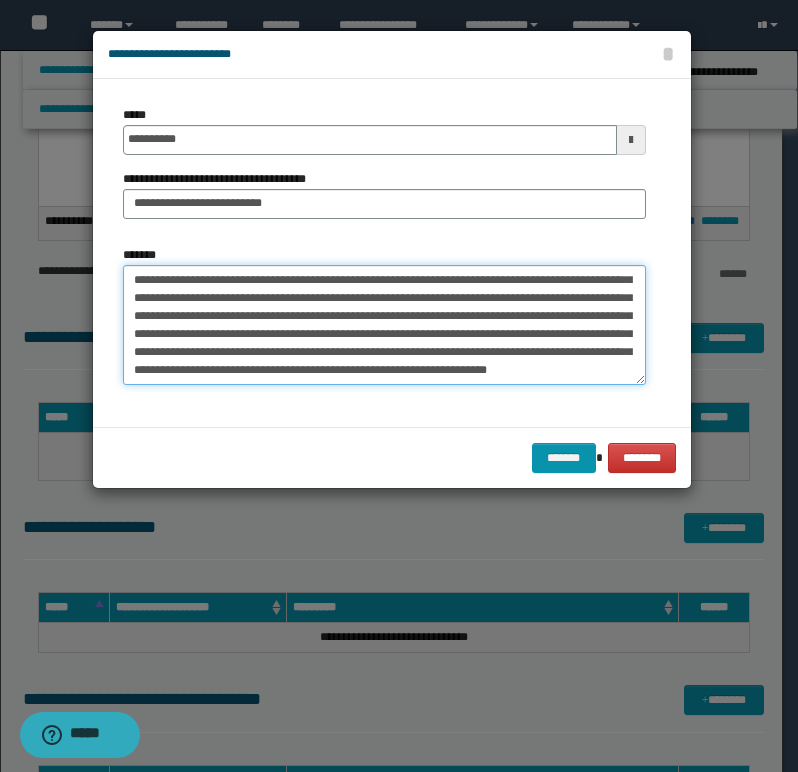 click on "**********" at bounding box center [384, 325] 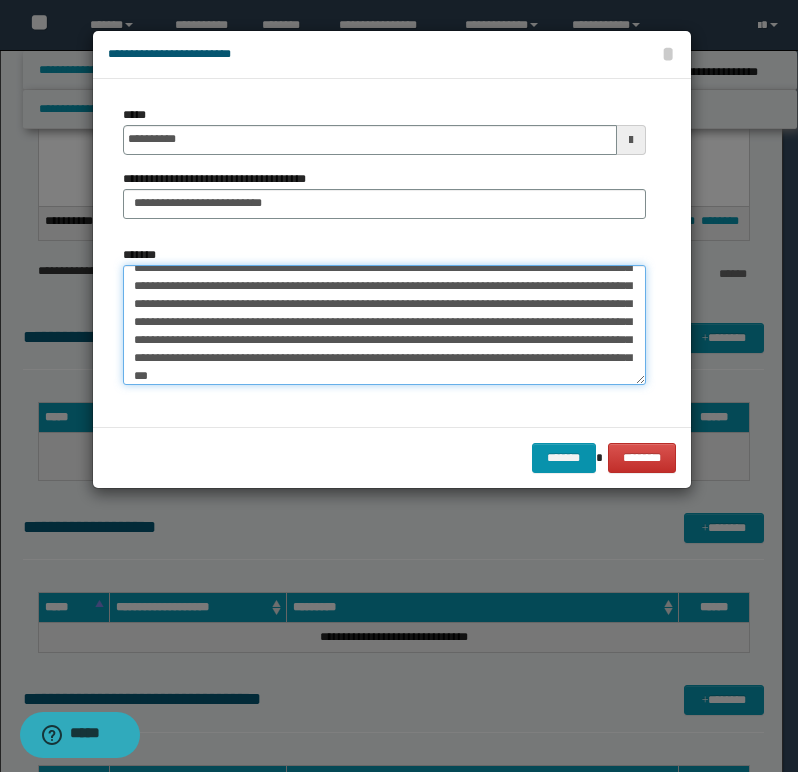scroll, scrollTop: 48, scrollLeft: 0, axis: vertical 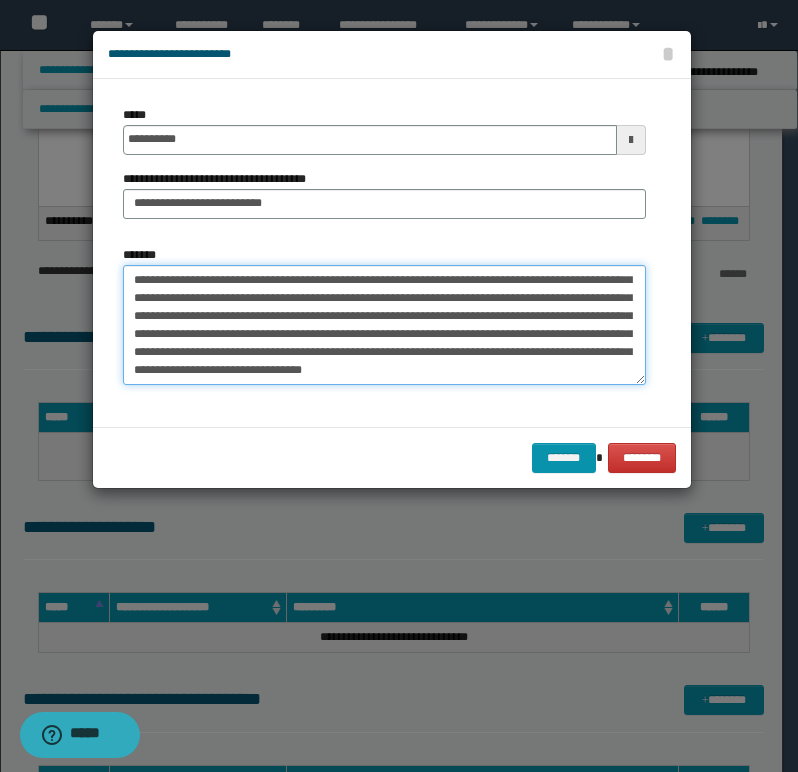 click on "**********" at bounding box center (384, 325) 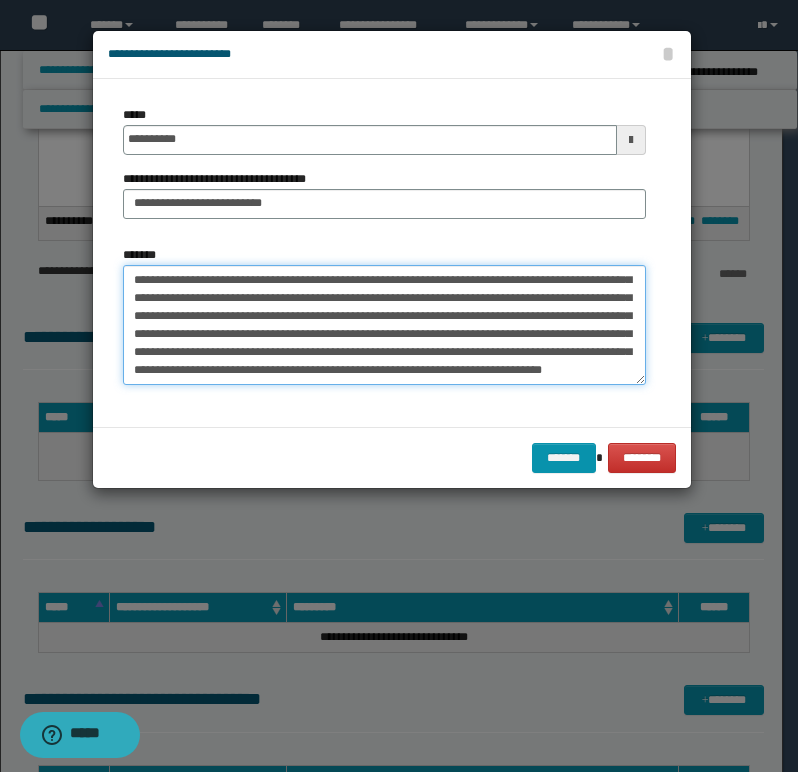 scroll, scrollTop: 66, scrollLeft: 0, axis: vertical 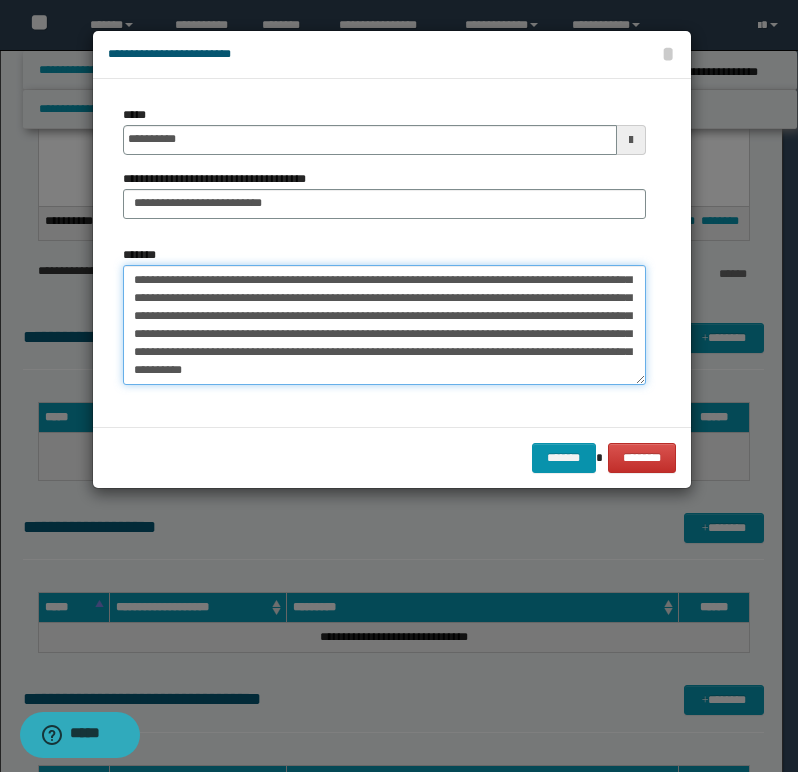 click on "**********" at bounding box center [384, 325] 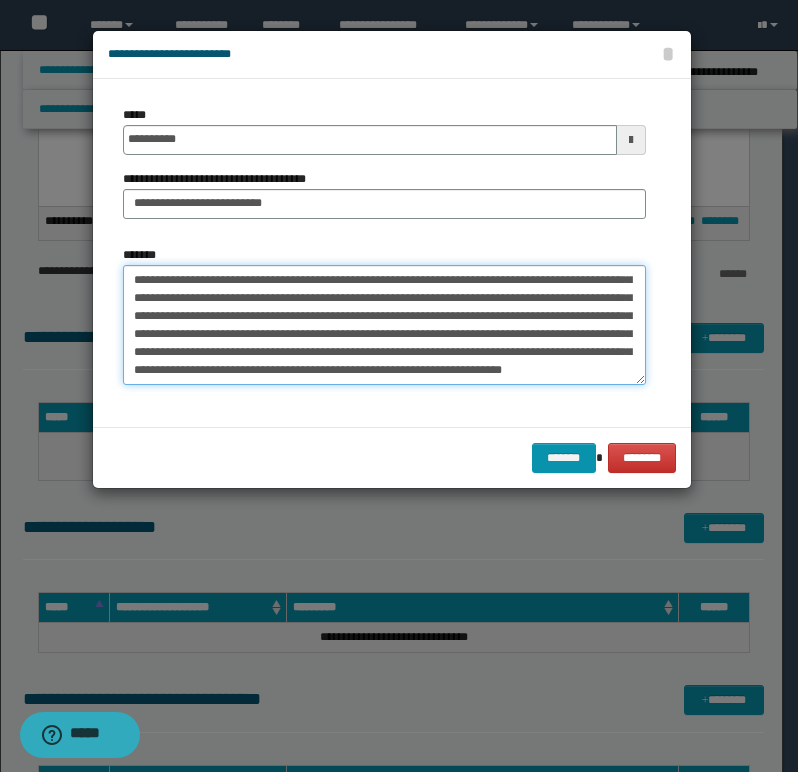 scroll, scrollTop: 84, scrollLeft: 0, axis: vertical 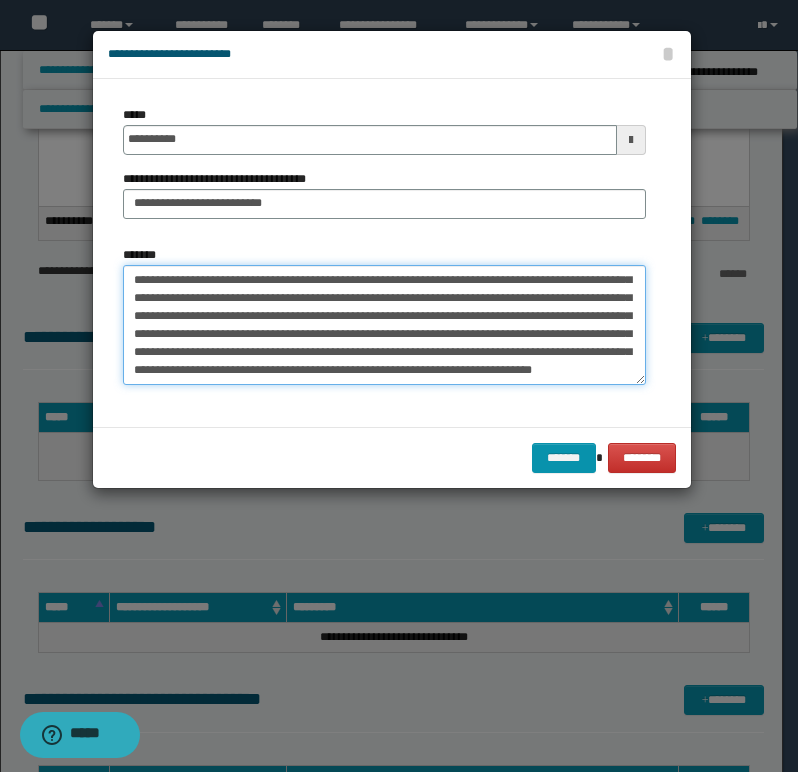 click on "**********" at bounding box center (384, 325) 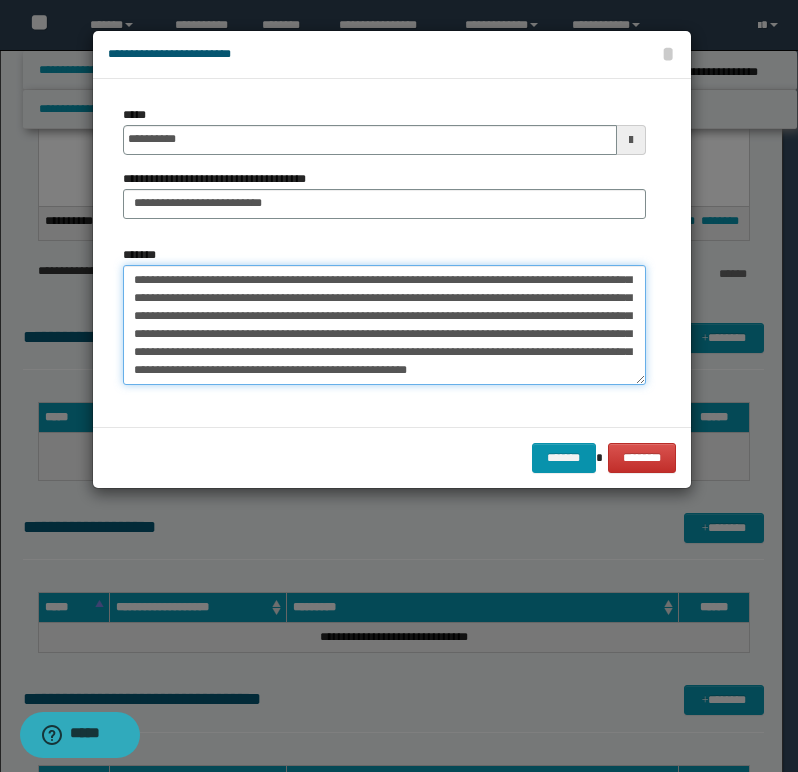 click on "**********" at bounding box center (384, 325) 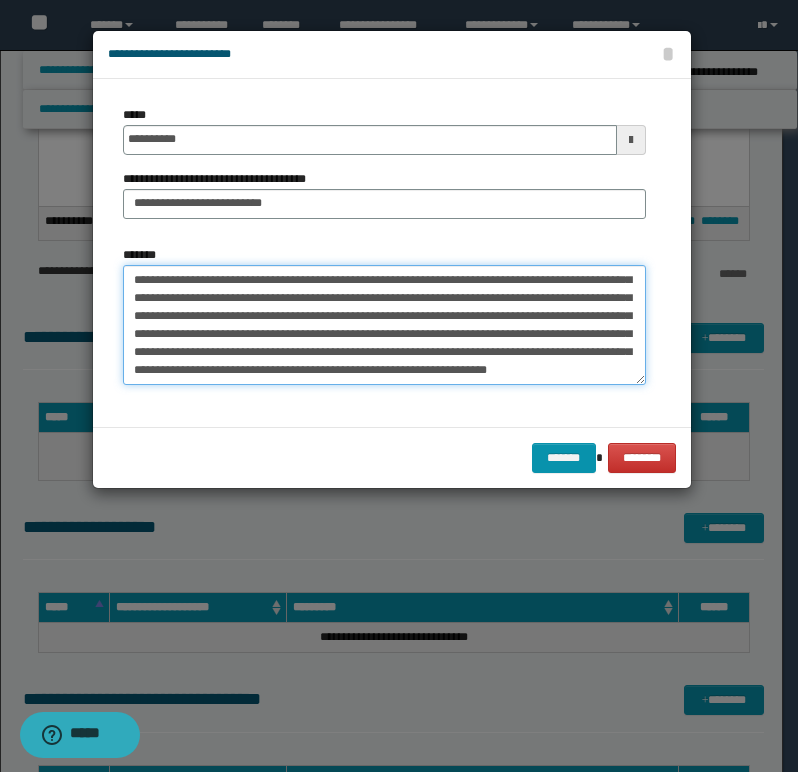 scroll, scrollTop: 102, scrollLeft: 0, axis: vertical 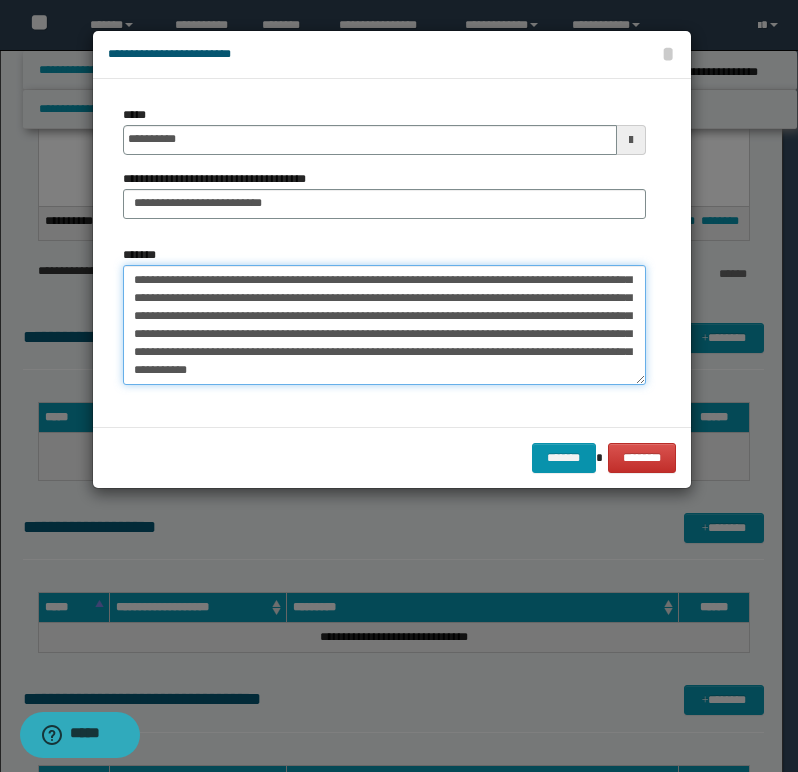 click on "**********" at bounding box center (384, 325) 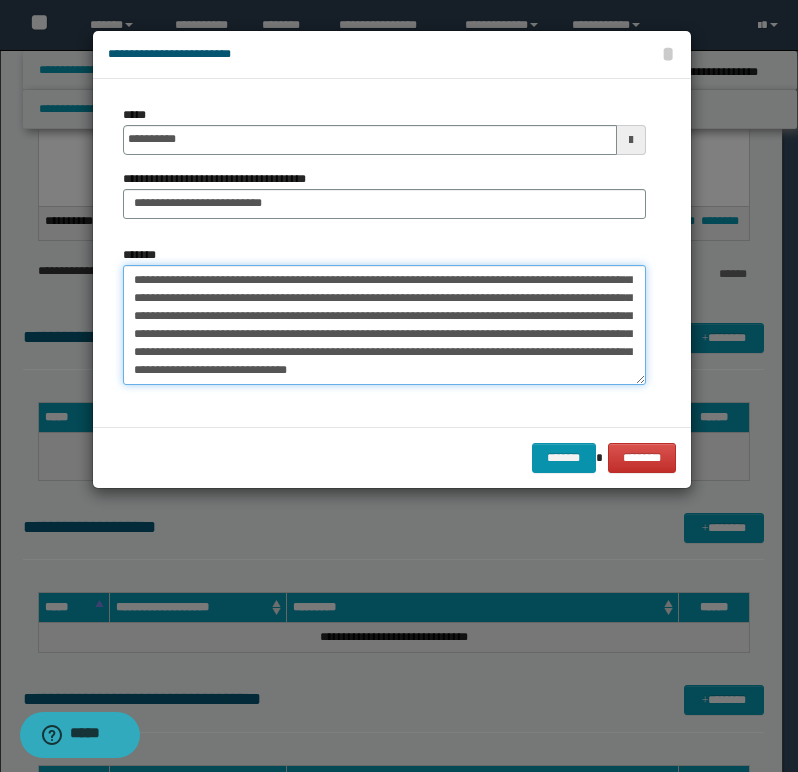 click on "*******" at bounding box center [384, 325] 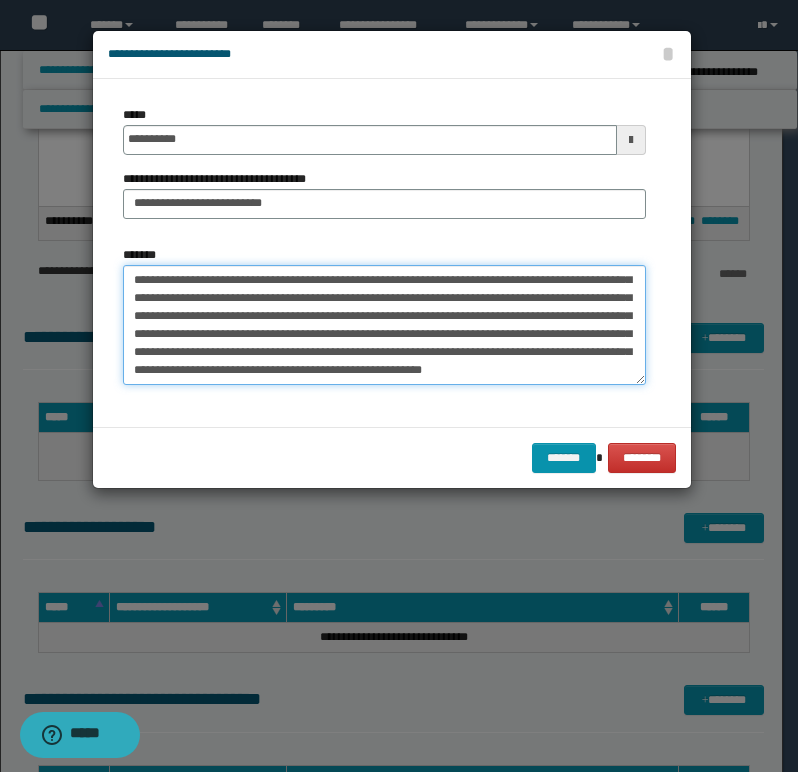 scroll, scrollTop: 120, scrollLeft: 0, axis: vertical 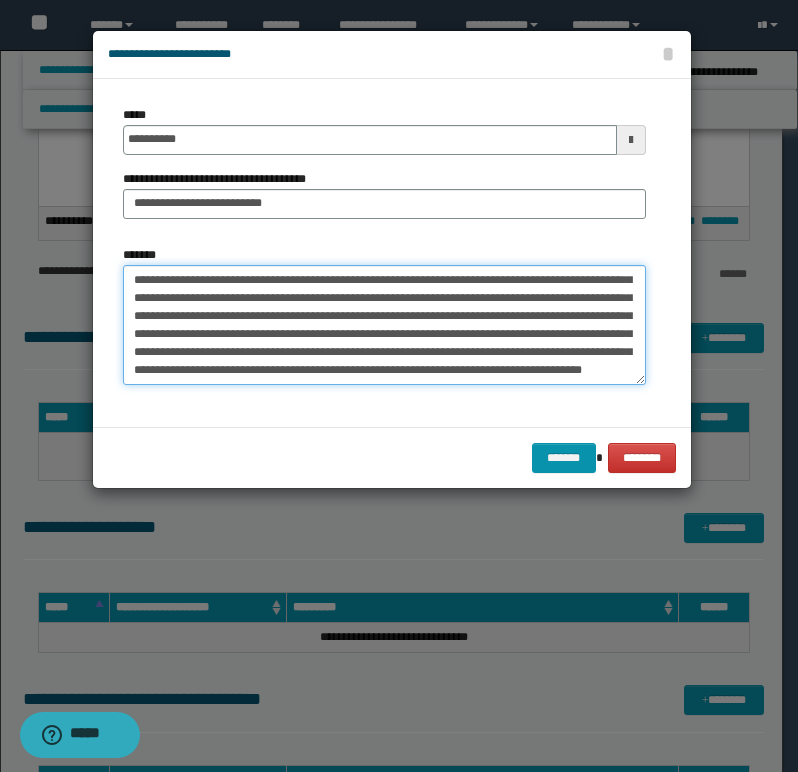 click on "*******" at bounding box center (384, 325) 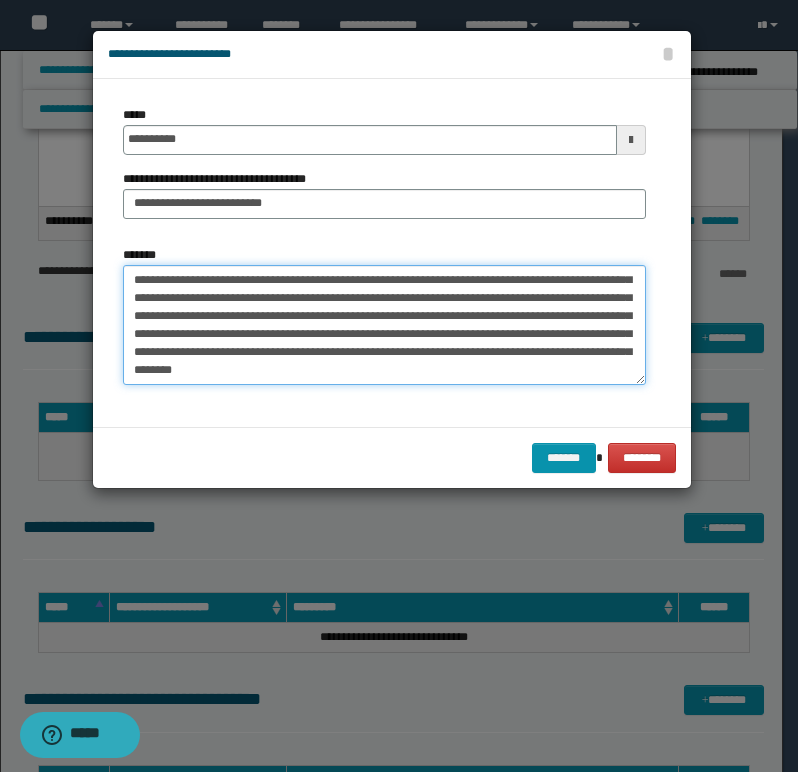 click on "*******" at bounding box center (384, 325) 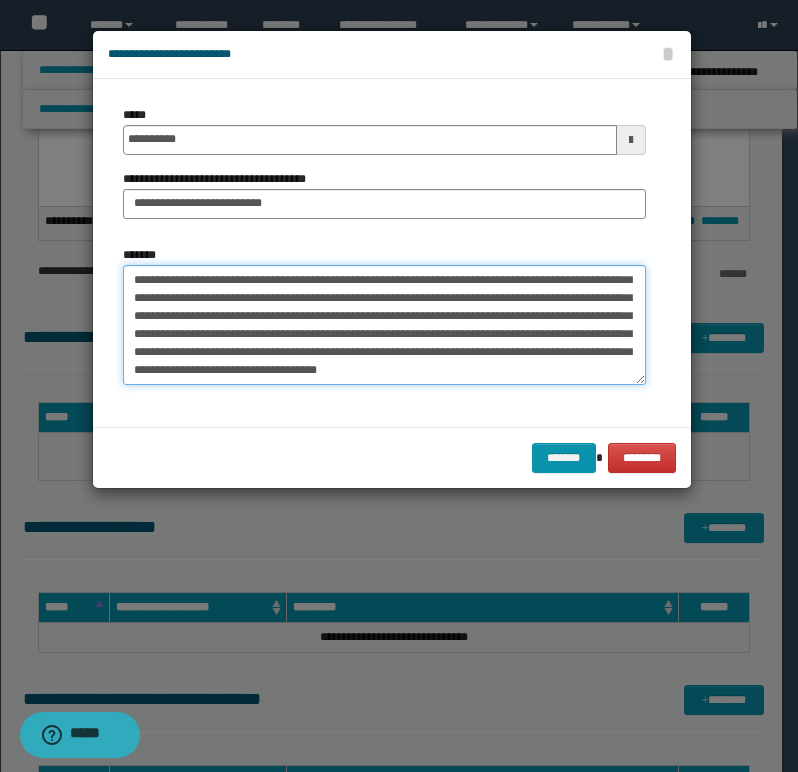 click on "*******" at bounding box center [384, 325] 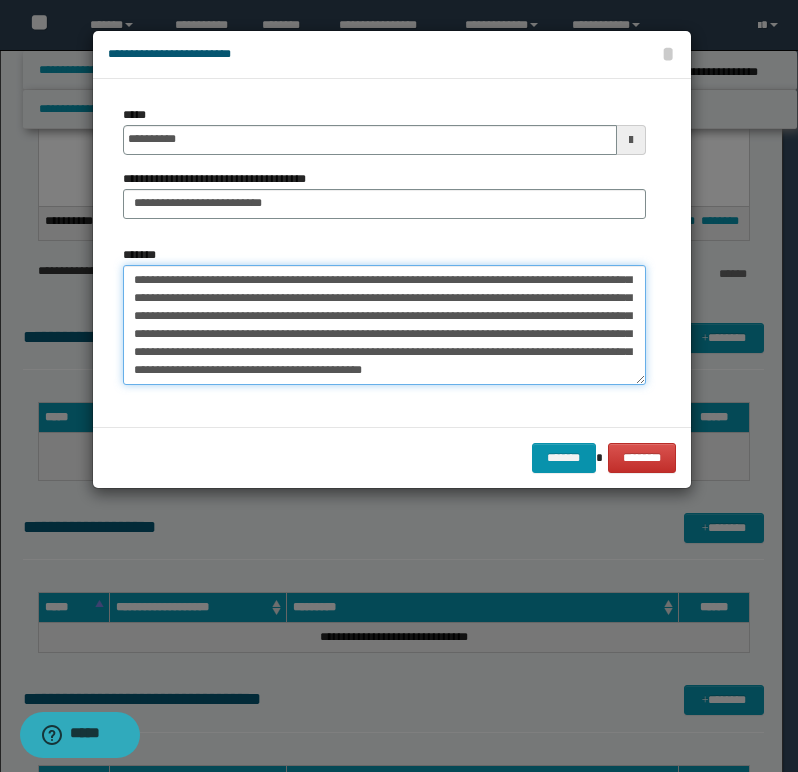 scroll, scrollTop: 138, scrollLeft: 0, axis: vertical 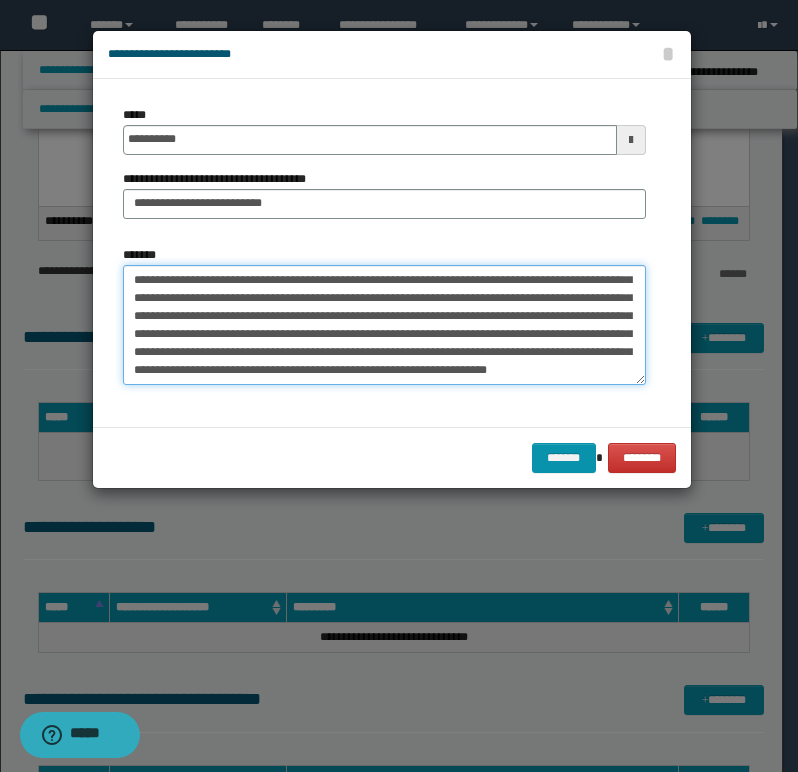 click on "*******" at bounding box center (384, 325) 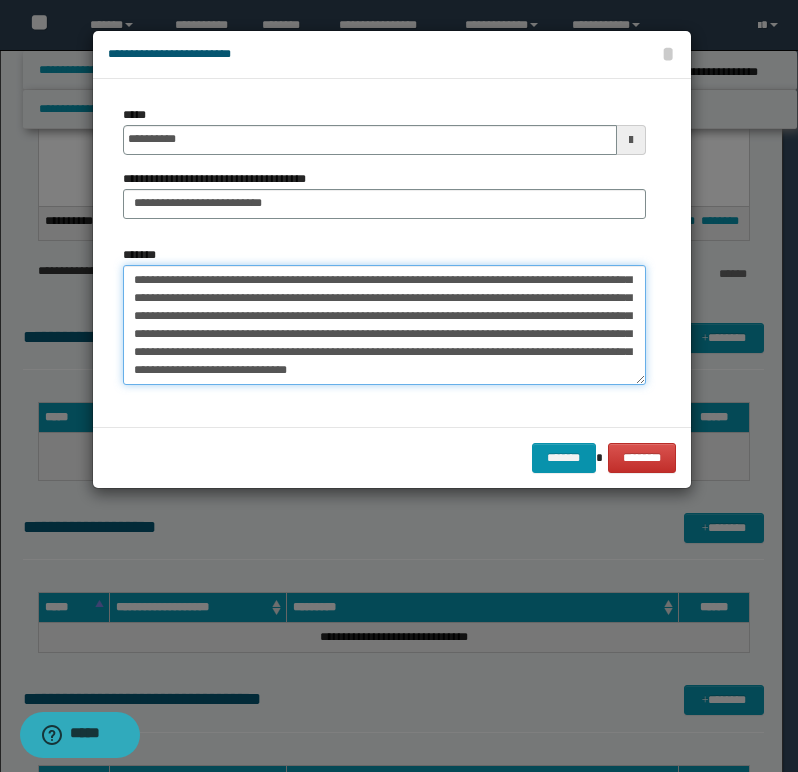 click on "*******" at bounding box center (384, 325) 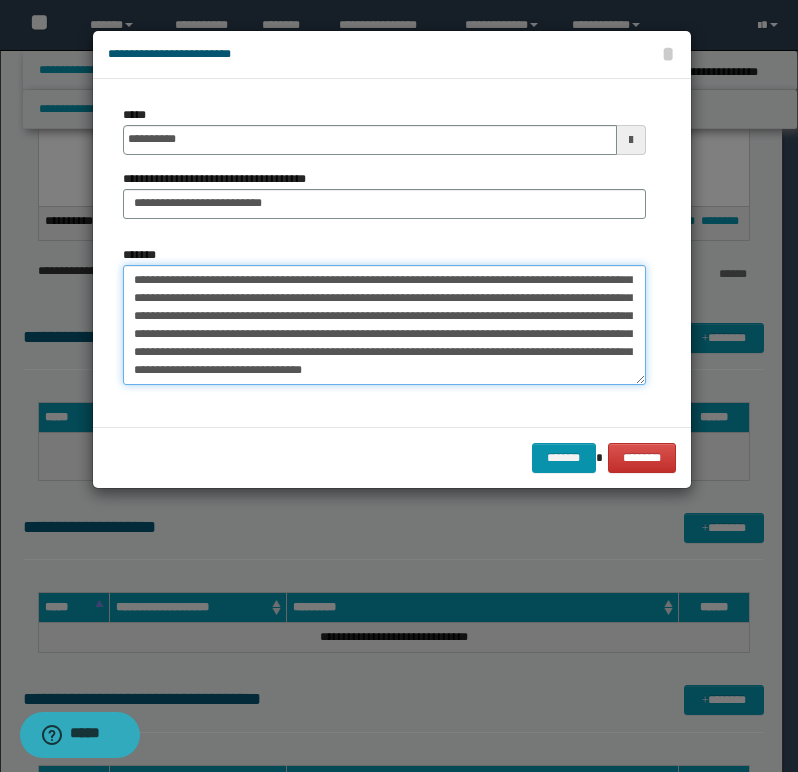 scroll, scrollTop: 156, scrollLeft: 0, axis: vertical 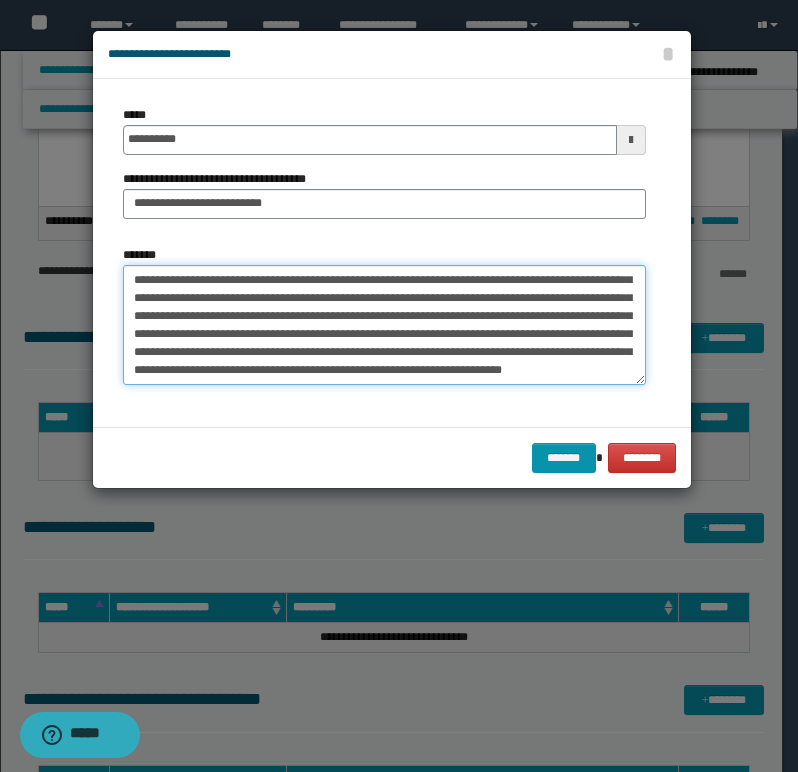 click on "*******" at bounding box center (384, 325) 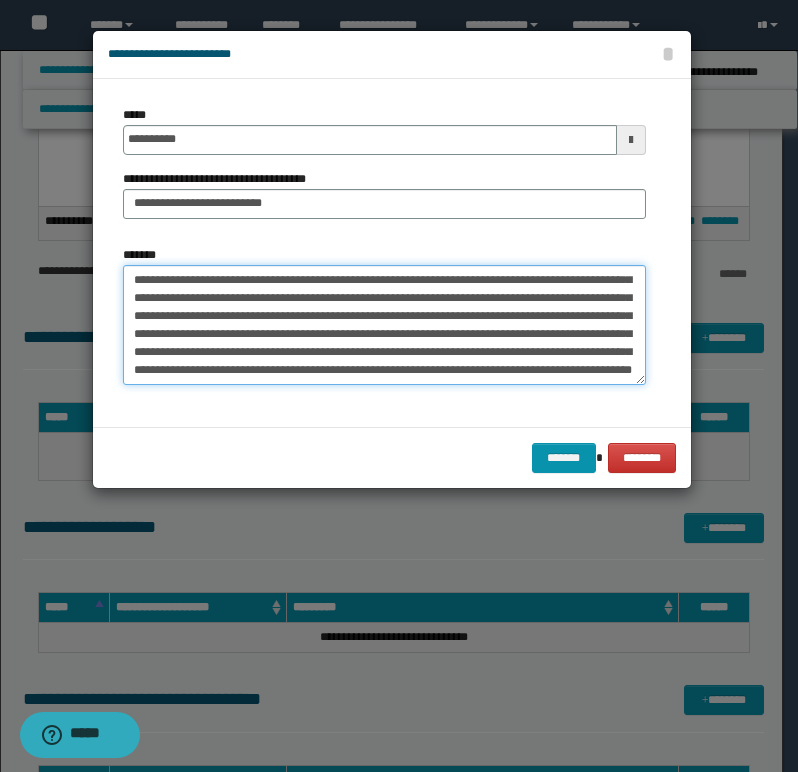click on "*******" at bounding box center (384, 325) 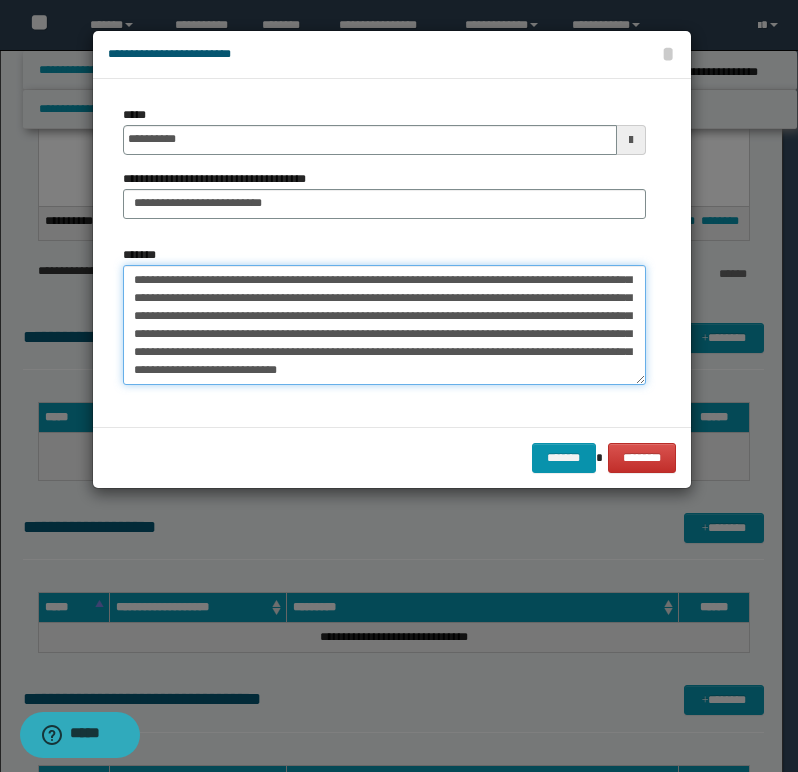 scroll, scrollTop: 162, scrollLeft: 0, axis: vertical 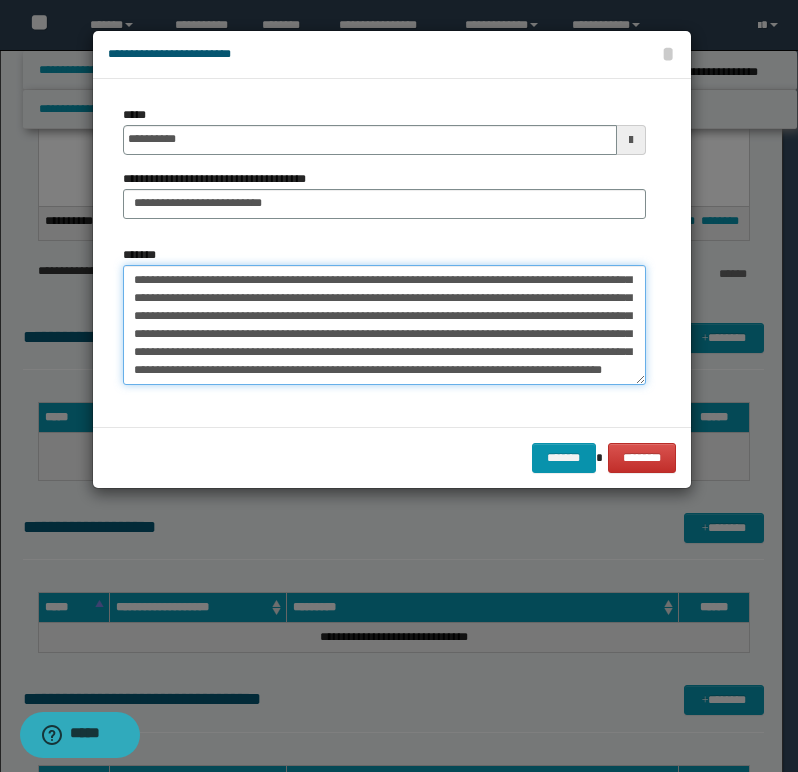 click on "*******" at bounding box center [384, 325] 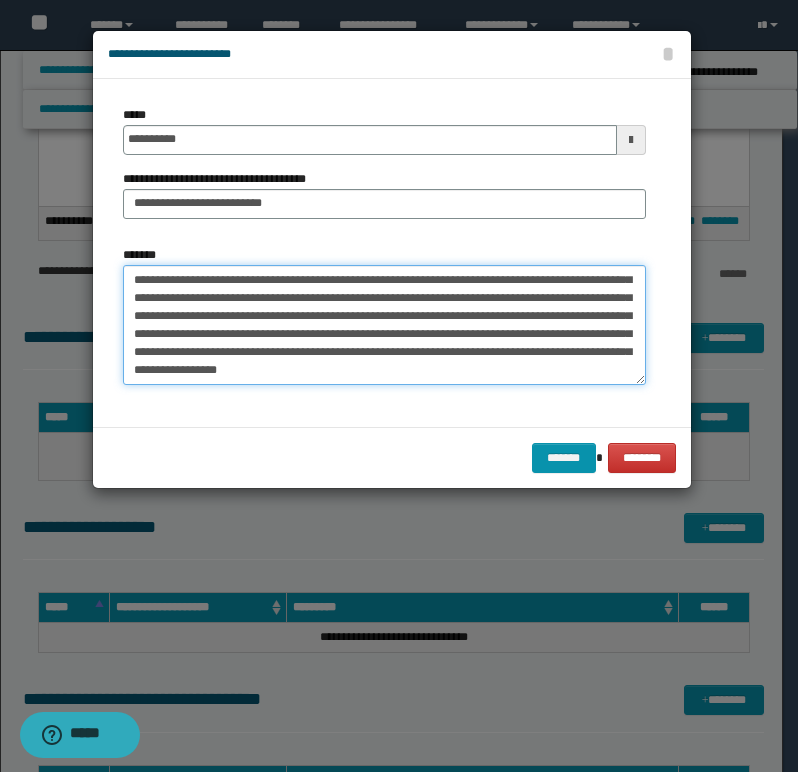 click on "*******" at bounding box center (384, 325) 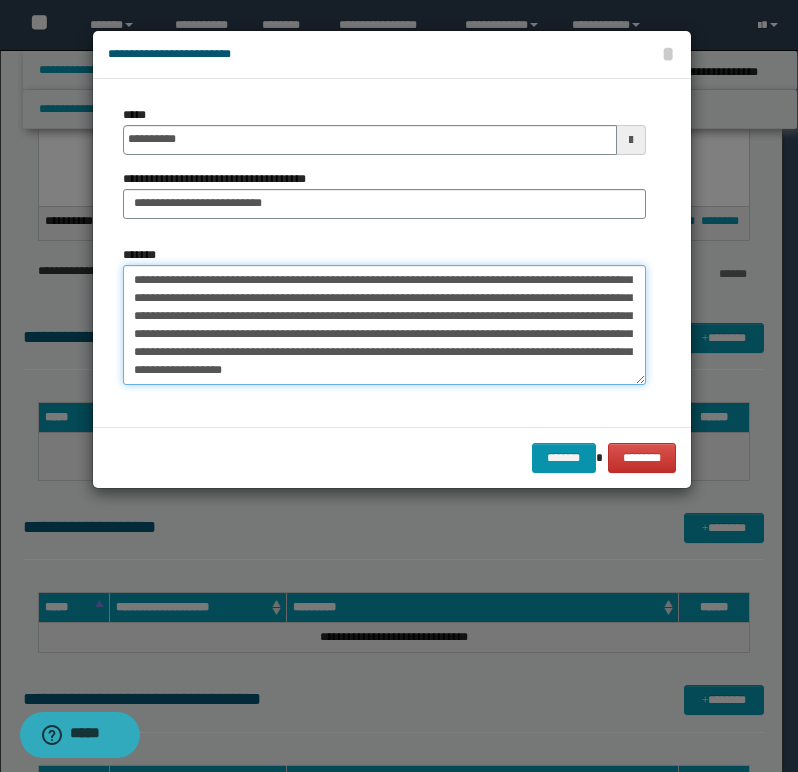 scroll, scrollTop: 174, scrollLeft: 0, axis: vertical 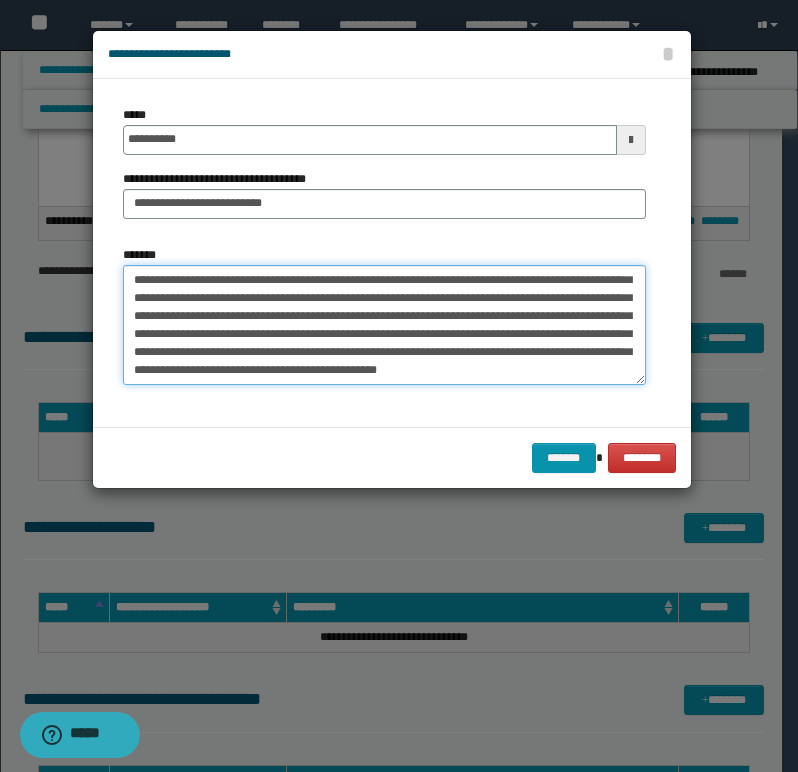 click on "*******" at bounding box center (384, 325) 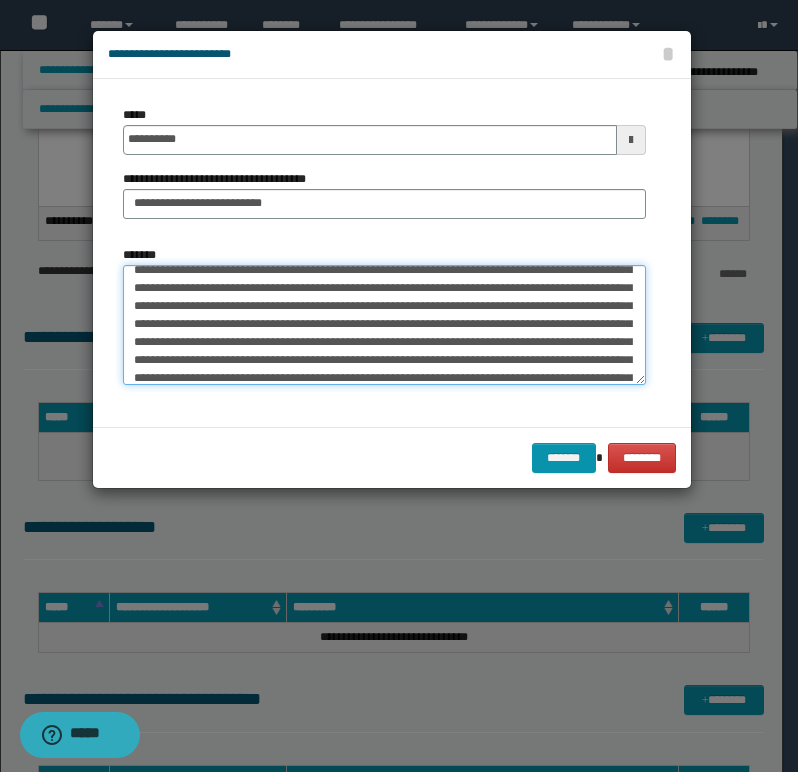 scroll, scrollTop: 180, scrollLeft: 0, axis: vertical 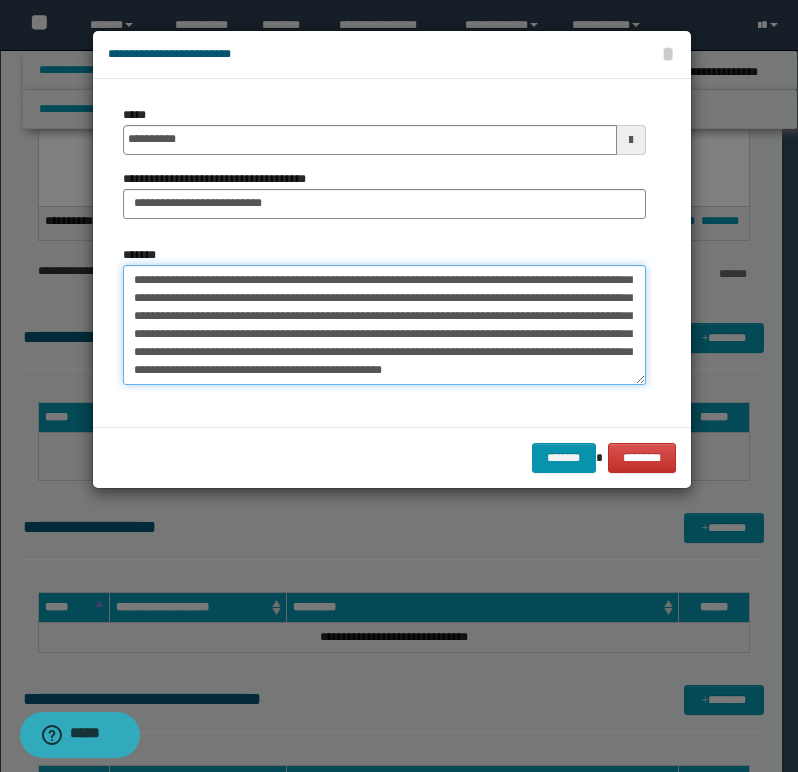 click on "*******" at bounding box center [384, 325] 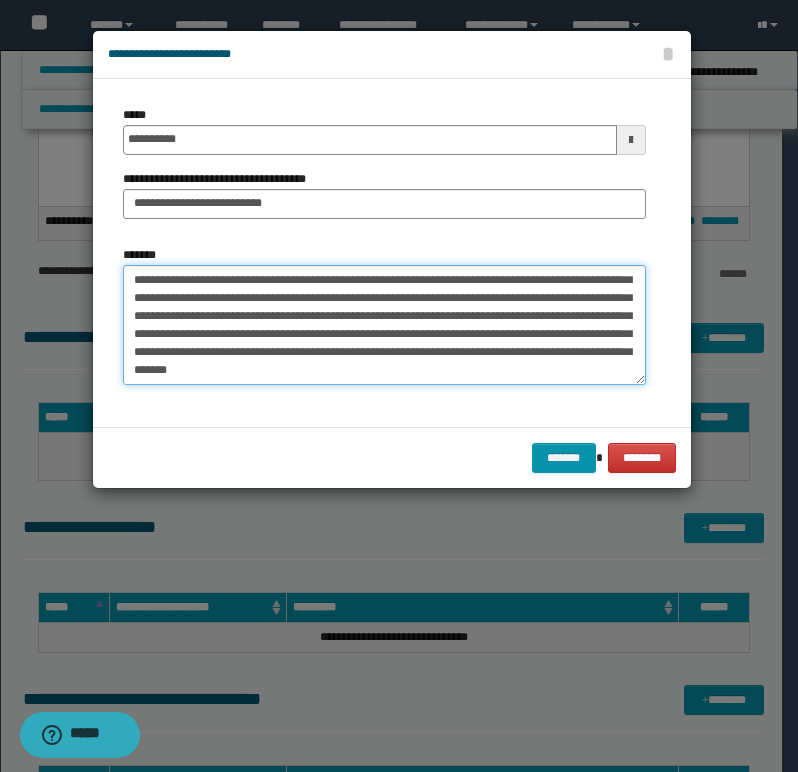 scroll, scrollTop: 192, scrollLeft: 0, axis: vertical 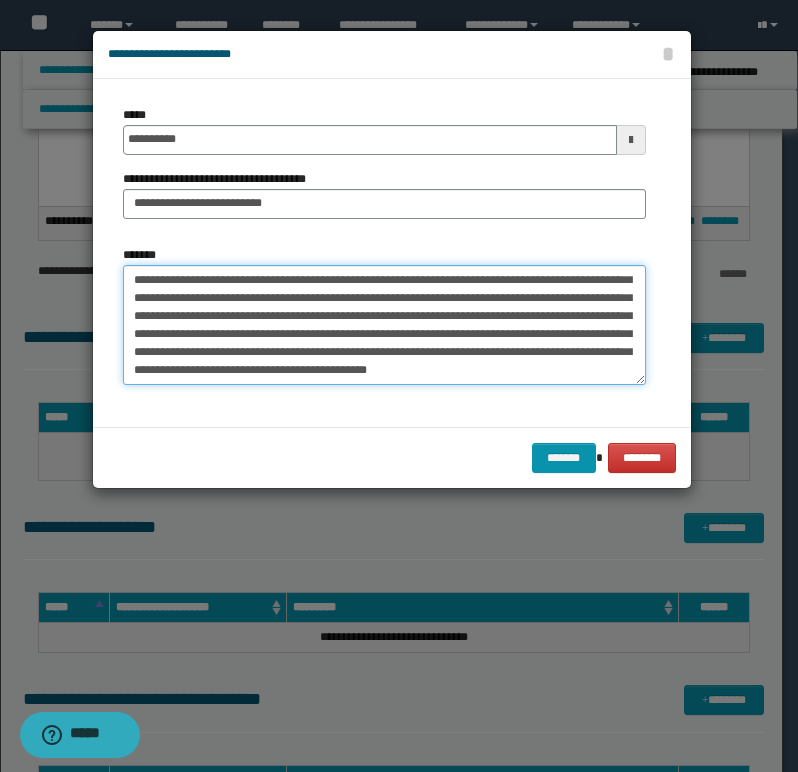 click on "*******" at bounding box center (384, 325) 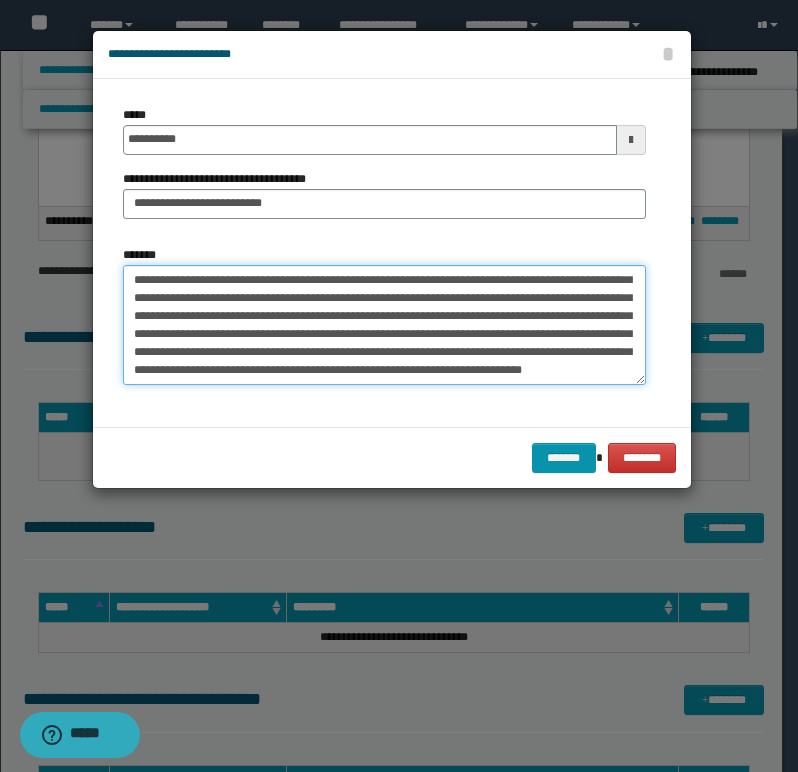click on "*******" at bounding box center [384, 325] 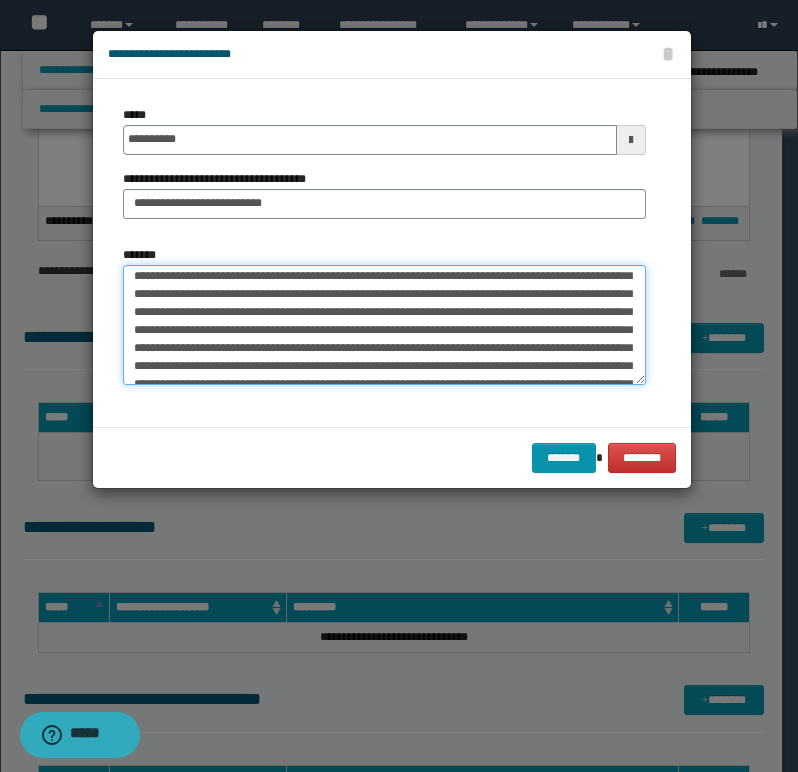 scroll, scrollTop: 0, scrollLeft: 0, axis: both 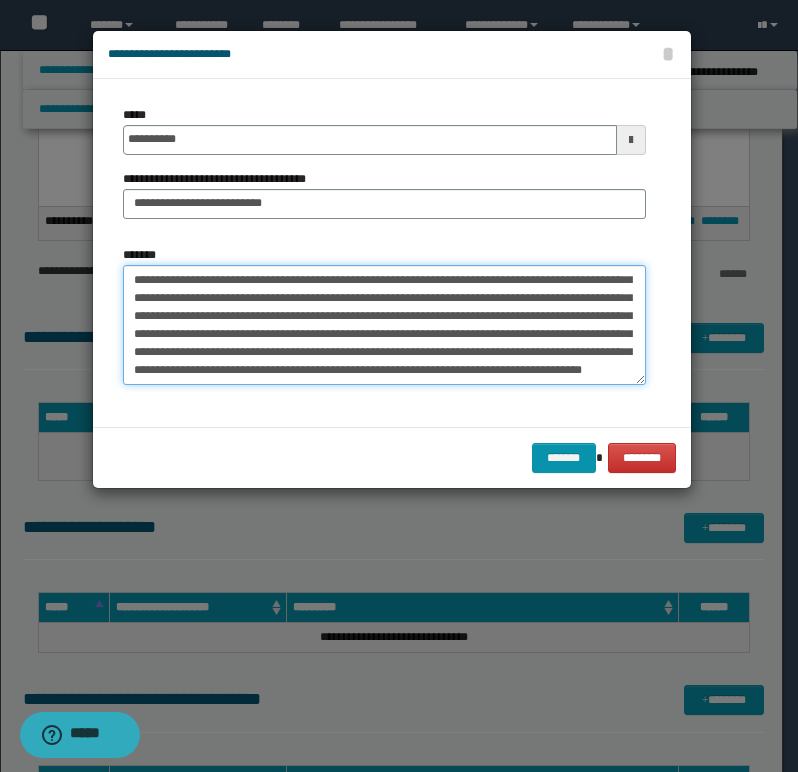 drag, startPoint x: 136, startPoint y: 279, endPoint x: 634, endPoint y: 413, distance: 515.7131 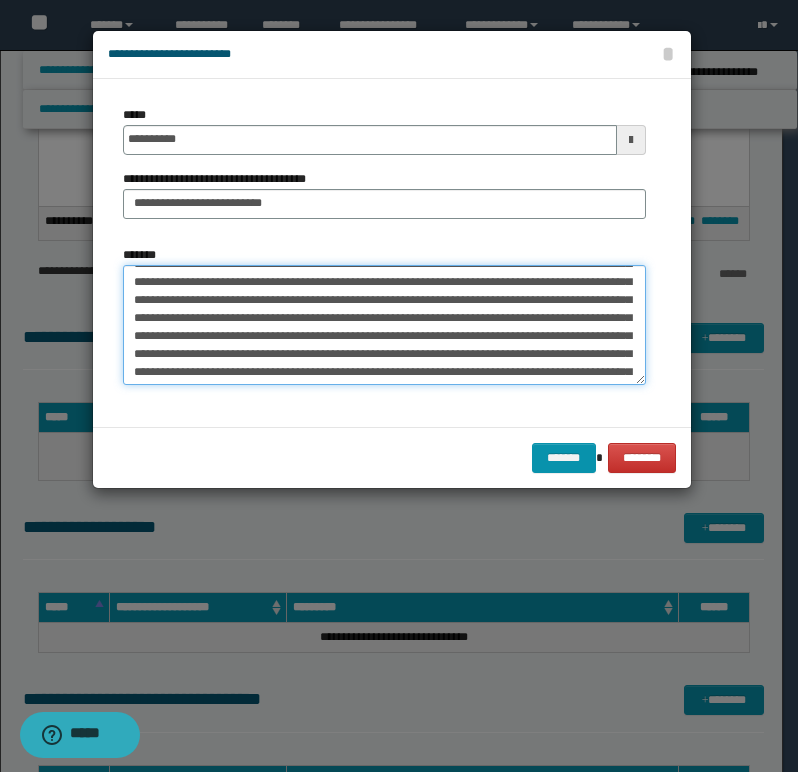 scroll, scrollTop: 0, scrollLeft: 0, axis: both 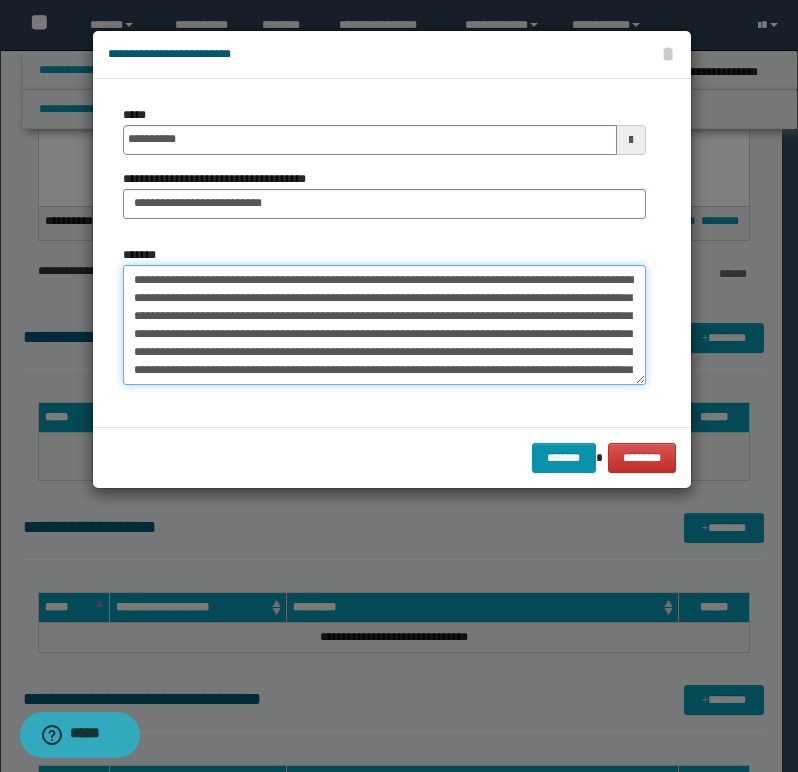 paste on "******" 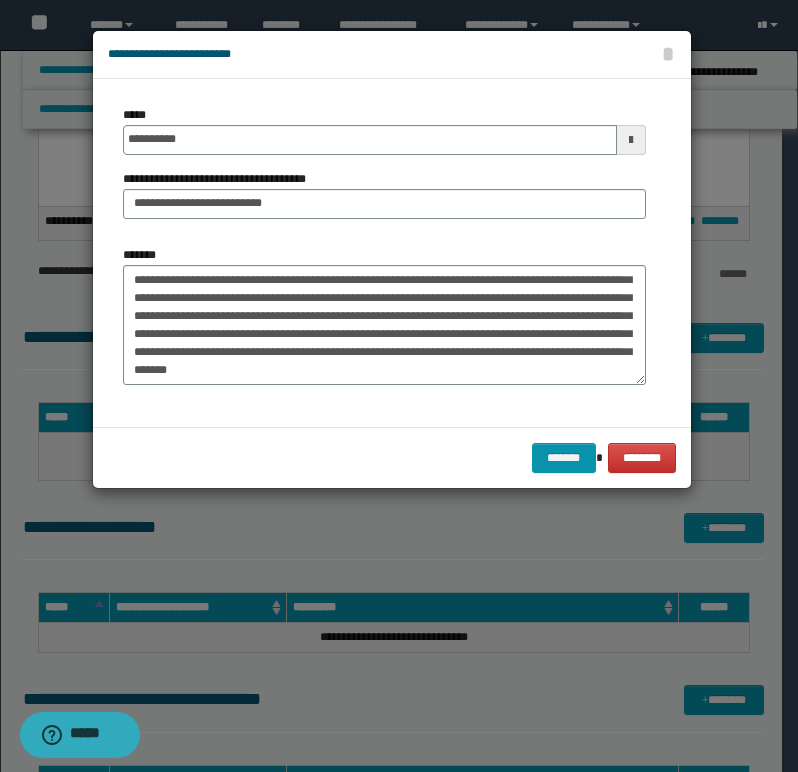 scroll, scrollTop: 216, scrollLeft: 0, axis: vertical 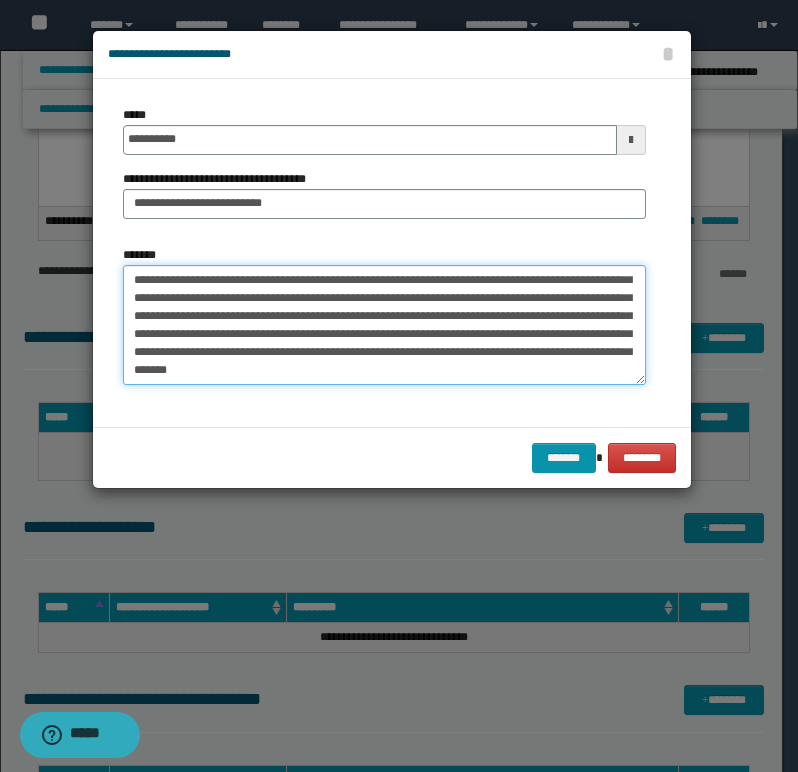 click on "*******" at bounding box center (384, 325) 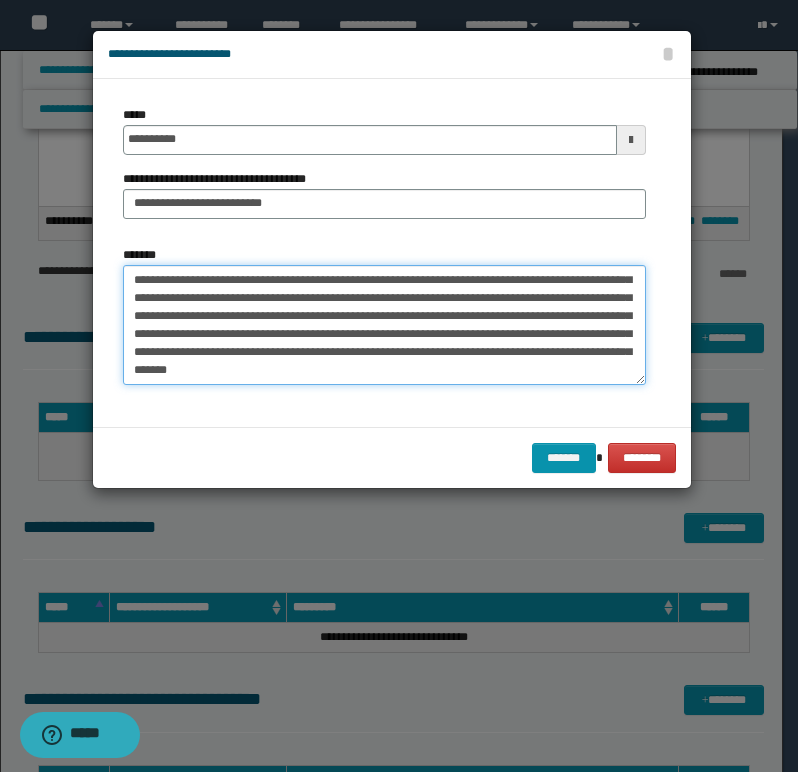 scroll, scrollTop: 216, scrollLeft: 0, axis: vertical 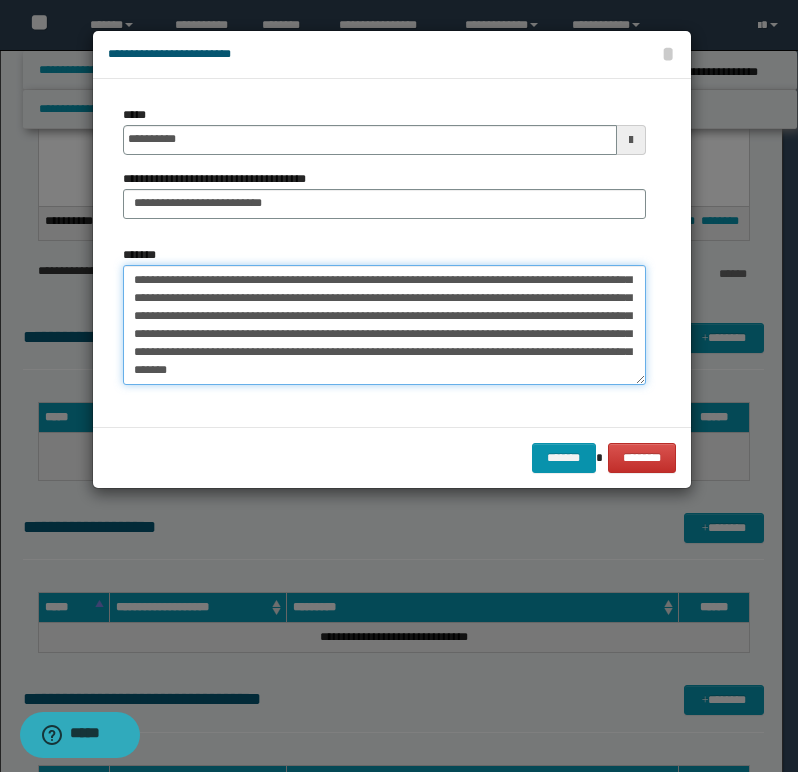 paste on "**********" 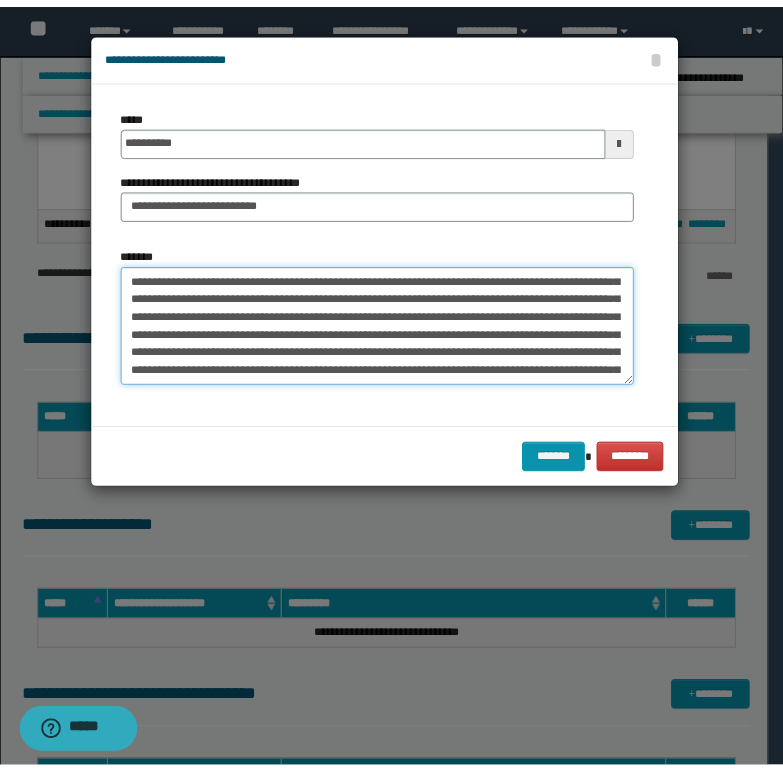 scroll, scrollTop: 444, scrollLeft: 0, axis: vertical 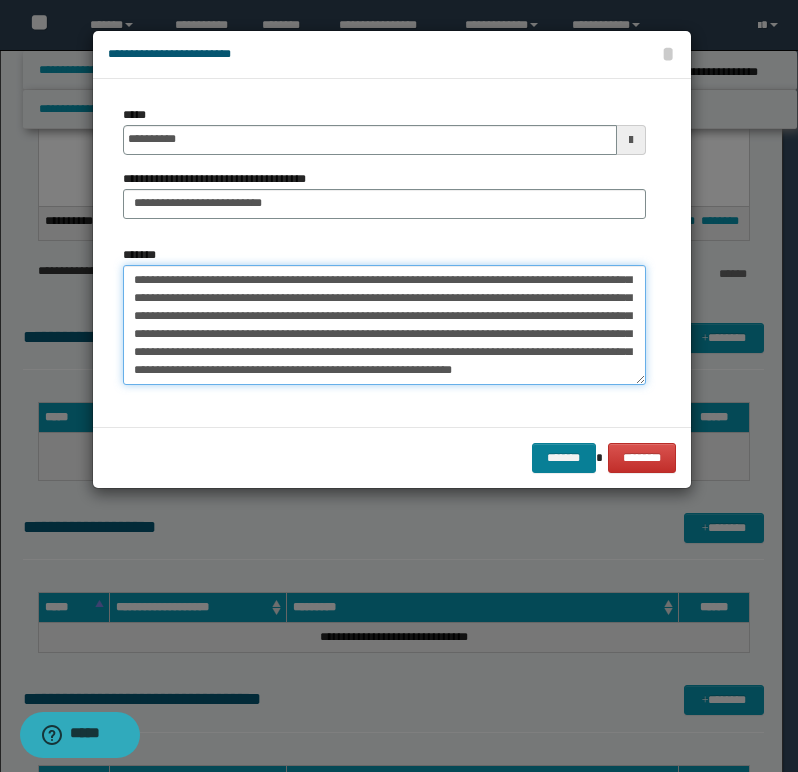 type on "**********" 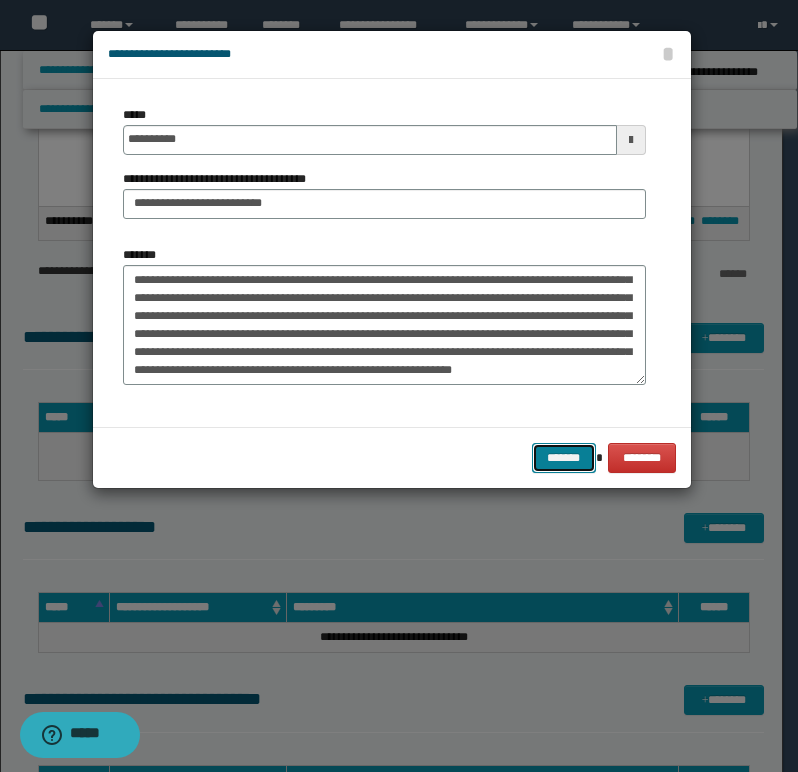 click on "*******" at bounding box center (564, 458) 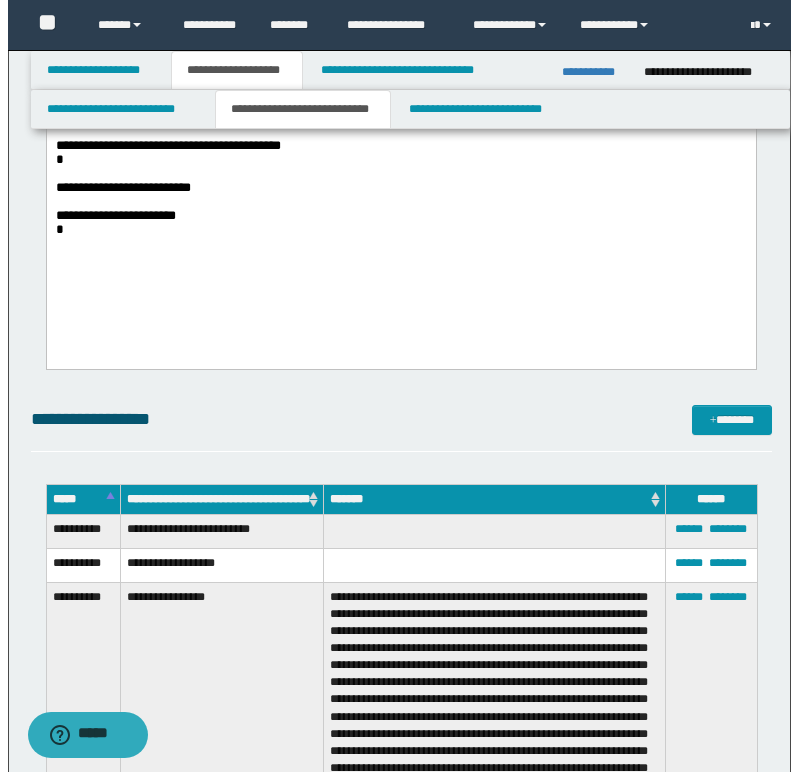 scroll, scrollTop: 700, scrollLeft: 0, axis: vertical 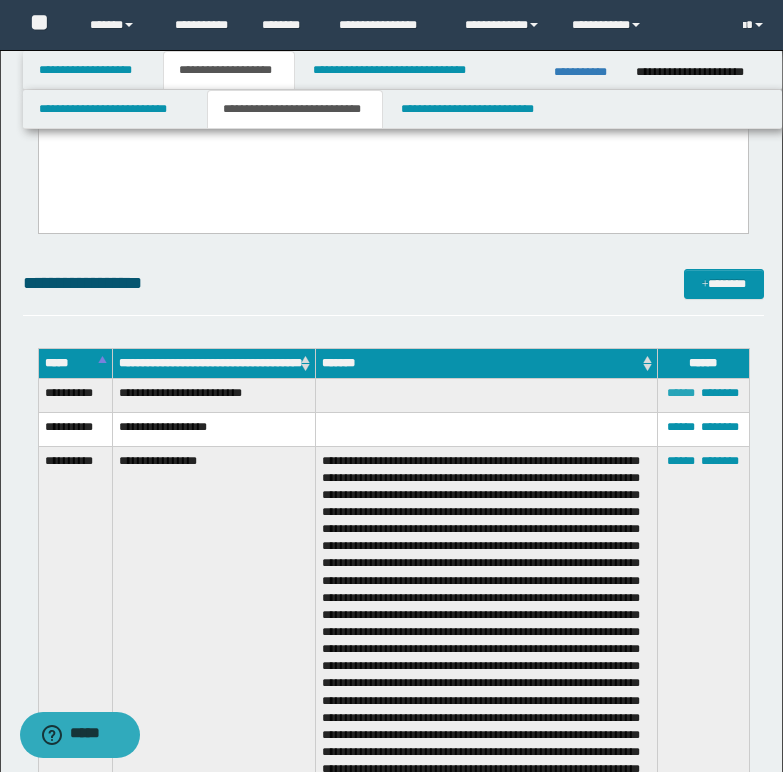 click on "******" at bounding box center (681, 393) 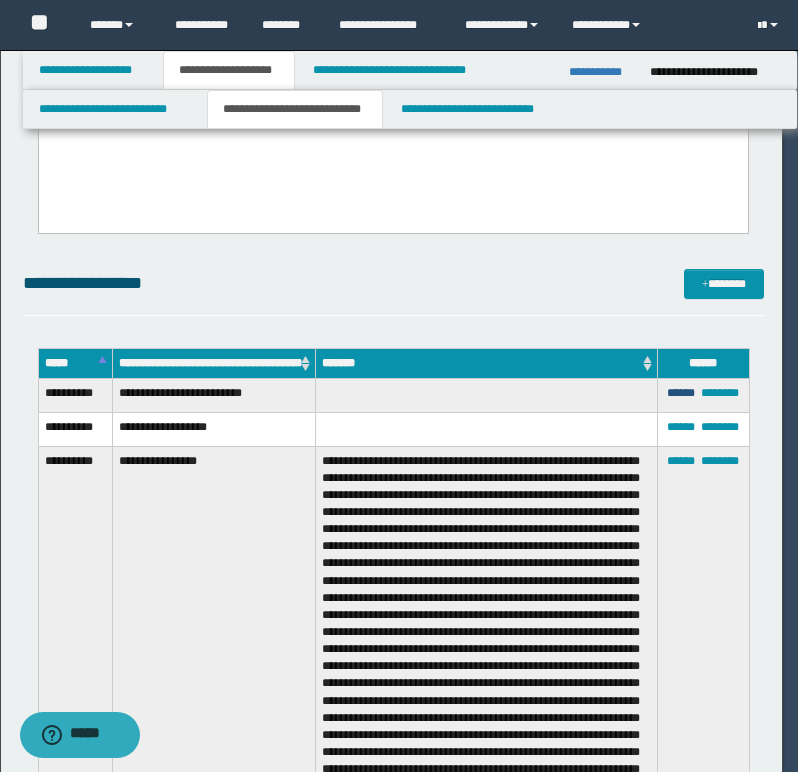 scroll, scrollTop: 0, scrollLeft: 0, axis: both 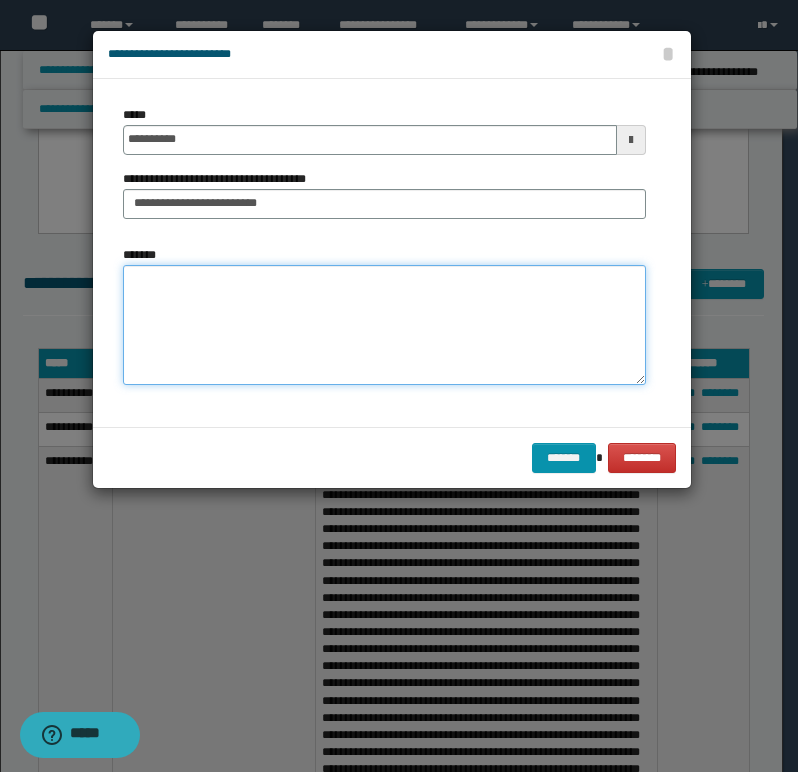 click on "*******" at bounding box center [384, 325] 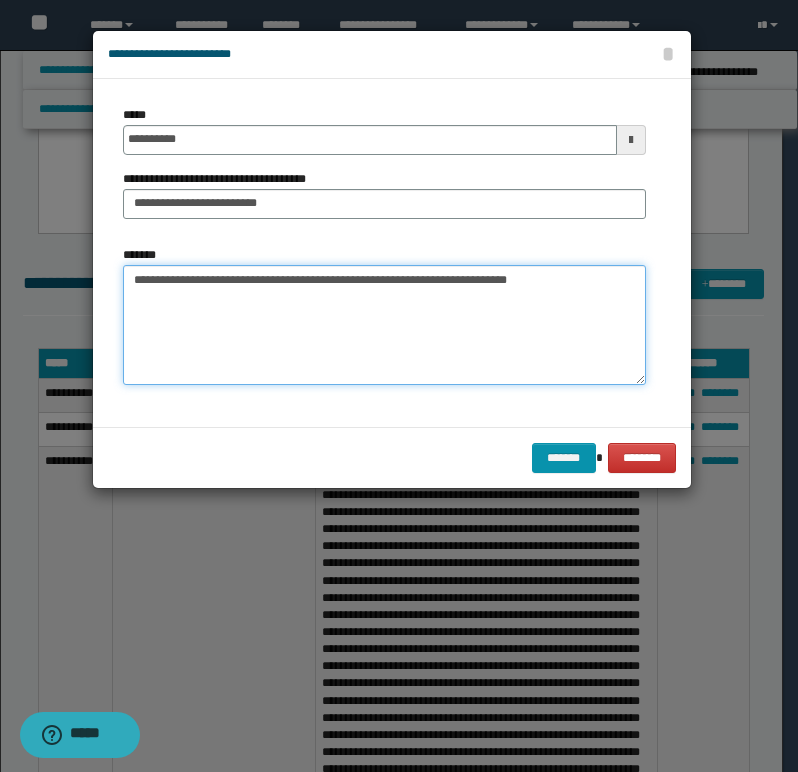 click on "**********" at bounding box center (384, 325) 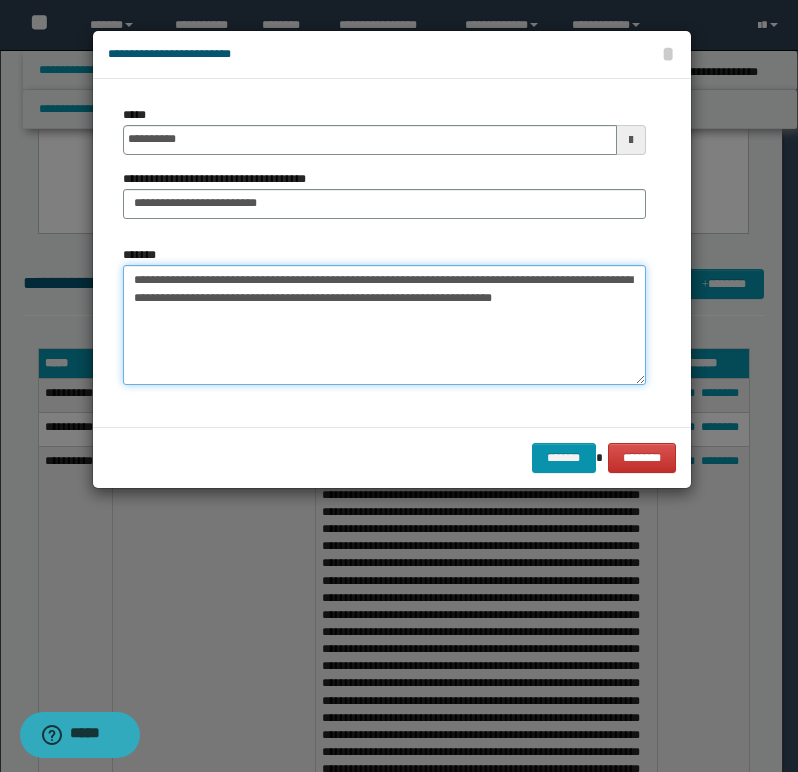 click on "**********" at bounding box center (384, 325) 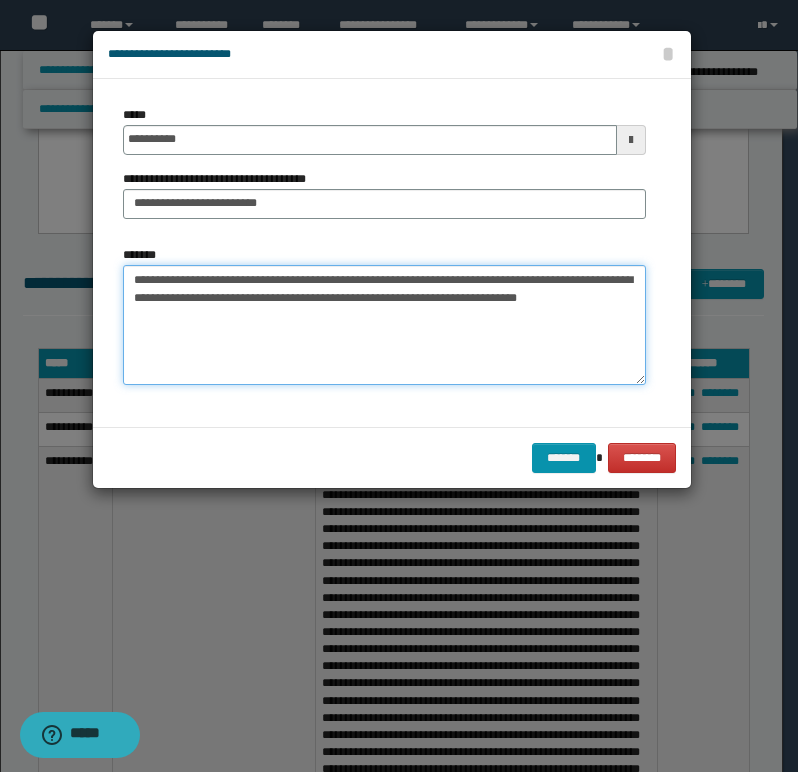 click on "**********" at bounding box center (384, 325) 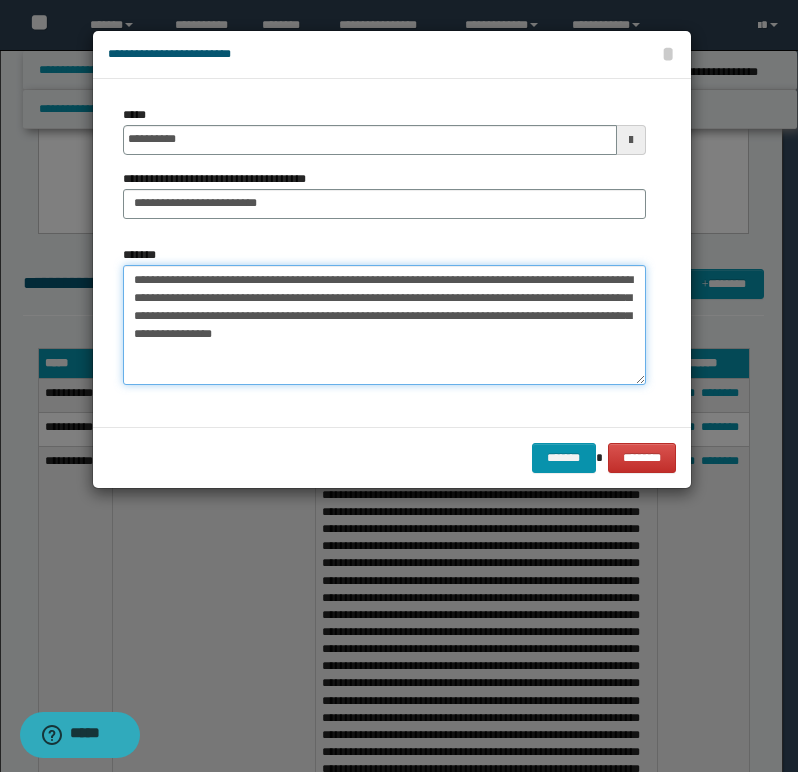 click on "**********" at bounding box center (384, 325) 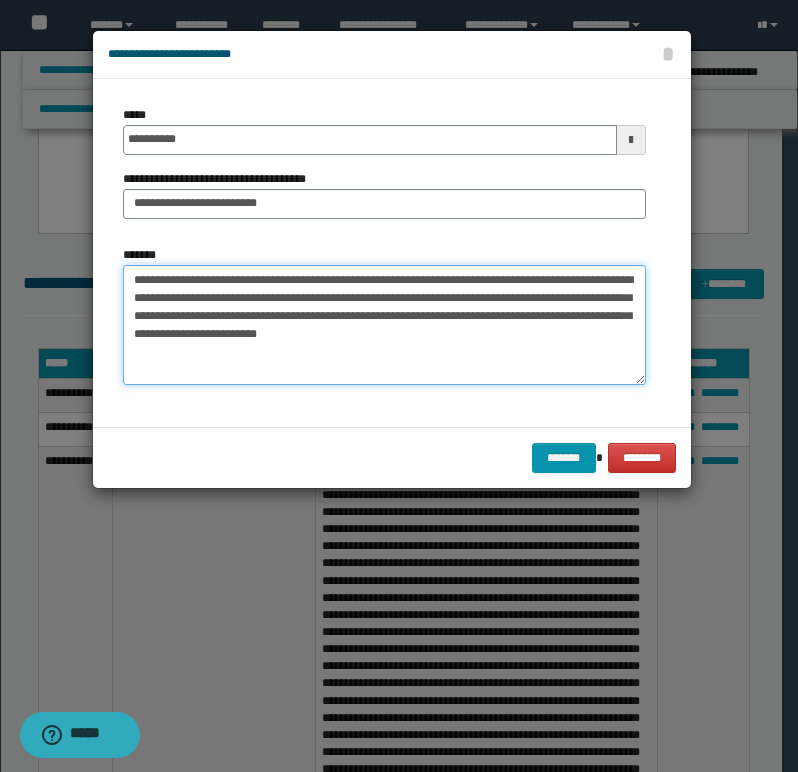 click on "**********" at bounding box center (384, 325) 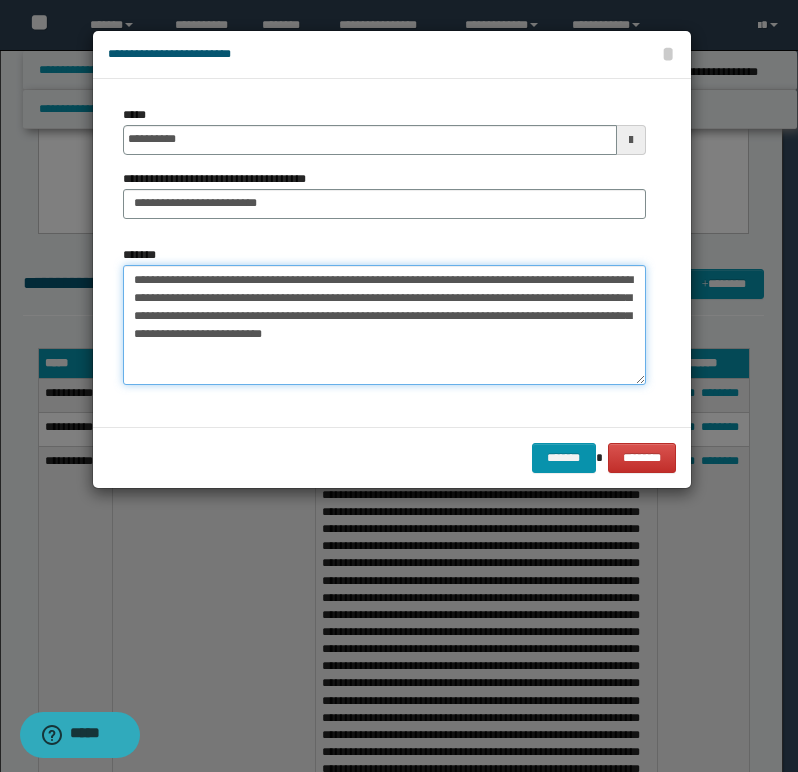 drag, startPoint x: 134, startPoint y: 279, endPoint x: 426, endPoint y: 343, distance: 298.93143 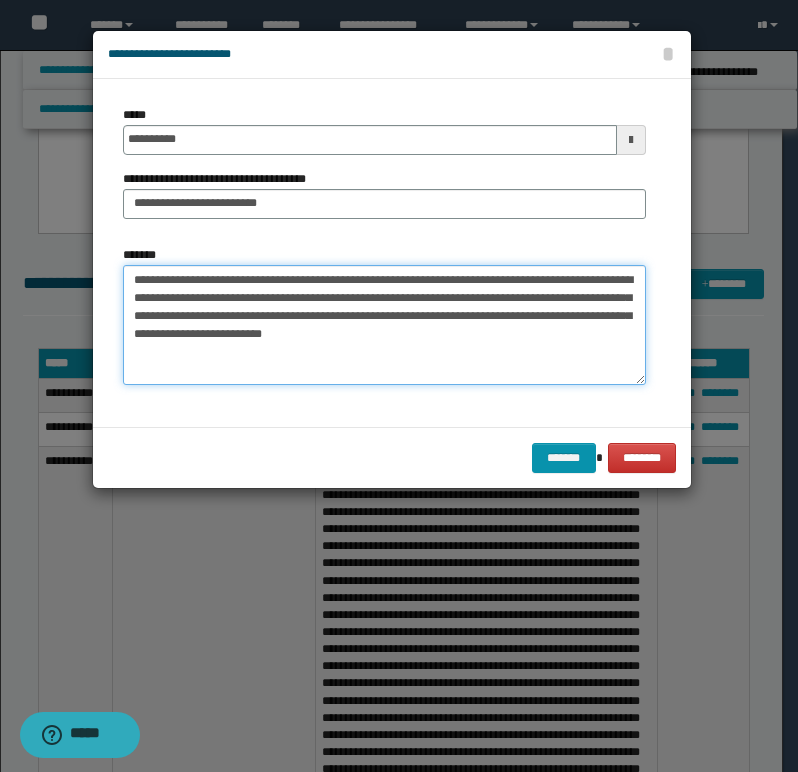 click on "**********" at bounding box center (384, 325) 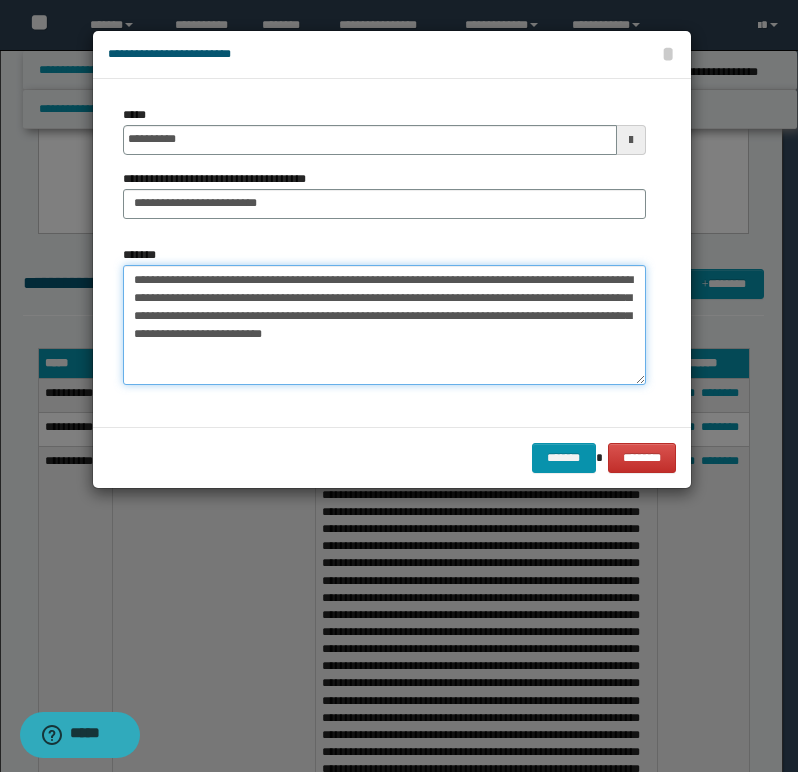 click on "**********" at bounding box center (384, 325) 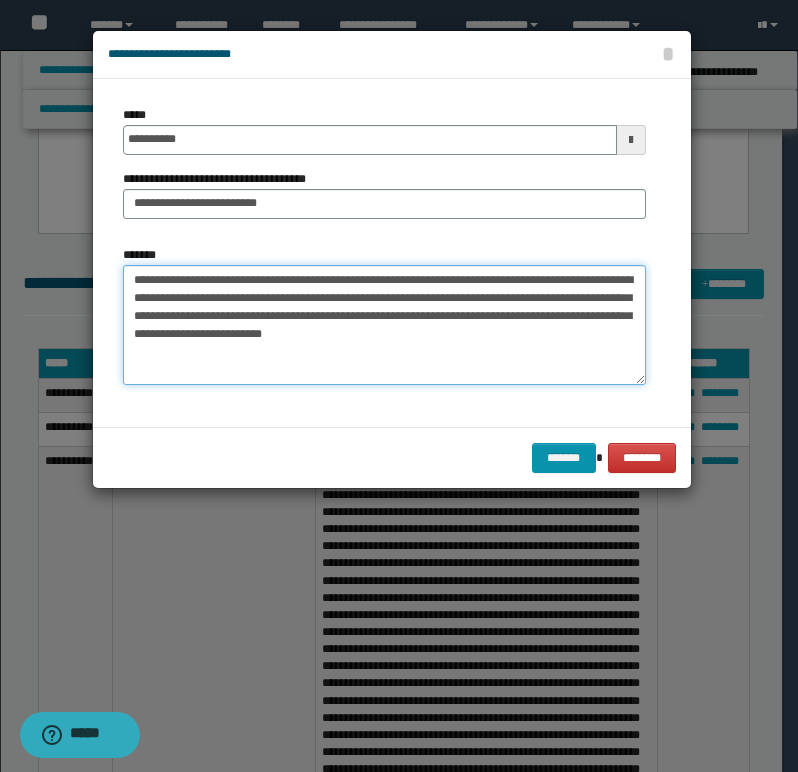 paste on "**********" 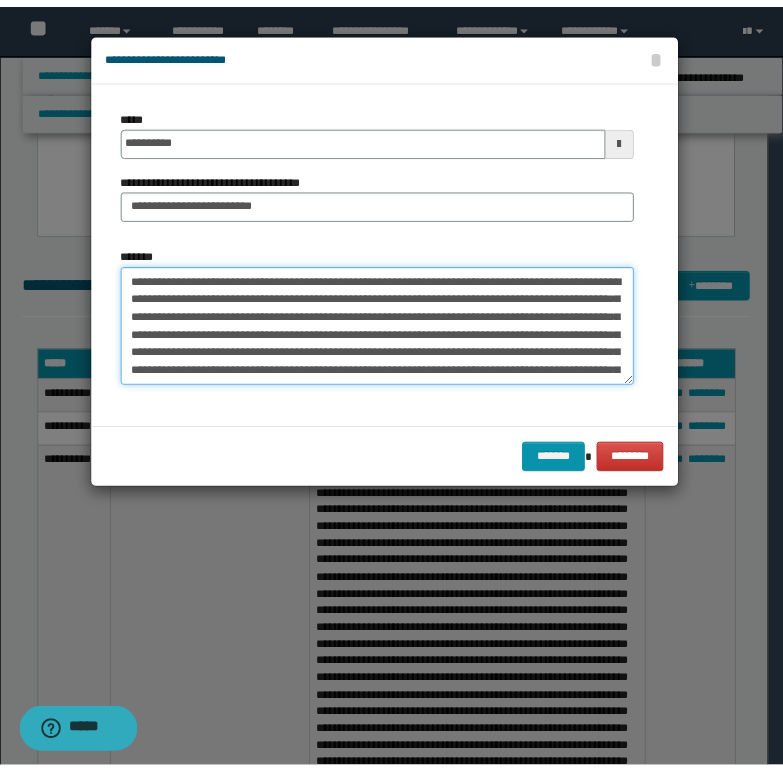 scroll, scrollTop: 66, scrollLeft: 0, axis: vertical 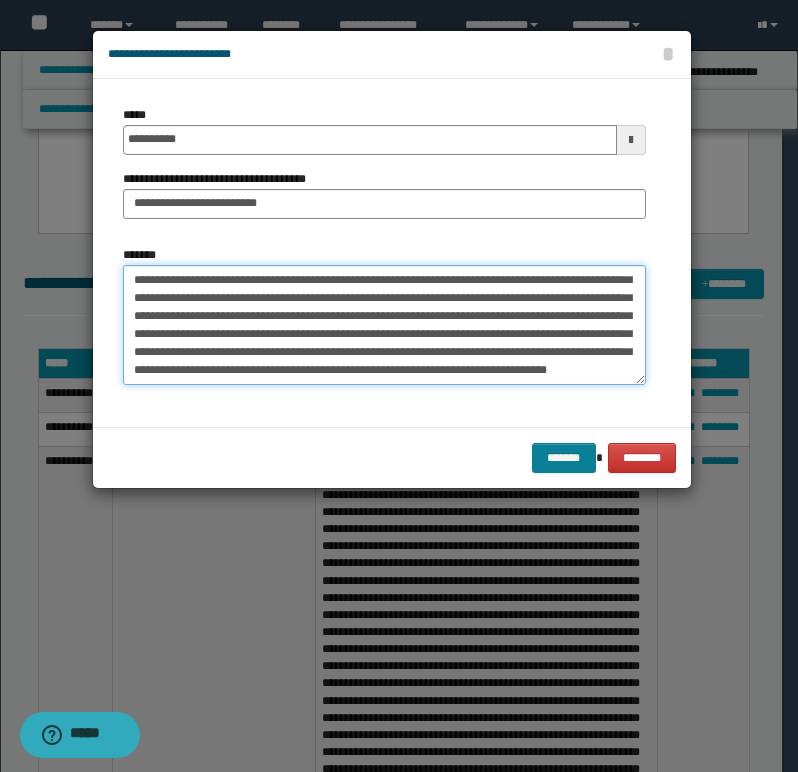 type on "**********" 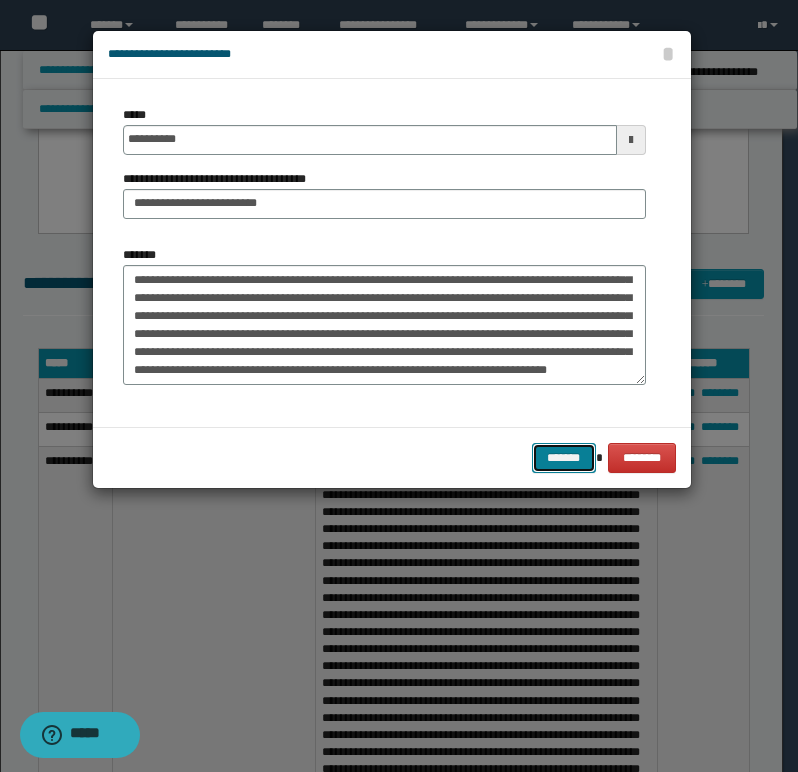 click on "*******" at bounding box center [564, 458] 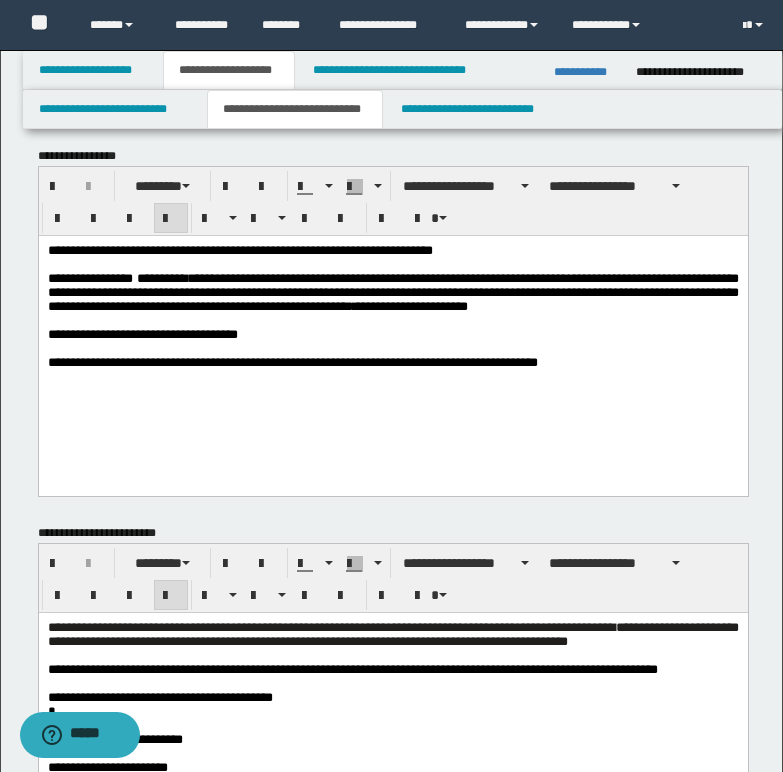 scroll, scrollTop: 0, scrollLeft: 0, axis: both 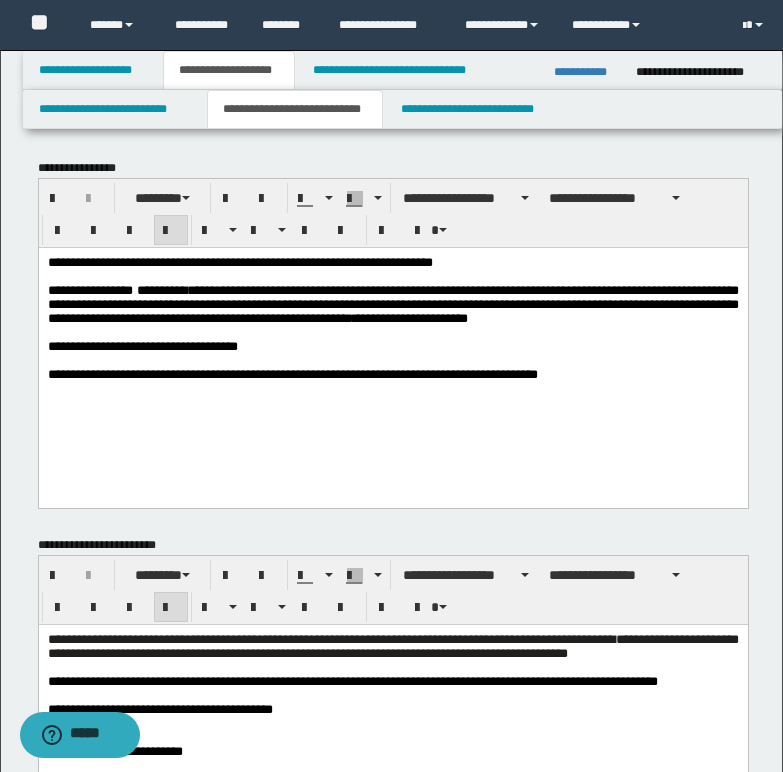 click on "**********" at bounding box center [392, 303] 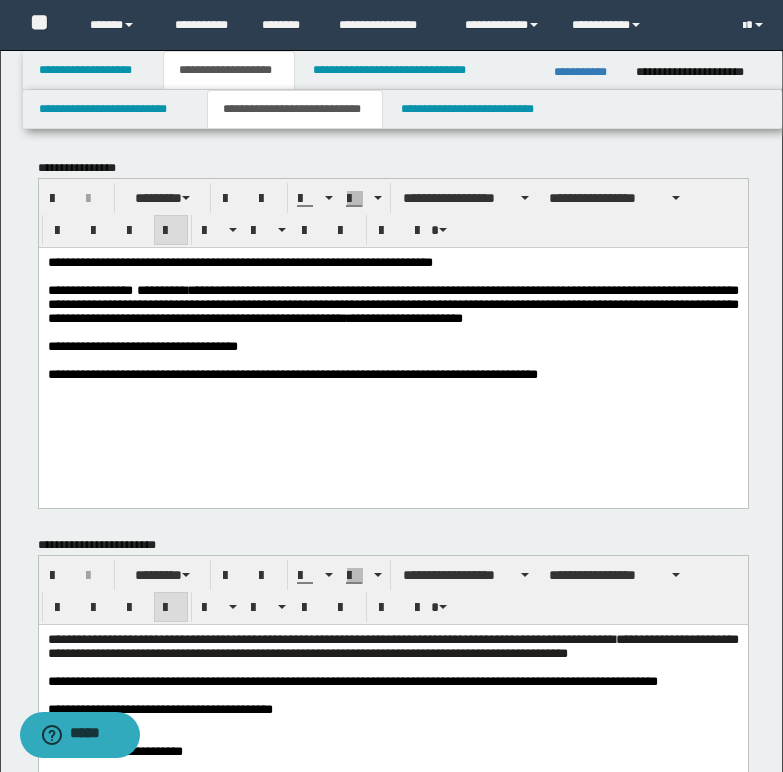 click on "**********" at bounding box center (392, 303) 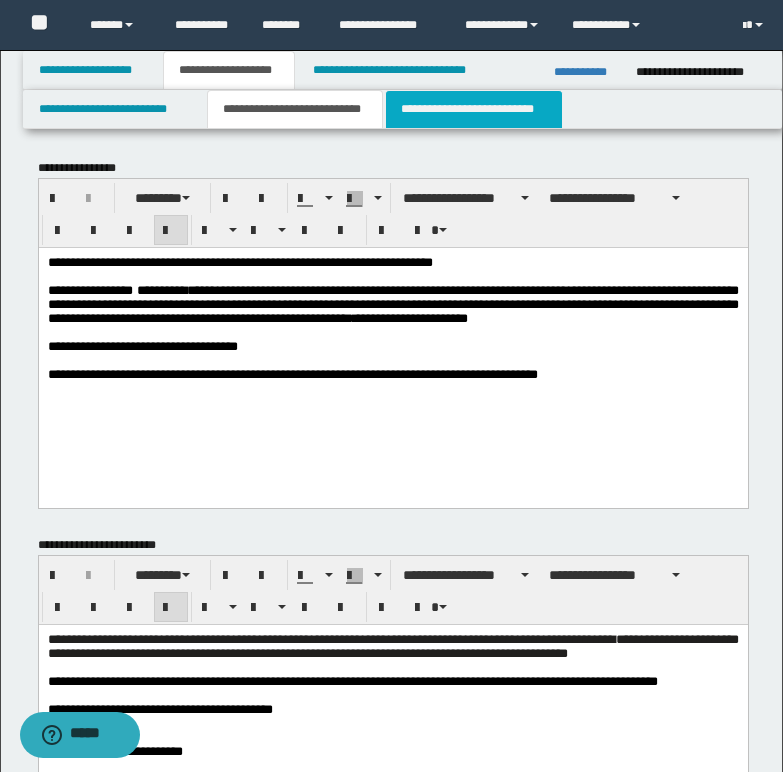 click on "**********" at bounding box center (474, 109) 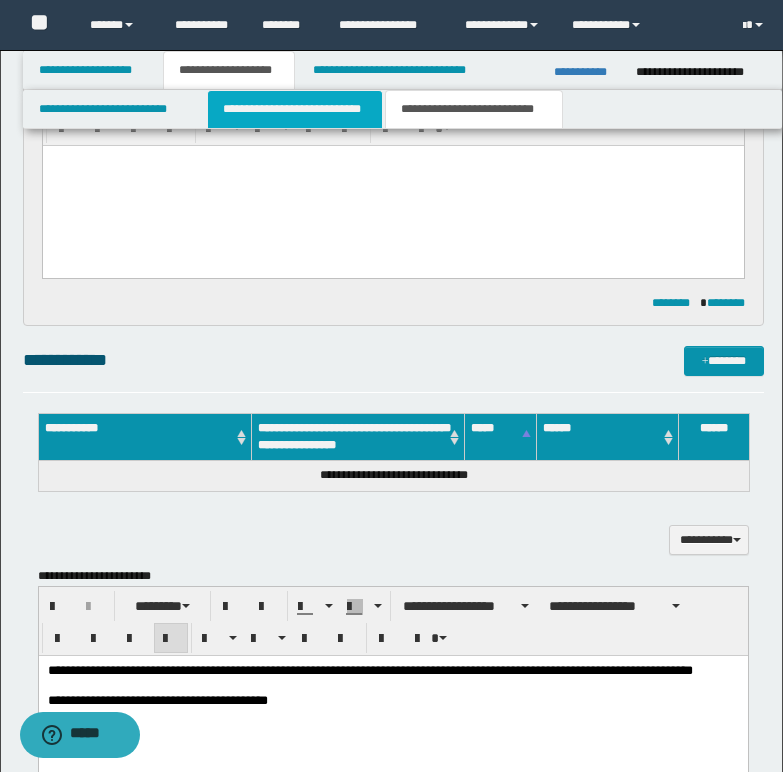 scroll, scrollTop: 100, scrollLeft: 0, axis: vertical 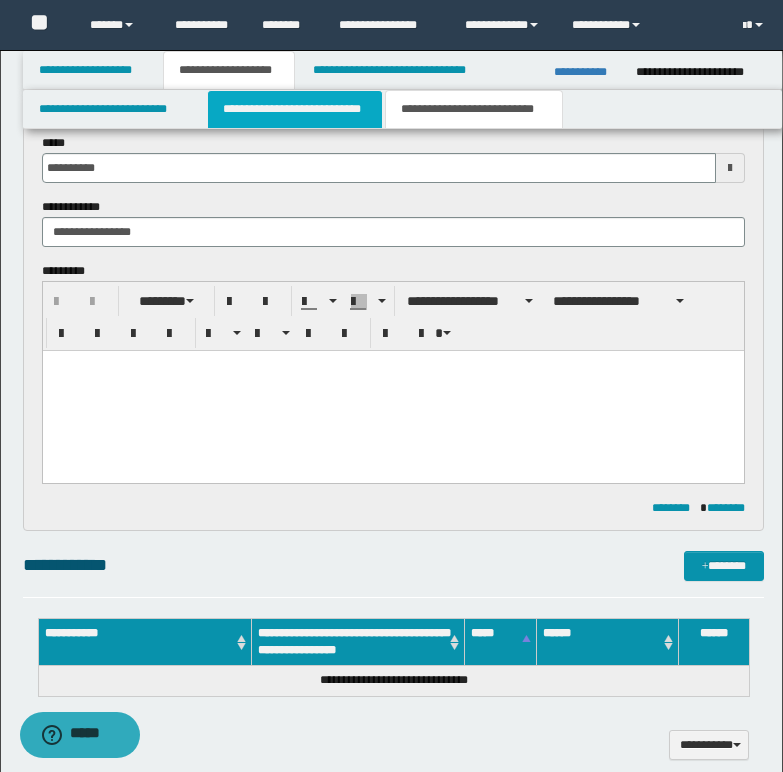 click on "**********" at bounding box center (295, 109) 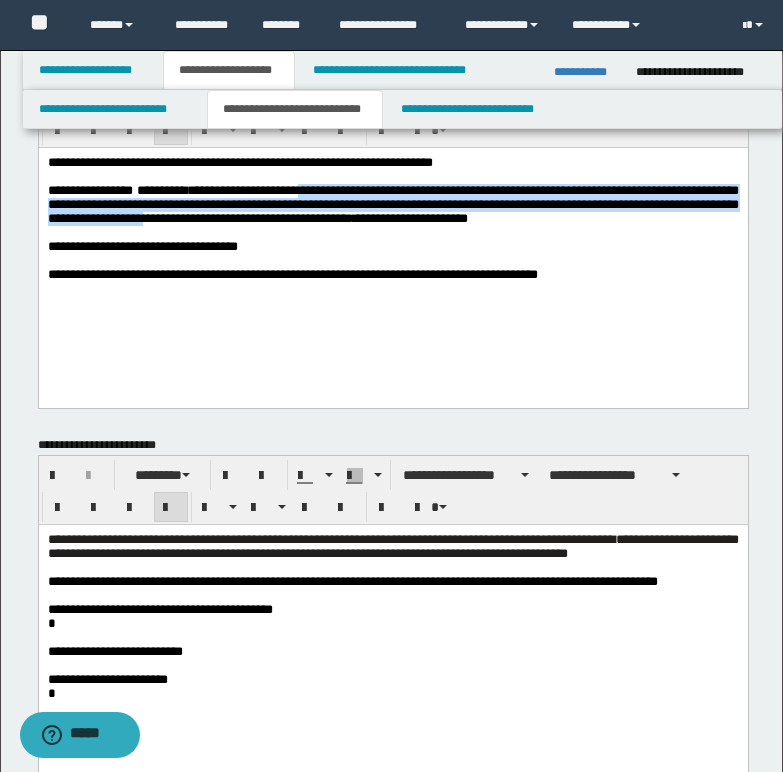 drag, startPoint x: 345, startPoint y: 196, endPoint x: 324, endPoint y: 224, distance: 35 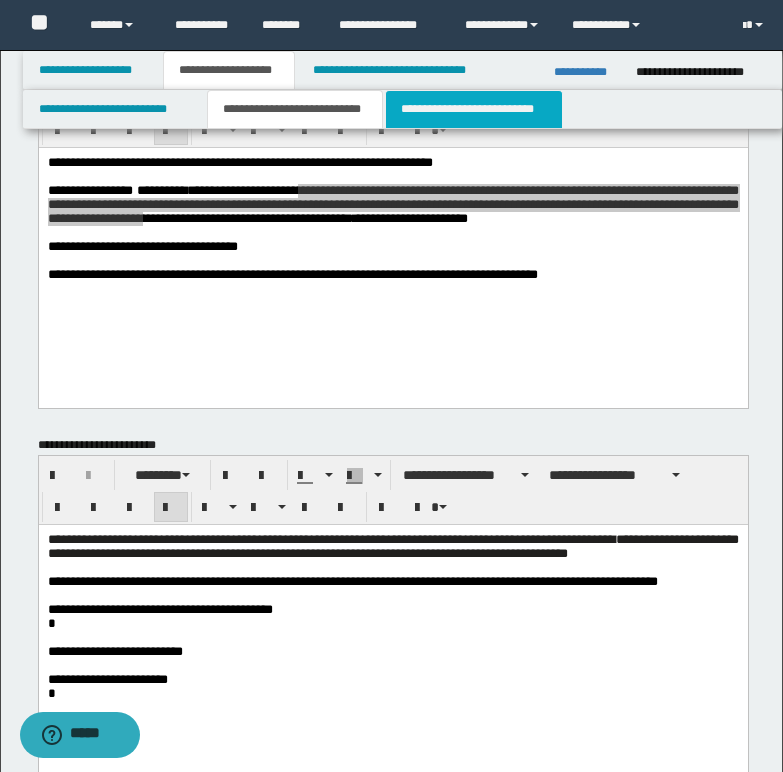 click on "**********" at bounding box center (474, 109) 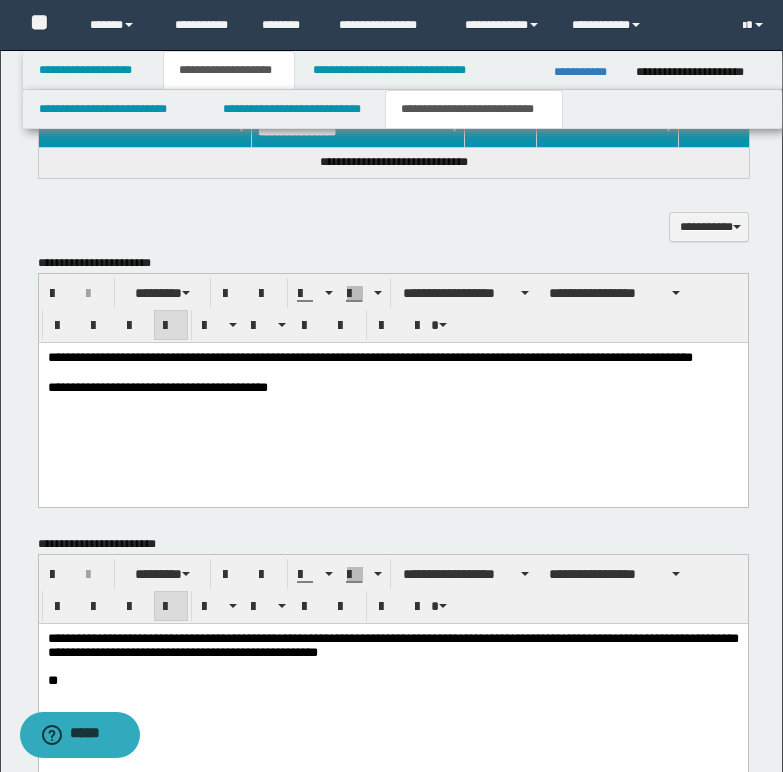 scroll, scrollTop: 700, scrollLeft: 0, axis: vertical 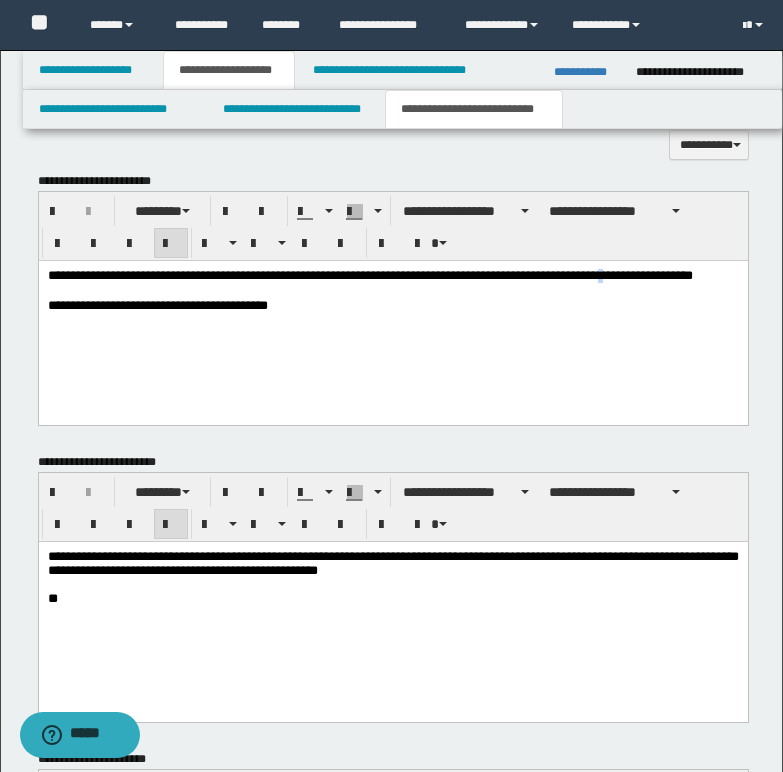 click on "******" at bounding box center [612, 274] 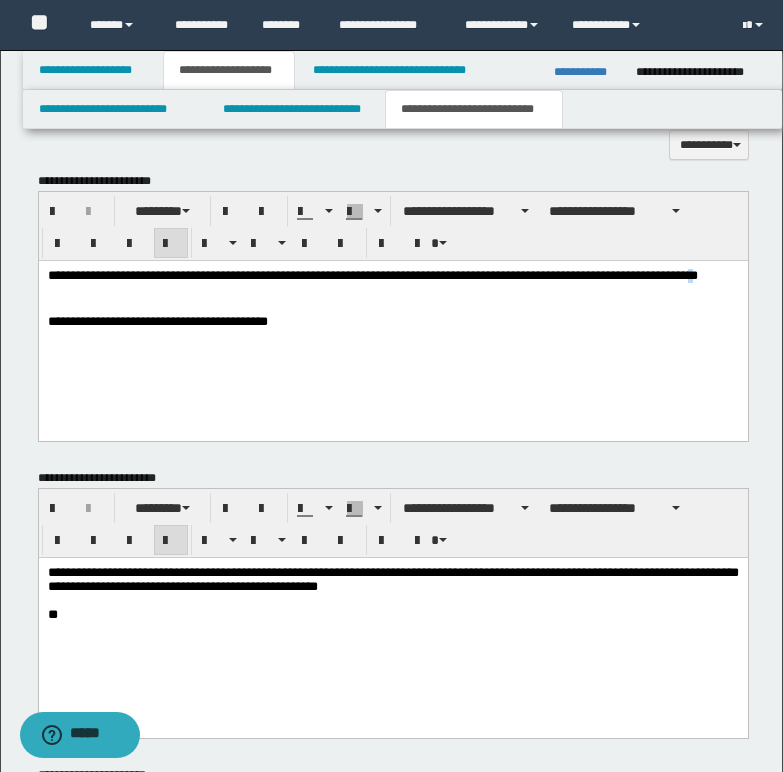 click on "********" at bounding box center [677, 274] 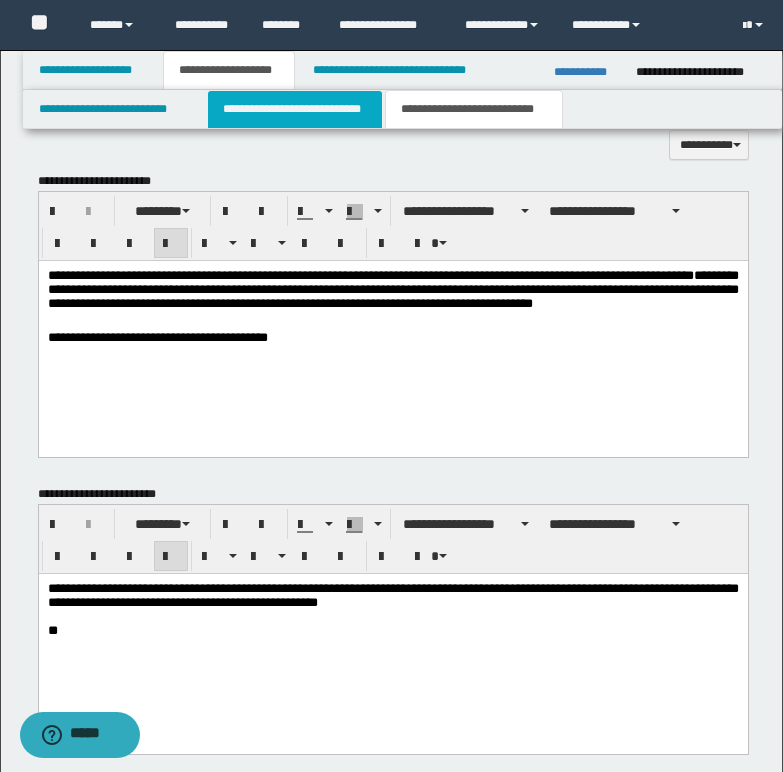 click on "**********" at bounding box center (295, 109) 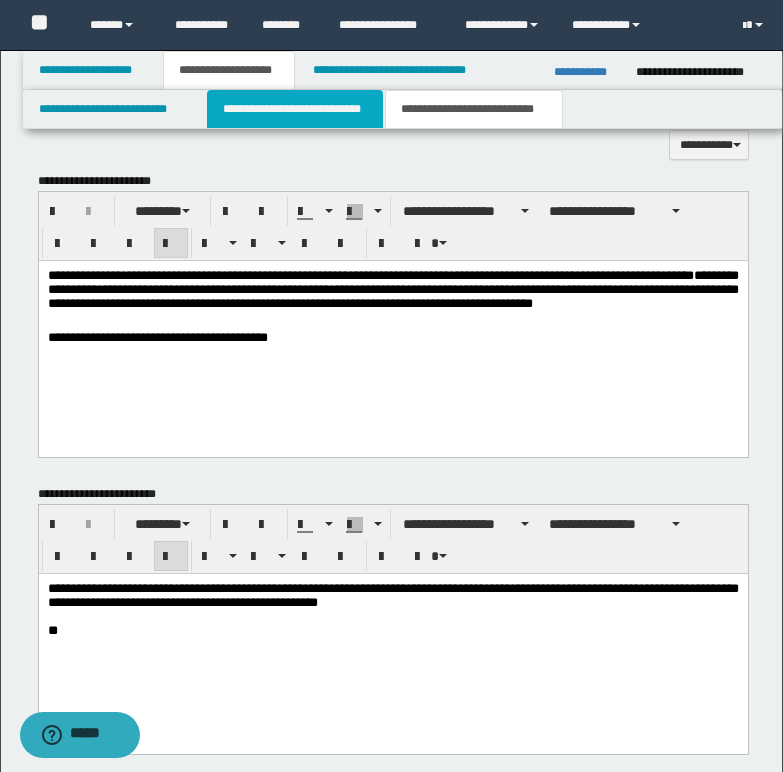 type 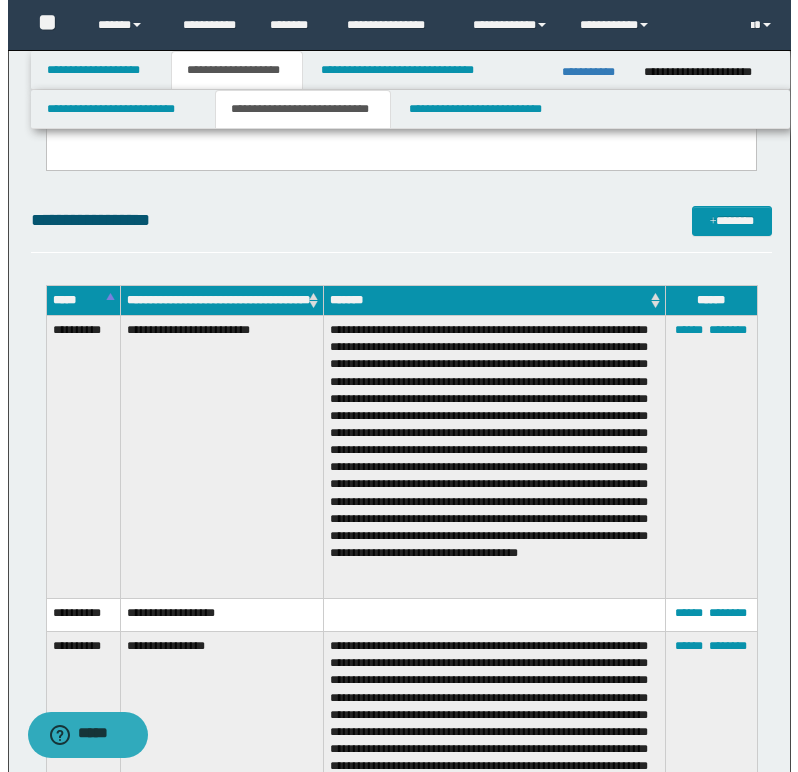 scroll, scrollTop: 800, scrollLeft: 0, axis: vertical 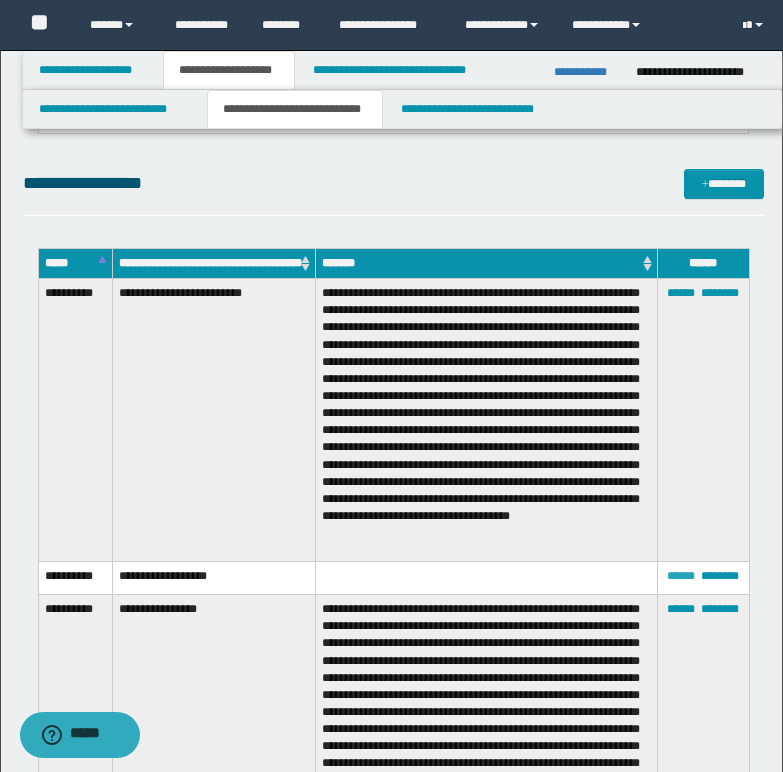 click on "******" at bounding box center [681, 576] 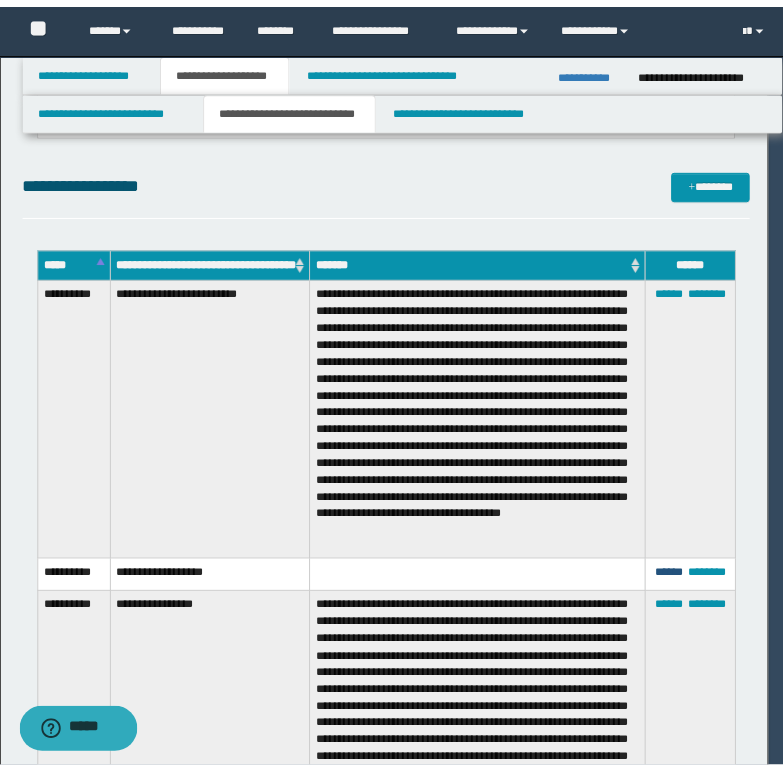 scroll, scrollTop: 0, scrollLeft: 0, axis: both 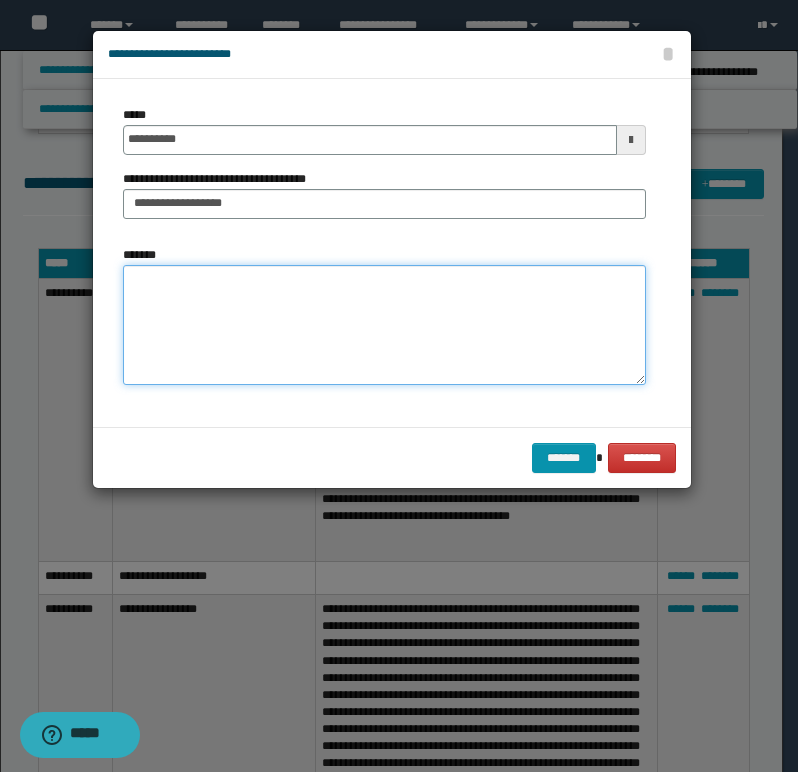 click on "*******" at bounding box center (384, 325) 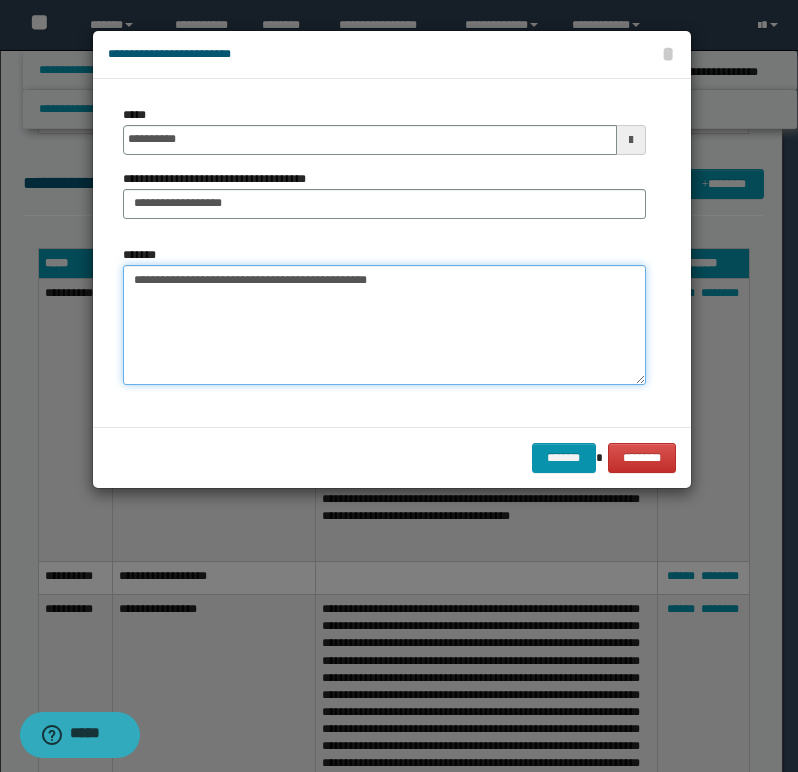 type on "**********" 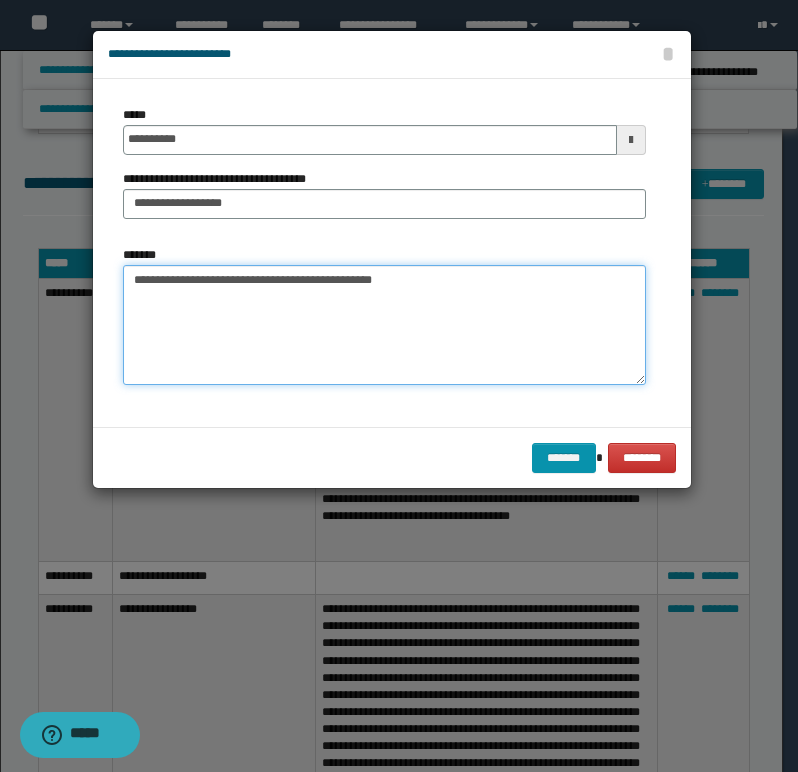 drag, startPoint x: 133, startPoint y: 277, endPoint x: 406, endPoint y: 295, distance: 273.59277 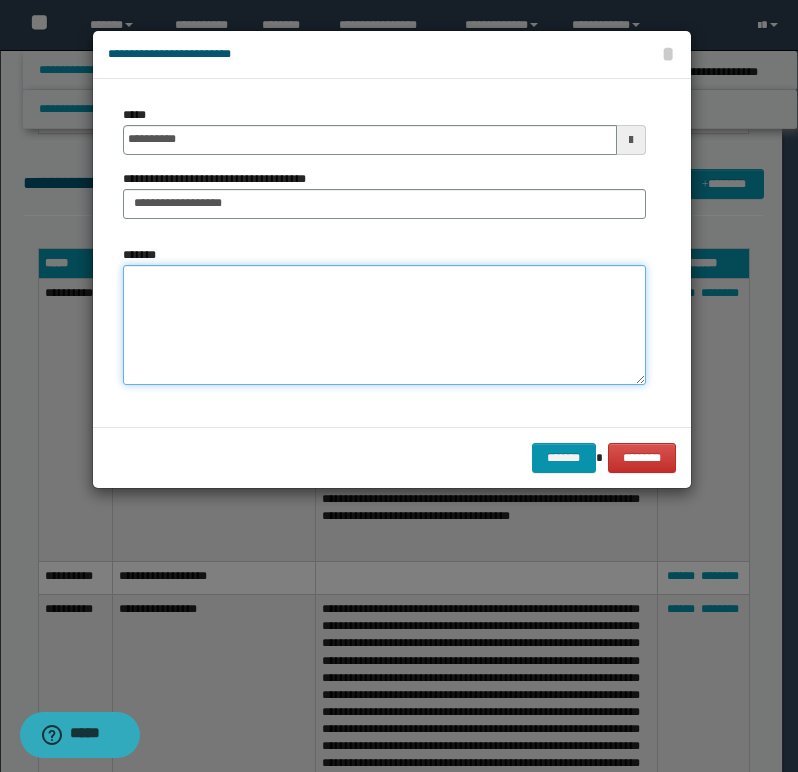 paste on "**********" 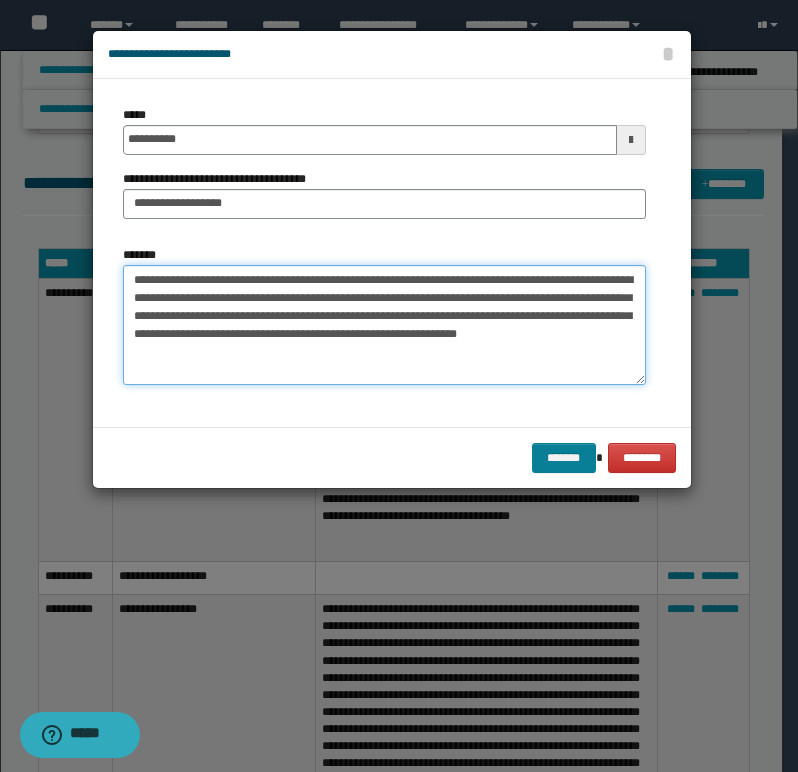 type on "**********" 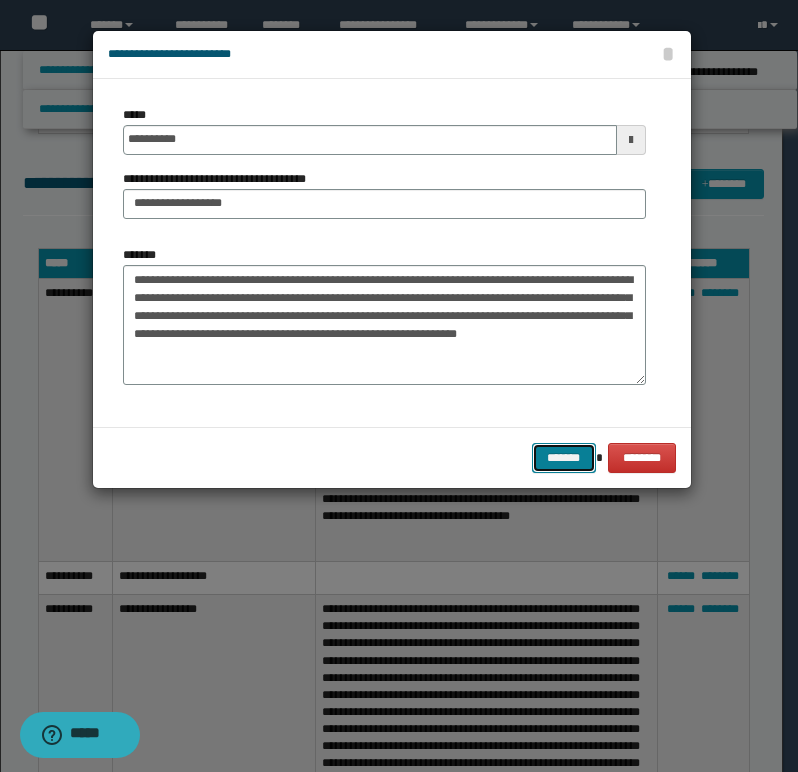 click on "*******" at bounding box center [564, 458] 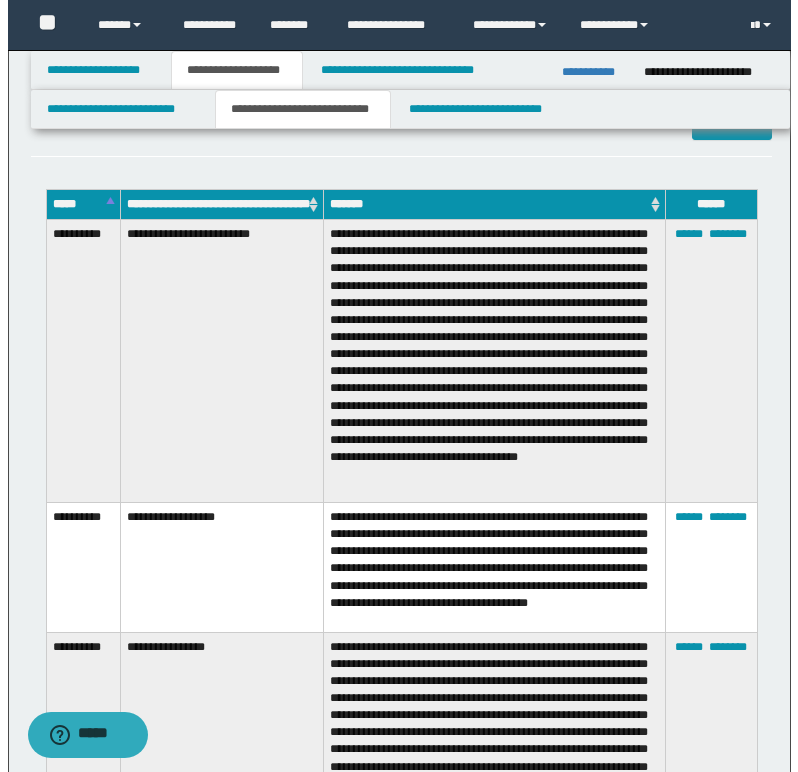 scroll, scrollTop: 900, scrollLeft: 0, axis: vertical 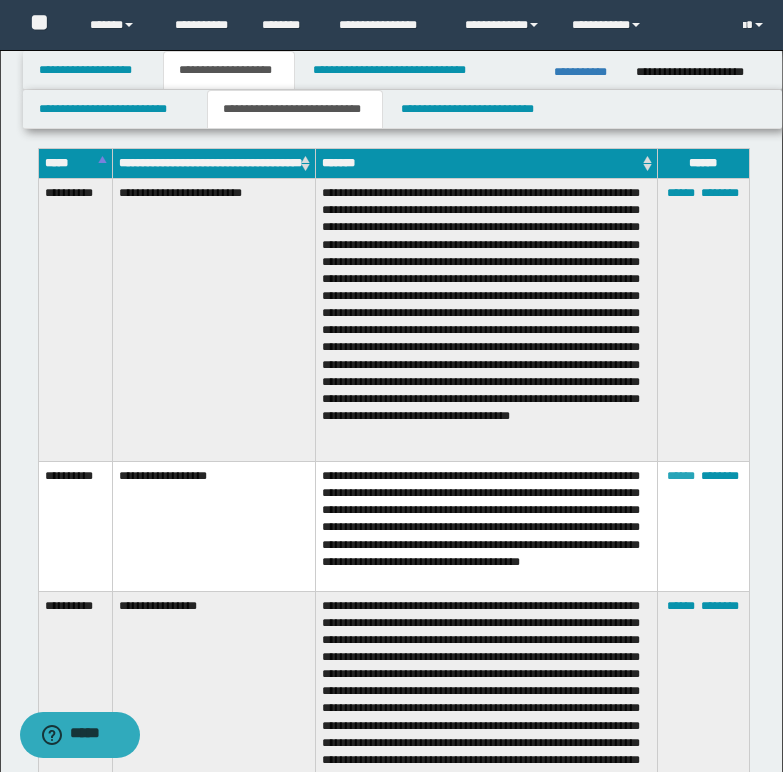 click on "******" at bounding box center (681, 476) 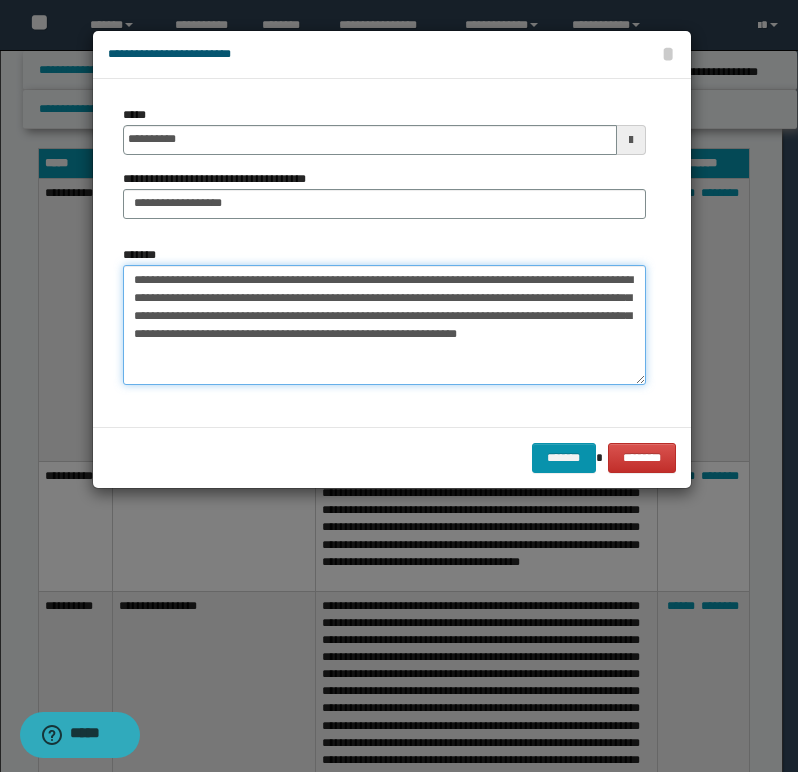 click on "**********" at bounding box center (384, 325) 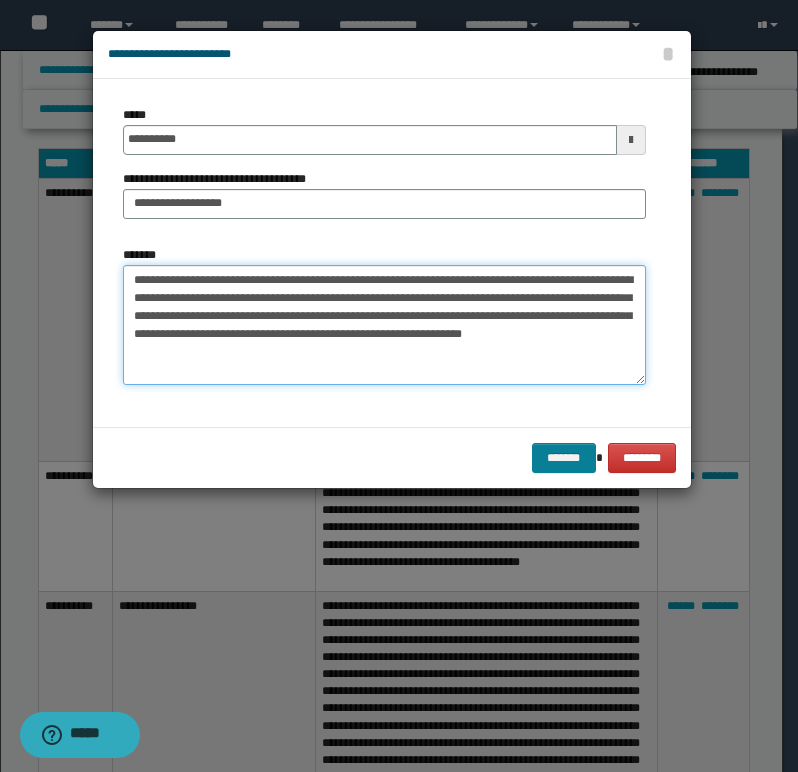 type on "**********" 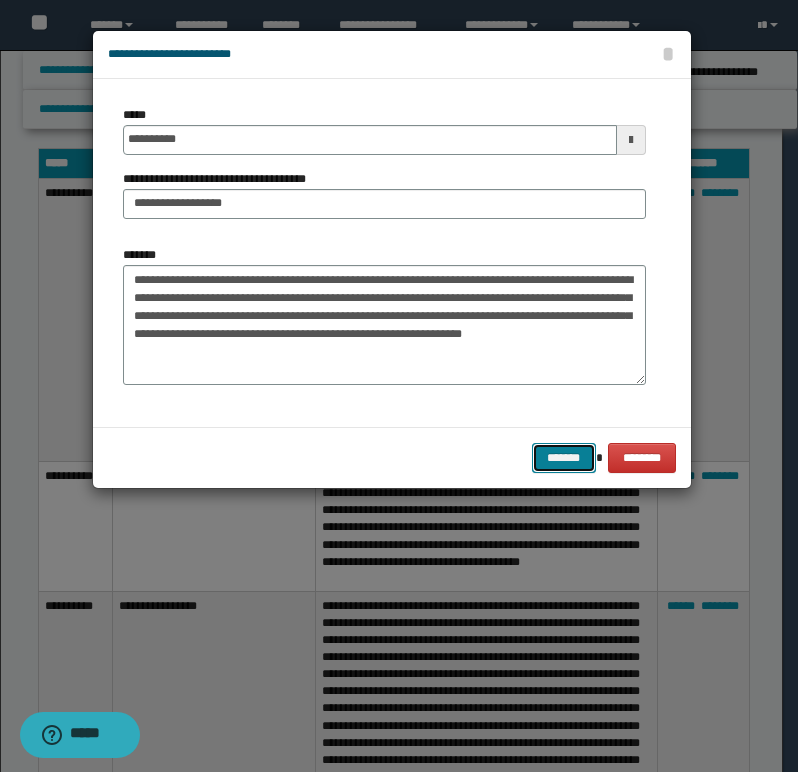 click on "*******" at bounding box center [564, 458] 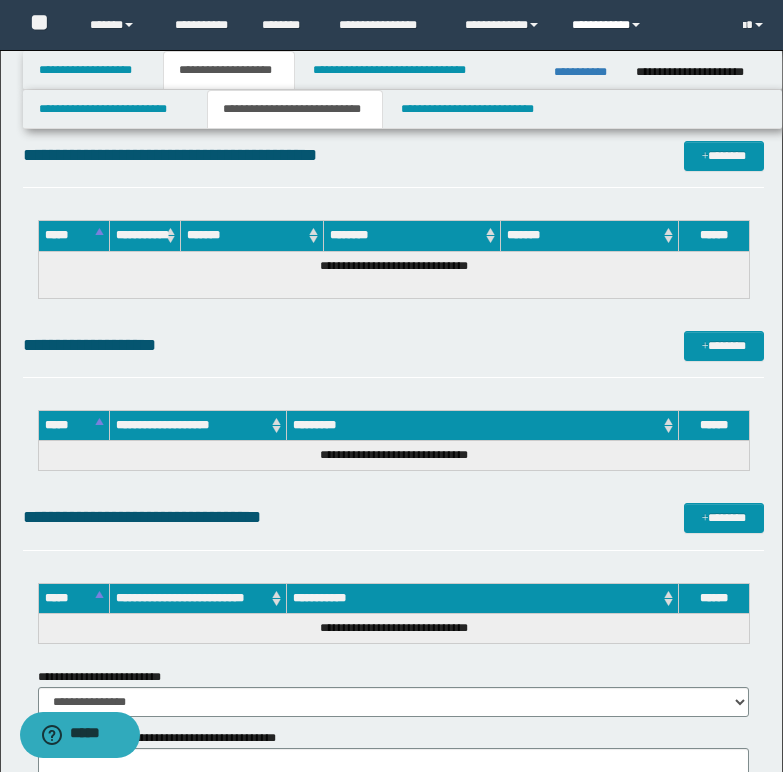 scroll, scrollTop: 5200, scrollLeft: 0, axis: vertical 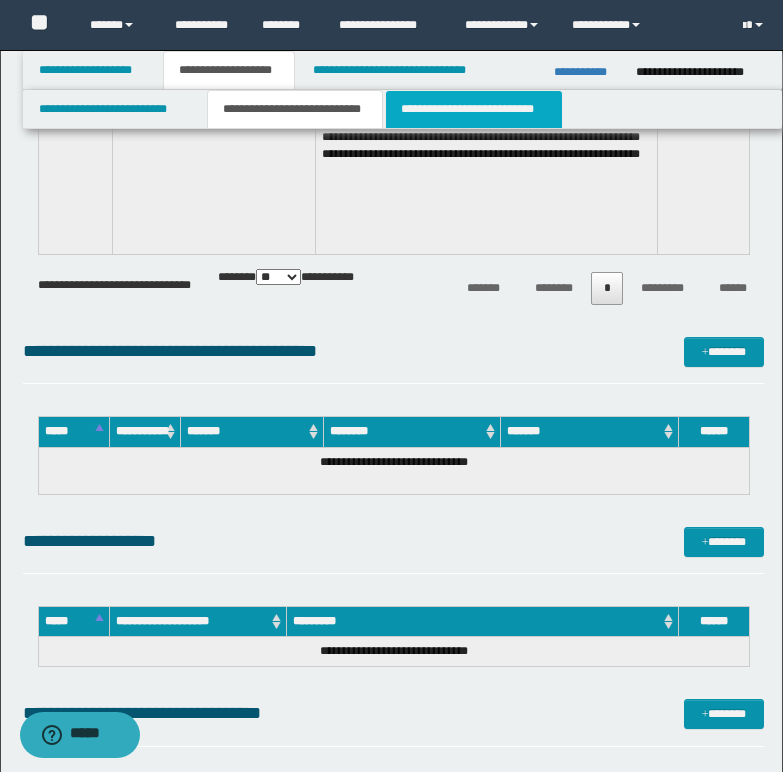 click on "**********" at bounding box center [474, 109] 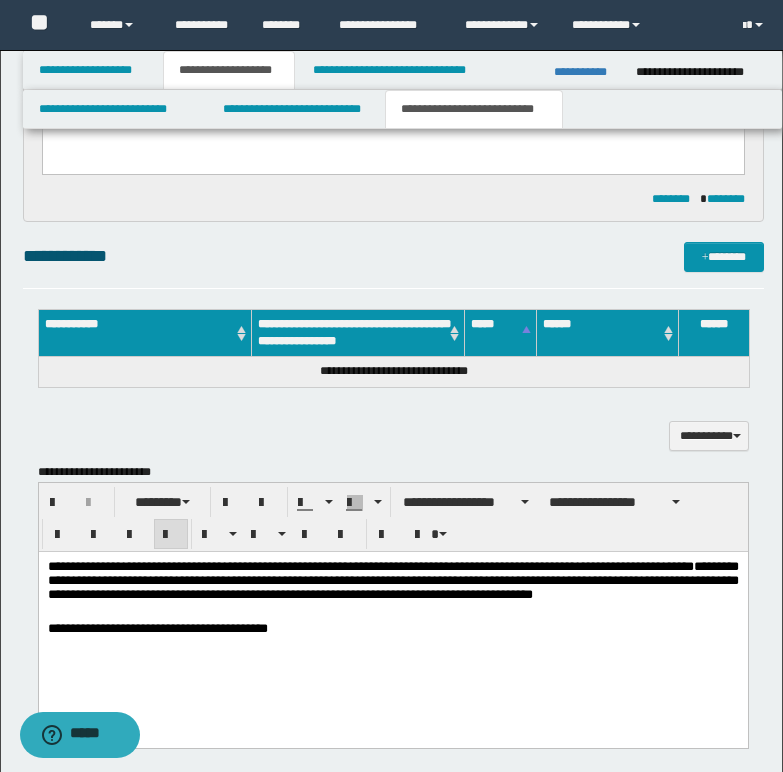scroll, scrollTop: 407, scrollLeft: 0, axis: vertical 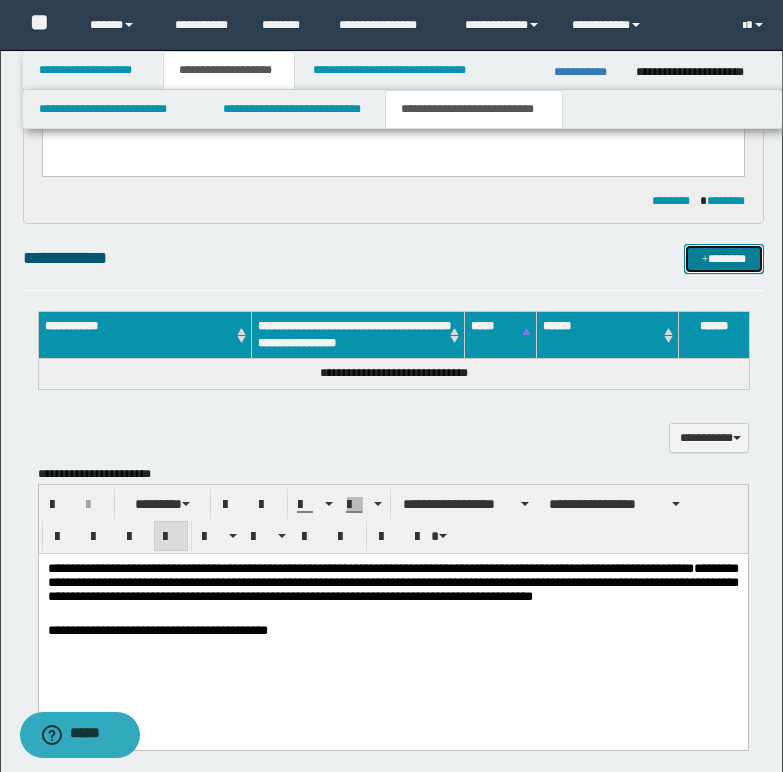 click on "*******" at bounding box center [724, 259] 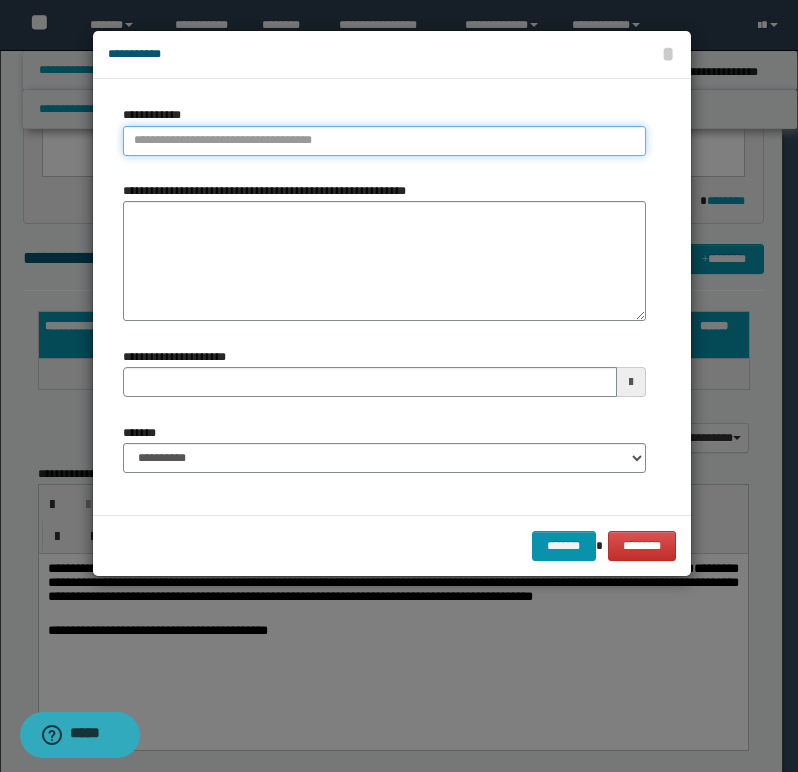 click on "**********" at bounding box center [384, 141] 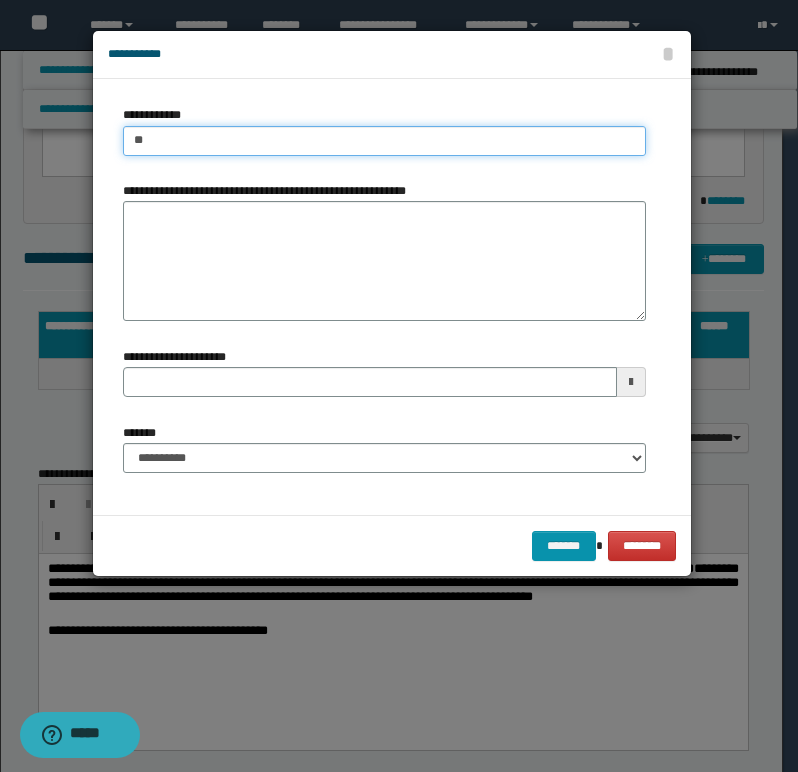type on "***" 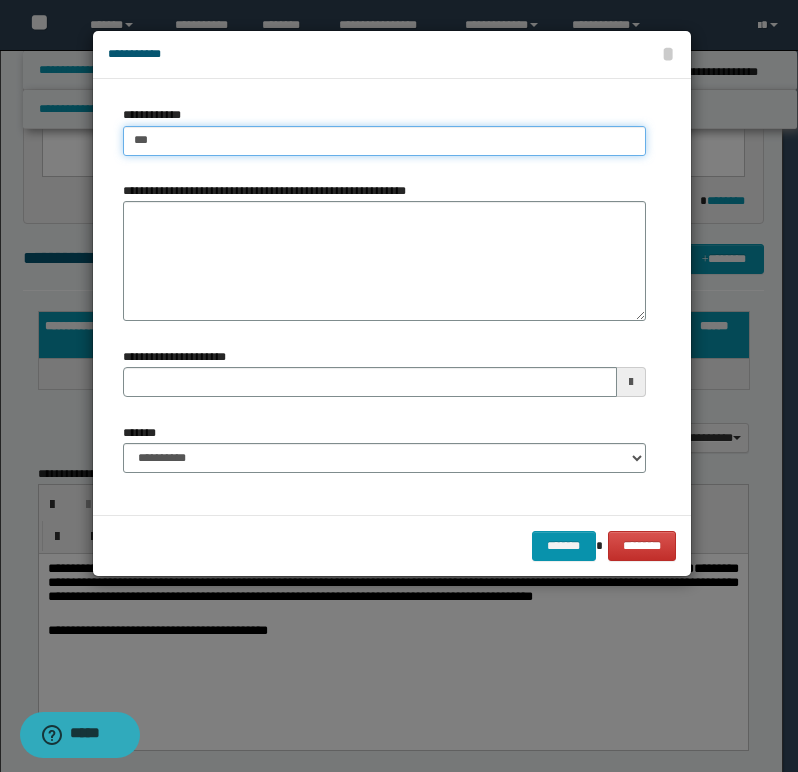 type on "***" 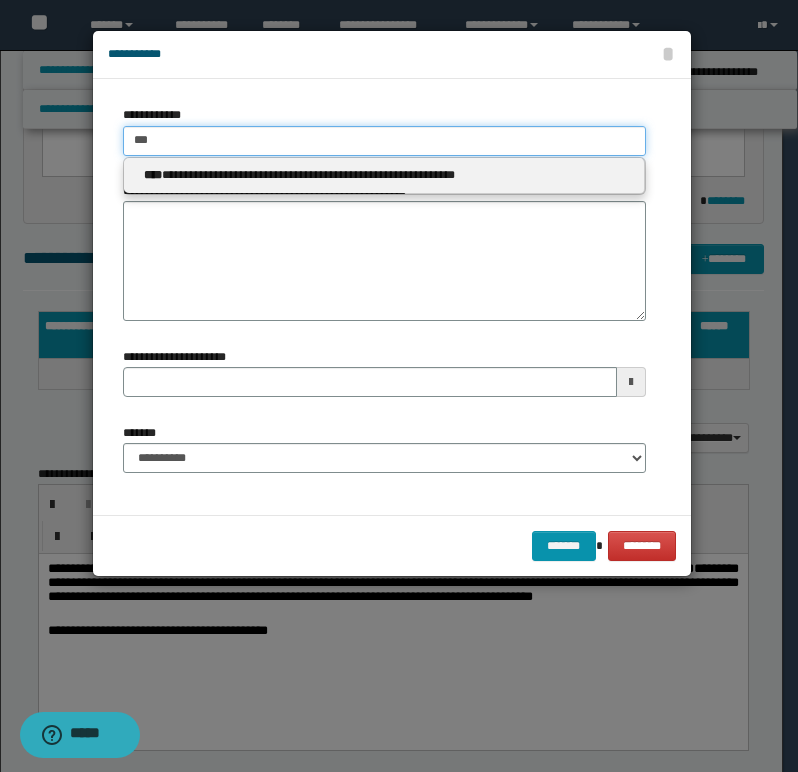 type 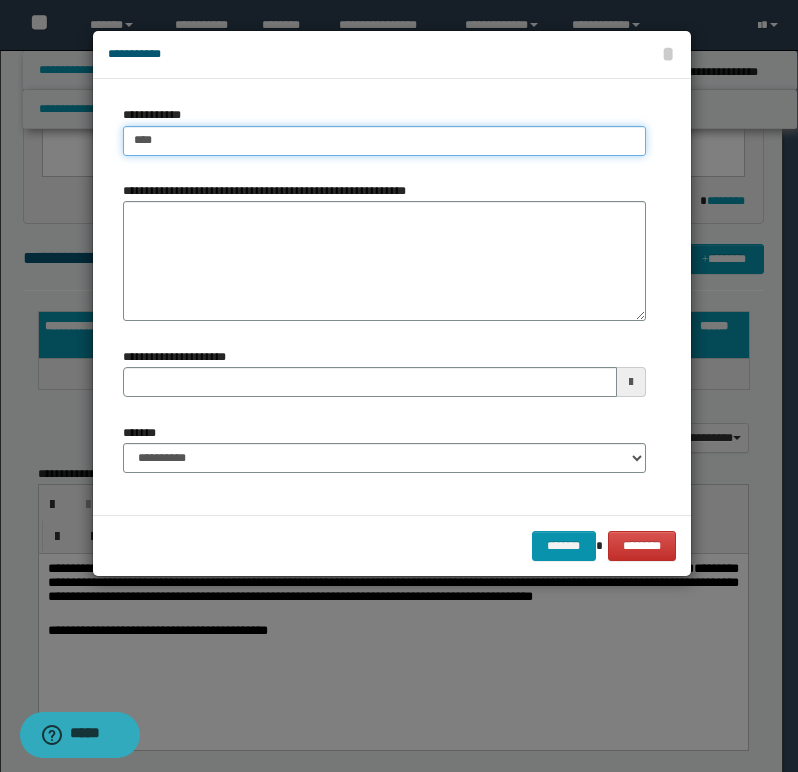 type on "****" 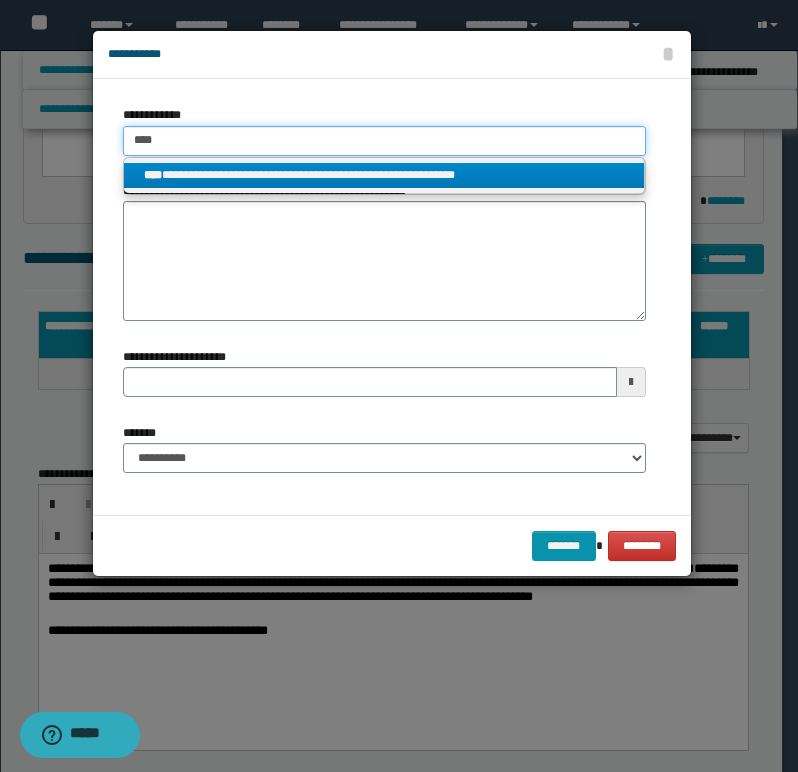 type on "****" 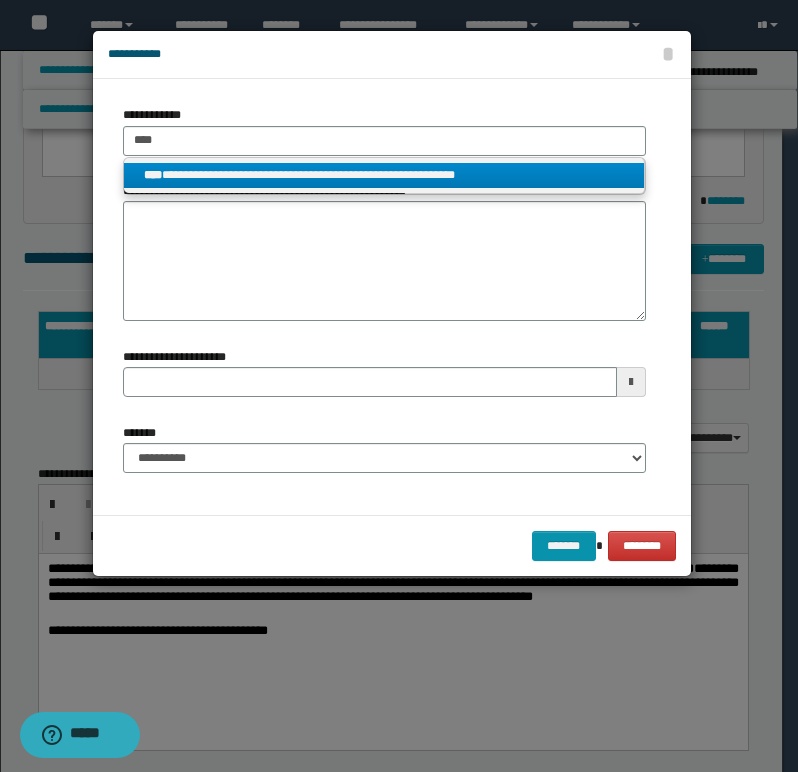 click on "**********" at bounding box center (384, 175) 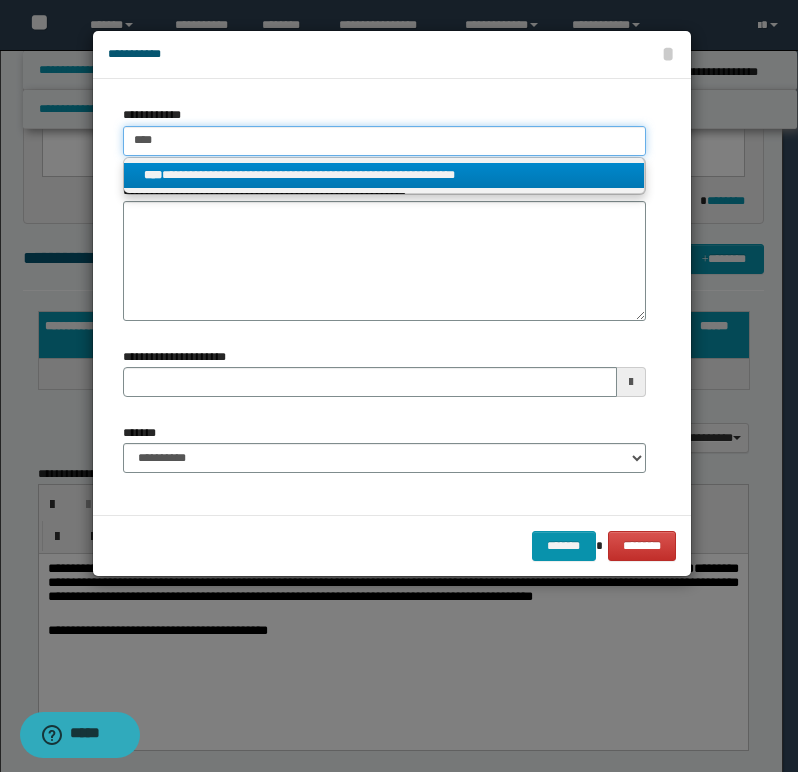 type 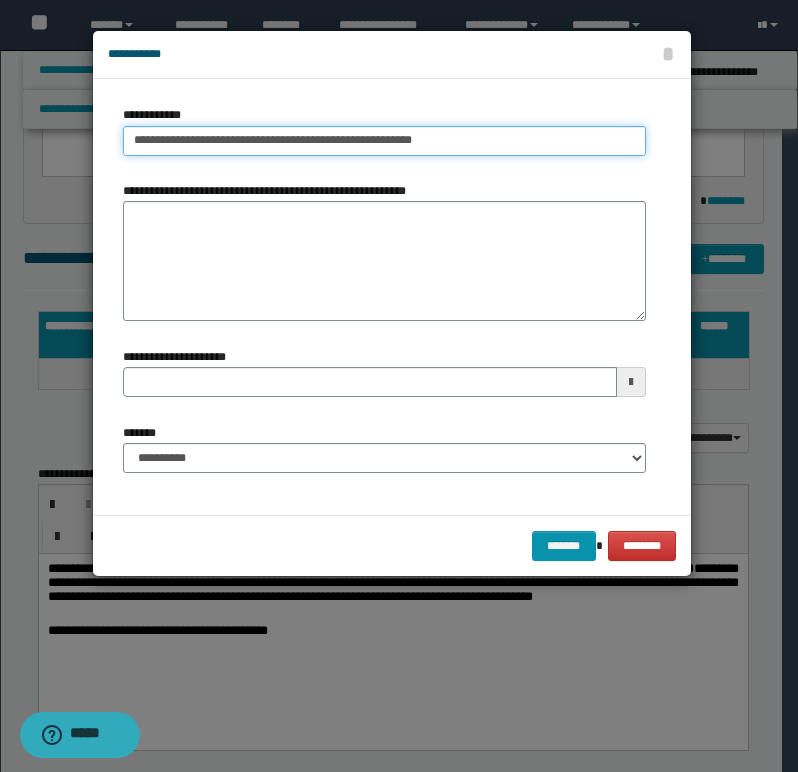 type 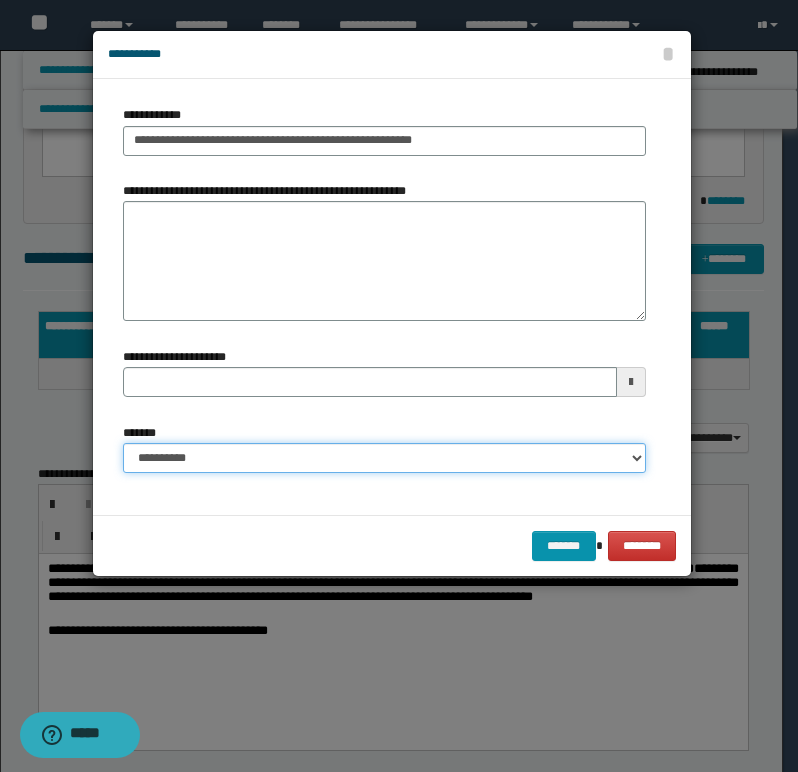 click on "**********" at bounding box center (384, 458) 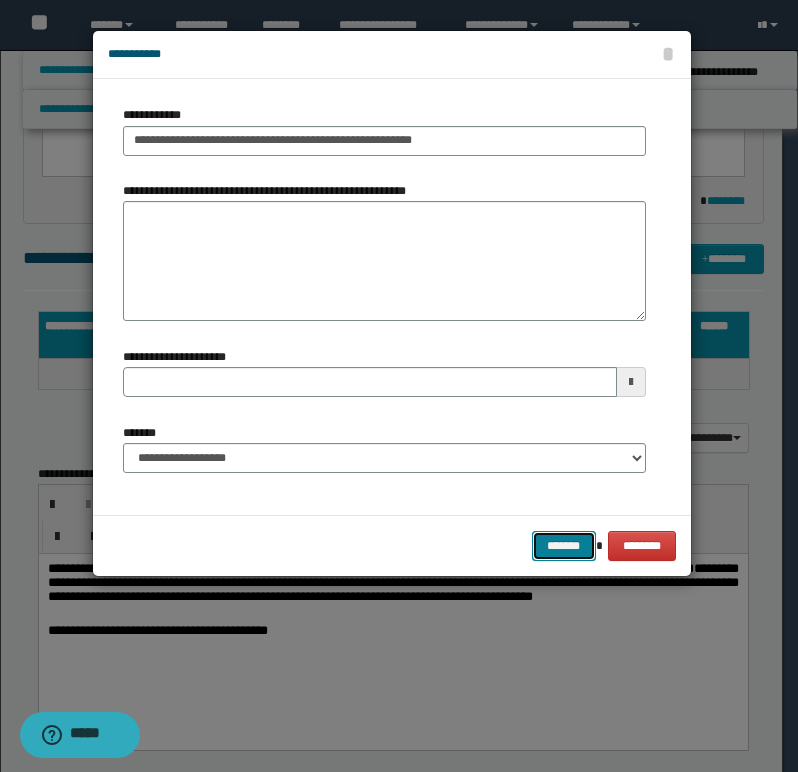 click on "*******" at bounding box center (564, 546) 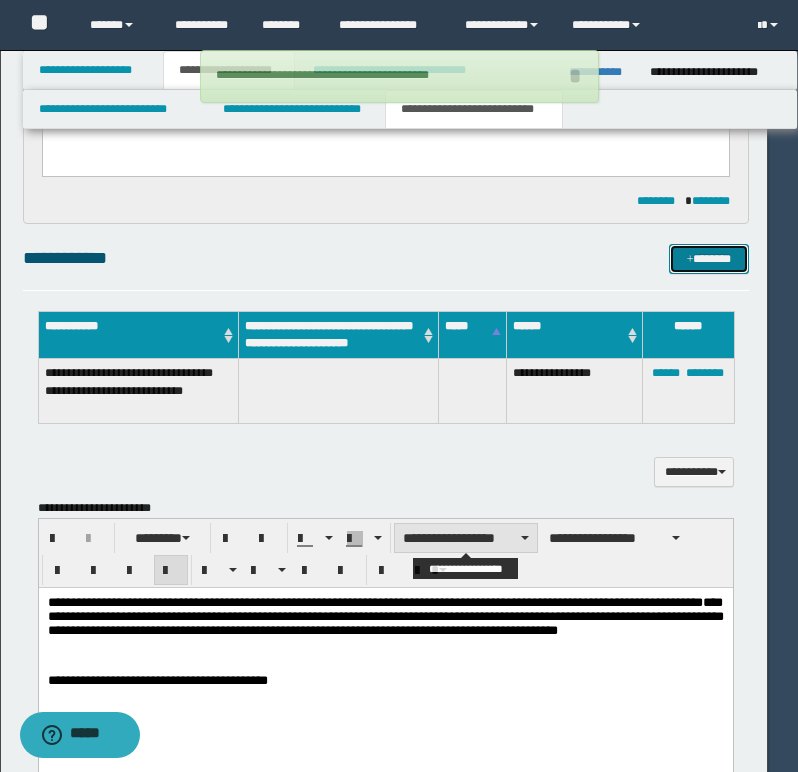type 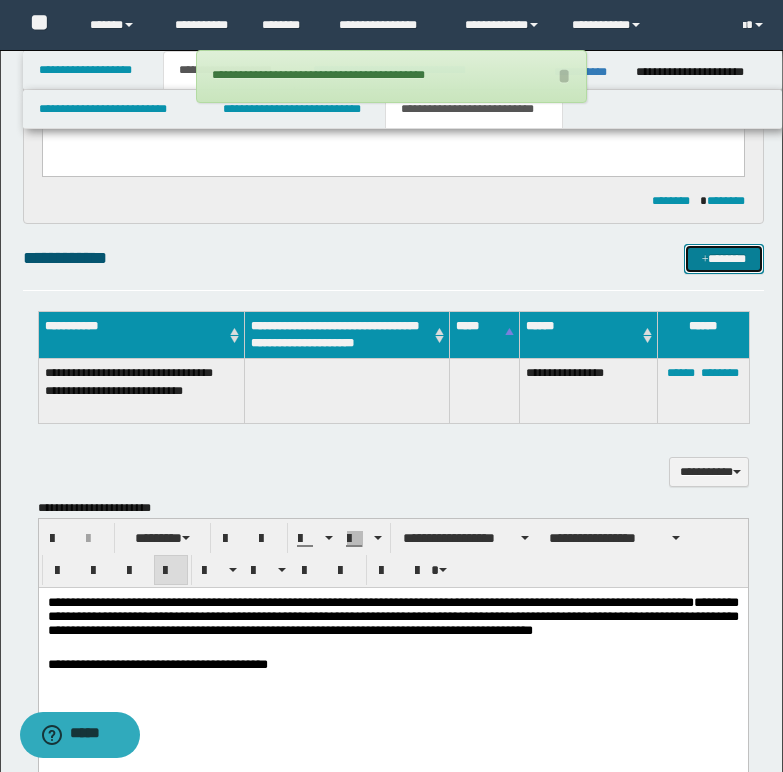 click on "*******" at bounding box center (724, 259) 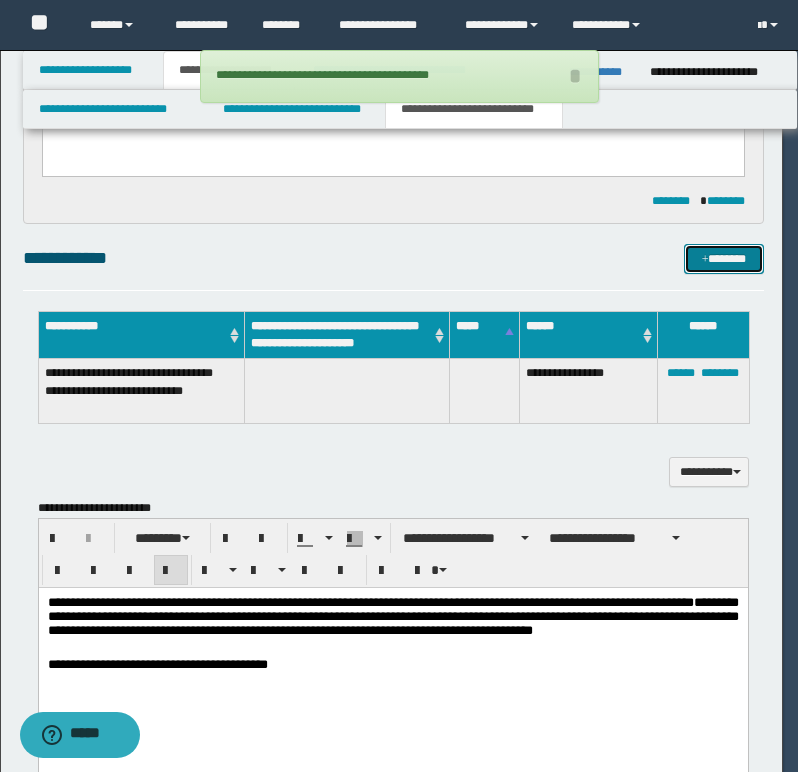 type 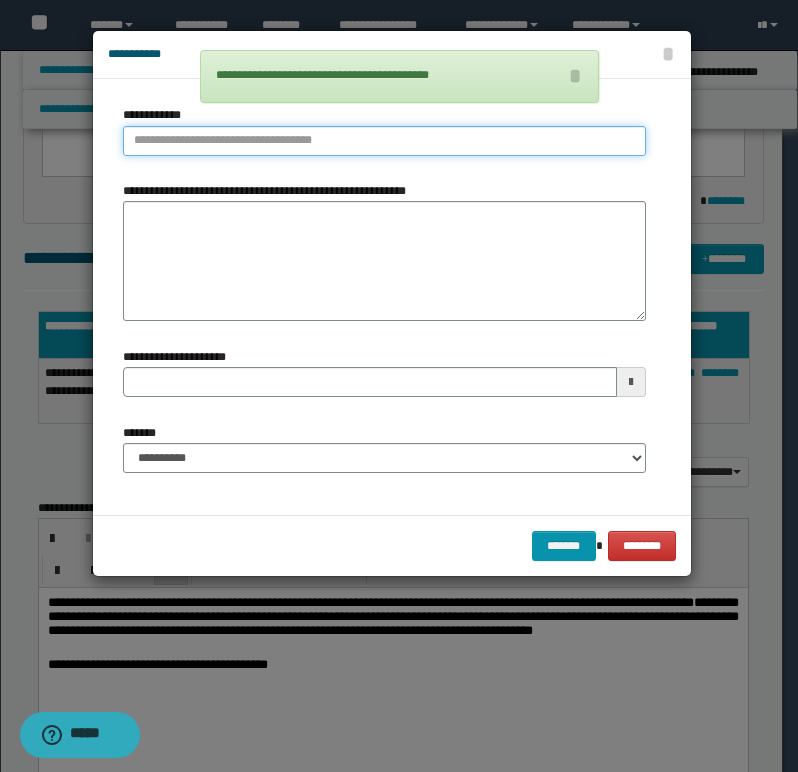 type on "**********" 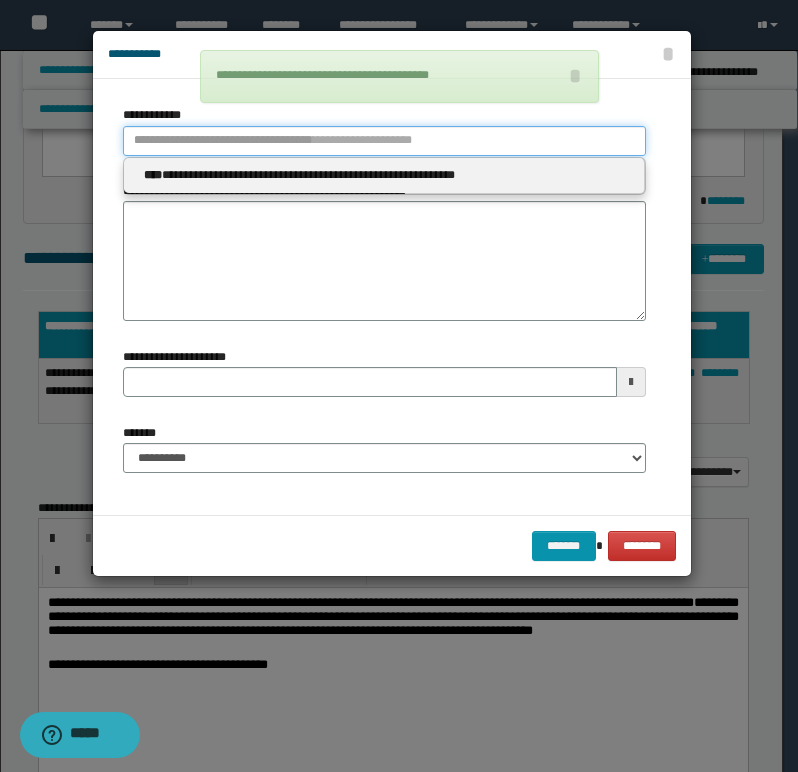 click on "**********" at bounding box center [384, 141] 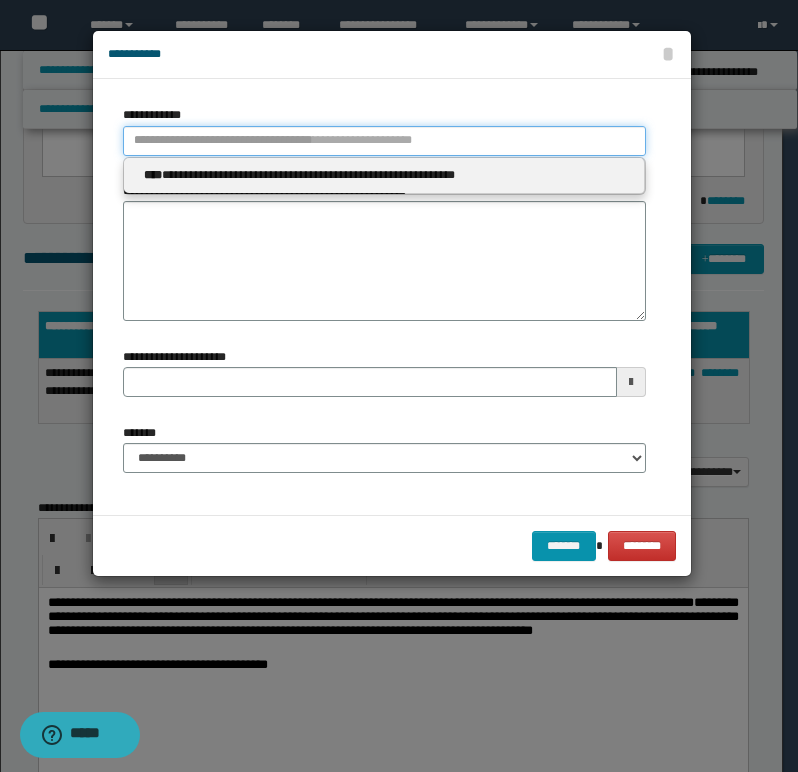 type 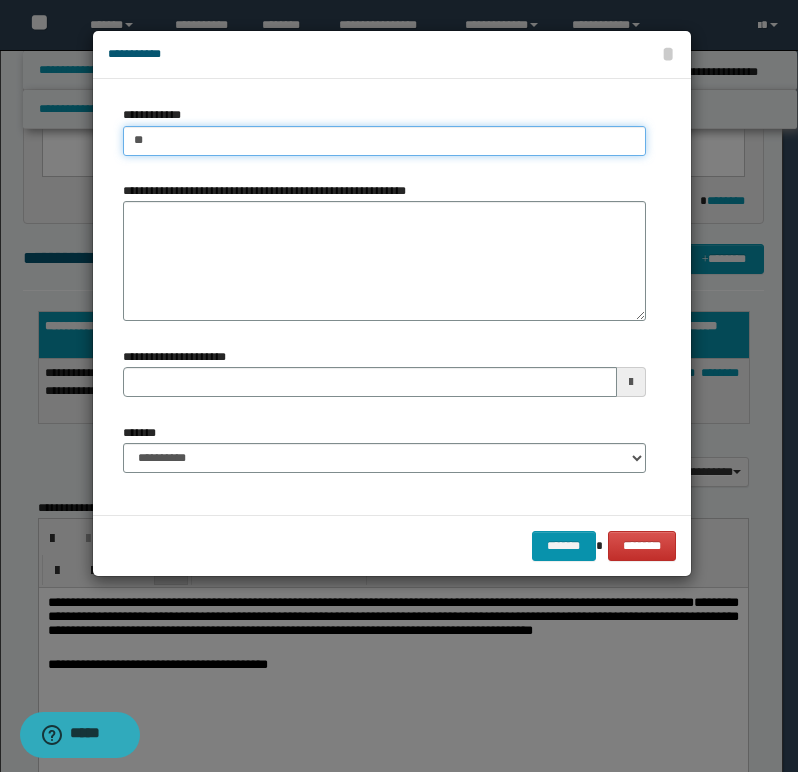 type on "***" 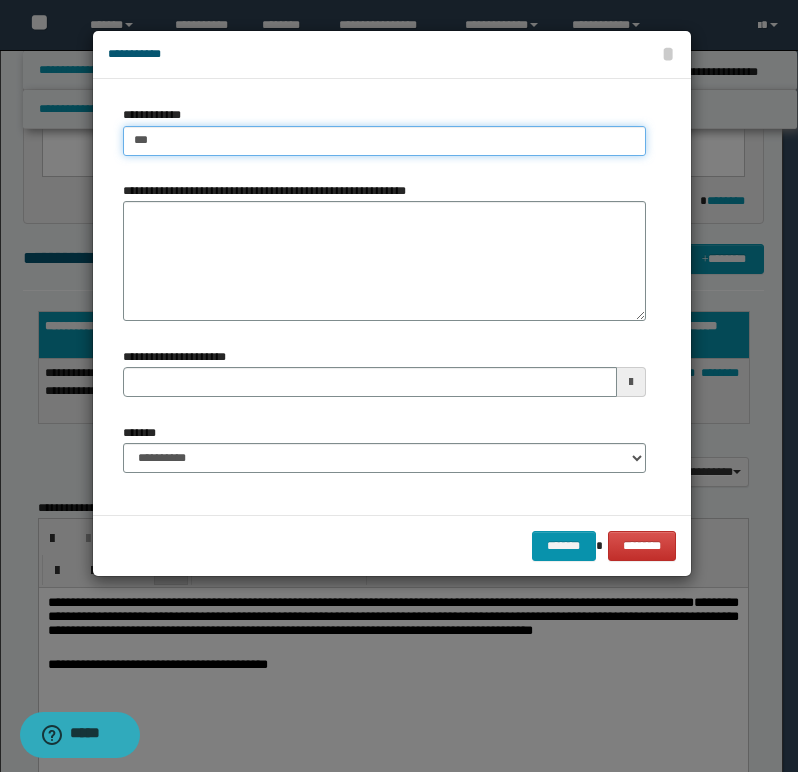 type on "***" 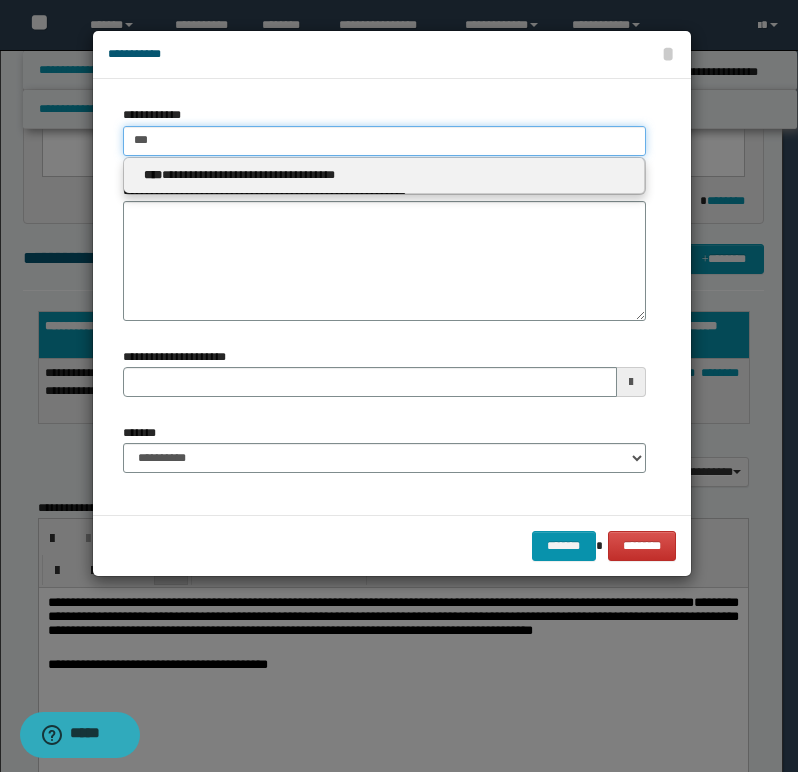 type 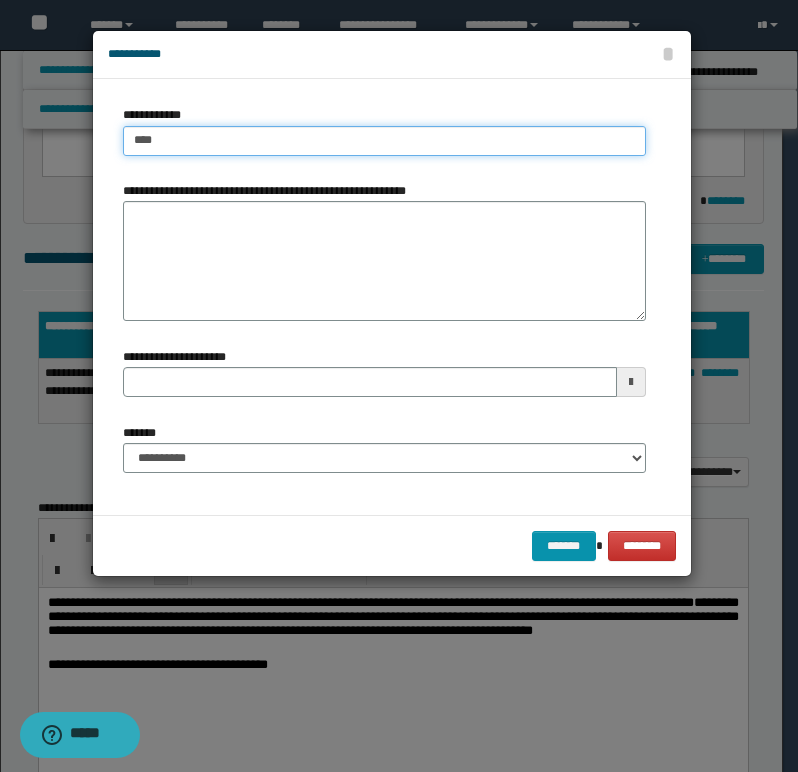 type on "****" 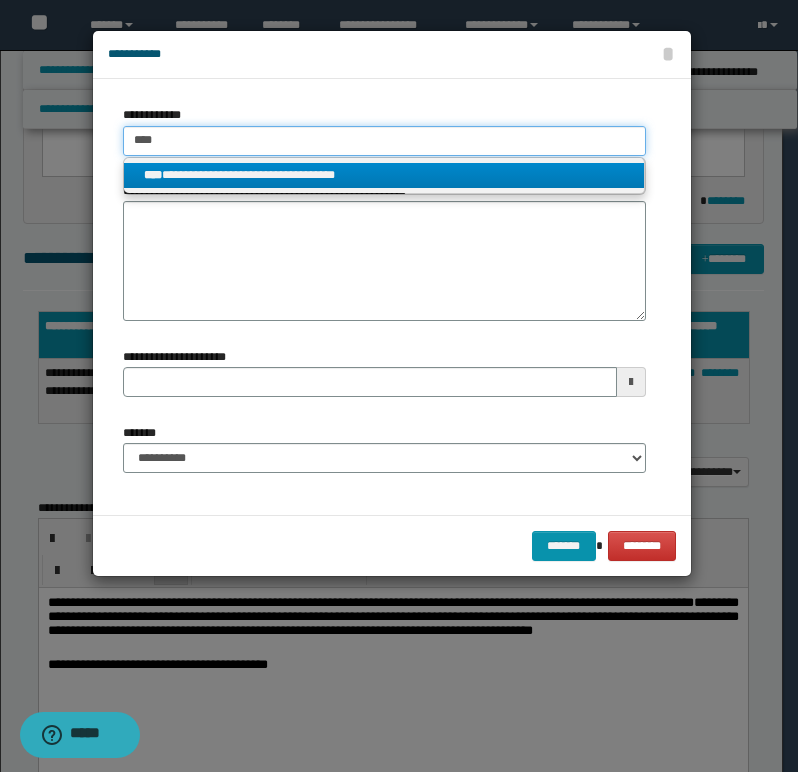 type on "****" 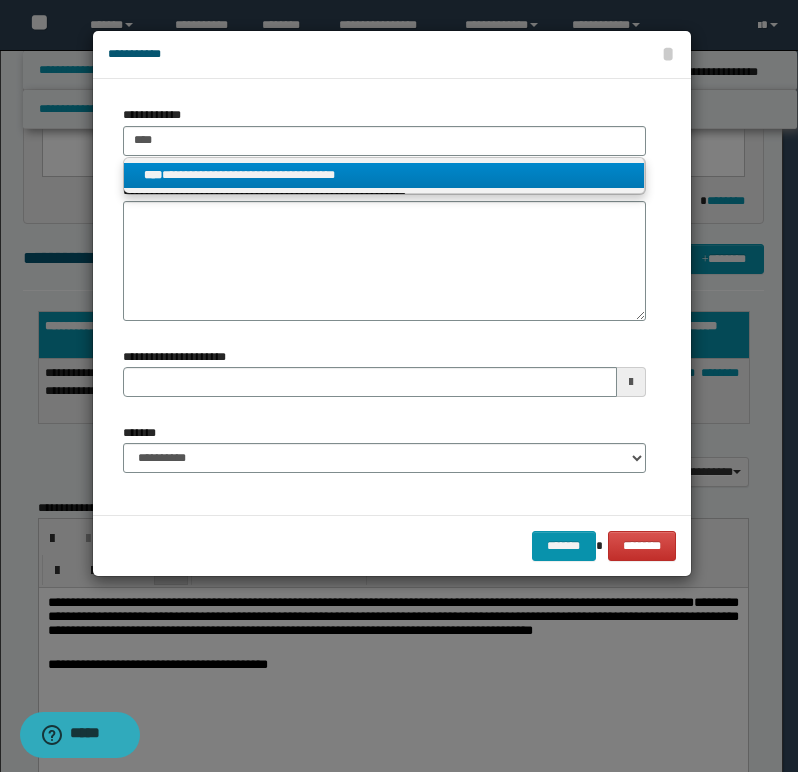 drag, startPoint x: 194, startPoint y: 181, endPoint x: 211, endPoint y: 235, distance: 56.61272 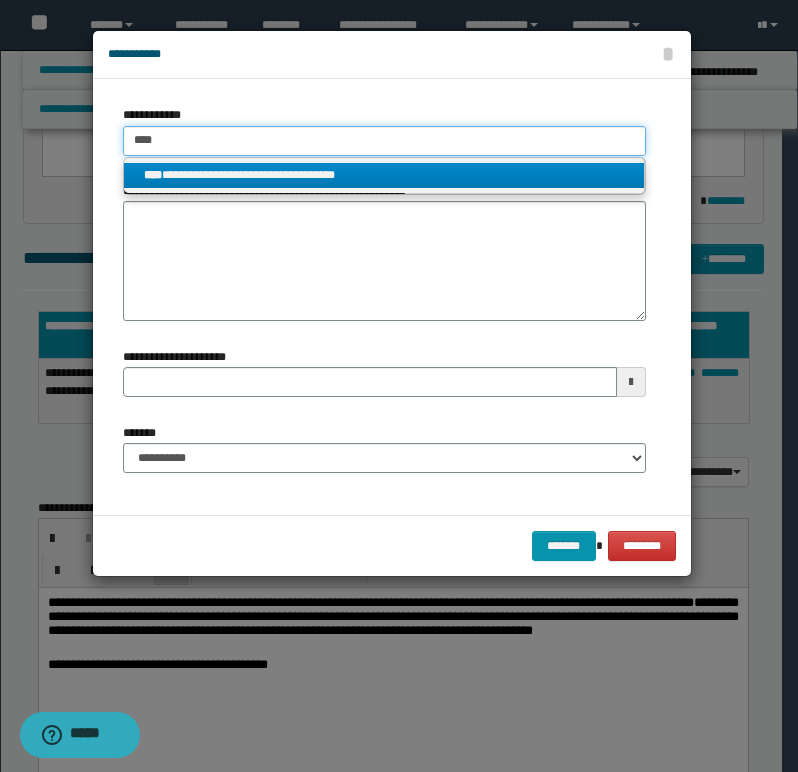 type 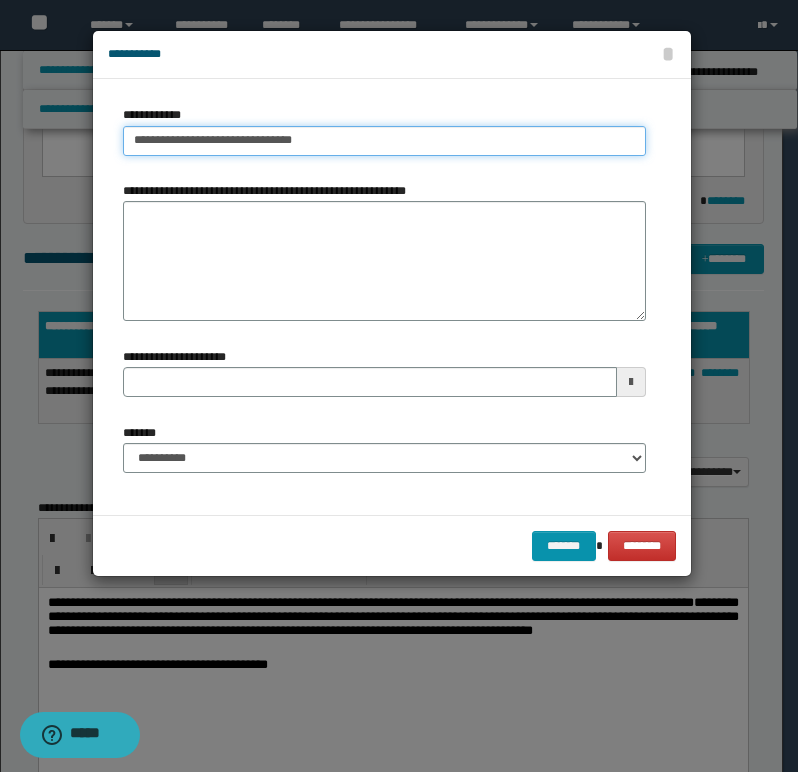 type 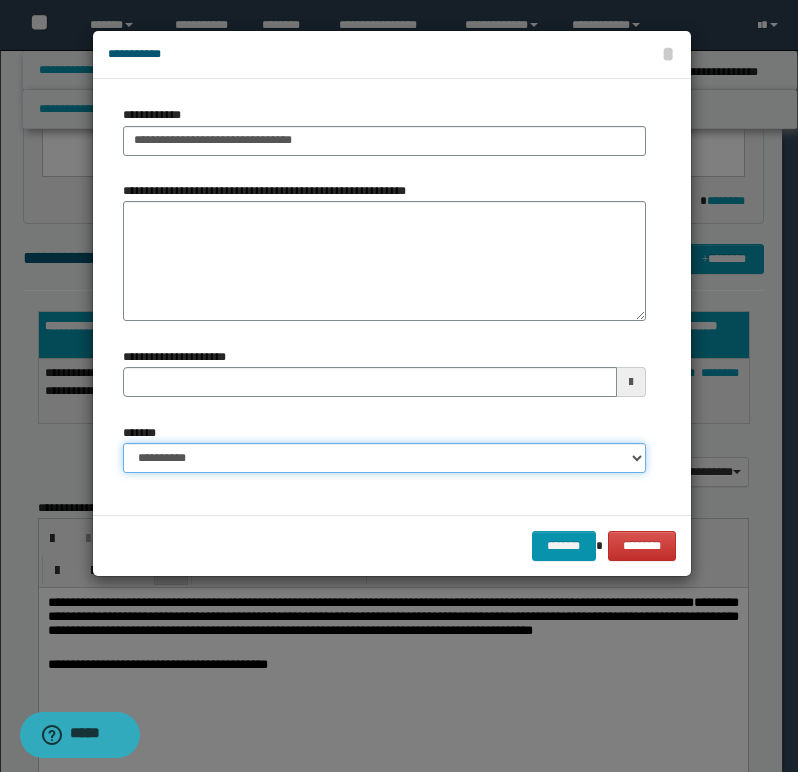 click on "**********" at bounding box center [384, 458] 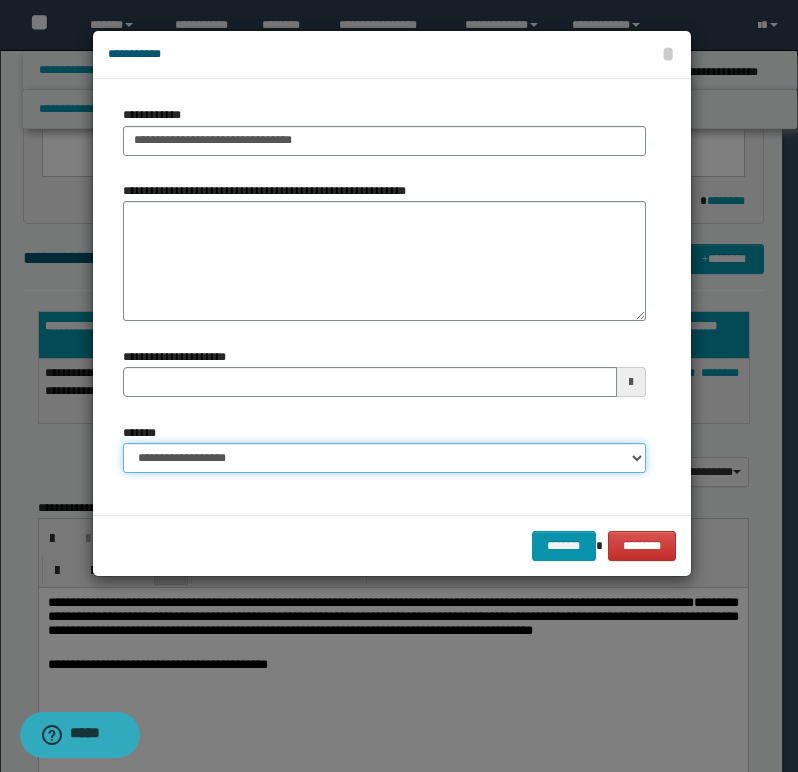 click on "**********" at bounding box center (384, 458) 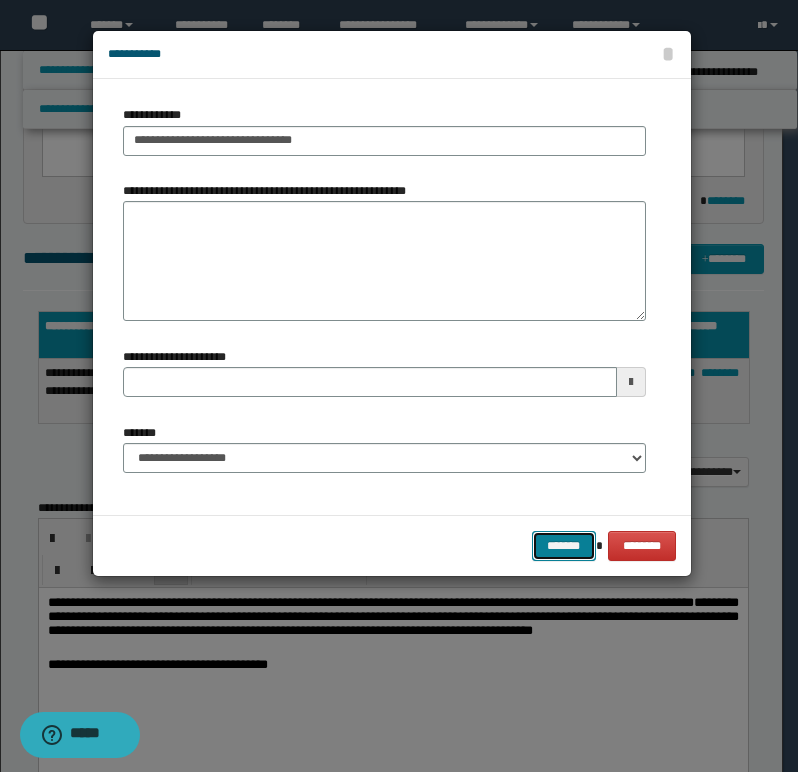 click on "*******" at bounding box center (564, 546) 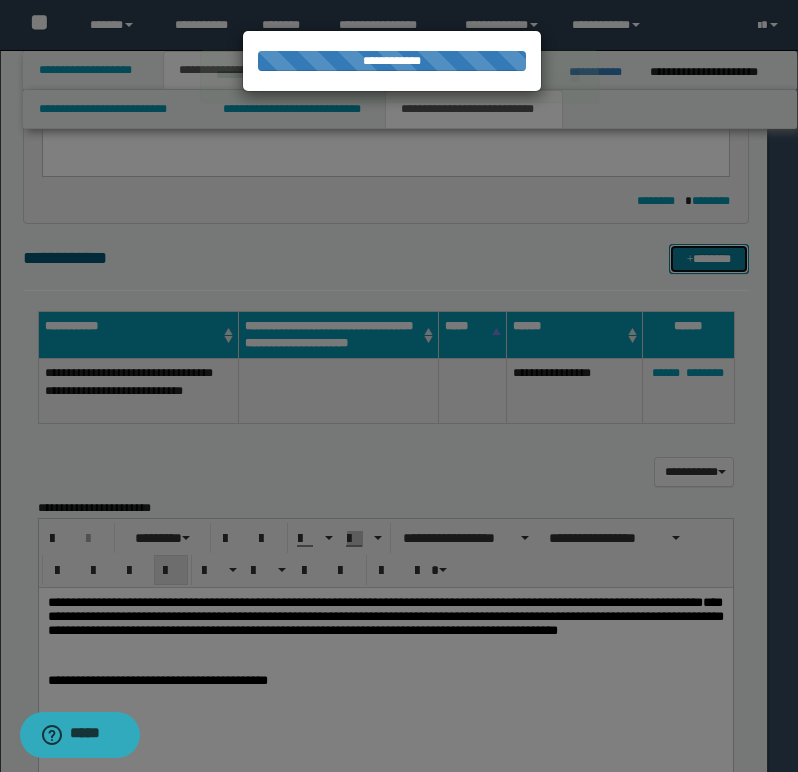type 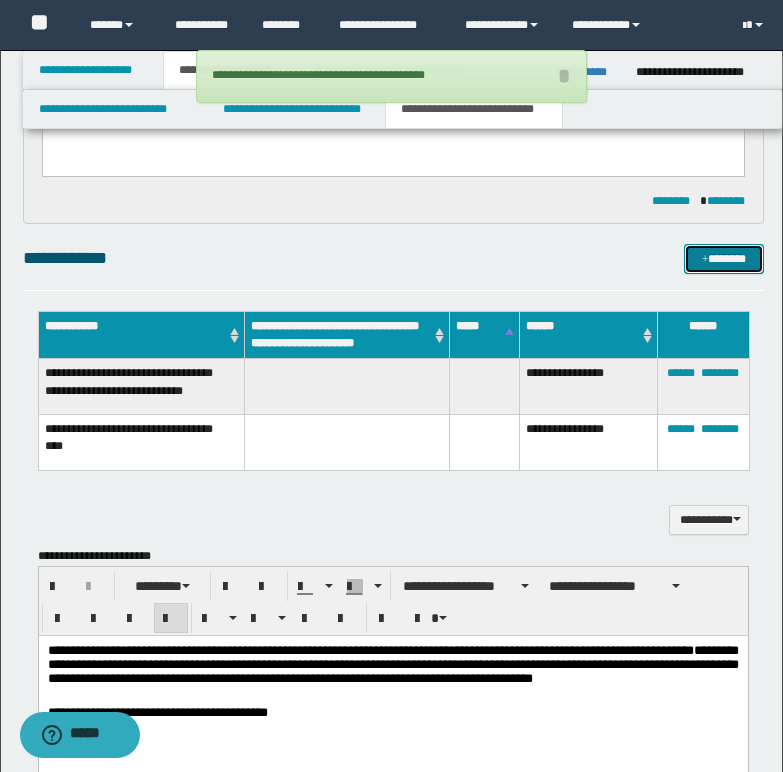 click on "*******" at bounding box center [724, 259] 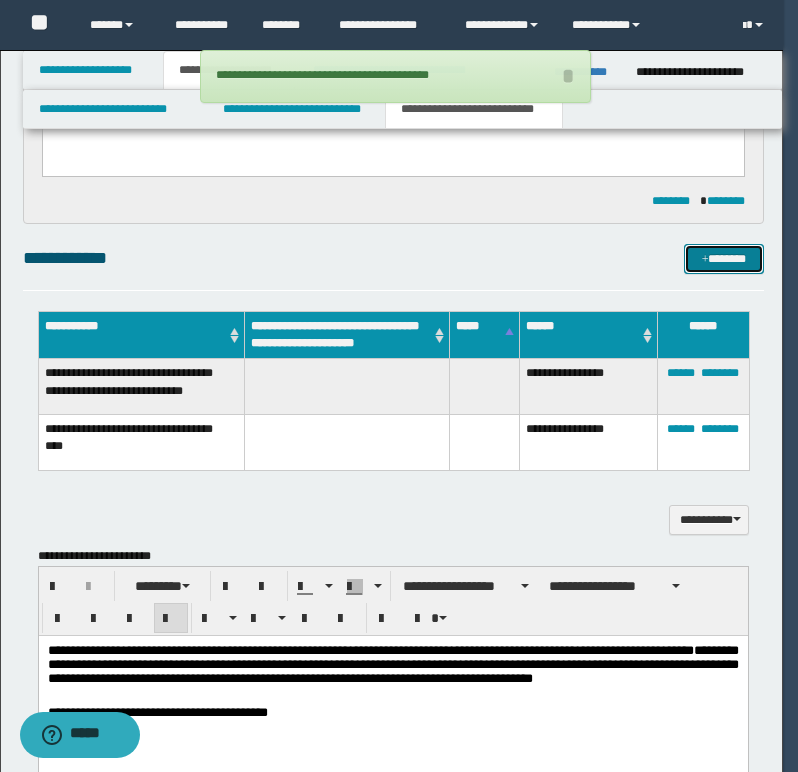 type 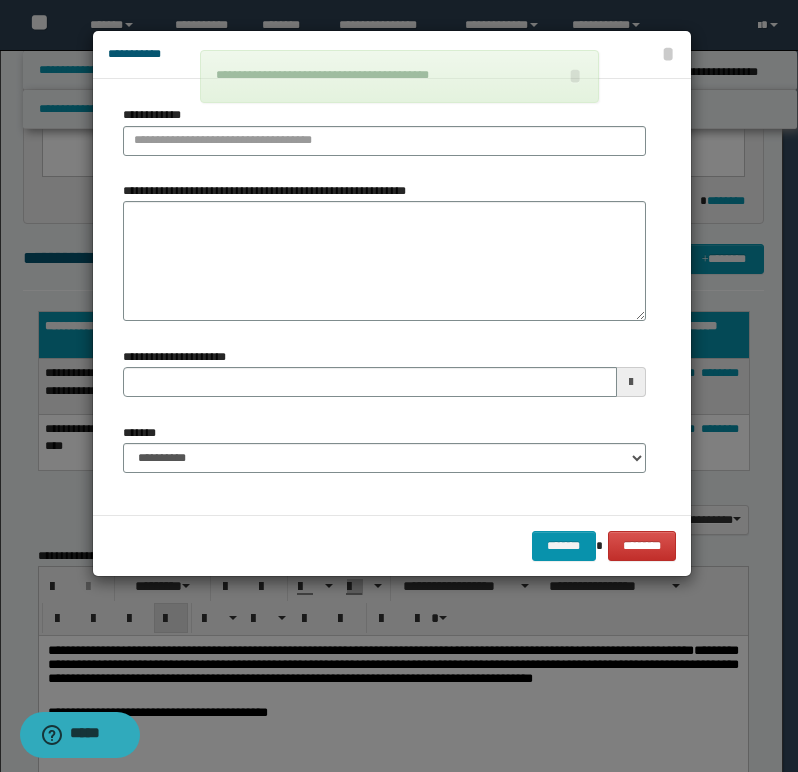 click on "**********" at bounding box center [384, 130] 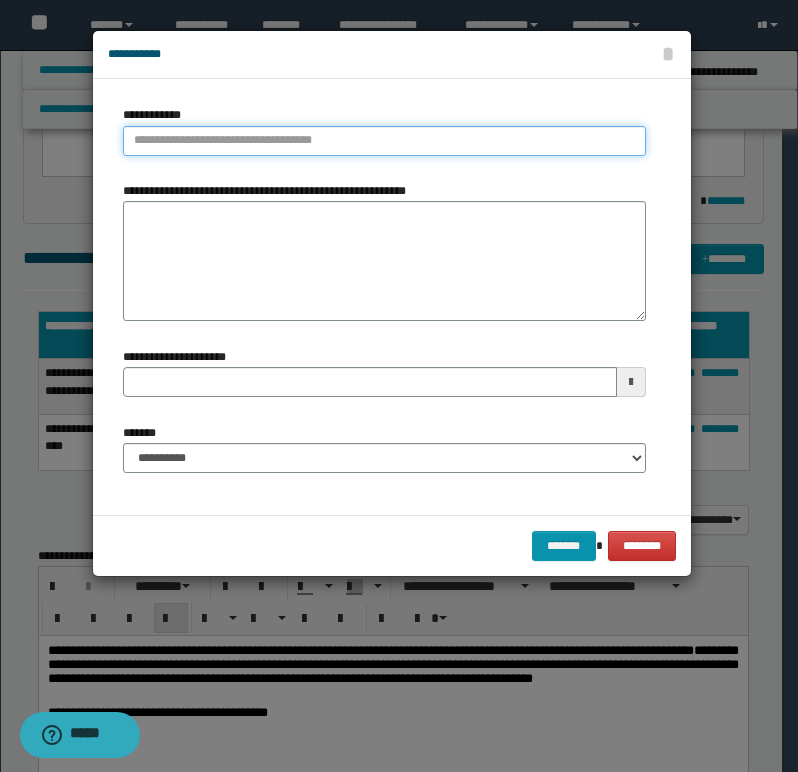 type on "**********" 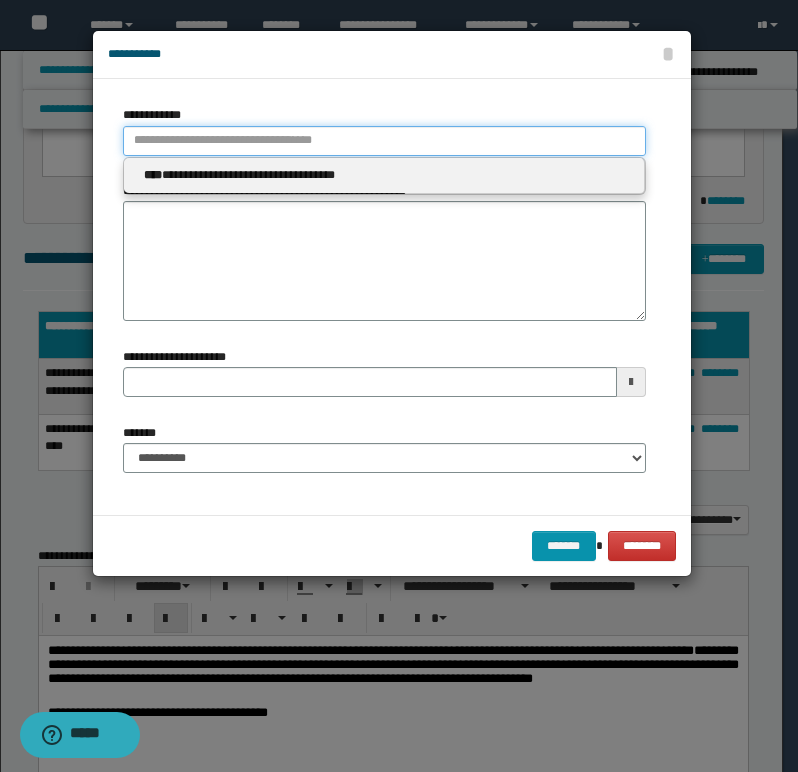click on "**********" at bounding box center [384, 141] 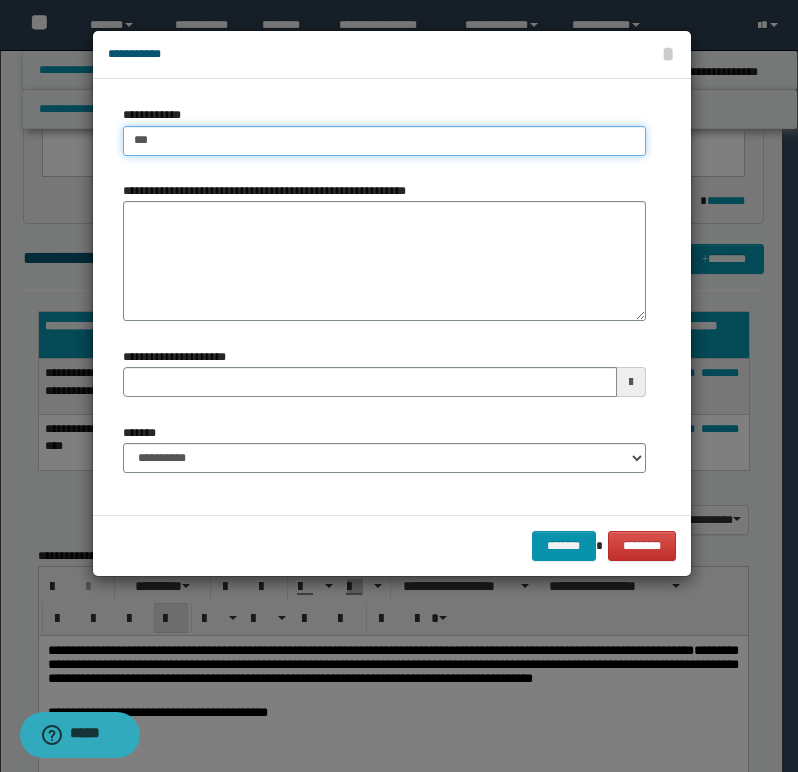 type on "****" 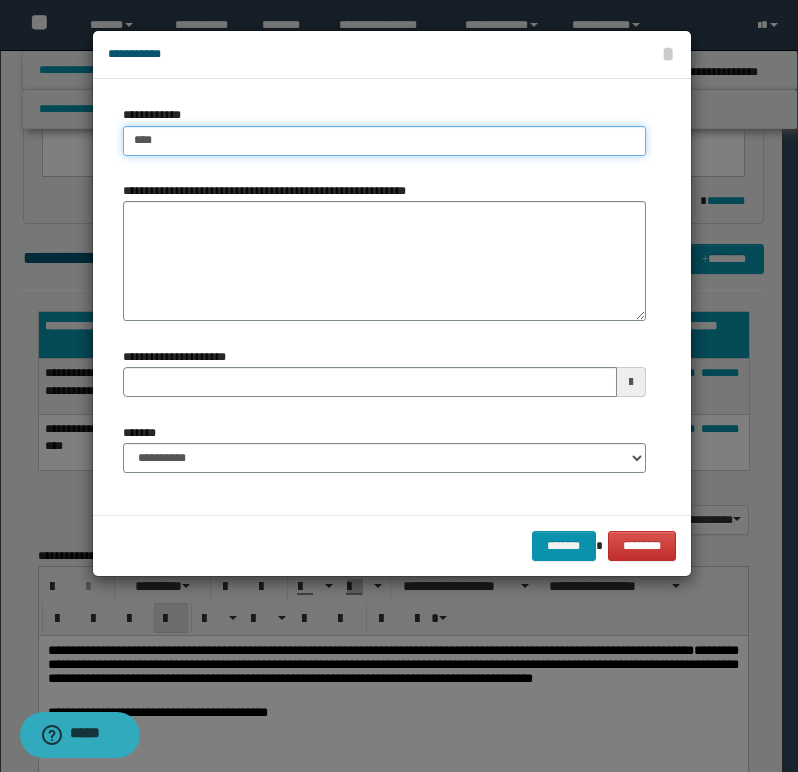 type on "****" 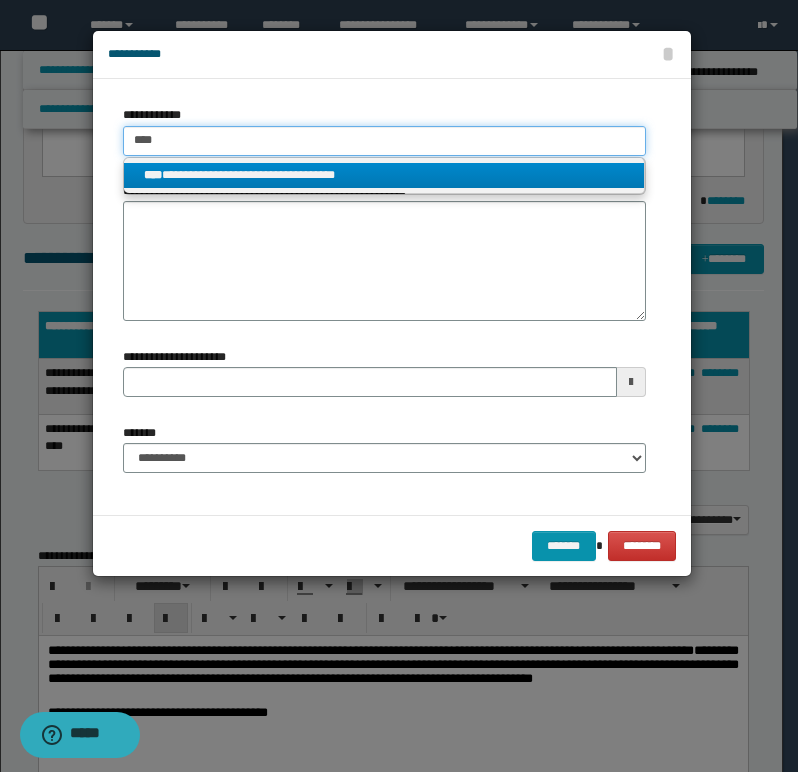 drag, startPoint x: 135, startPoint y: 138, endPoint x: 219, endPoint y: 138, distance: 84 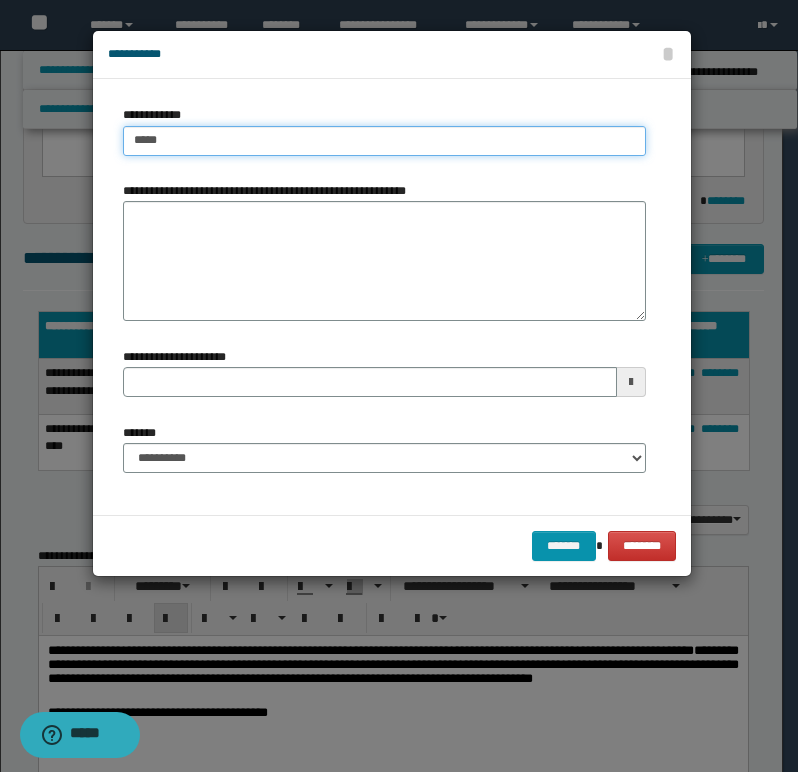 type on "******" 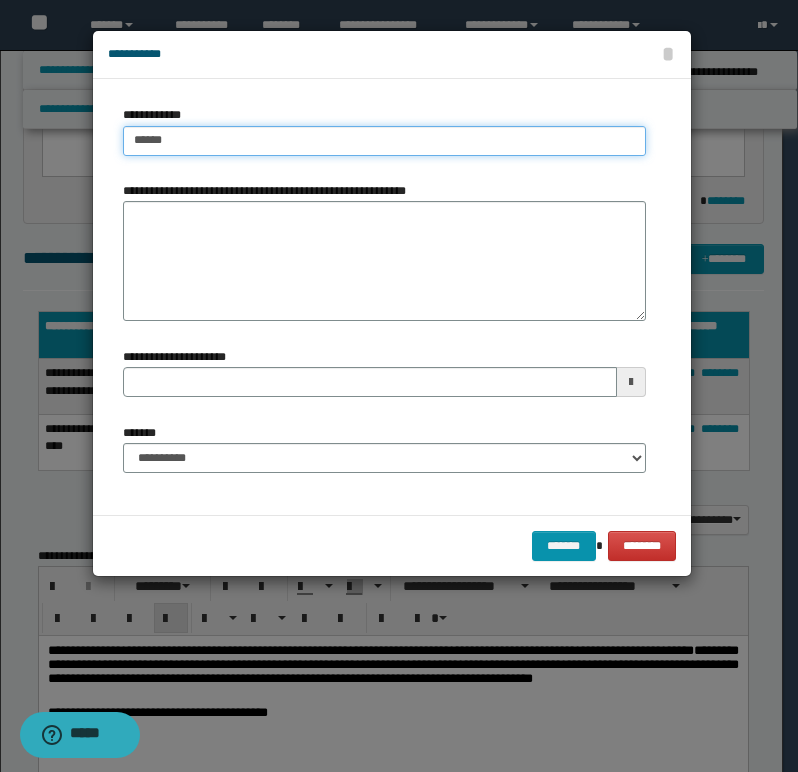 type on "******" 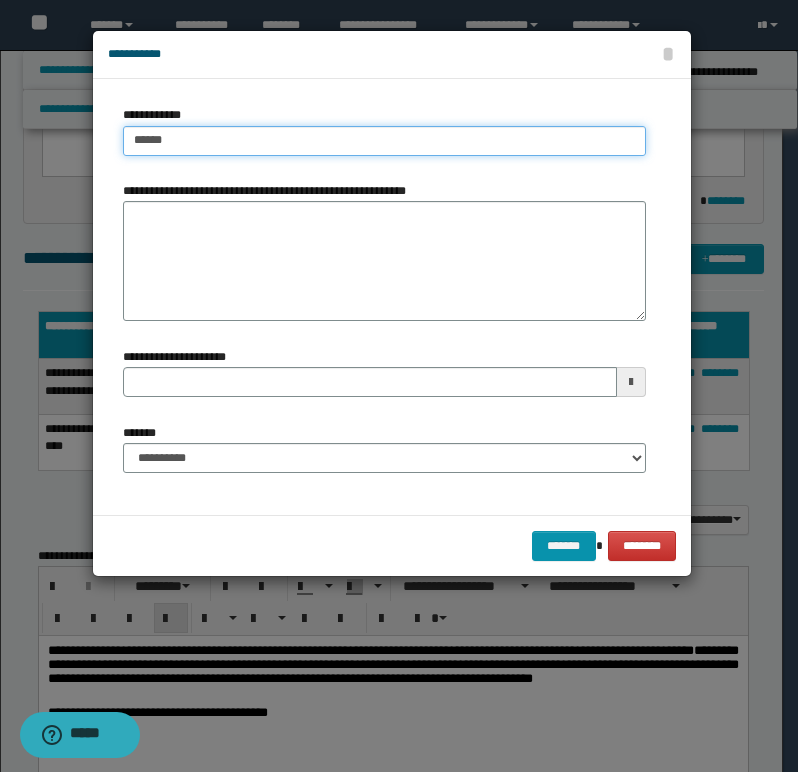 type 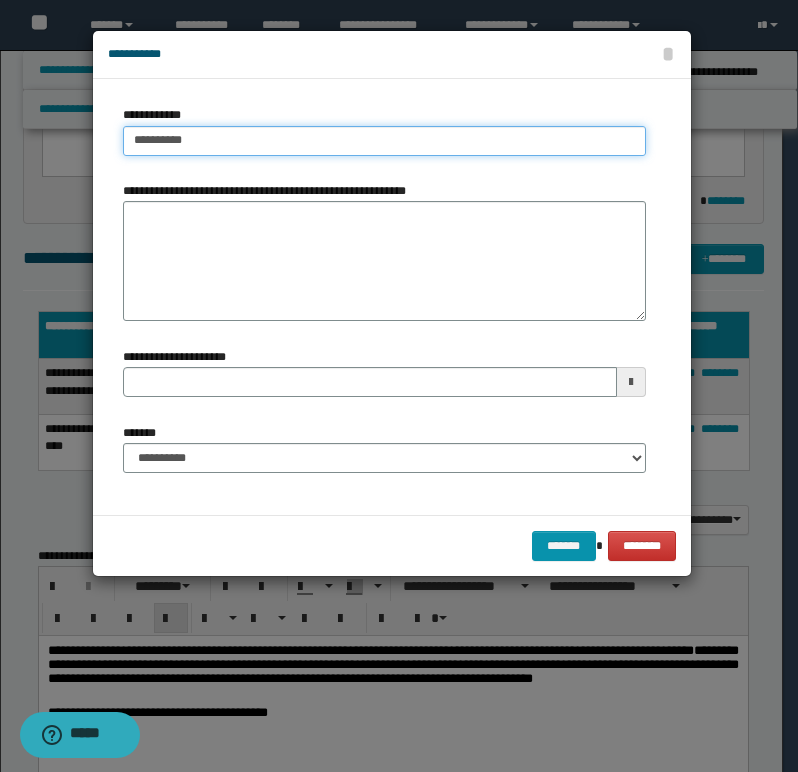 type on "**********" 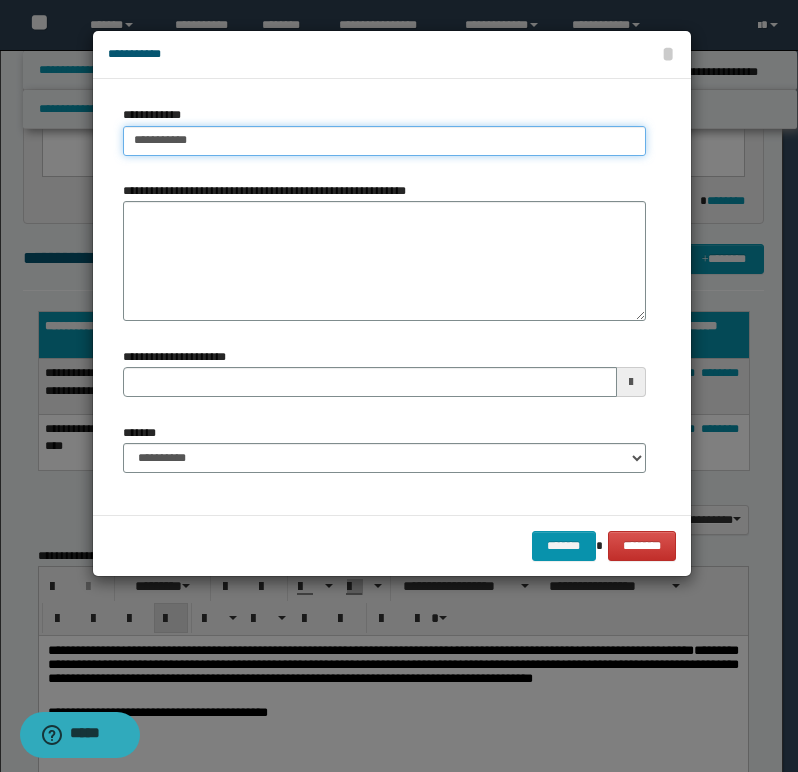 type on "**********" 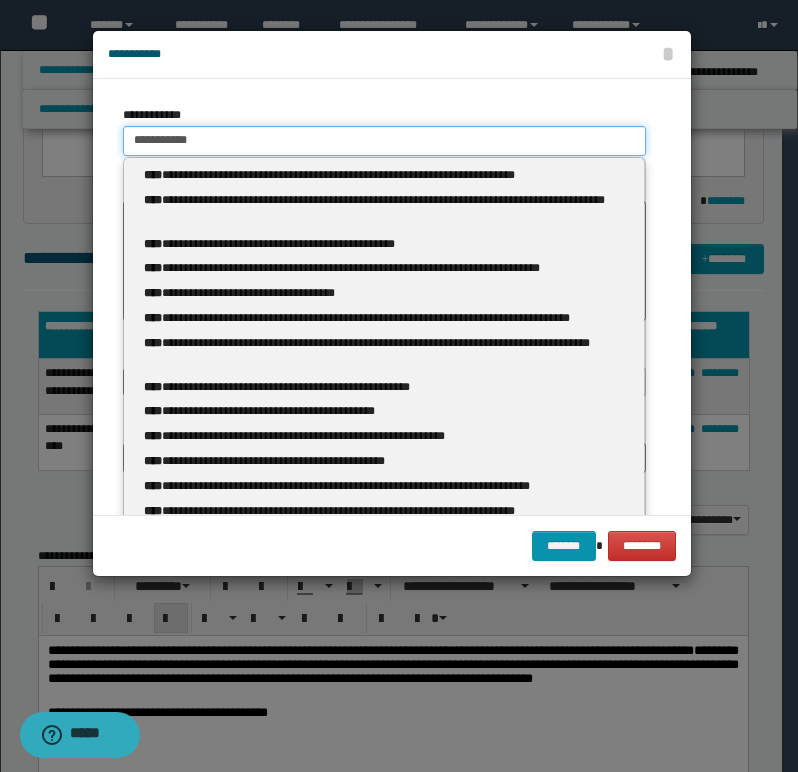 type 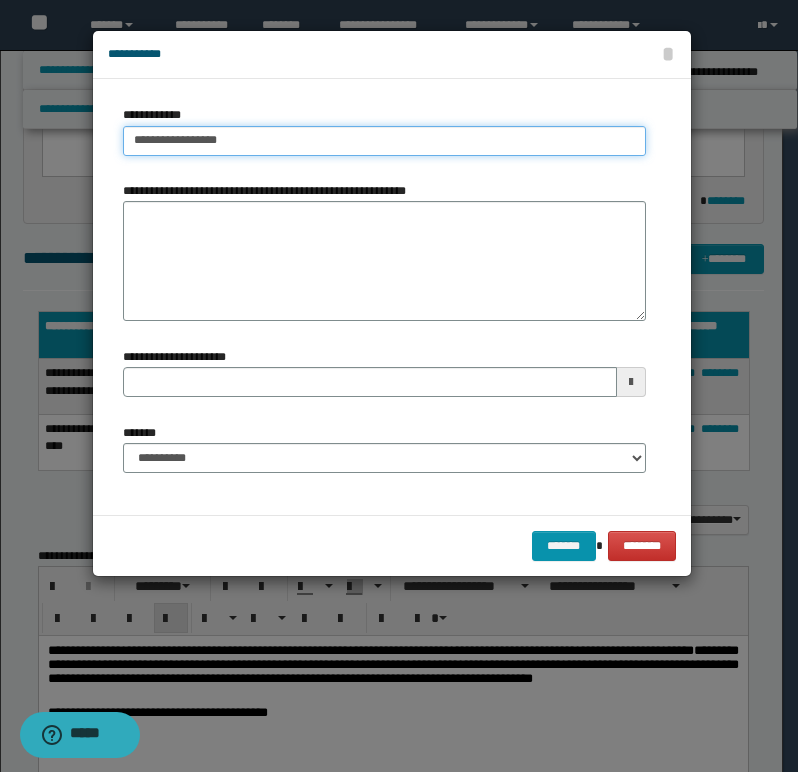 type on "**********" 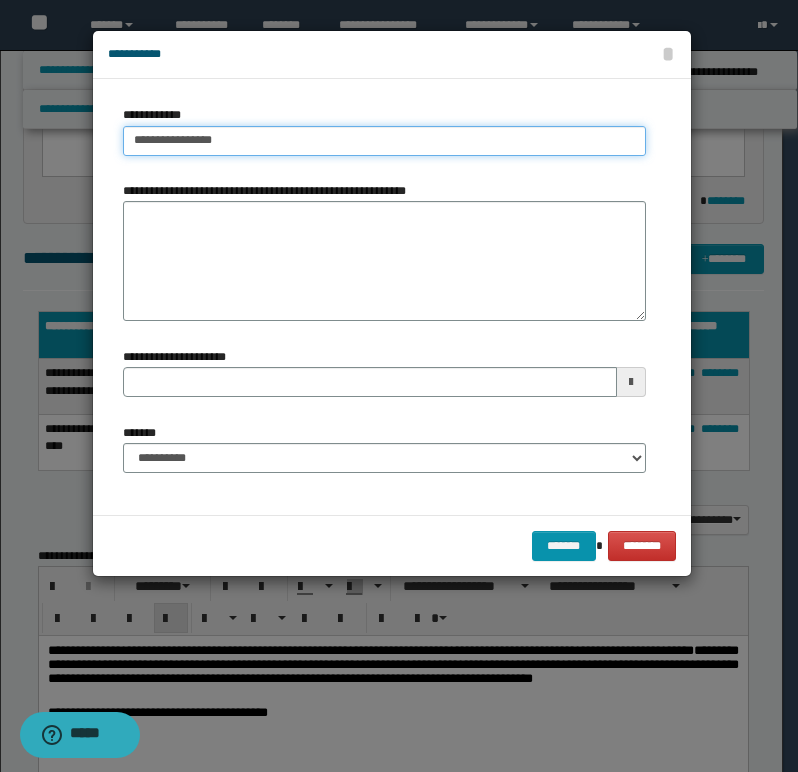 type on "**********" 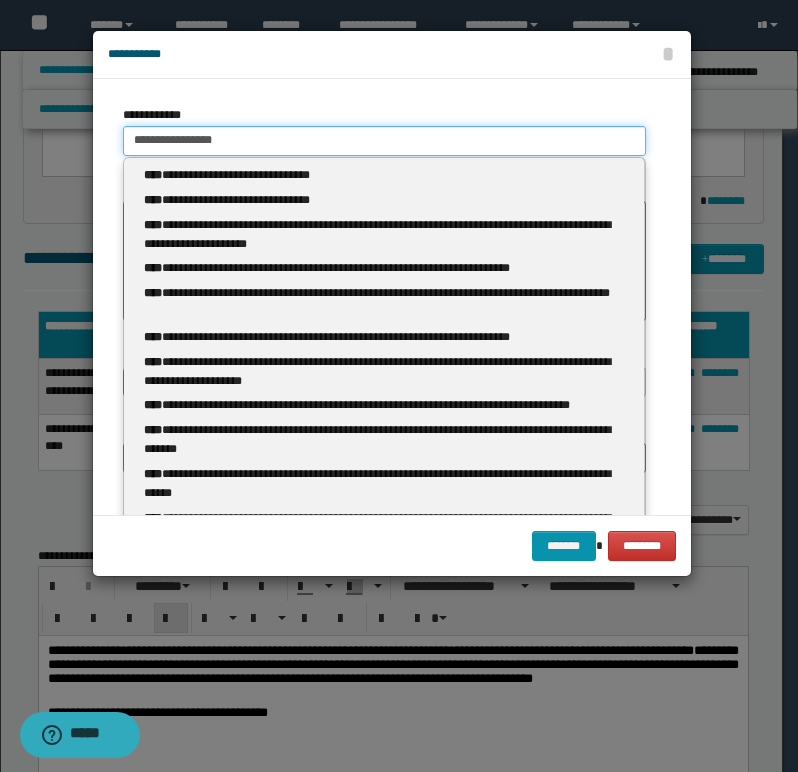 type 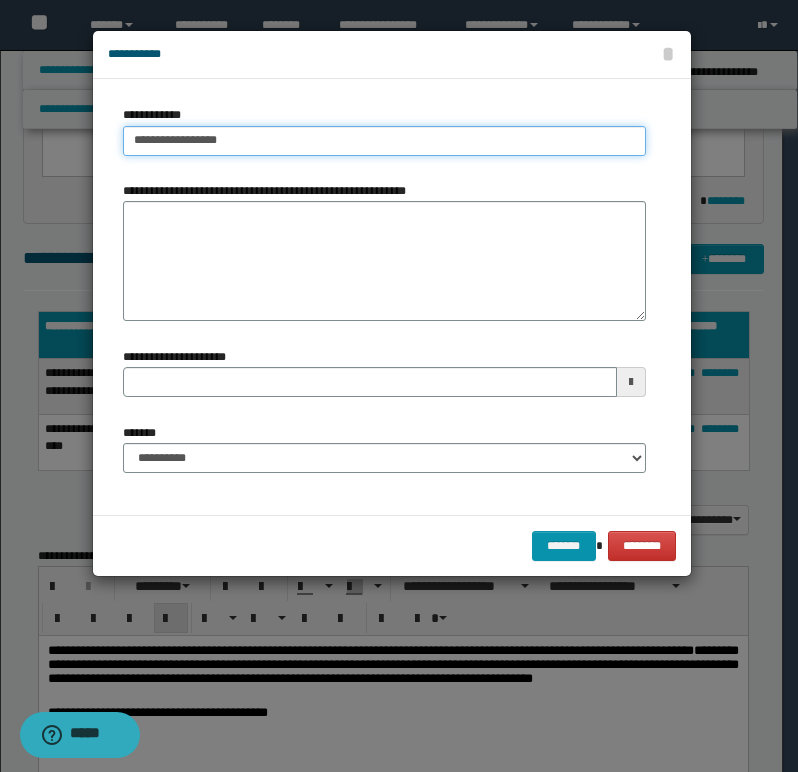 type on "**********" 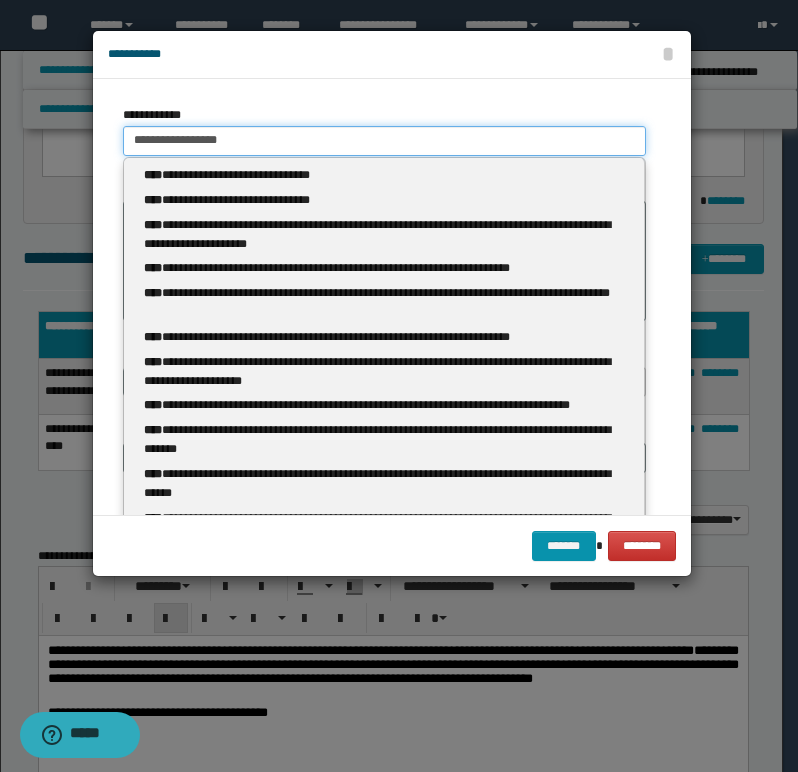 type 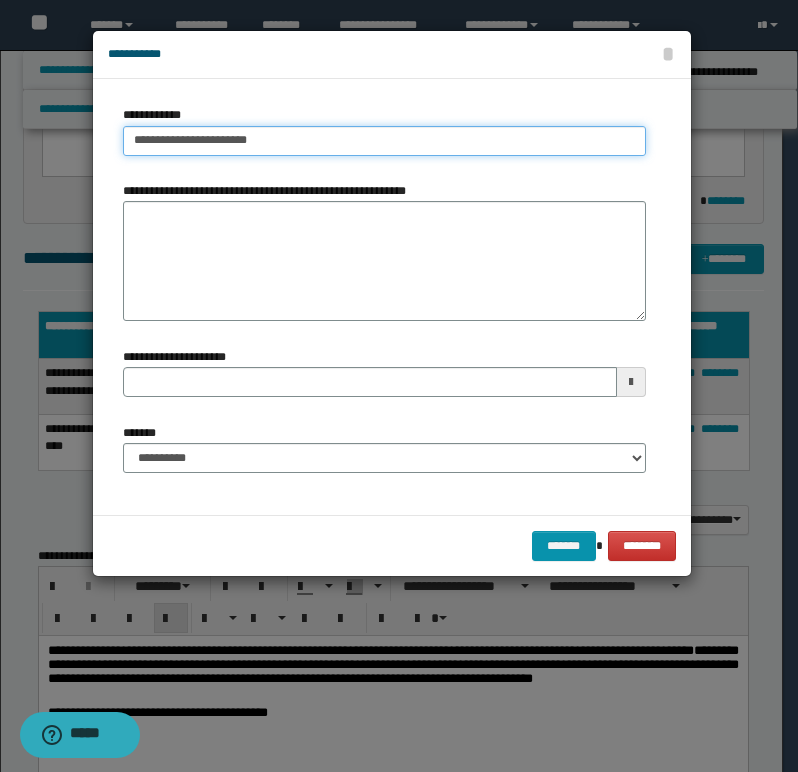 type on "**********" 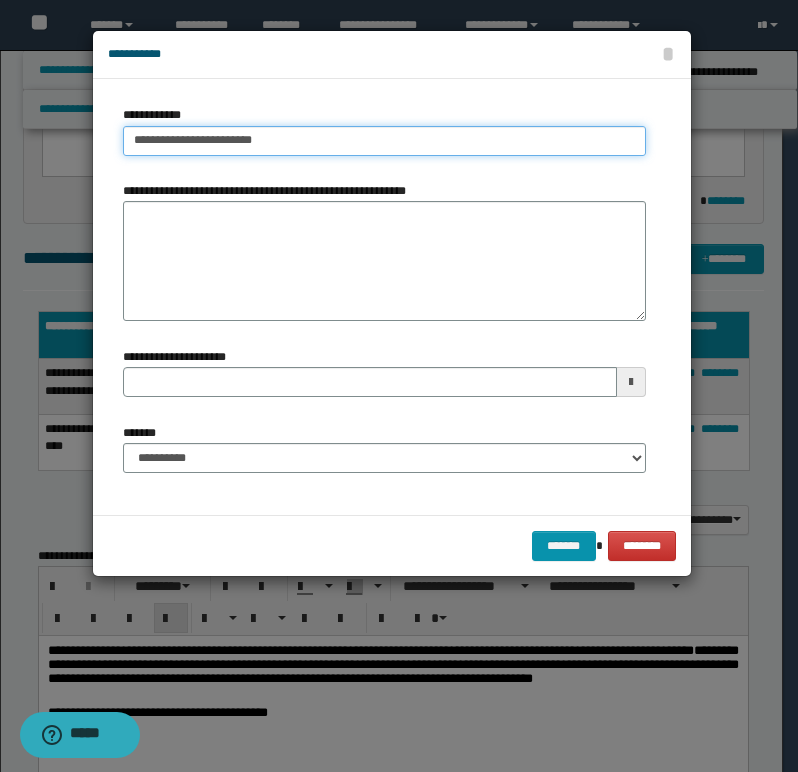 type on "**********" 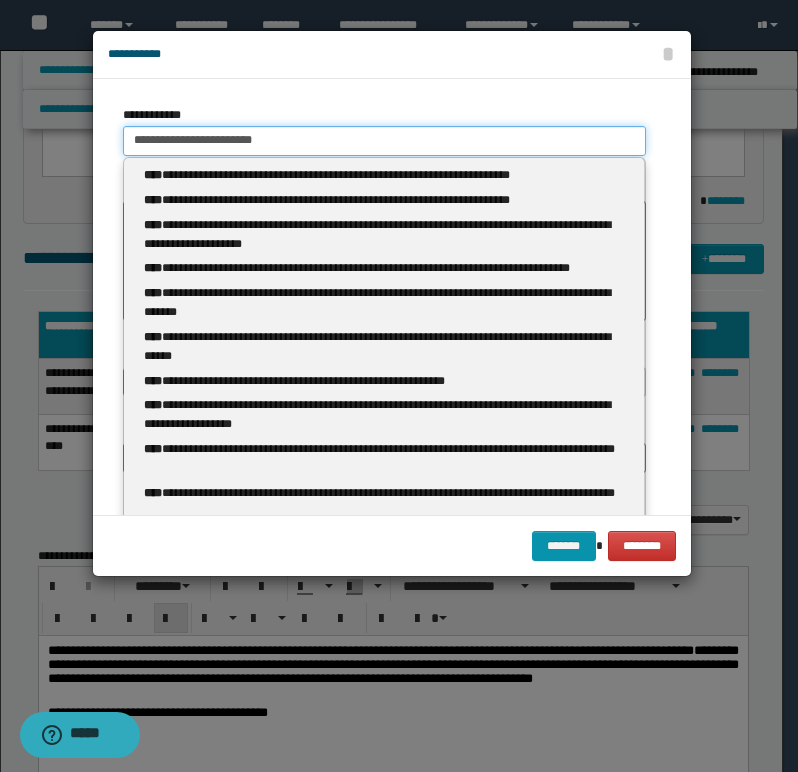 type 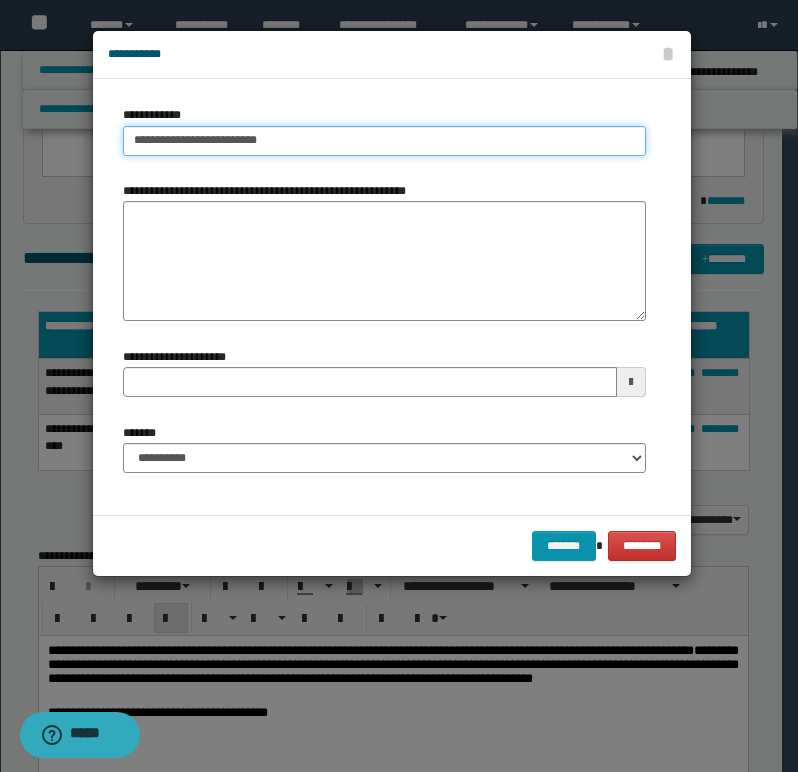 type on "**********" 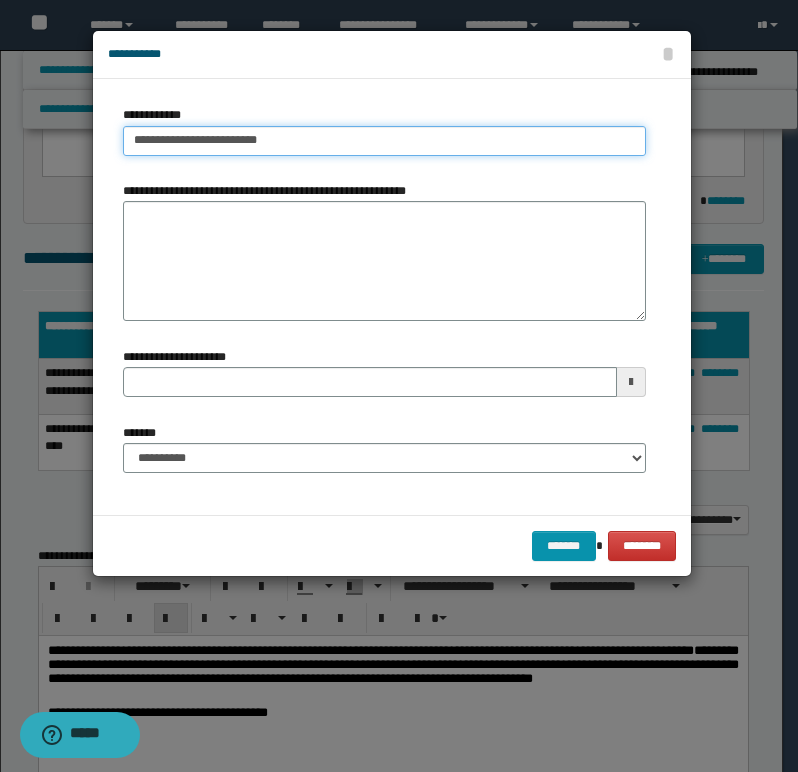 type 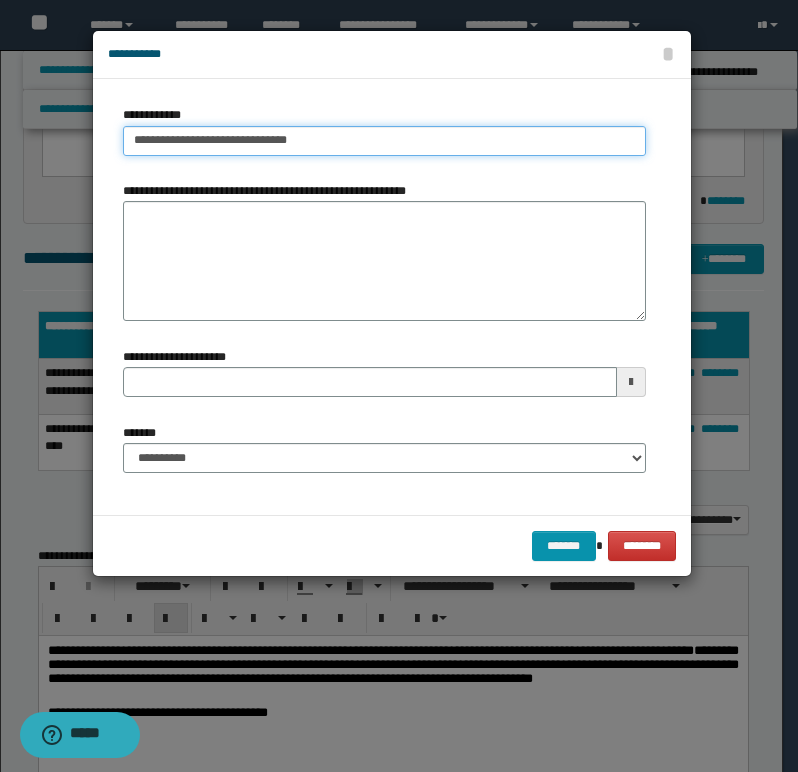 type on "**********" 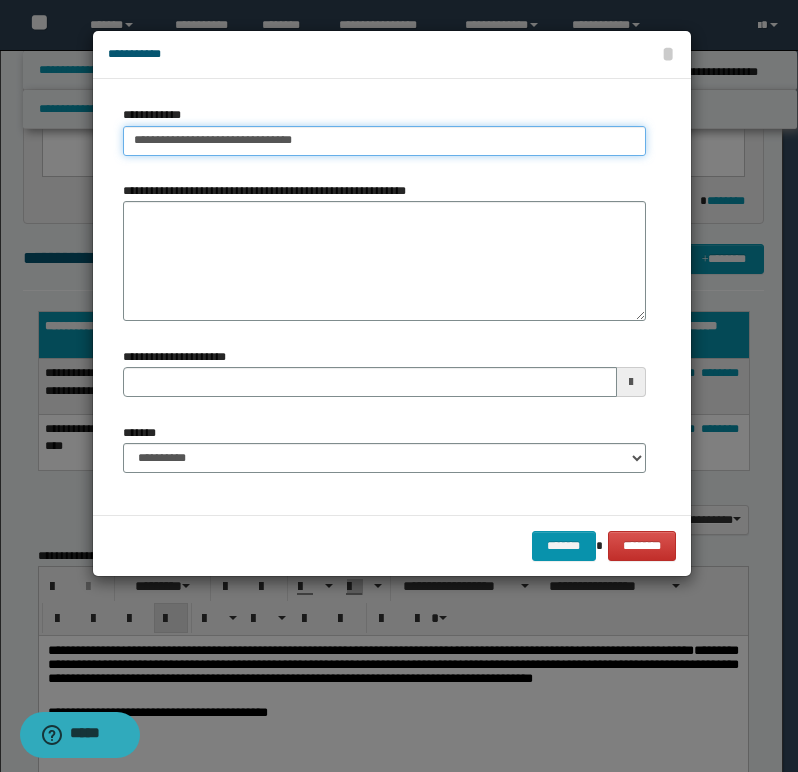 type on "**********" 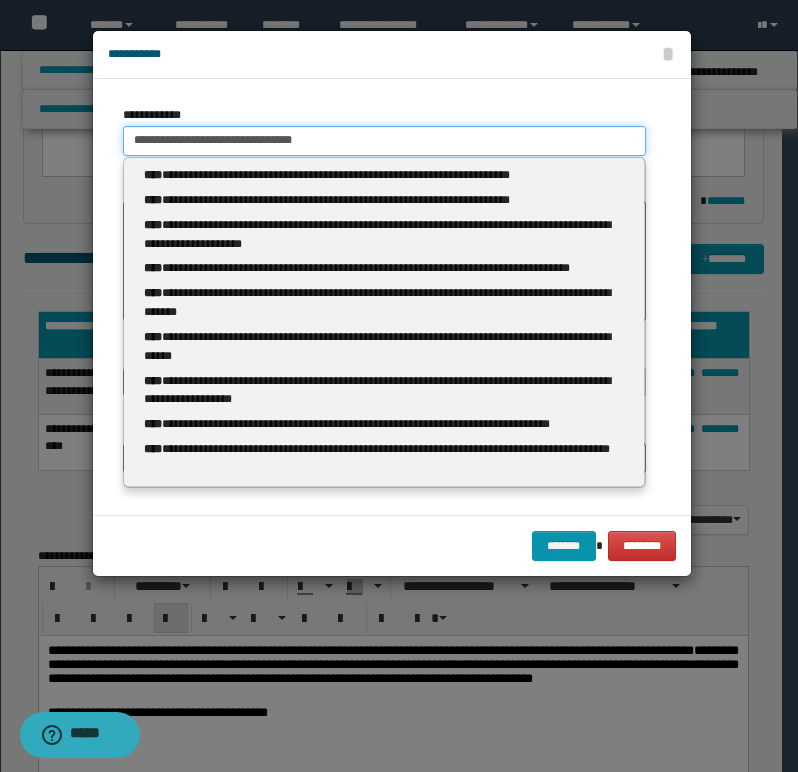 type 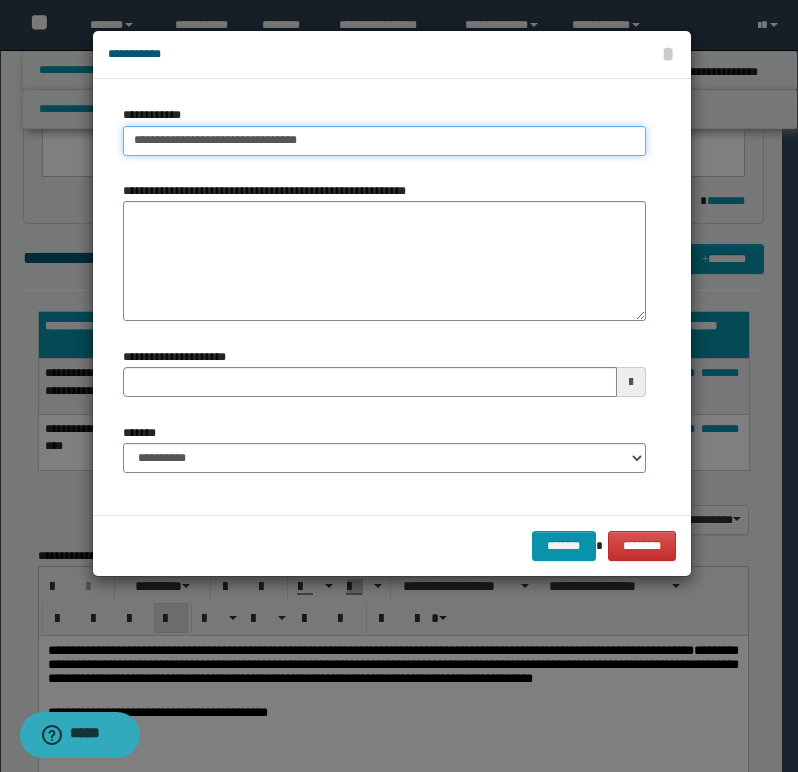 type on "**********" 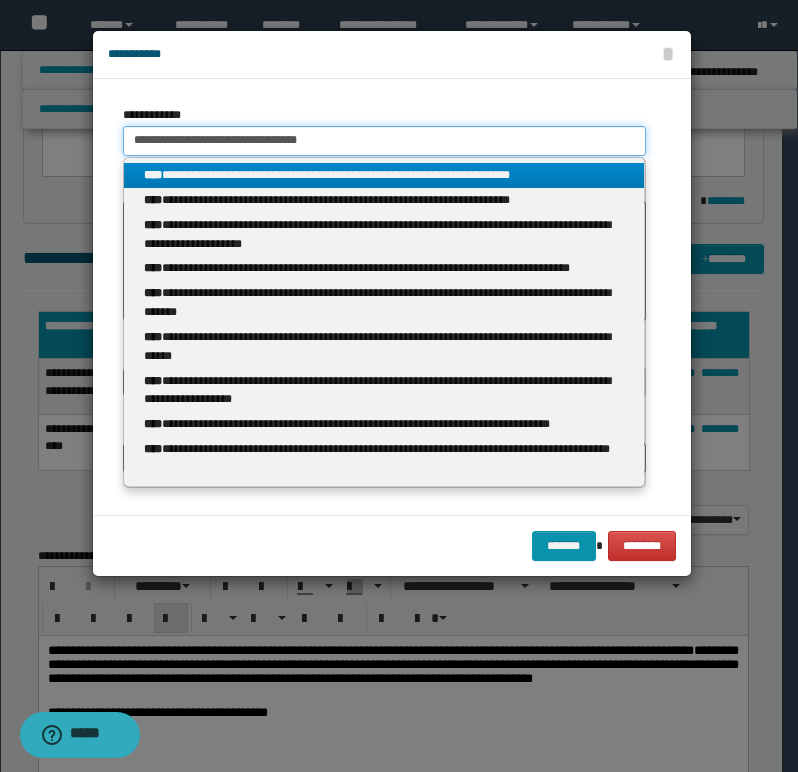 type on "**********" 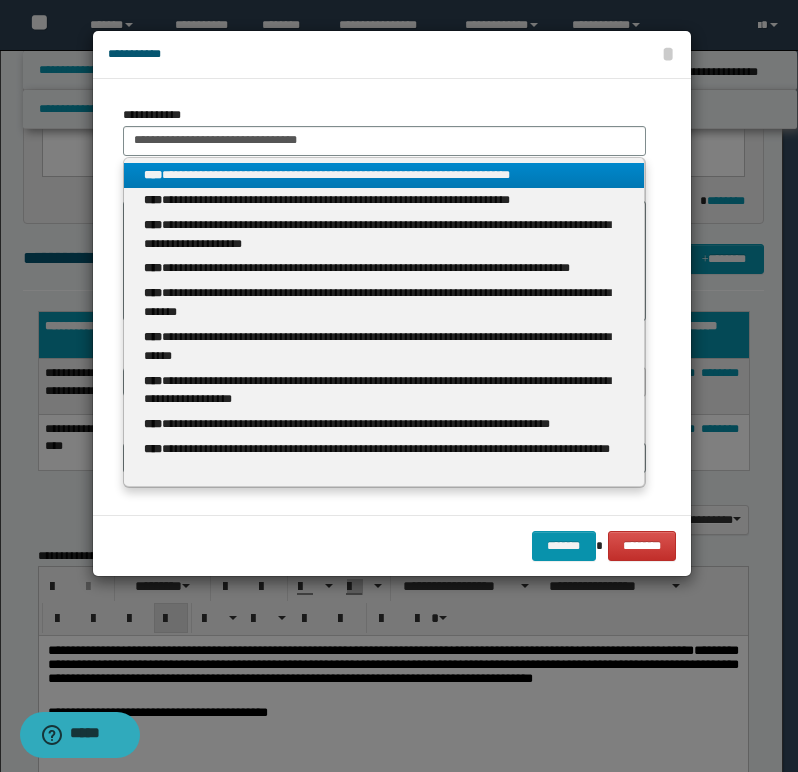 type 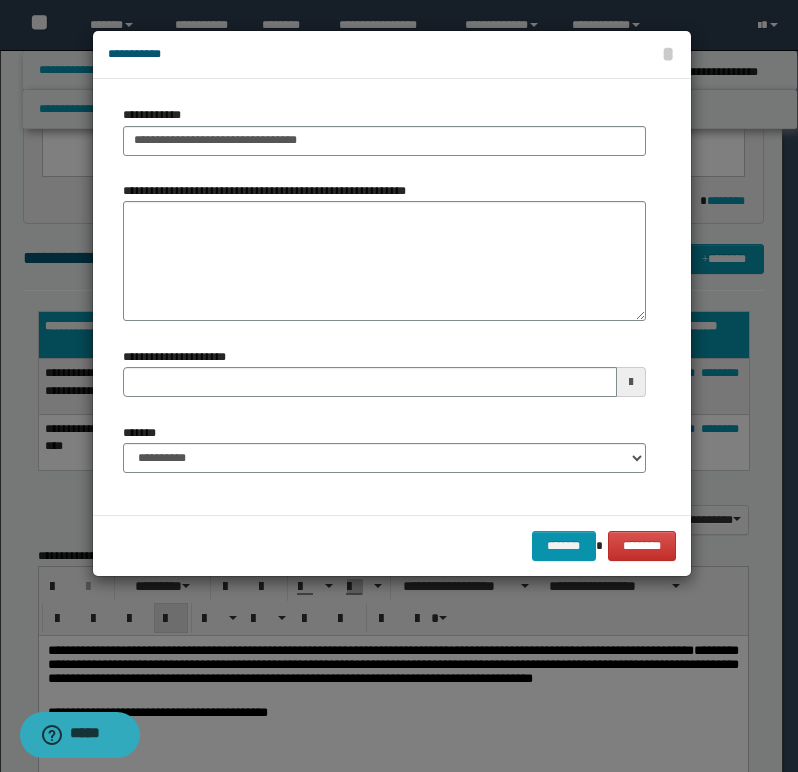 type 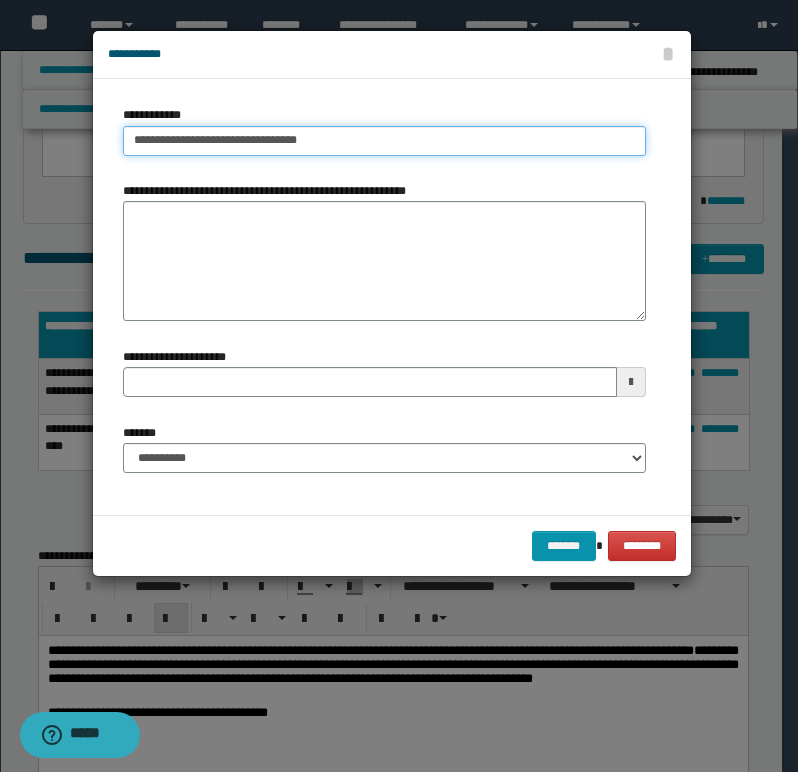 type on "**********" 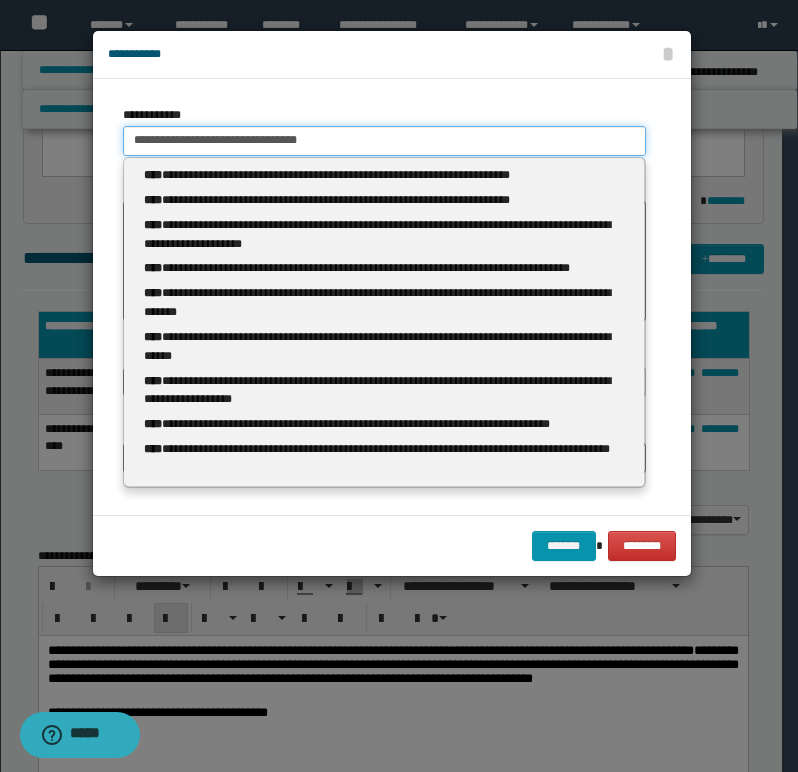 drag, startPoint x: 129, startPoint y: 133, endPoint x: 439, endPoint y: 133, distance: 310 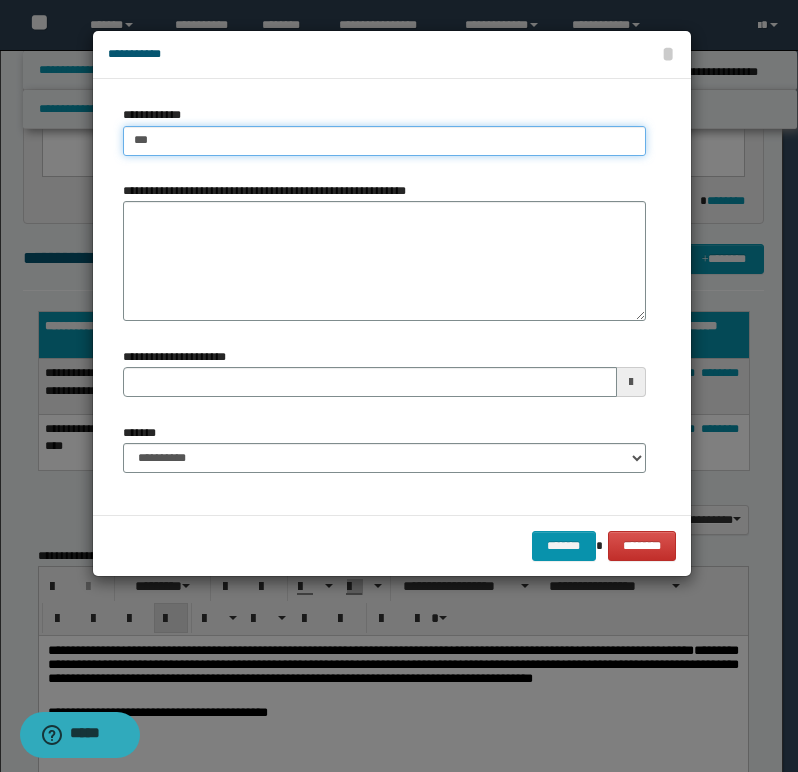 type on "****" 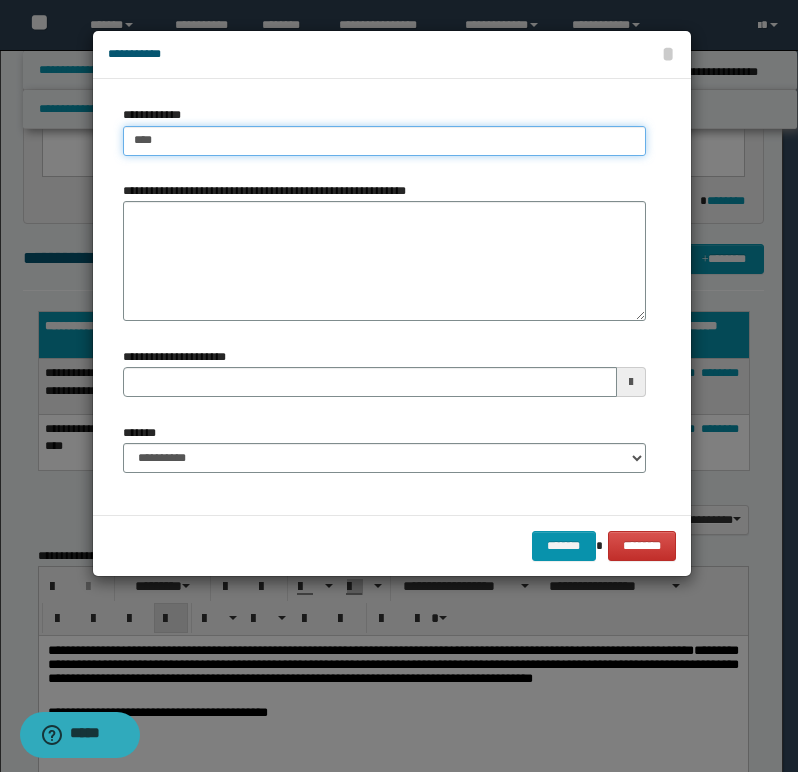 type on "****" 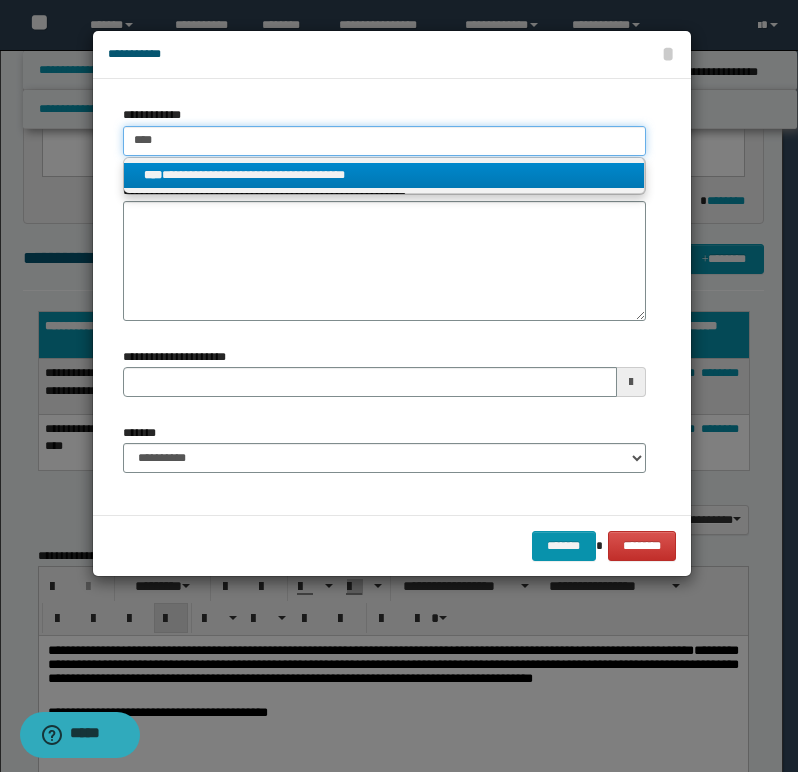 type on "****" 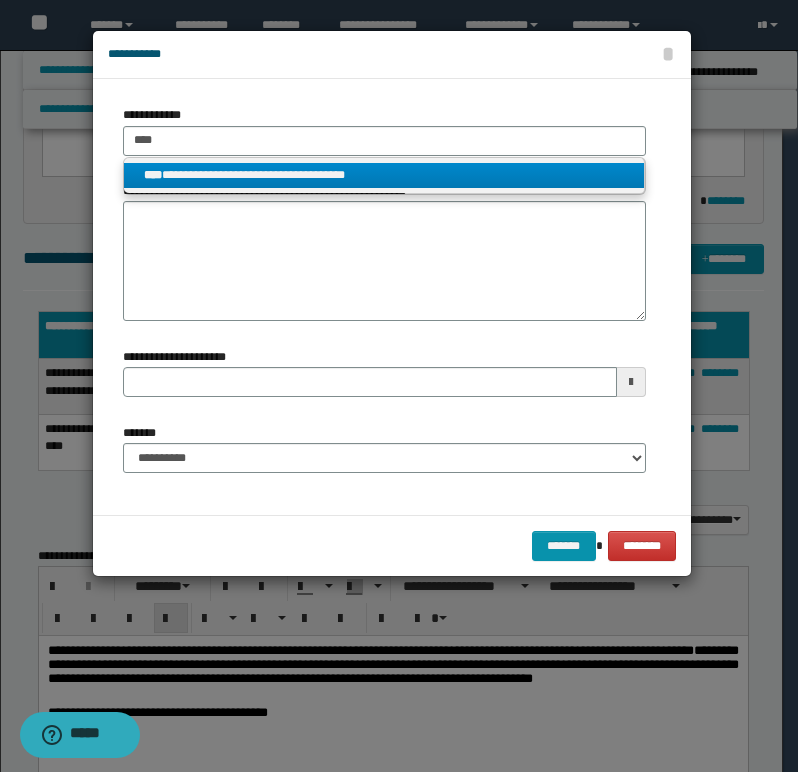 click on "**********" at bounding box center (384, 175) 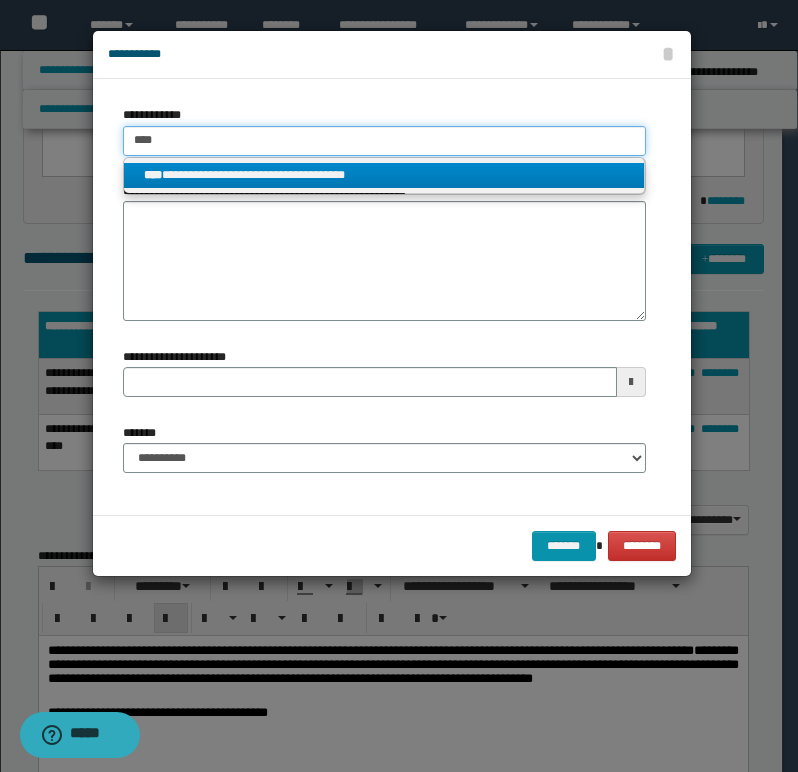 type 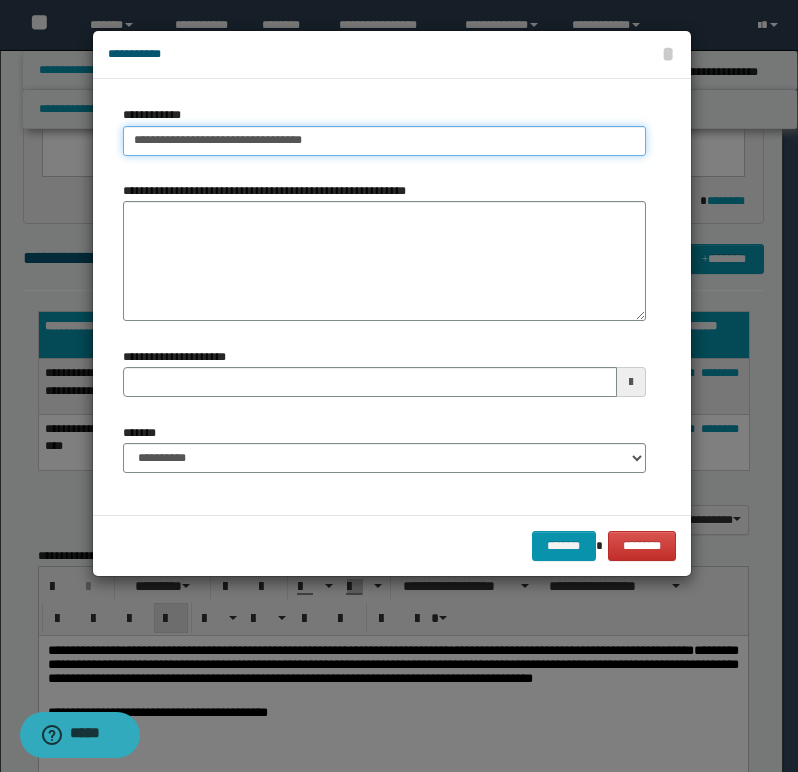 type 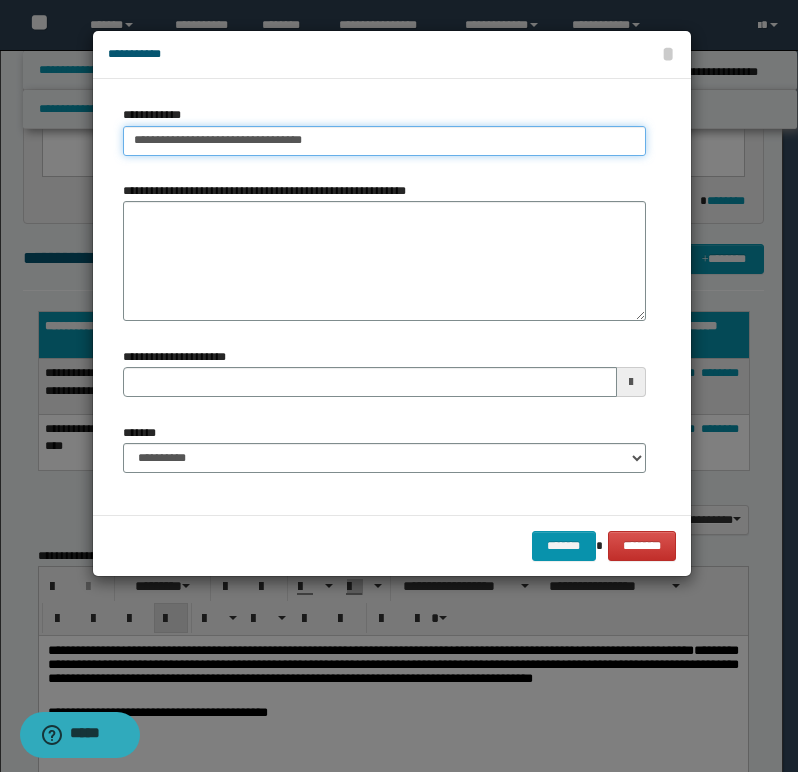 click on "**********" at bounding box center (384, 141) 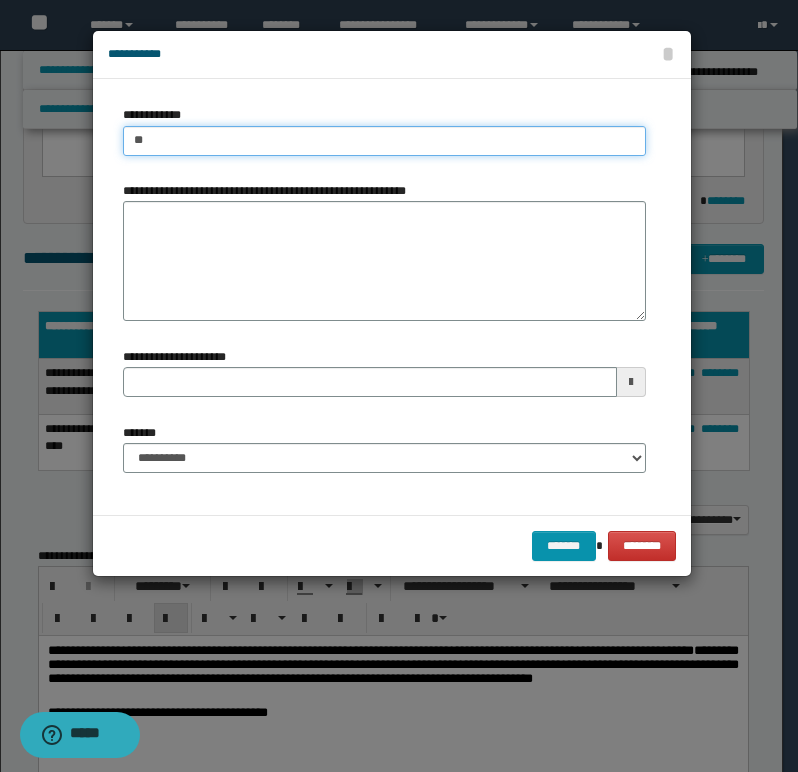 type on "***" 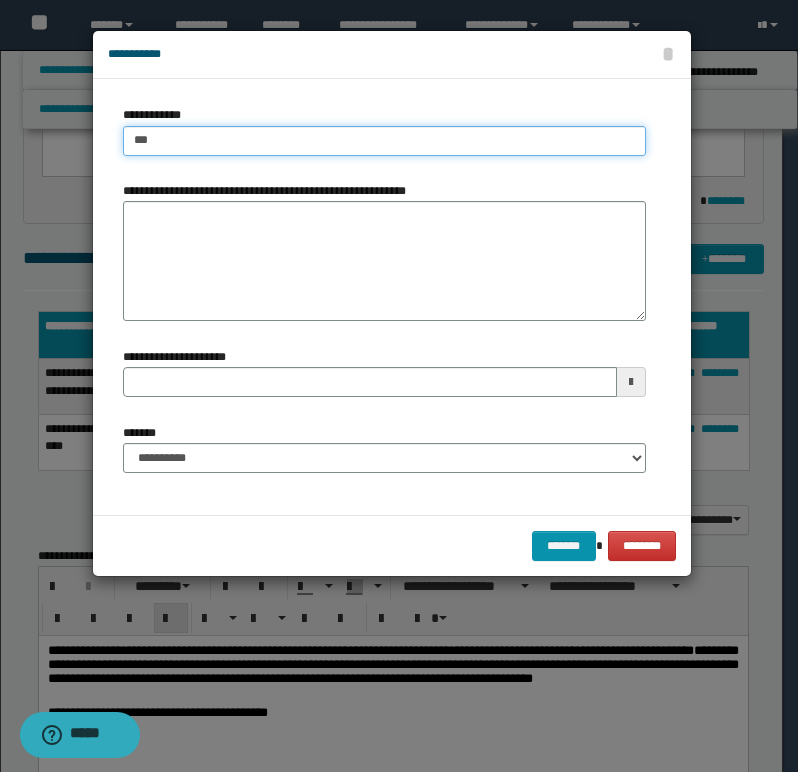 type on "***" 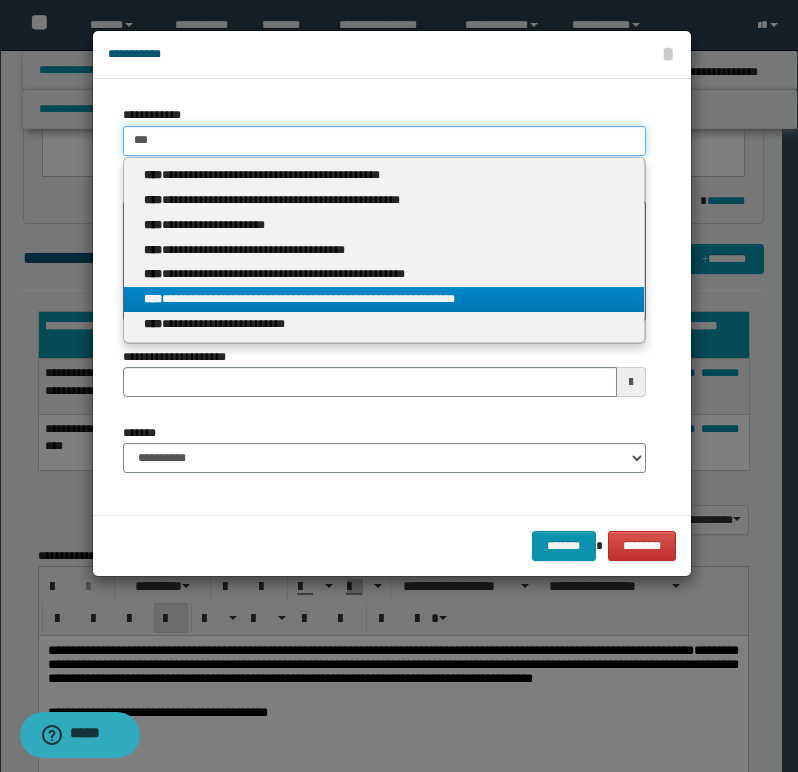 type on "***" 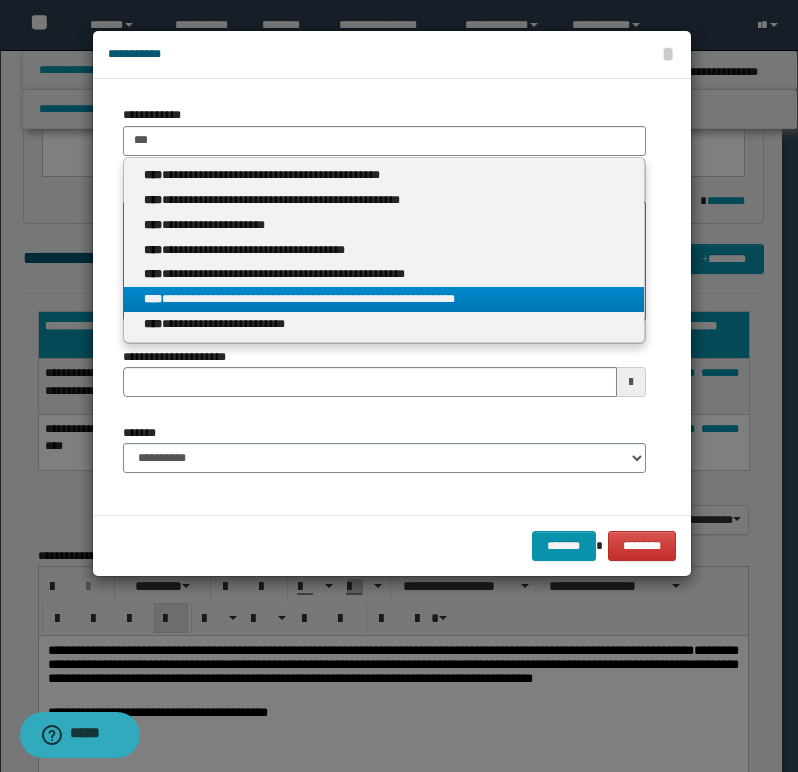 click on "**********" at bounding box center [384, 299] 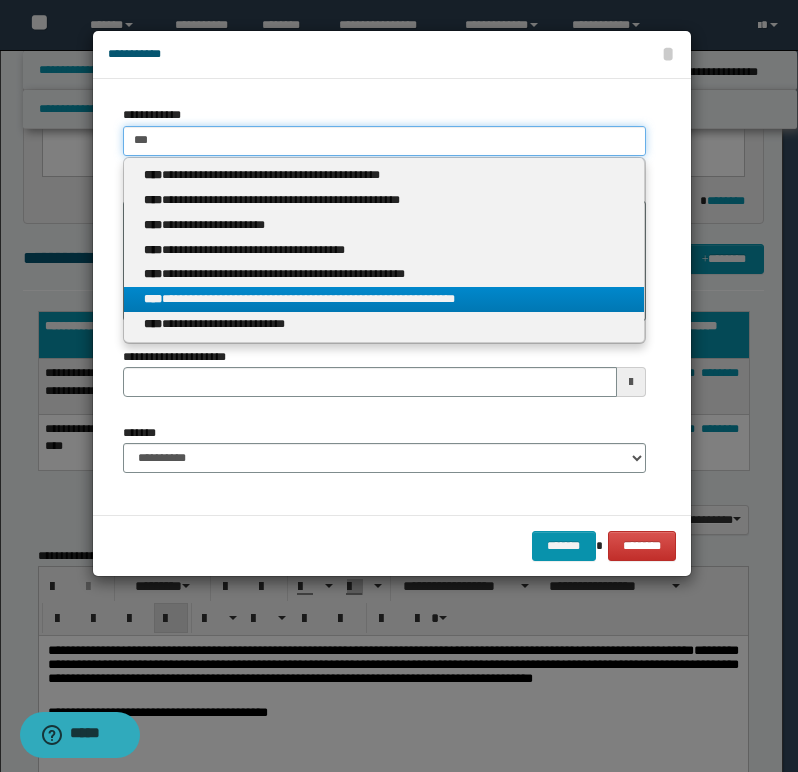 type 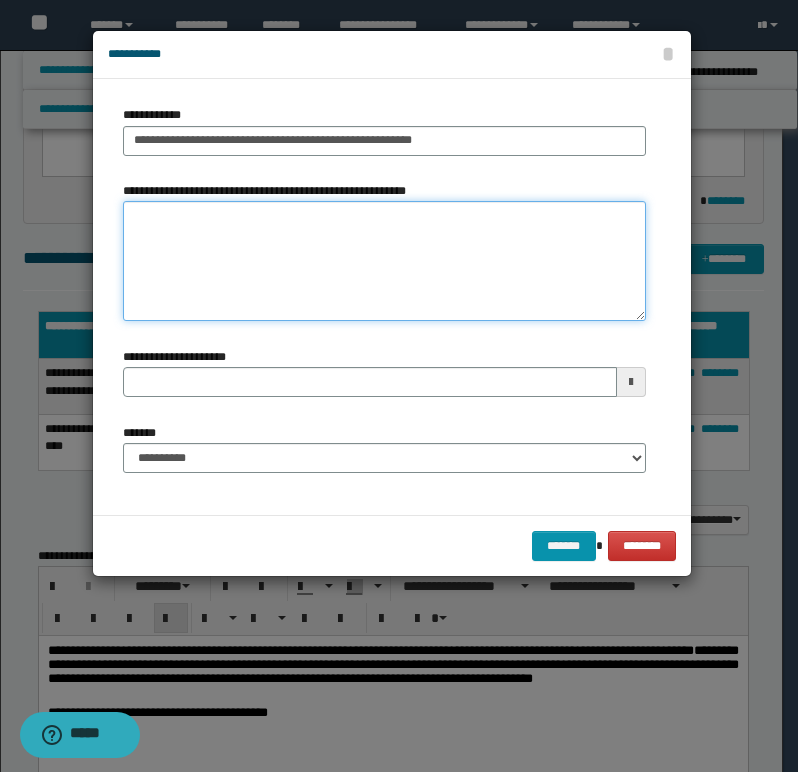 paste on "**********" 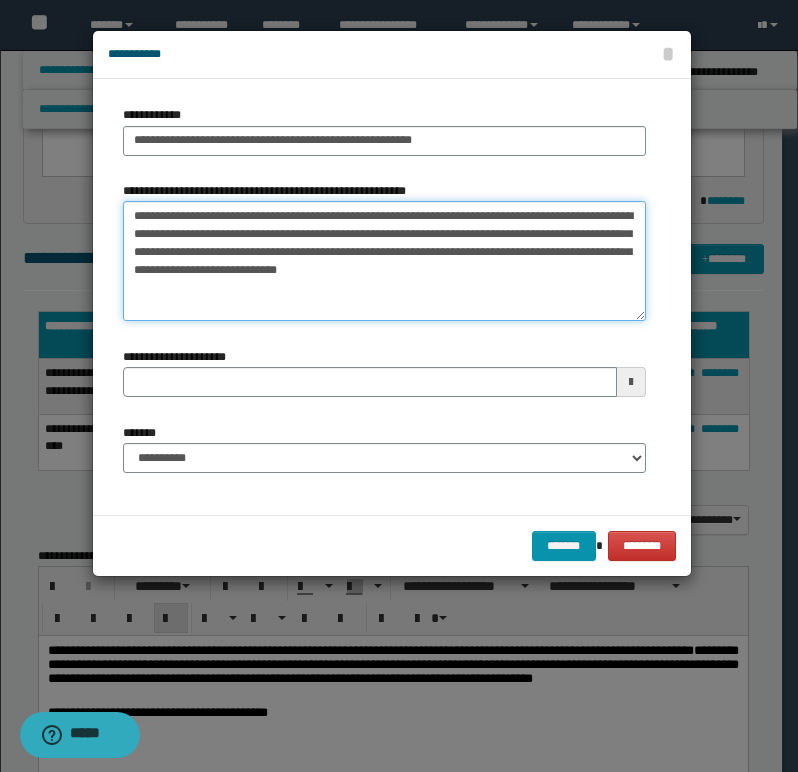 type 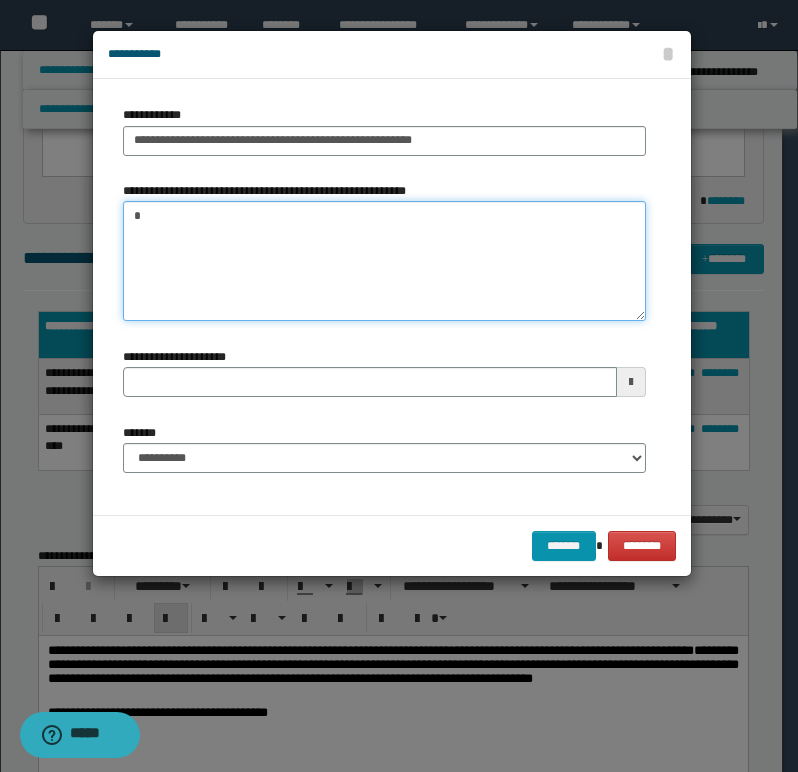type 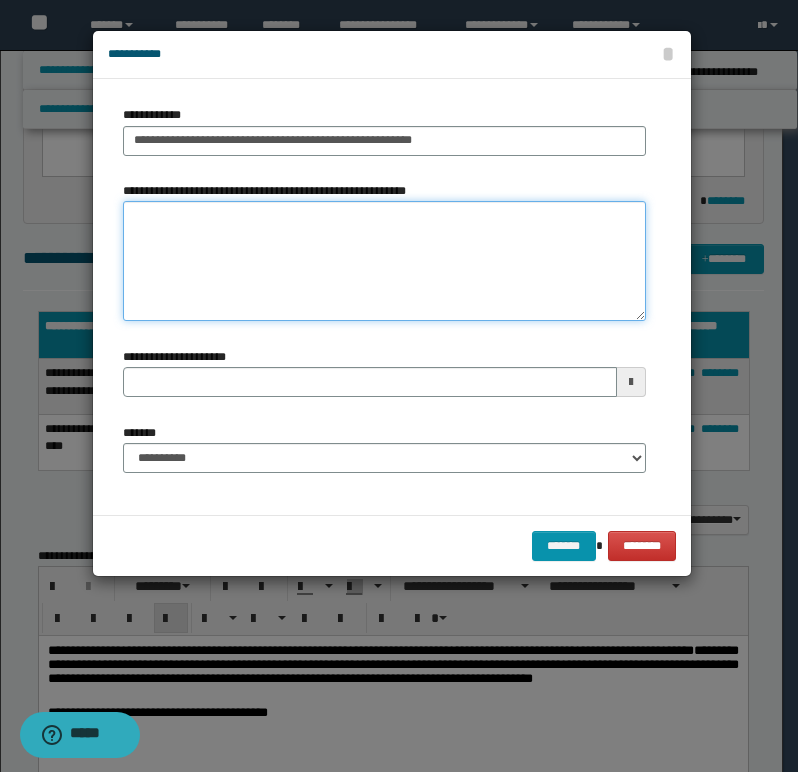 type 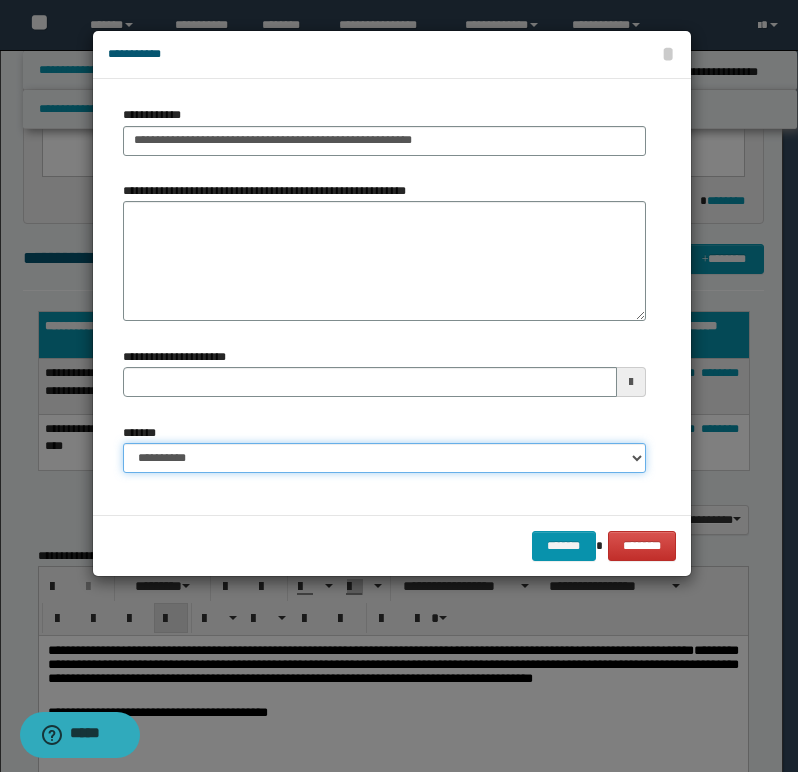 click on "**********" at bounding box center [384, 458] 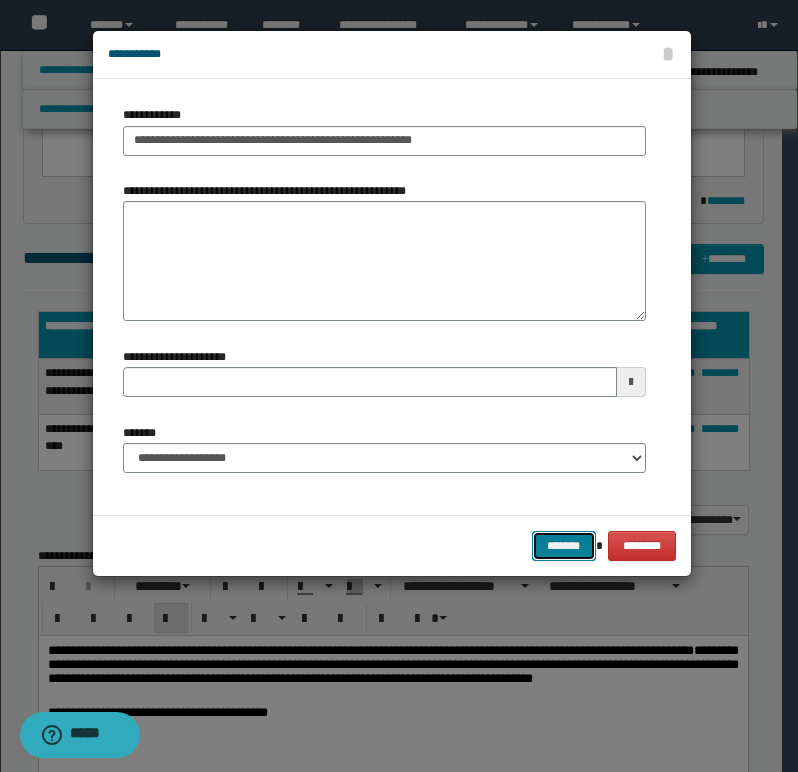 click on "*******" at bounding box center (564, 546) 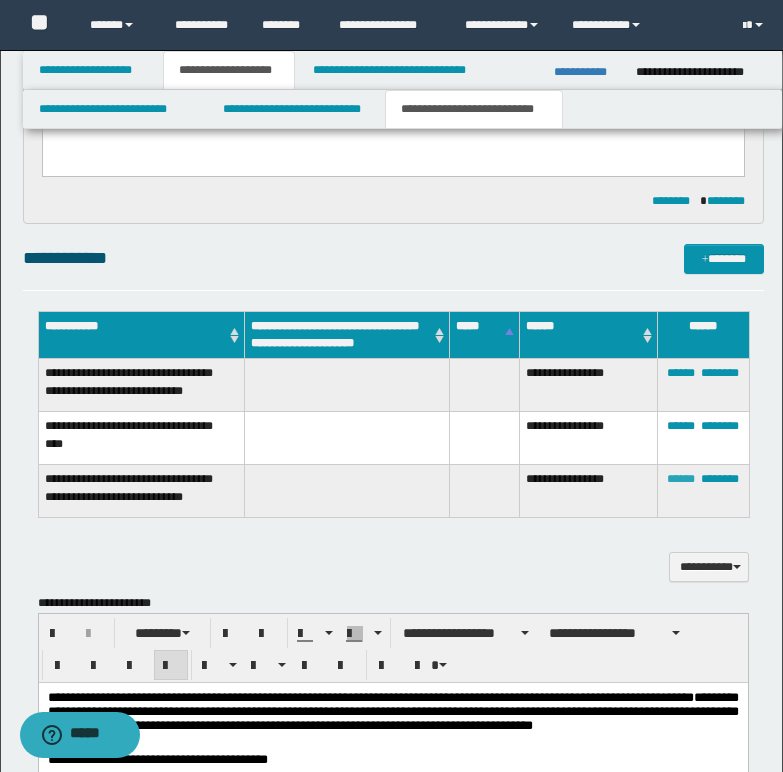 click on "******" at bounding box center [681, 479] 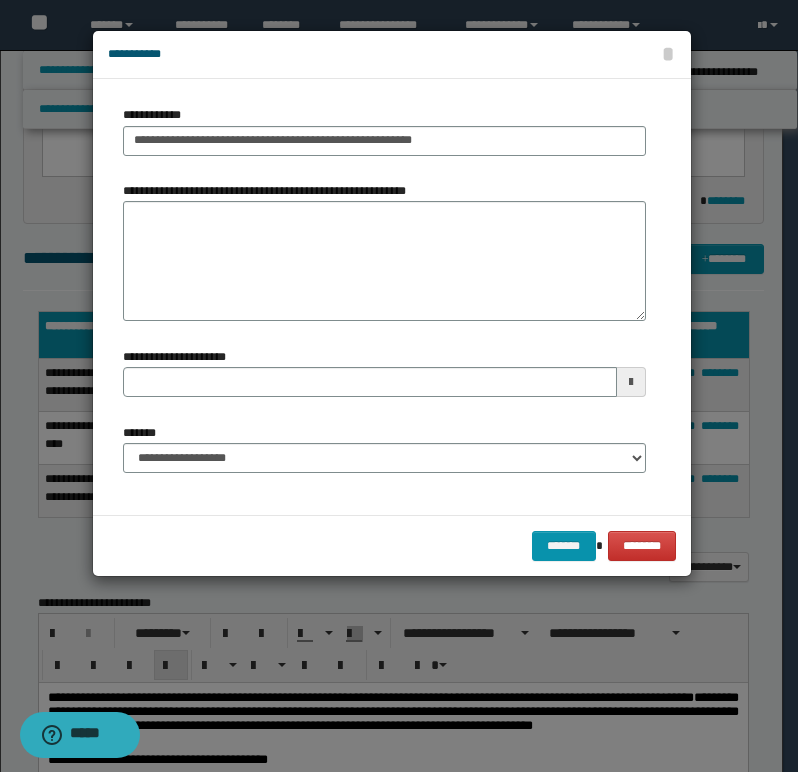 type 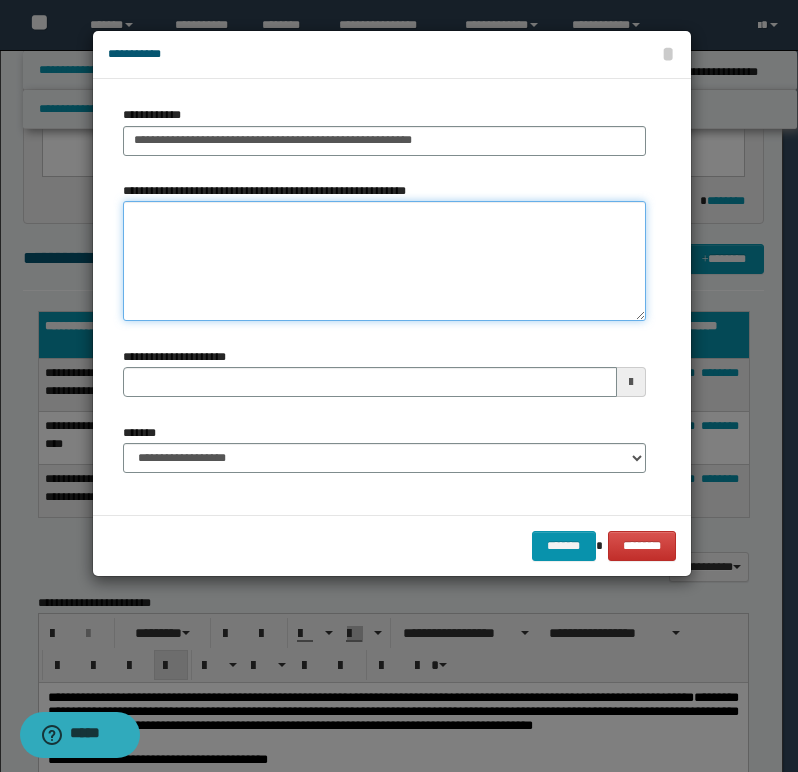 click on "**********" at bounding box center [384, 261] 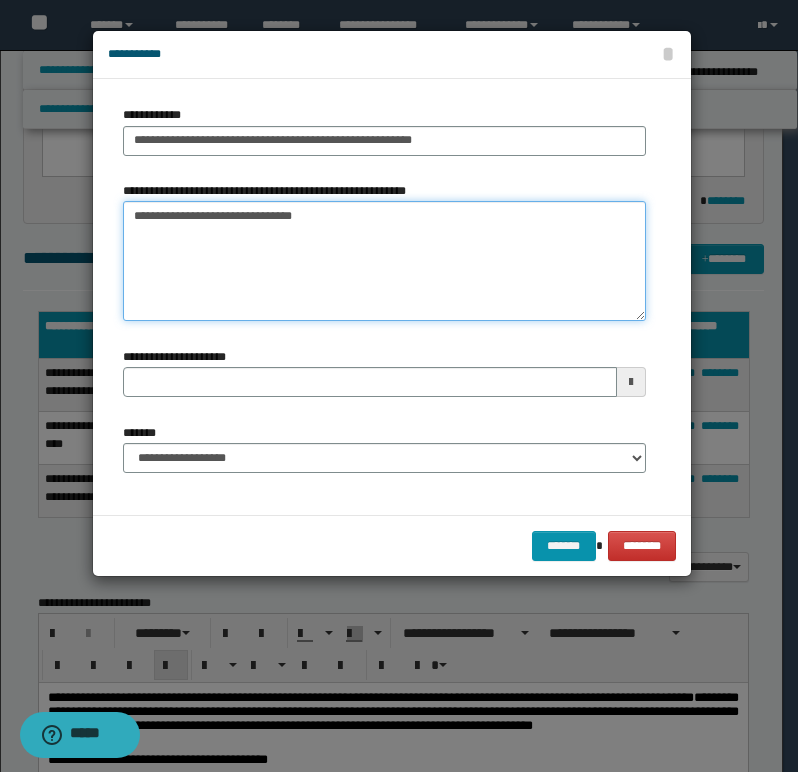 type on "**********" 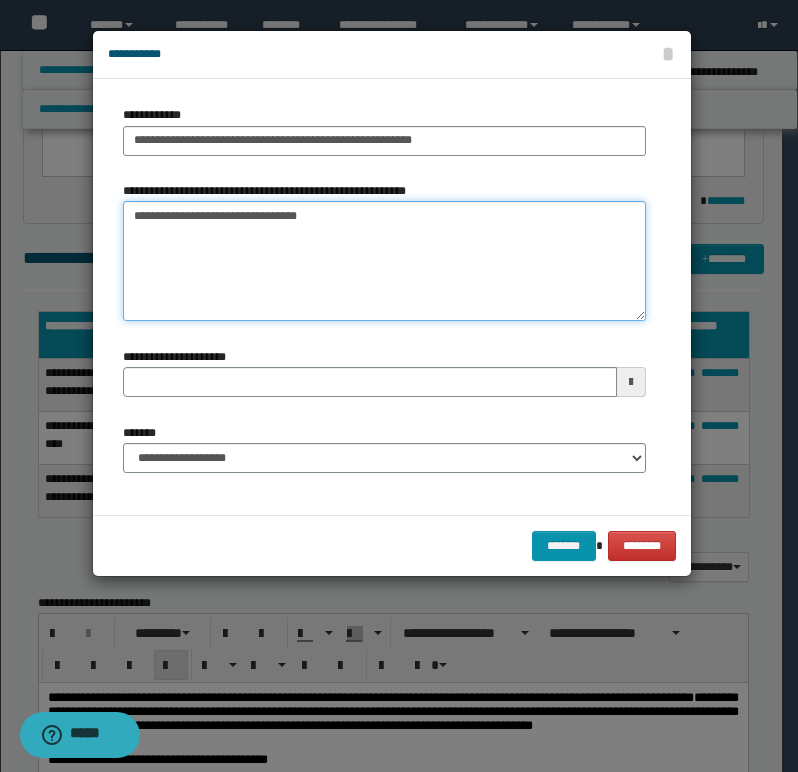 type 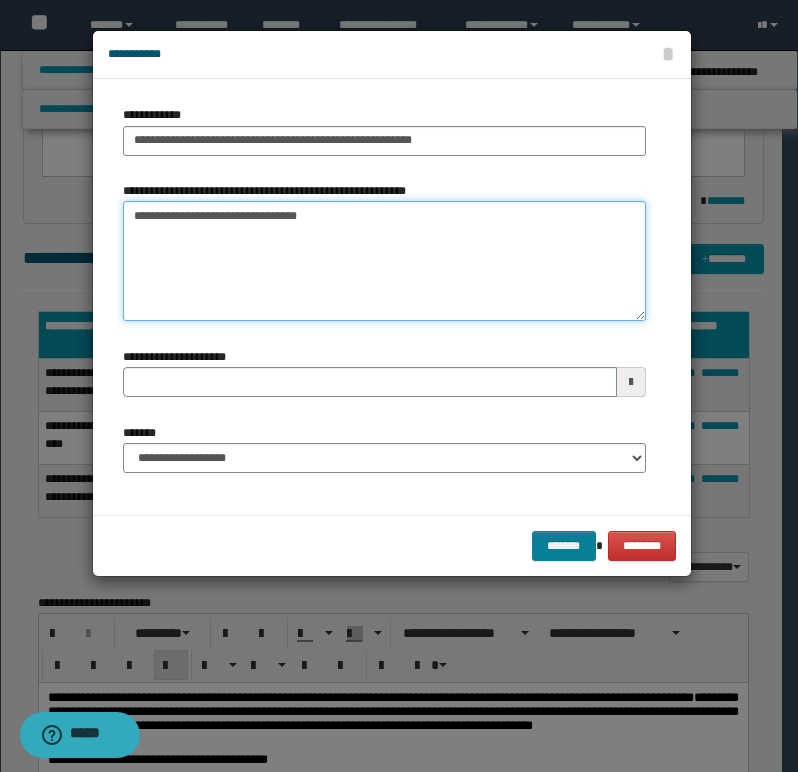 type on "**********" 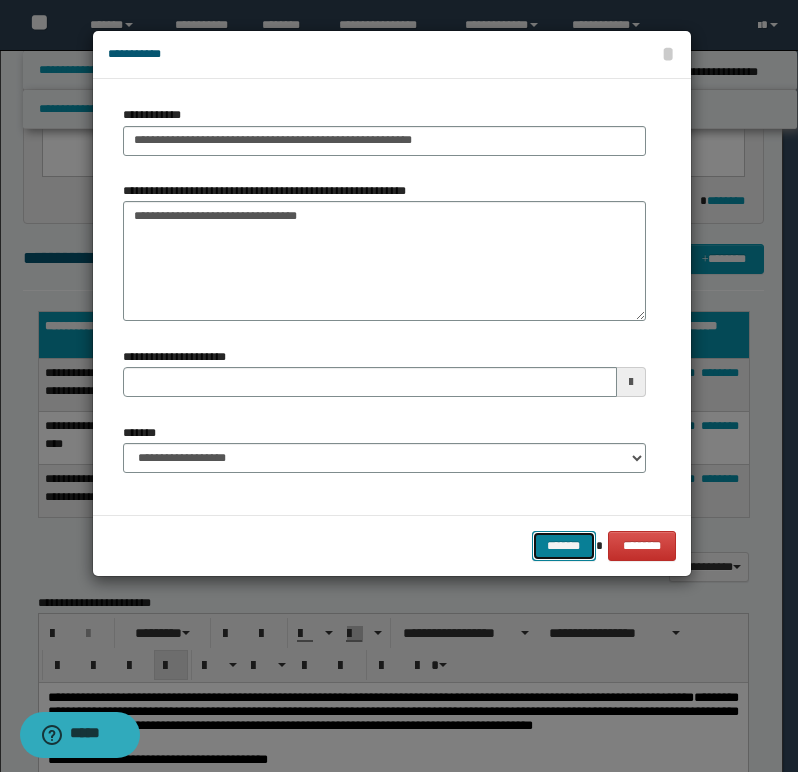 click on "*******" at bounding box center (564, 546) 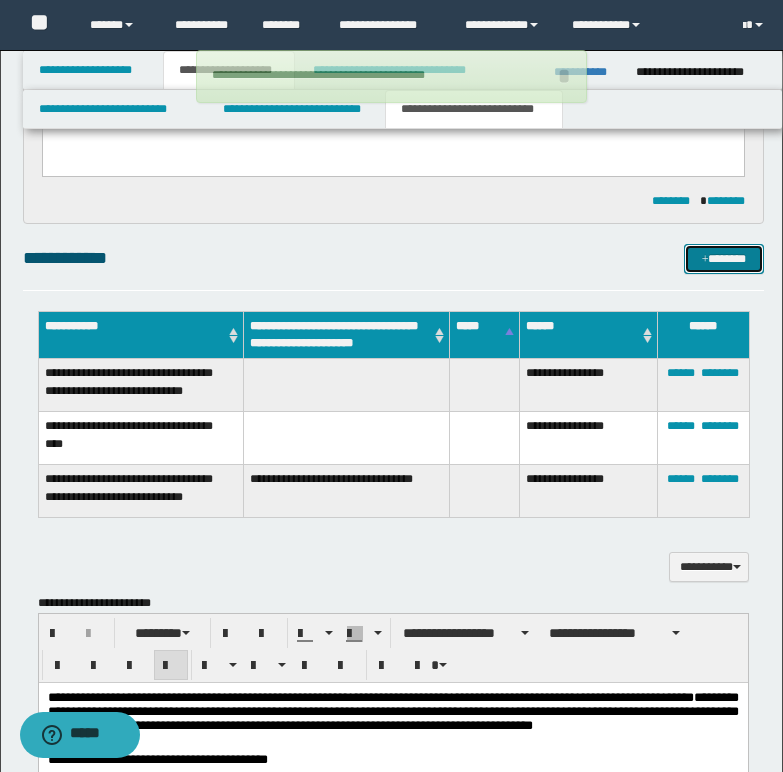 click on "*******" at bounding box center (724, 259) 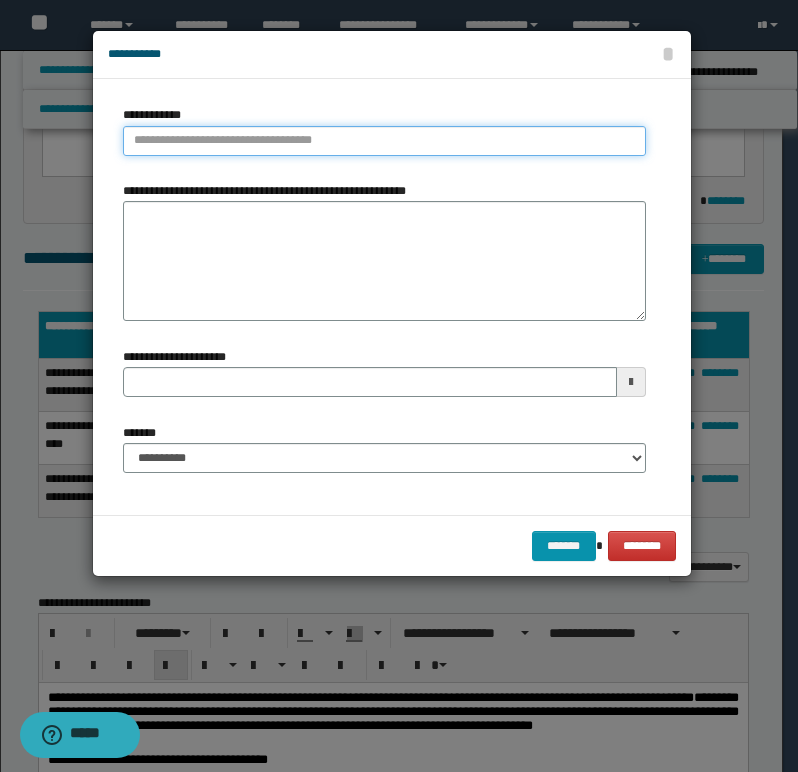type on "**********" 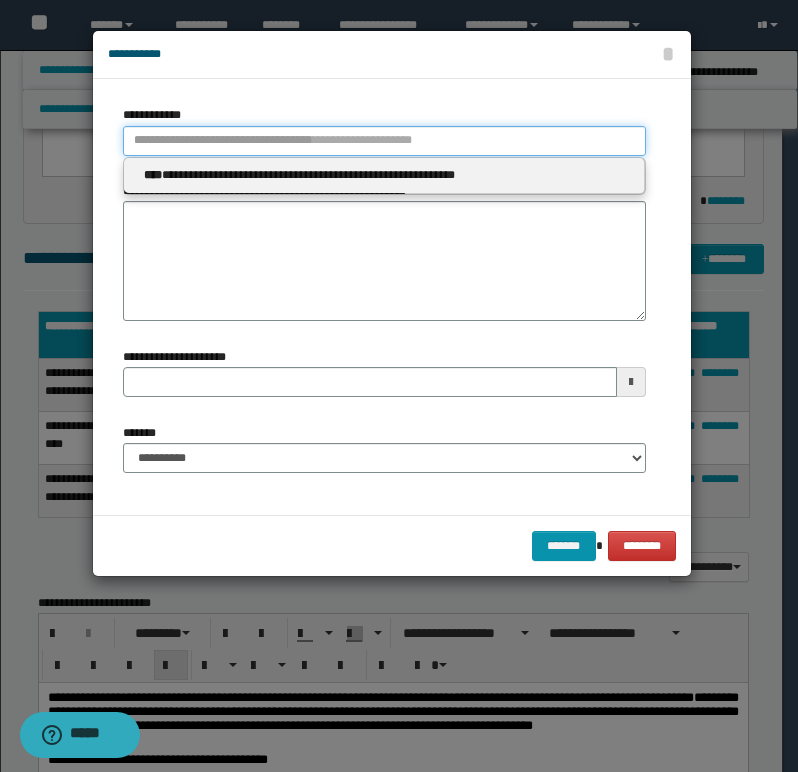 click on "**********" at bounding box center (384, 141) 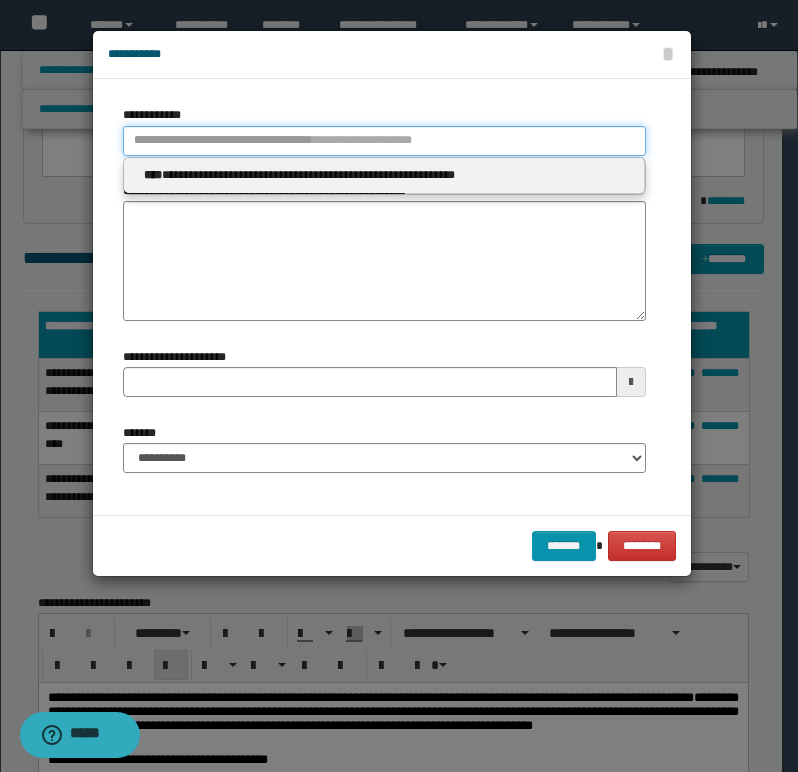 type 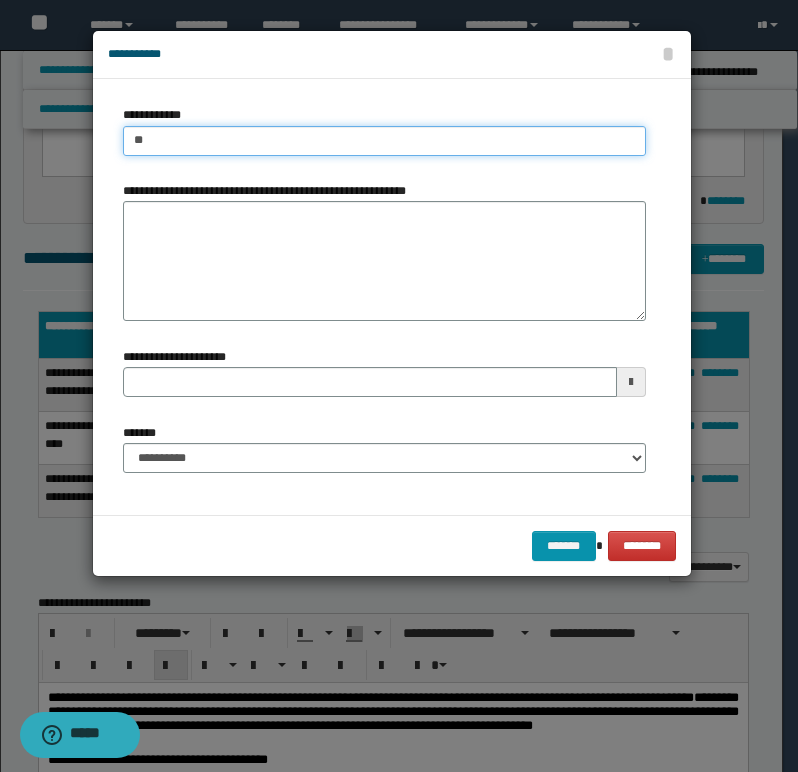 type on "***" 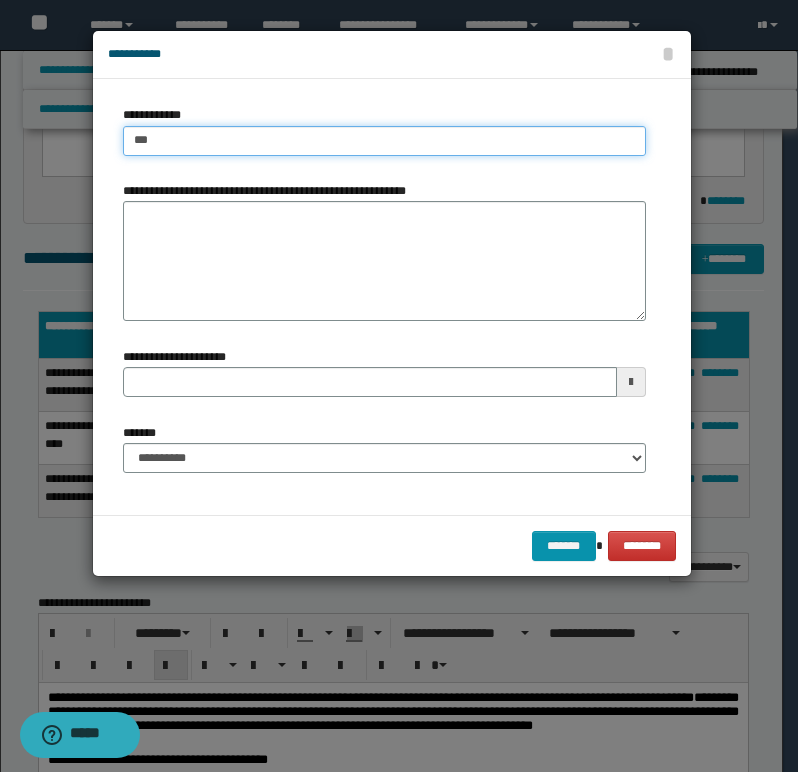 type on "***" 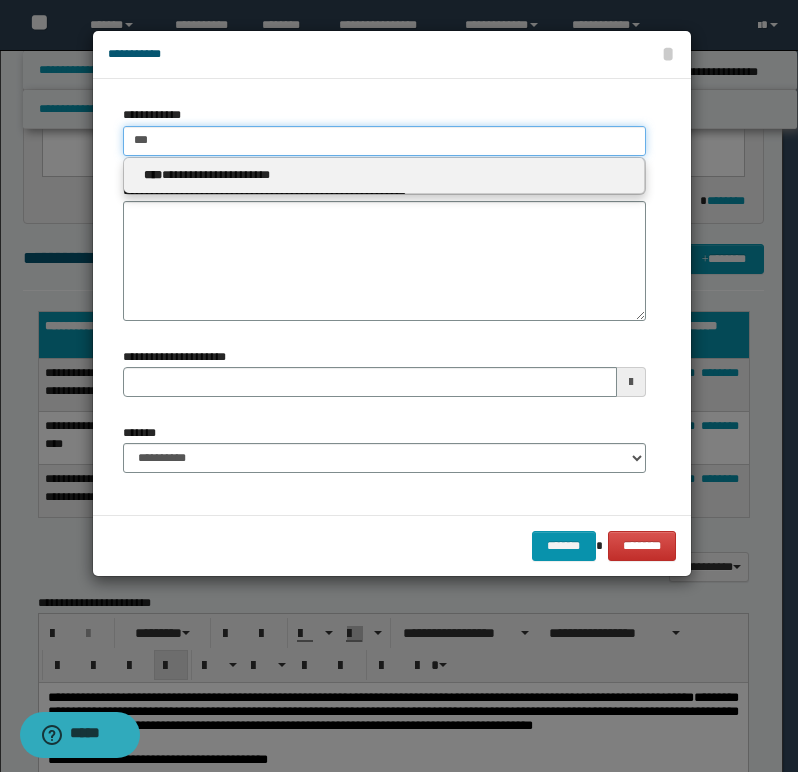 type 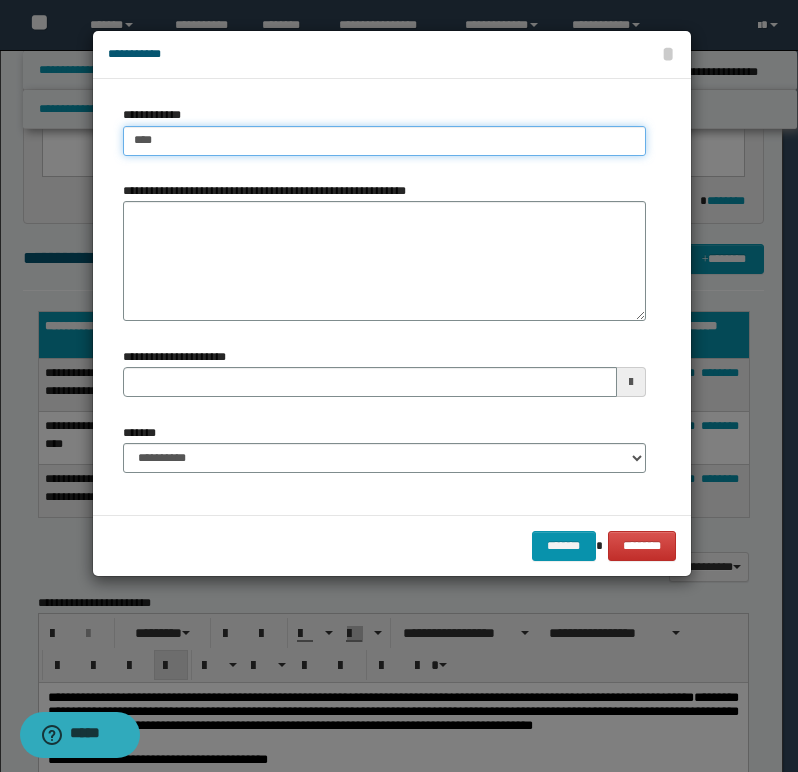 type on "****" 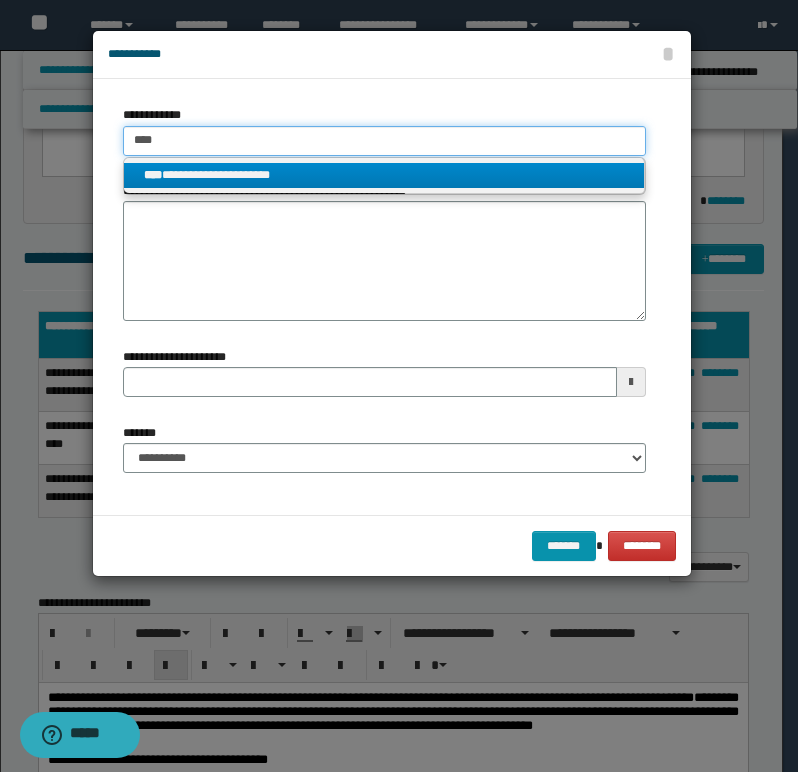 type on "****" 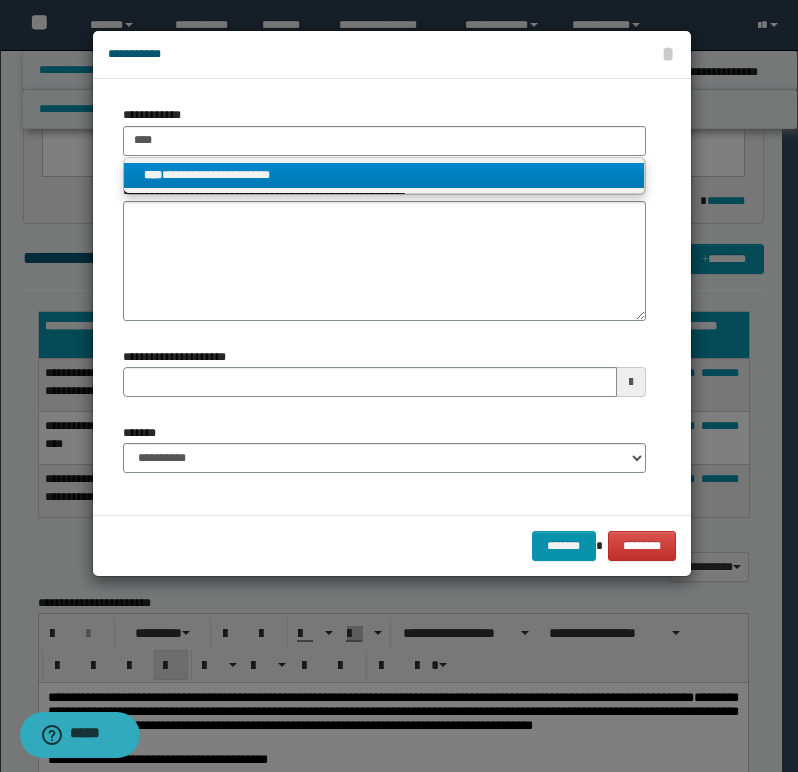 click on "**********" at bounding box center (384, 175) 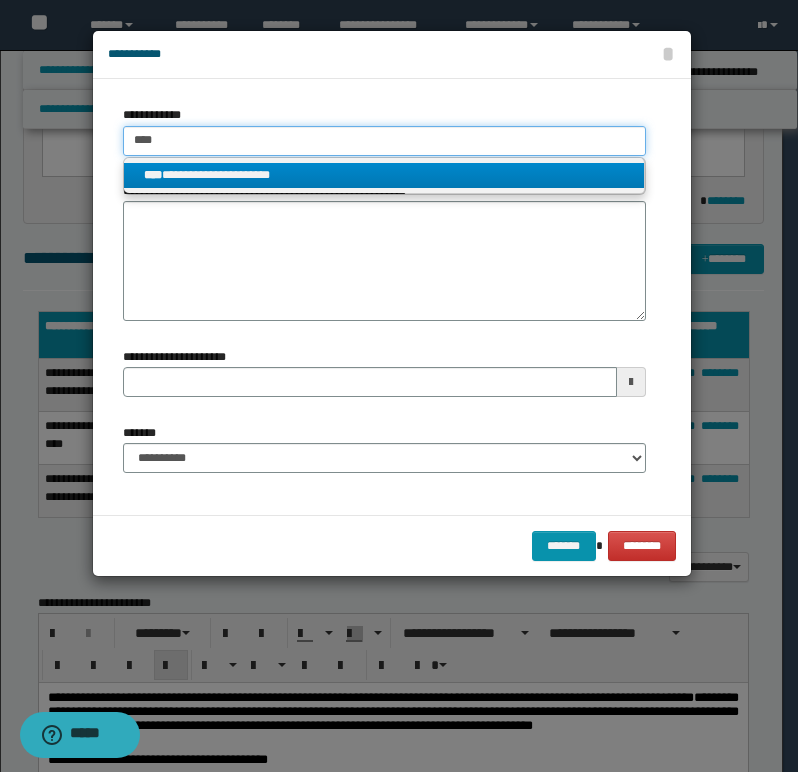 type 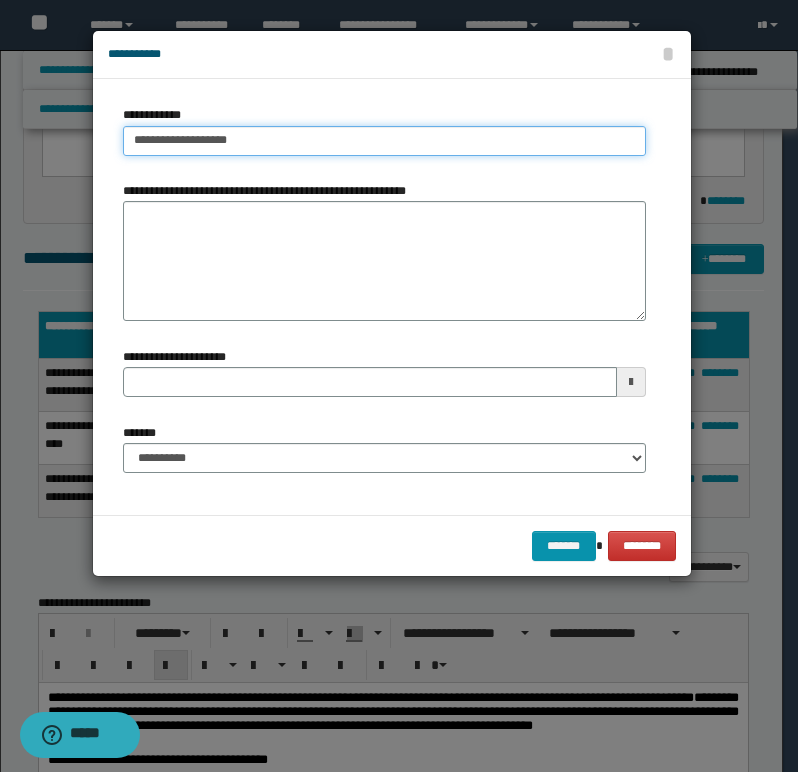 type 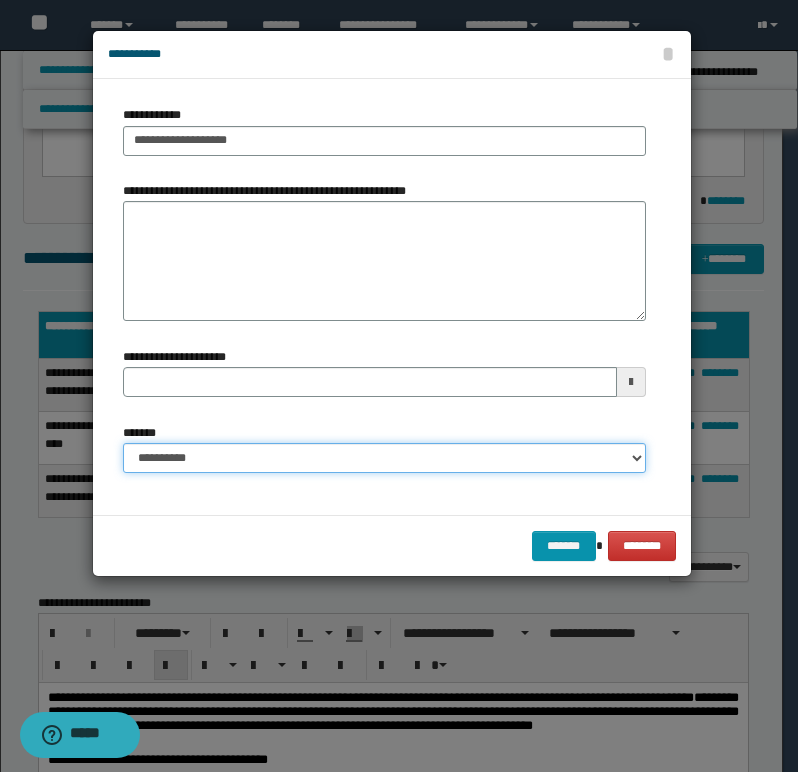 click on "**********" at bounding box center (384, 458) 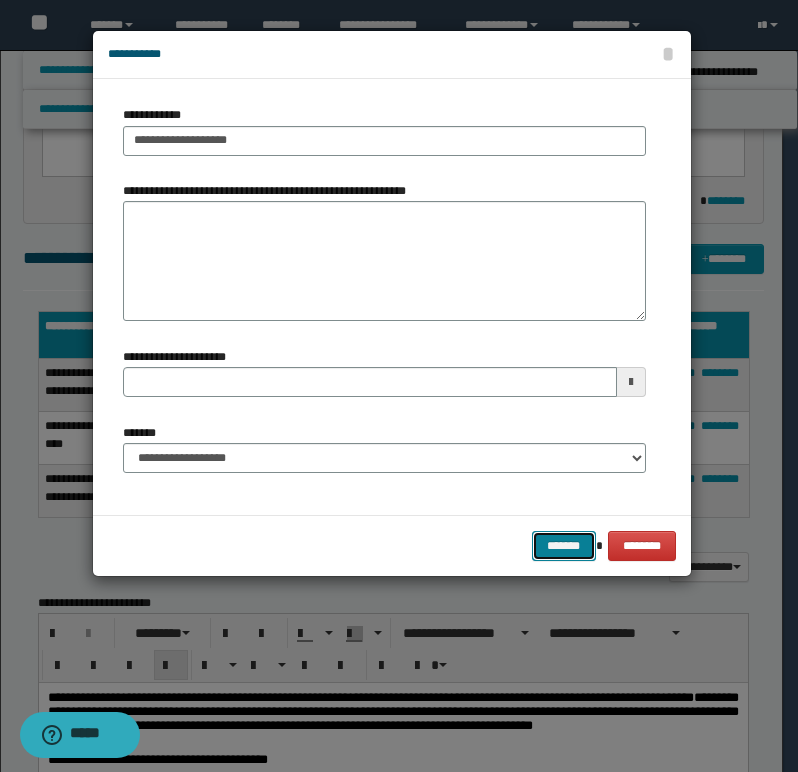 click on "*******" at bounding box center [564, 546] 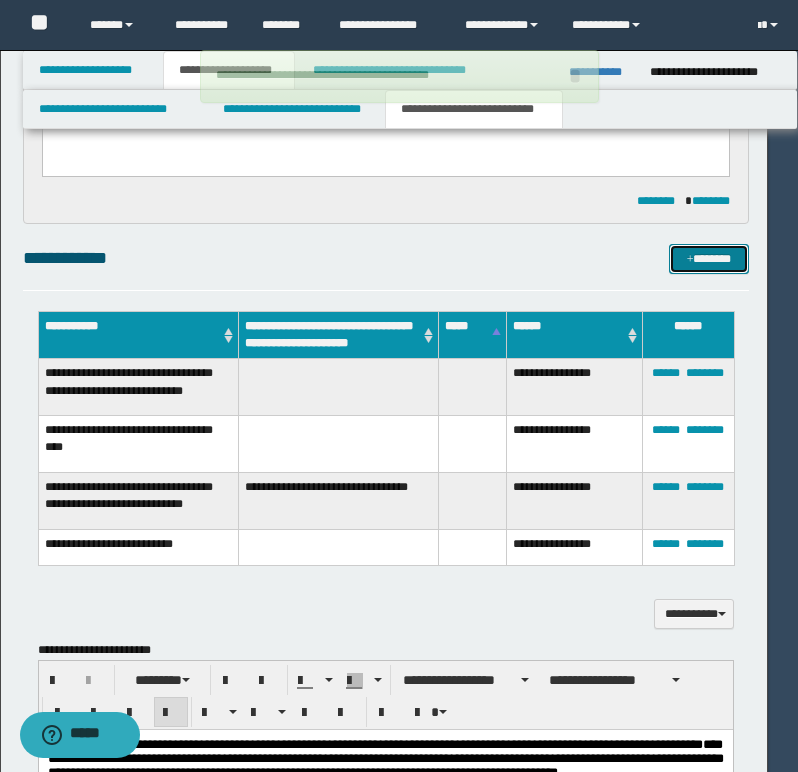 type 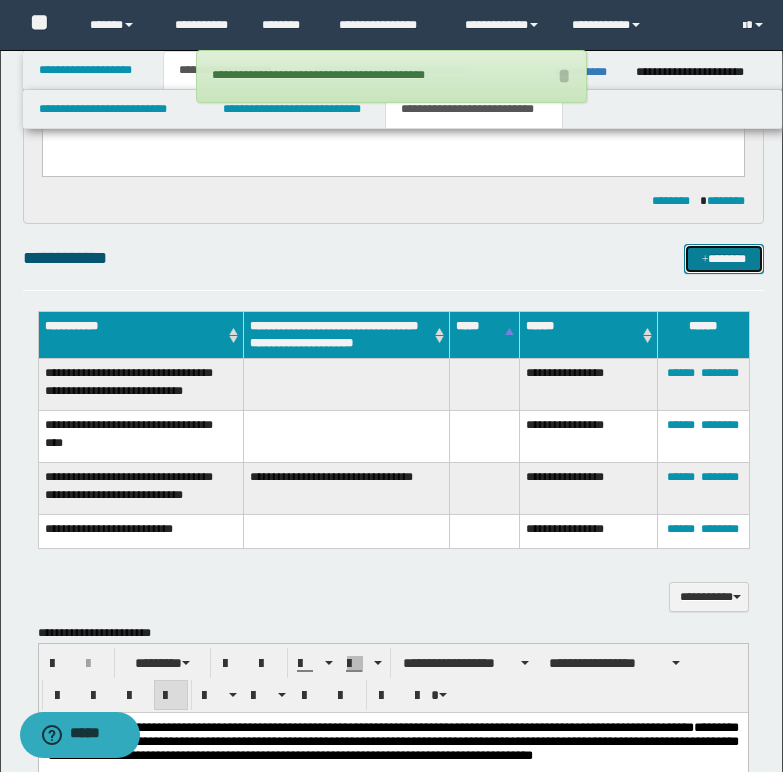 click on "*******" at bounding box center [724, 259] 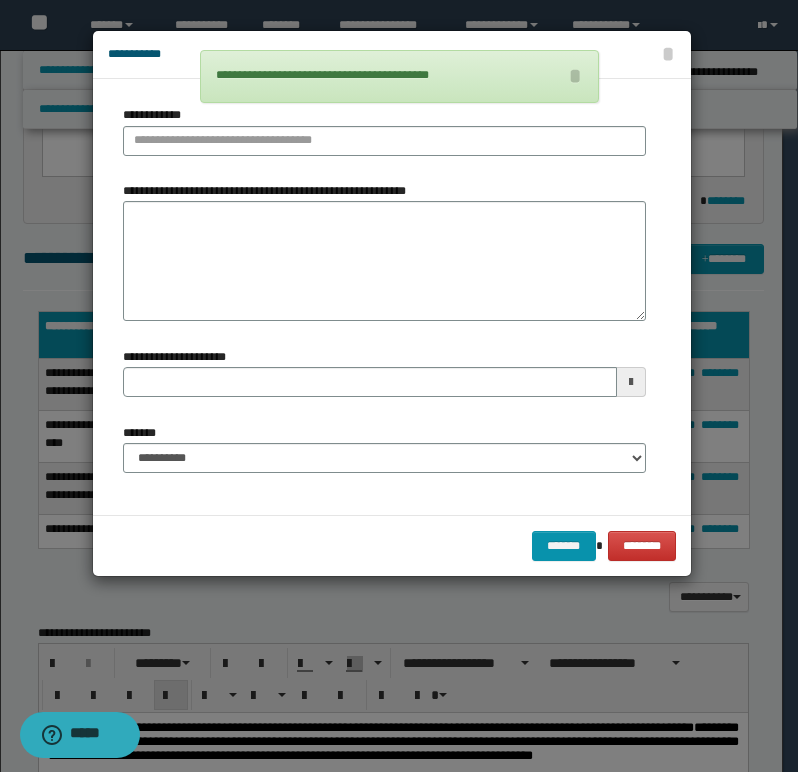 type 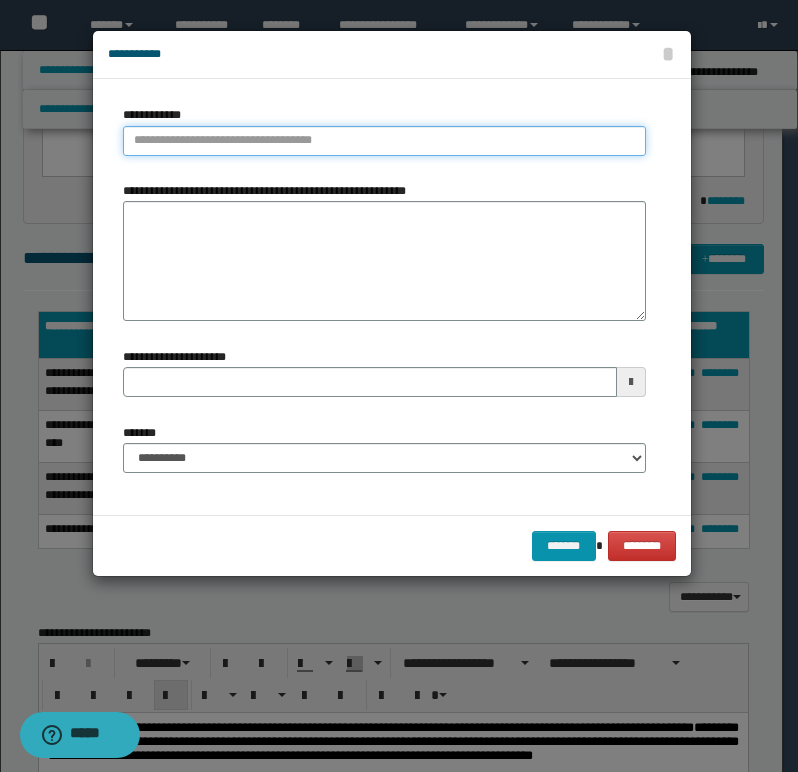 type on "**********" 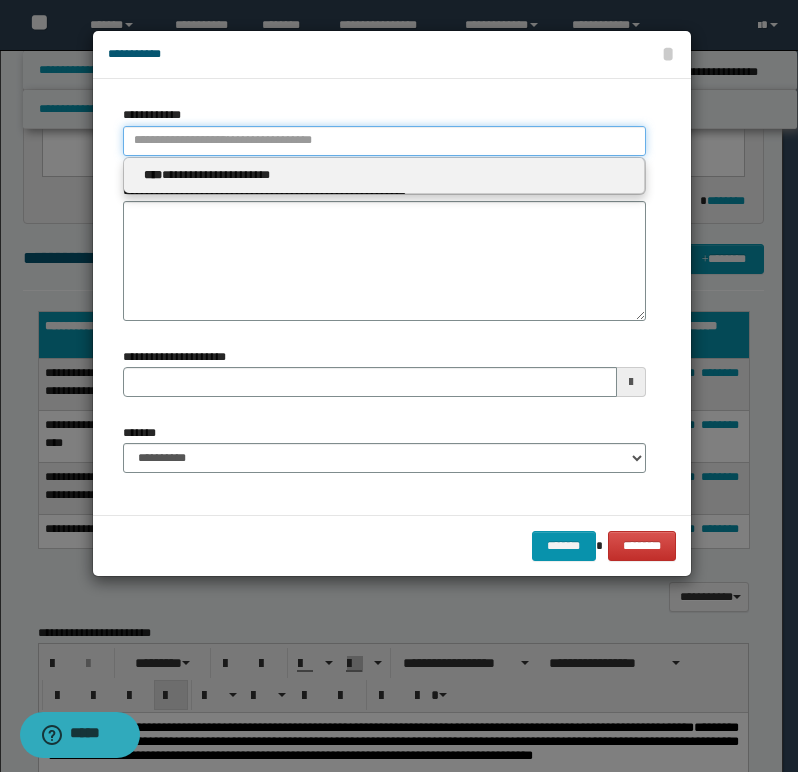 click on "**********" at bounding box center (384, 141) 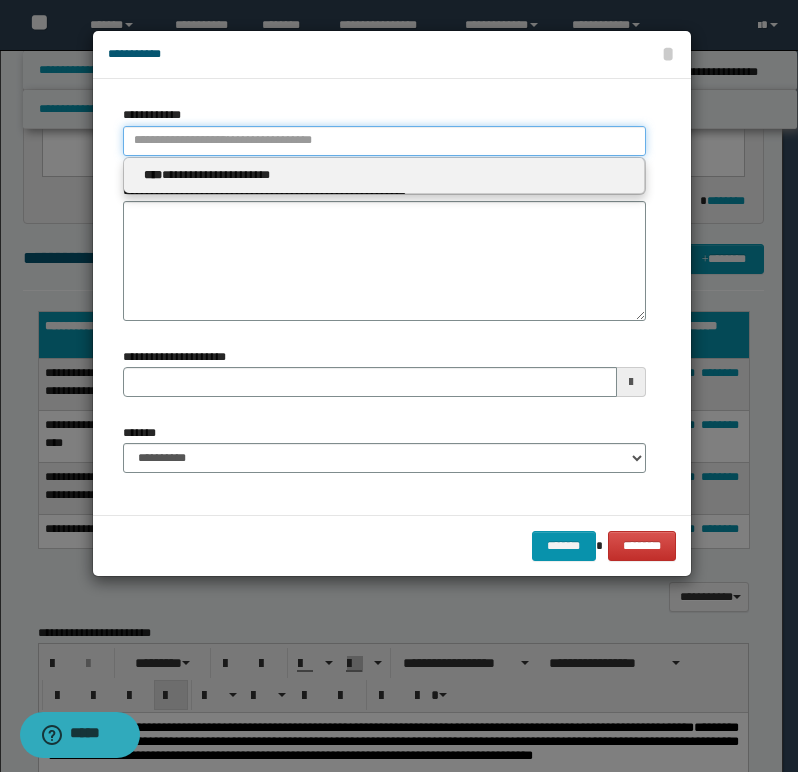type 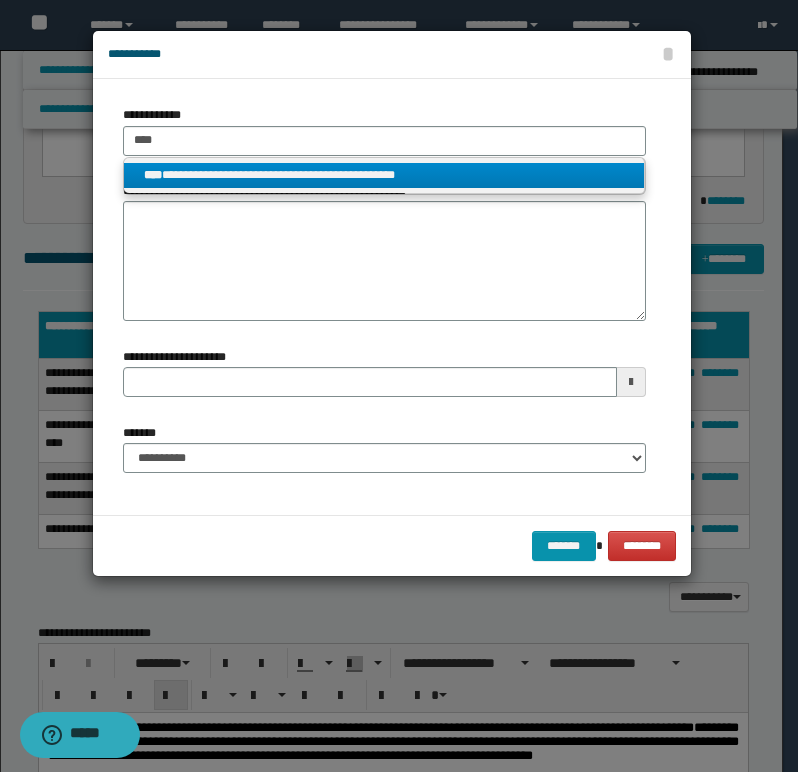 click on "**********" at bounding box center [384, 175] 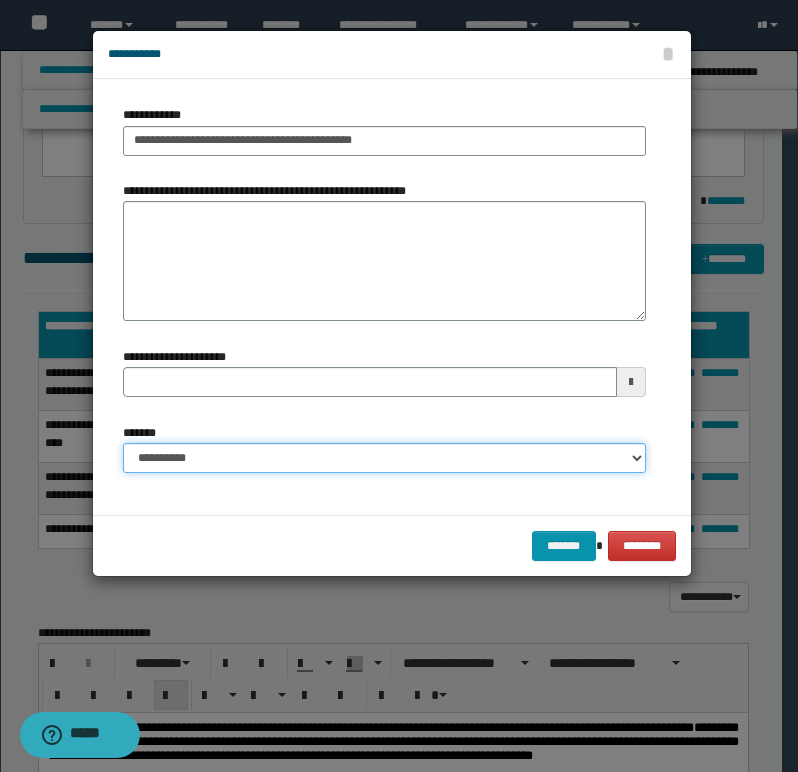click on "**********" at bounding box center (384, 458) 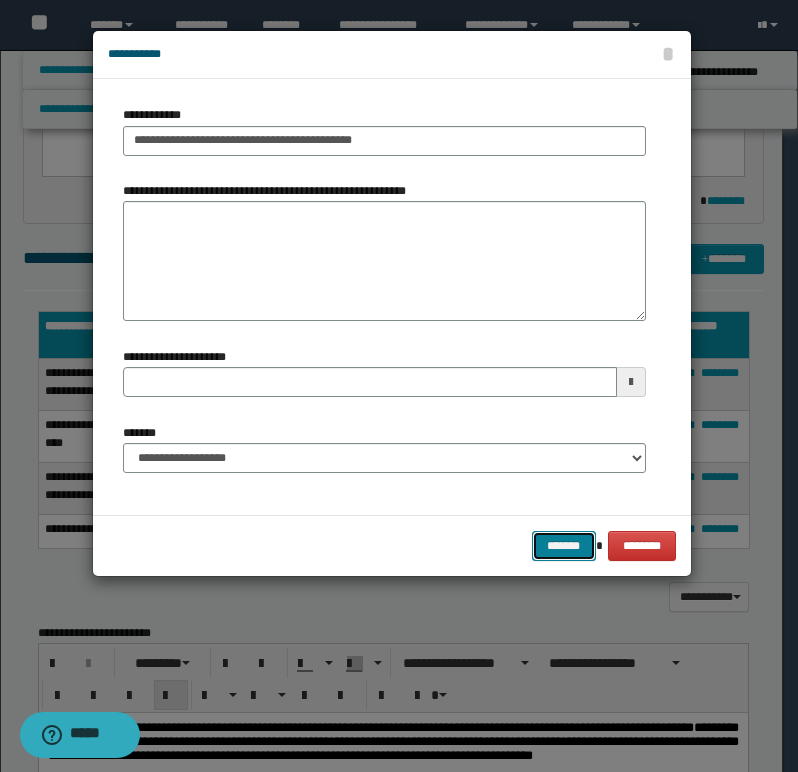 click on "*******" at bounding box center (564, 546) 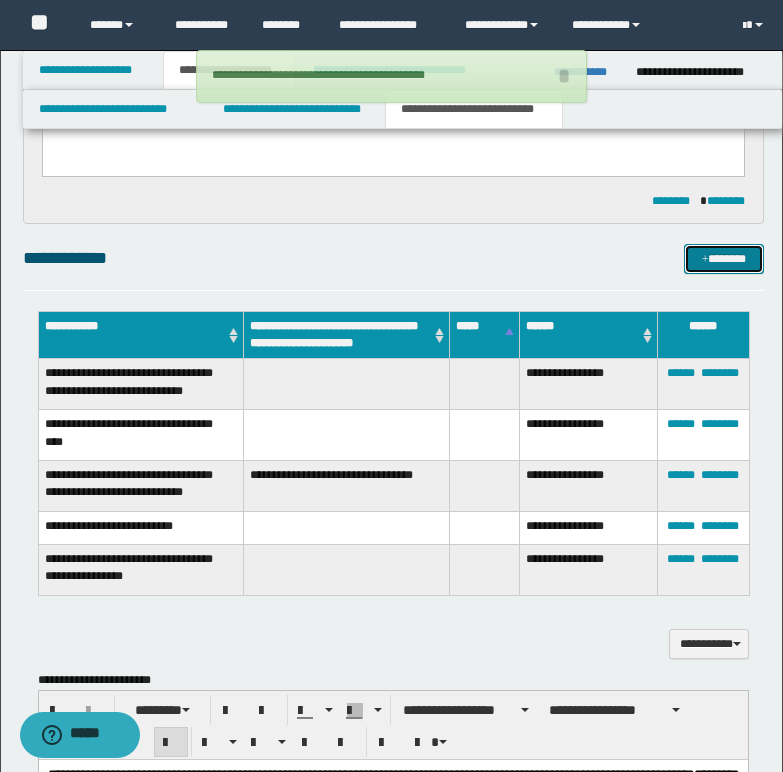 click on "*******" at bounding box center [724, 259] 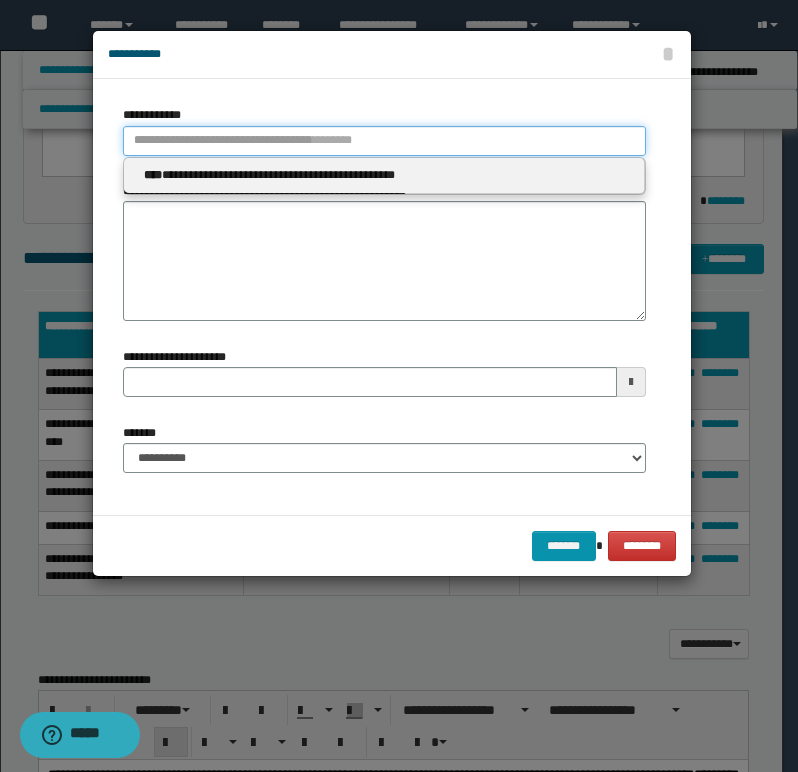 click on "**********" at bounding box center [384, 141] 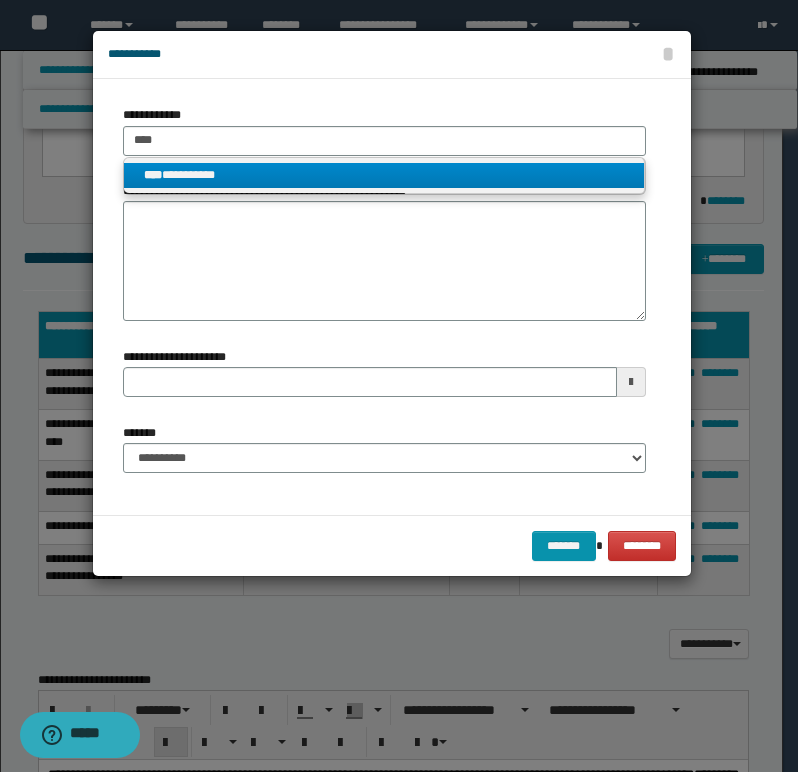 drag, startPoint x: 208, startPoint y: 180, endPoint x: 225, endPoint y: 212, distance: 36.23534 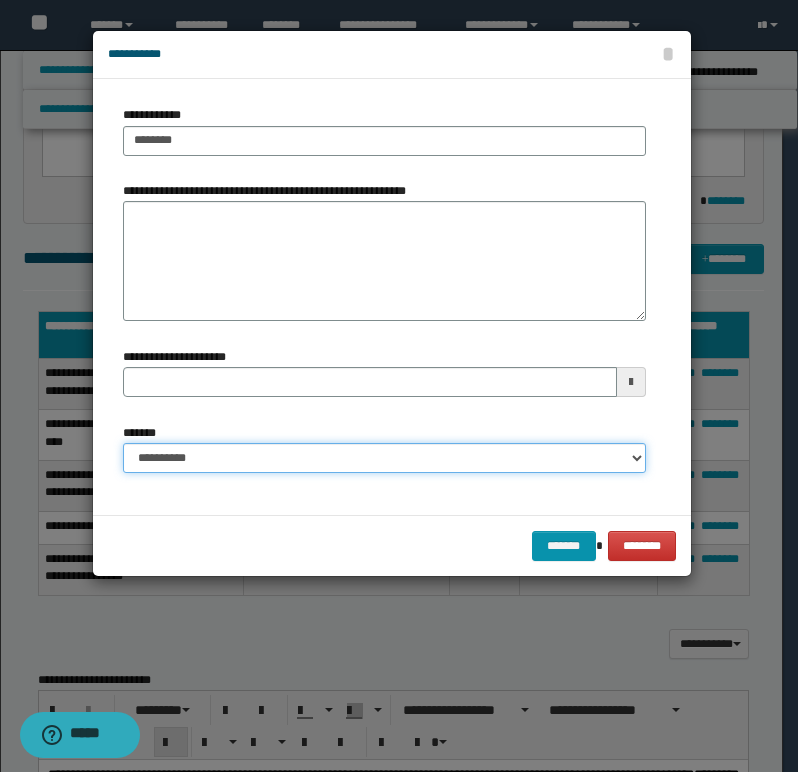 drag, startPoint x: 184, startPoint y: 458, endPoint x: 182, endPoint y: 471, distance: 13.152946 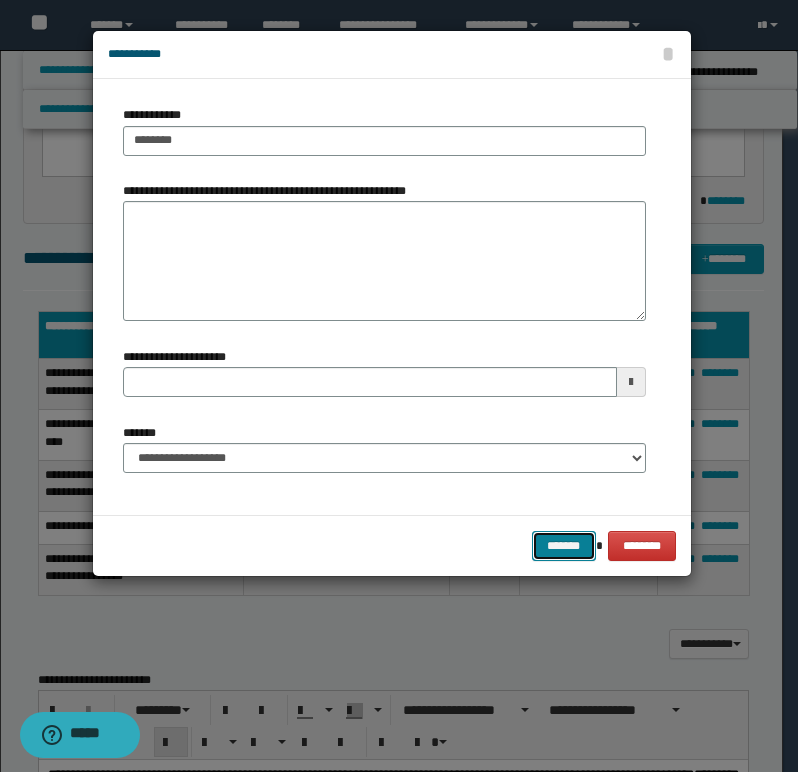 click on "*******" at bounding box center (564, 546) 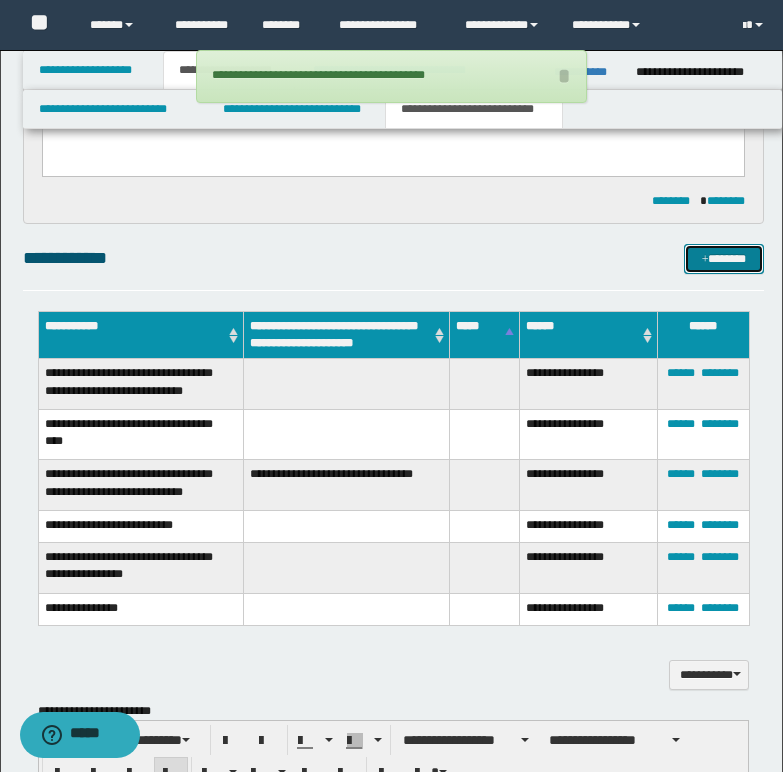 click on "*******" at bounding box center (724, 259) 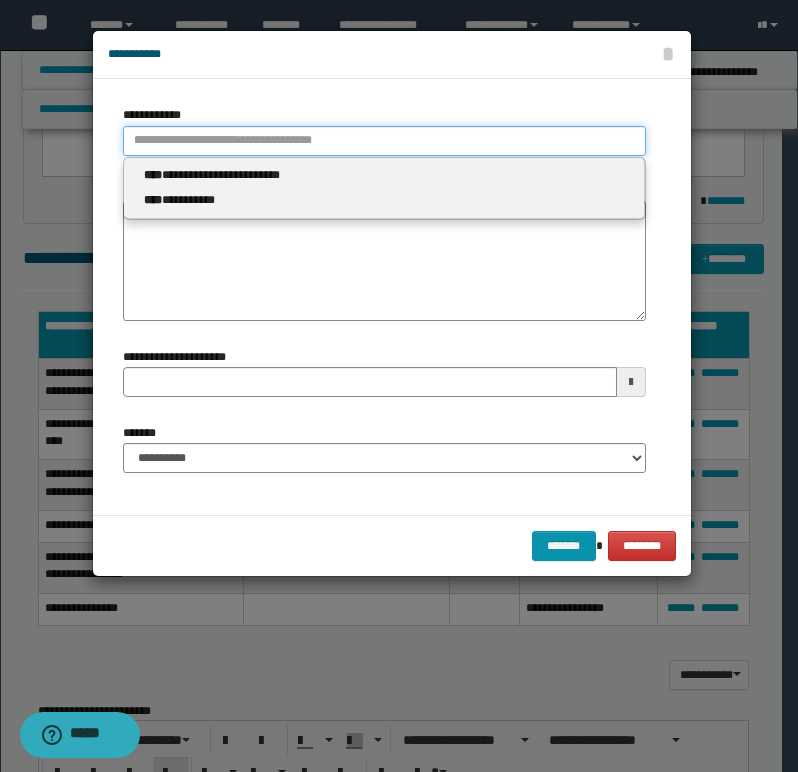 click on "**********" at bounding box center [384, 141] 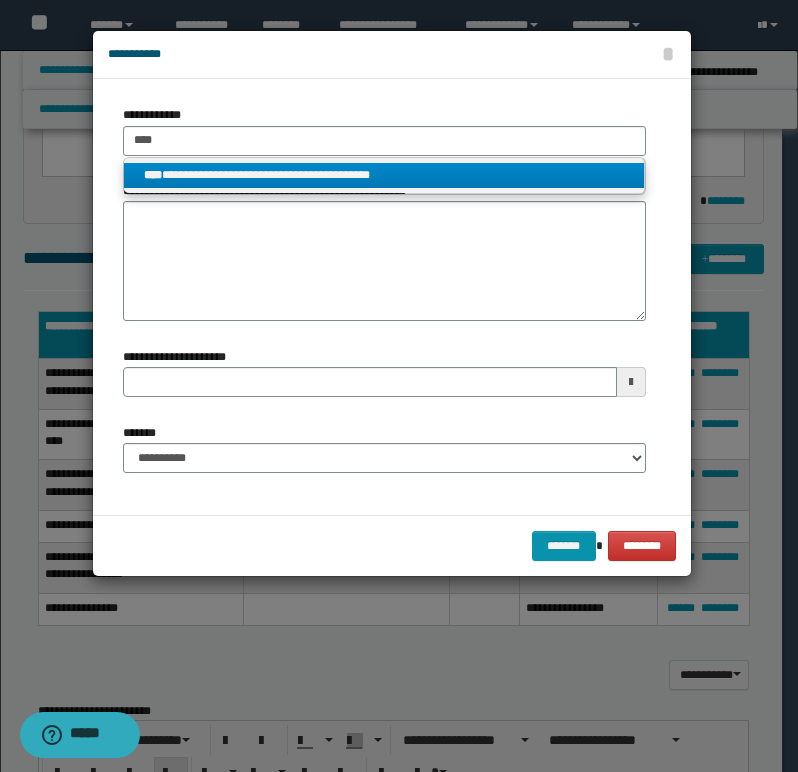 click on "**********" at bounding box center [384, 175] 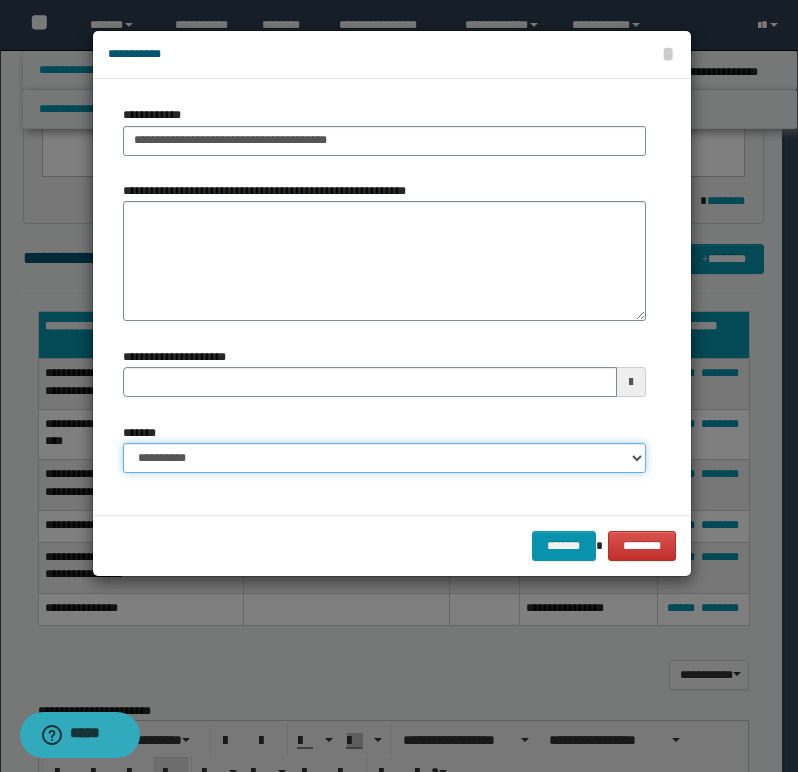 drag, startPoint x: 198, startPoint y: 452, endPoint x: 197, endPoint y: 472, distance: 20.024984 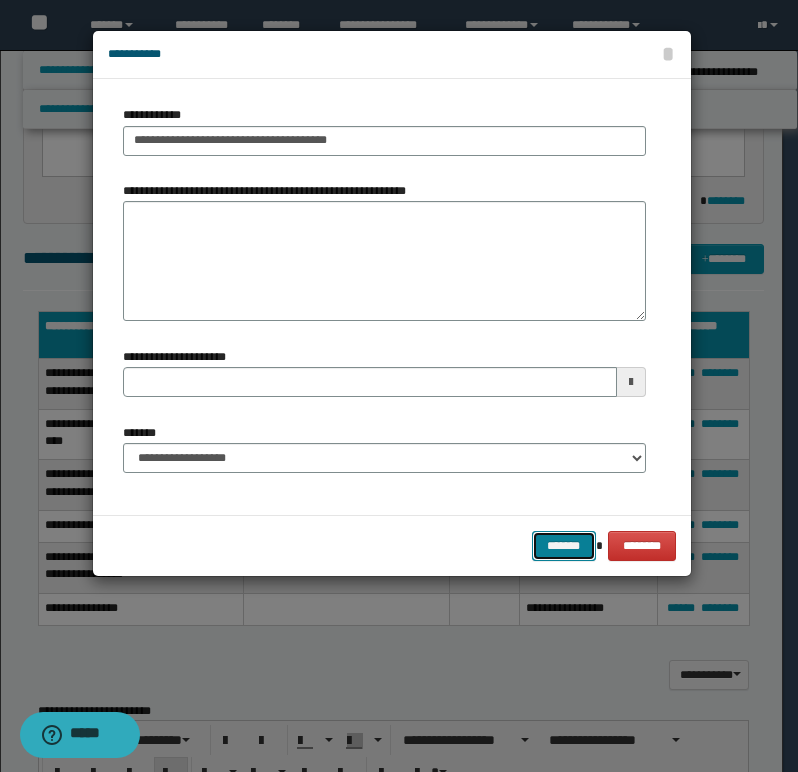 click on "*******" at bounding box center (564, 546) 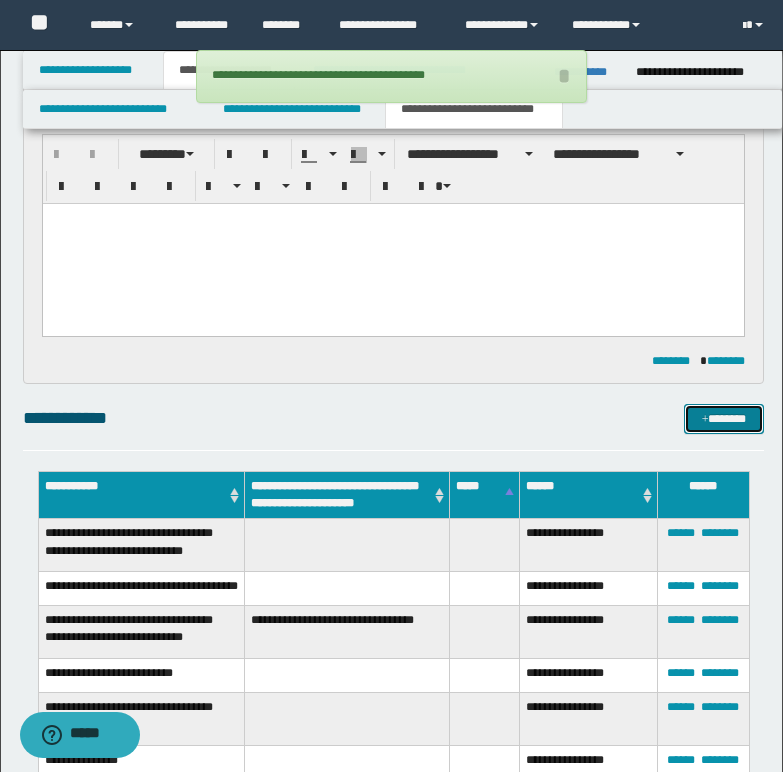 scroll, scrollTop: 207, scrollLeft: 0, axis: vertical 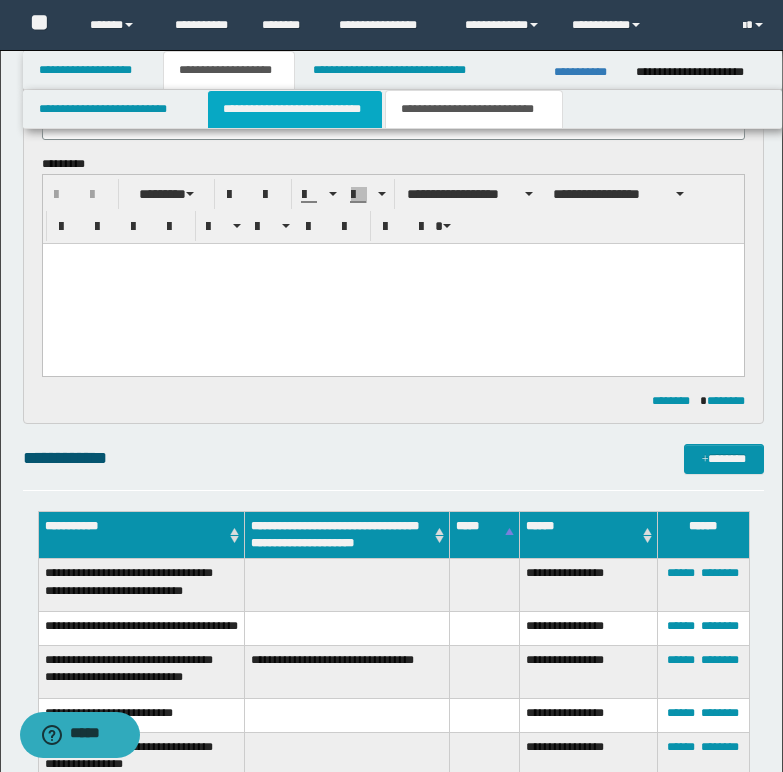 click on "**********" at bounding box center [295, 109] 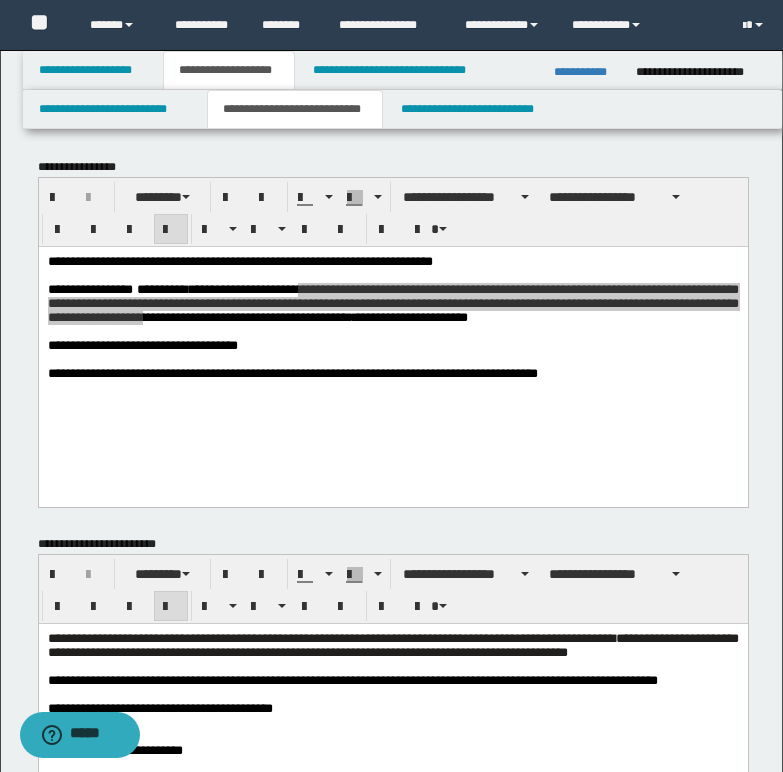 scroll, scrollTop: 0, scrollLeft: 0, axis: both 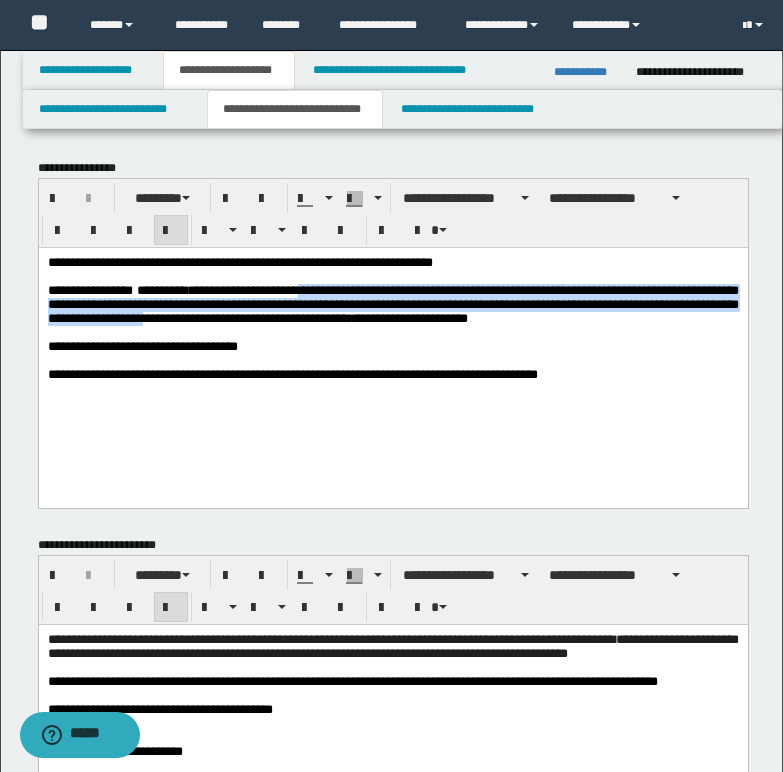 click on "**********" at bounding box center (392, 303) 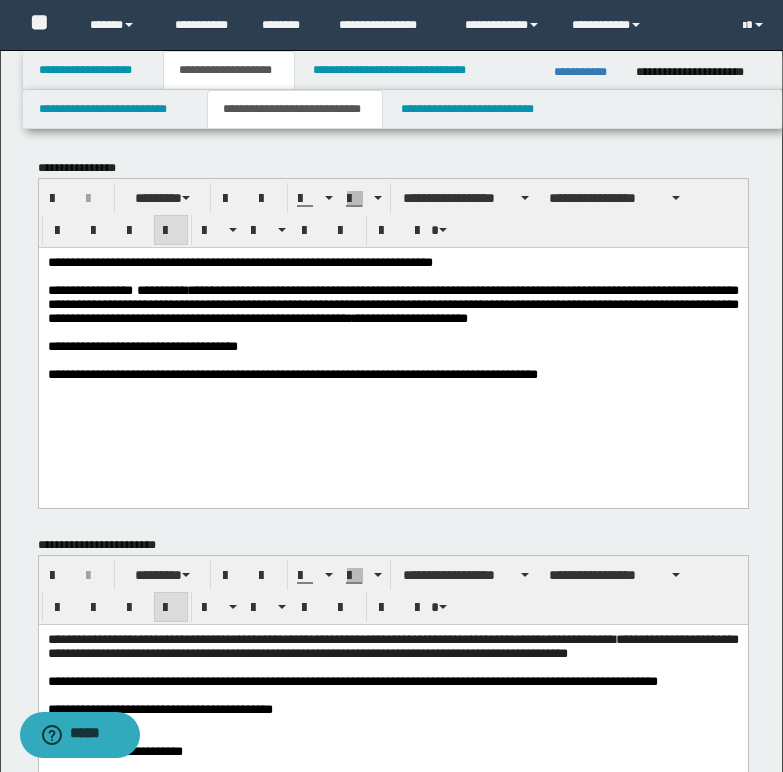 click on "**********" at bounding box center [89, 289] 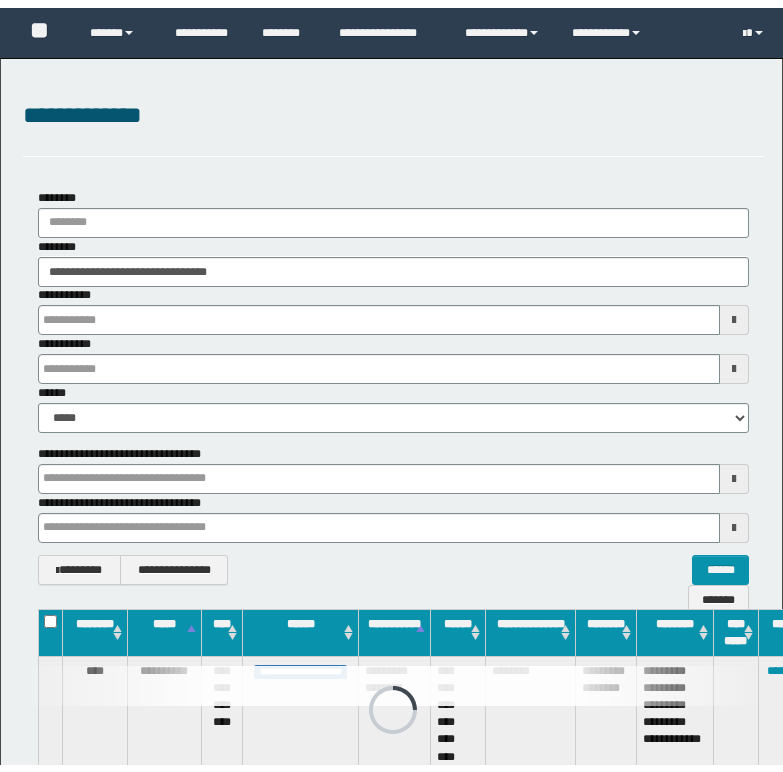 scroll, scrollTop: 134, scrollLeft: 0, axis: vertical 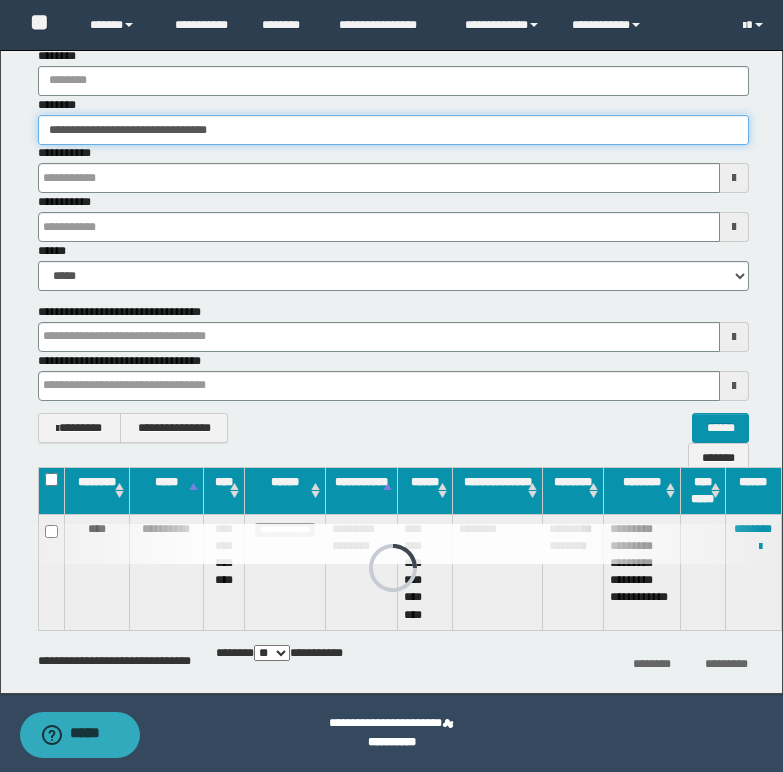 drag, startPoint x: 43, startPoint y: 128, endPoint x: 235, endPoint y: 115, distance: 192.4396 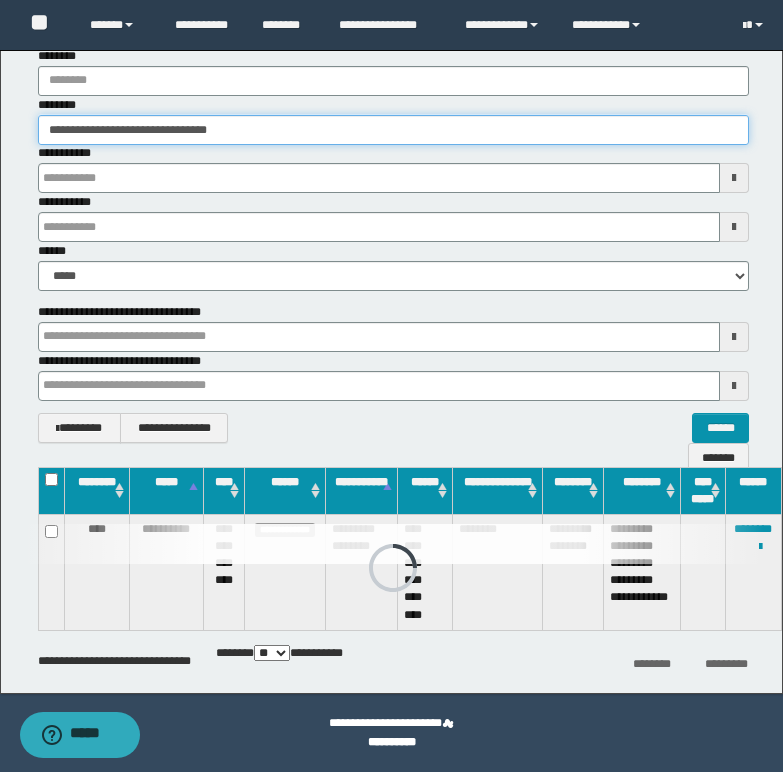click on "**********" at bounding box center [393, 130] 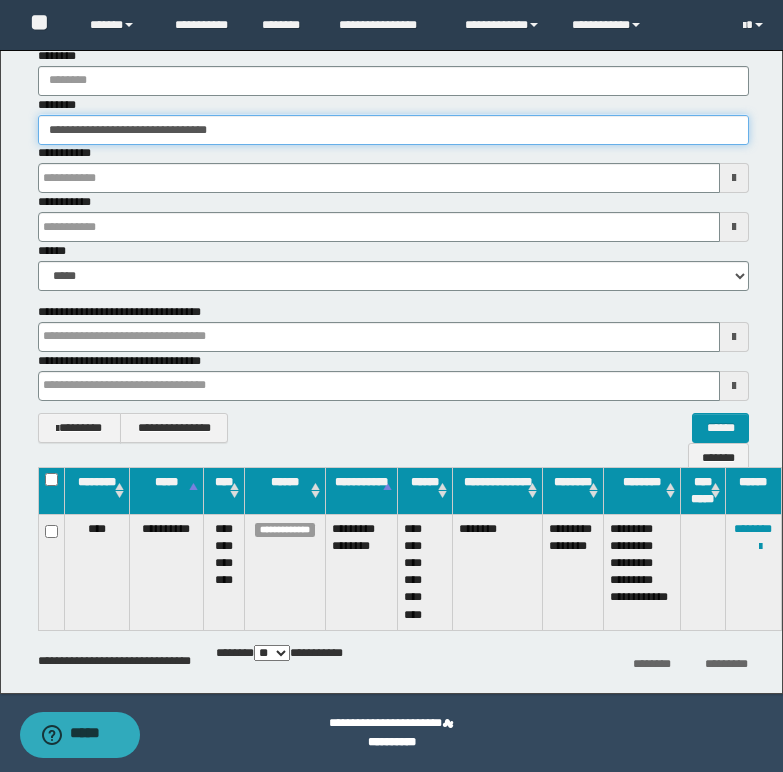 click on "**********" at bounding box center (393, 130) 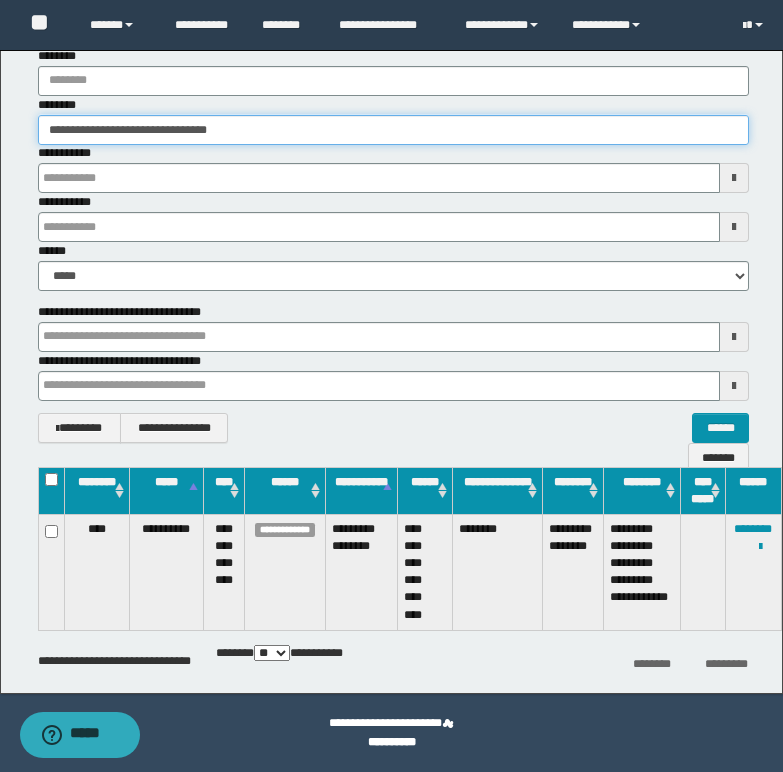paste 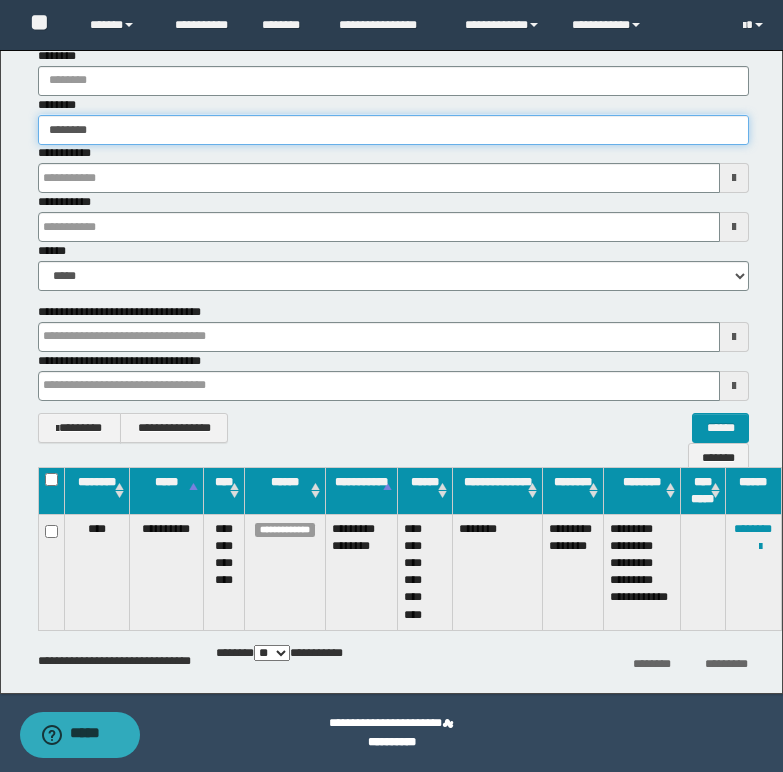 type on "********" 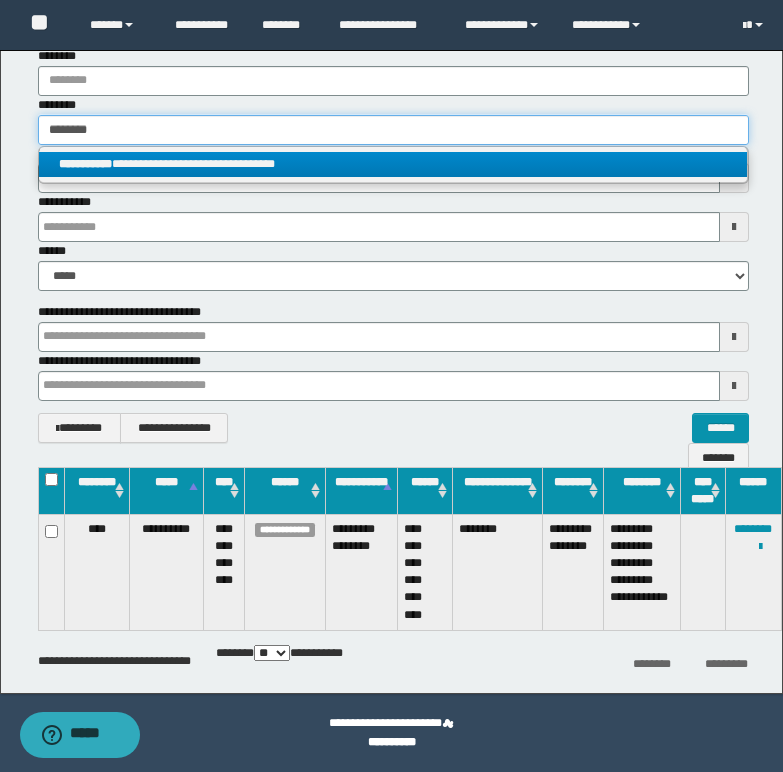 type on "********" 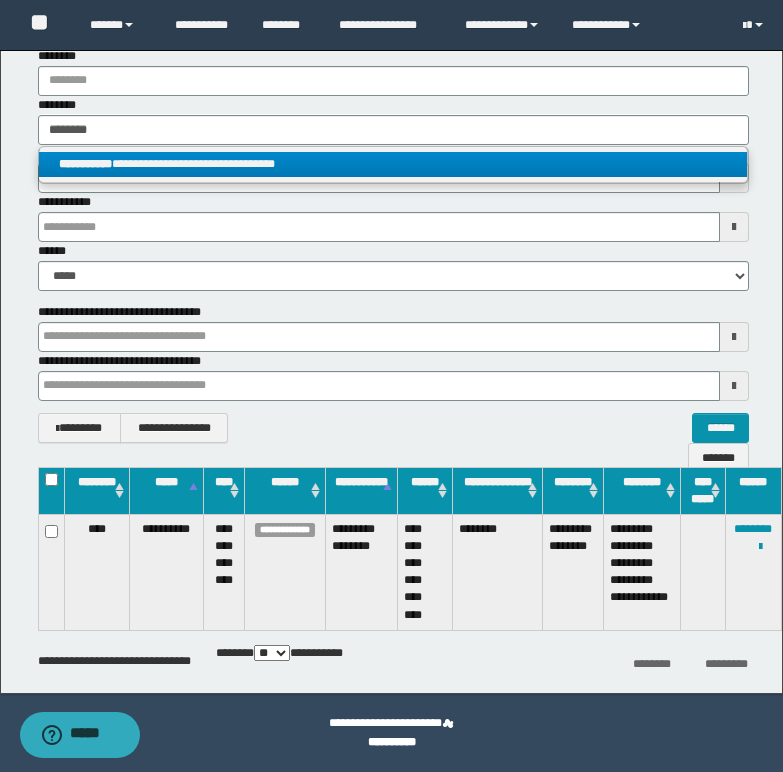 click on "**********" at bounding box center [393, 164] 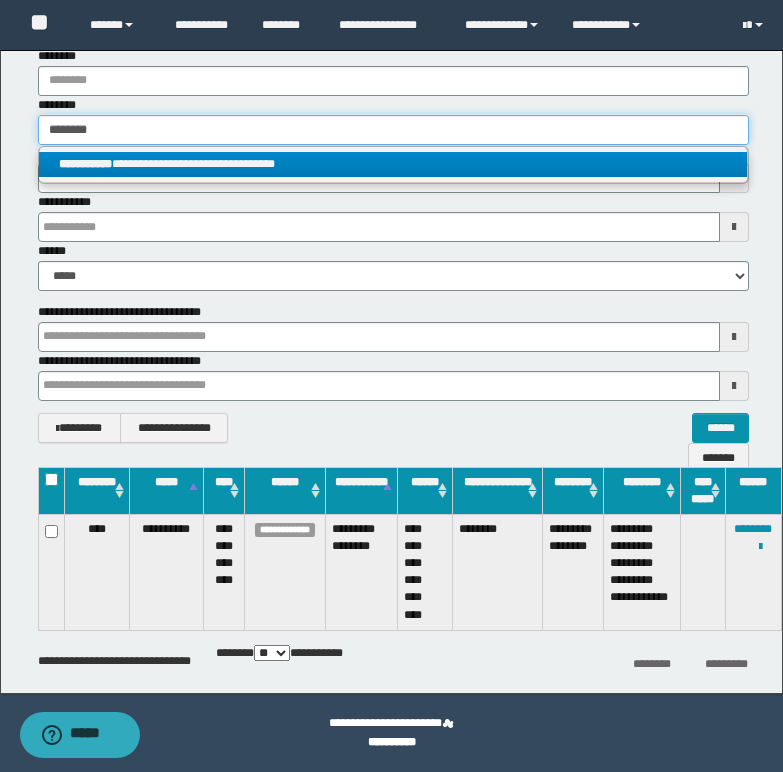 type 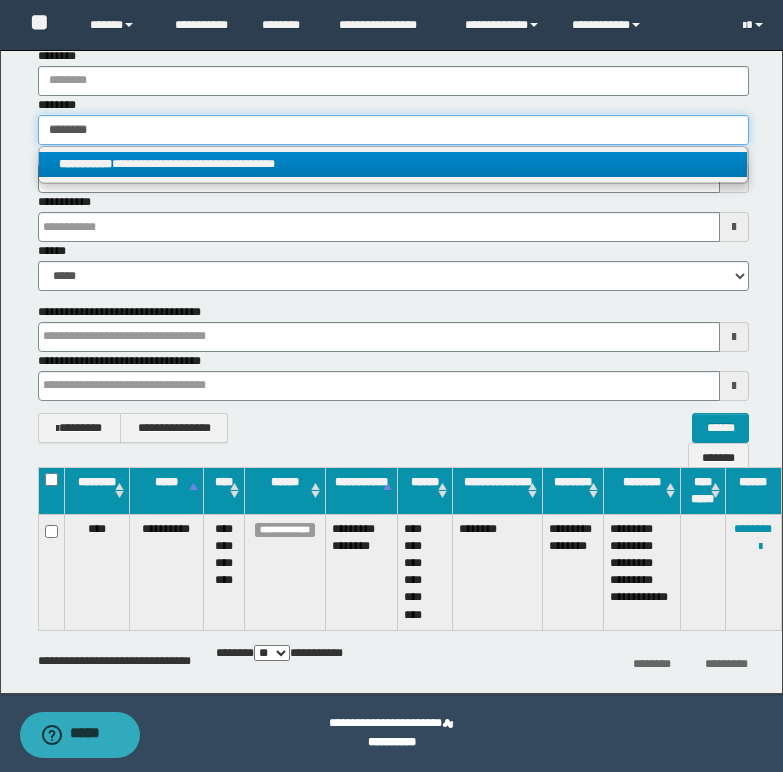 type on "**********" 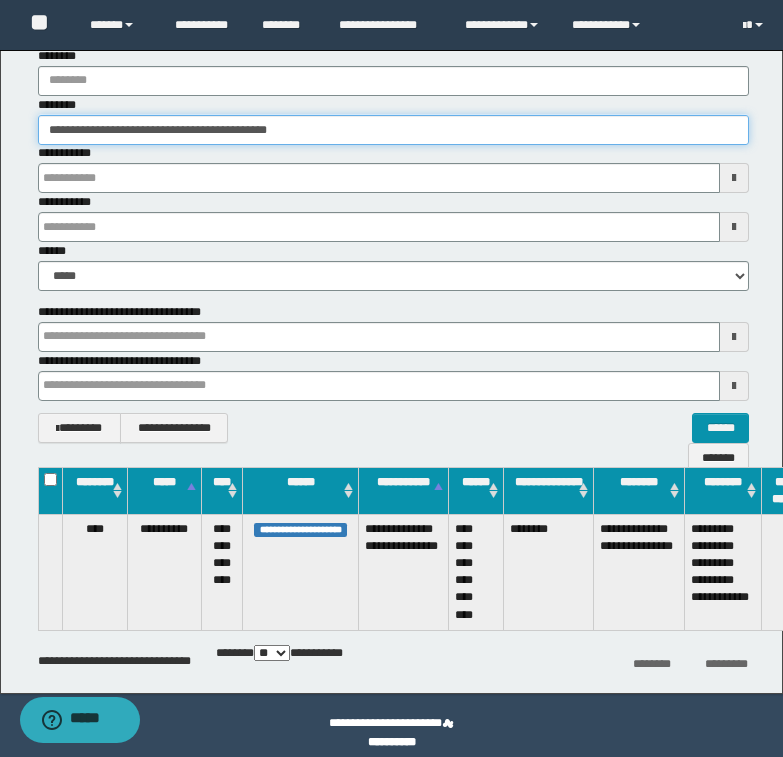 scroll, scrollTop: 134, scrollLeft: 80, axis: both 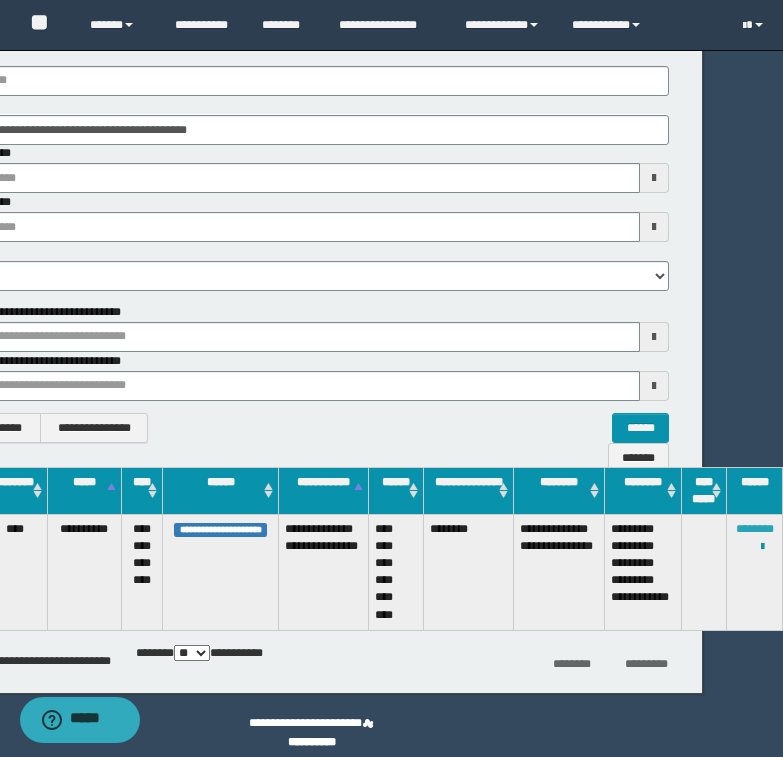 click on "********" at bounding box center (755, 529) 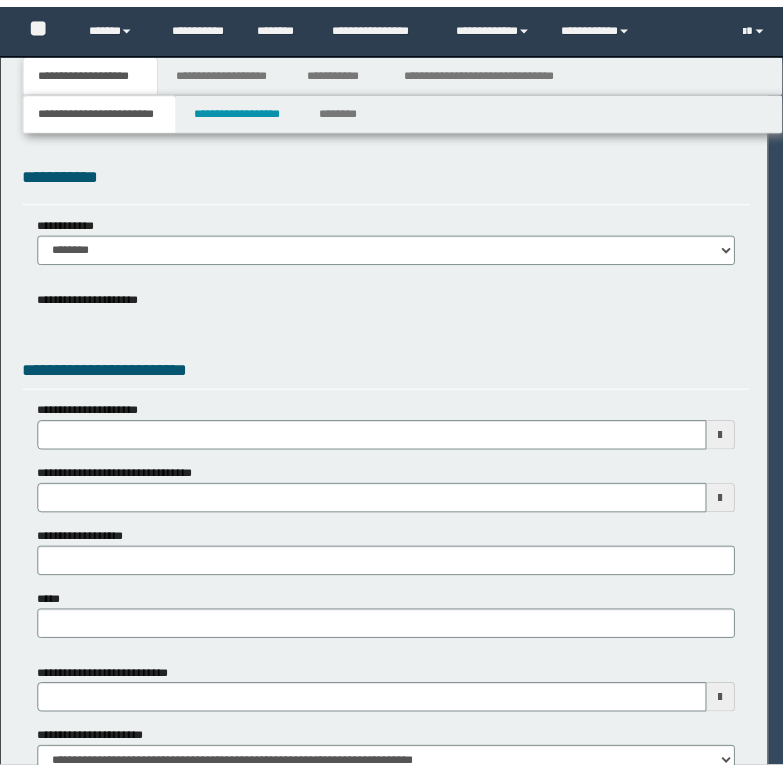 scroll, scrollTop: 0, scrollLeft: 0, axis: both 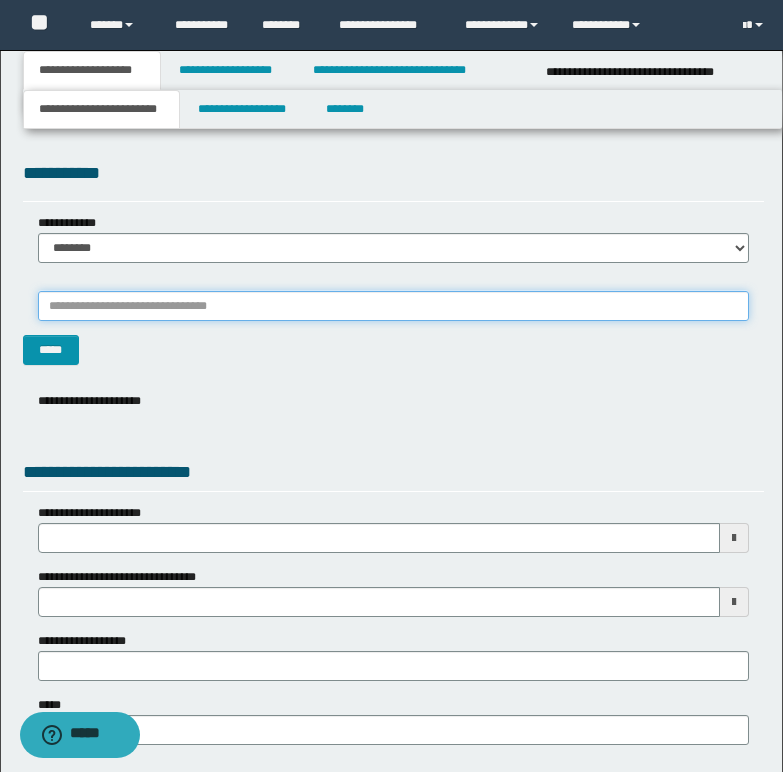 click on "*******" at bounding box center (393, 306) 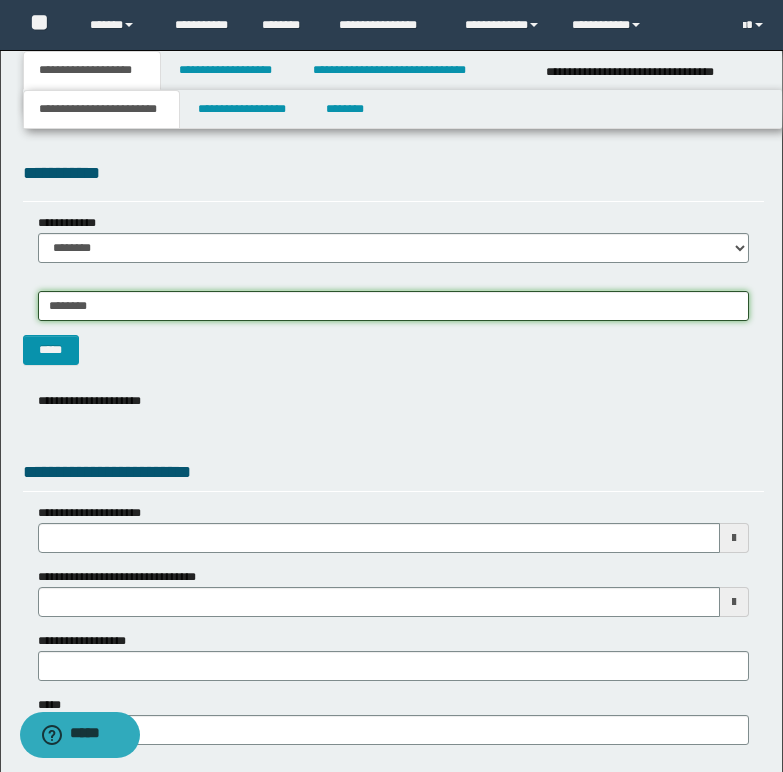 type on "*********" 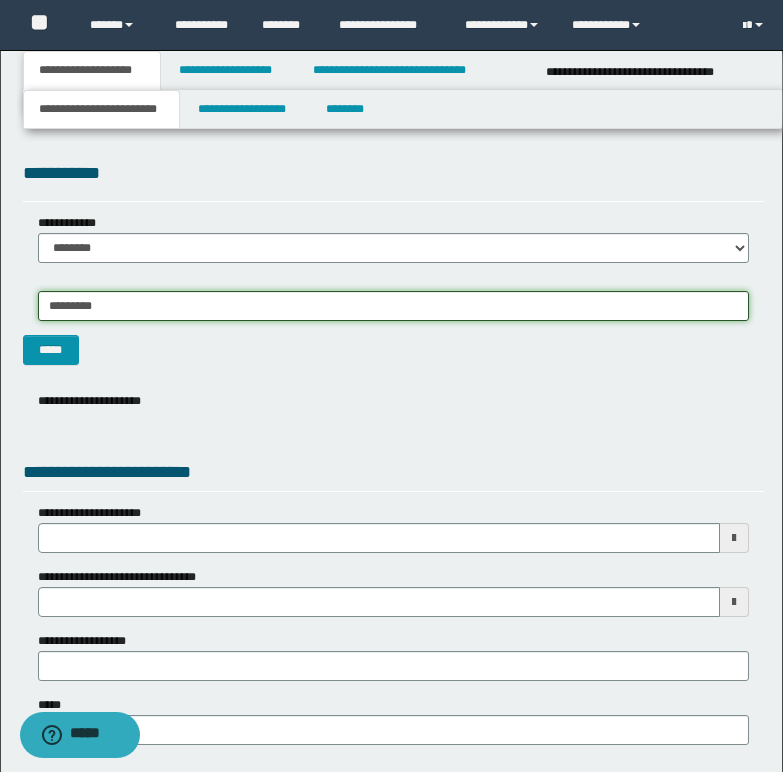 type on "*********" 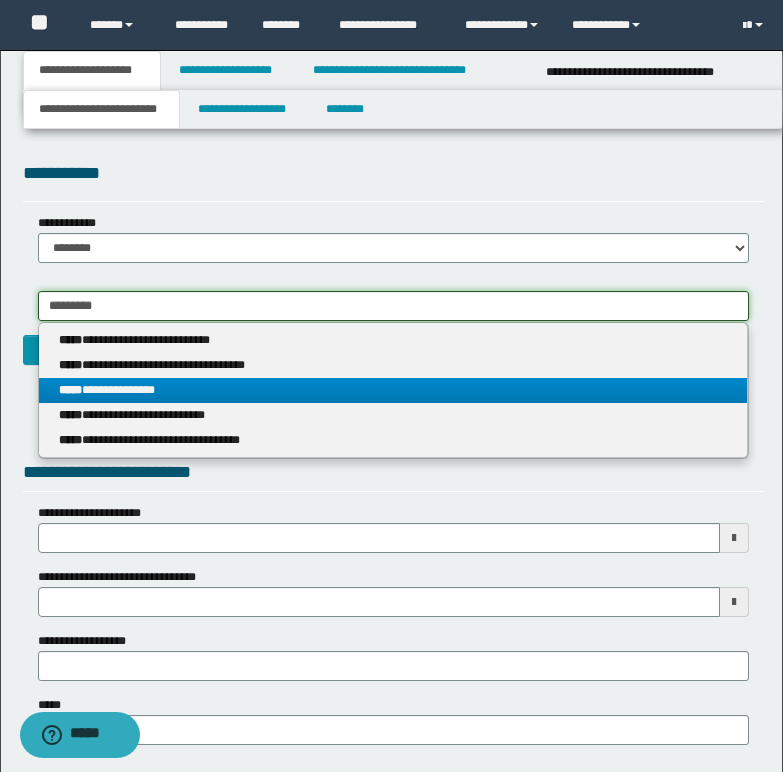 type on "*********" 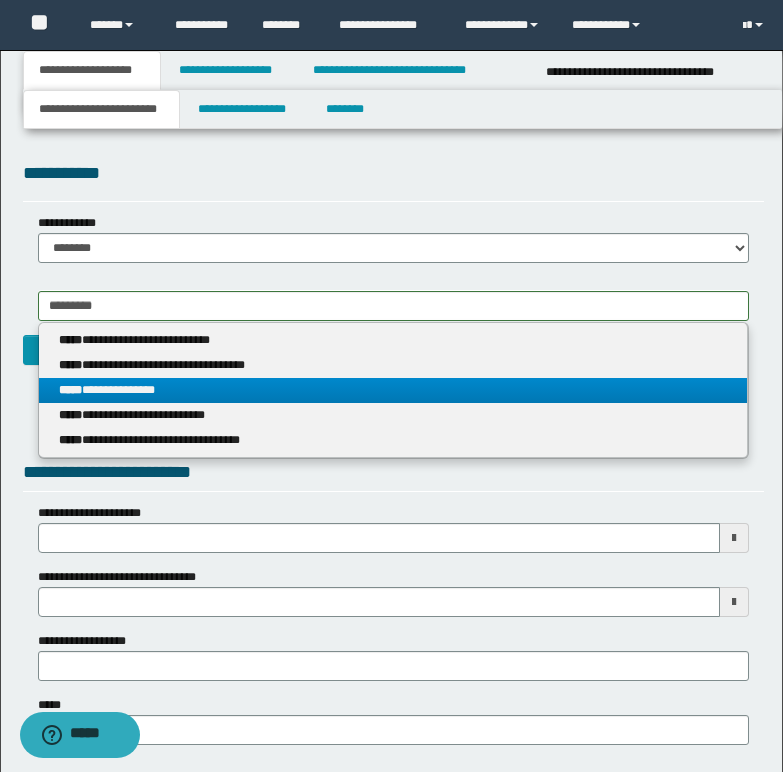 click on "**********" at bounding box center (393, 390) 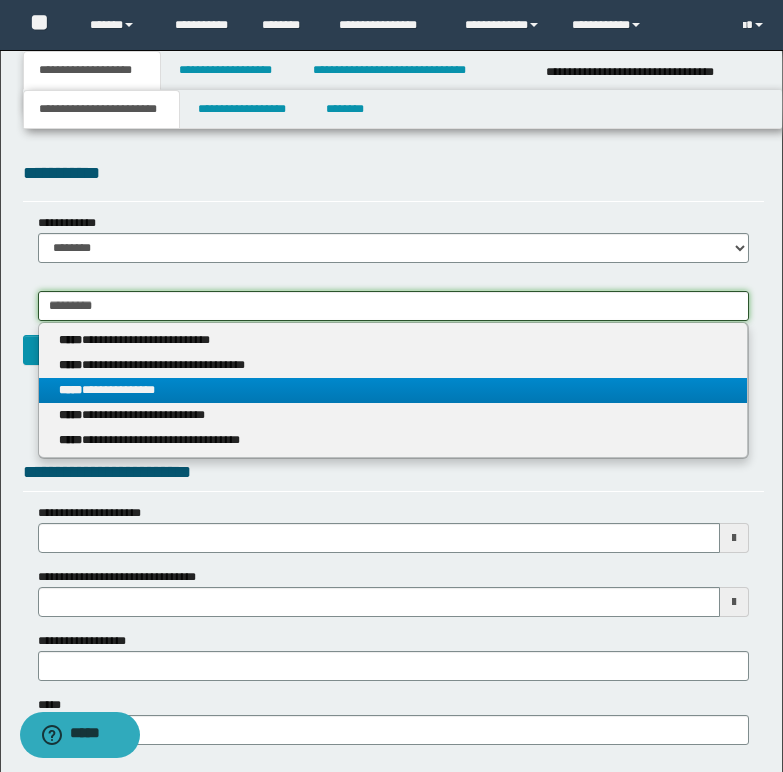 type 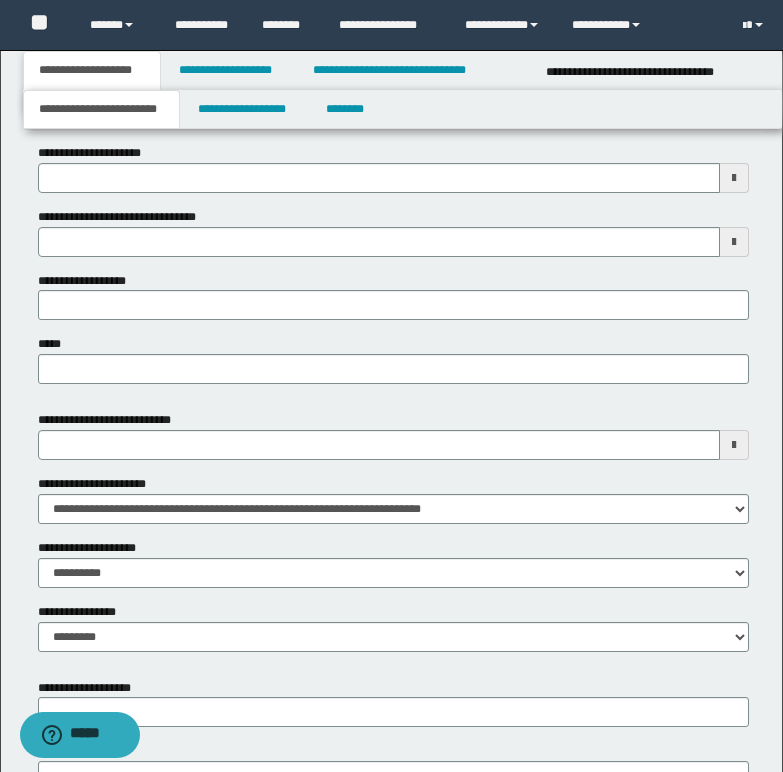 scroll, scrollTop: 700, scrollLeft: 0, axis: vertical 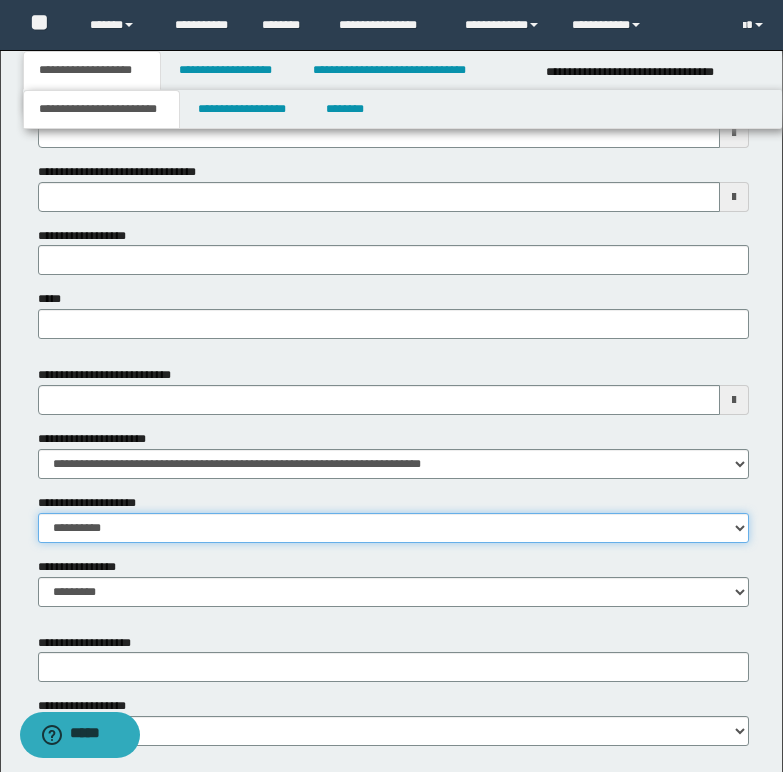 click on "**********" at bounding box center [393, 528] 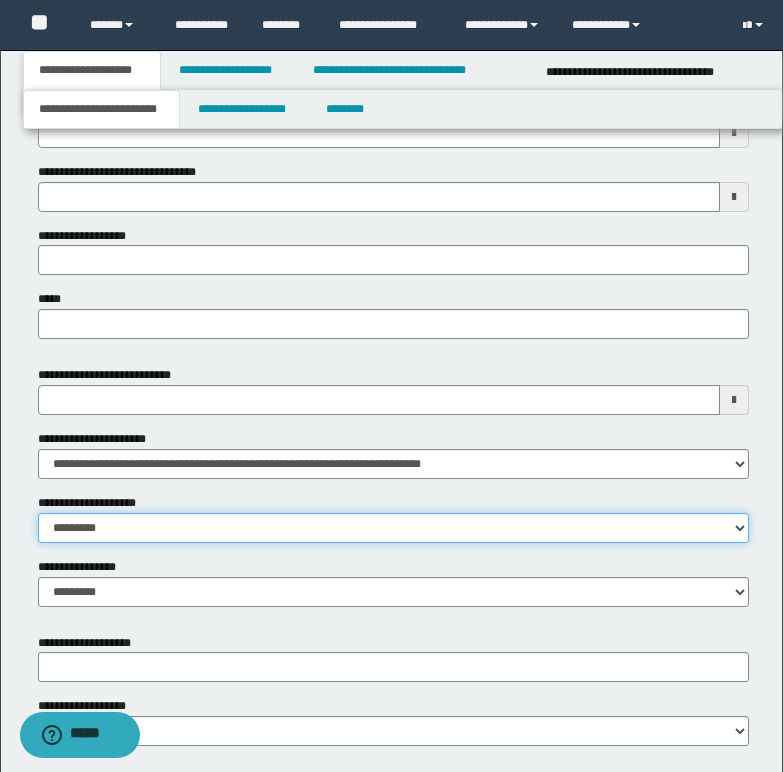 click on "**********" at bounding box center (393, 528) 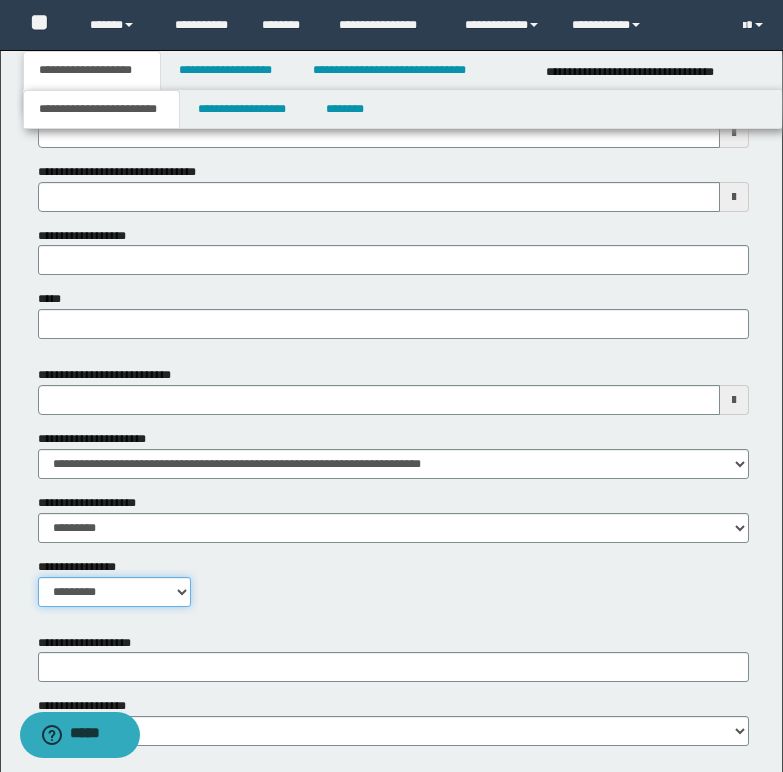 click on "**********" at bounding box center [114, 592] 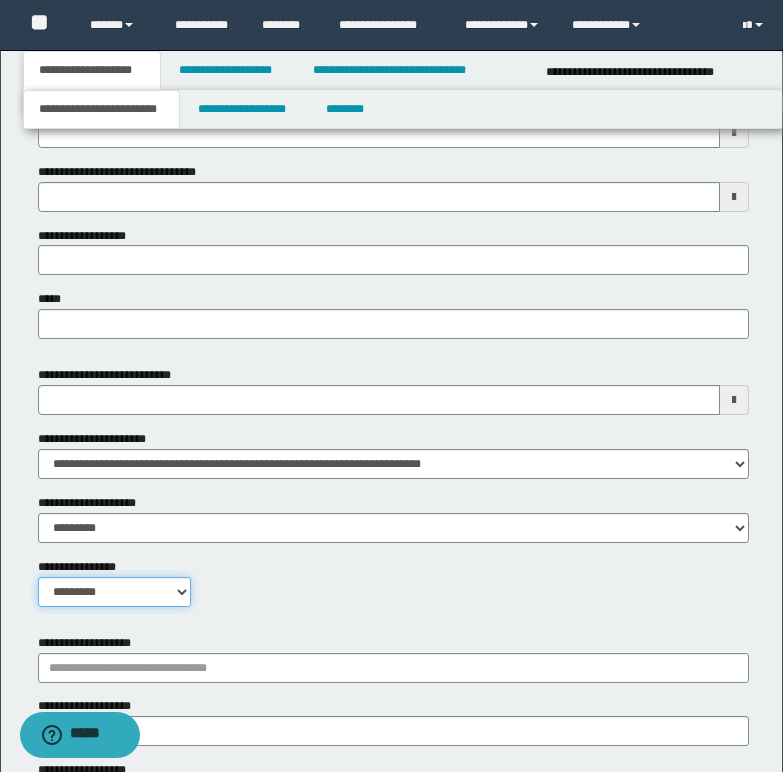 scroll, scrollTop: 800, scrollLeft: 0, axis: vertical 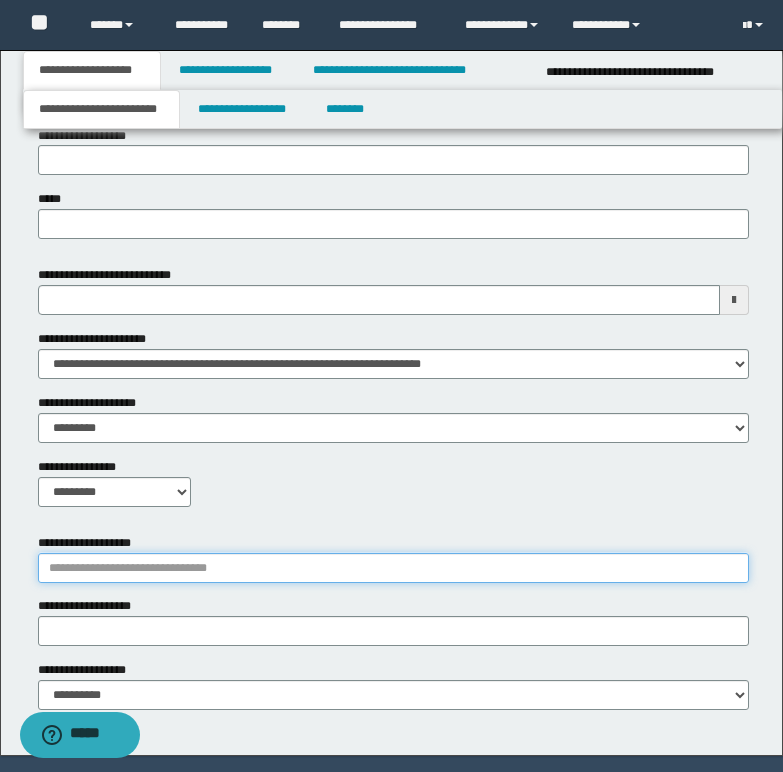 click on "**********" at bounding box center [393, 568] 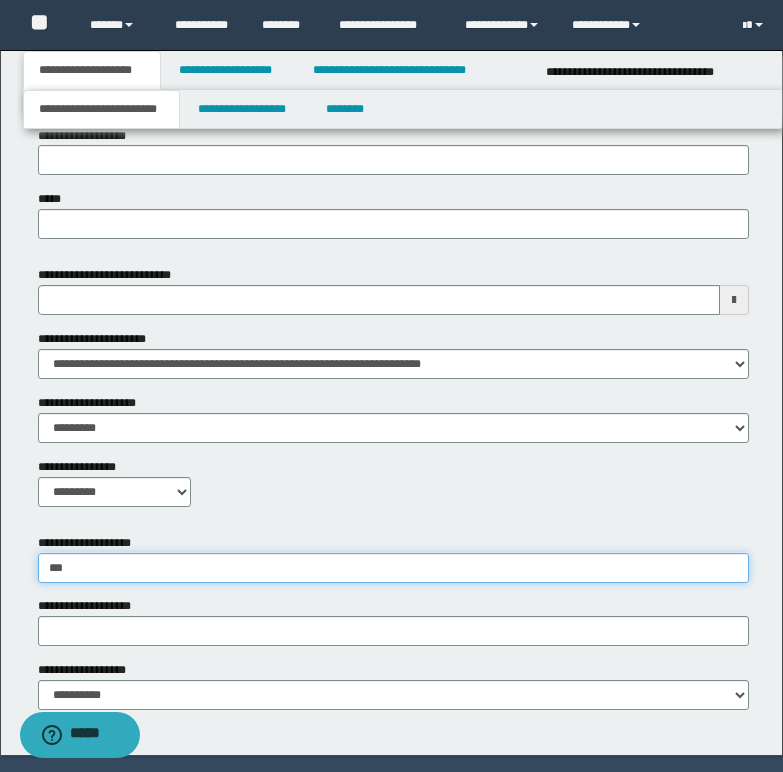 type on "***" 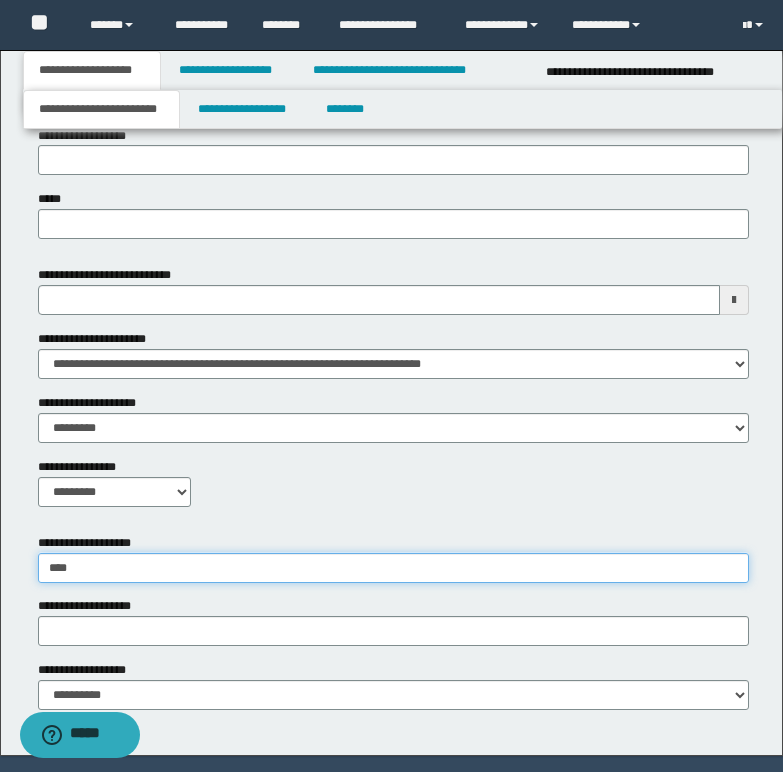 type on "**********" 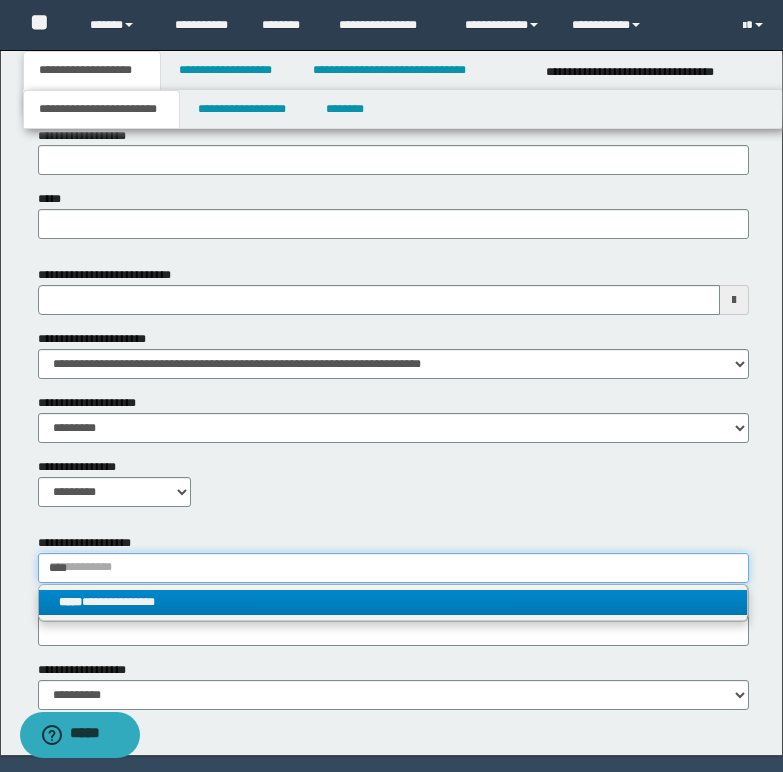 type on "***" 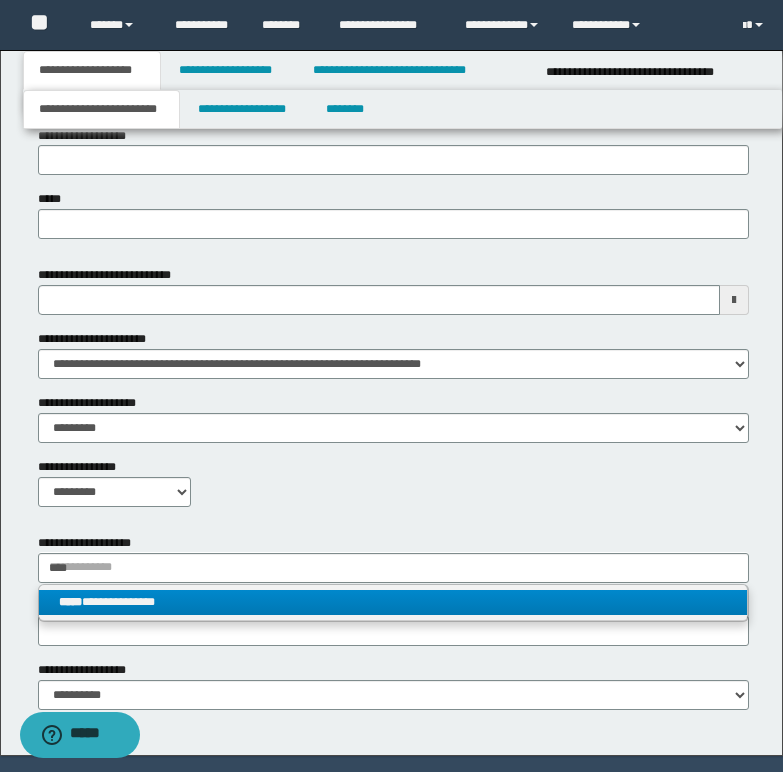 click on "**********" at bounding box center [393, 602] 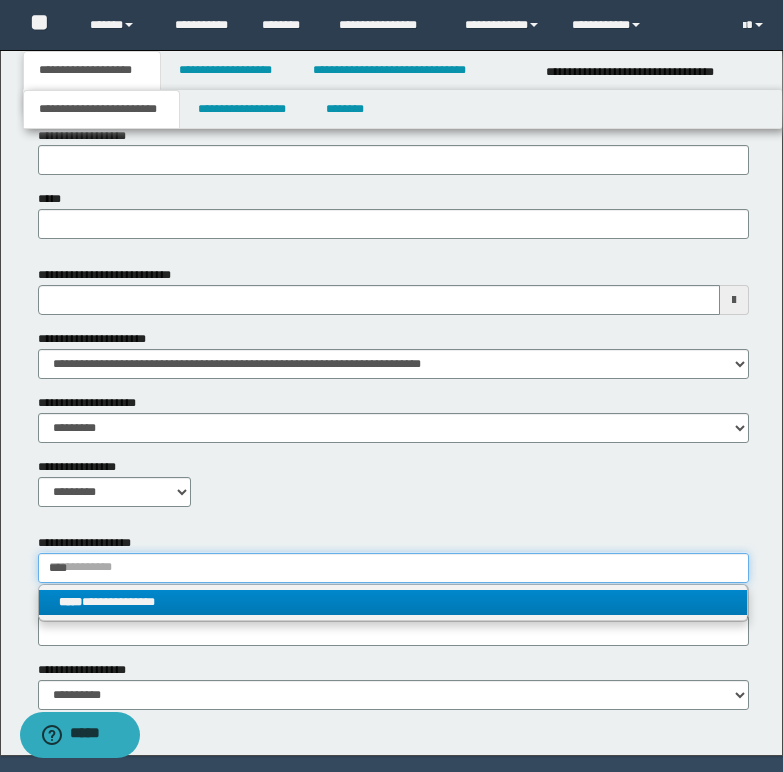 type 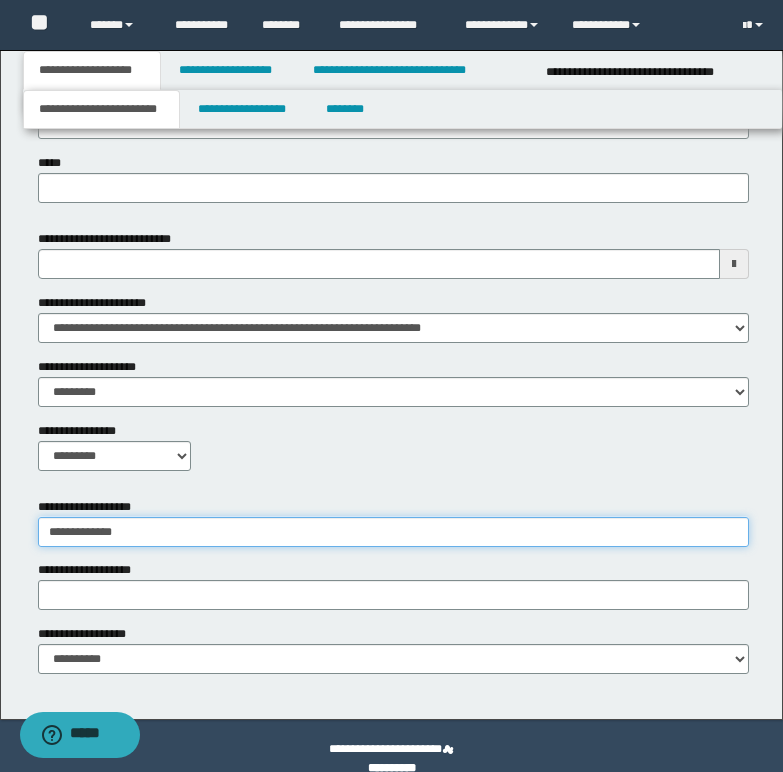 scroll, scrollTop: 862, scrollLeft: 0, axis: vertical 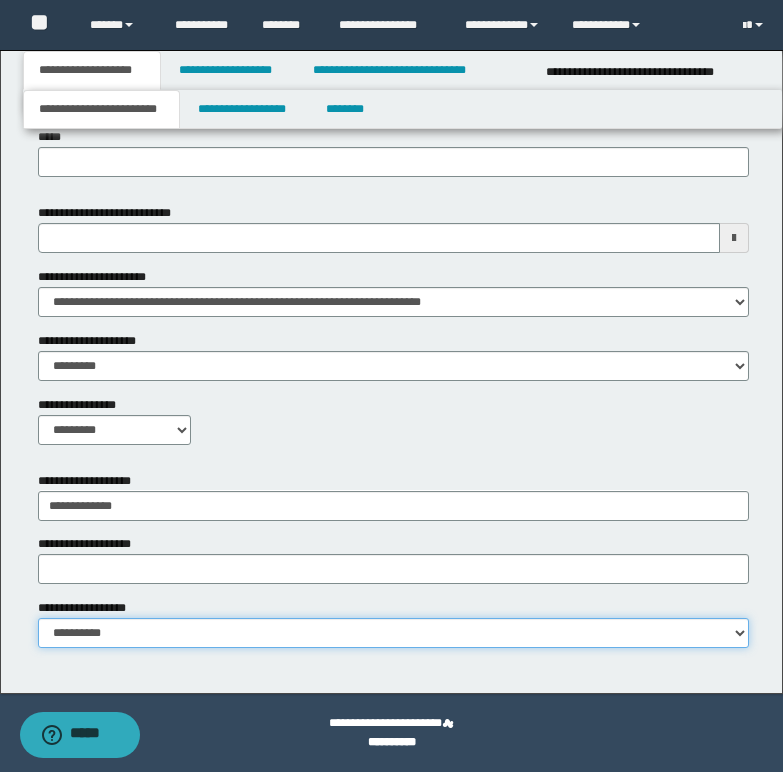 click on "**********" at bounding box center (393, 633) 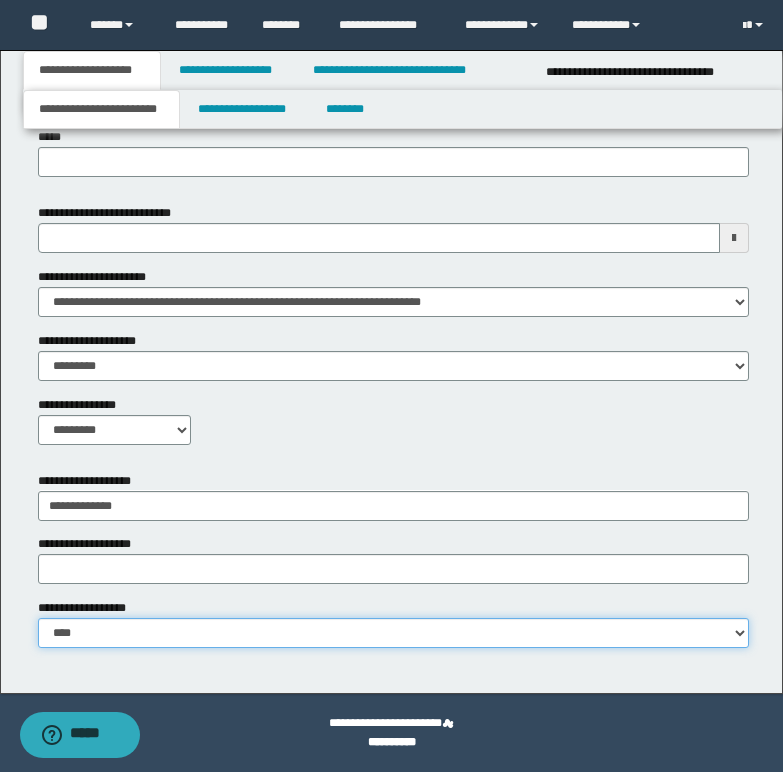 click on "**********" at bounding box center (393, 633) 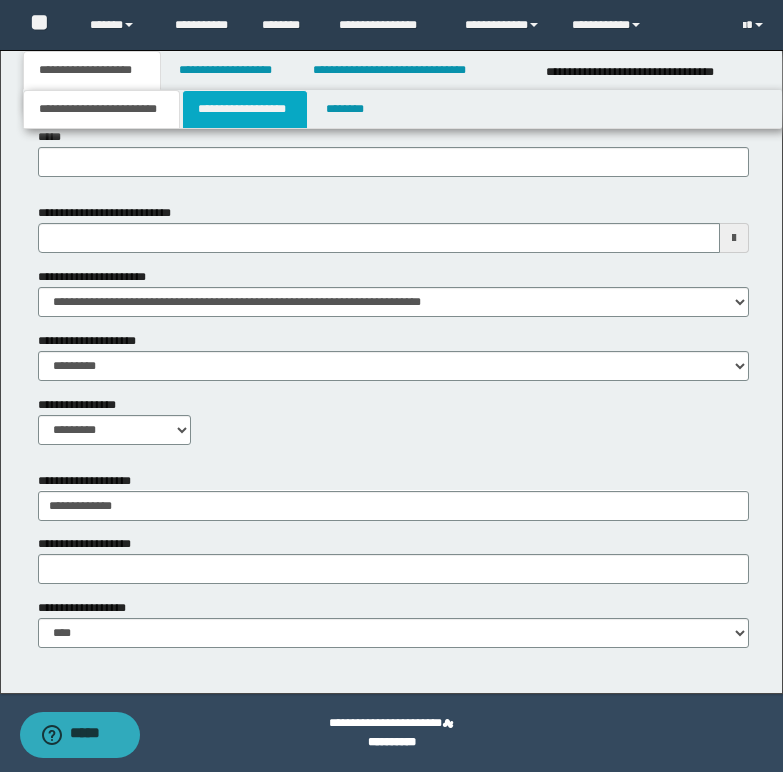 click on "**********" at bounding box center [245, 109] 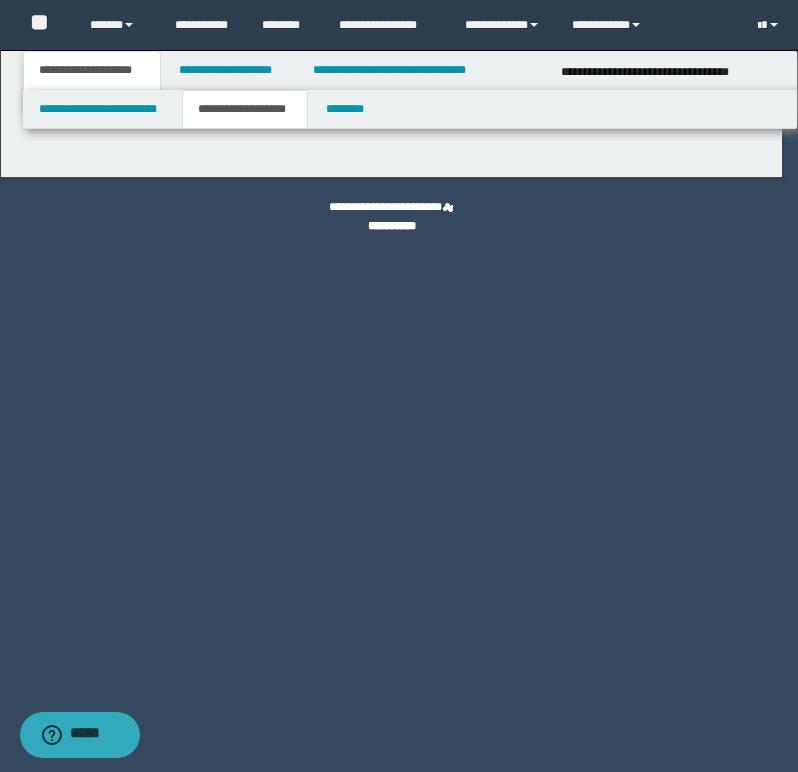 type on "********" 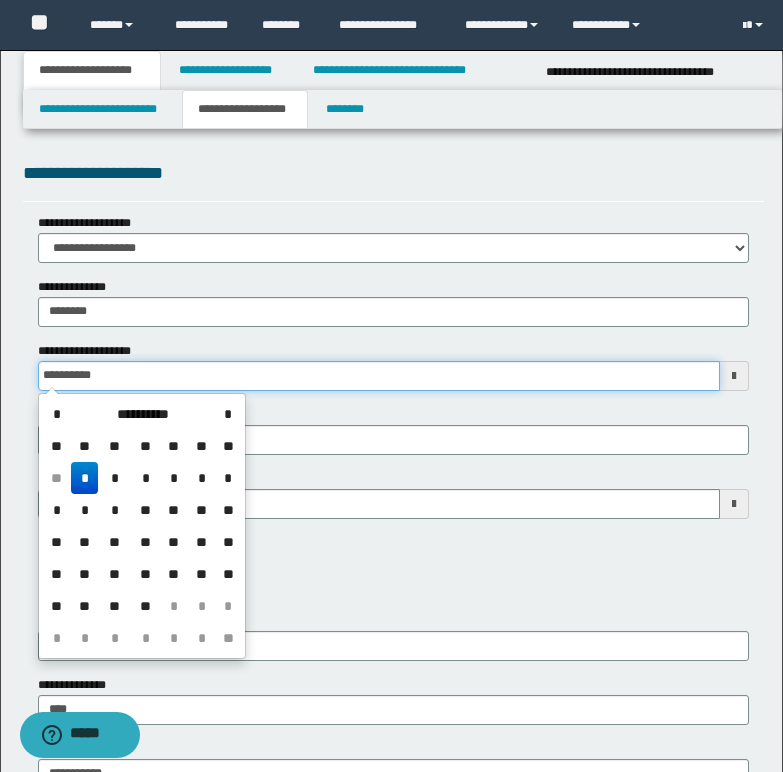 drag, startPoint x: 47, startPoint y: 375, endPoint x: 225, endPoint y: 362, distance: 178.47409 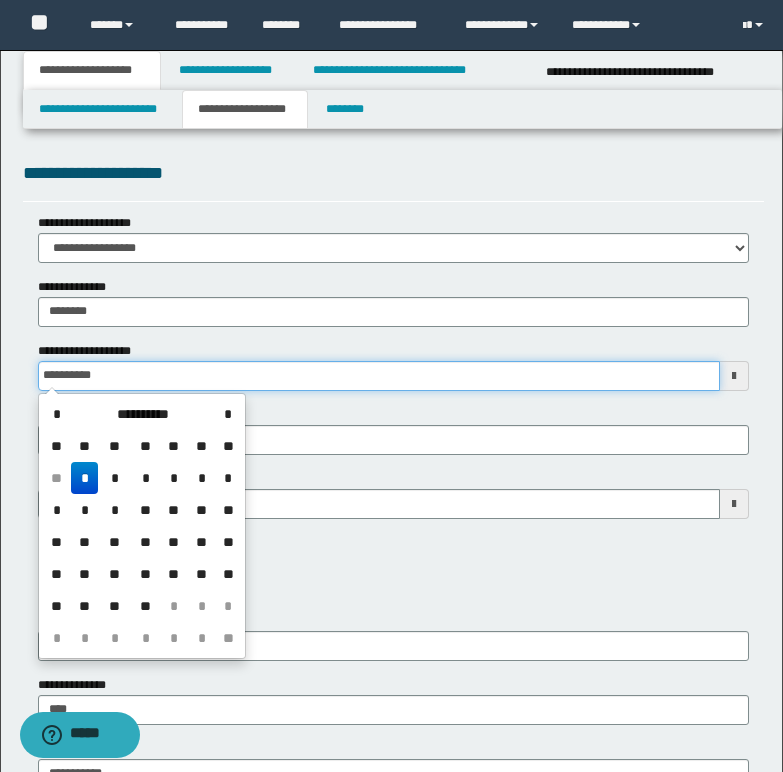 click on "**********" at bounding box center (379, 376) 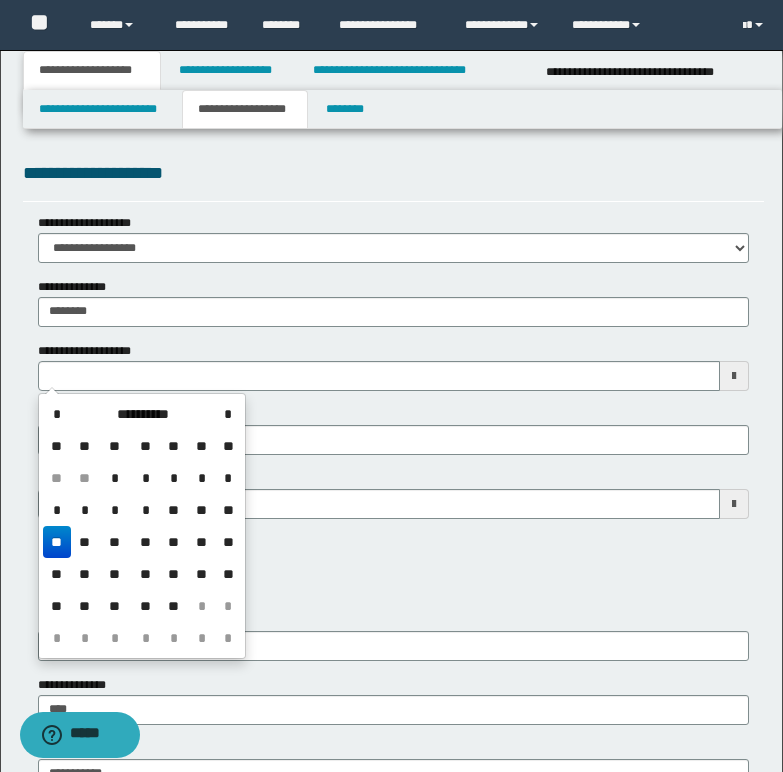type 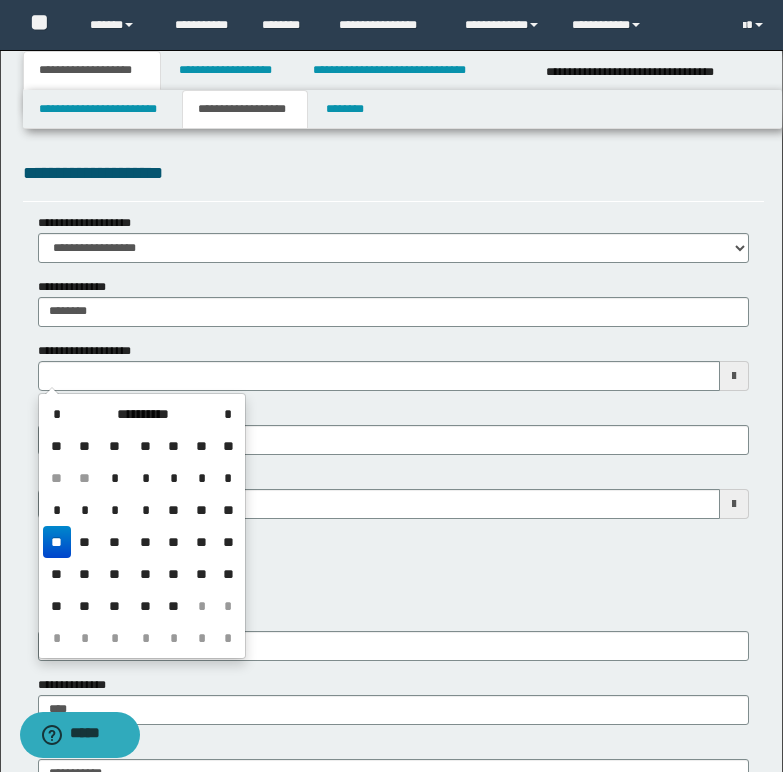click on "**********" at bounding box center (393, 407) 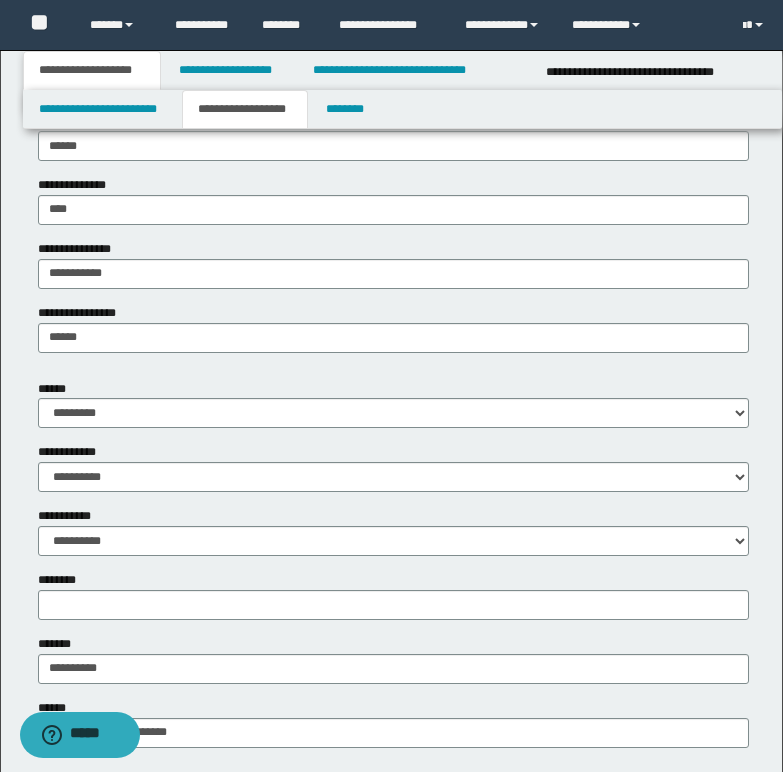 scroll, scrollTop: 600, scrollLeft: 0, axis: vertical 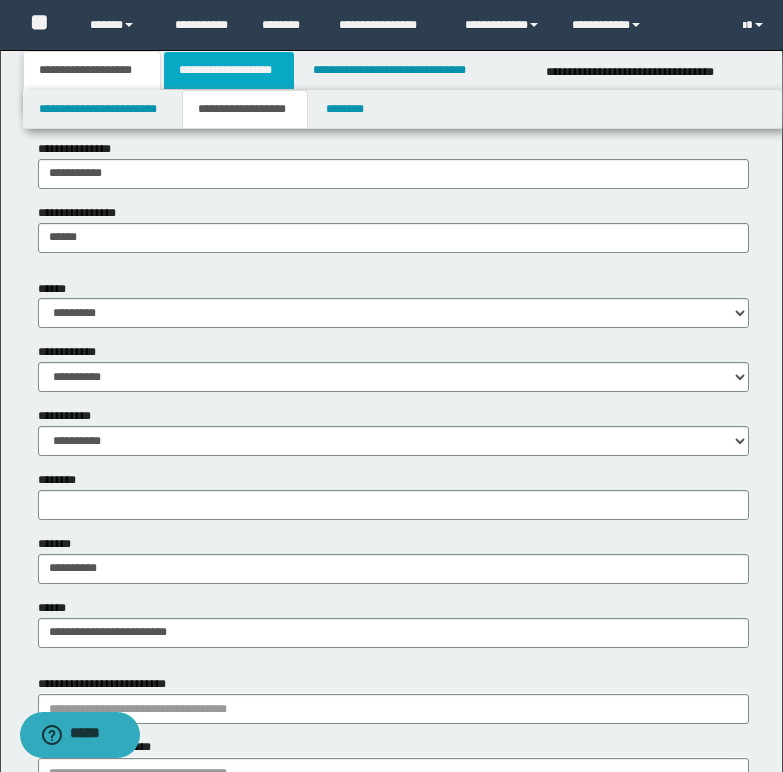 click on "**********" at bounding box center (229, 70) 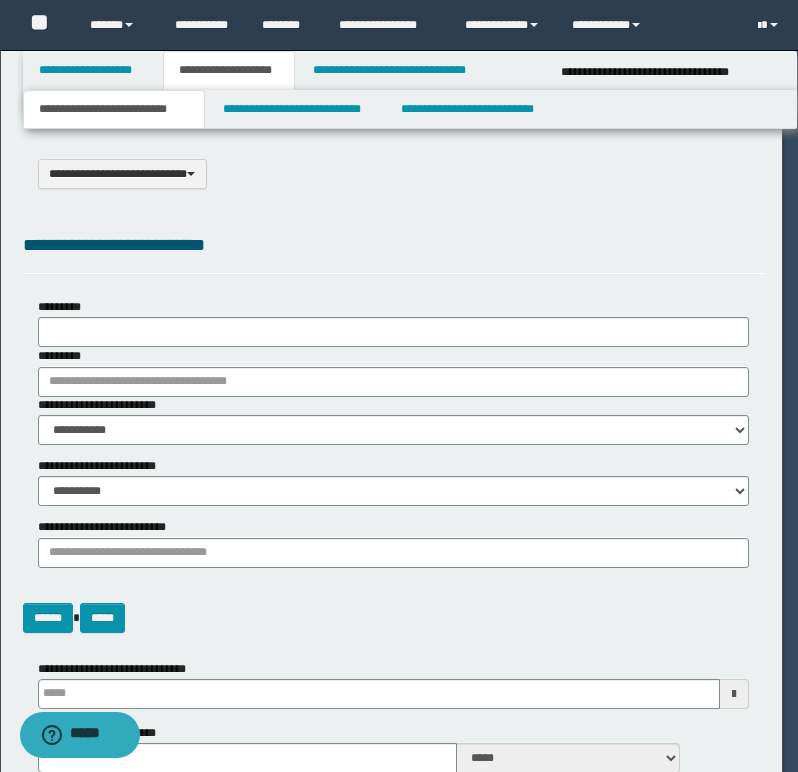 select on "*" 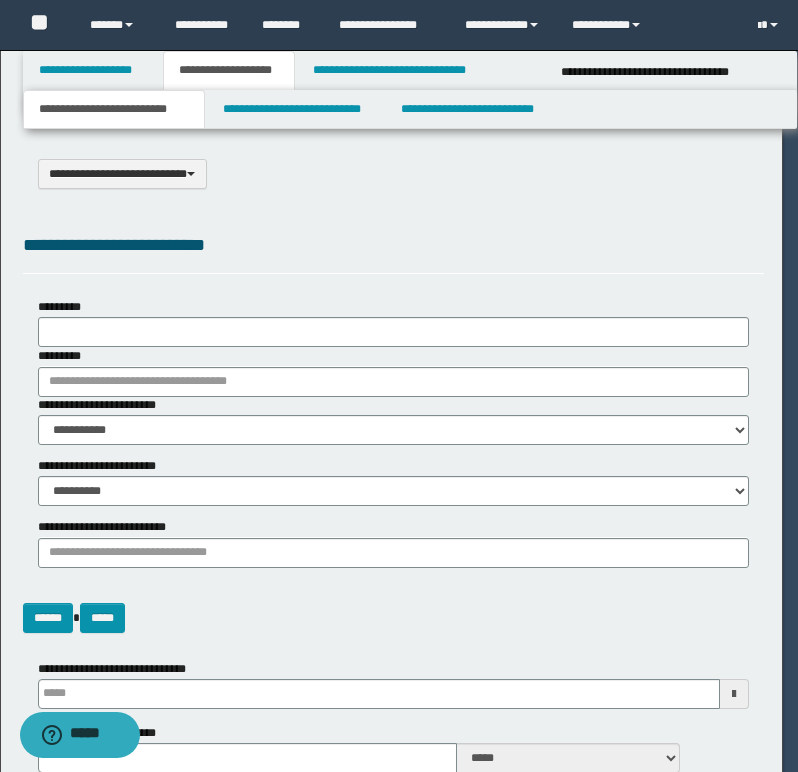 type 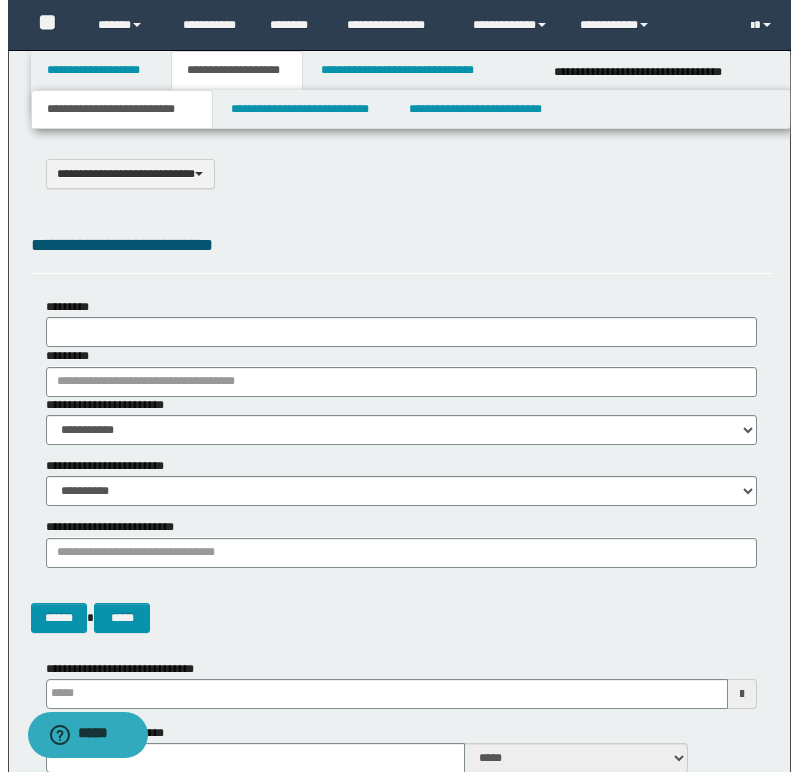 scroll, scrollTop: 0, scrollLeft: 0, axis: both 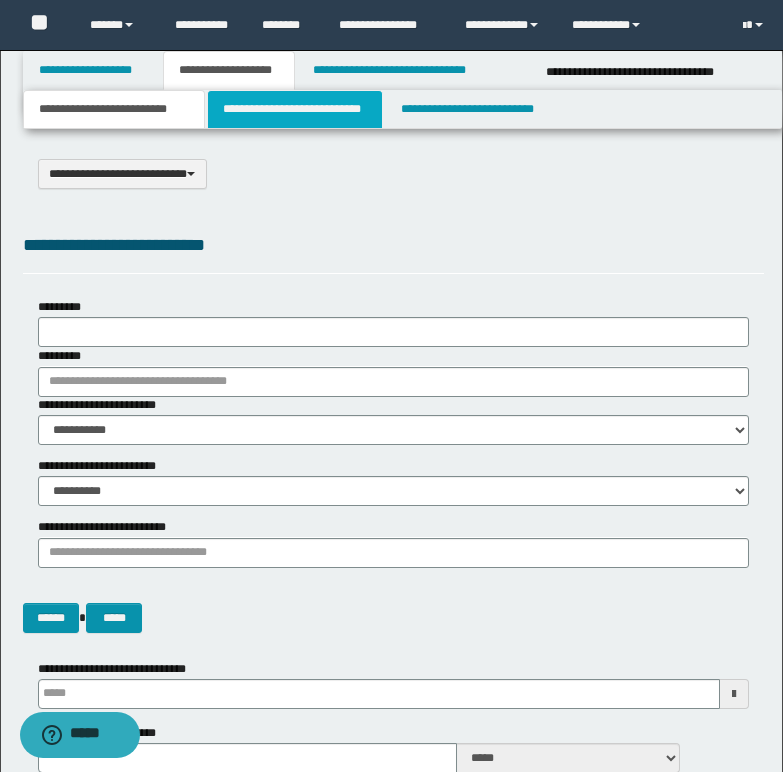 click on "**********" at bounding box center [295, 109] 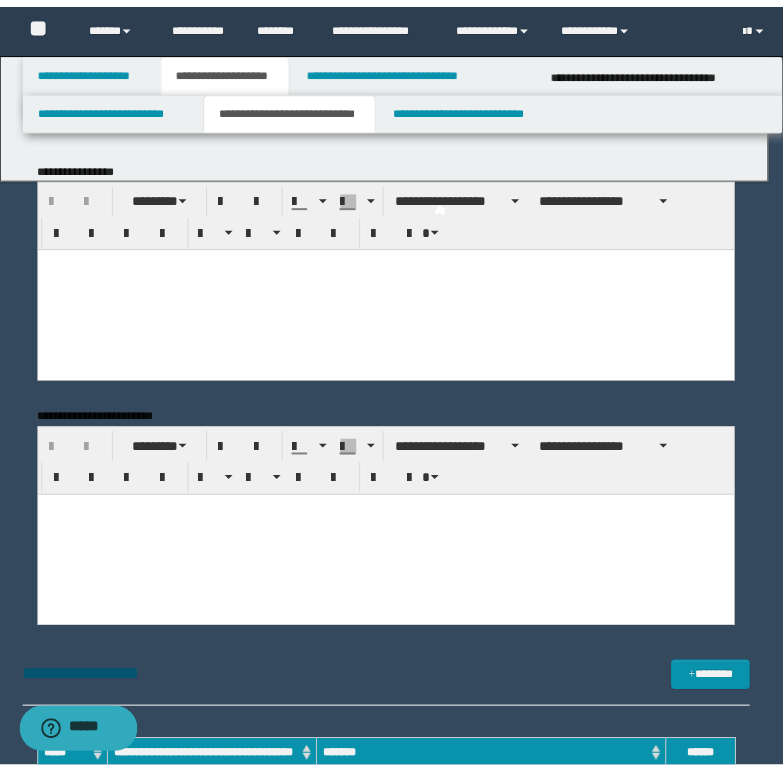 scroll, scrollTop: 0, scrollLeft: 0, axis: both 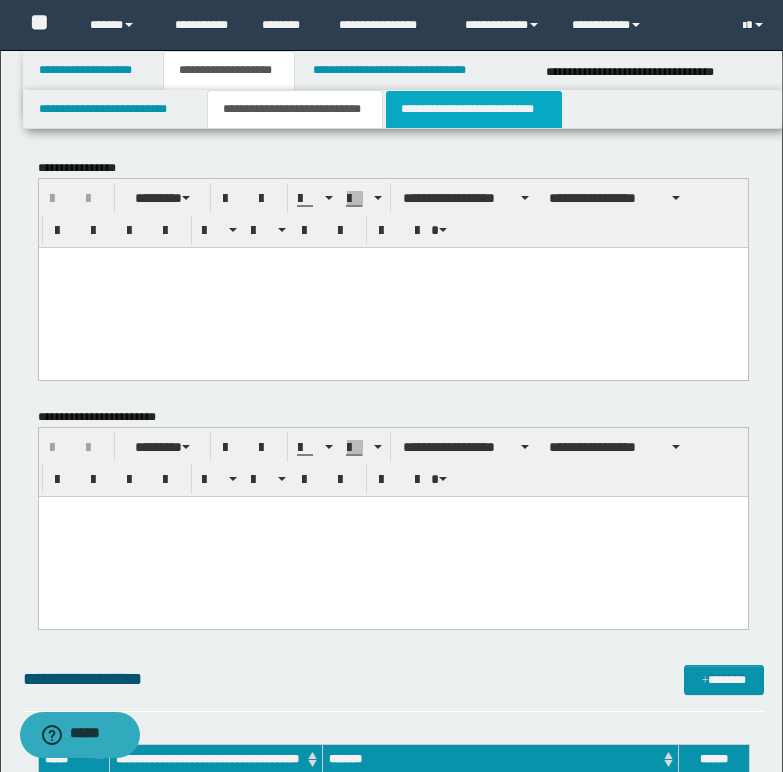 click on "**********" at bounding box center (474, 109) 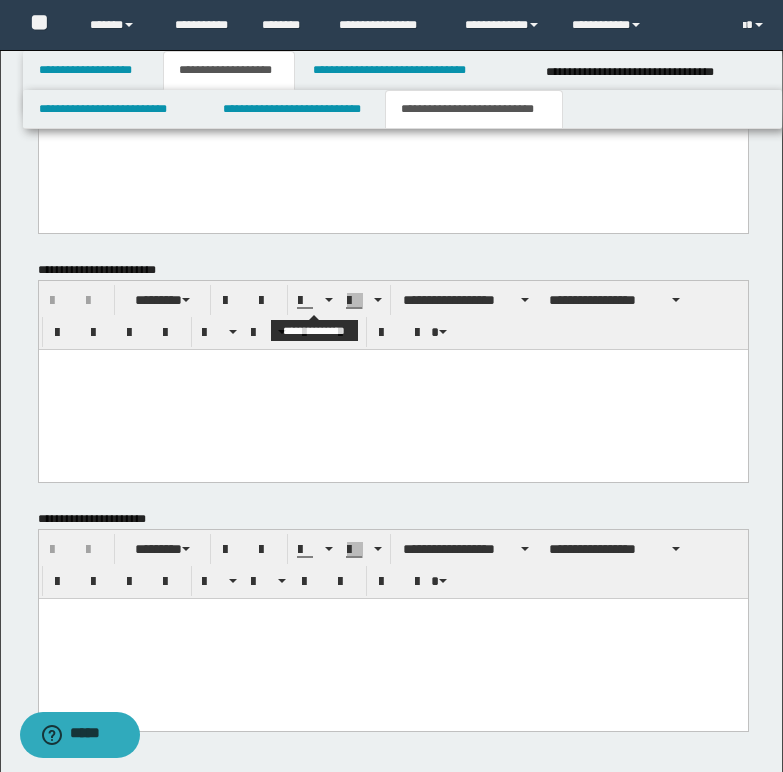 scroll, scrollTop: 943, scrollLeft: 0, axis: vertical 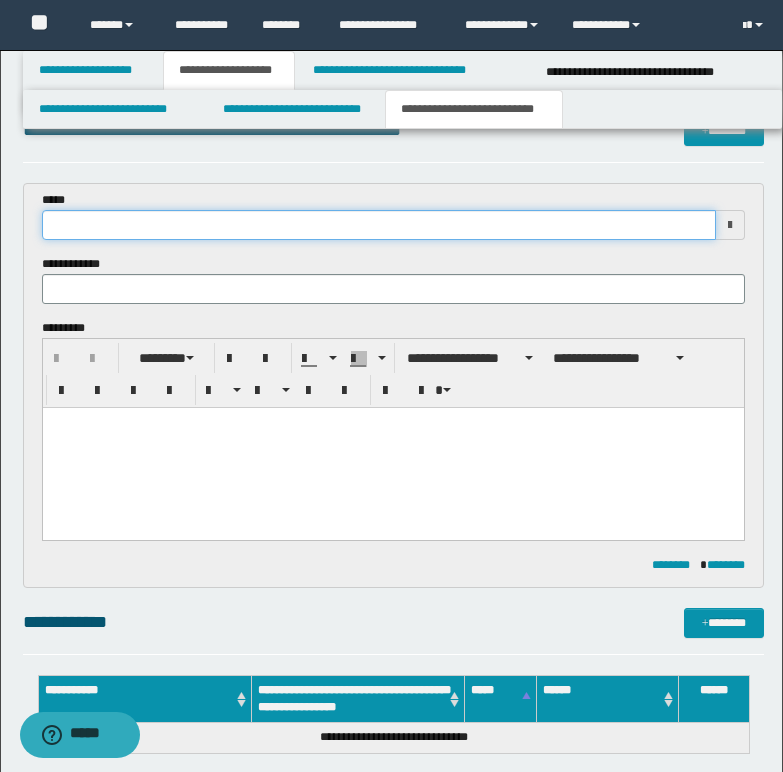 click at bounding box center (379, 225) 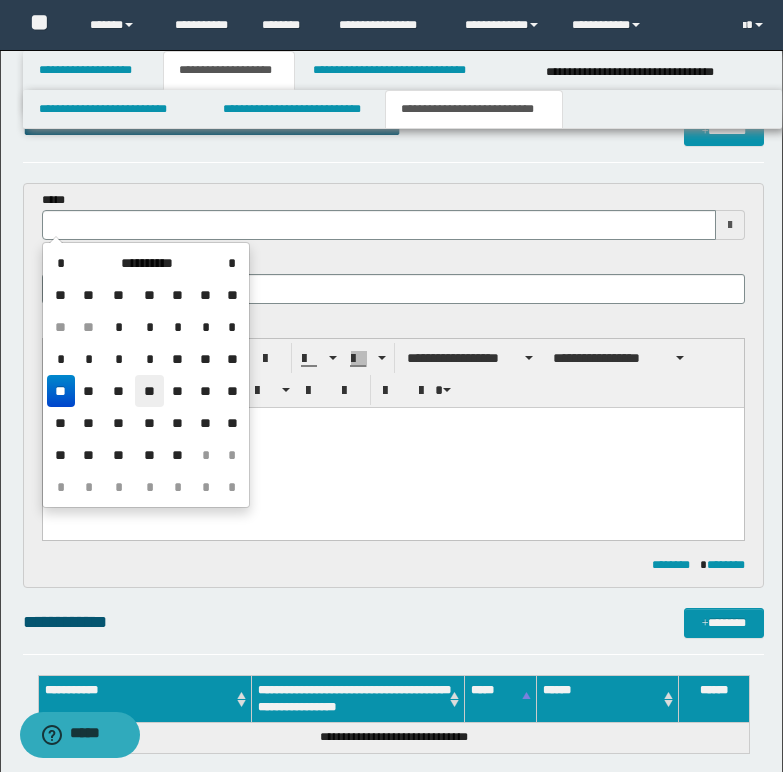 click on "**" at bounding box center (149, 391) 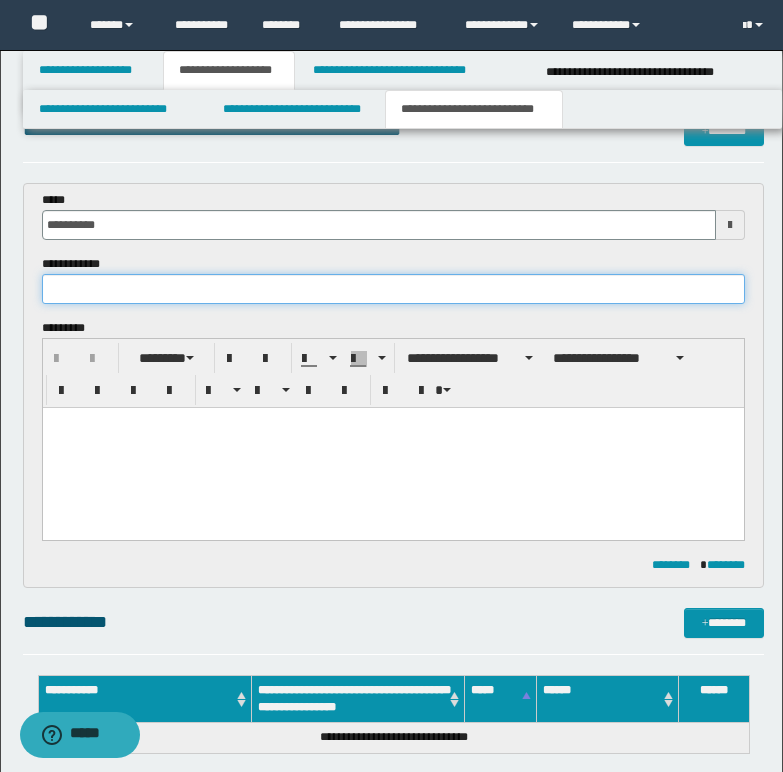 click at bounding box center (393, 289) 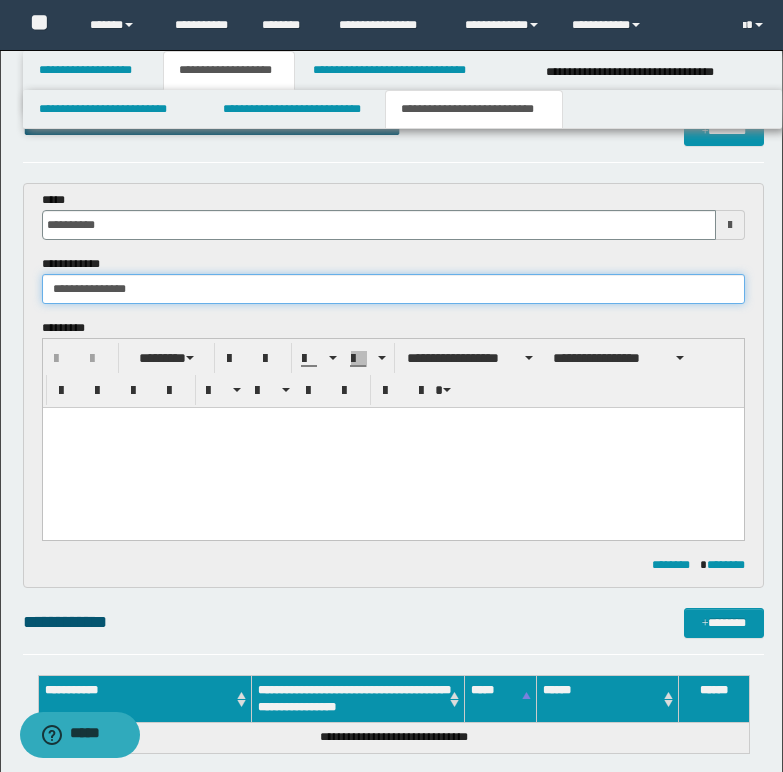 type on "**********" 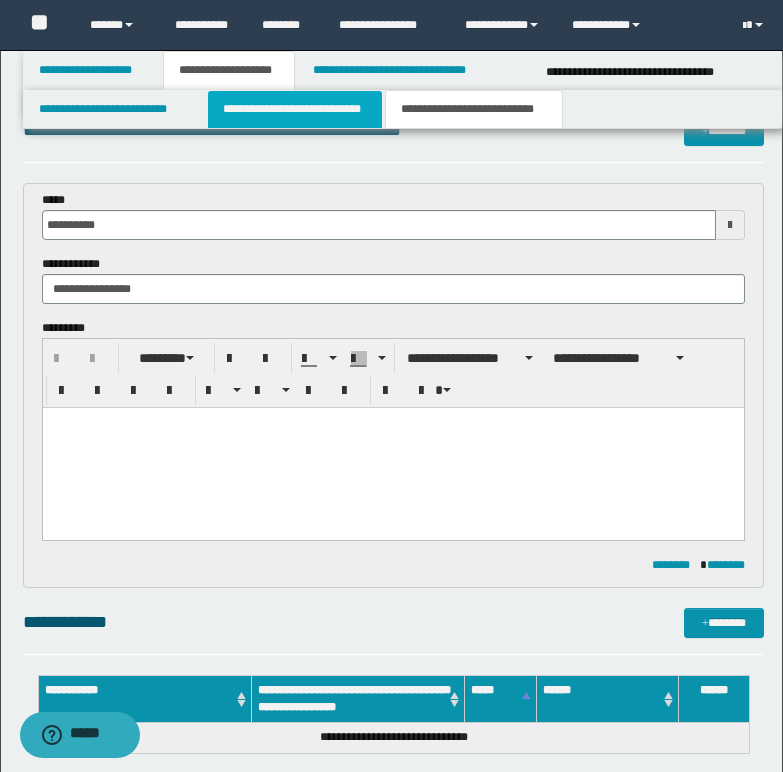 click on "**********" at bounding box center [295, 109] 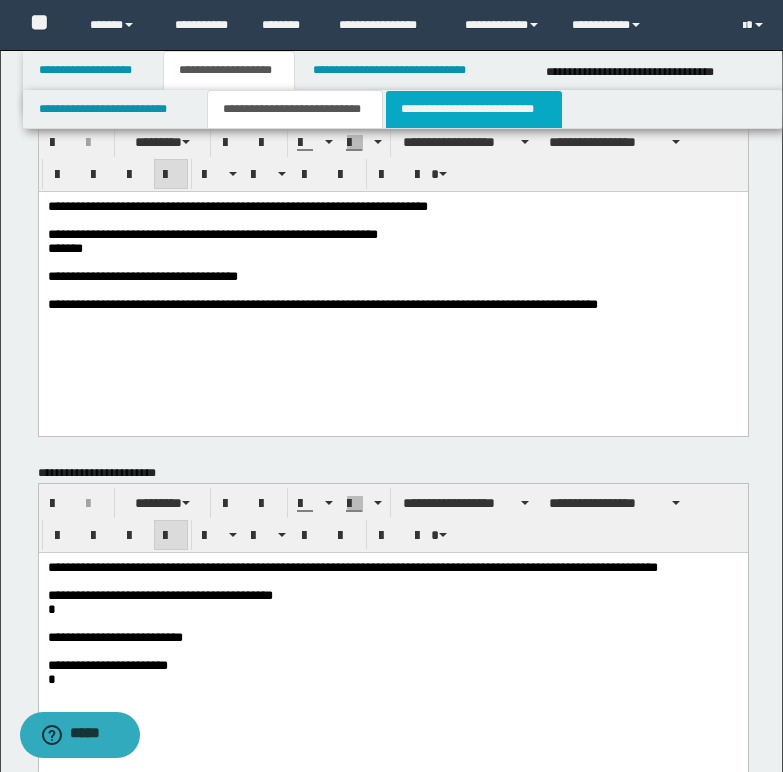 scroll, scrollTop: 43, scrollLeft: 0, axis: vertical 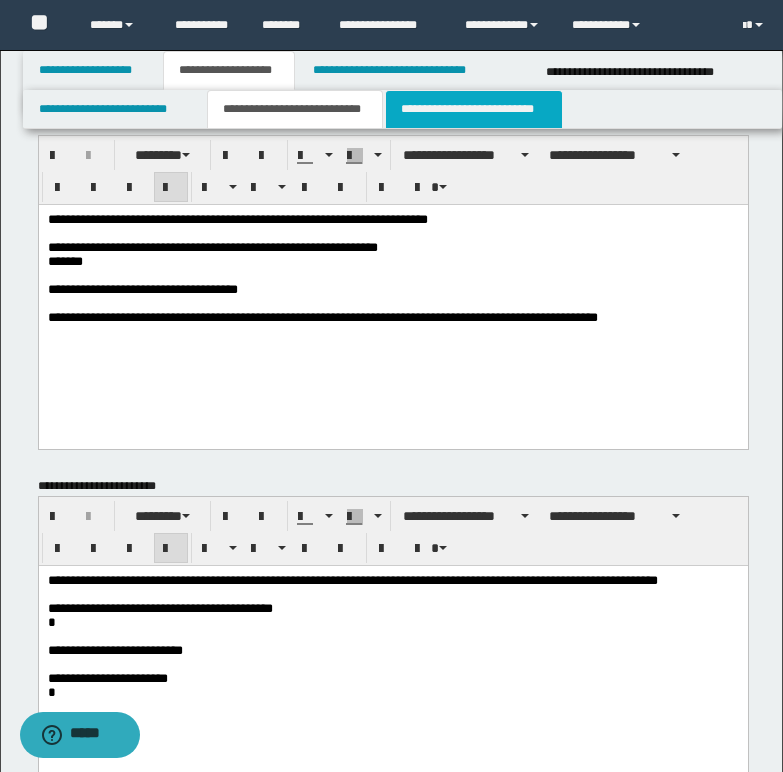 click on "**********" at bounding box center [474, 109] 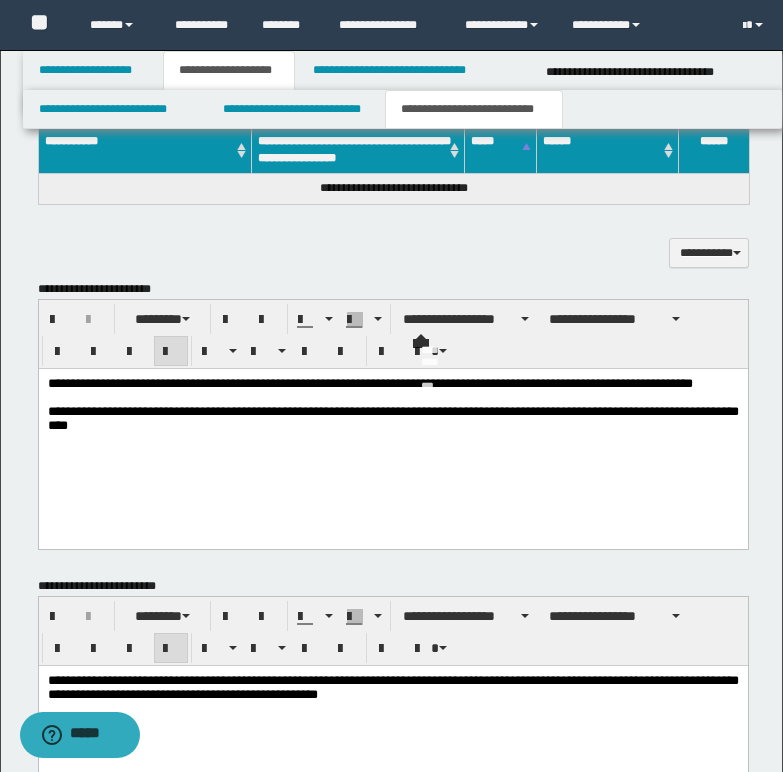 scroll, scrollTop: 391, scrollLeft: 0, axis: vertical 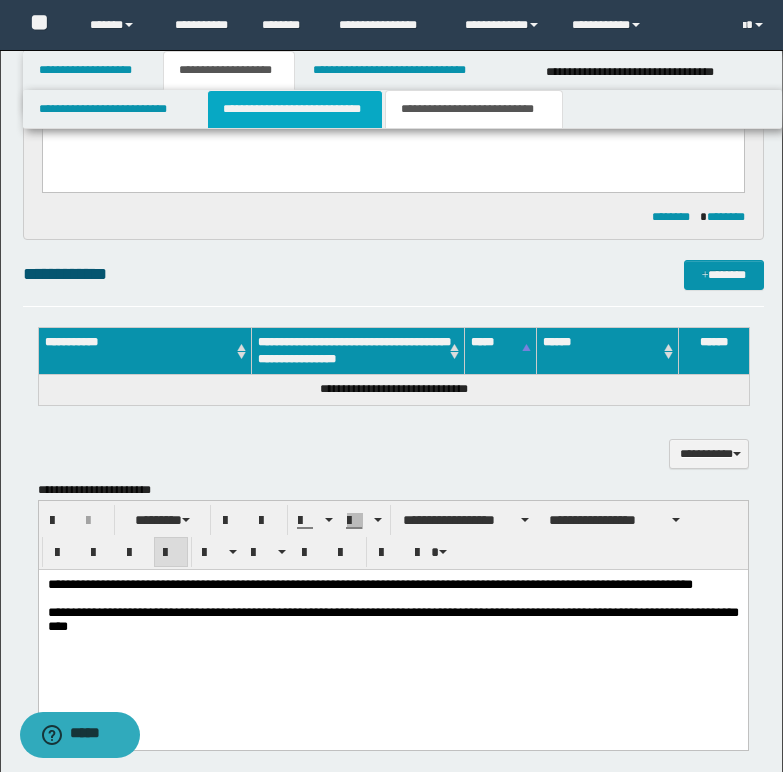 click on "**********" at bounding box center (295, 109) 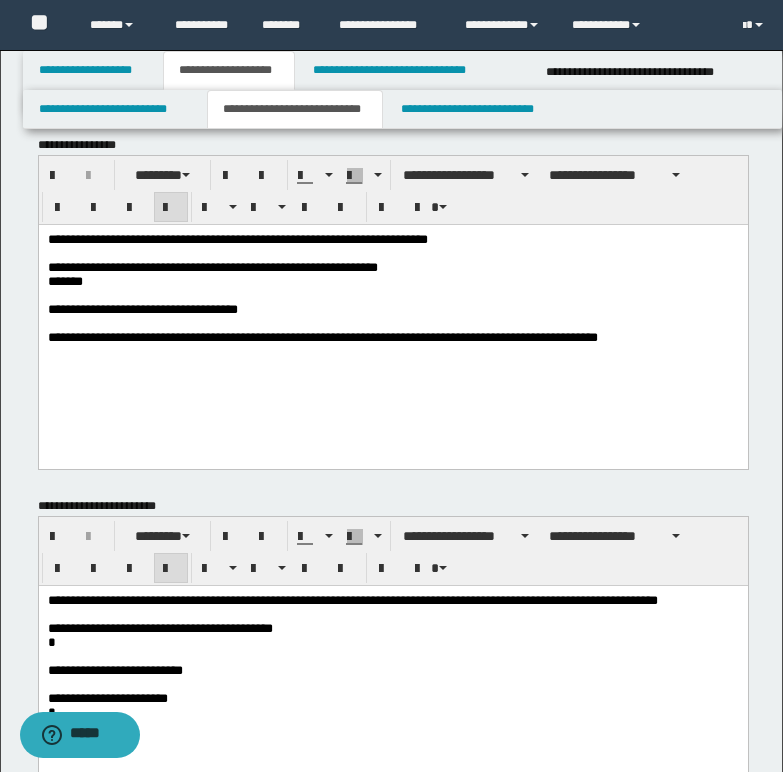 scroll, scrollTop: 0, scrollLeft: 0, axis: both 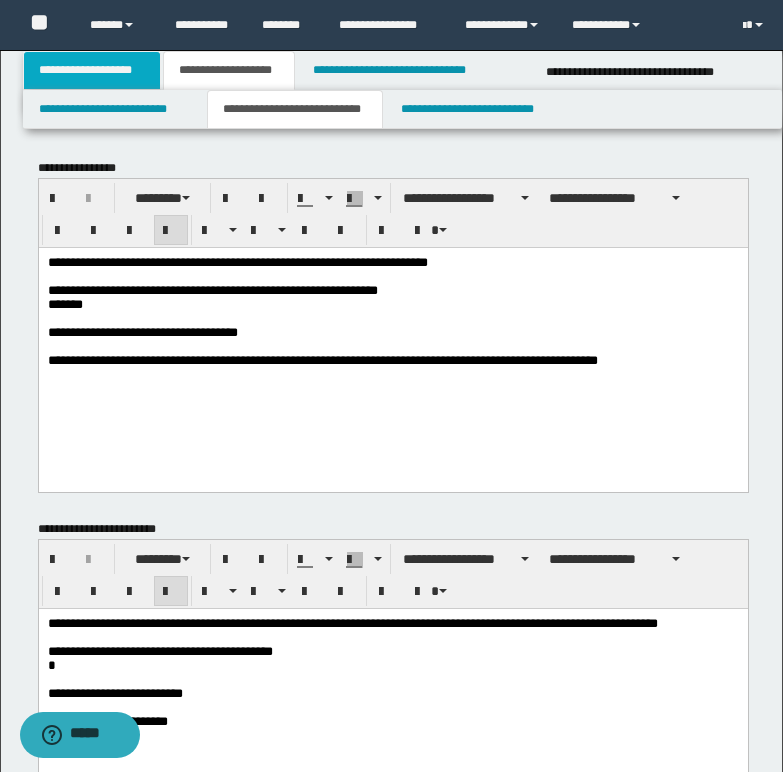 click on "**********" at bounding box center (92, 70) 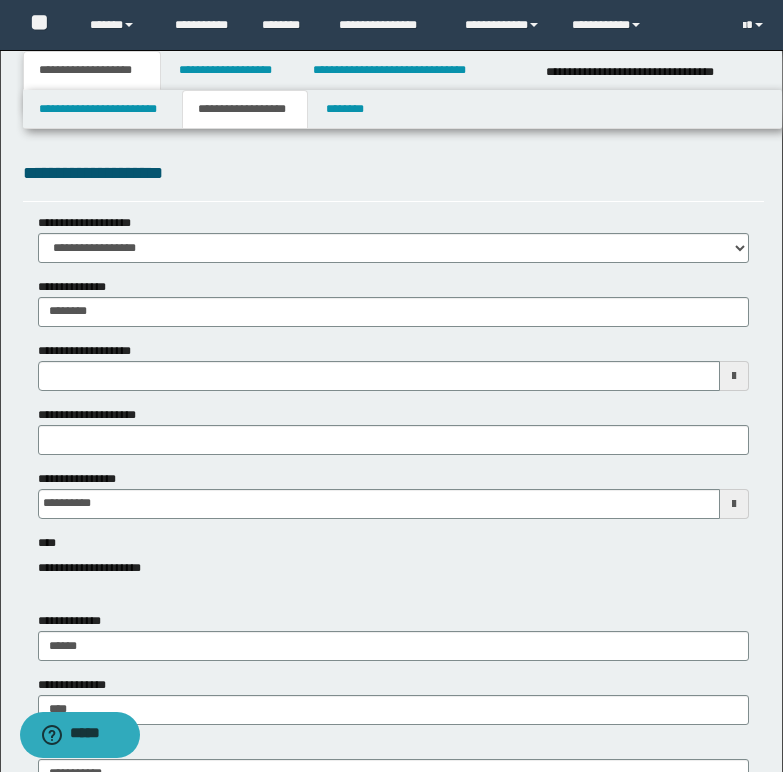 type 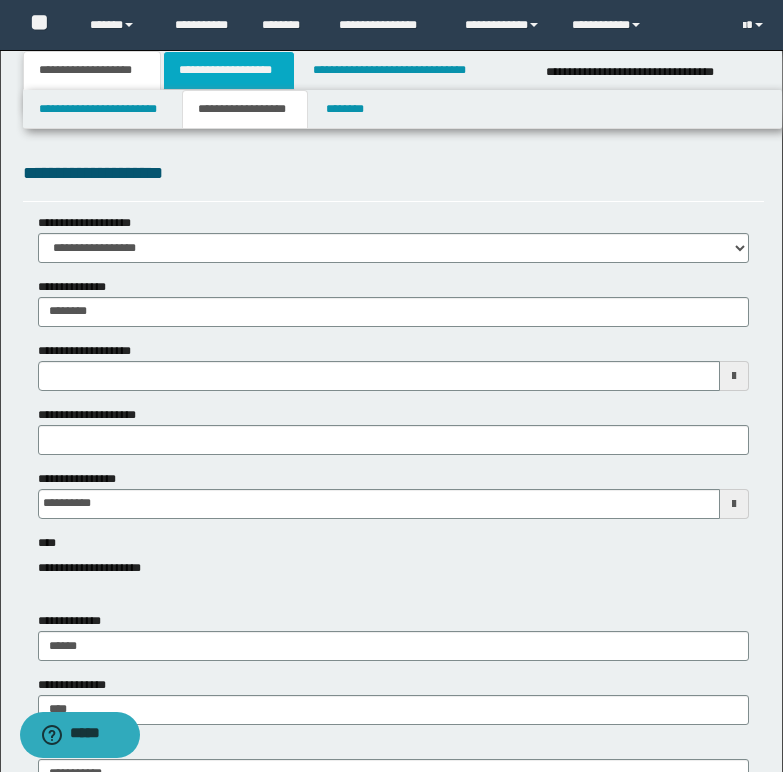 click on "**********" at bounding box center (229, 70) 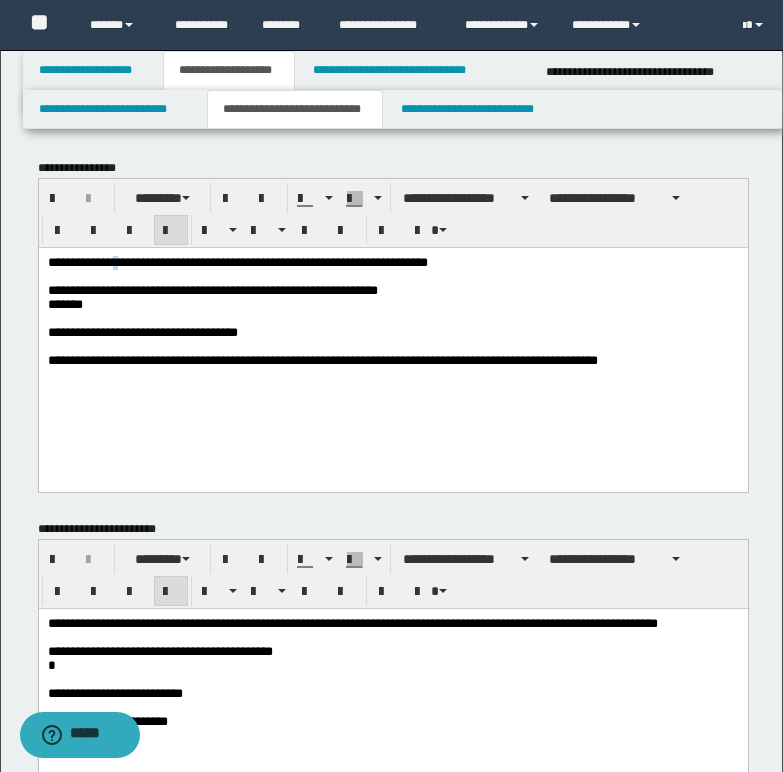 click on "**********" at bounding box center (237, 261) 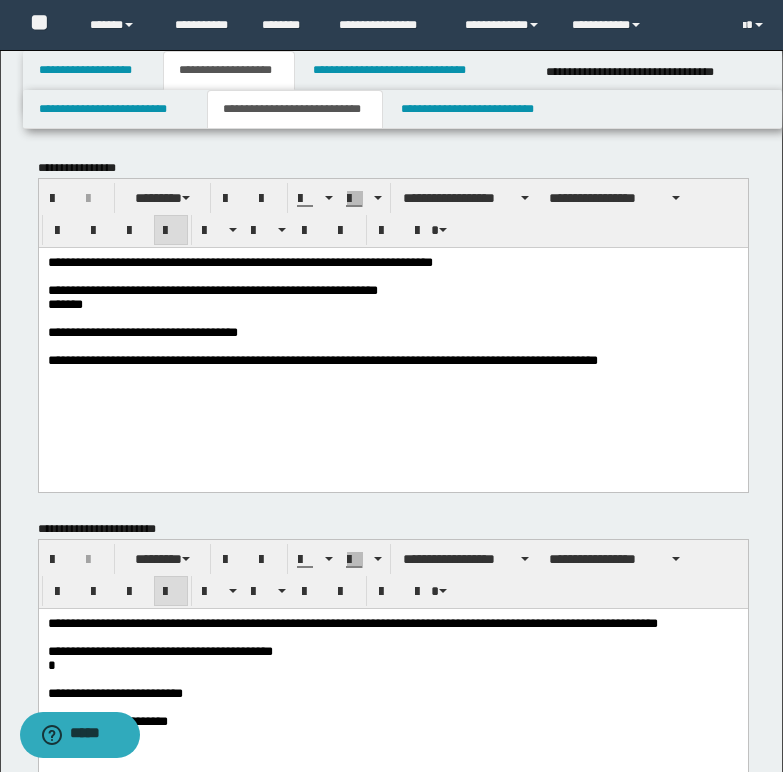 click on "**********" at bounding box center [239, 261] 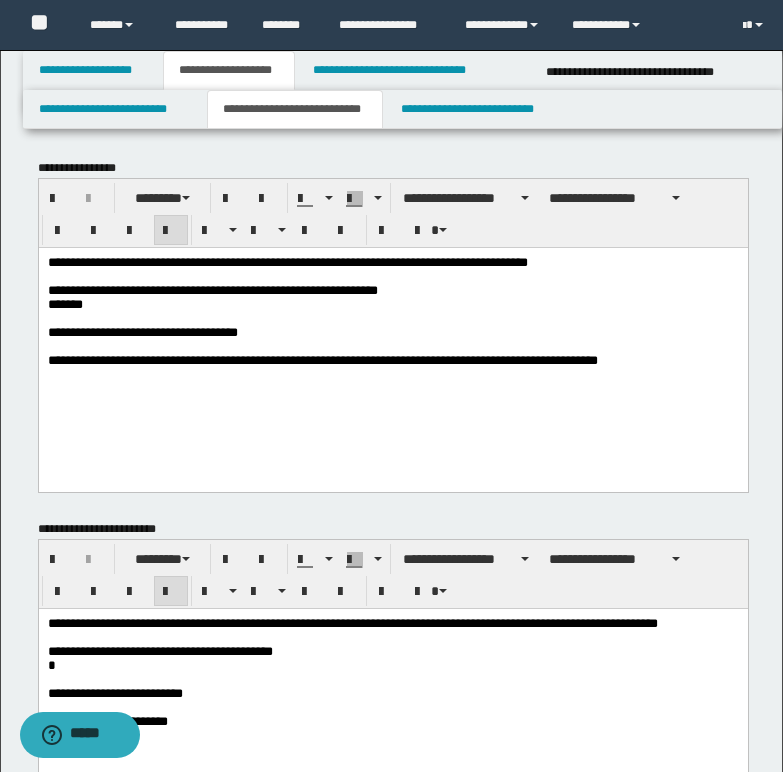 click on "**********" at bounding box center [287, 261] 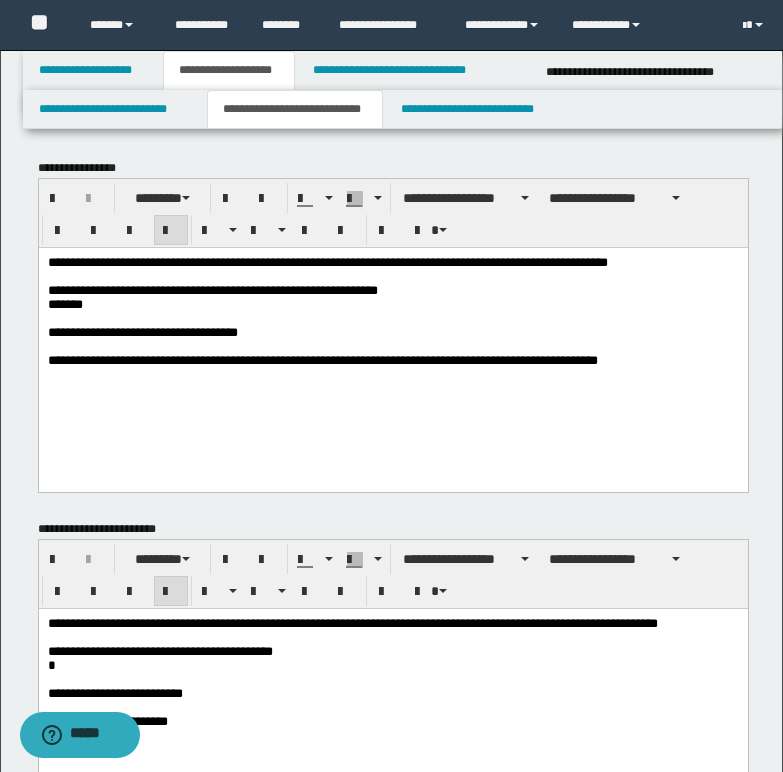 click on "*******" at bounding box center (64, 289) 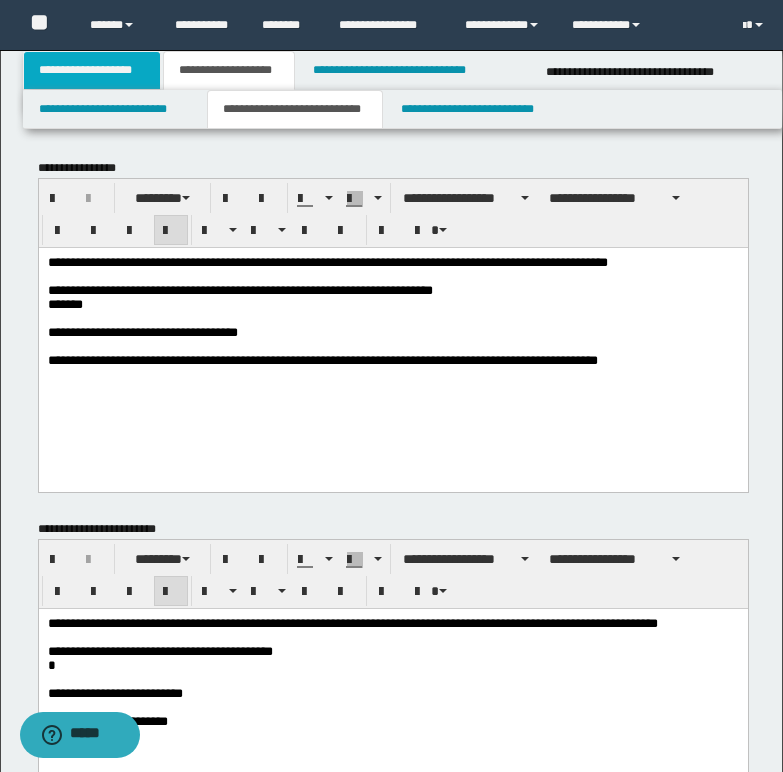 click on "**********" at bounding box center (92, 70) 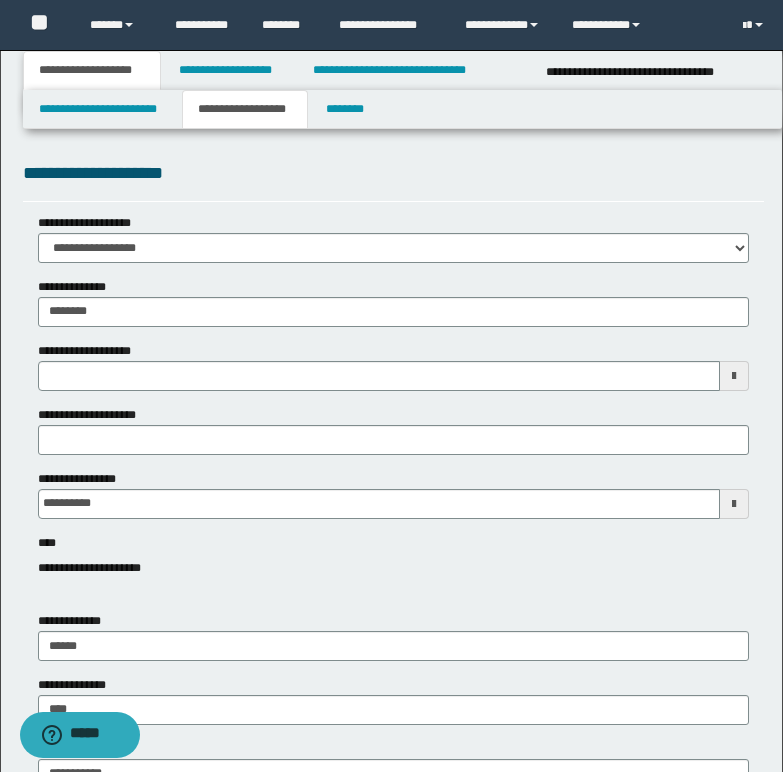 type 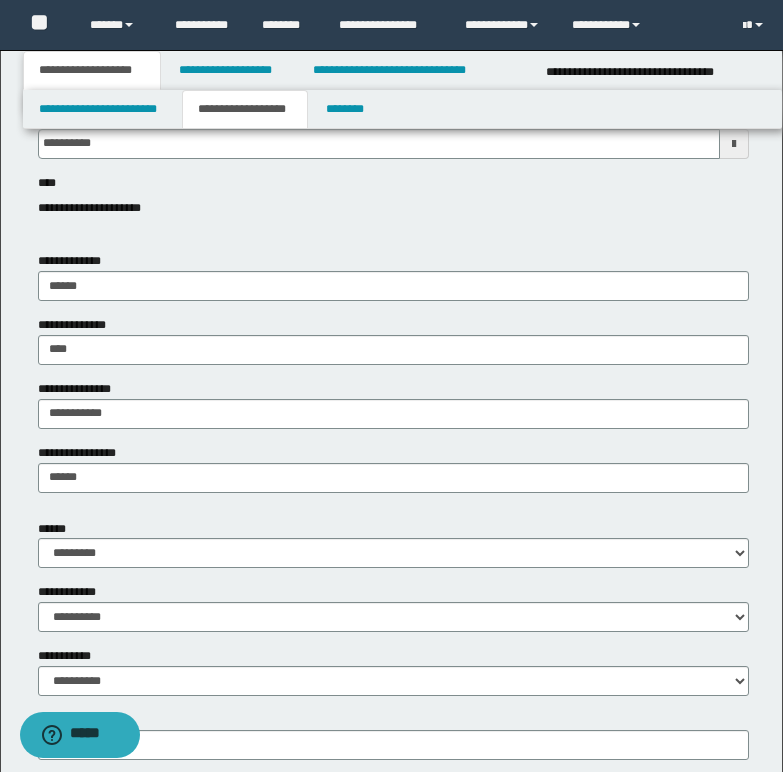 scroll, scrollTop: 400, scrollLeft: 0, axis: vertical 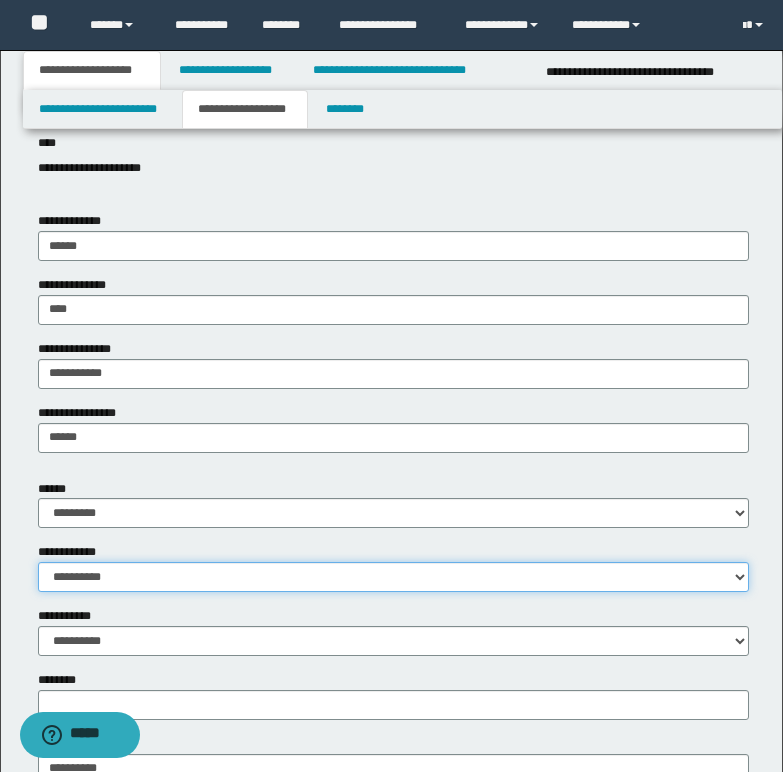 click on "**********" at bounding box center [393, 577] 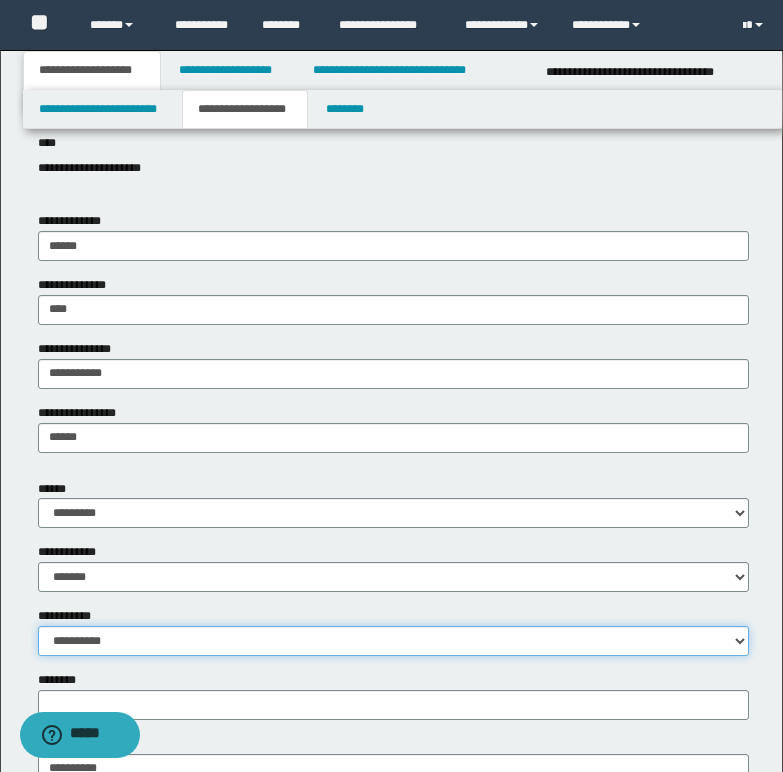 click on "**********" at bounding box center [393, 641] 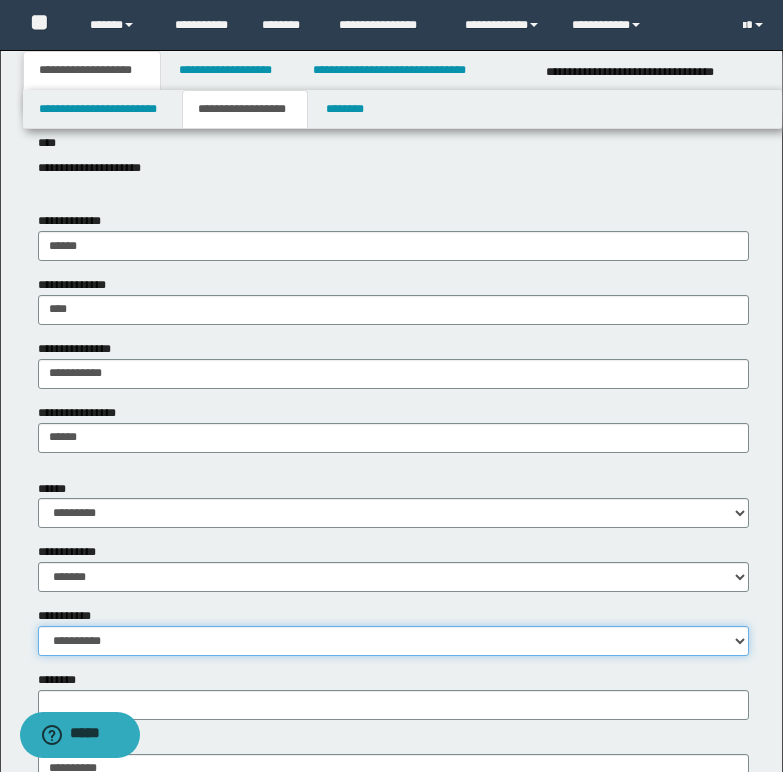 select on "*" 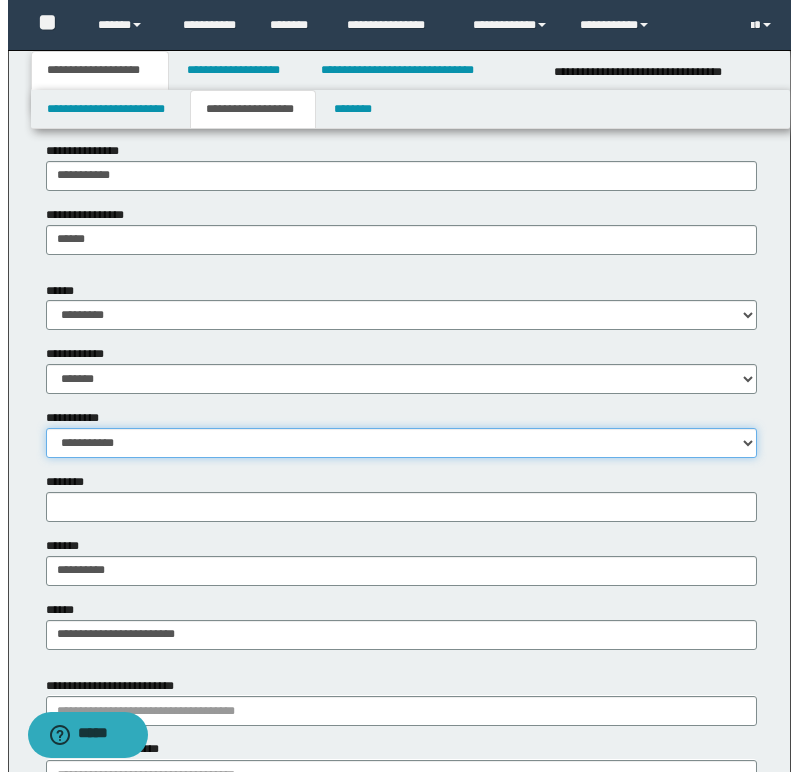 scroll, scrollTop: 700, scrollLeft: 0, axis: vertical 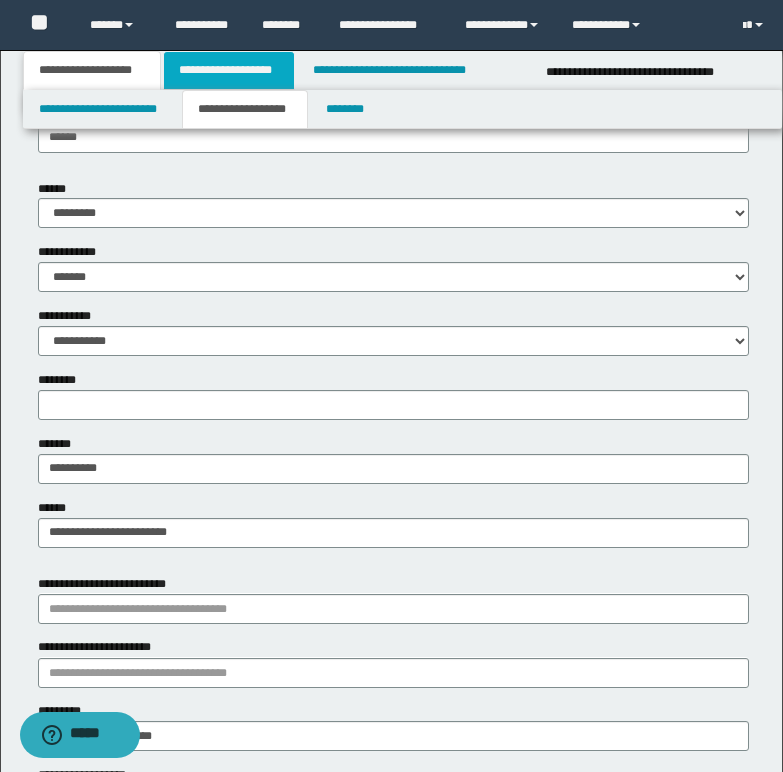 click on "**********" at bounding box center [229, 70] 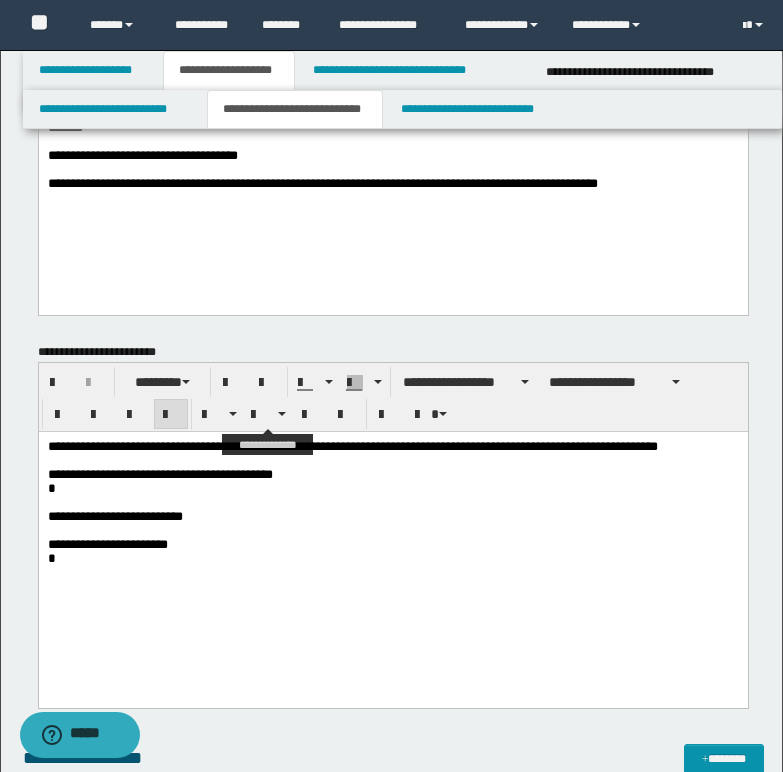 scroll, scrollTop: 0, scrollLeft: 0, axis: both 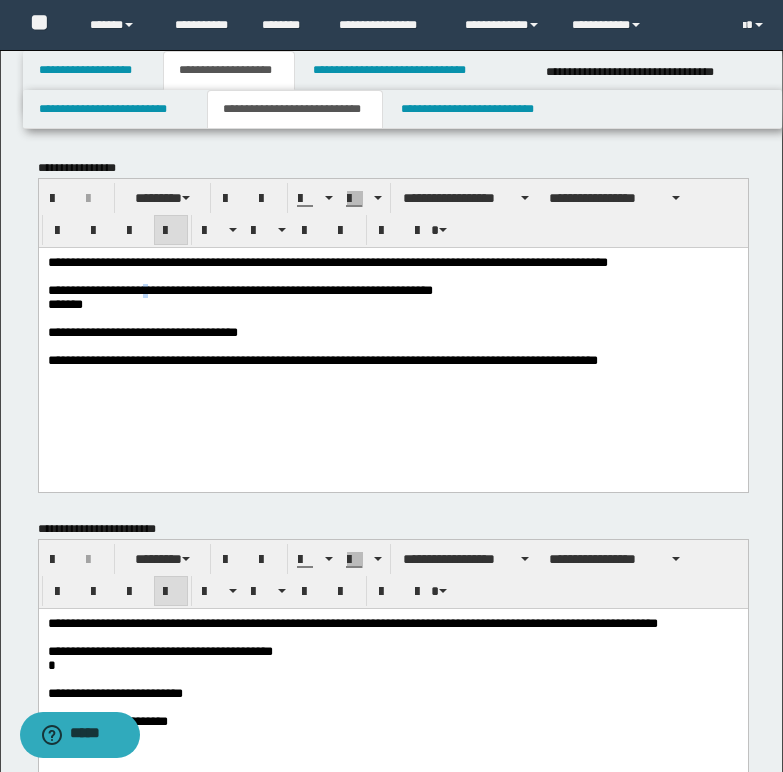 click on "**********" at bounding box center [284, 289] 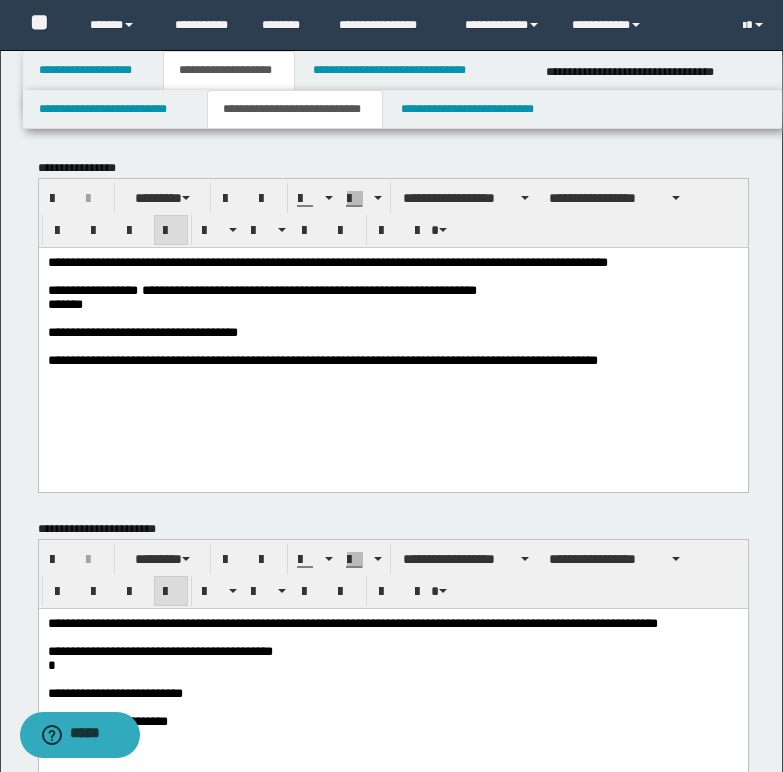 click on "*******" at bounding box center (64, 303) 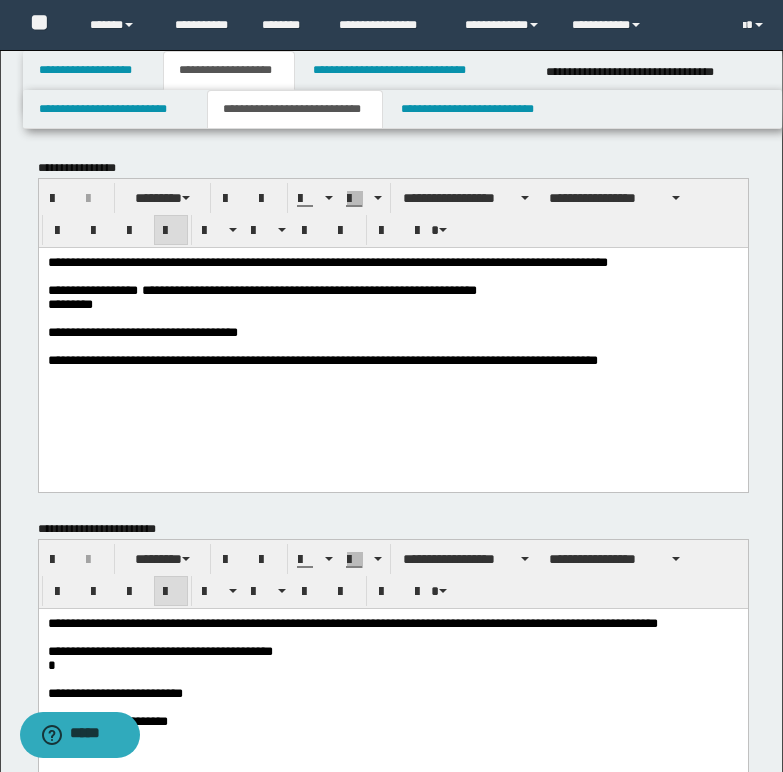 click on "**********" at bounding box center (392, 290) 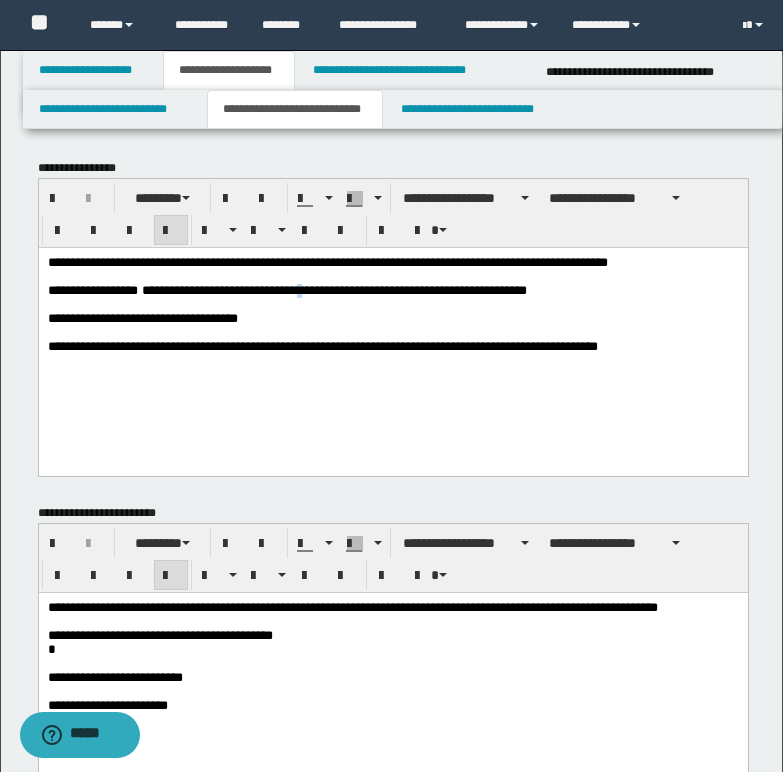 click on "**********" at bounding box center (309, 289) 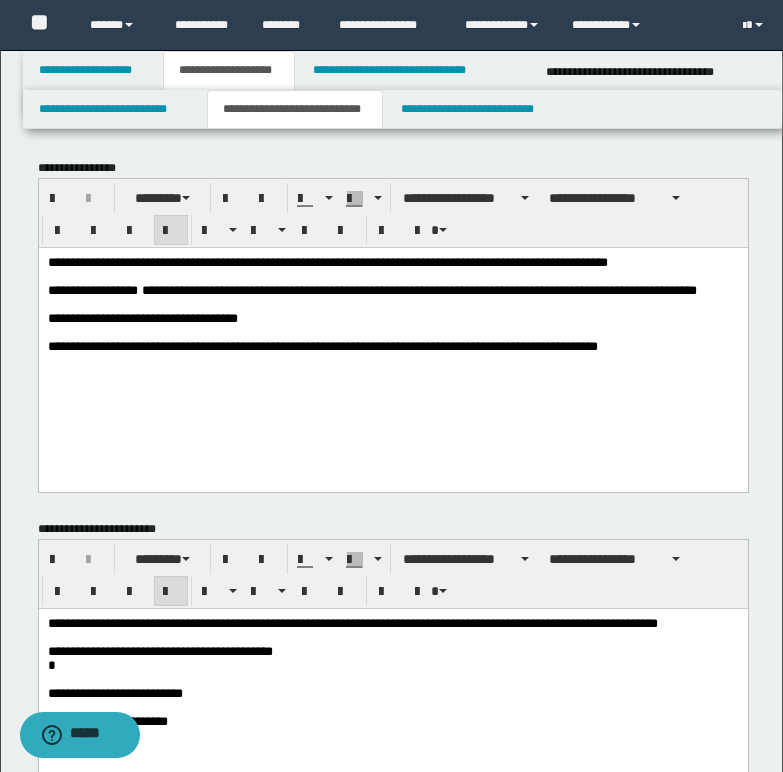 click on "**********" at bounding box center [394, 289] 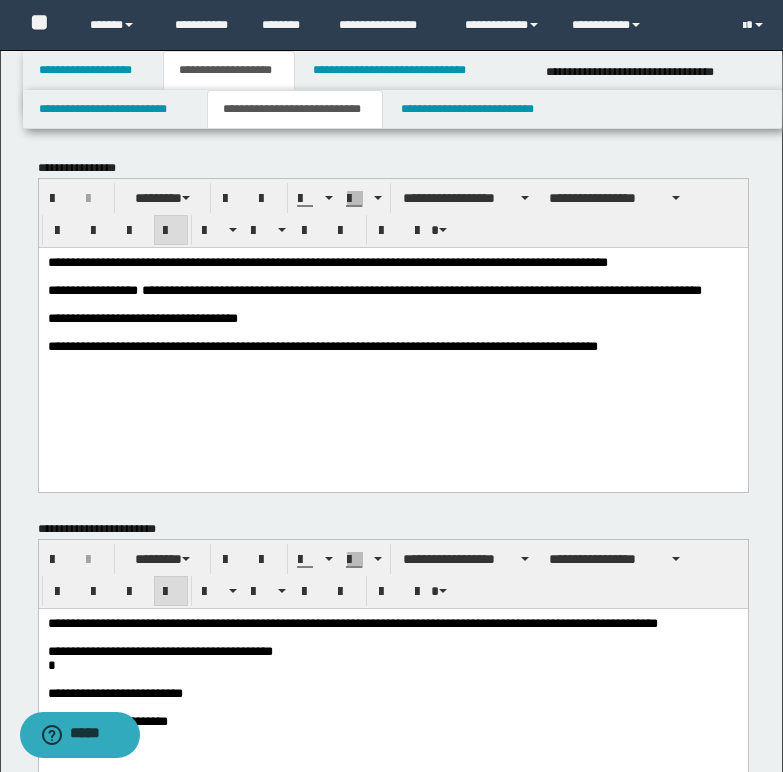 click on "**********" at bounding box center (396, 289) 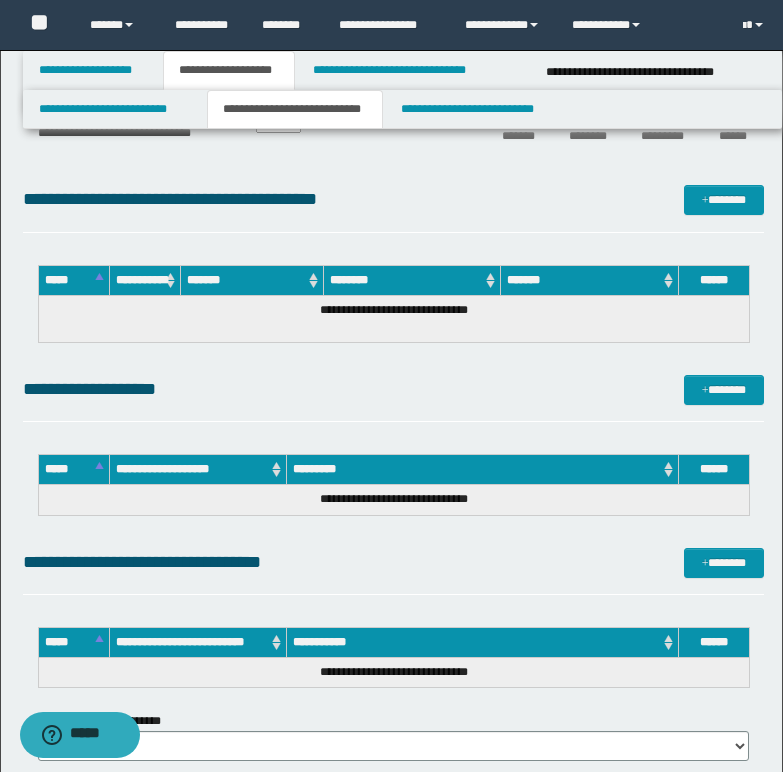 scroll, scrollTop: 1000, scrollLeft: 0, axis: vertical 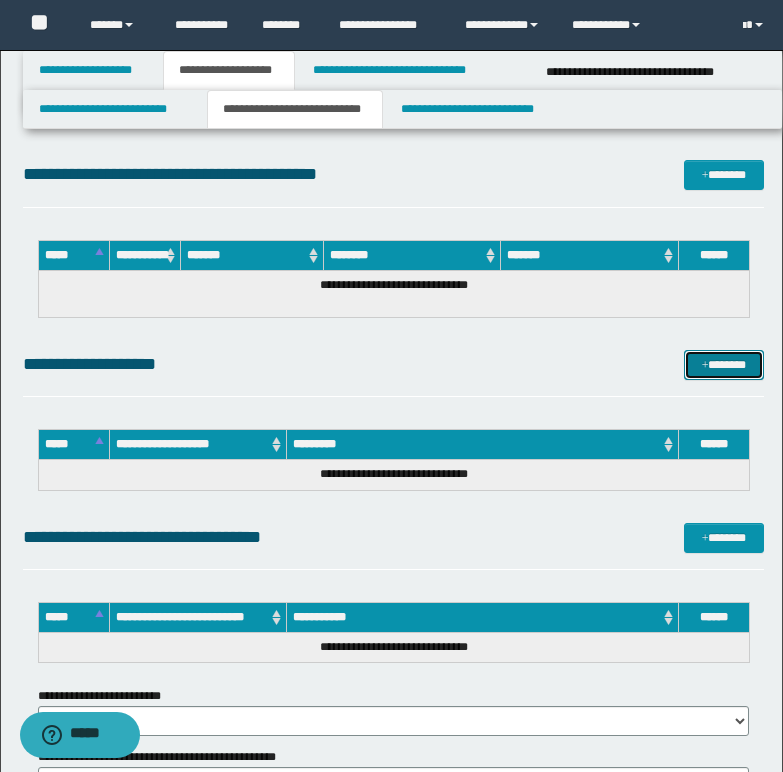 click on "*******" at bounding box center (724, 365) 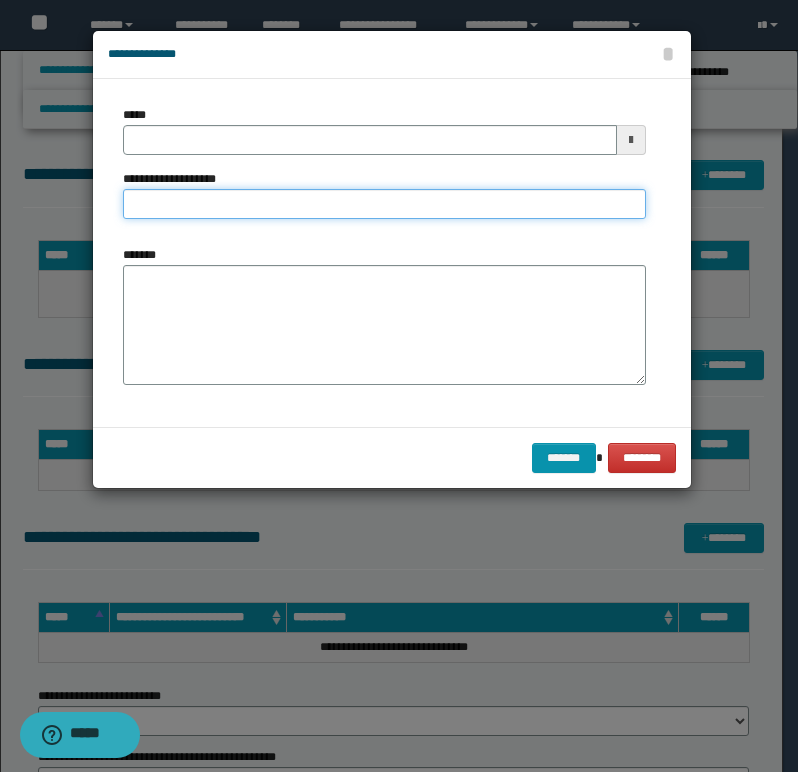 click on "**********" at bounding box center [384, 204] 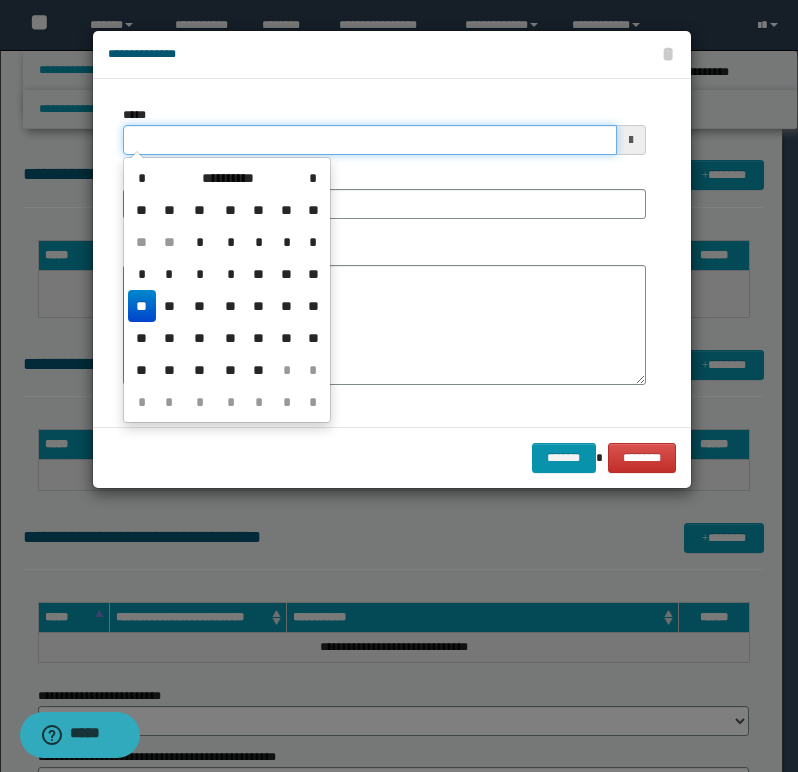 click on "*****" at bounding box center [370, 140] 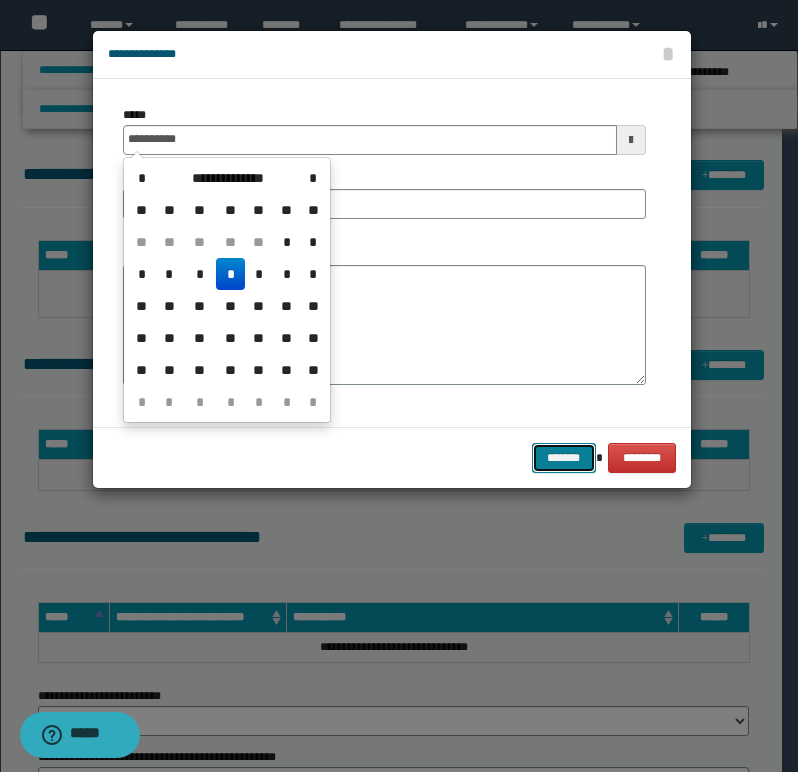 type on "**********" 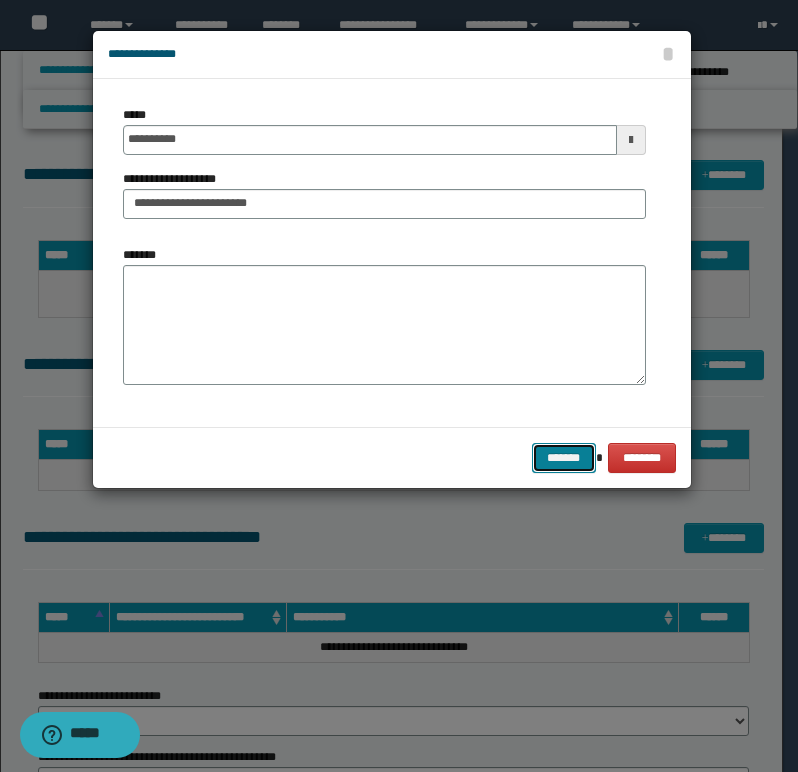 click on "*******" at bounding box center (564, 458) 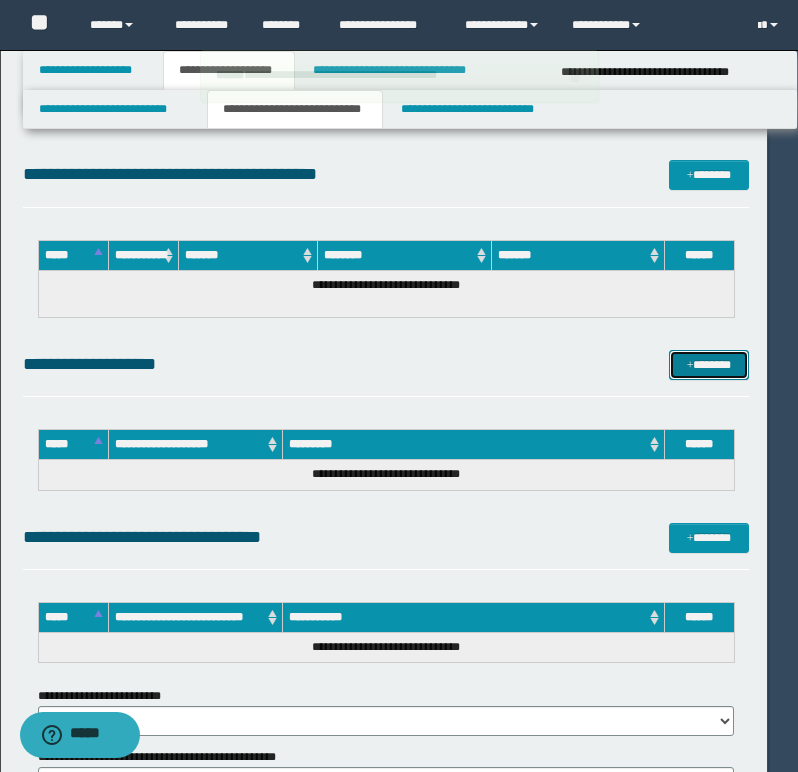 type 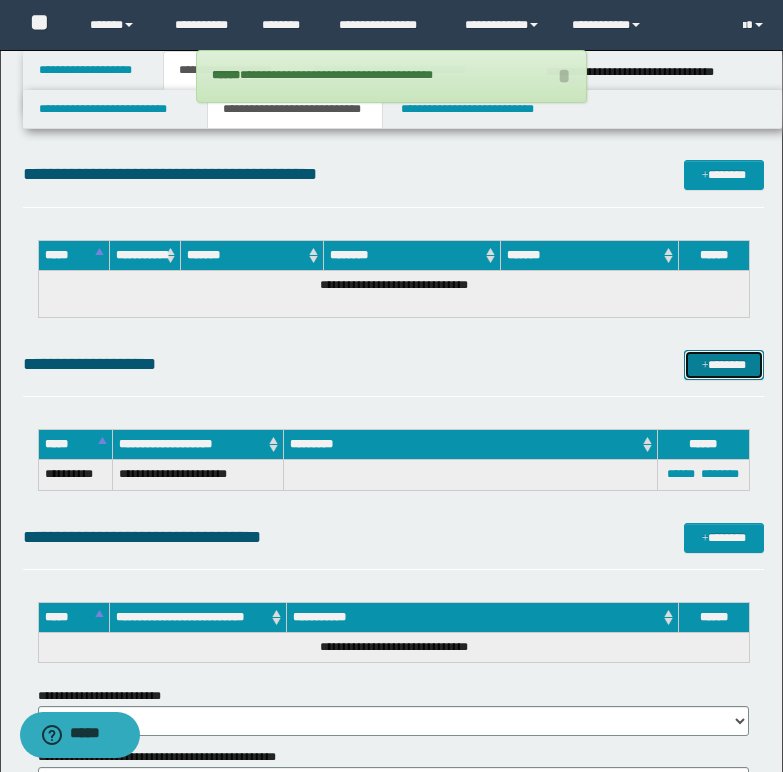click on "*******" at bounding box center [724, 365] 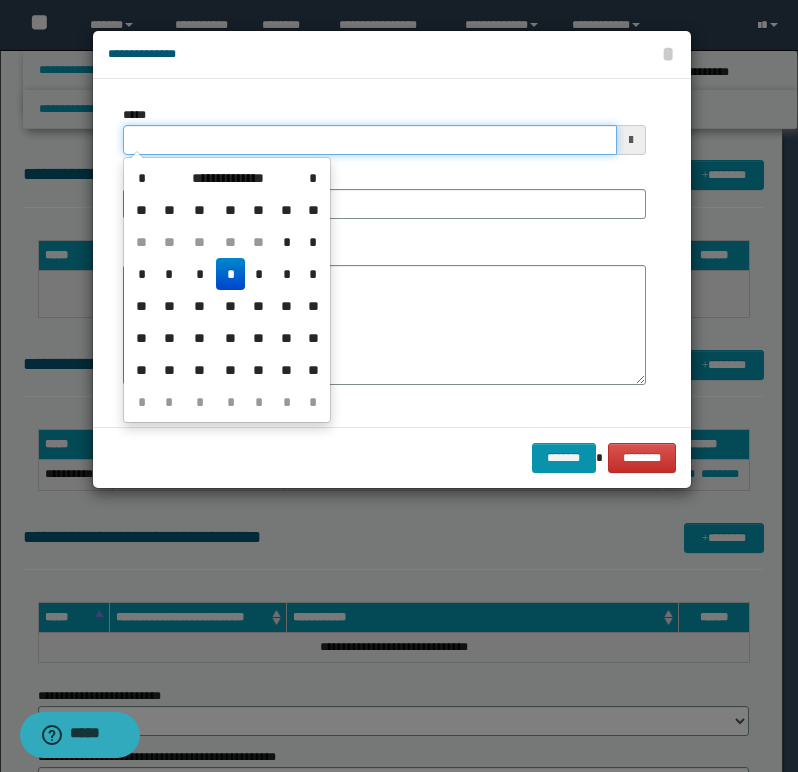 click on "*****" at bounding box center (370, 140) 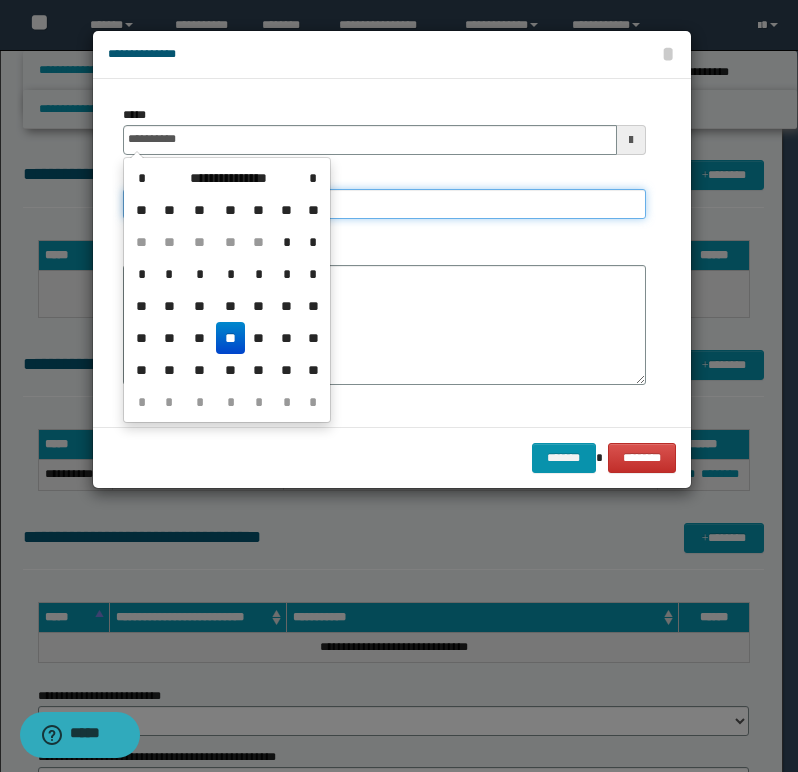 type on "**********" 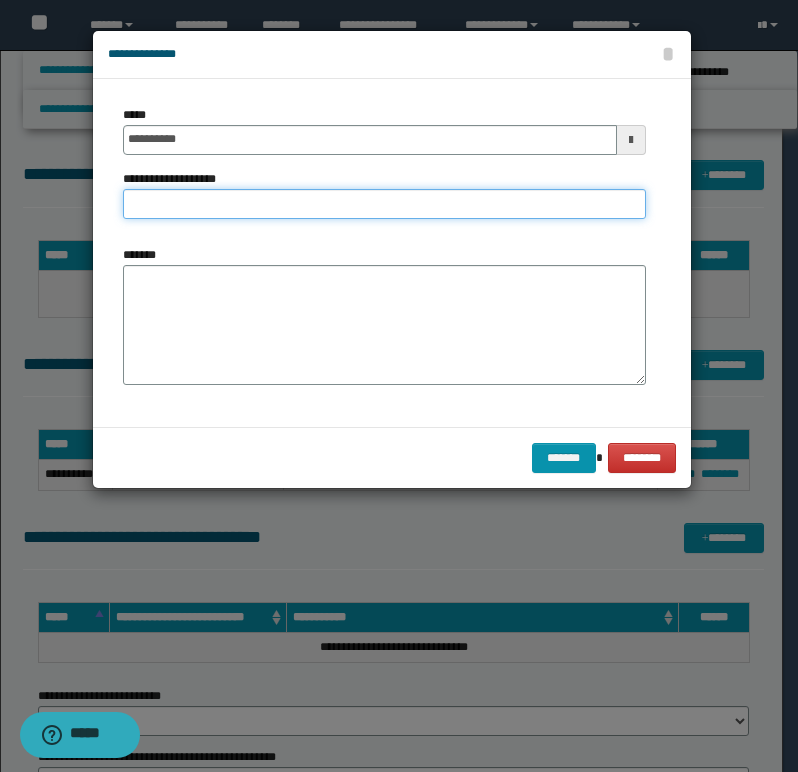 click on "**********" at bounding box center [384, 204] 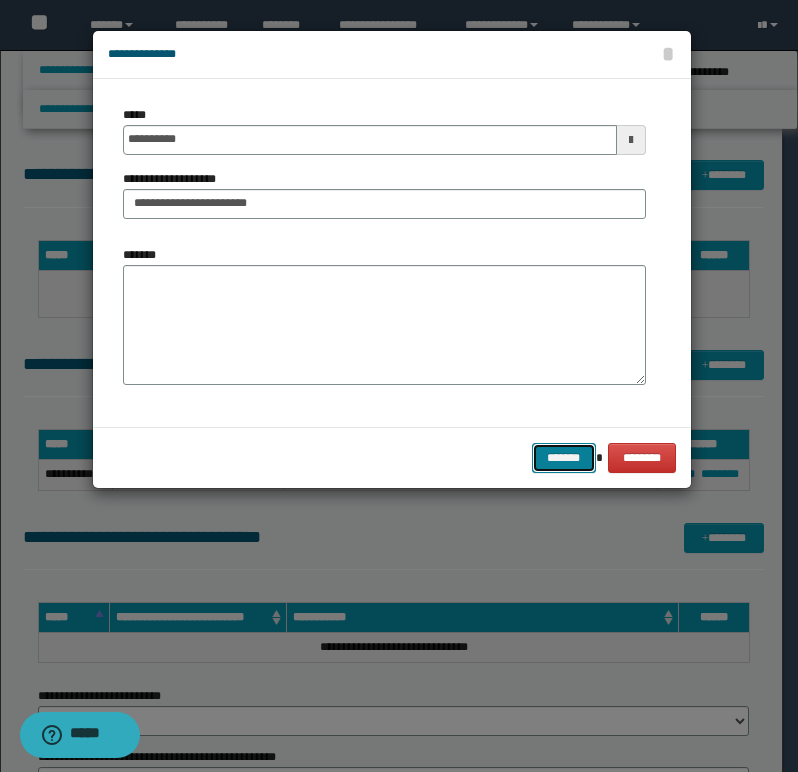 click on "*******" at bounding box center (564, 458) 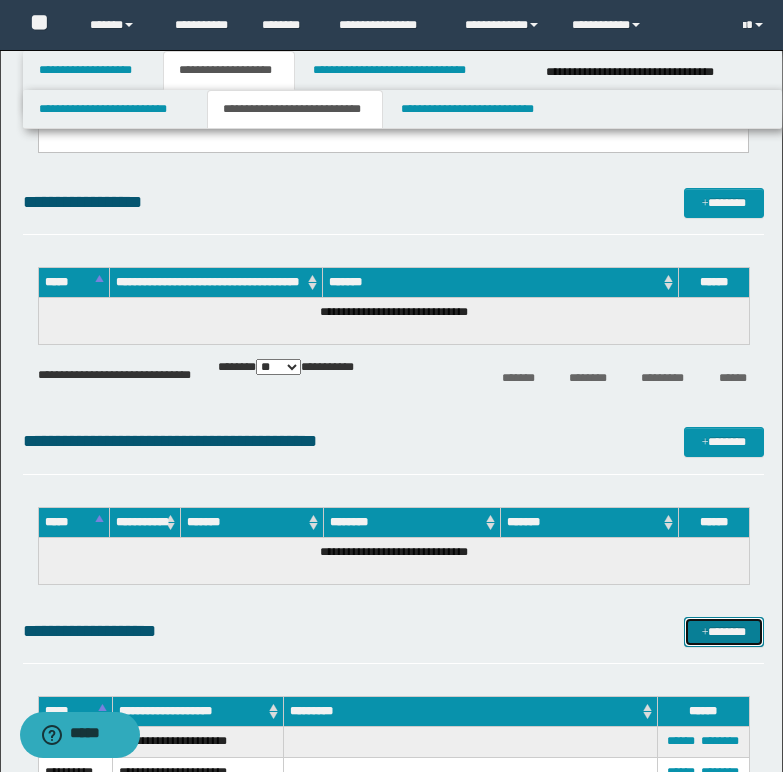 scroll, scrollTop: 700, scrollLeft: 0, axis: vertical 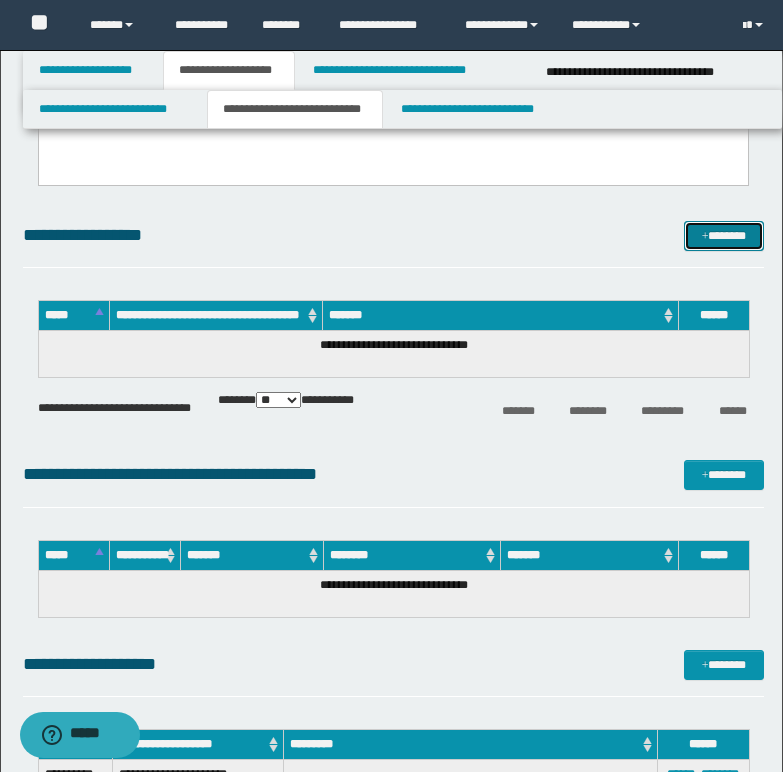 click at bounding box center [705, 237] 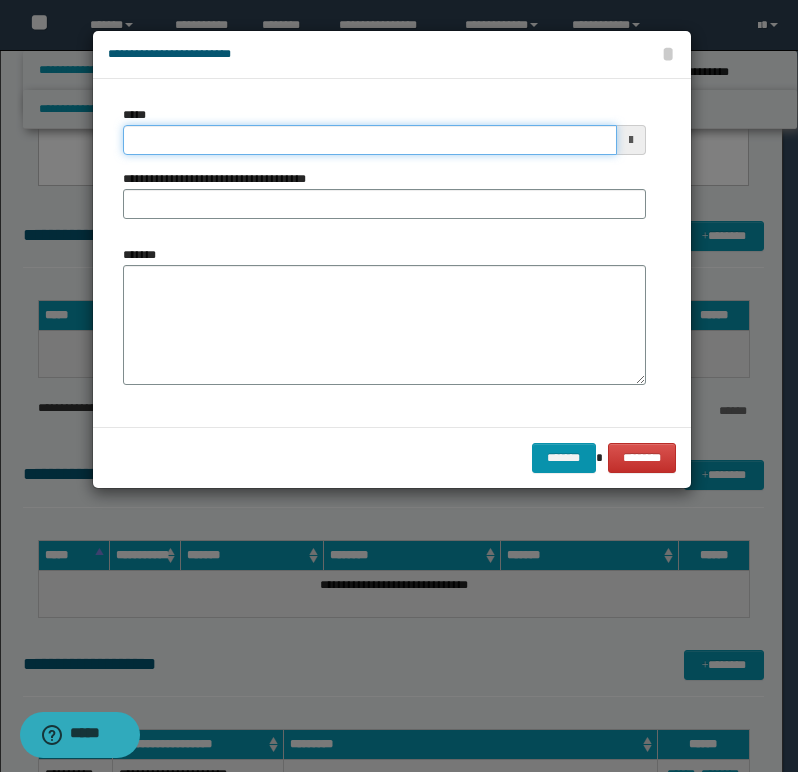click on "*****" at bounding box center (370, 140) 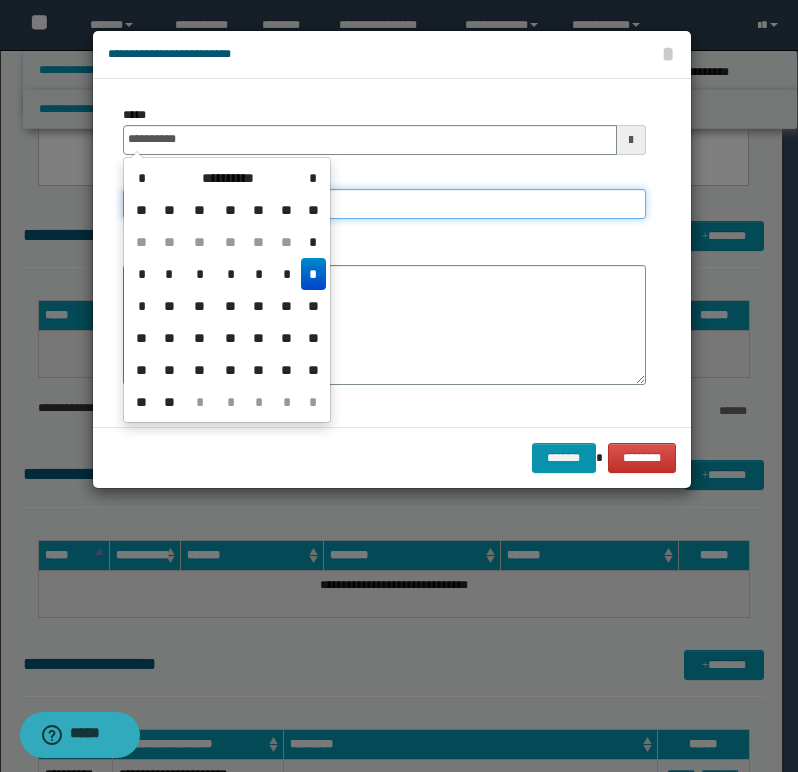 type on "**********" 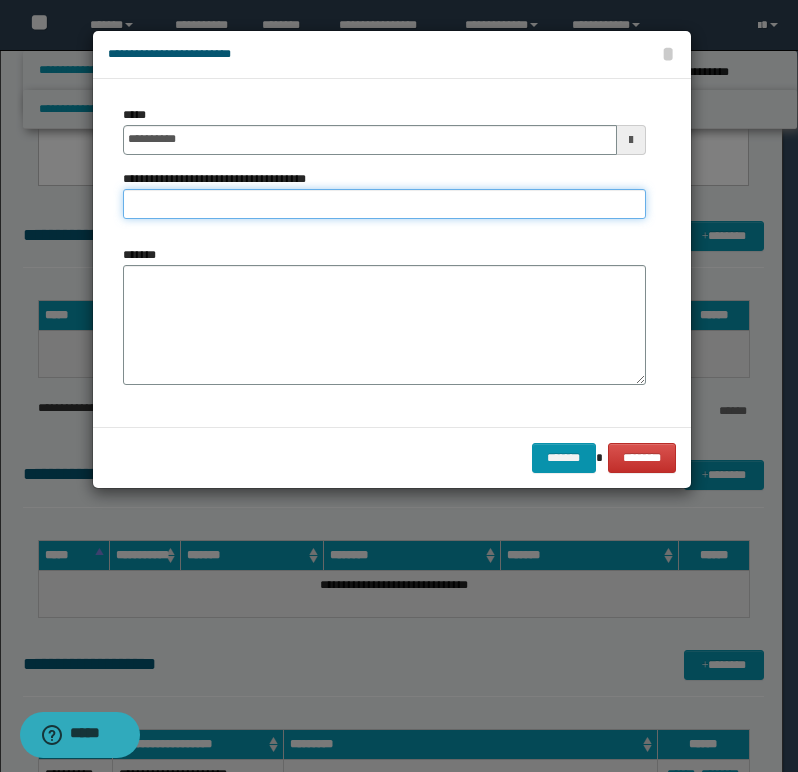 click on "**********" at bounding box center (384, 204) 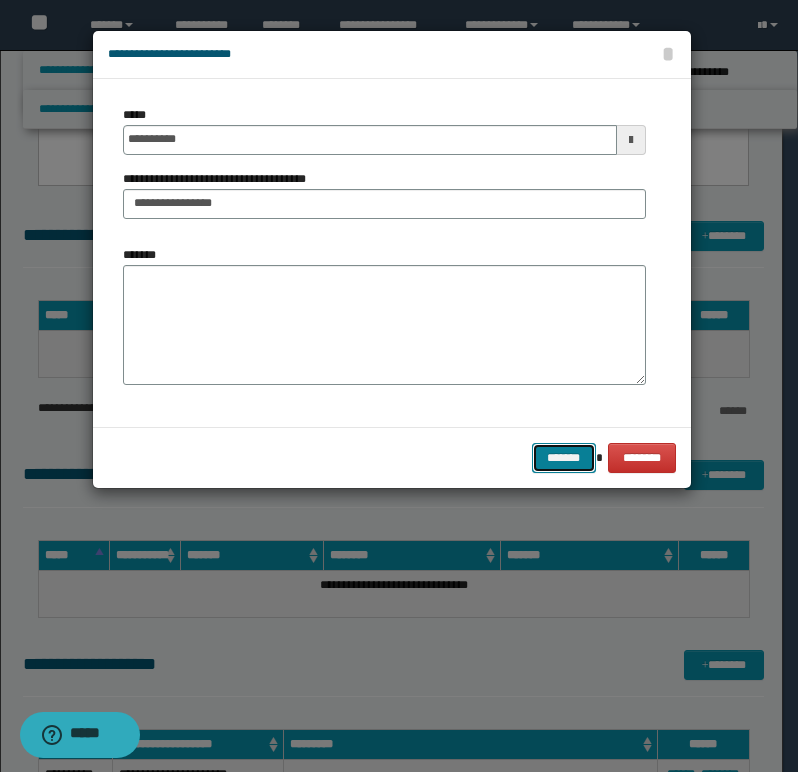 click on "*******" at bounding box center [564, 458] 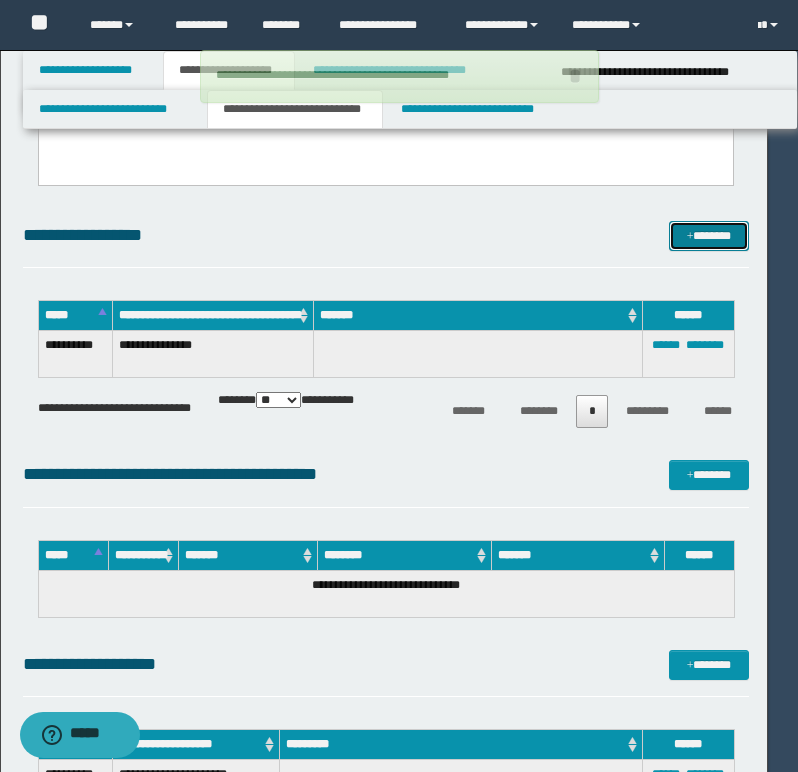 type 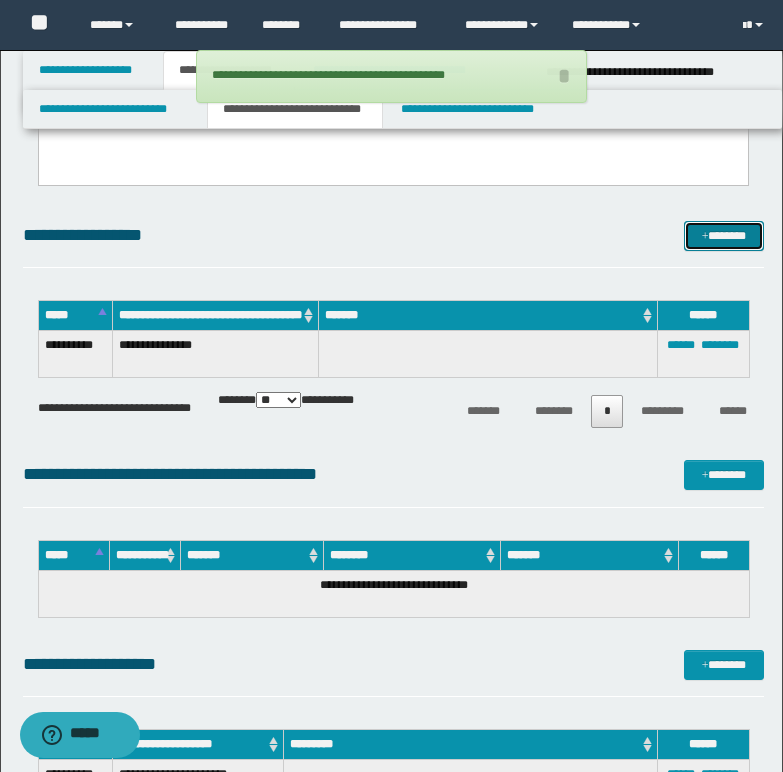click at bounding box center [705, 237] 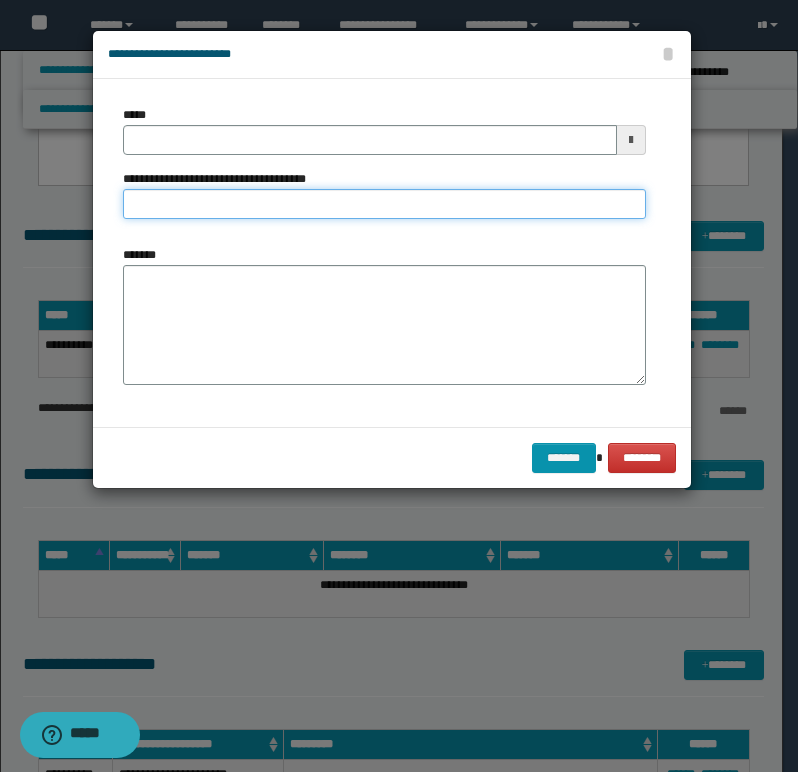 drag, startPoint x: 161, startPoint y: 203, endPoint x: 195, endPoint y: 180, distance: 41.04875 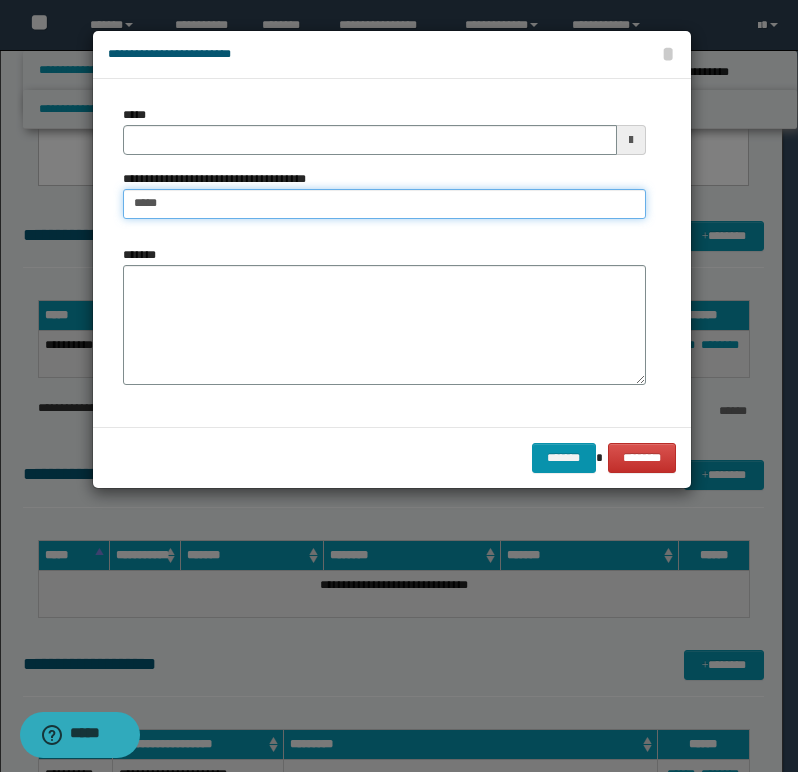 type on "******" 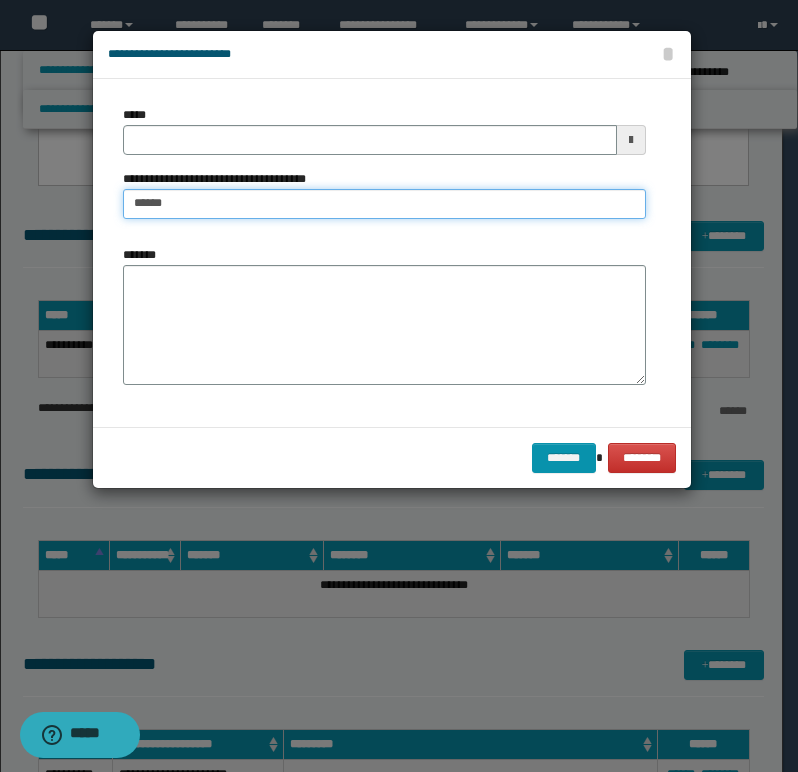 type 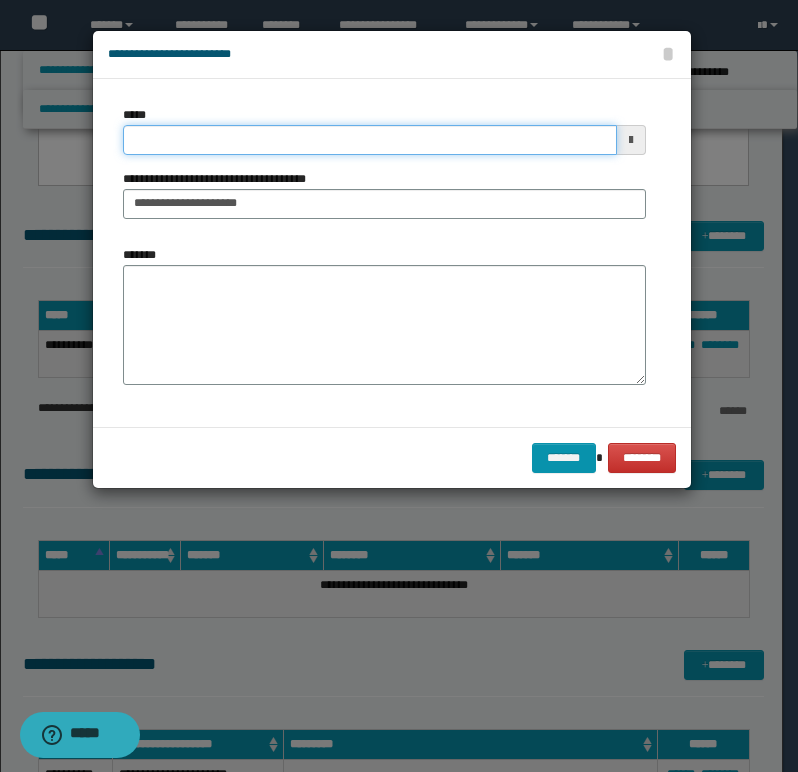 click on "*****" at bounding box center [370, 140] 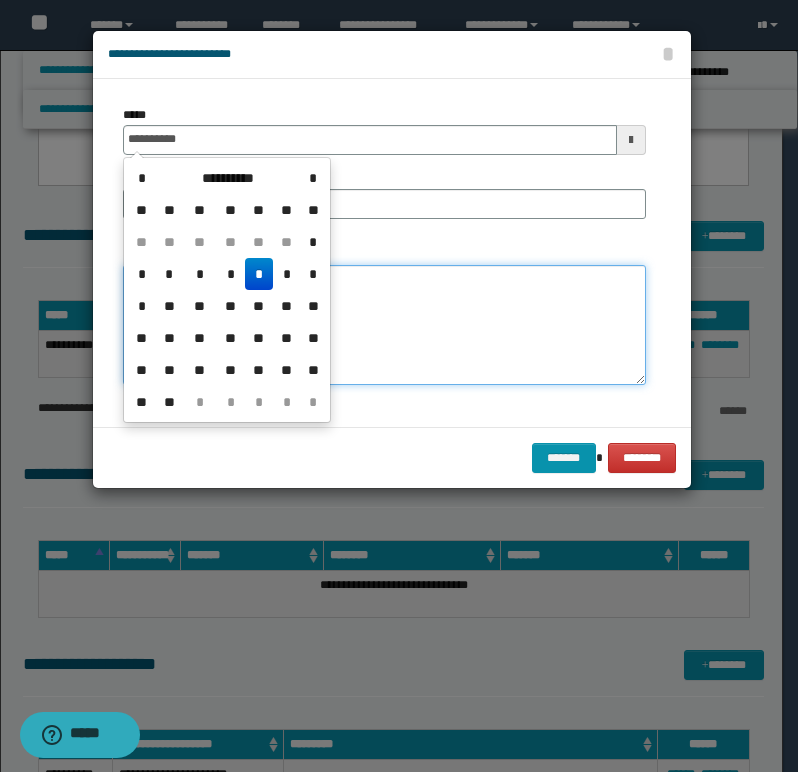 click on "*******" at bounding box center (384, 325) 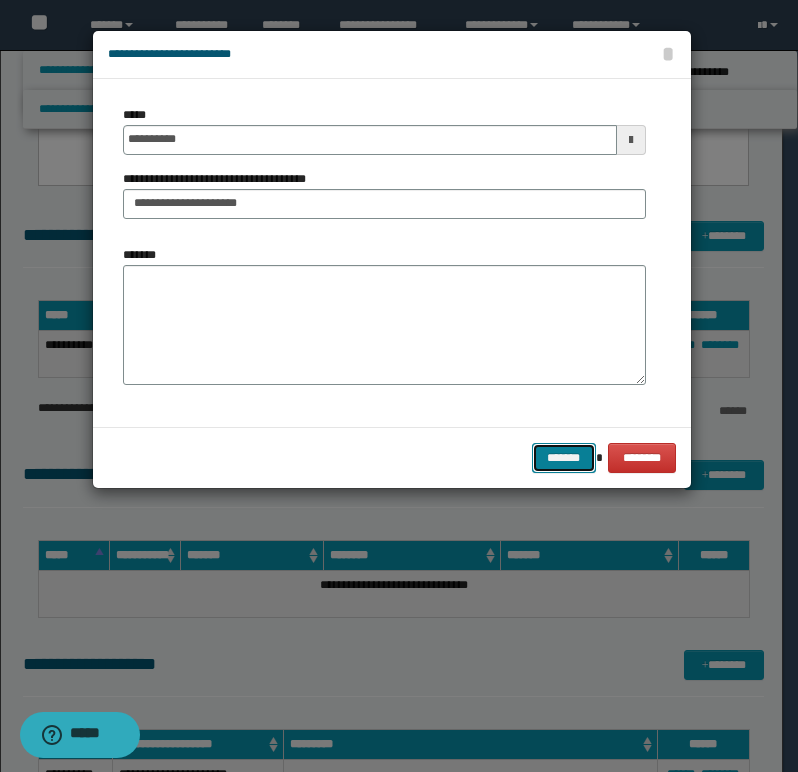 click on "*******" at bounding box center [564, 458] 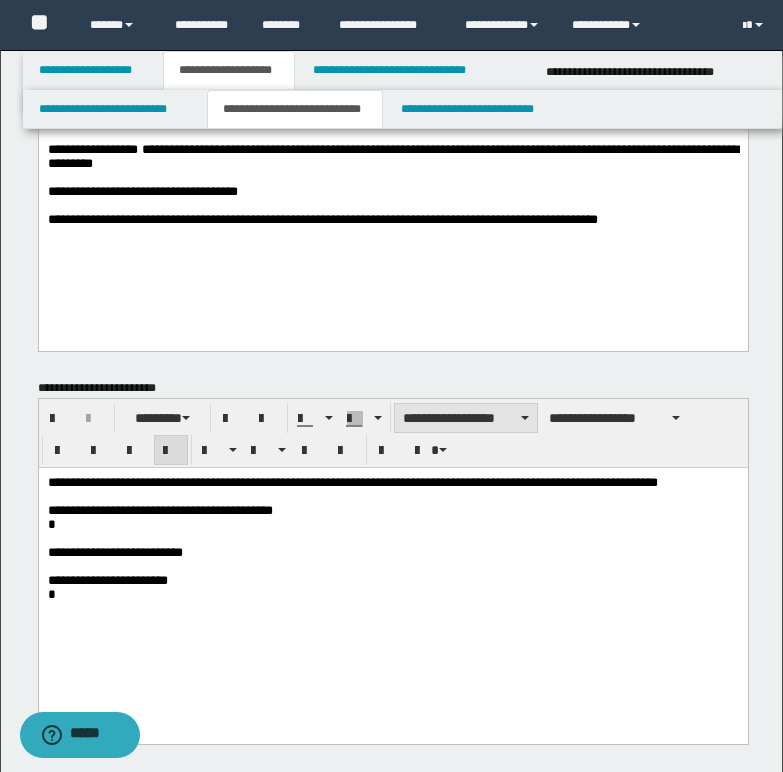 scroll, scrollTop: 100, scrollLeft: 0, axis: vertical 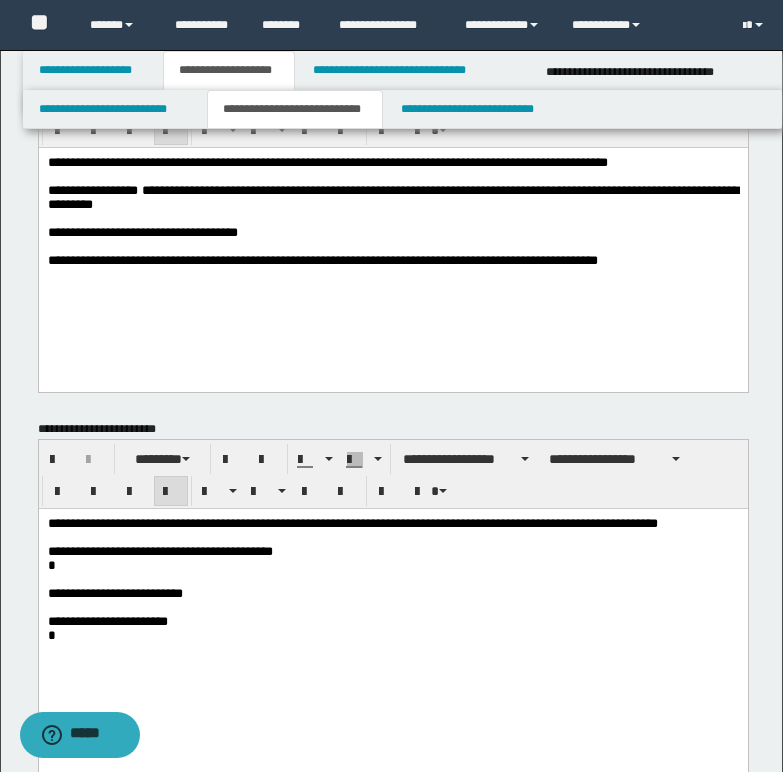 click on "**********" at bounding box center [437, 189] 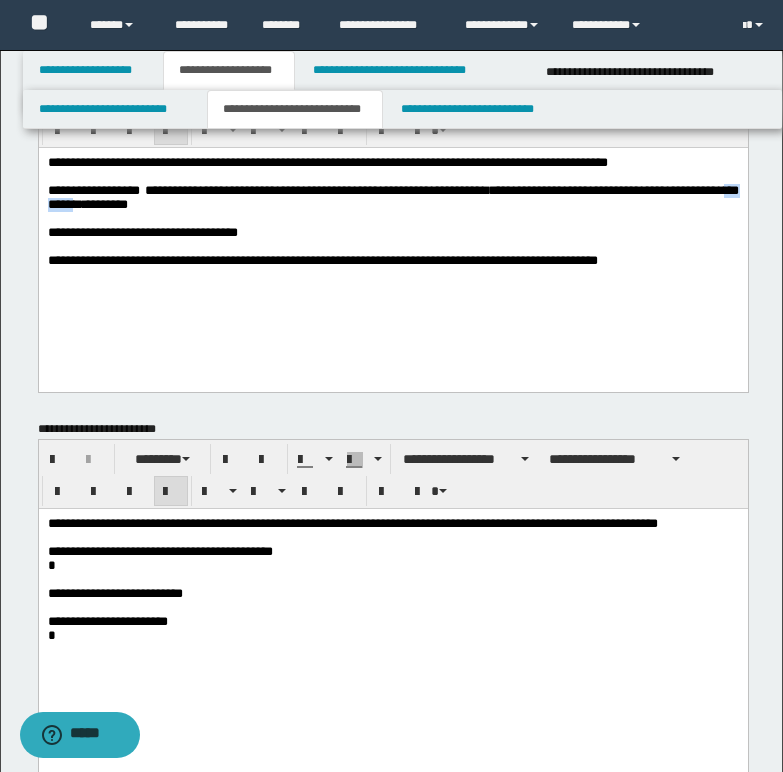 drag, startPoint x: 119, startPoint y: 208, endPoint x: 183, endPoint y: 208, distance: 64 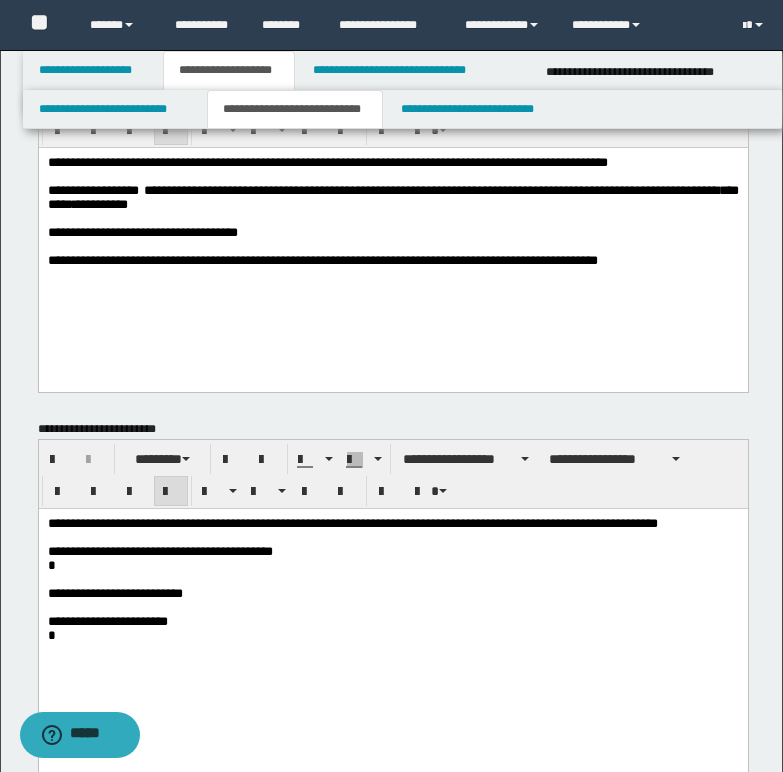 click on "**********" at bounding box center [367, 259] 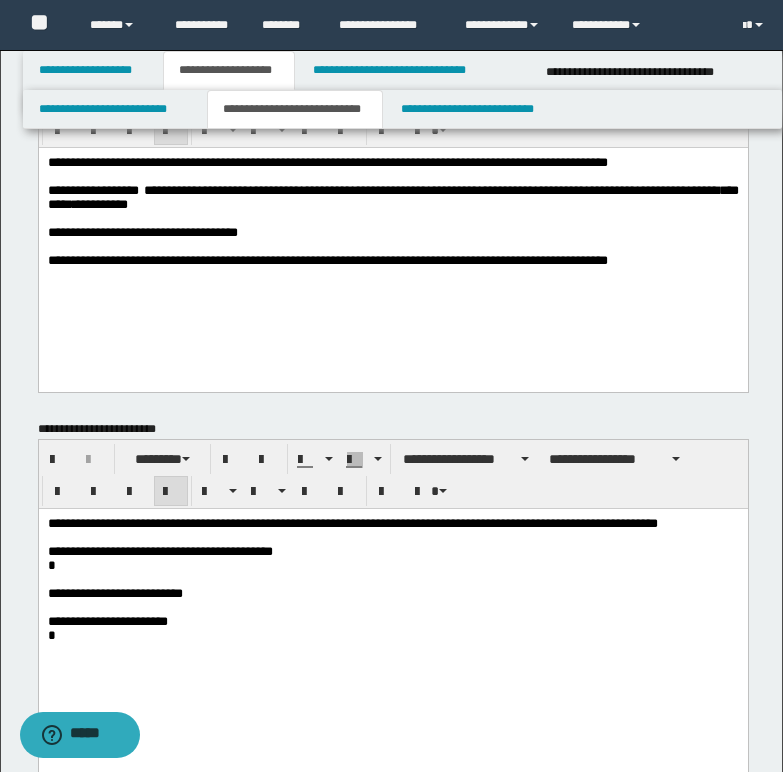 click on "**********" at bounding box center [372, 259] 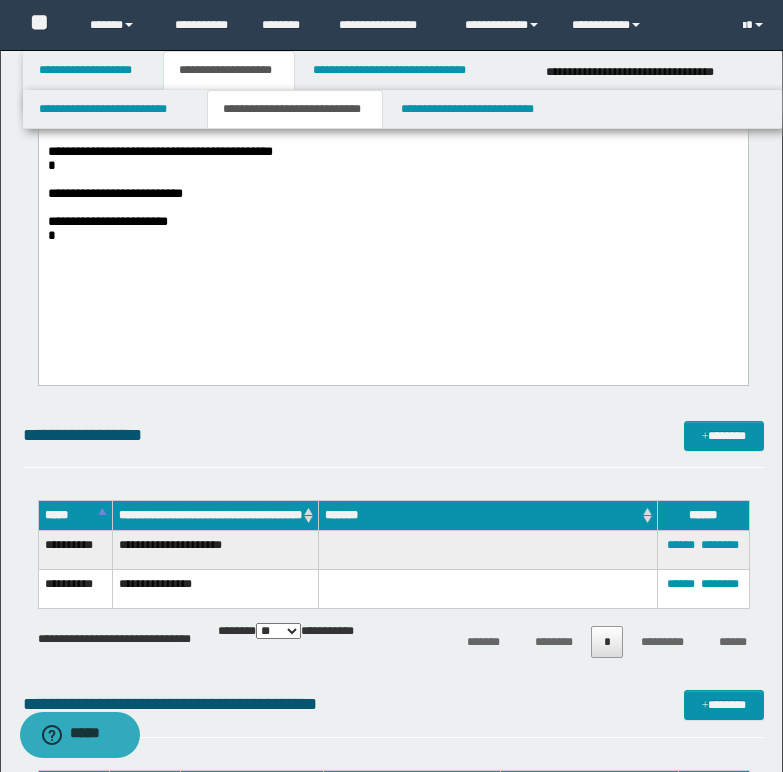 scroll, scrollTop: 600, scrollLeft: 0, axis: vertical 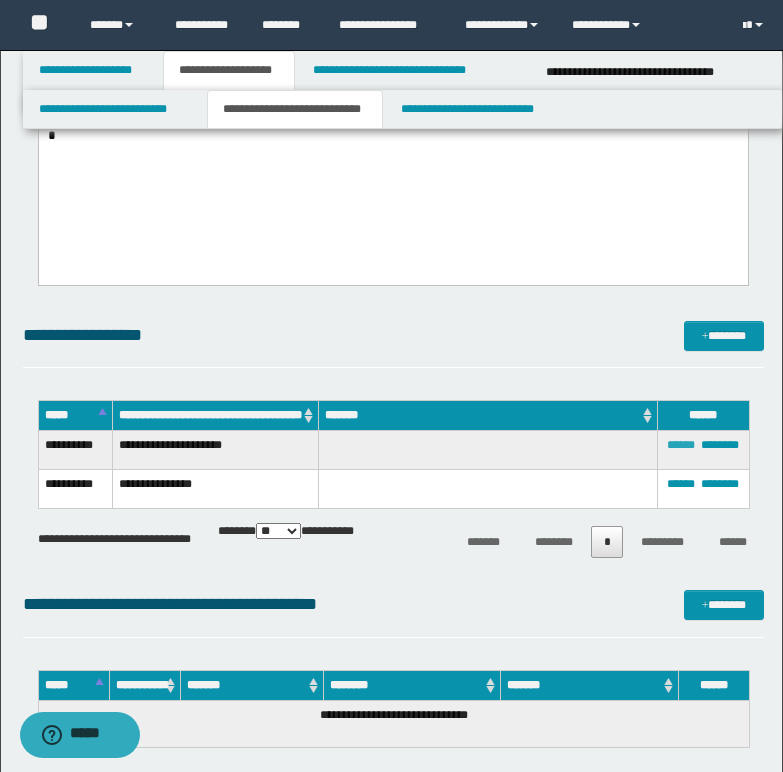 click on "******" at bounding box center [681, 445] 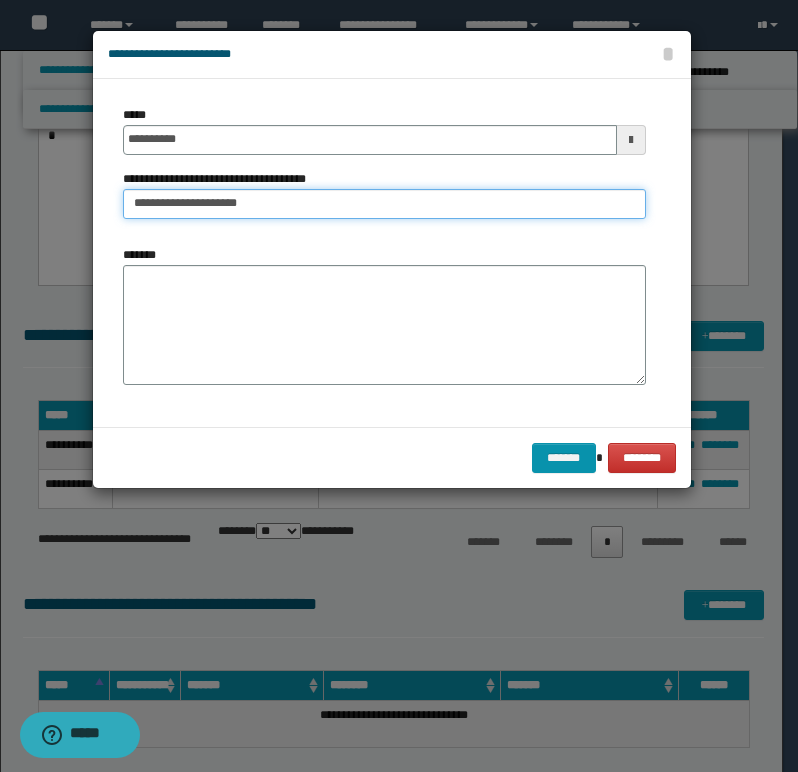 click on "**********" at bounding box center (384, 204) 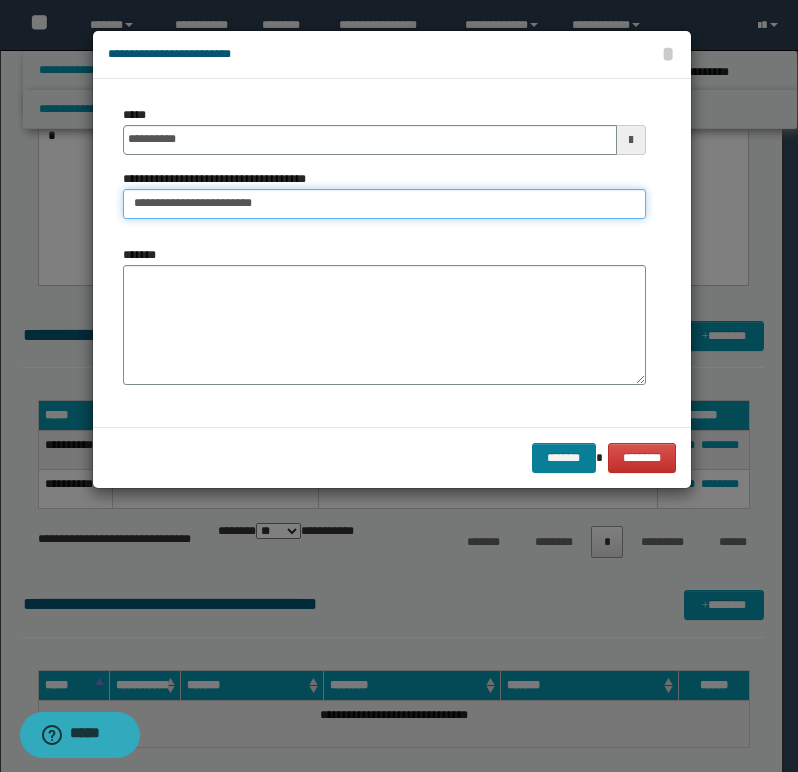 type on "**********" 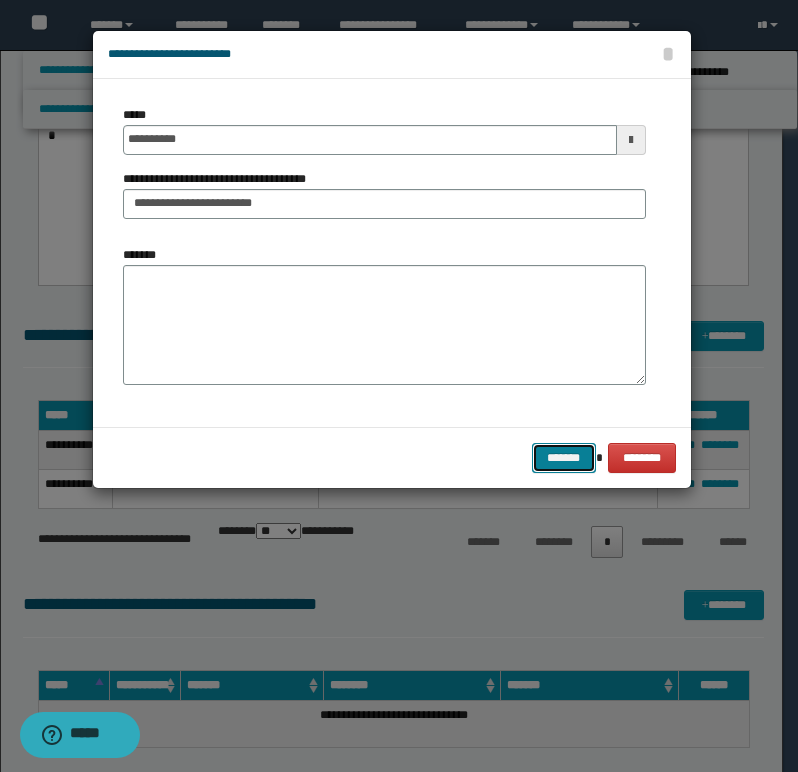 click on "*******" at bounding box center (564, 458) 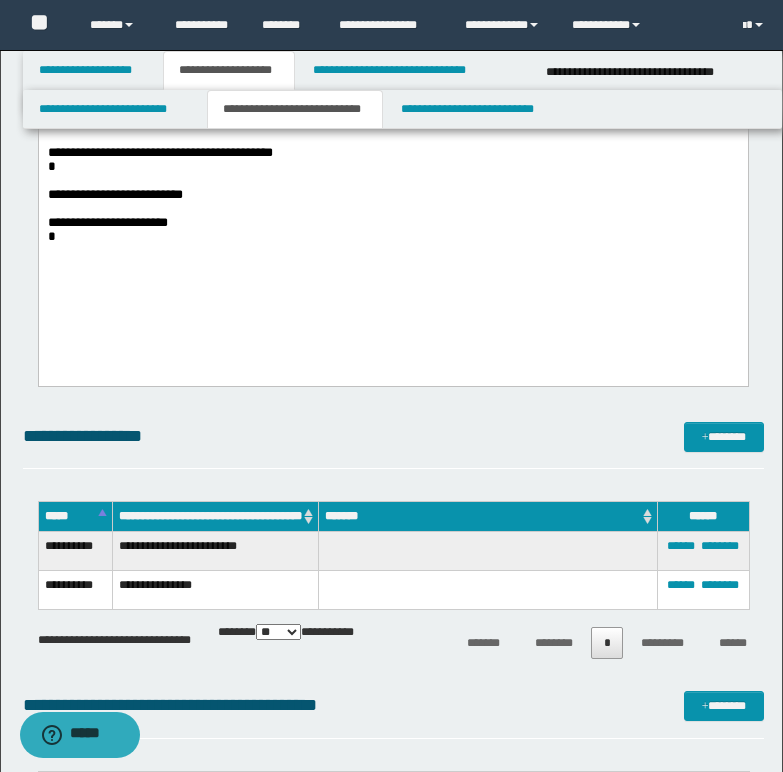 scroll, scrollTop: 500, scrollLeft: 0, axis: vertical 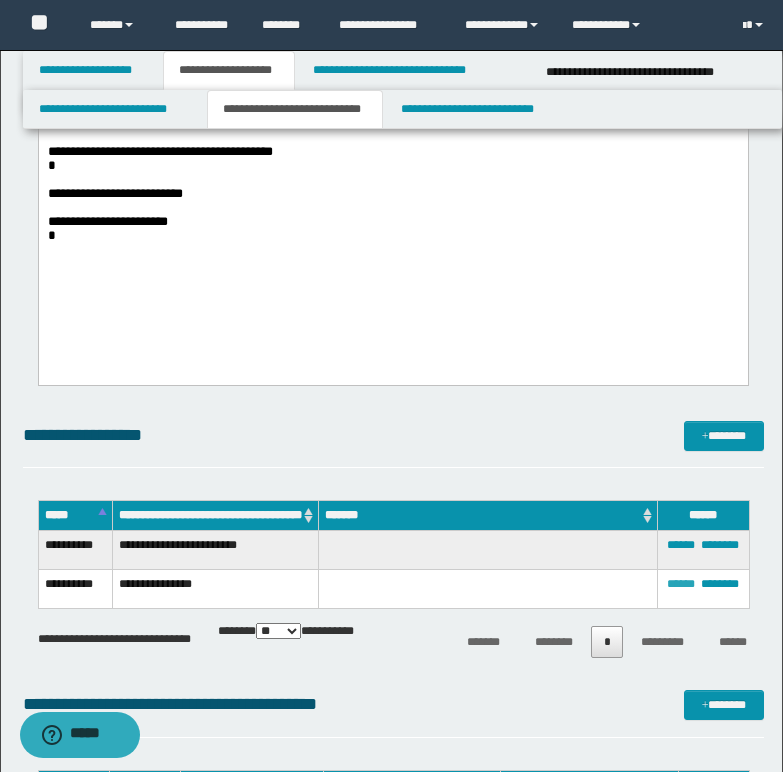 click on "******" at bounding box center (681, 584) 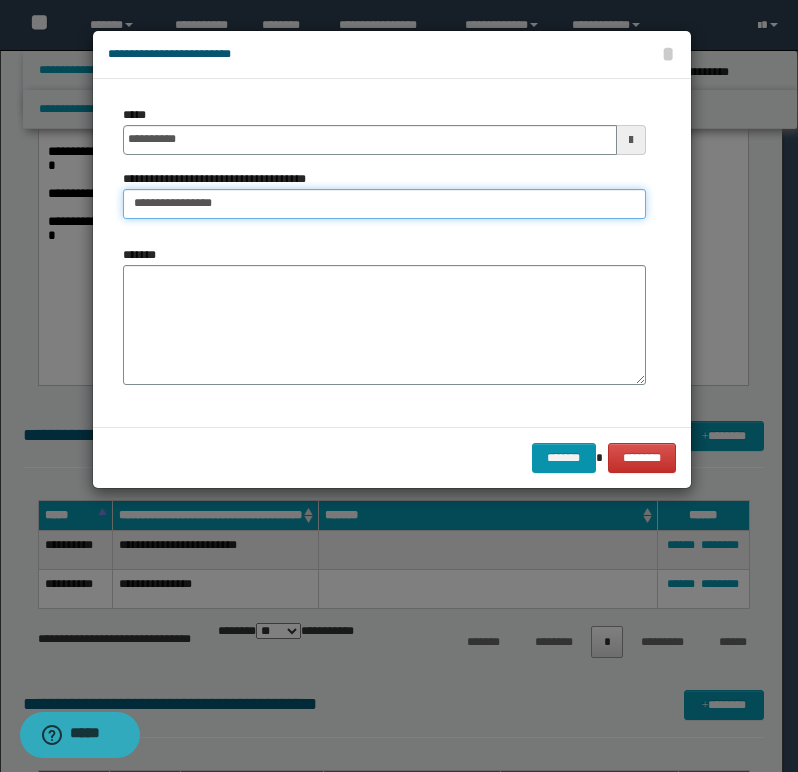 click on "**********" at bounding box center (384, 204) 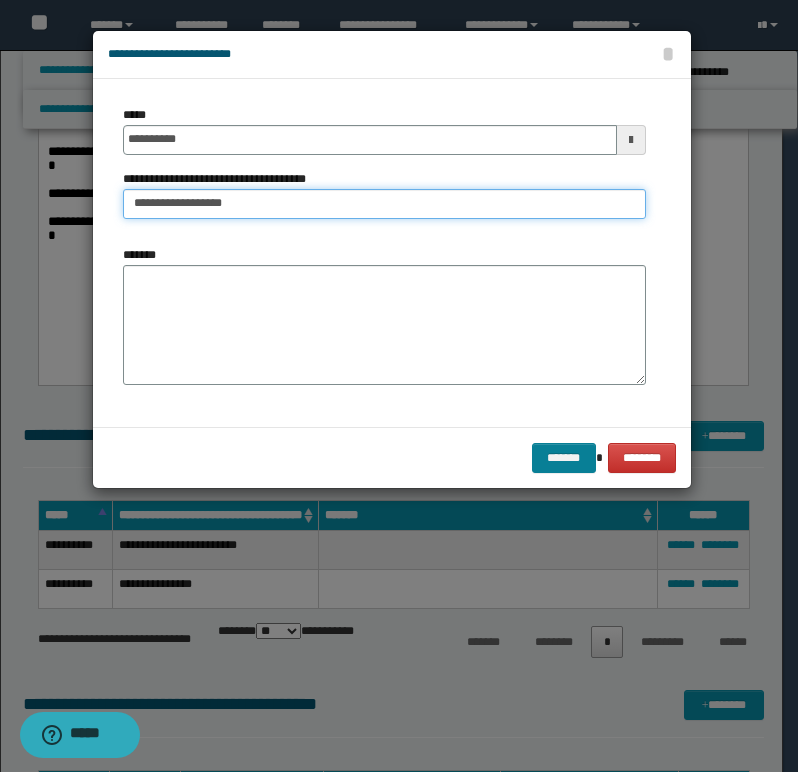 type on "**********" 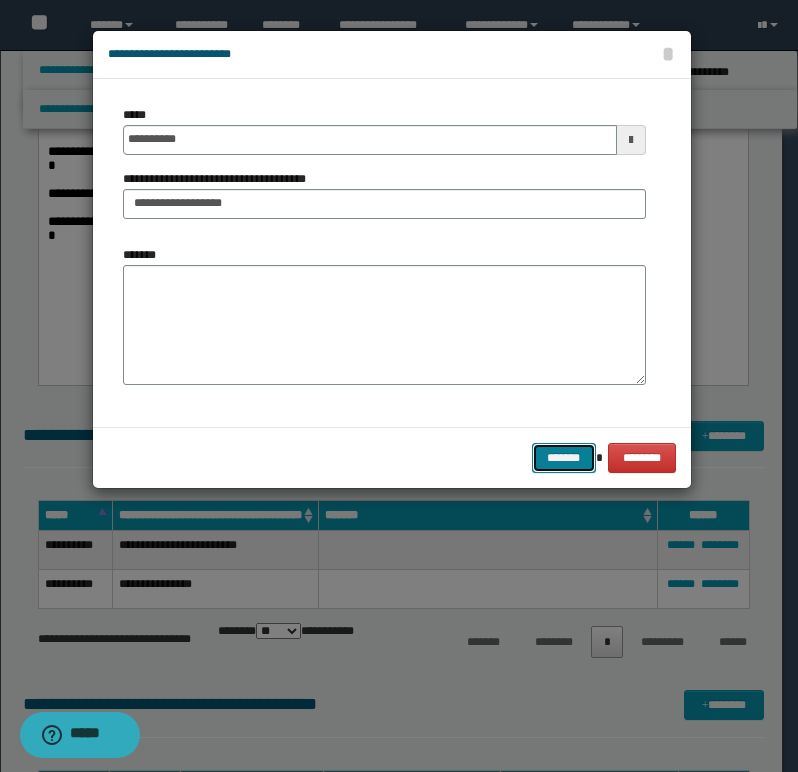 click on "*******" at bounding box center (564, 458) 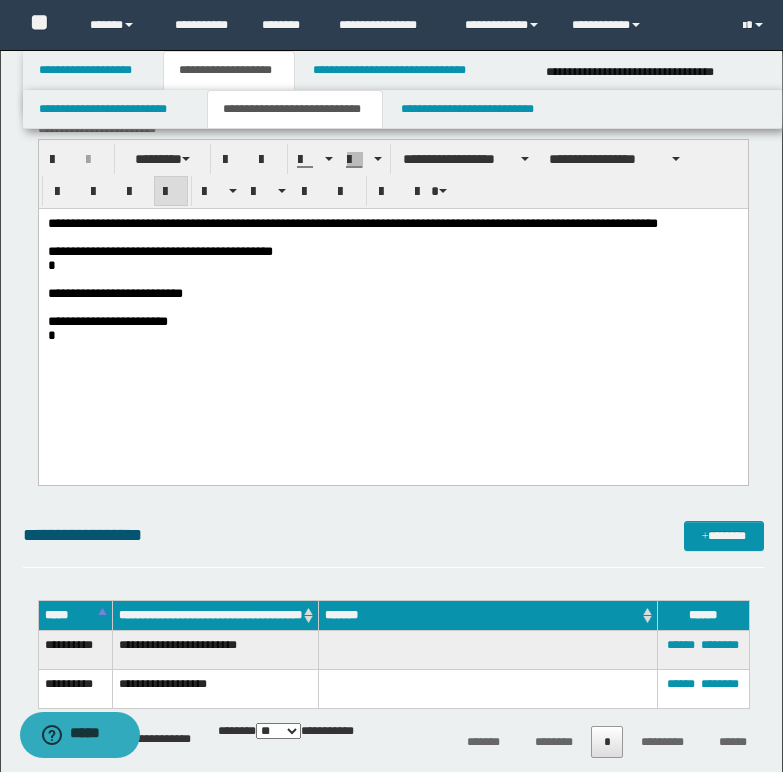 scroll, scrollTop: 500, scrollLeft: 0, axis: vertical 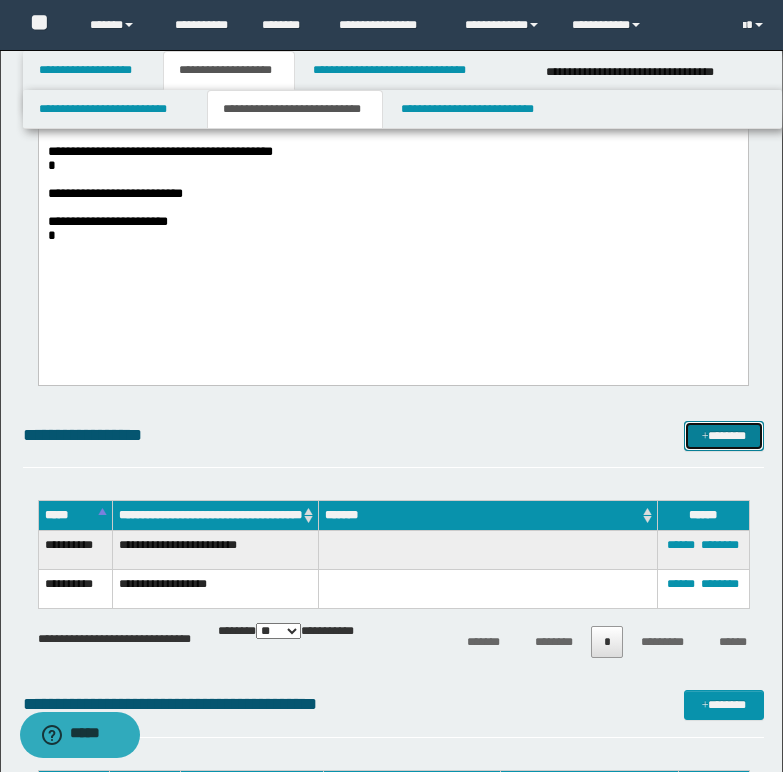 click on "*******" at bounding box center [724, 436] 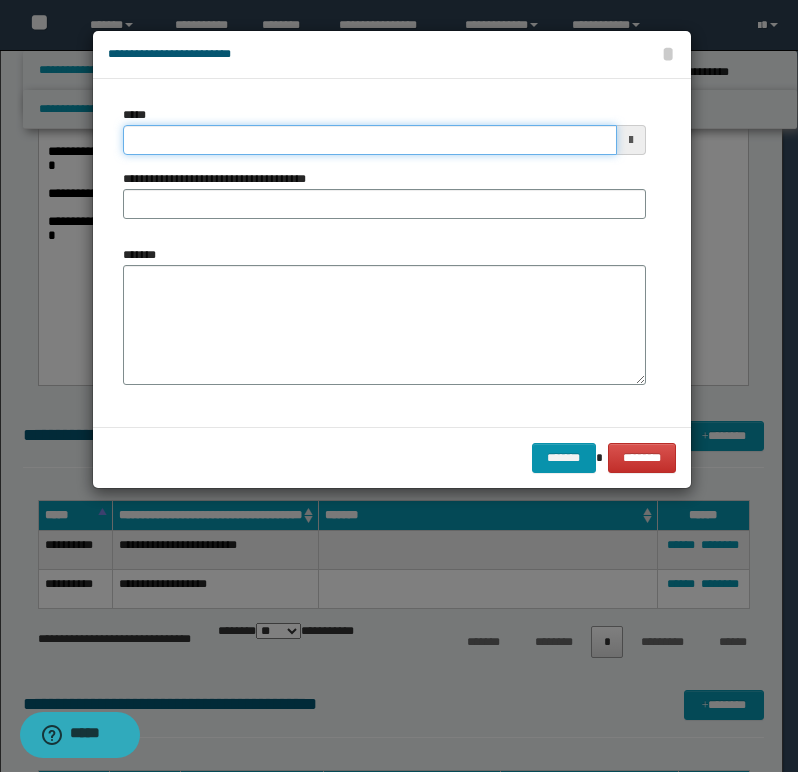 click on "*****" at bounding box center [370, 140] 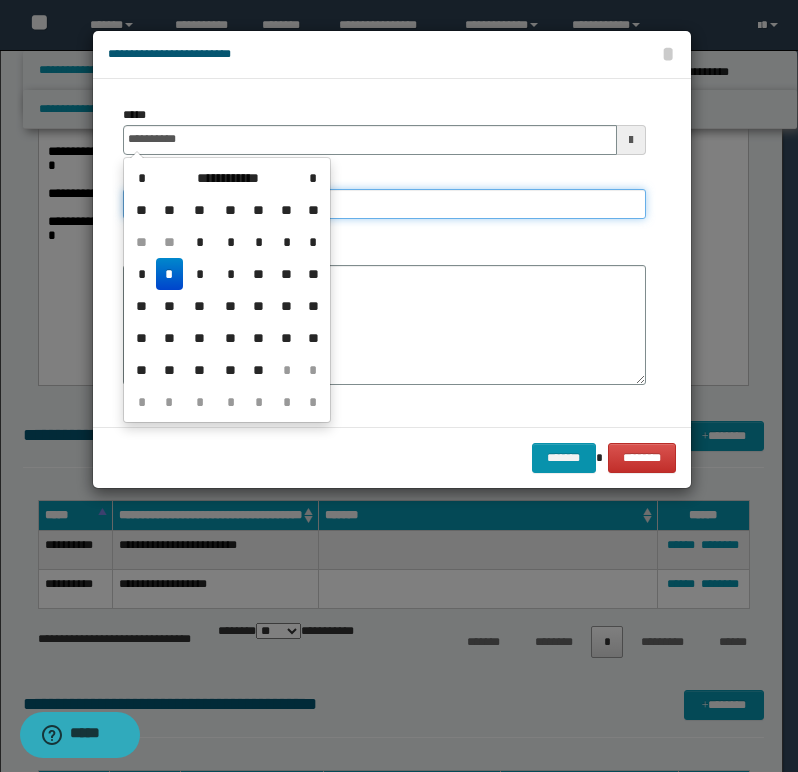 type on "**********" 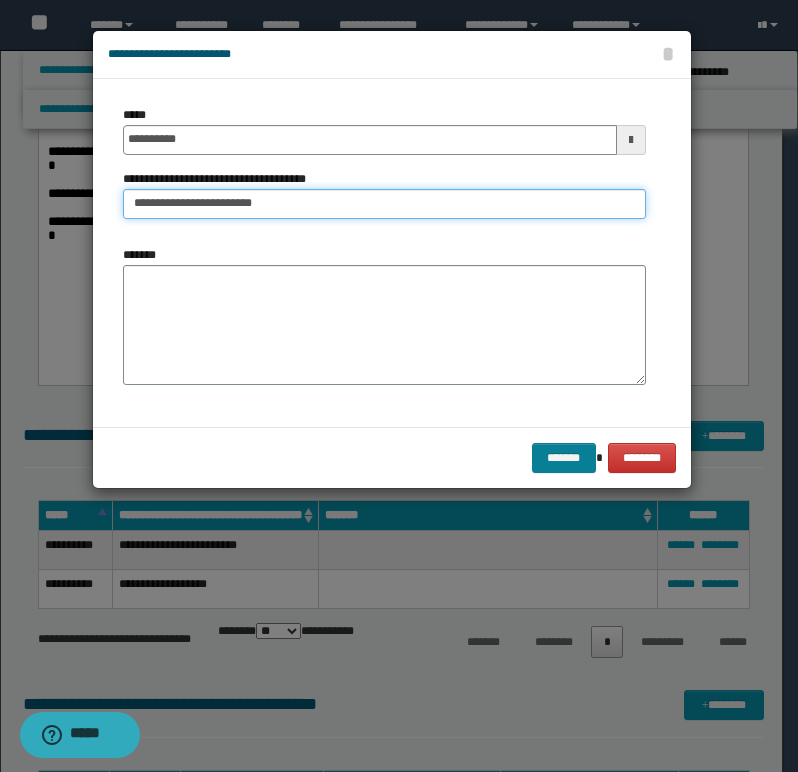 type on "**********" 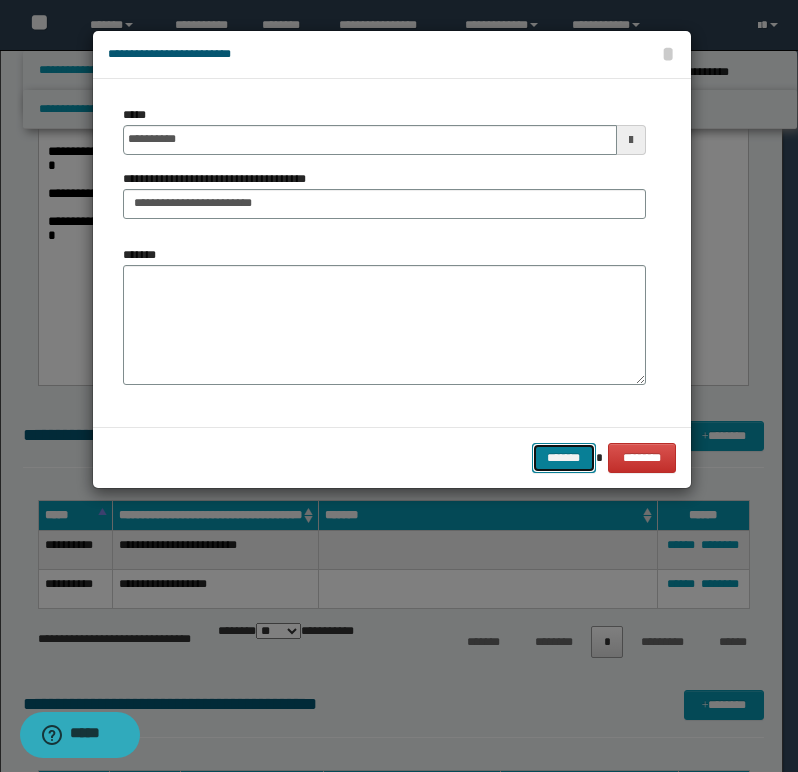 click on "*******" at bounding box center [564, 458] 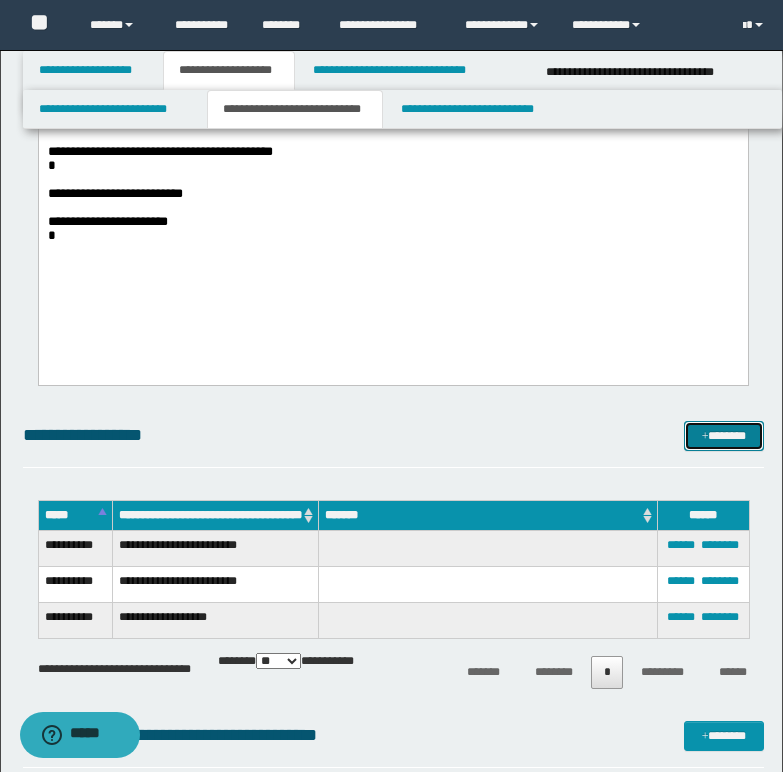 click on "*******" at bounding box center (724, 436) 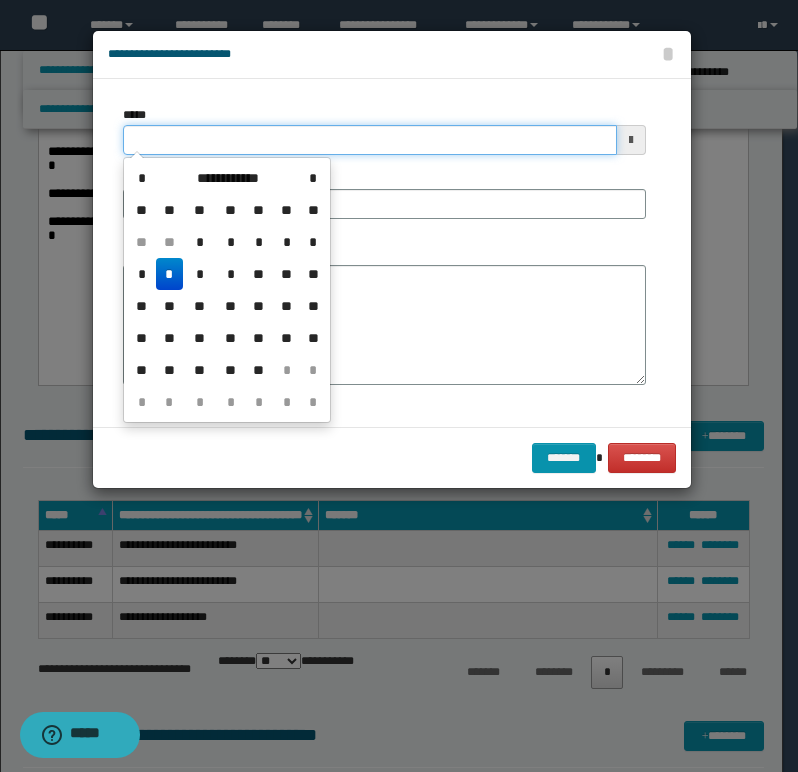 click on "*****" at bounding box center [370, 140] 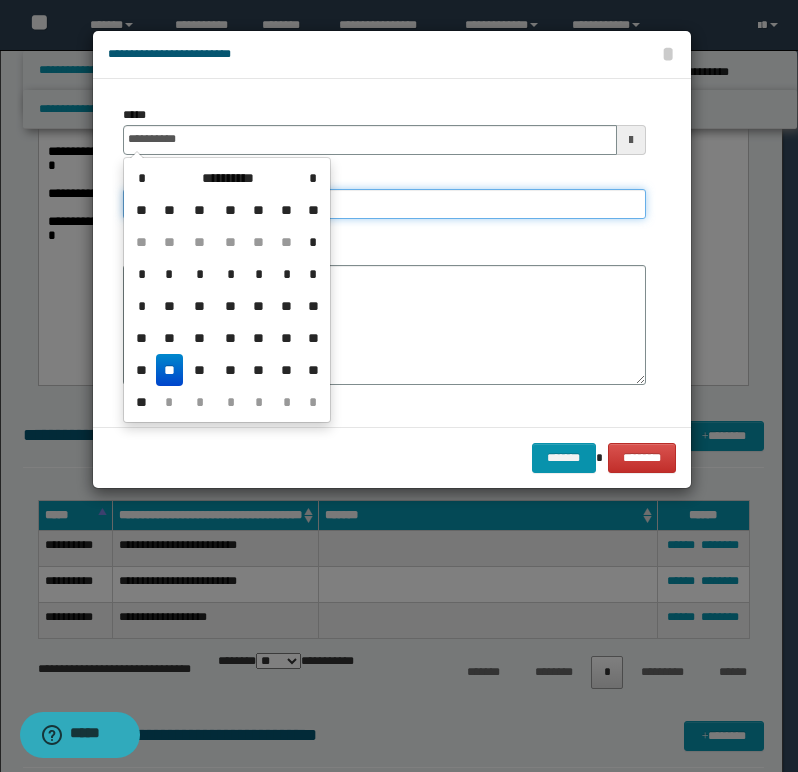 type on "**********" 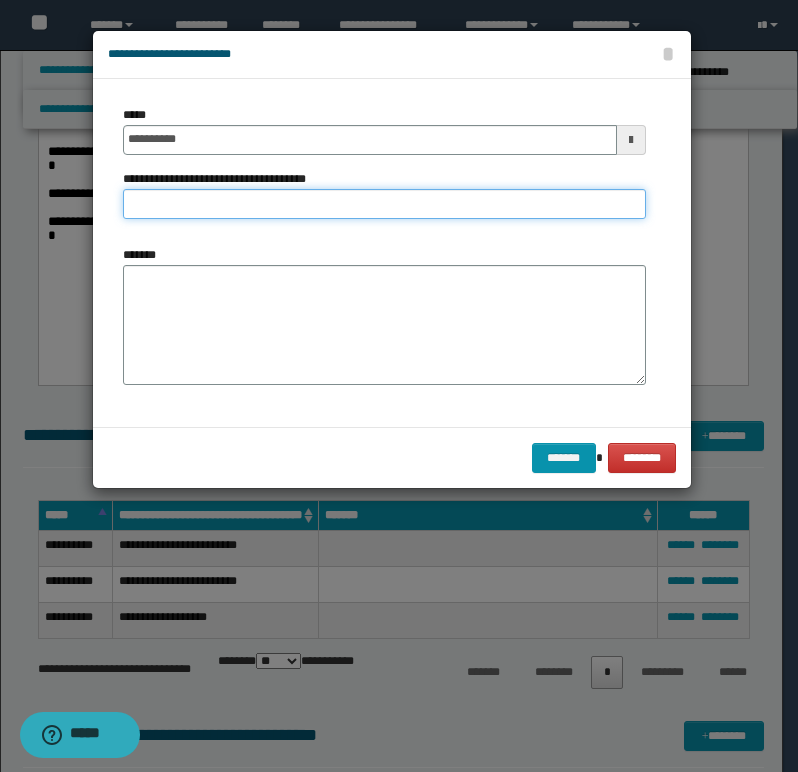 click on "**********" at bounding box center [384, 204] 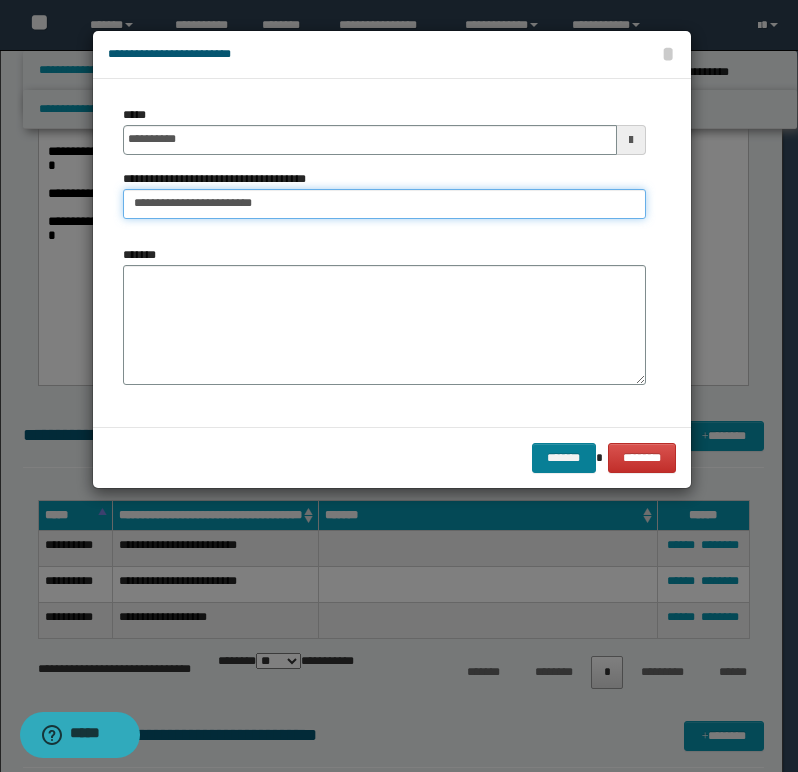 type on "**********" 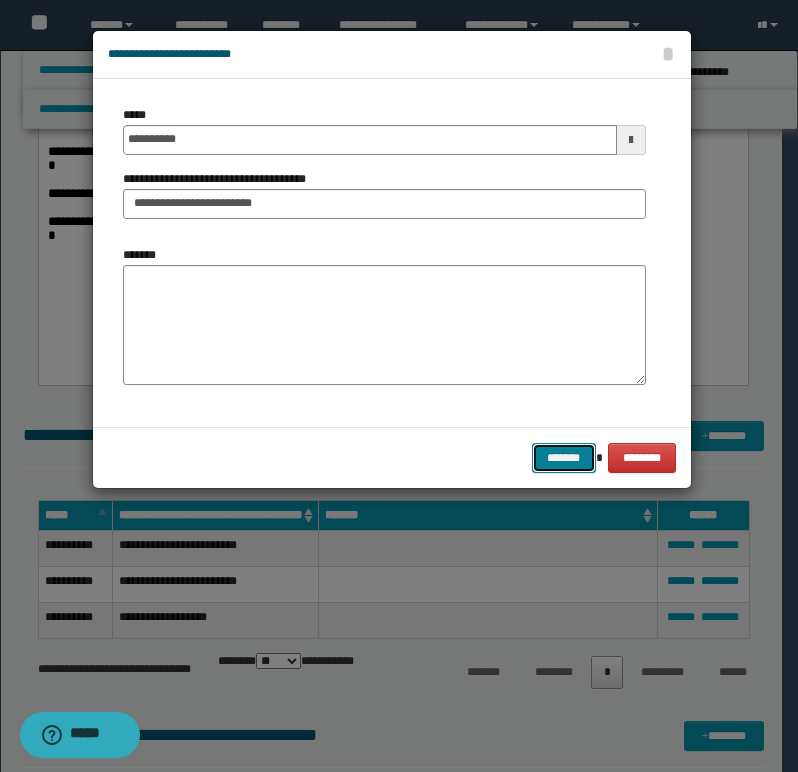 click on "*******" at bounding box center (564, 458) 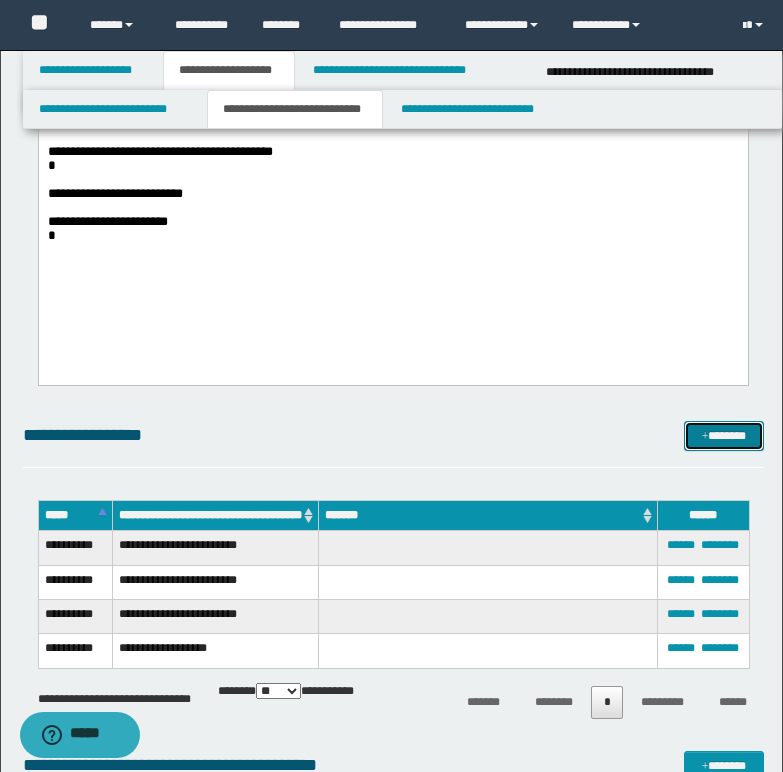 click on "*******" at bounding box center [724, 436] 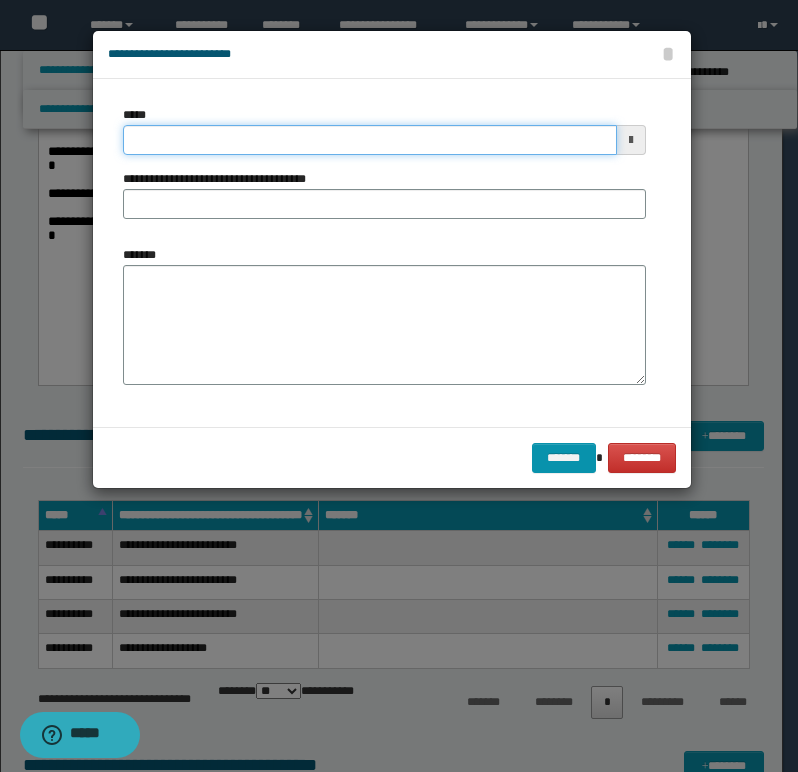 click on "*****" at bounding box center [370, 140] 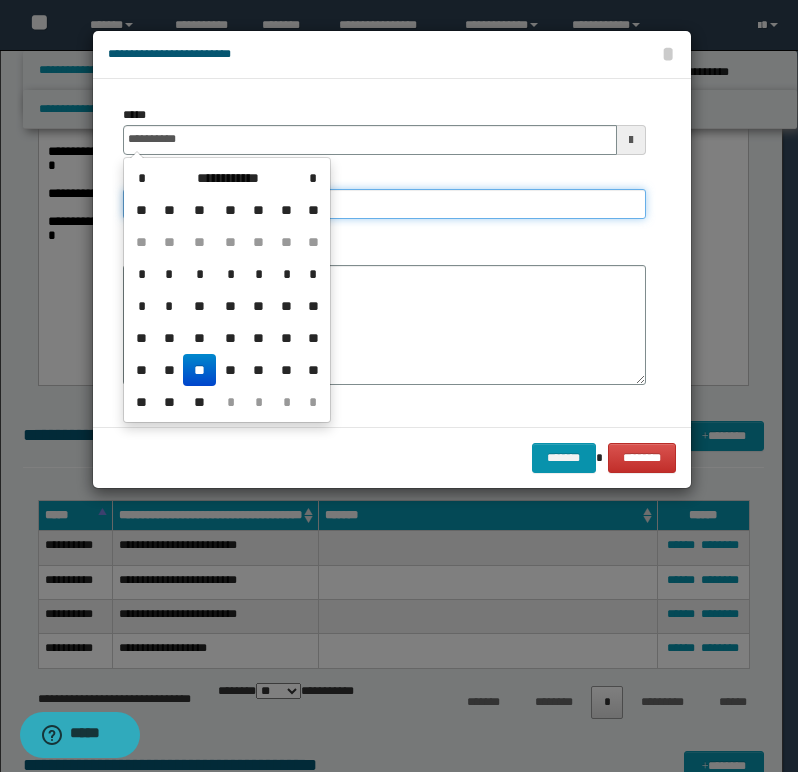 type on "**********" 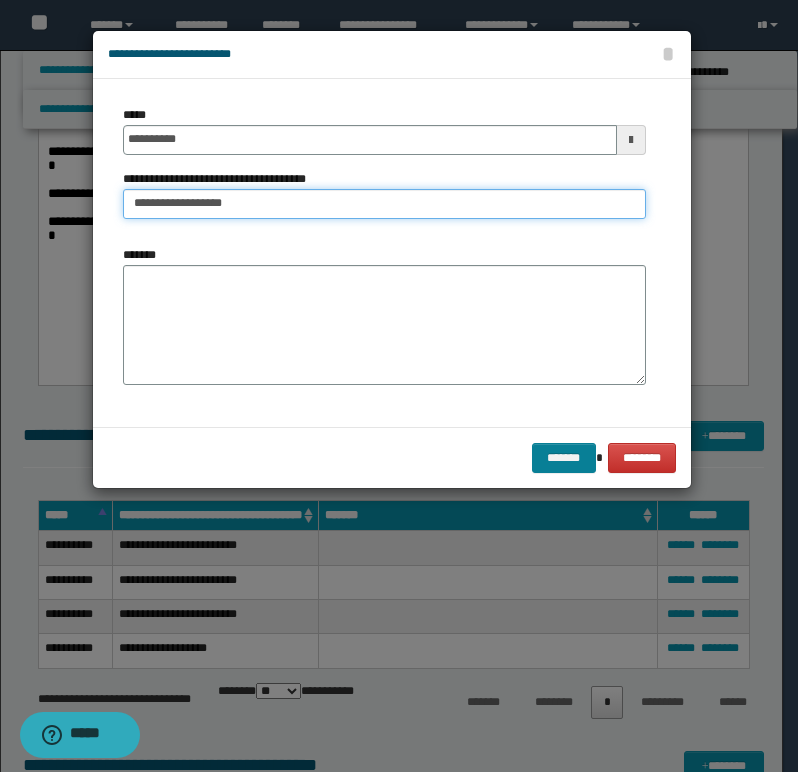 type on "**********" 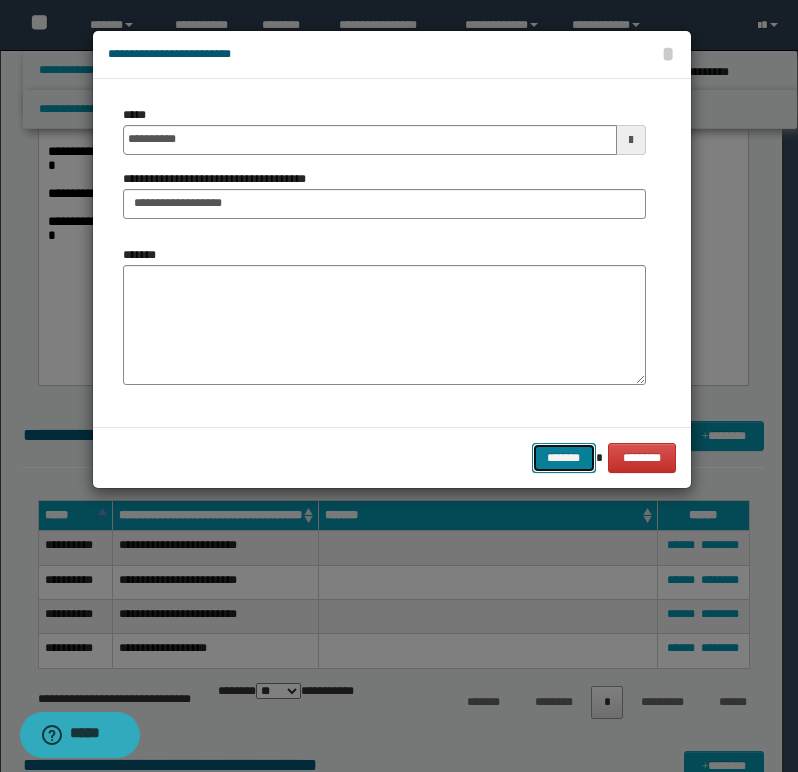 click on "*******" at bounding box center (564, 458) 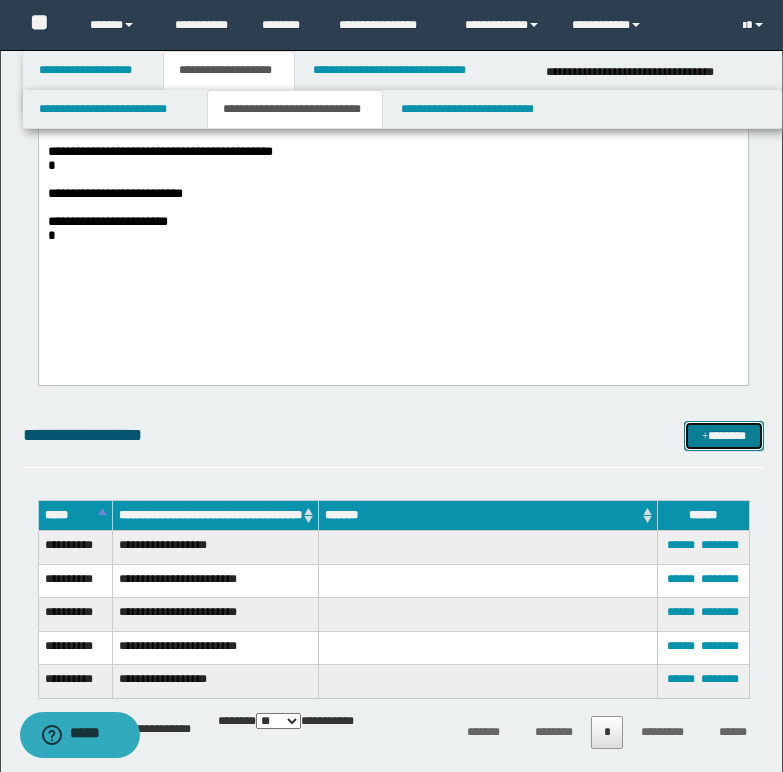 click on "*******" at bounding box center [724, 436] 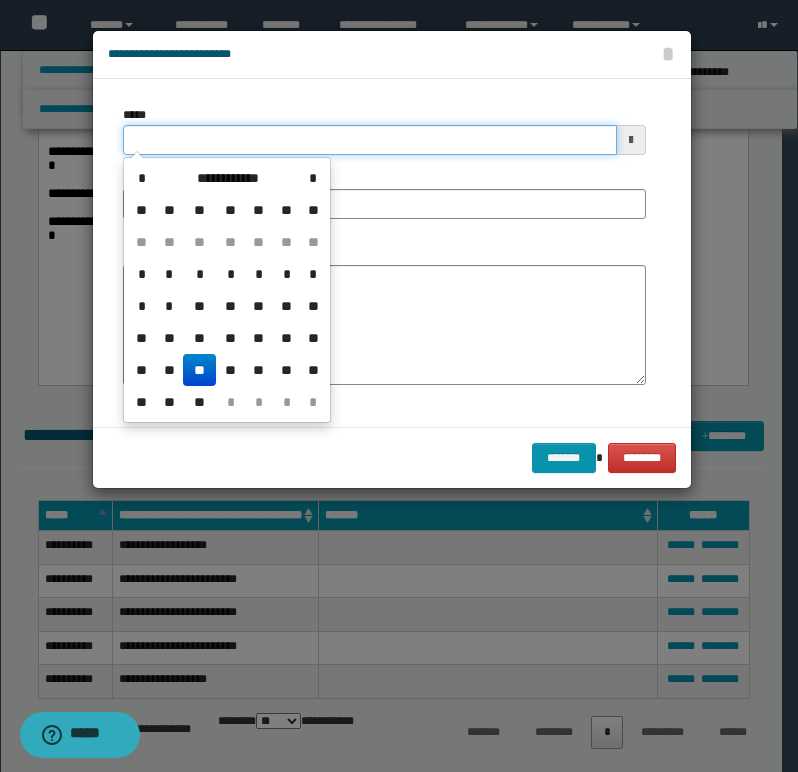 click on "*****" at bounding box center [370, 140] 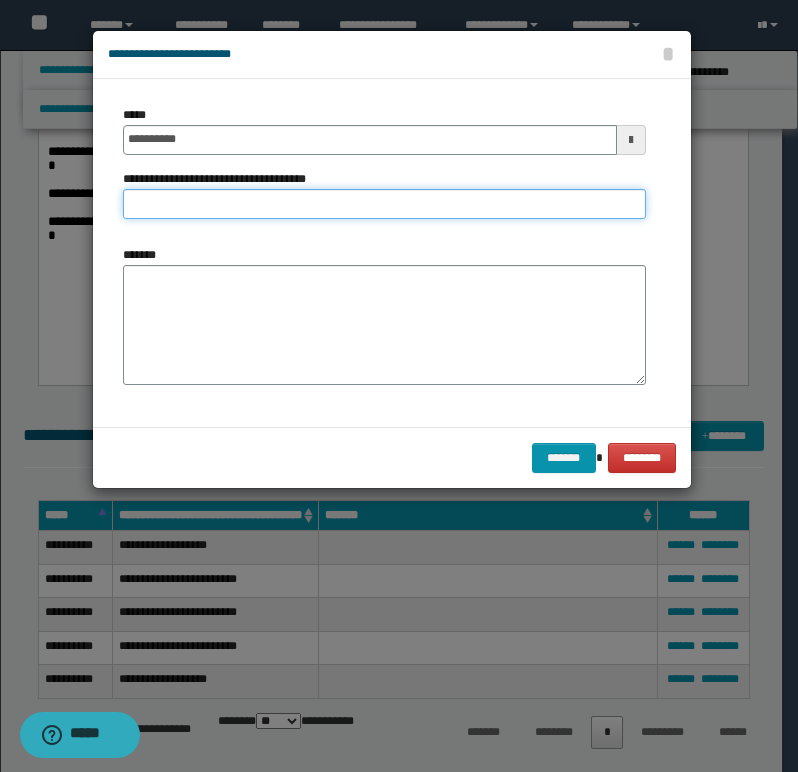 type on "**********" 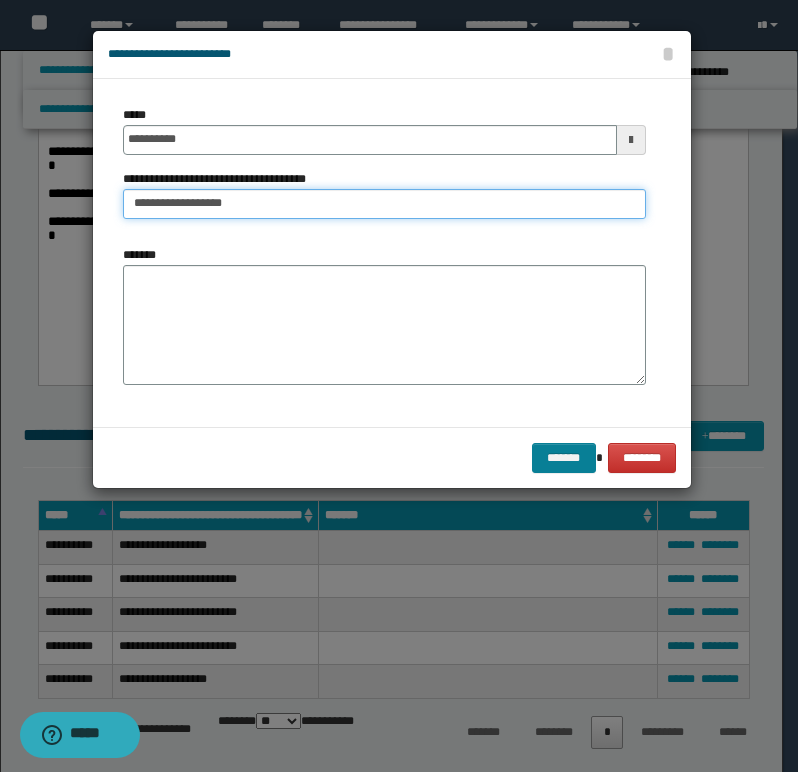 type on "**********" 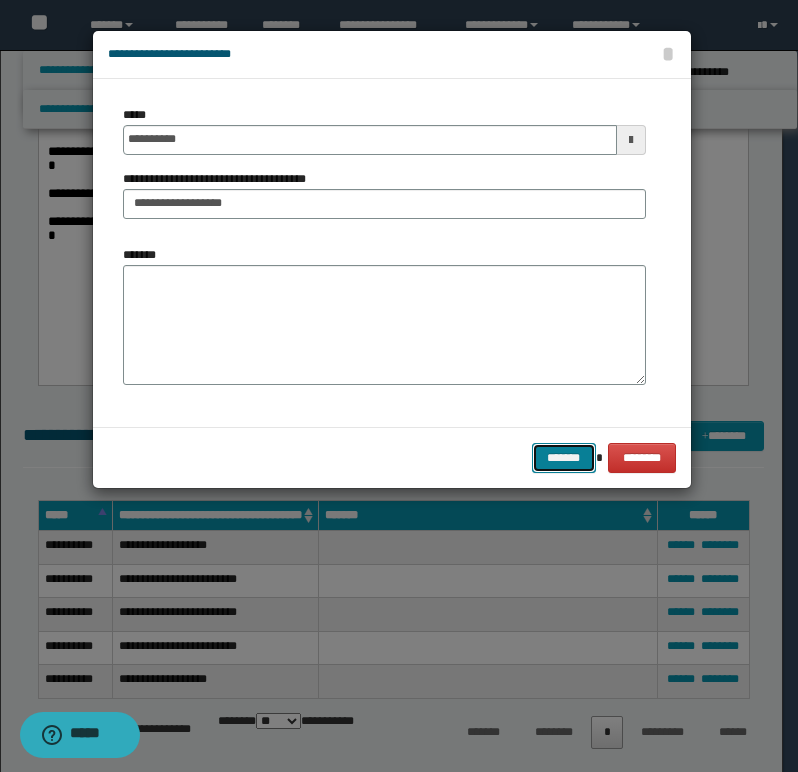 click on "*******" at bounding box center (564, 458) 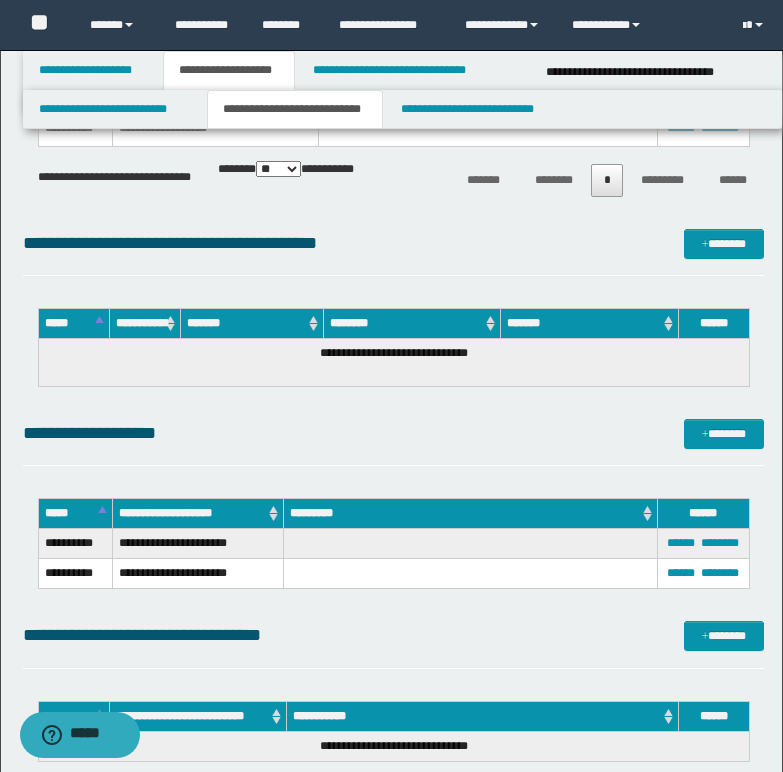 scroll, scrollTop: 1100, scrollLeft: 0, axis: vertical 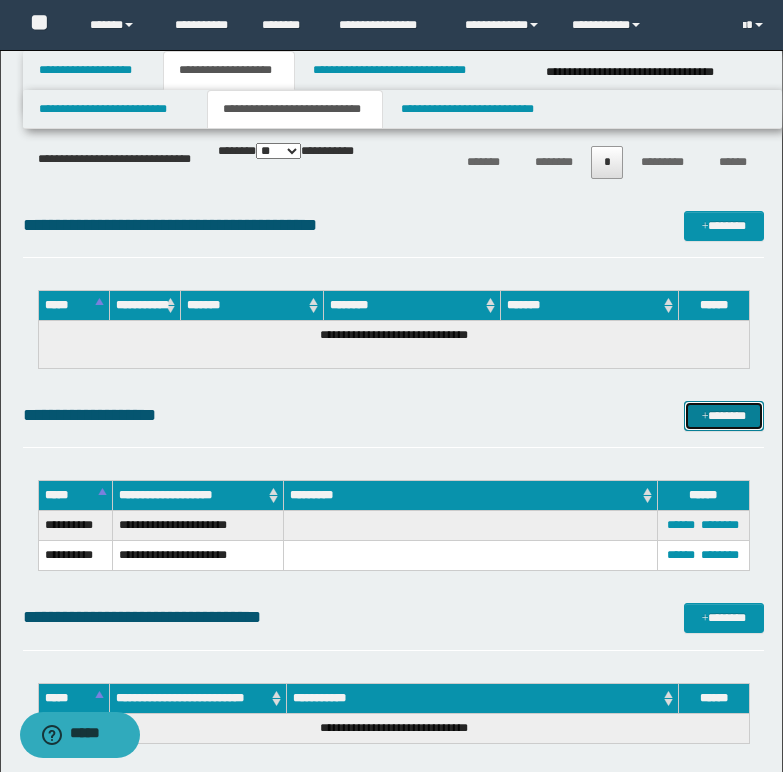 click on "*******" at bounding box center (724, 416) 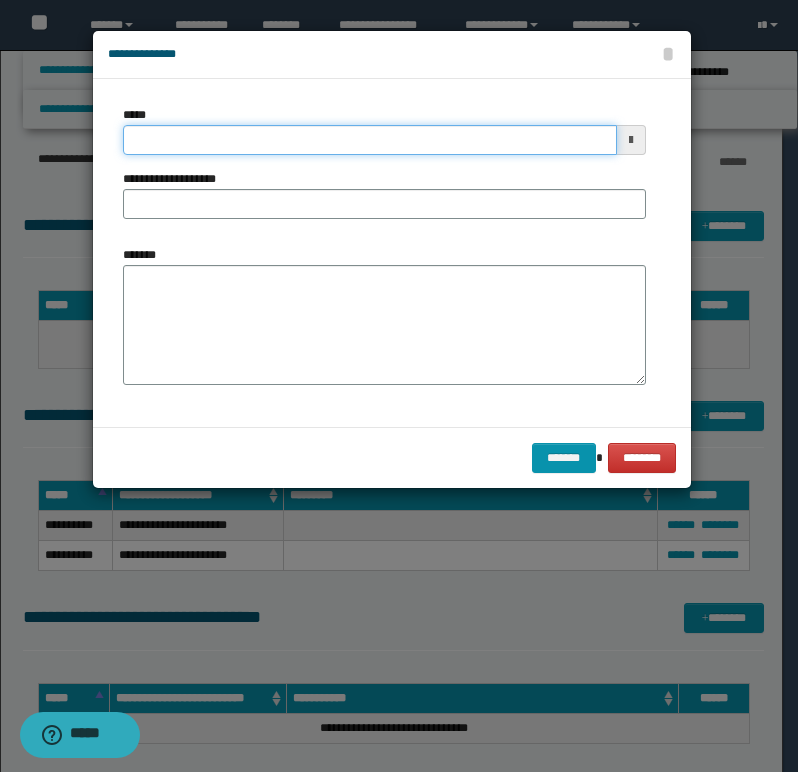 click on "*****" at bounding box center [370, 140] 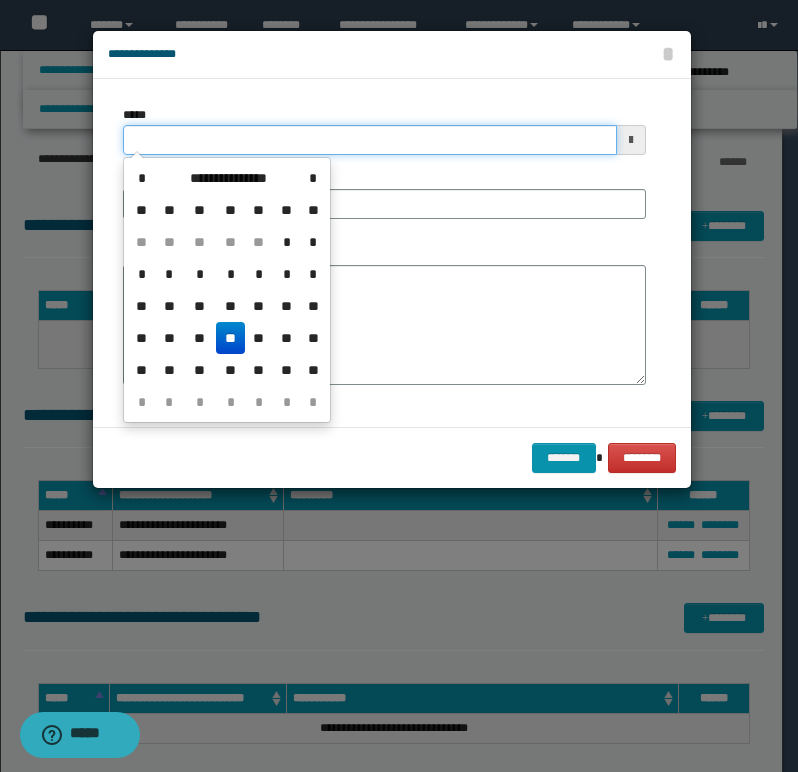 click on "*****" at bounding box center (370, 140) 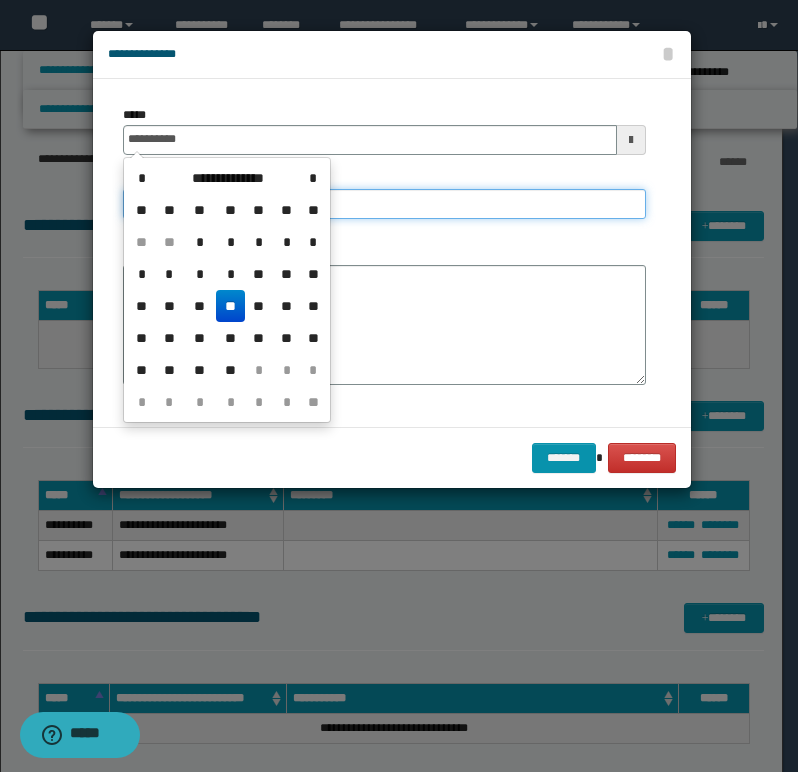 type on "**********" 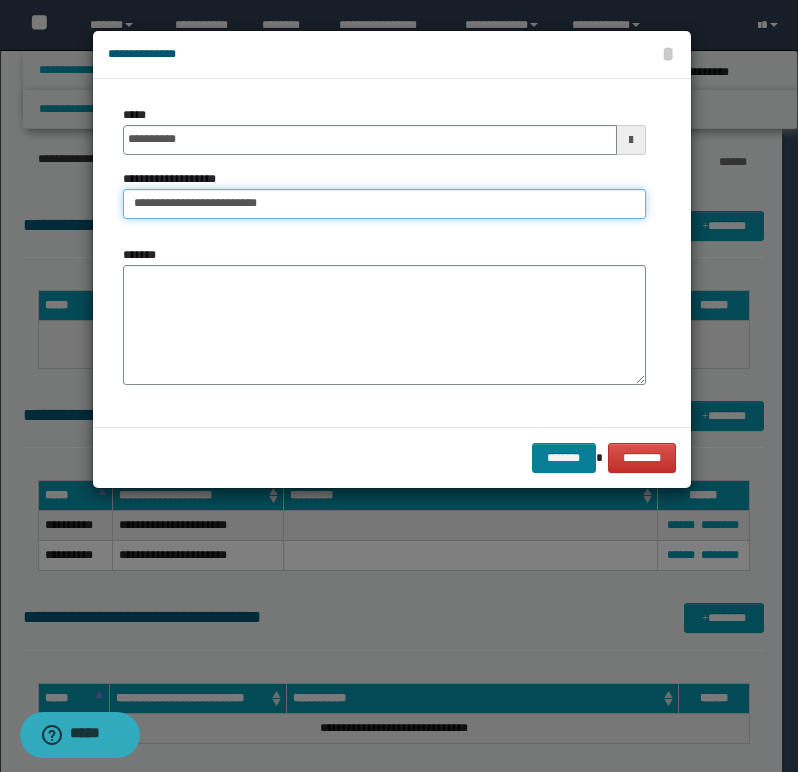 type on "**********" 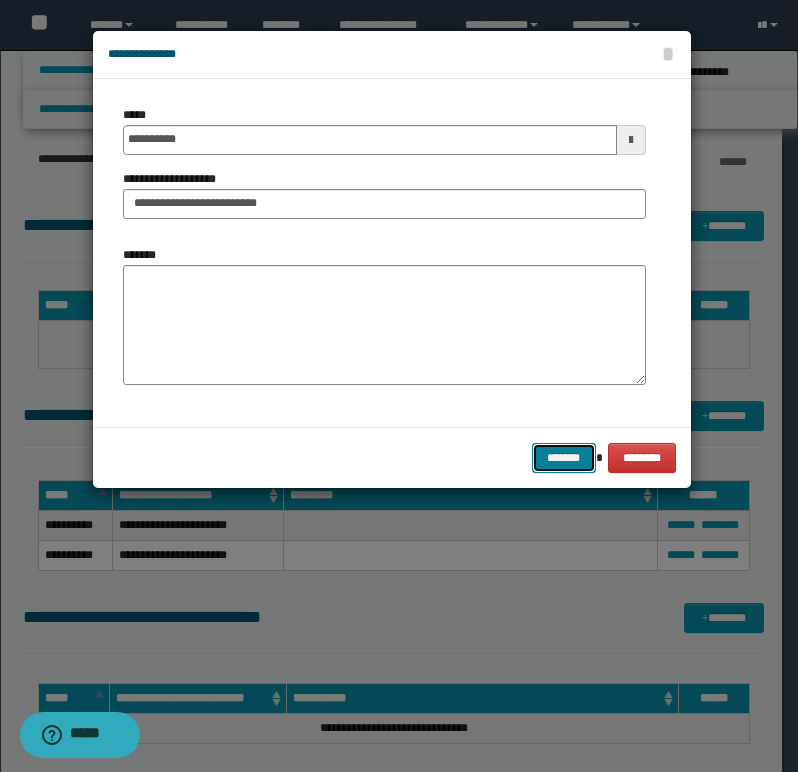 click on "*******" at bounding box center (564, 458) 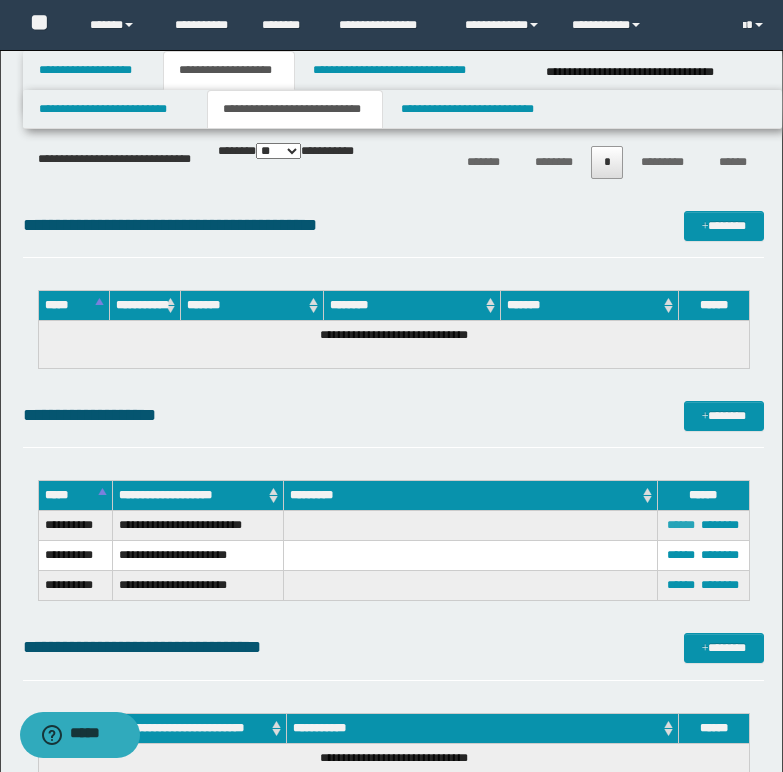 click on "******" at bounding box center [681, 525] 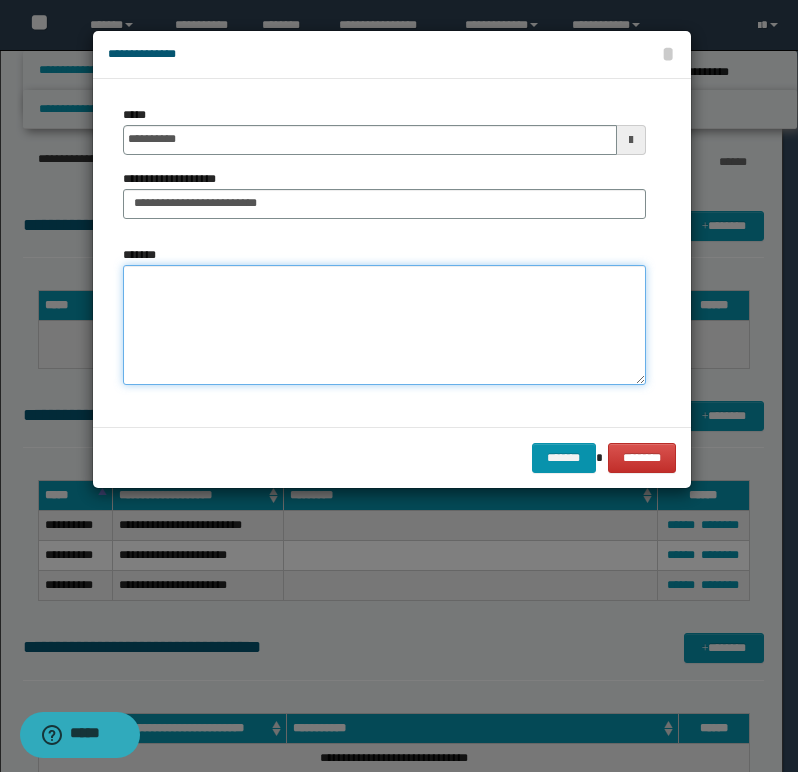 paste on "**********" 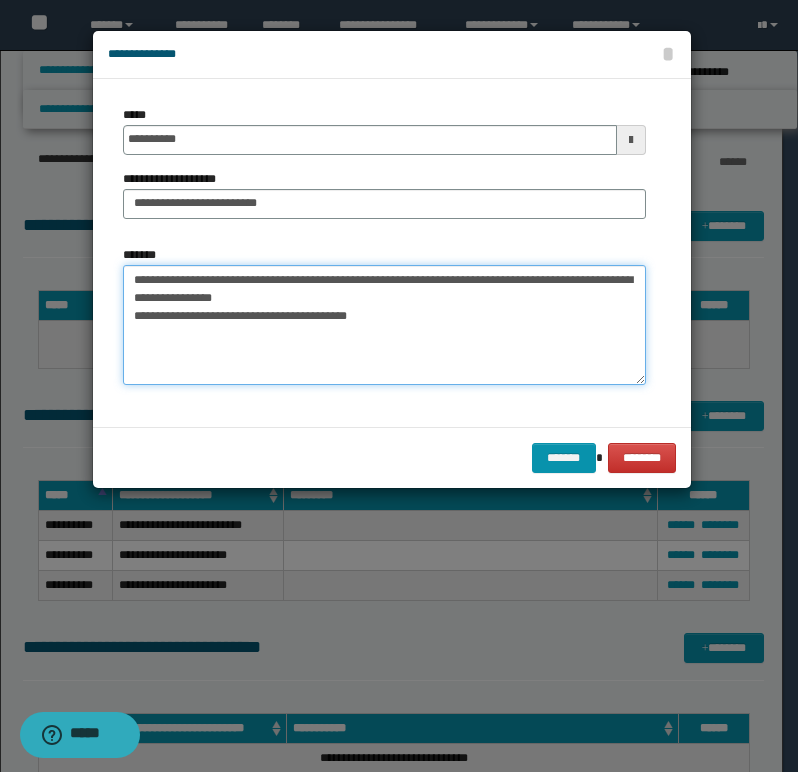 click on "**********" at bounding box center (384, 325) 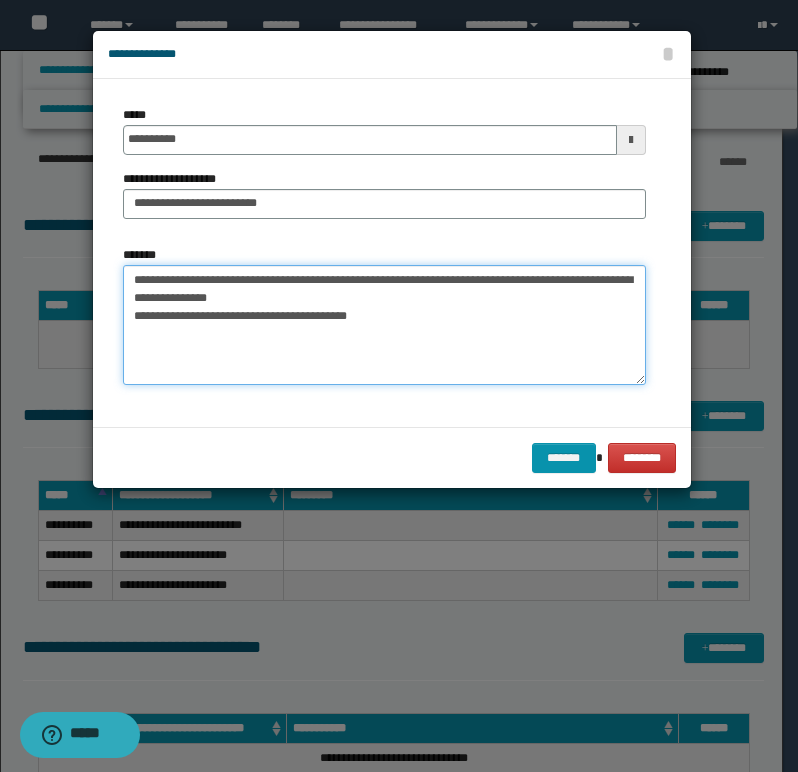 click on "**********" at bounding box center (384, 325) 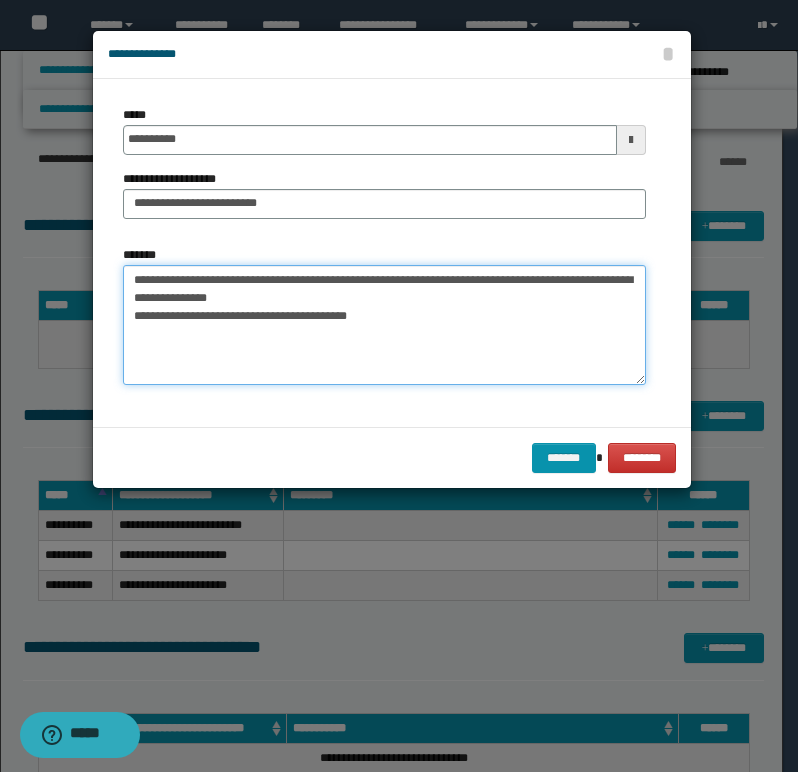 click on "**********" at bounding box center (384, 325) 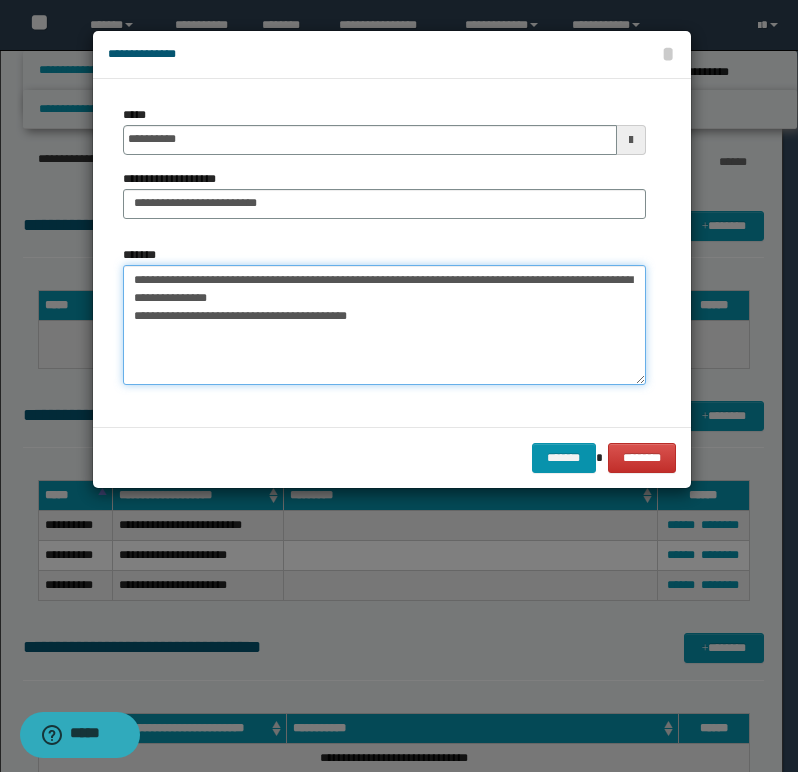 click on "**********" at bounding box center [384, 325] 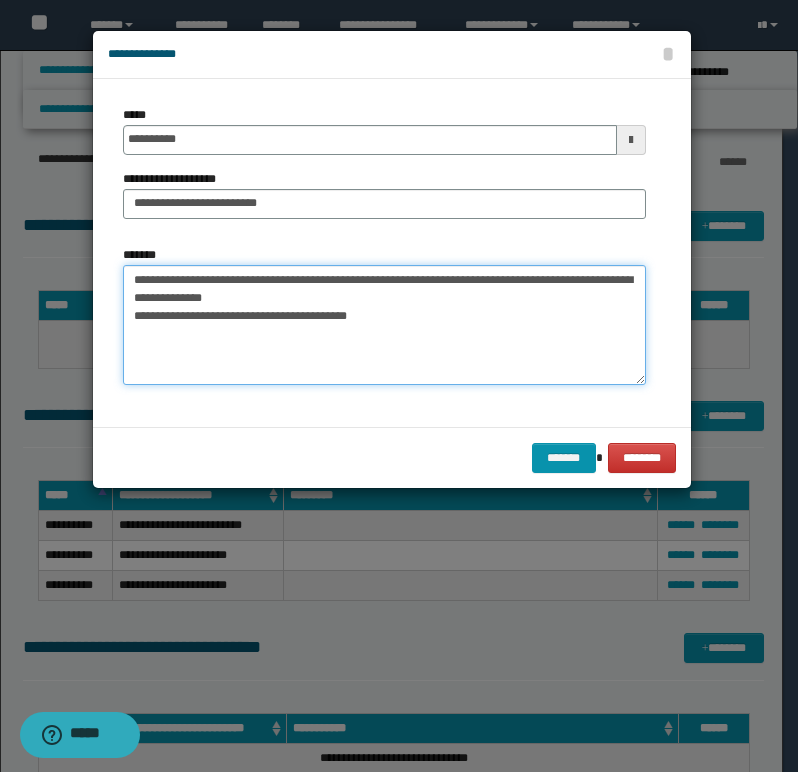 click on "**********" at bounding box center (384, 325) 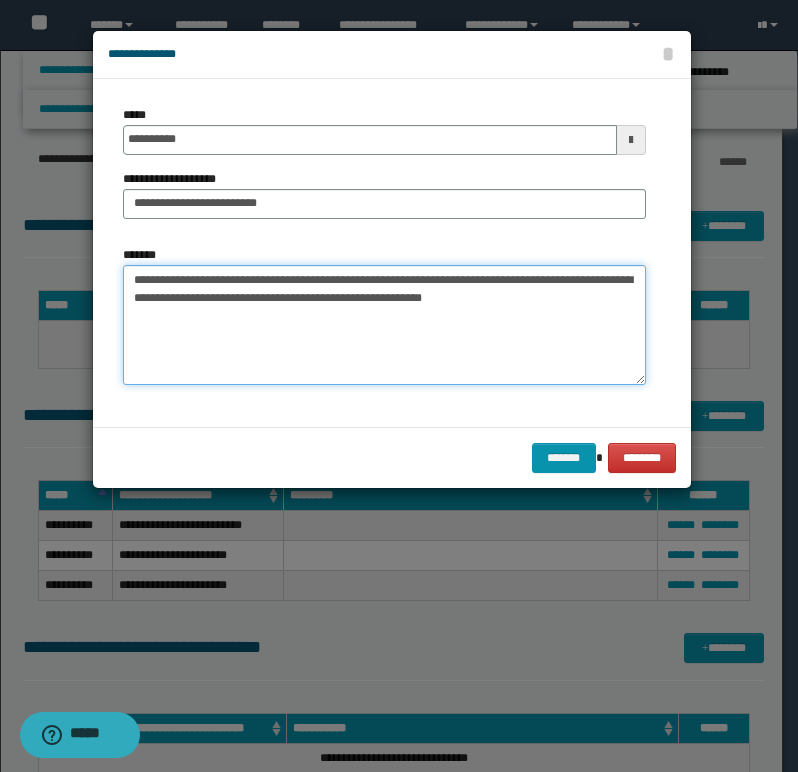 click on "**********" at bounding box center [384, 325] 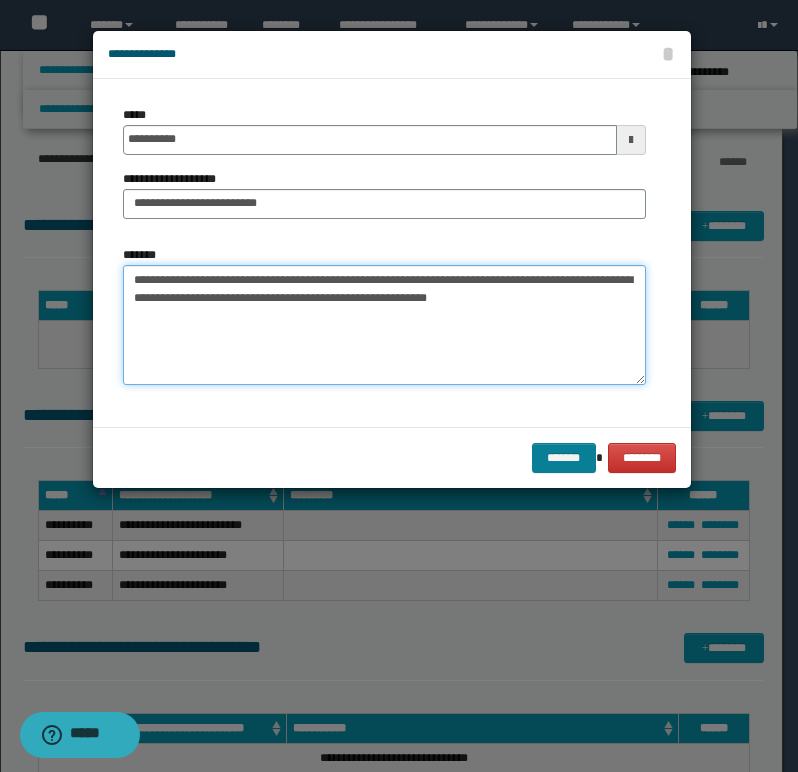 type on "**********" 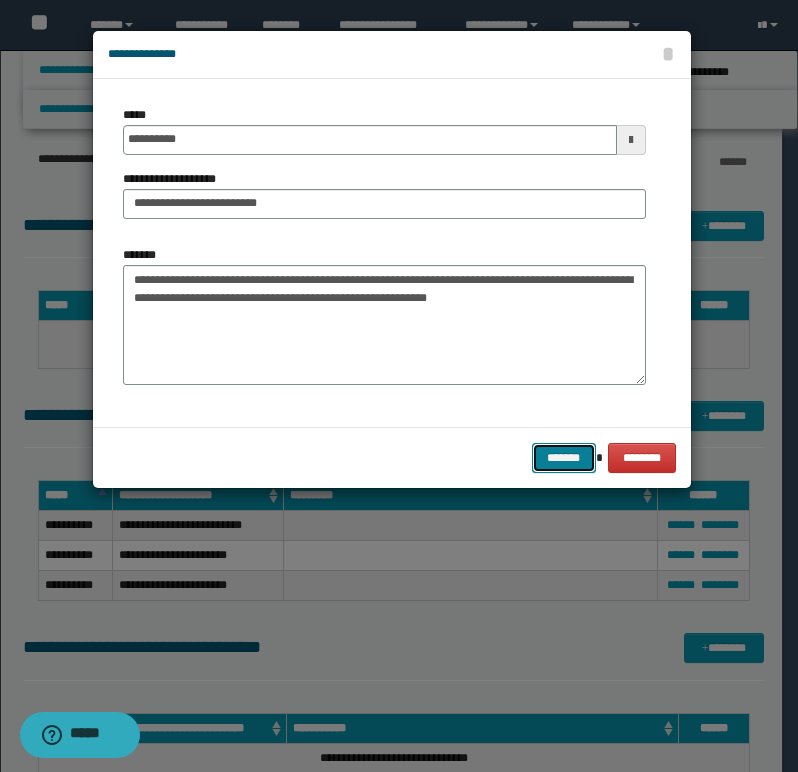 click on "*******" at bounding box center [564, 458] 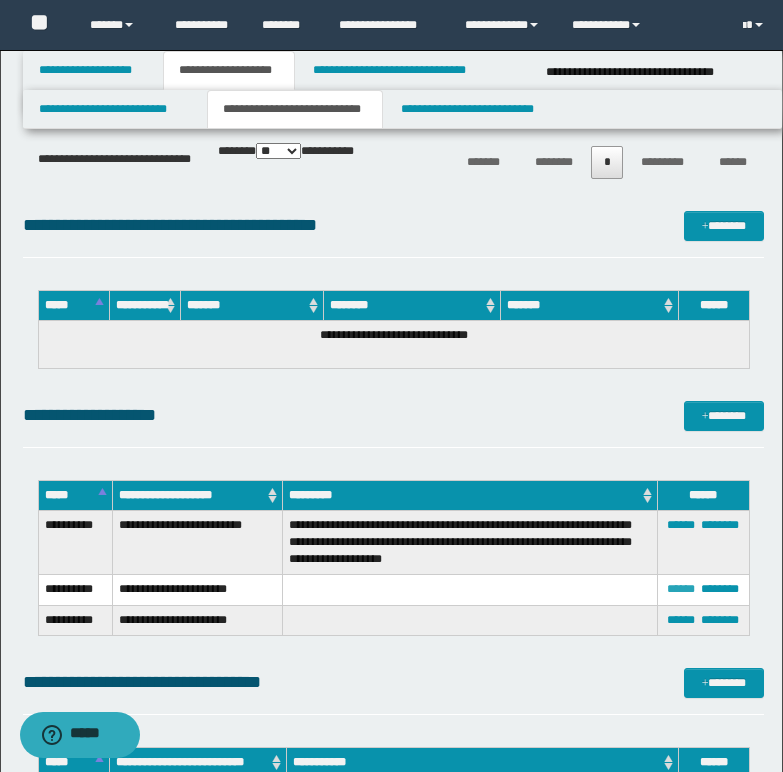 click on "******" at bounding box center (681, 589) 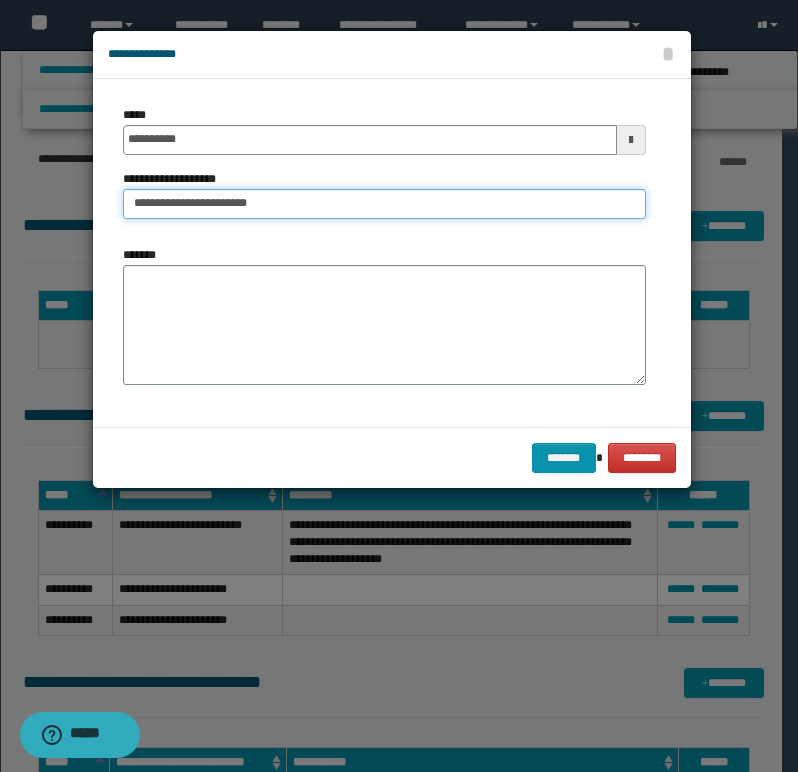 click on "**********" at bounding box center [384, 204] 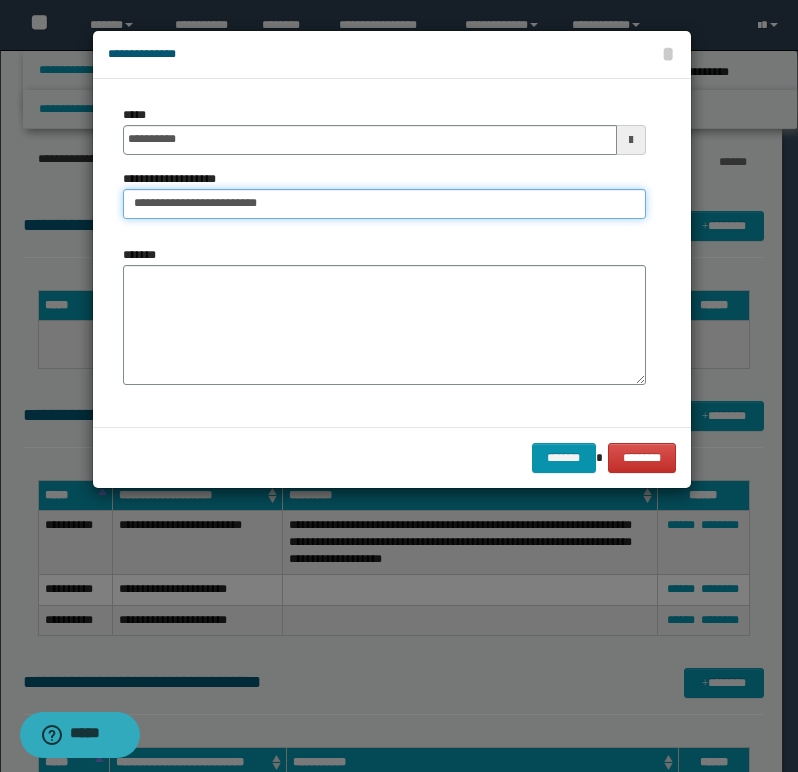 type on "**********" 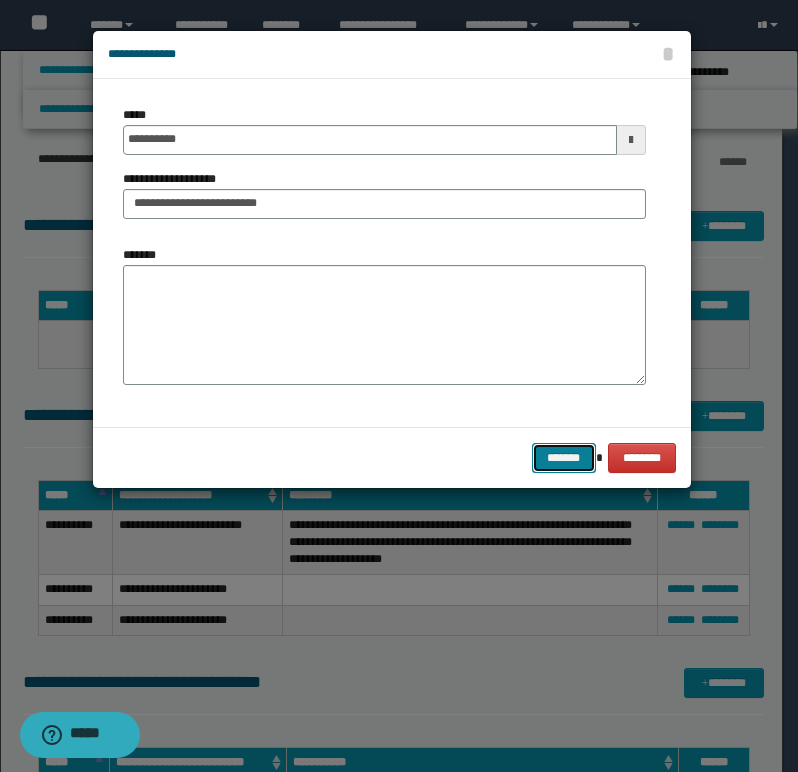 click on "*******" at bounding box center [564, 458] 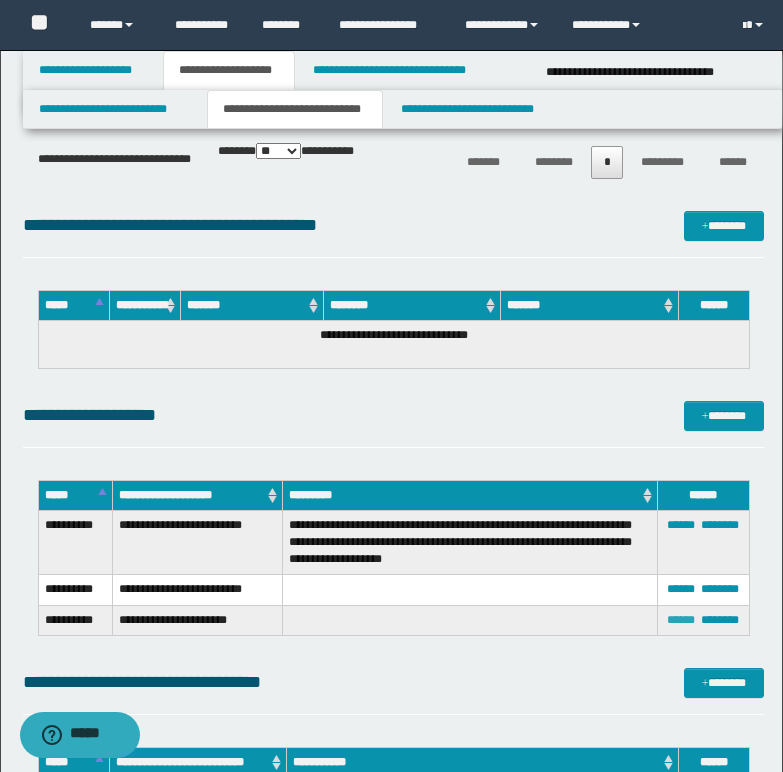 click on "******" at bounding box center [681, 620] 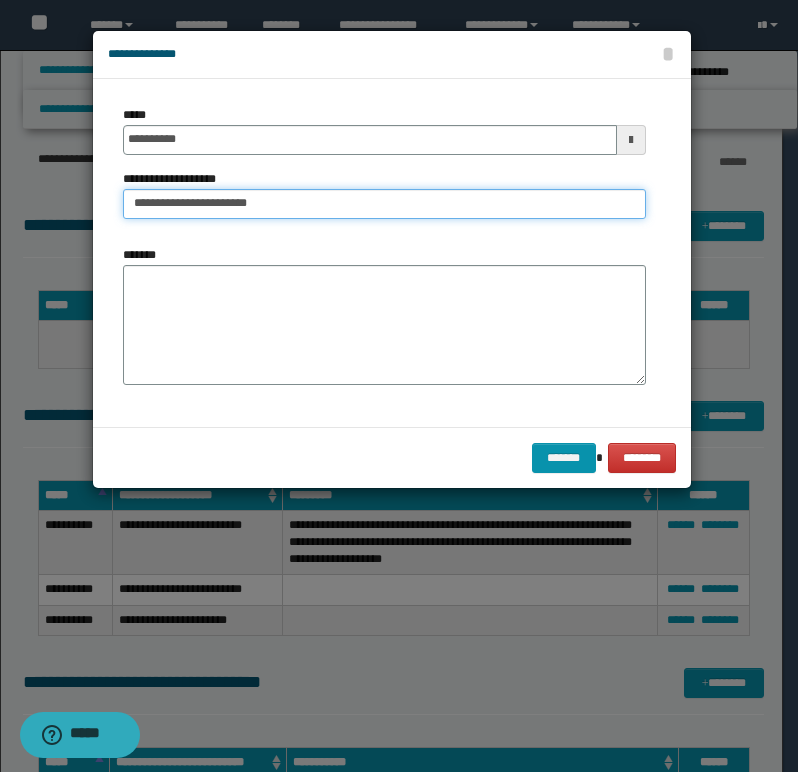 click on "**********" at bounding box center (384, 204) 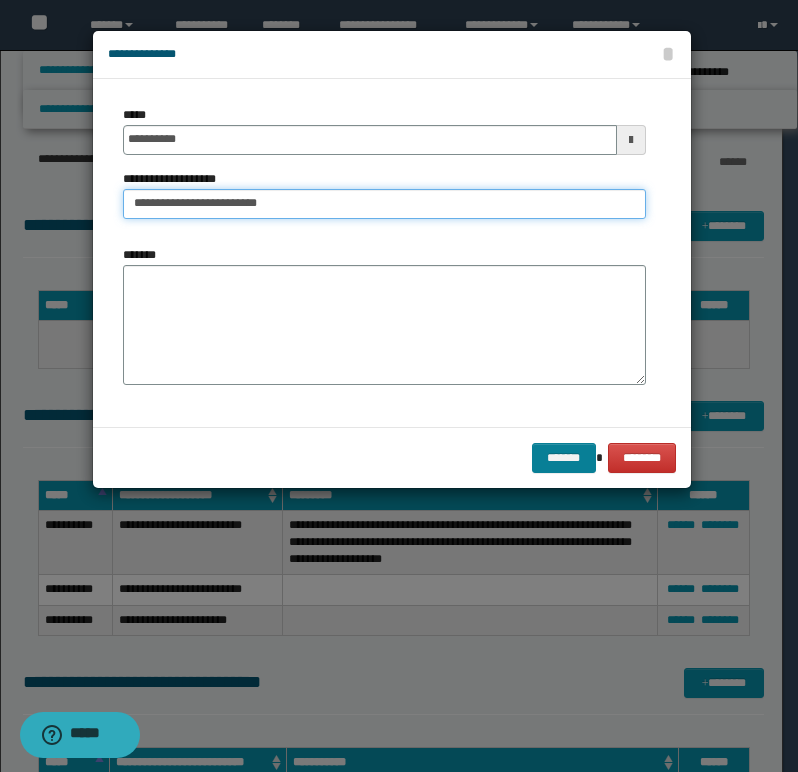 type on "**********" 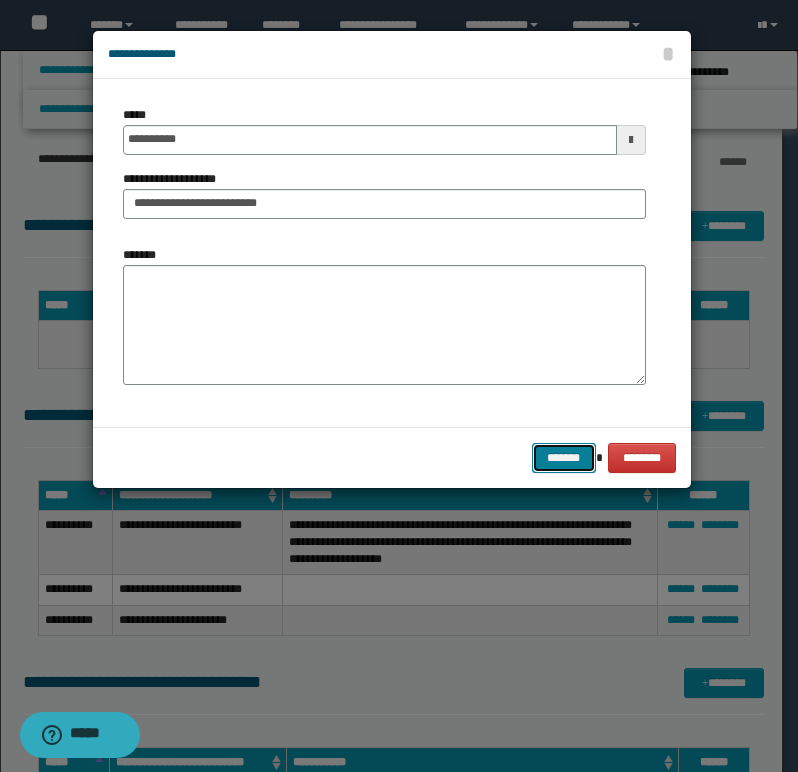 click on "*******" at bounding box center [564, 458] 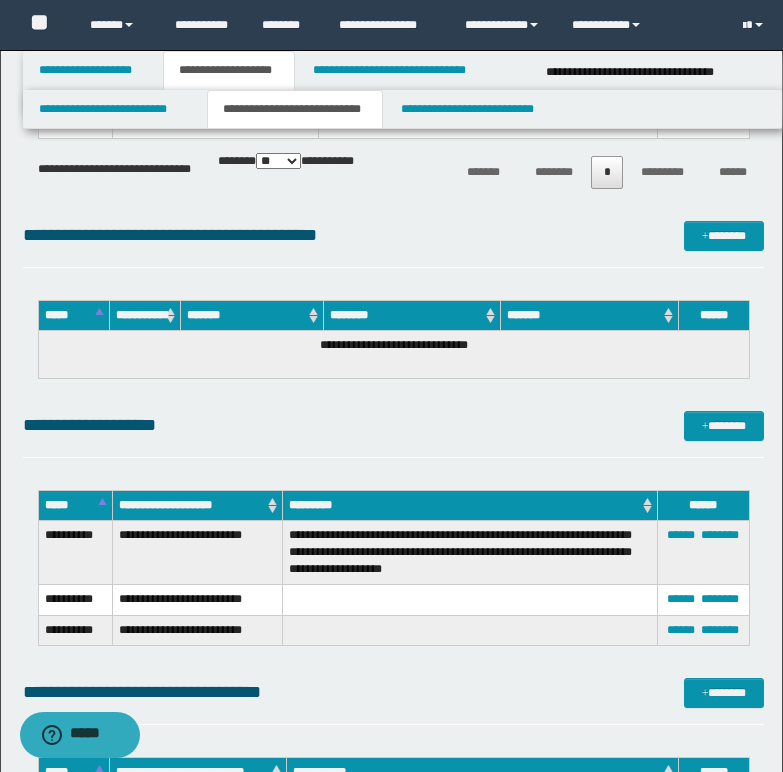 scroll, scrollTop: 1100, scrollLeft: 0, axis: vertical 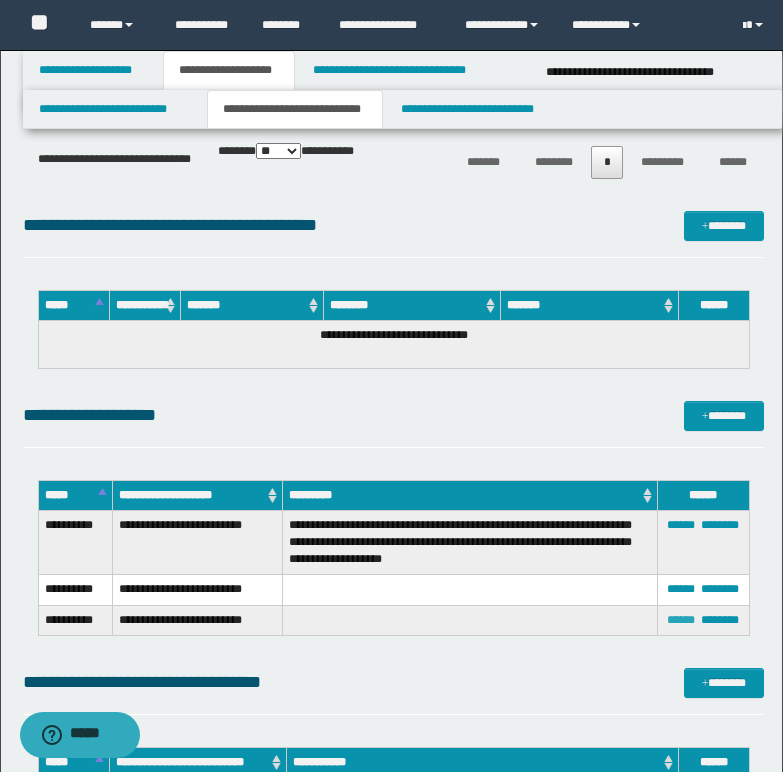 click on "******" at bounding box center (681, 620) 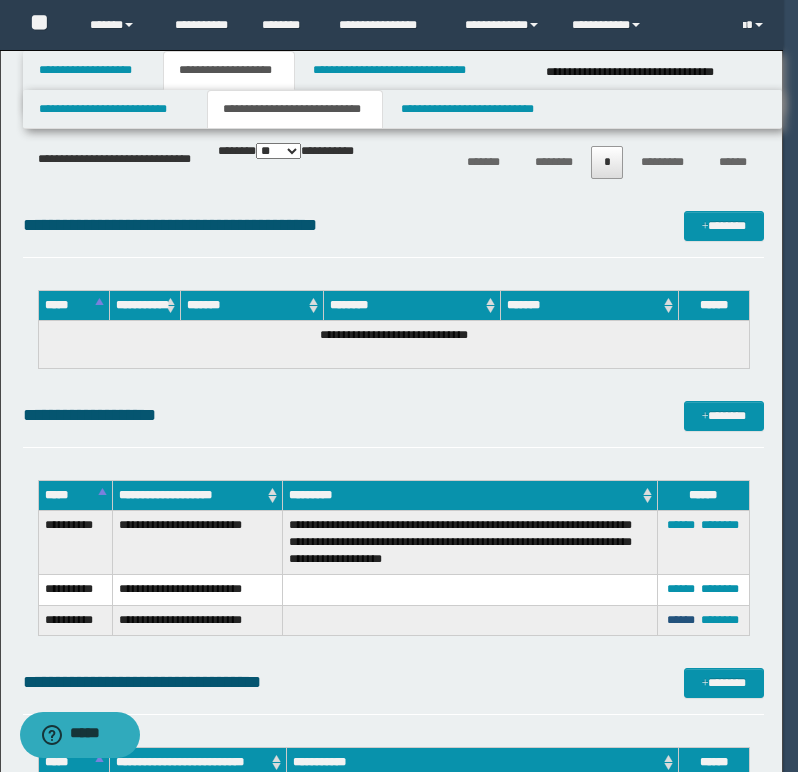 type on "**********" 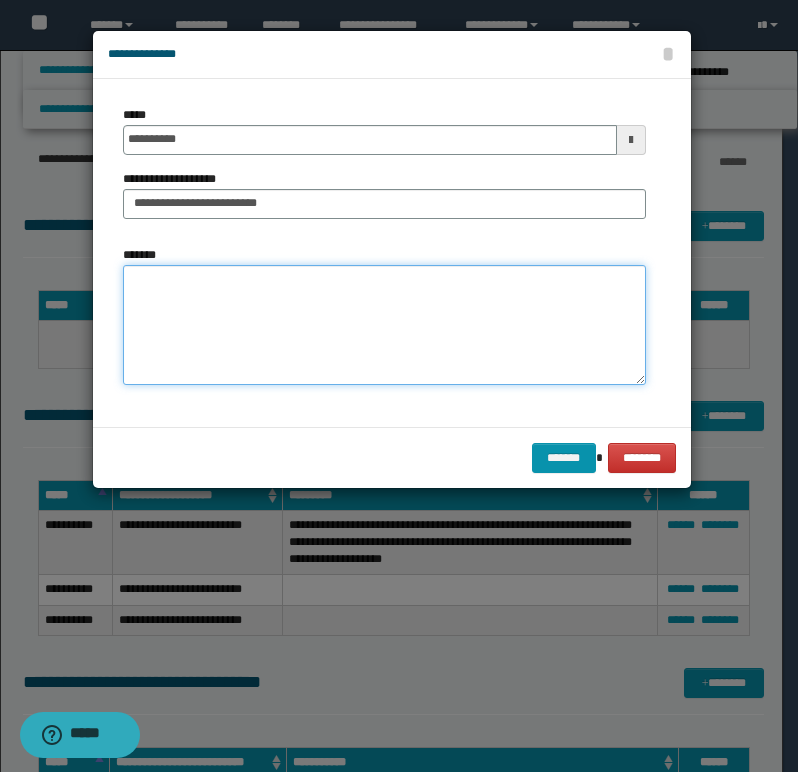 paste on "**********" 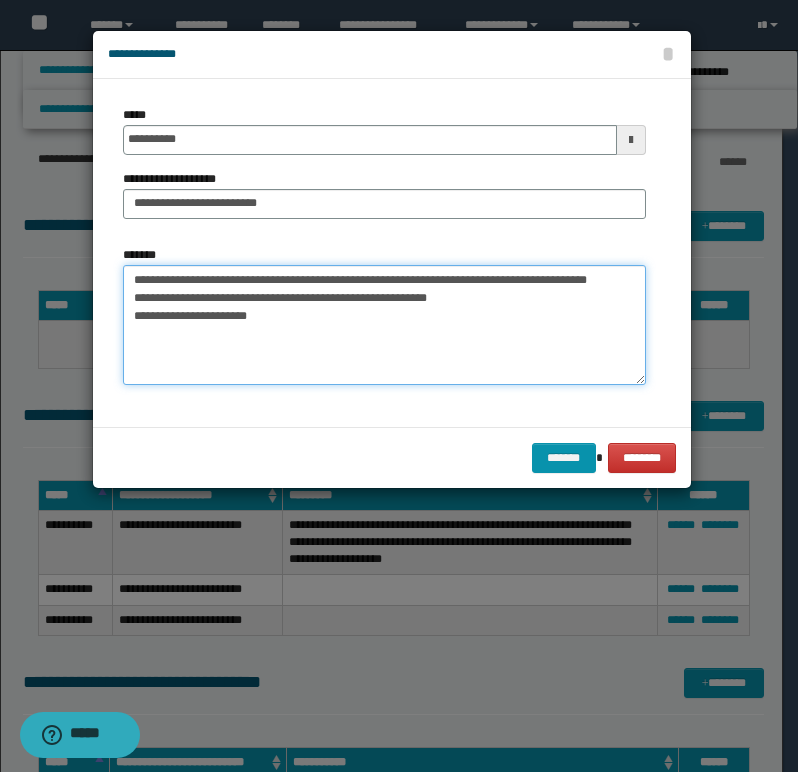 click on "**********" at bounding box center (384, 325) 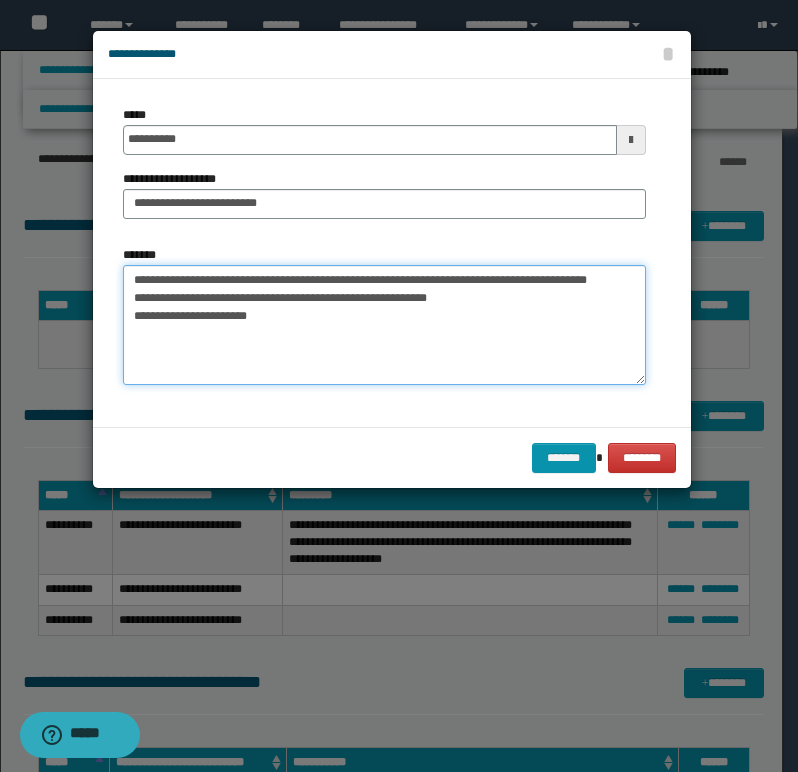 click on "**********" at bounding box center (384, 325) 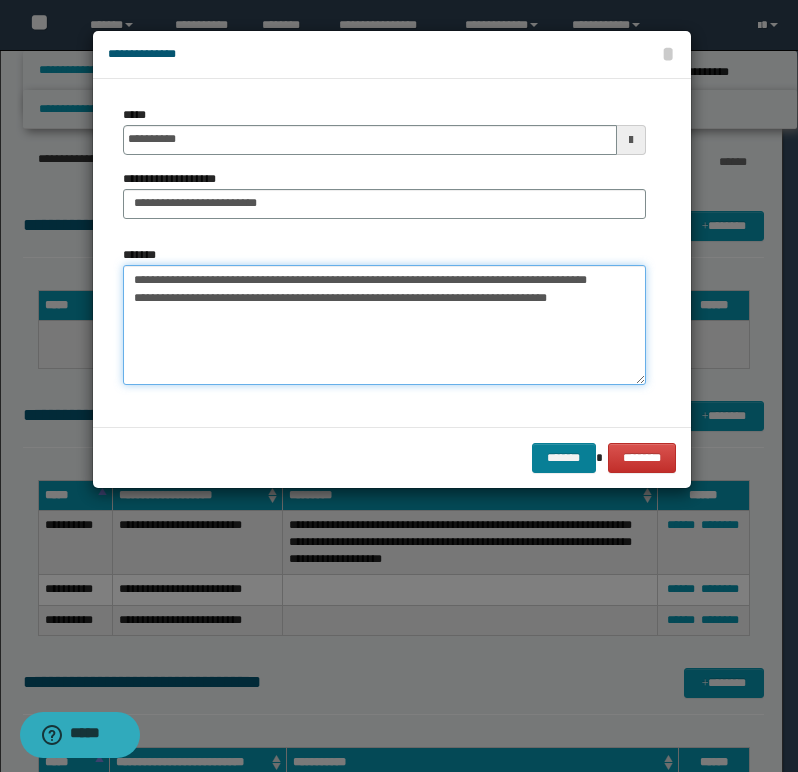 type on "**********" 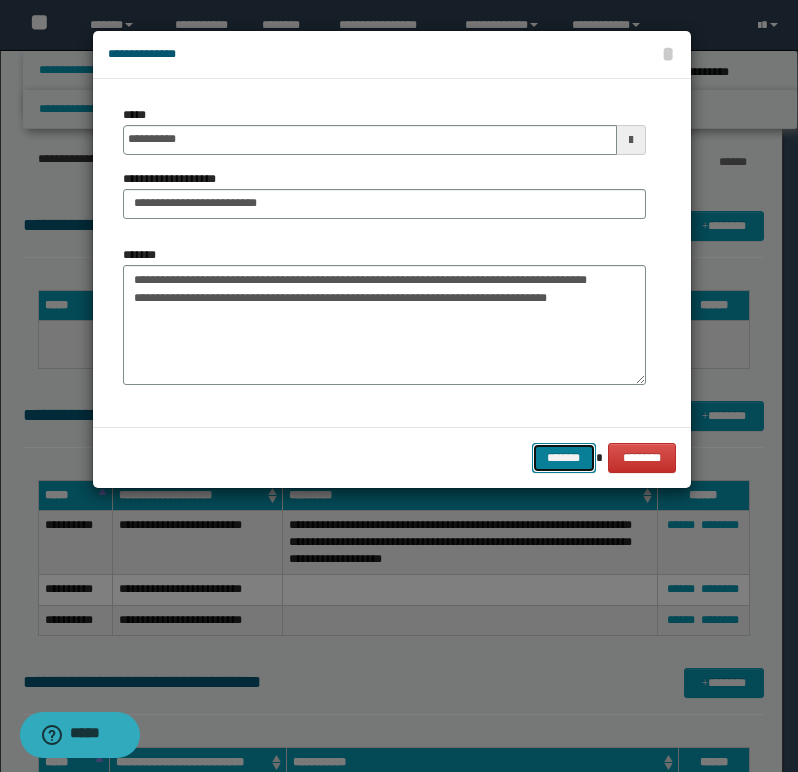 click on "*******" at bounding box center [564, 458] 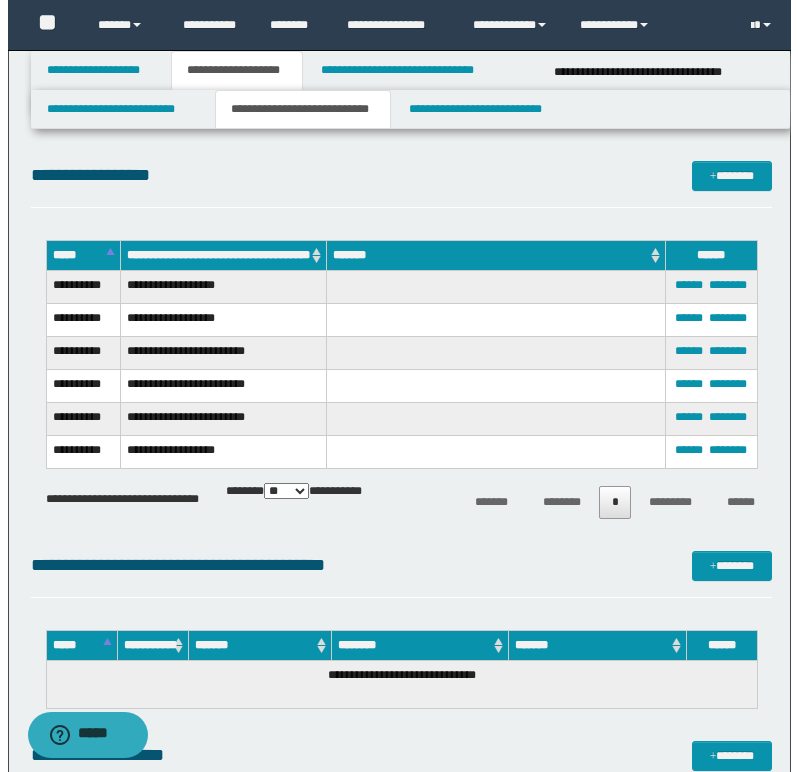 scroll, scrollTop: 800, scrollLeft: 0, axis: vertical 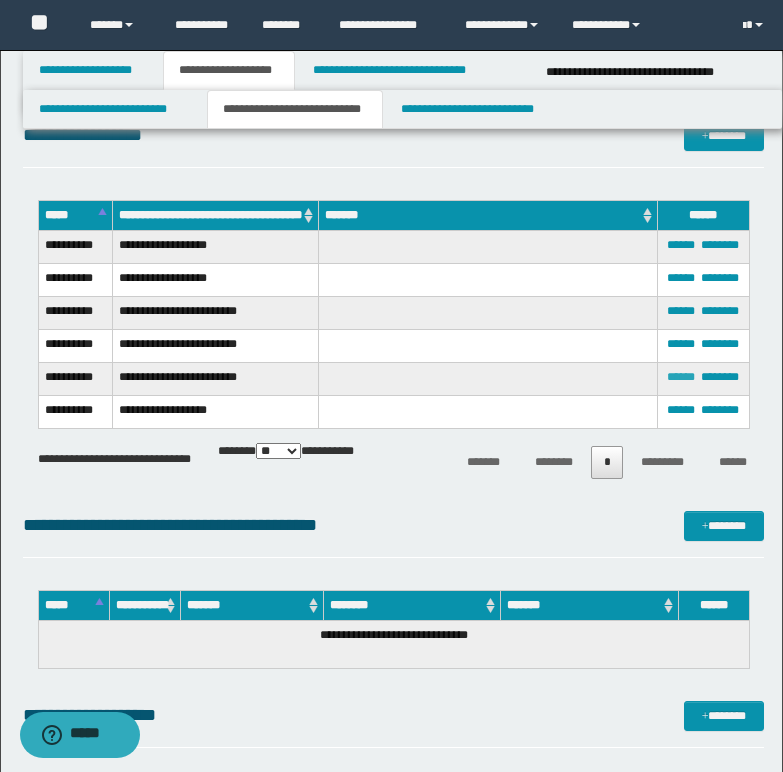 click on "******" at bounding box center [681, 377] 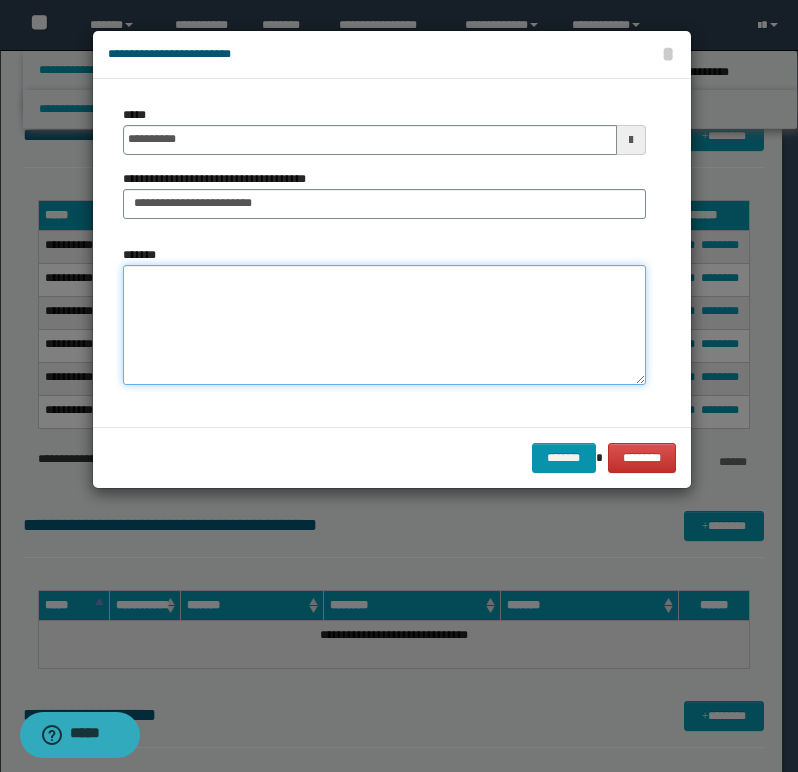 paste on "**********" 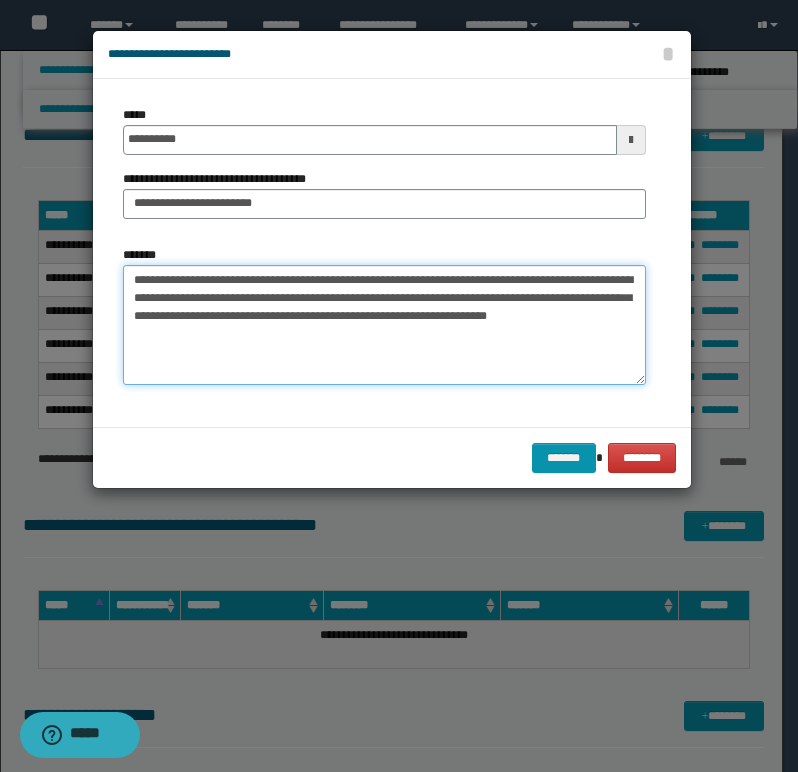 click on "**********" at bounding box center (384, 325) 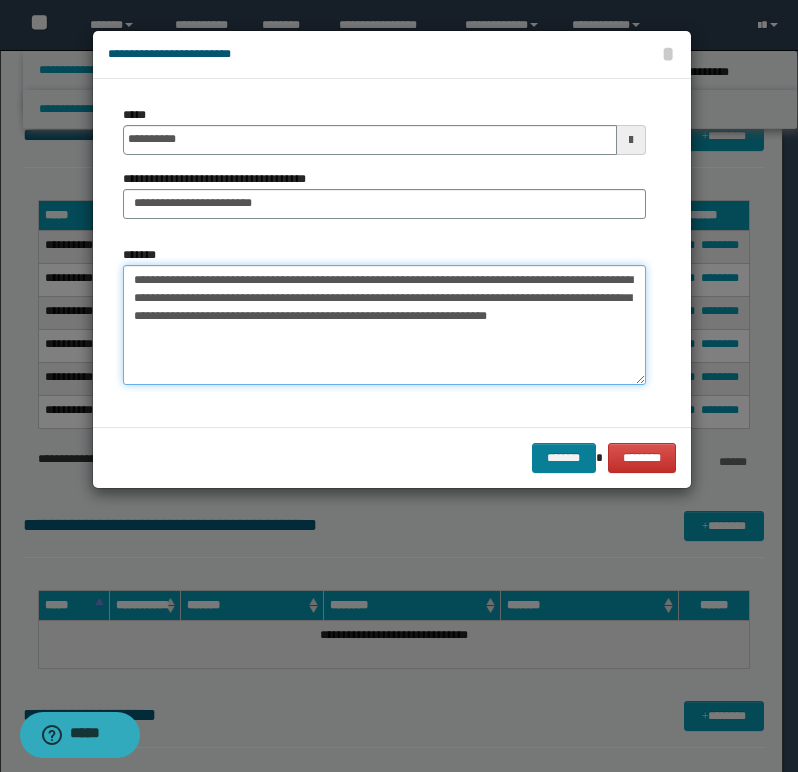 type on "**********" 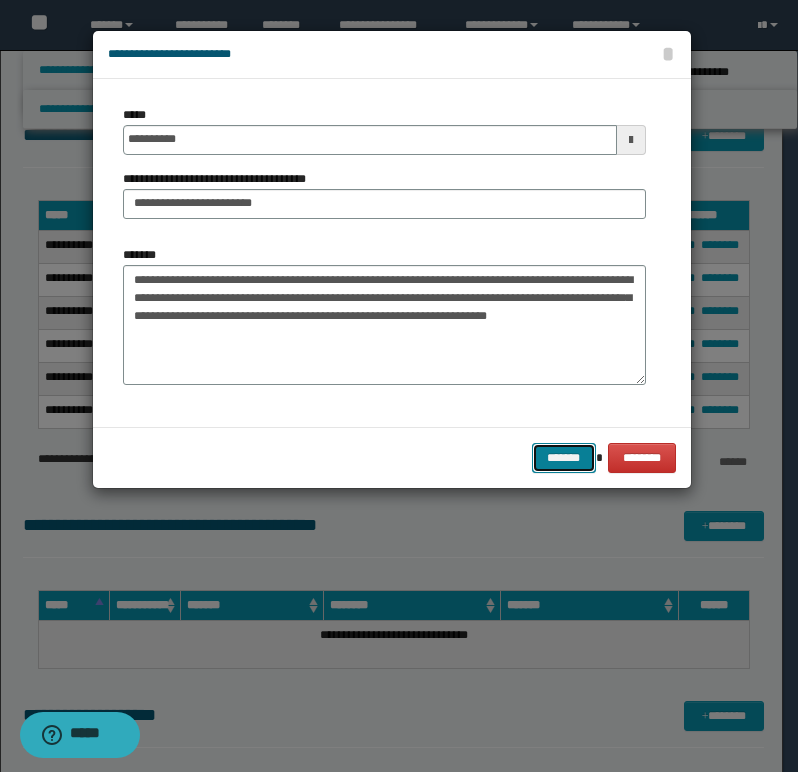 click on "*******" at bounding box center [564, 458] 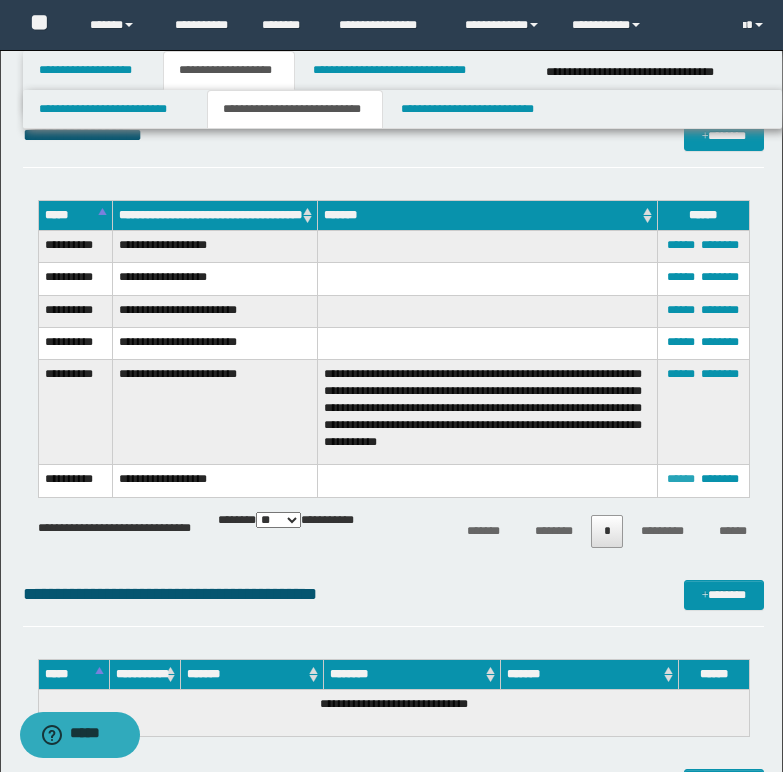 click on "******" at bounding box center [681, 479] 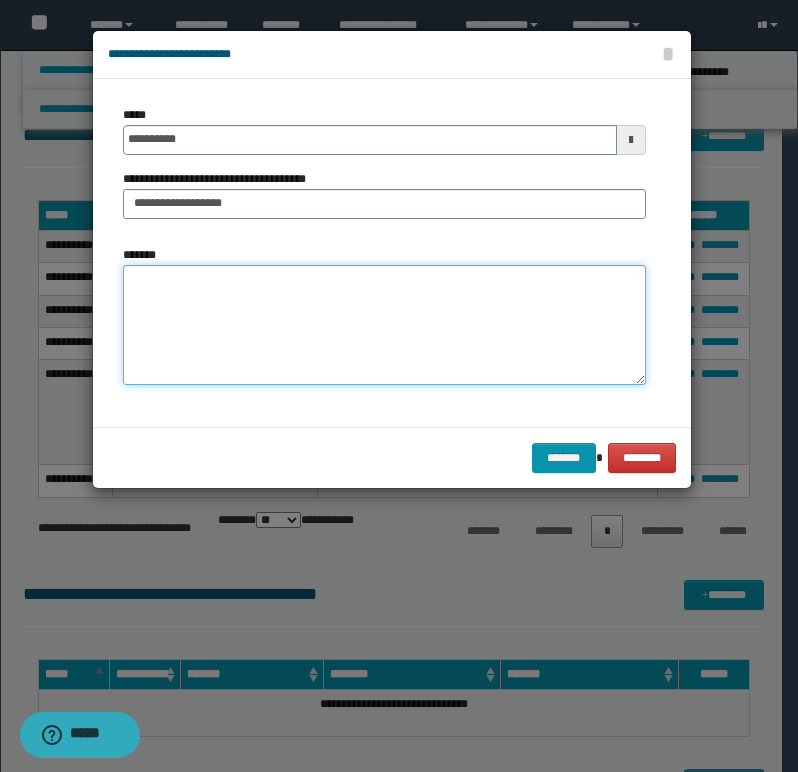 paste on "**********" 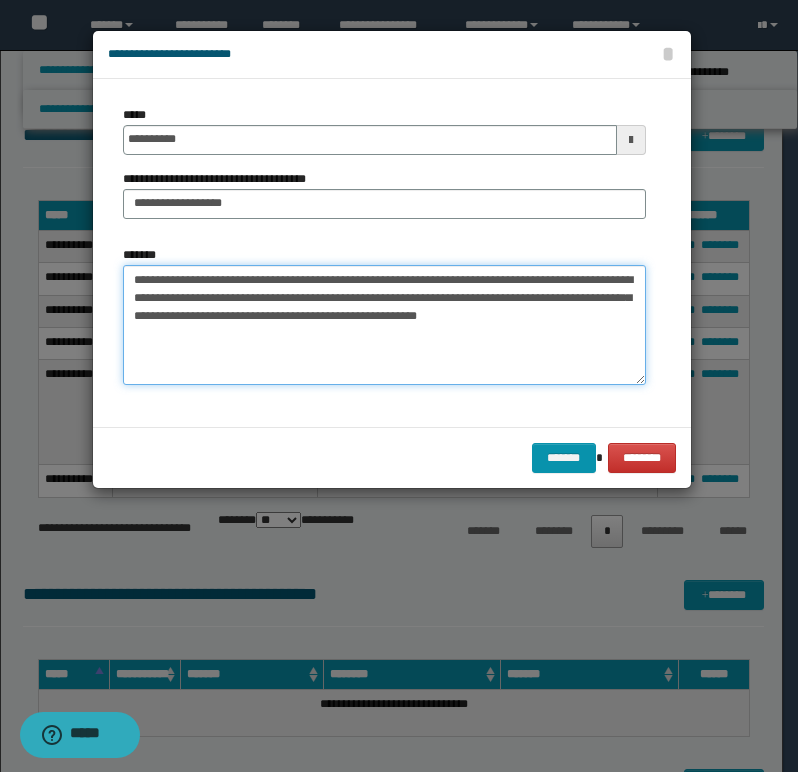 click on "**********" at bounding box center (384, 325) 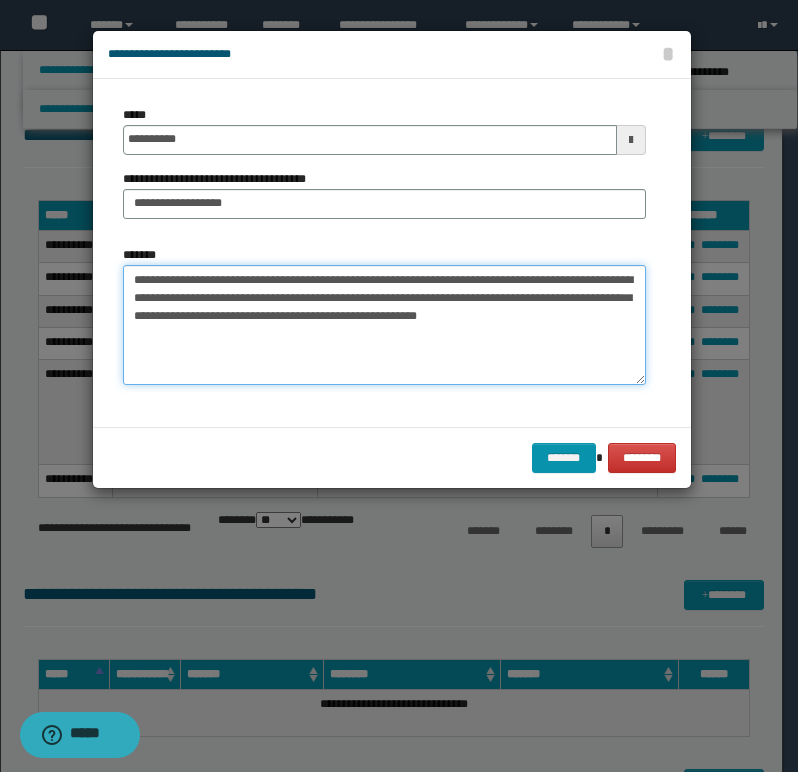 click on "**********" at bounding box center [384, 325] 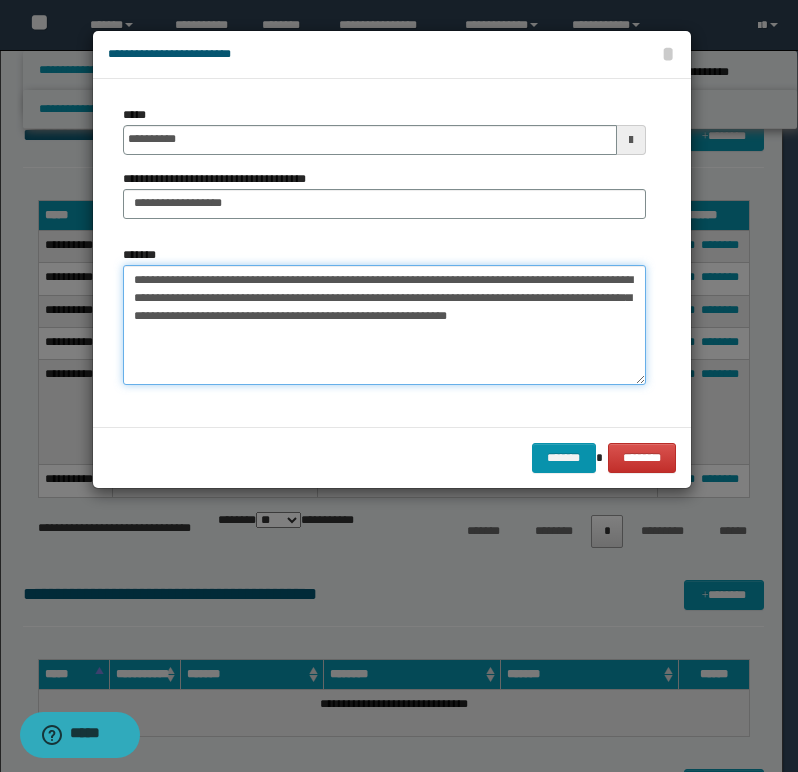 paste on "**********" 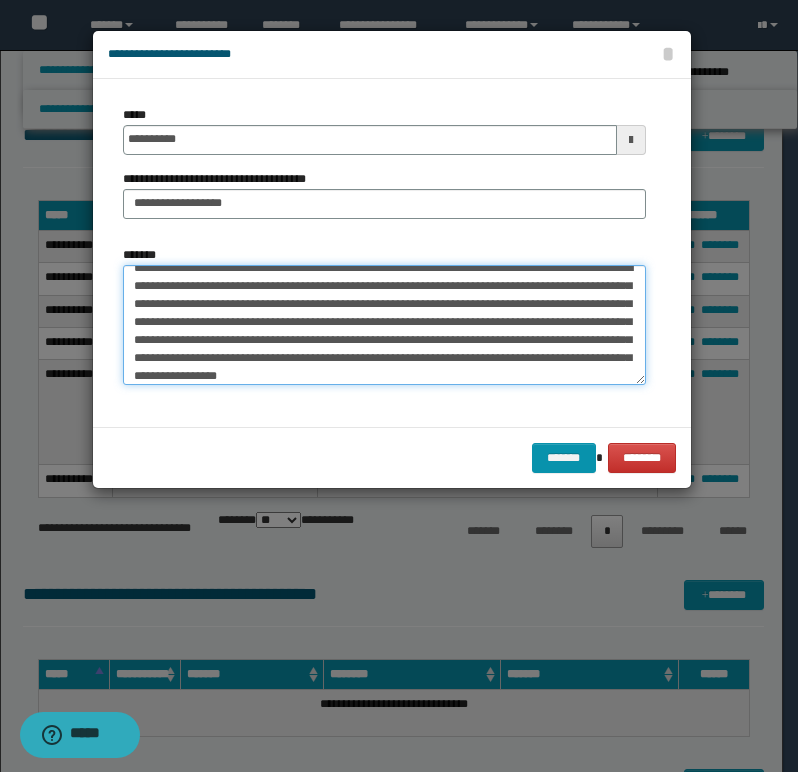 scroll, scrollTop: 30, scrollLeft: 0, axis: vertical 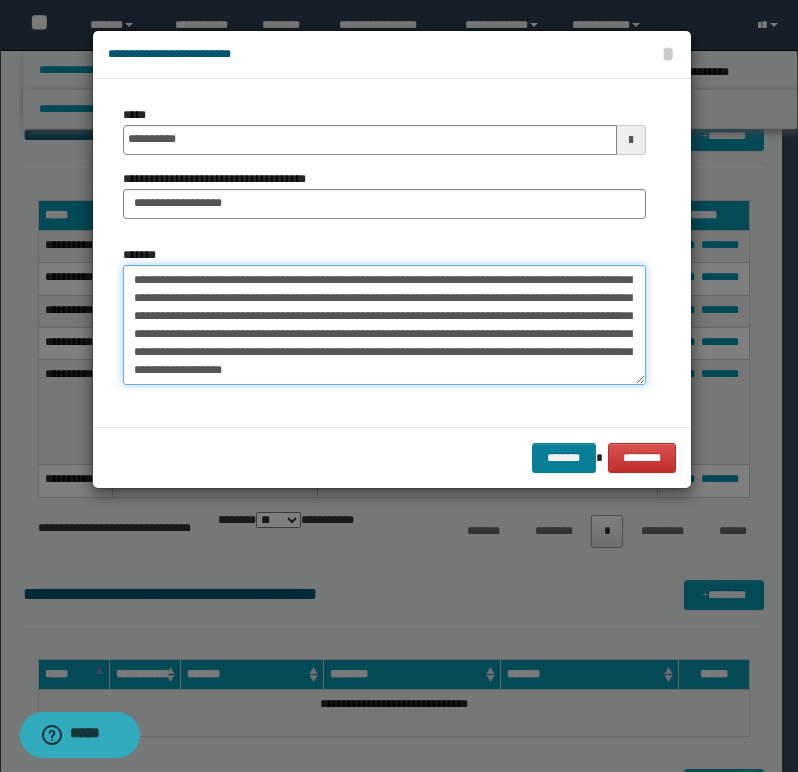 type on "**********" 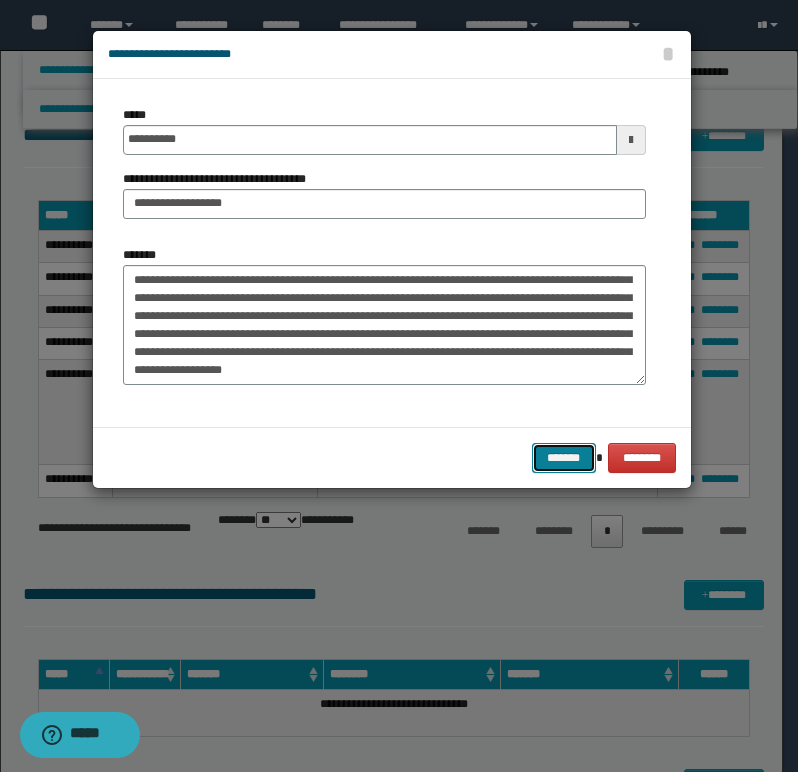click on "*******" at bounding box center [564, 458] 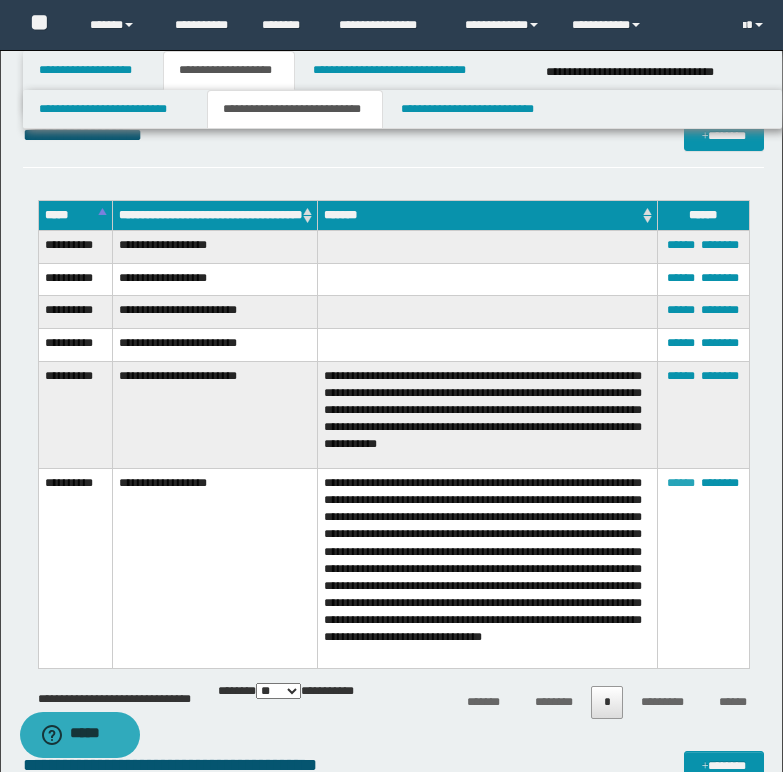 click on "******" at bounding box center (681, 483) 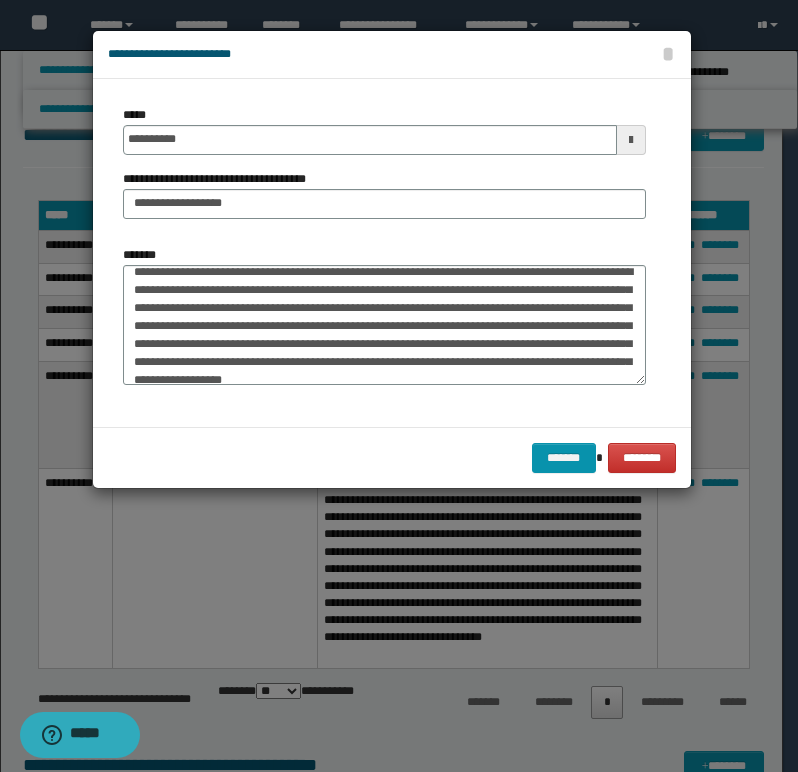scroll, scrollTop: 0, scrollLeft: 0, axis: both 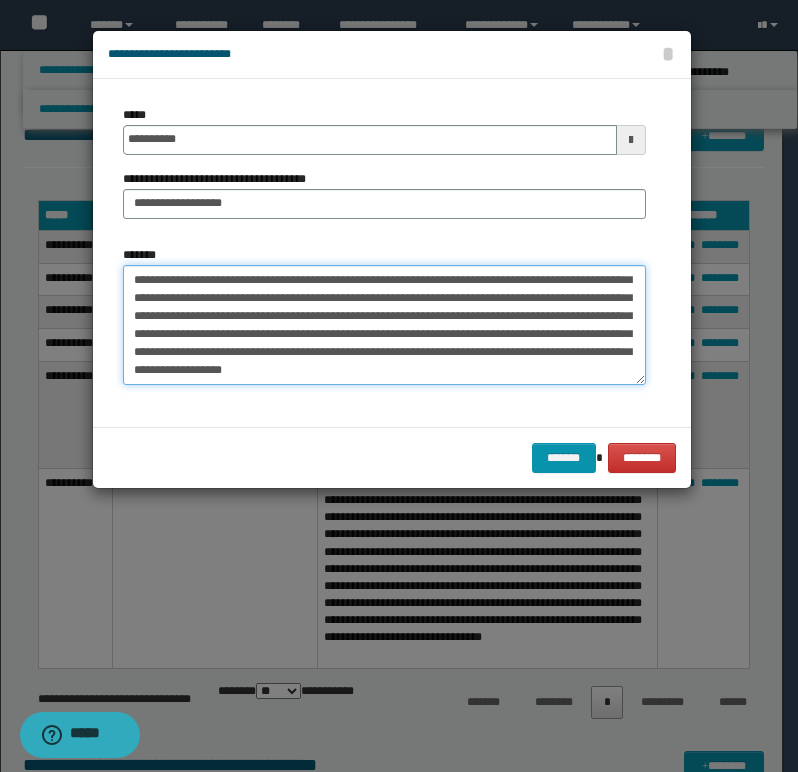 drag, startPoint x: 135, startPoint y: 277, endPoint x: 644, endPoint y: 474, distance: 545.793 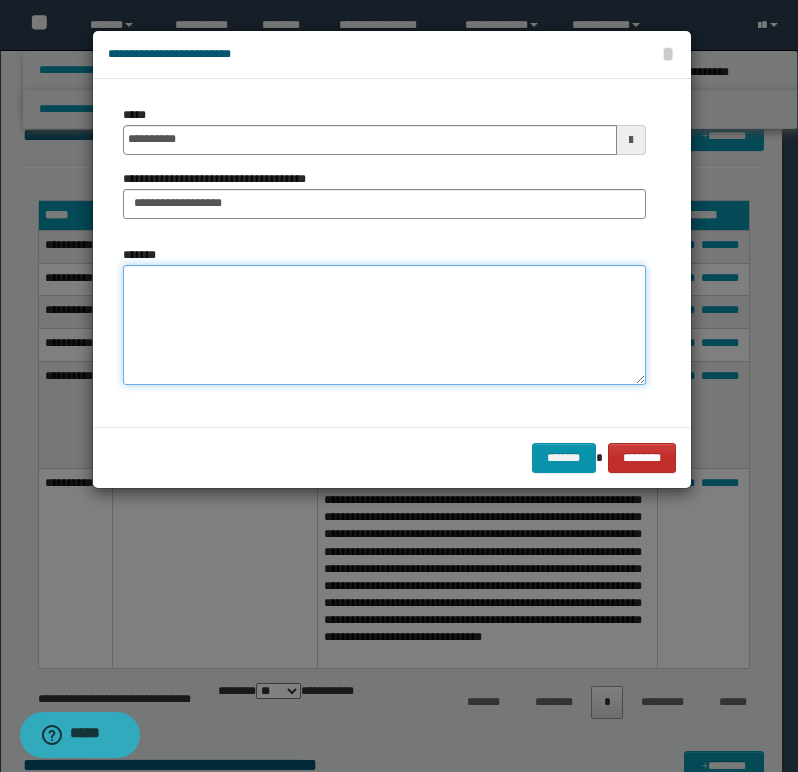 scroll, scrollTop: 0, scrollLeft: 0, axis: both 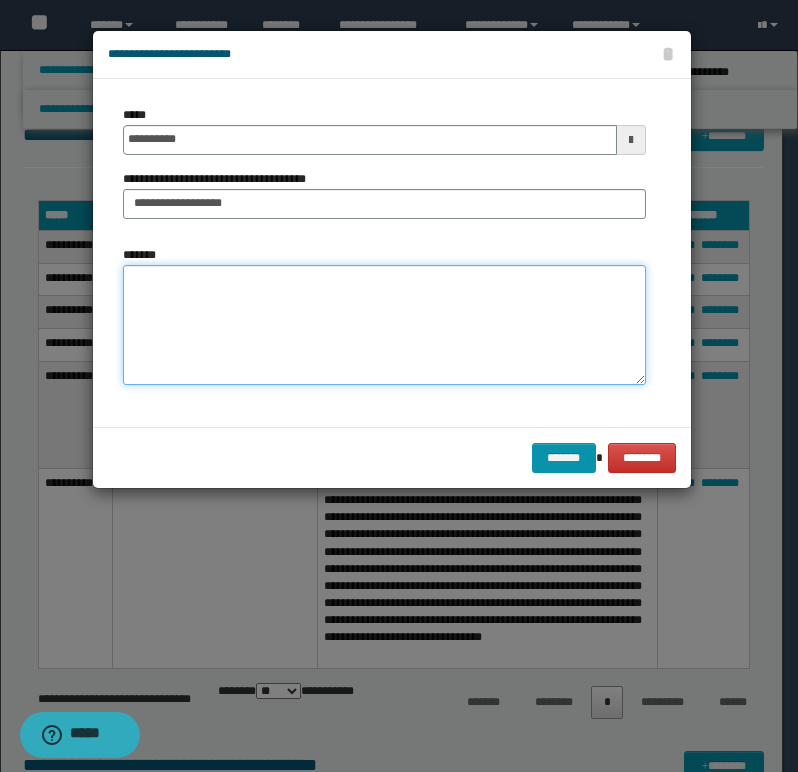 paste on "**********" 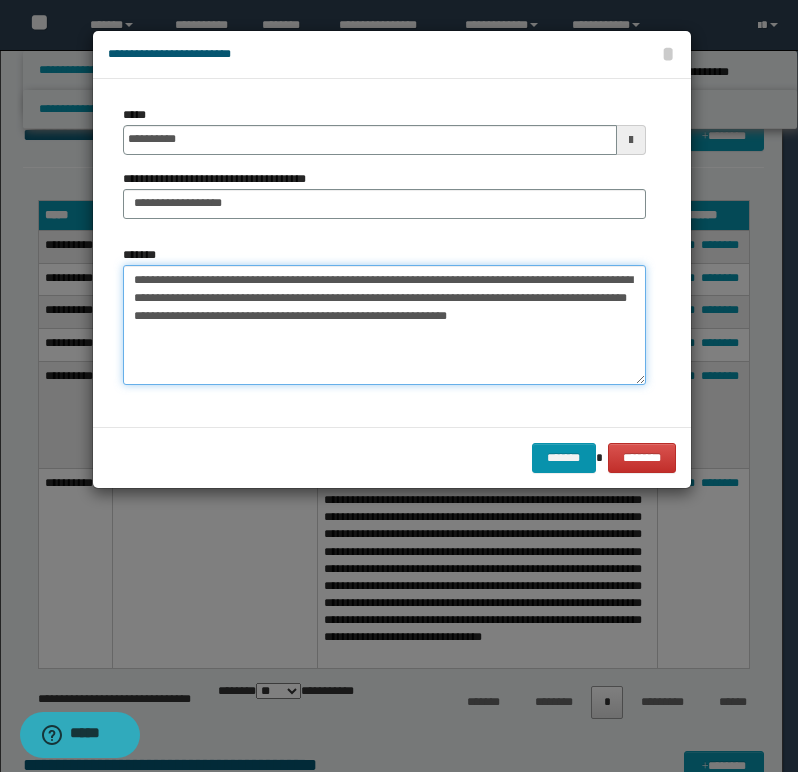 drag, startPoint x: 223, startPoint y: 316, endPoint x: 235, endPoint y: 315, distance: 12.0415945 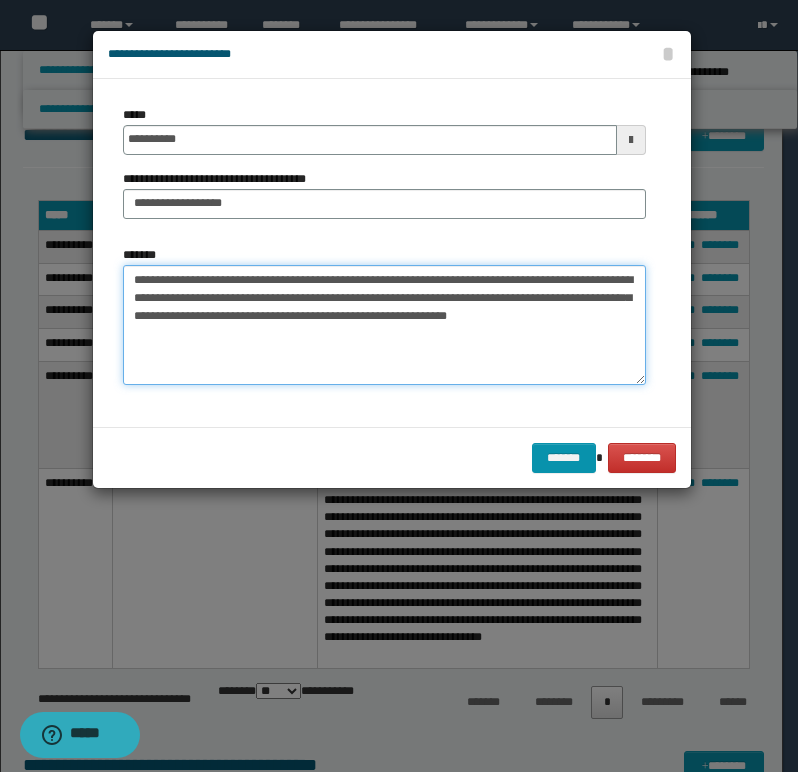 paste on "**********" 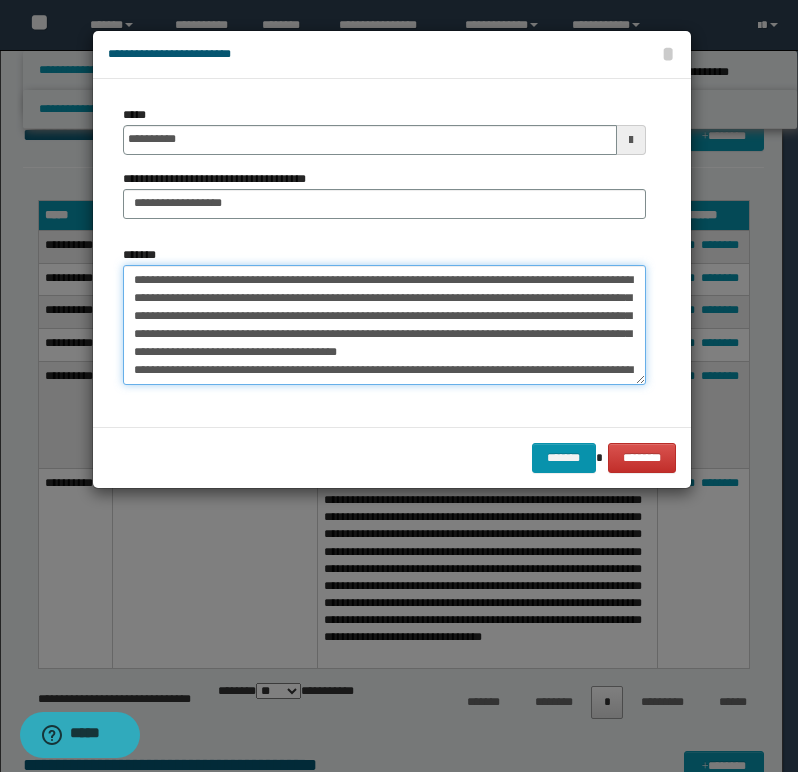 scroll, scrollTop: 102, scrollLeft: 0, axis: vertical 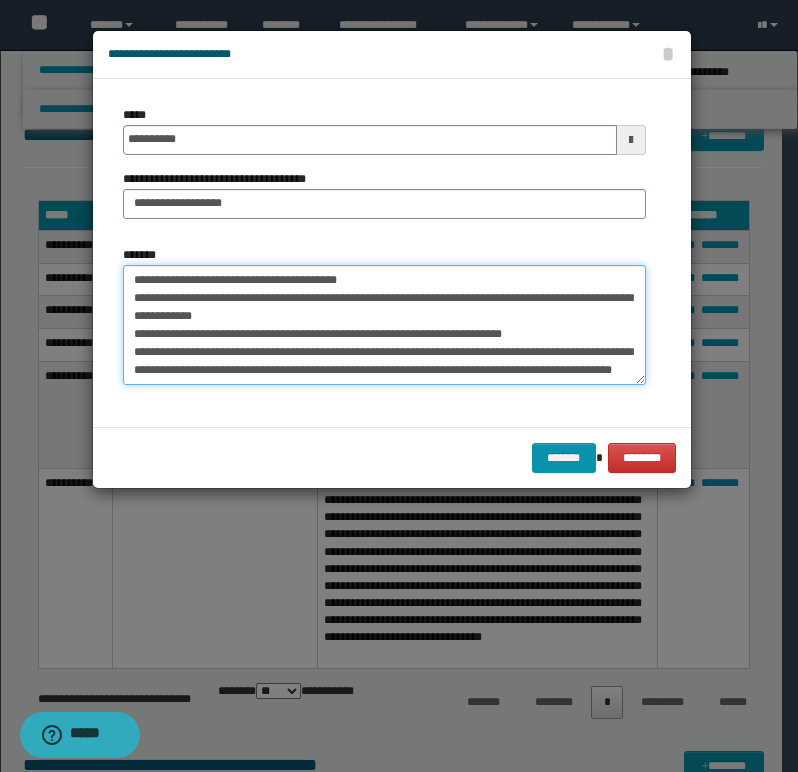 click on "**********" at bounding box center (384, 325) 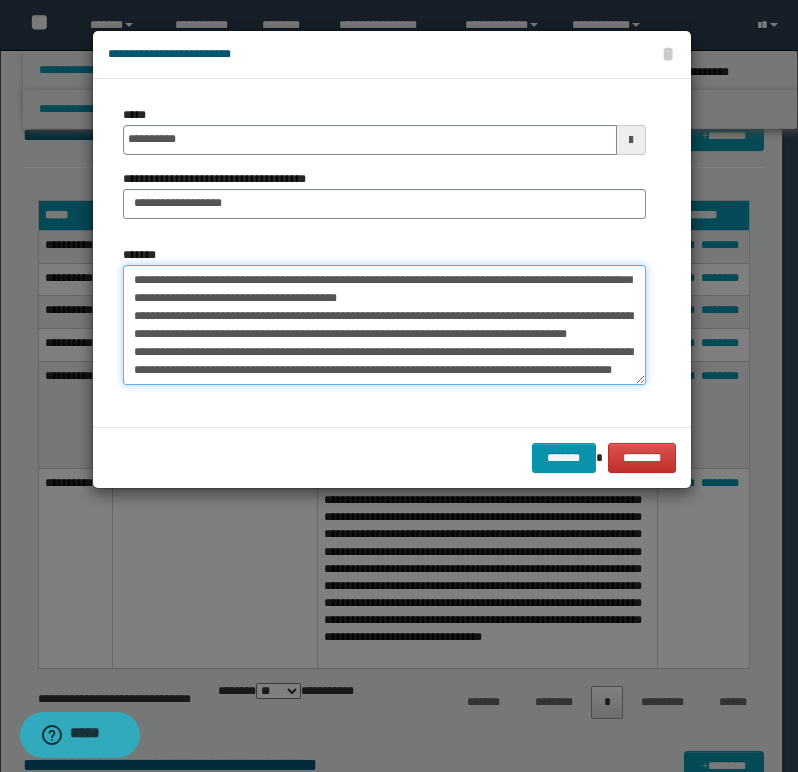 scroll, scrollTop: 84, scrollLeft: 0, axis: vertical 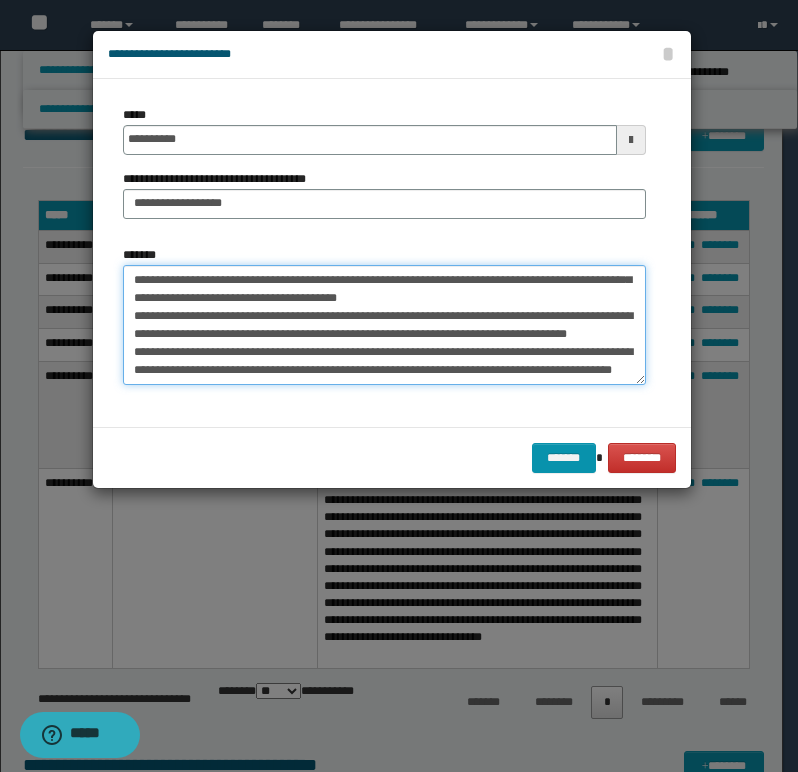 click on "**********" at bounding box center [384, 325] 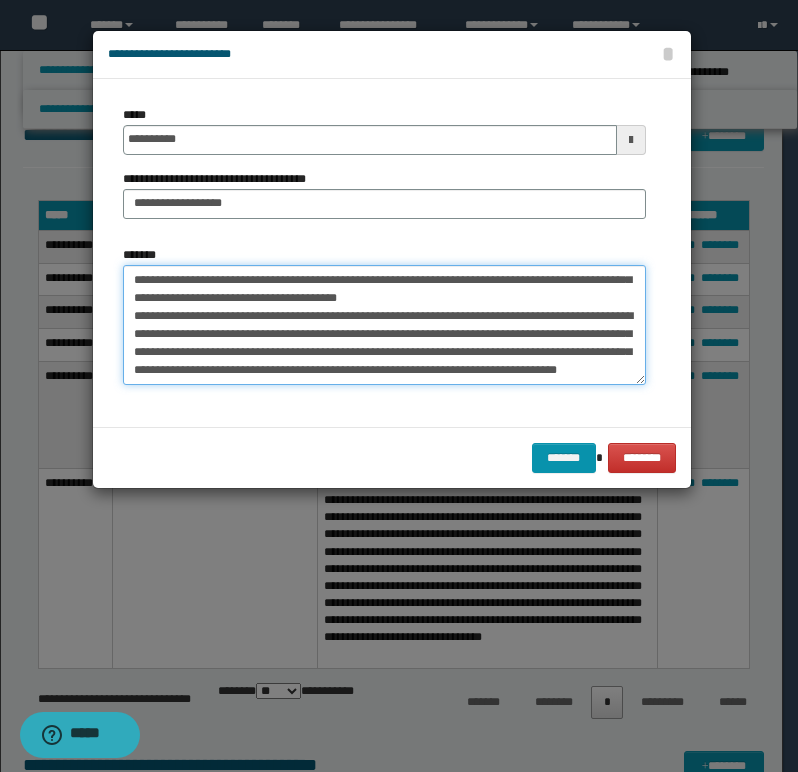 click on "**********" at bounding box center (384, 325) 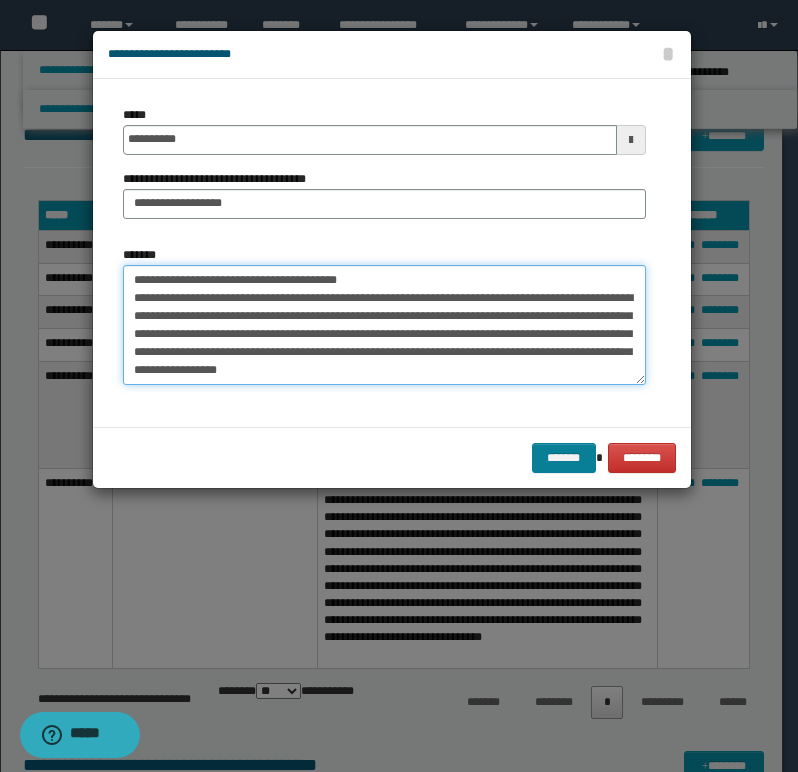 type on "**********" 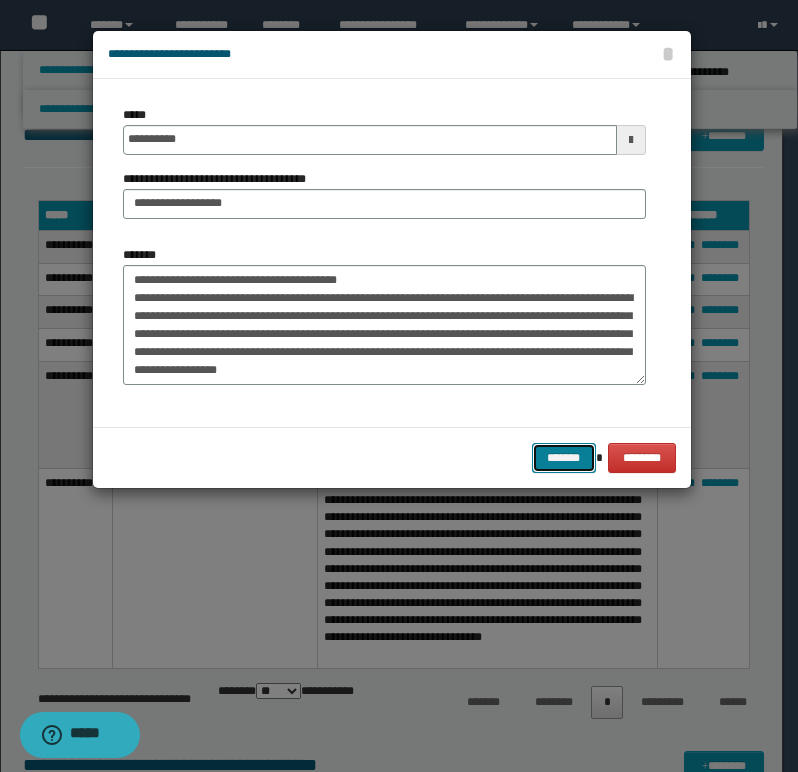 drag, startPoint x: 546, startPoint y: 454, endPoint x: 514, endPoint y: 465, distance: 33.83785 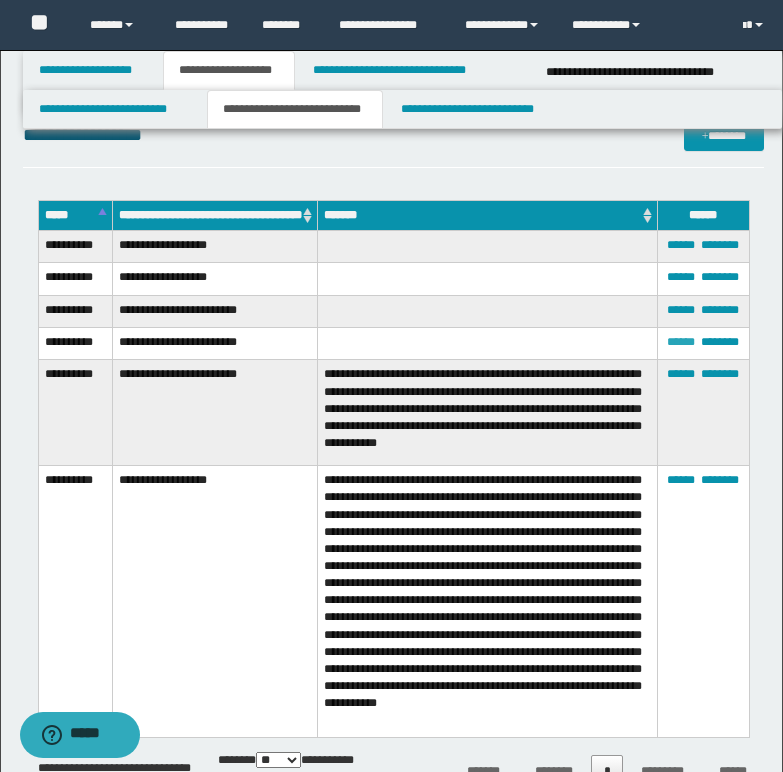 click on "******" at bounding box center [681, 342] 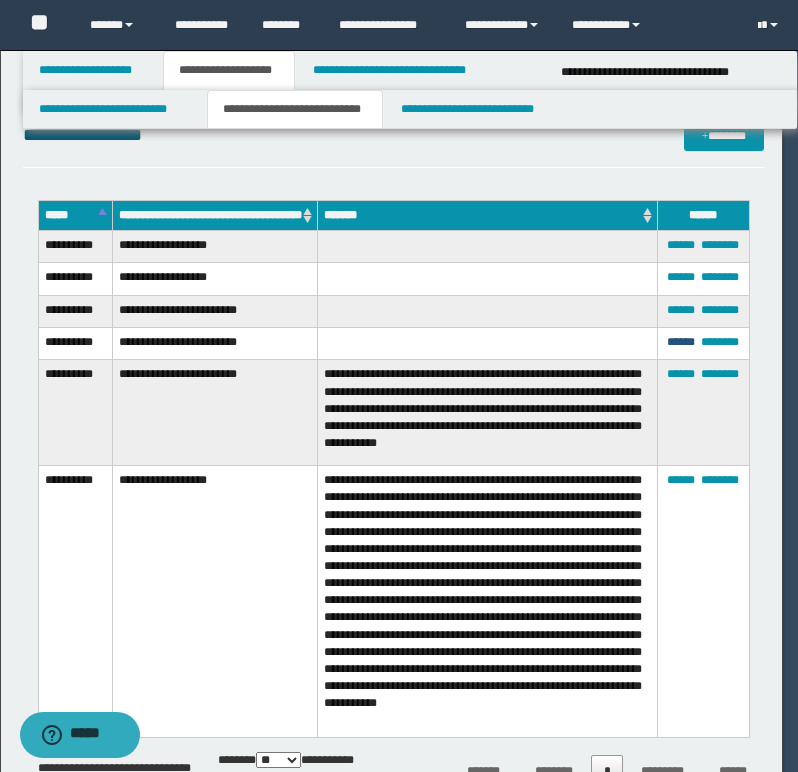 scroll, scrollTop: 0, scrollLeft: 0, axis: both 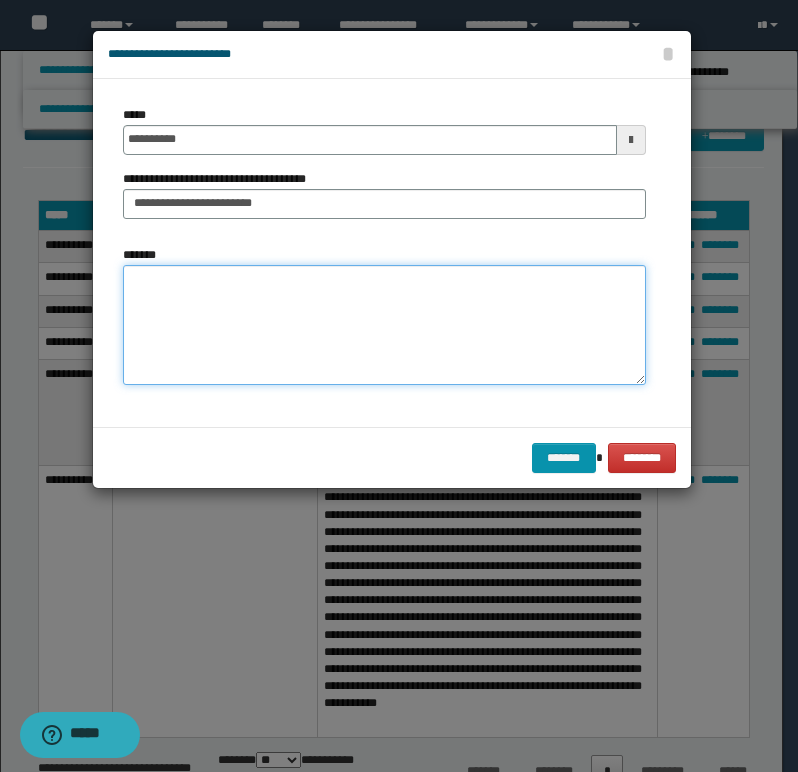 paste on "**********" 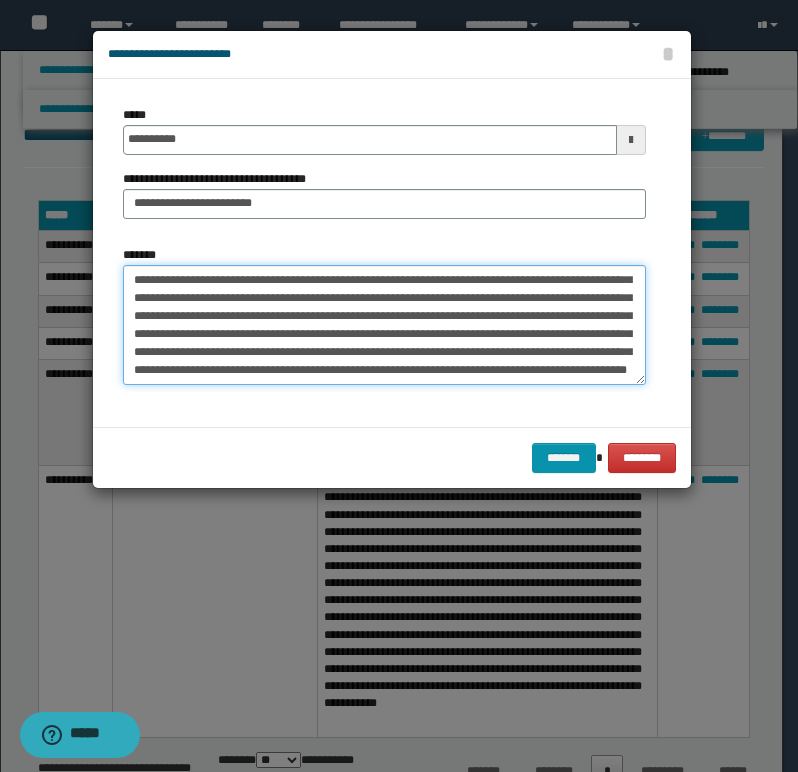 scroll, scrollTop: 0, scrollLeft: 0, axis: both 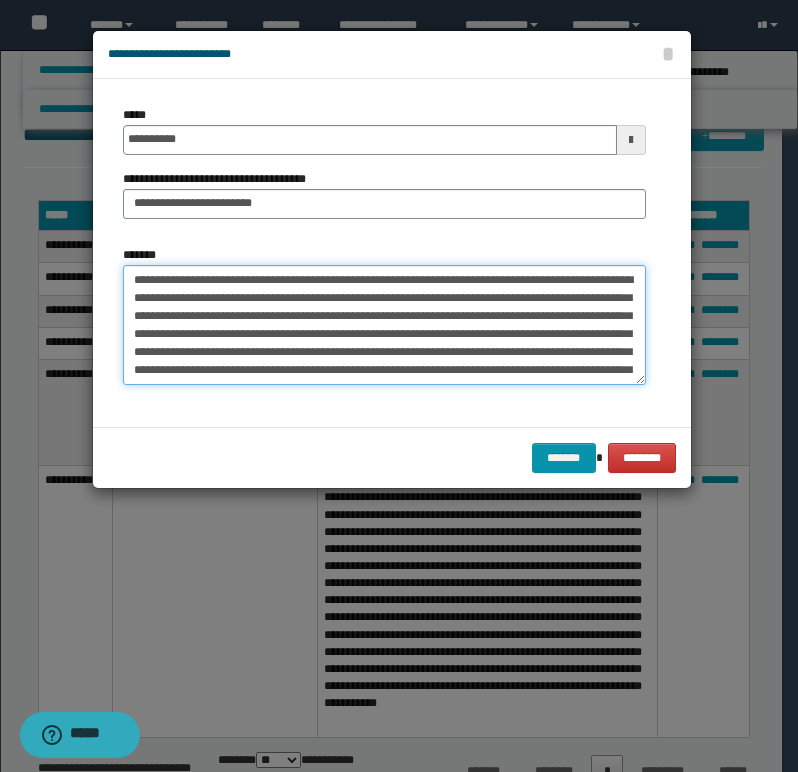 click on "**********" at bounding box center [384, 325] 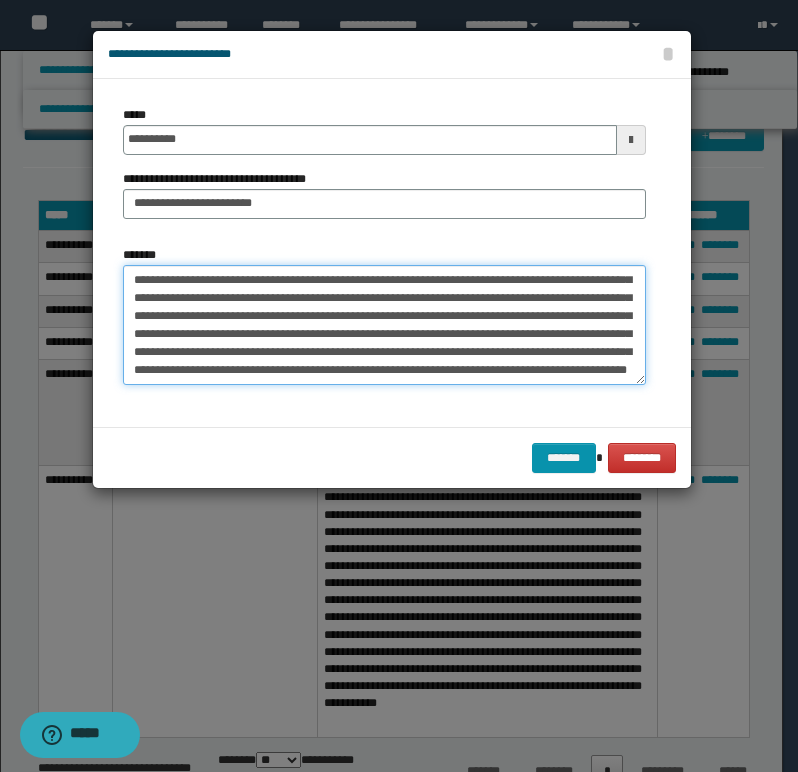 click on "**********" at bounding box center [384, 325] 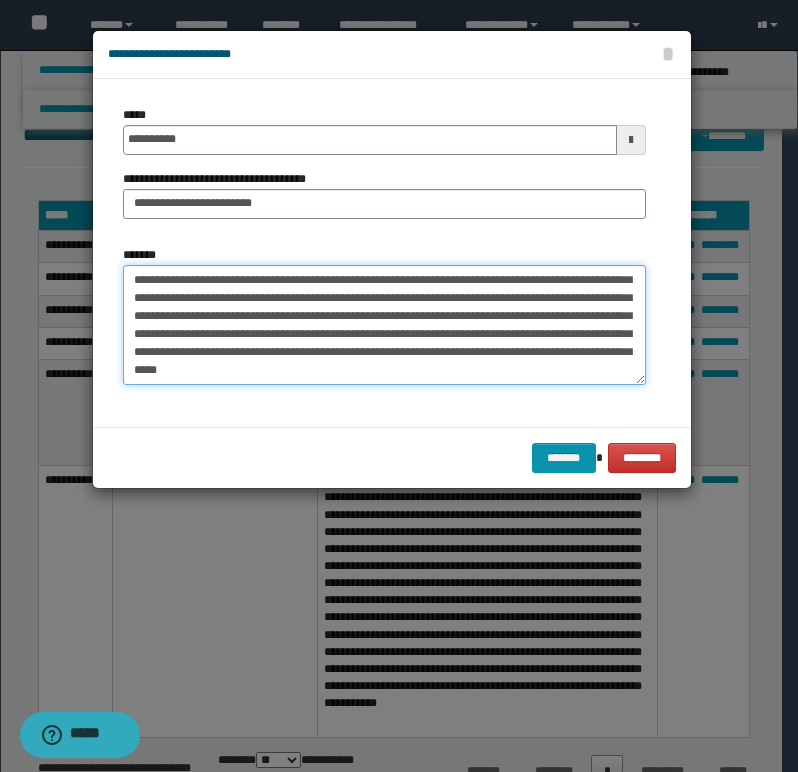 paste on "**********" 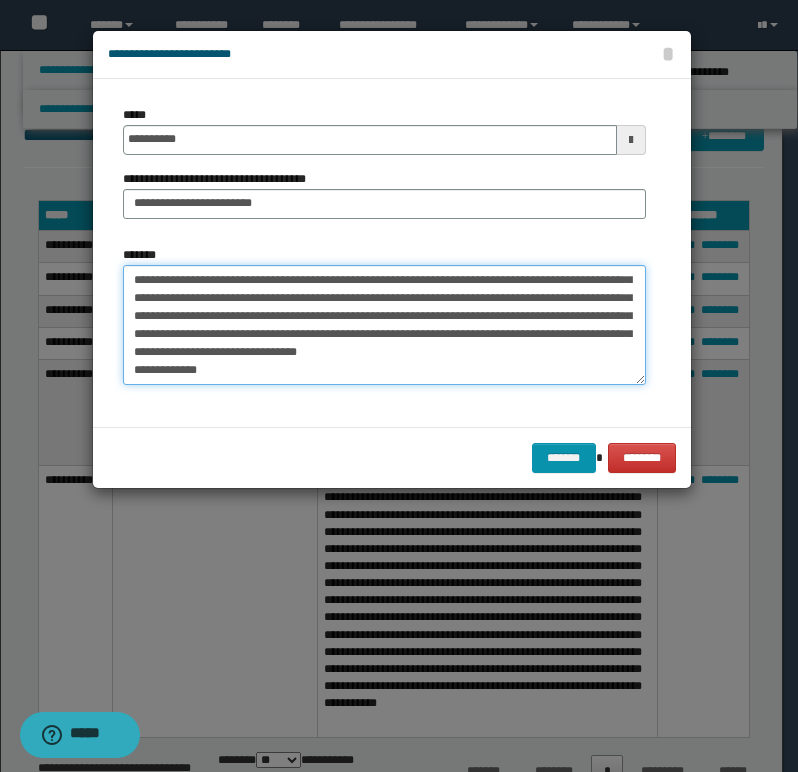 scroll, scrollTop: 192, scrollLeft: 0, axis: vertical 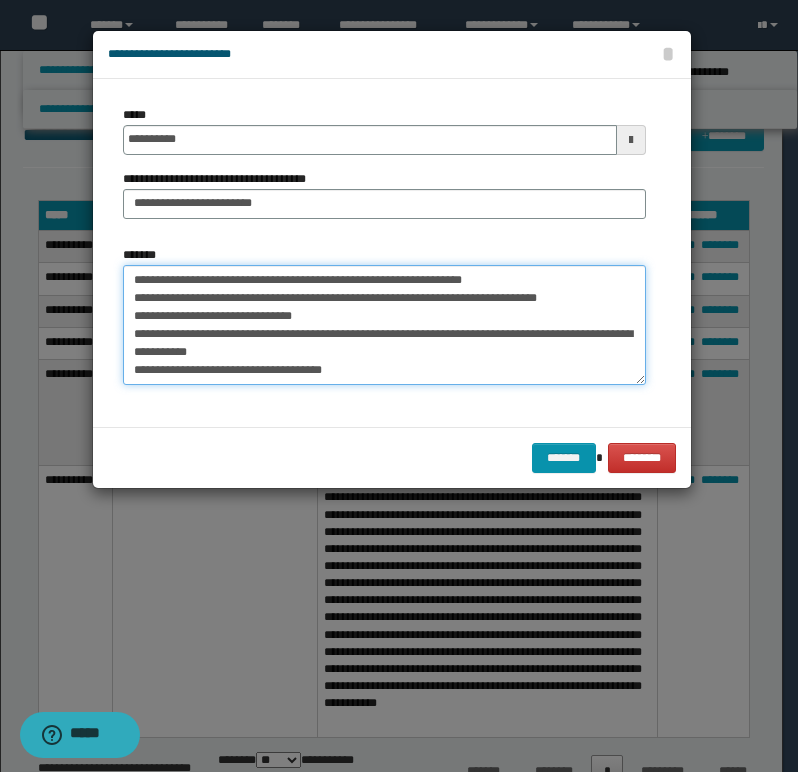 click on "*******" at bounding box center (384, 325) 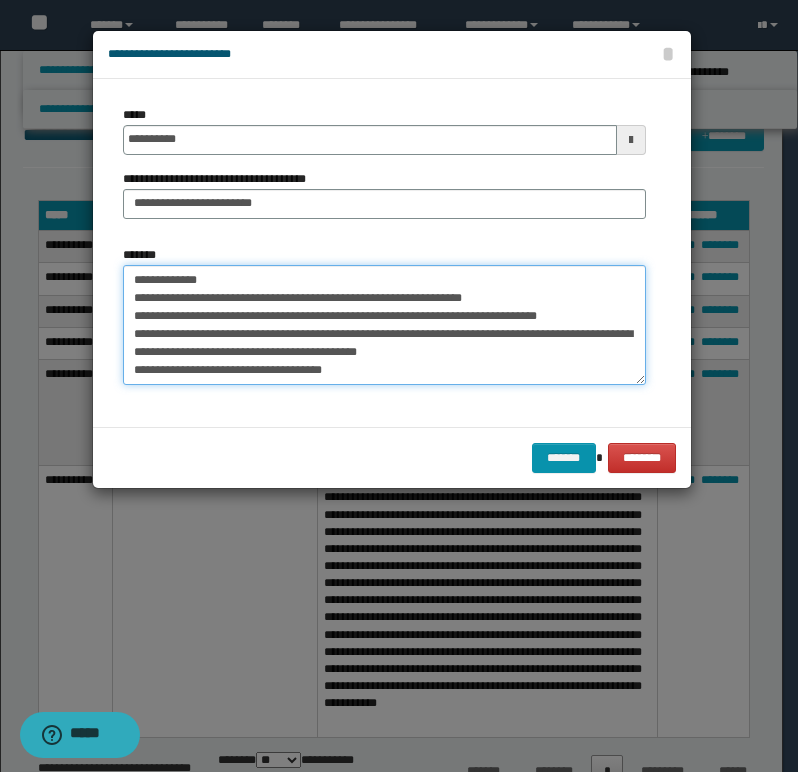 scroll, scrollTop: 180, scrollLeft: 0, axis: vertical 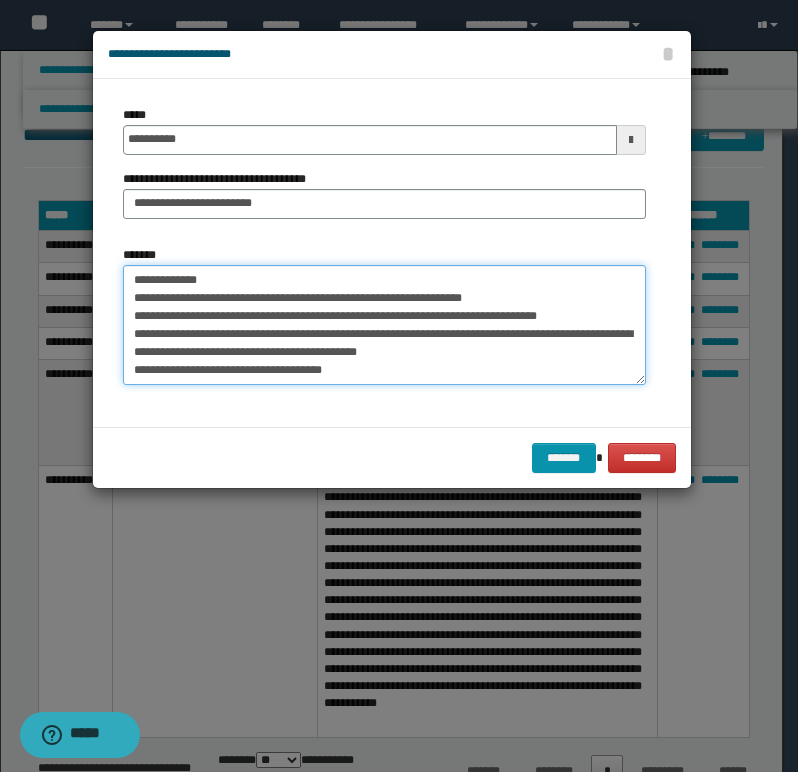 click on "*******" at bounding box center (384, 325) 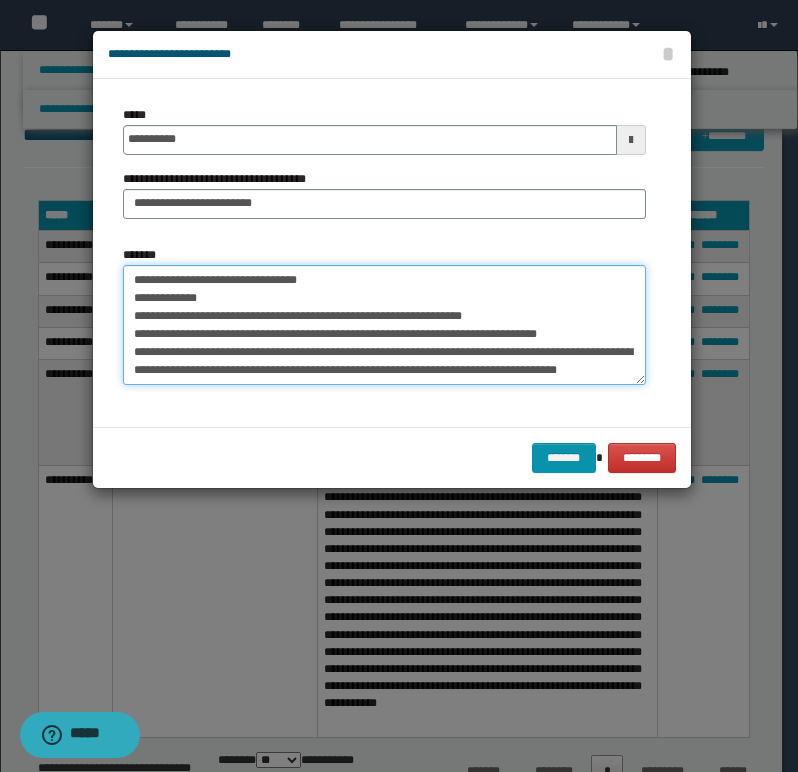 click on "*******" at bounding box center (384, 325) 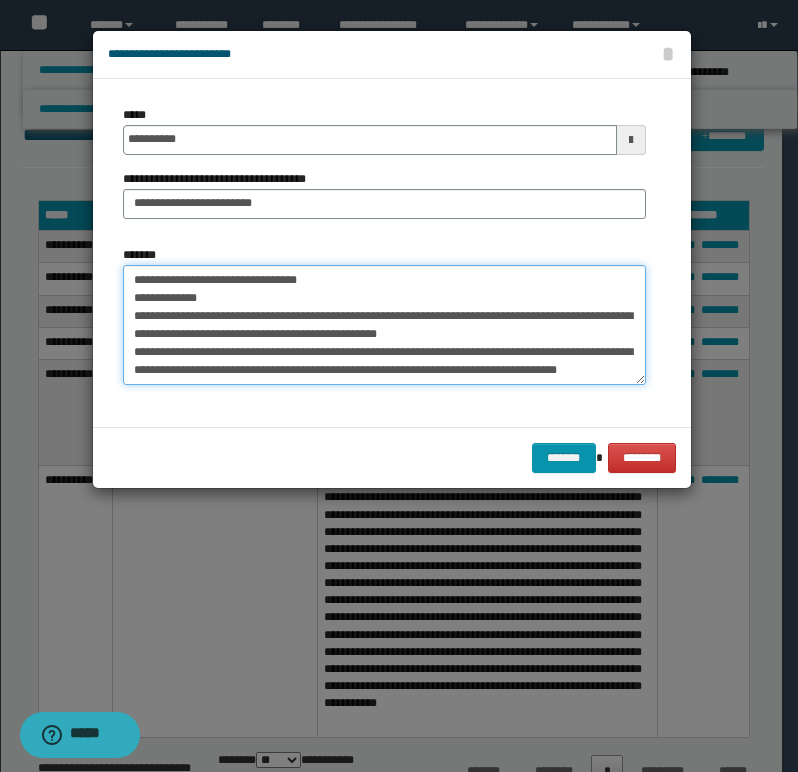 click on "*******" at bounding box center [384, 325] 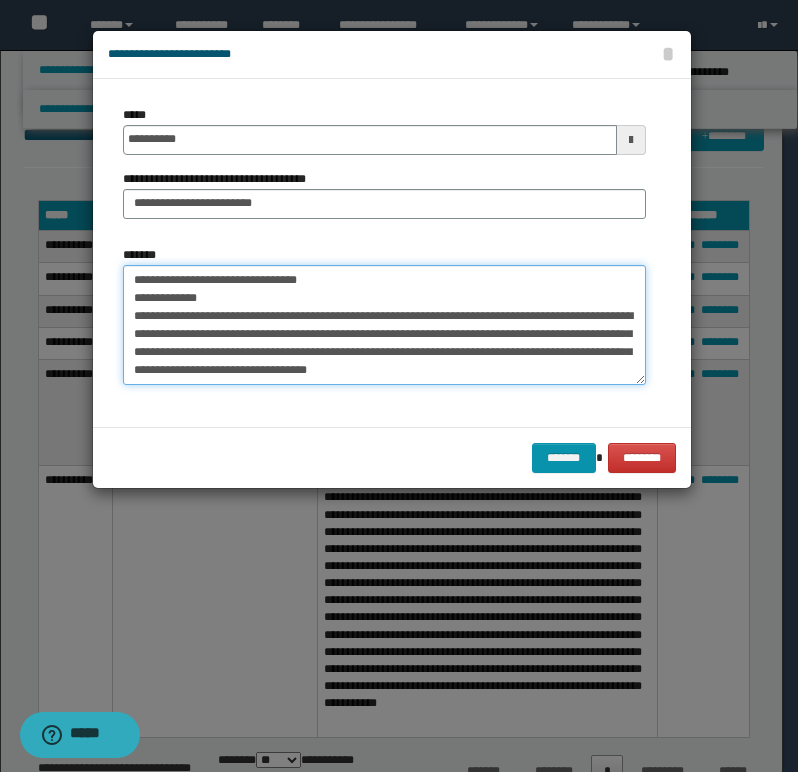 scroll, scrollTop: 62, scrollLeft: 0, axis: vertical 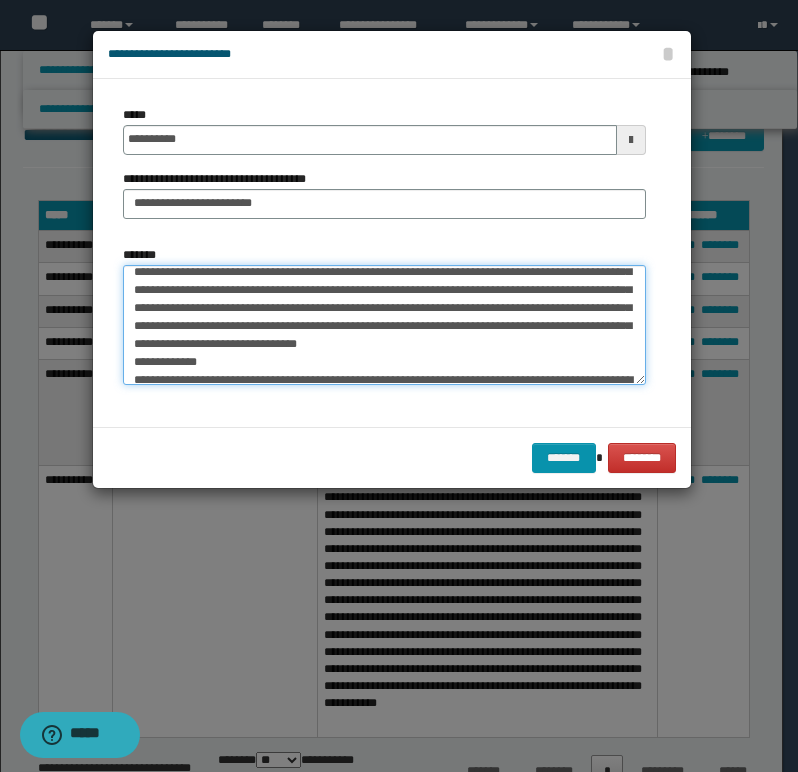 click on "*******" at bounding box center [384, 325] 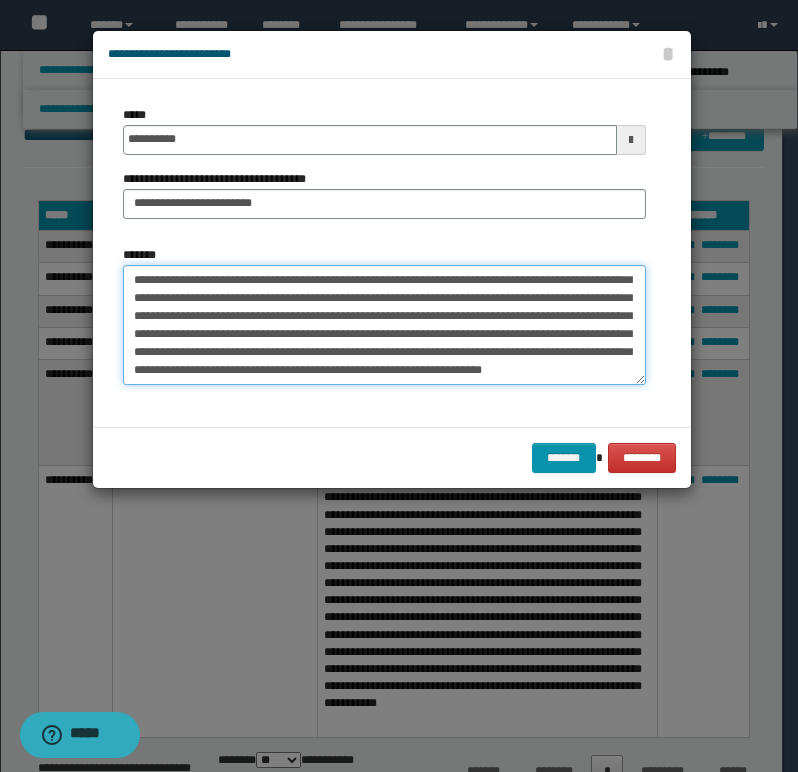 scroll, scrollTop: 144, scrollLeft: 0, axis: vertical 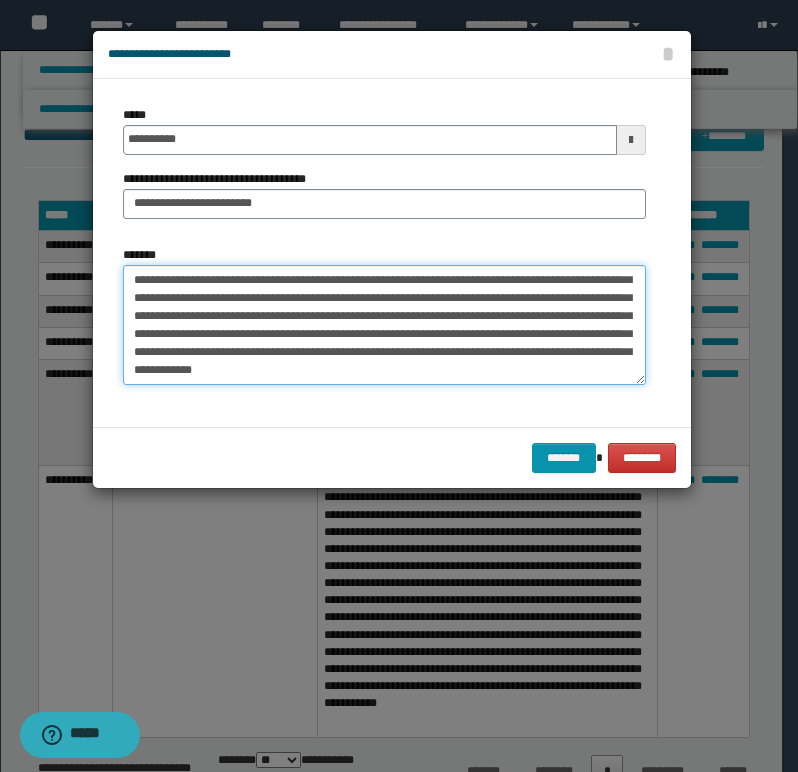 click on "*******" at bounding box center (384, 325) 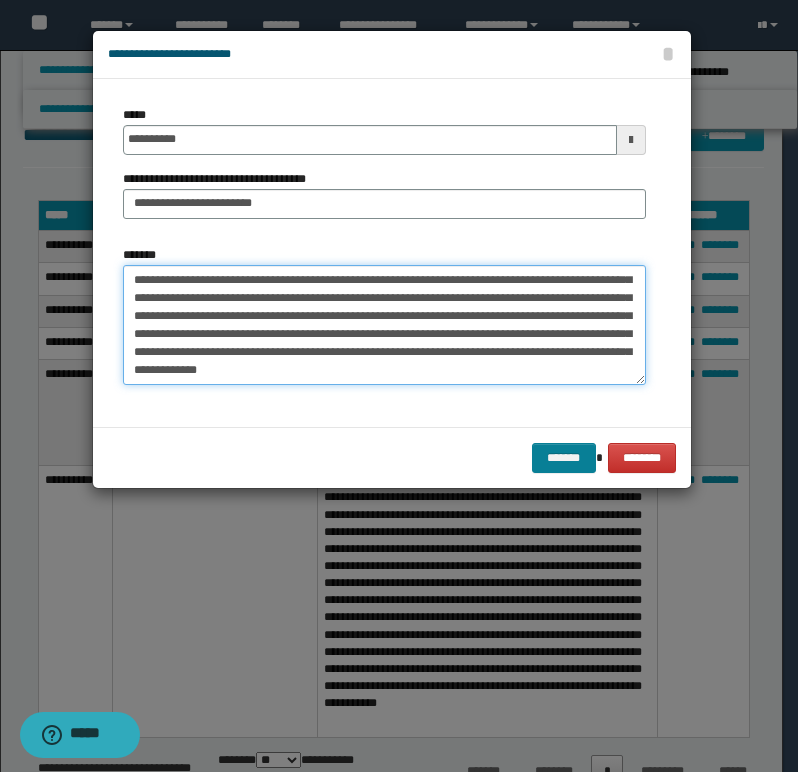 type on "**********" 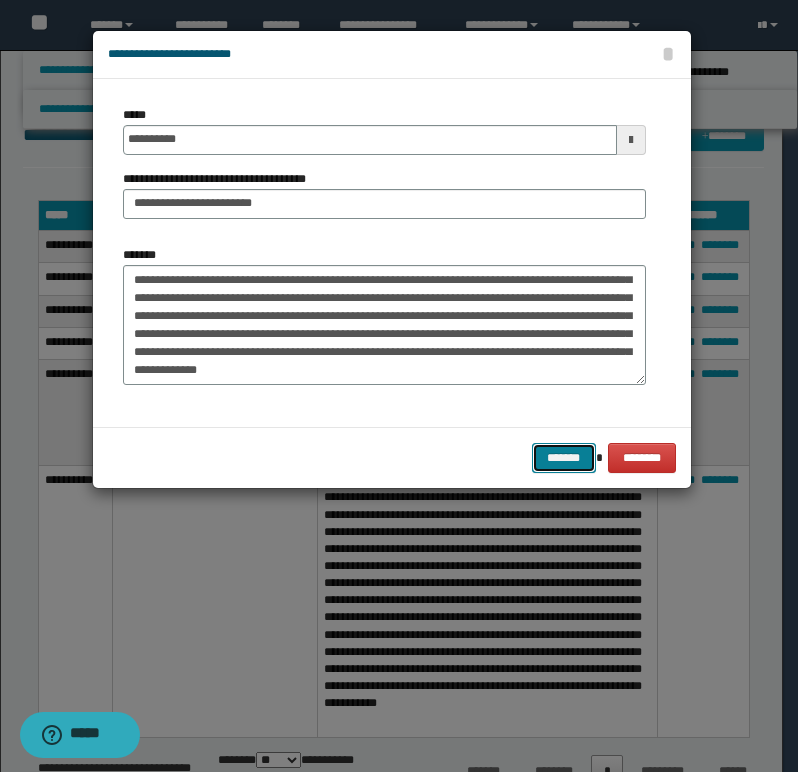 click on "*******" at bounding box center (564, 458) 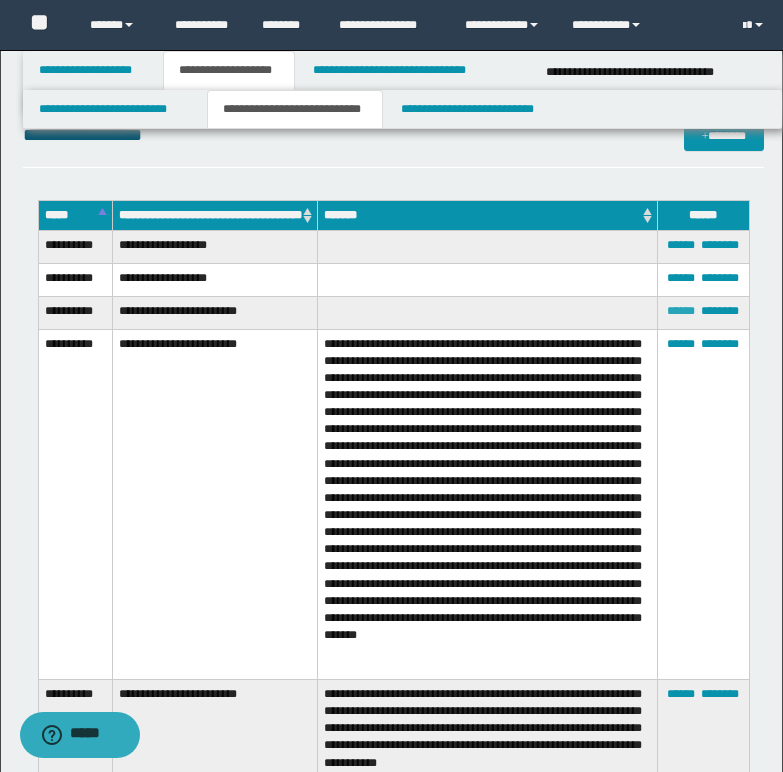 click on "******" at bounding box center [681, 311] 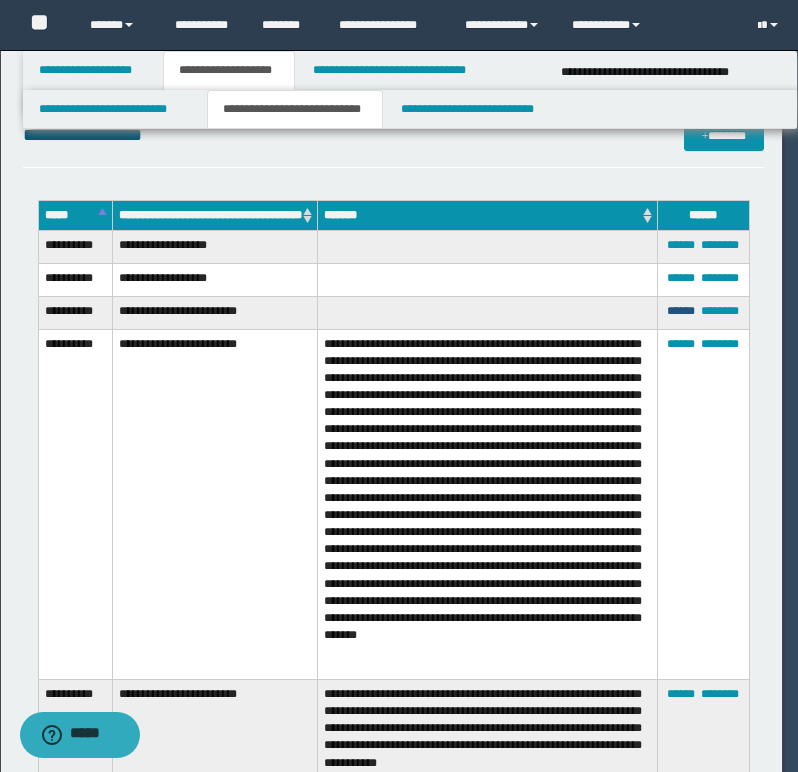 scroll, scrollTop: 0, scrollLeft: 0, axis: both 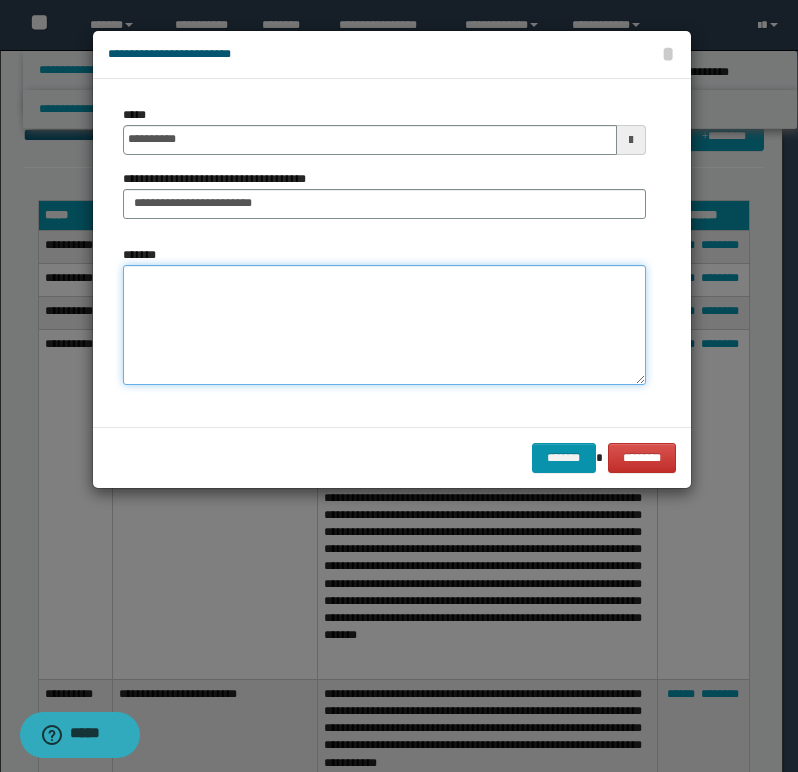 paste on "**********" 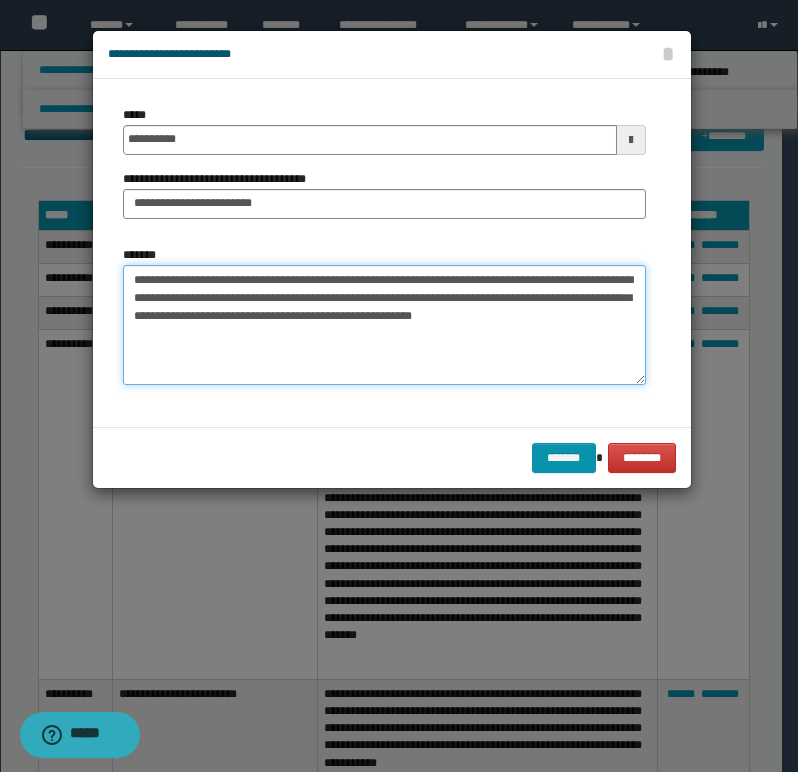 click on "**********" at bounding box center [384, 325] 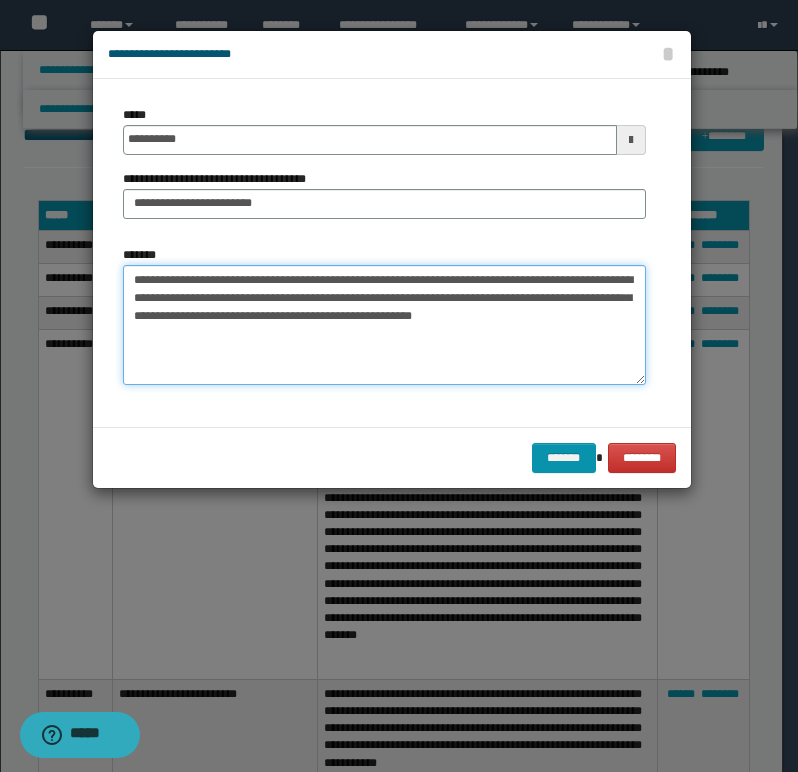 click on "**********" at bounding box center [384, 325] 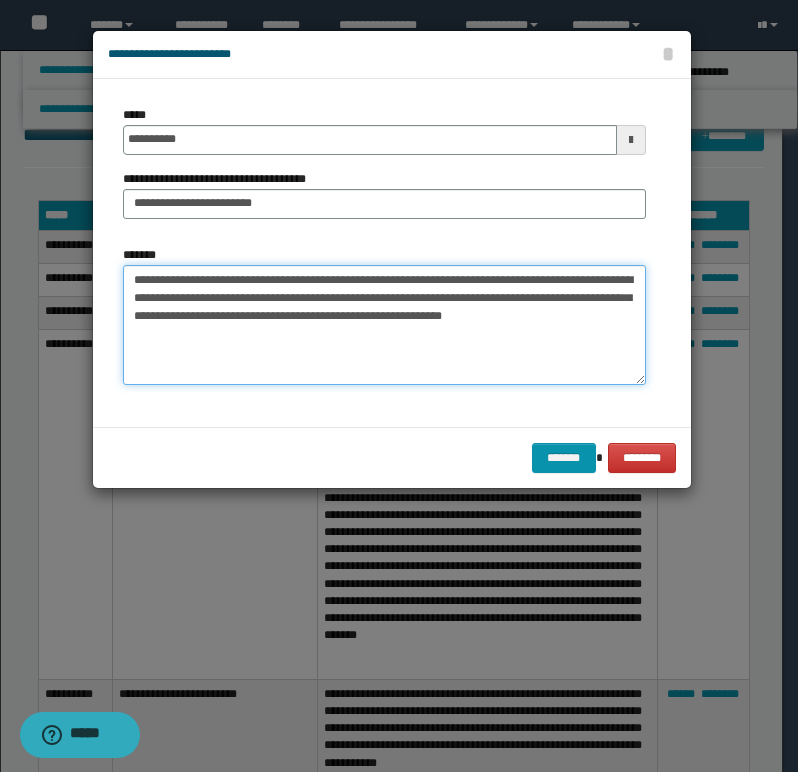 paste on "**********" 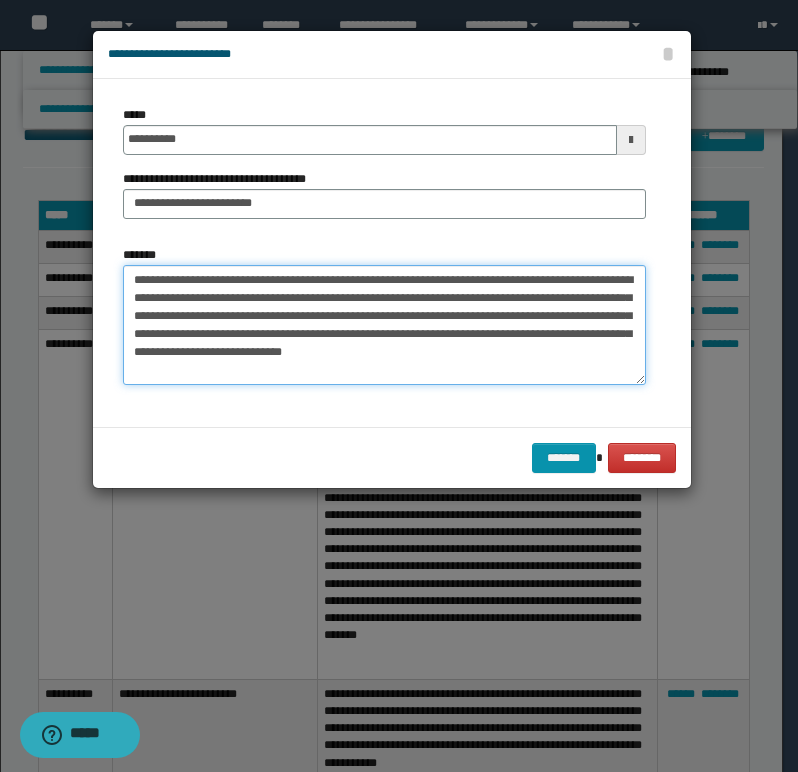 type on "**********" 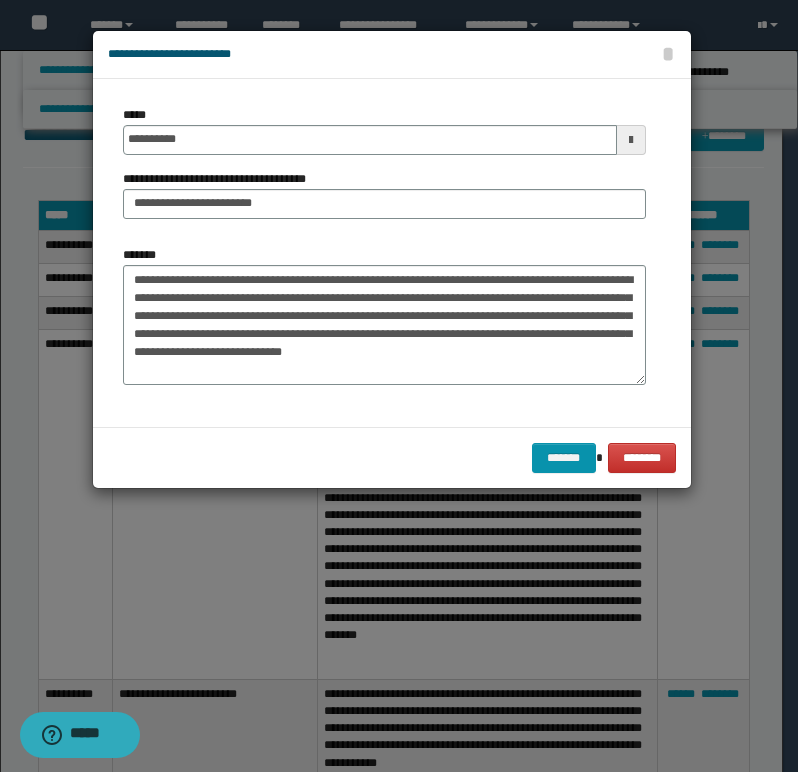 click on "*******
********" at bounding box center [392, 457] 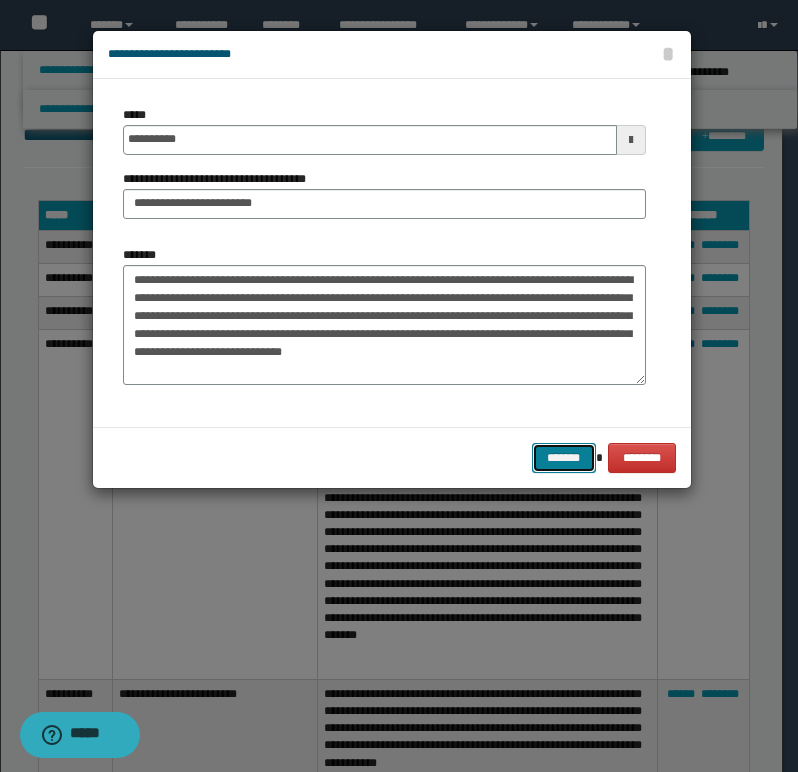 click on "*******" at bounding box center [564, 458] 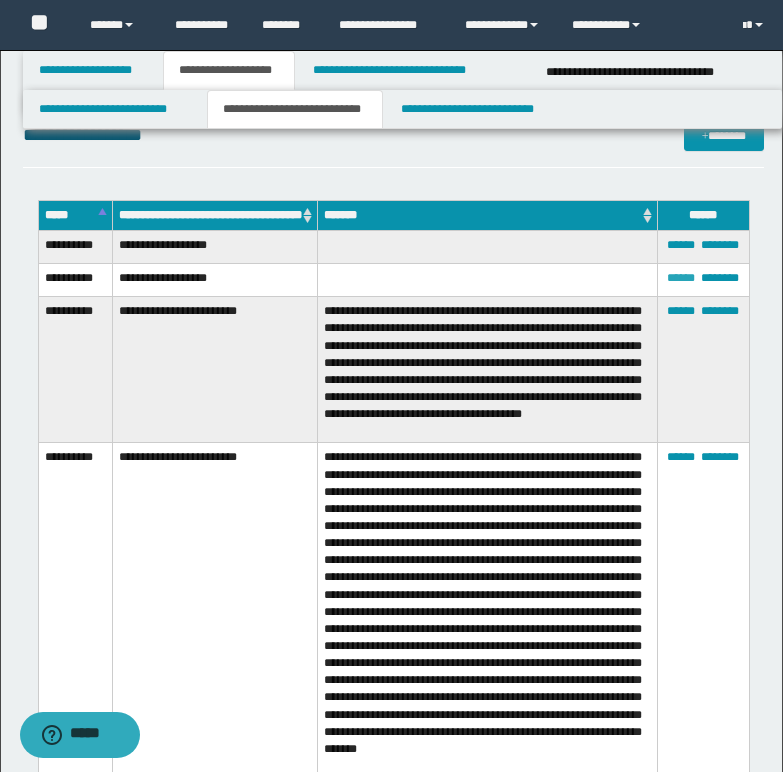 click on "******" at bounding box center (681, 278) 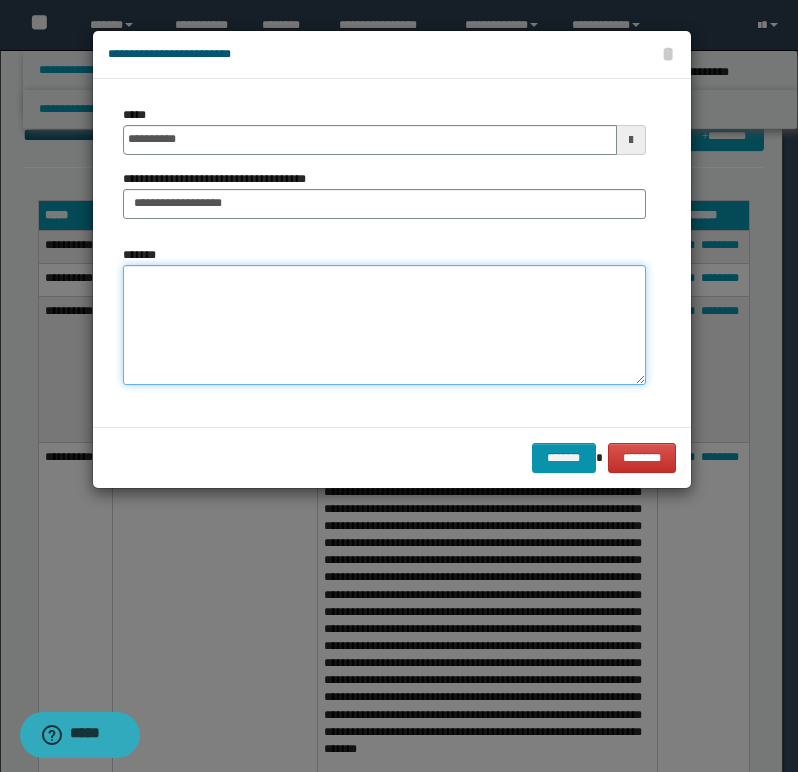 paste on "**********" 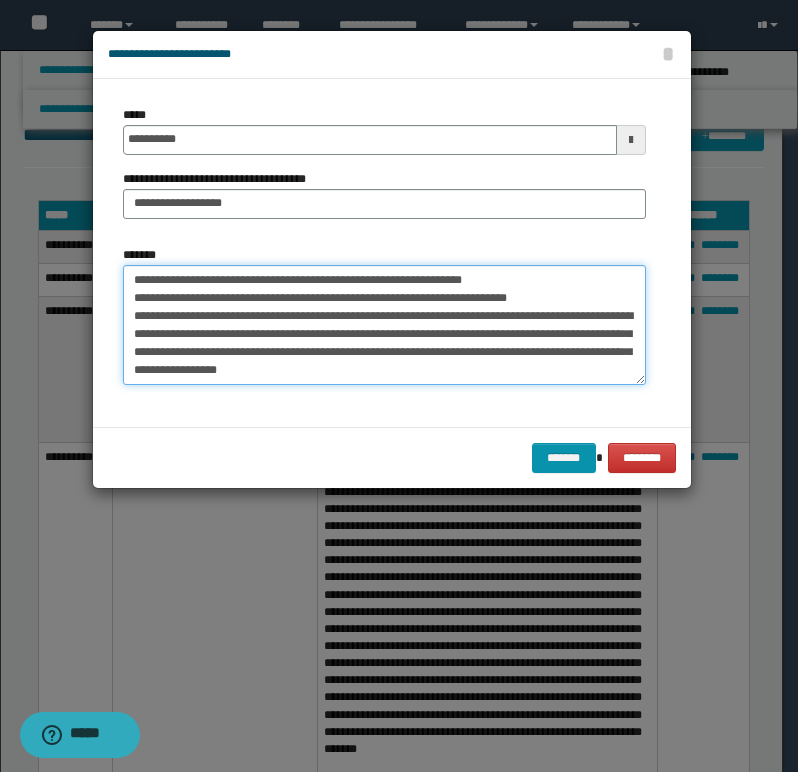 scroll, scrollTop: 30, scrollLeft: 0, axis: vertical 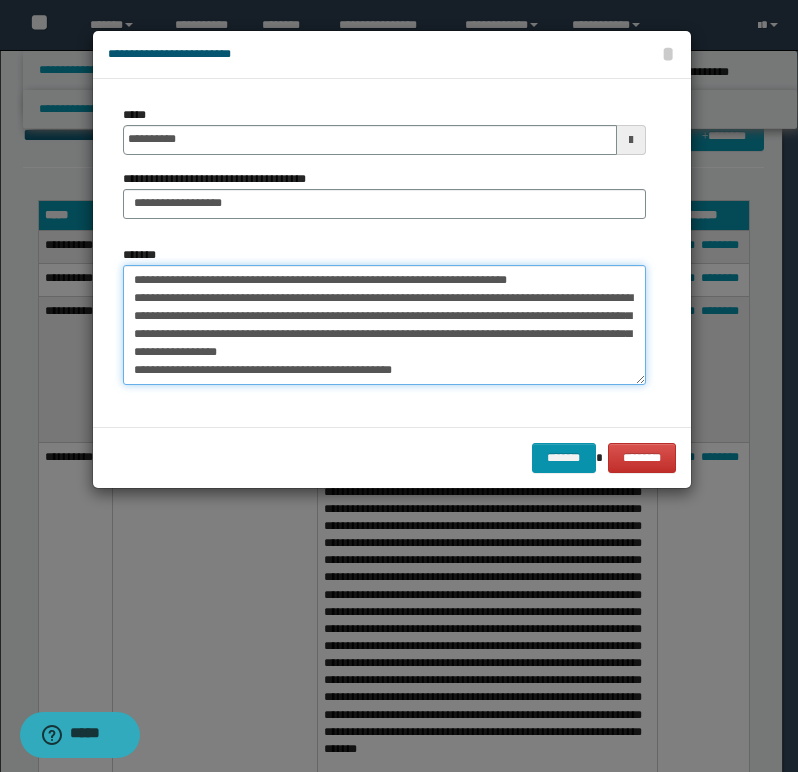 click on "**********" at bounding box center [384, 325] 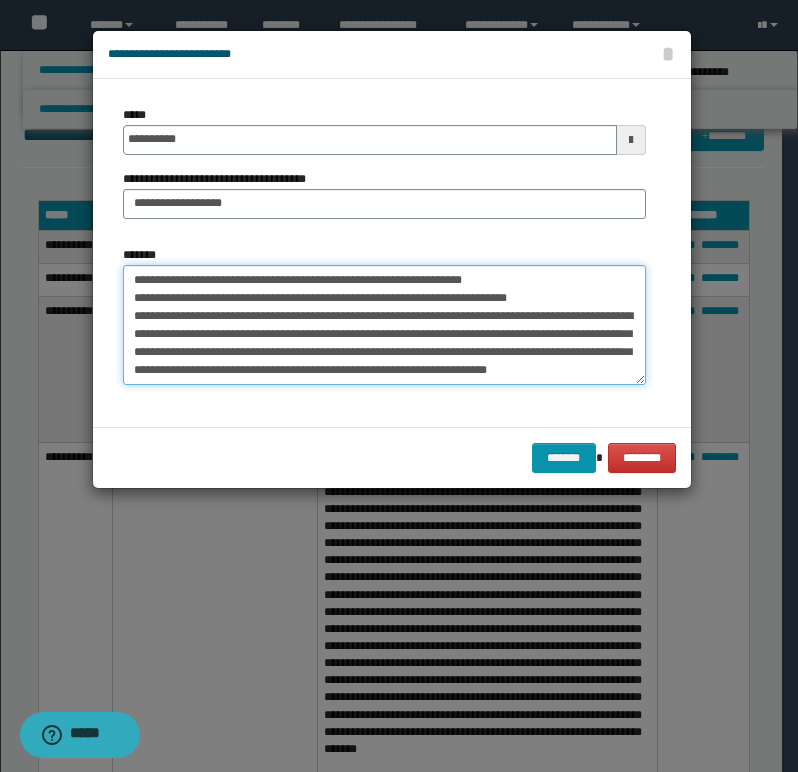 scroll, scrollTop: 0, scrollLeft: 0, axis: both 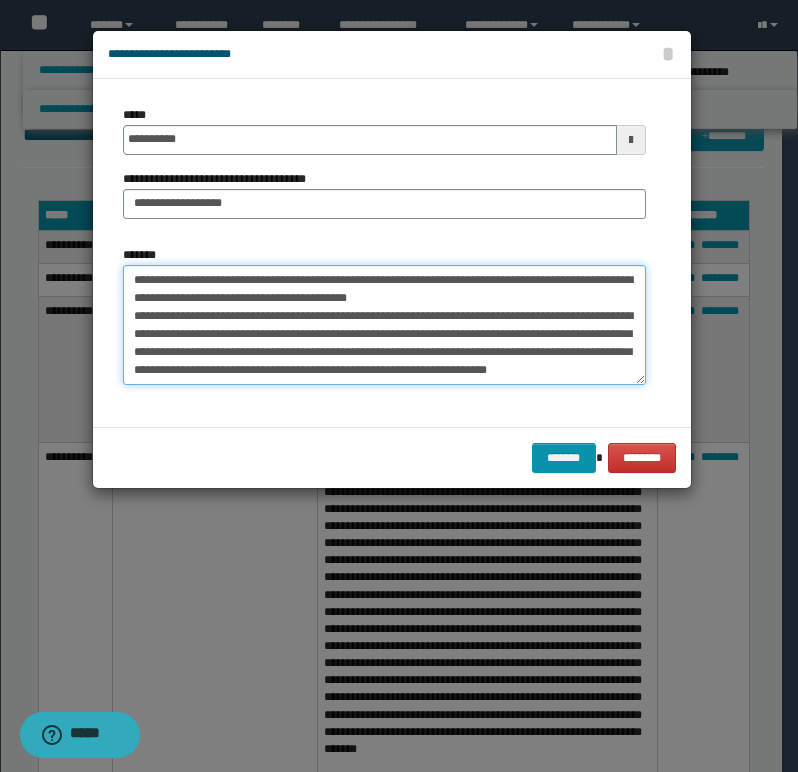 click on "**********" at bounding box center (384, 325) 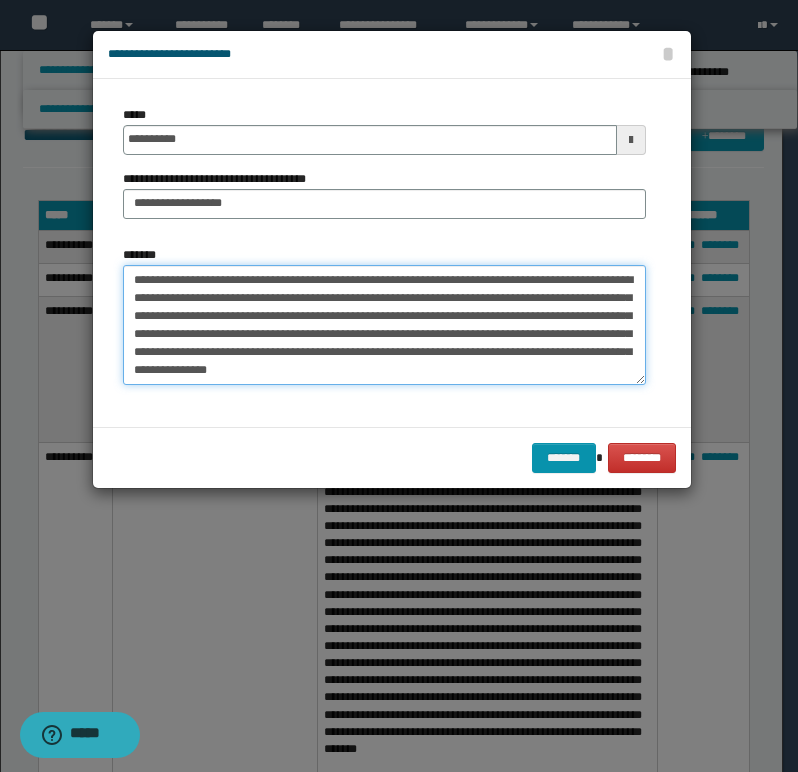 click on "**********" at bounding box center [384, 325] 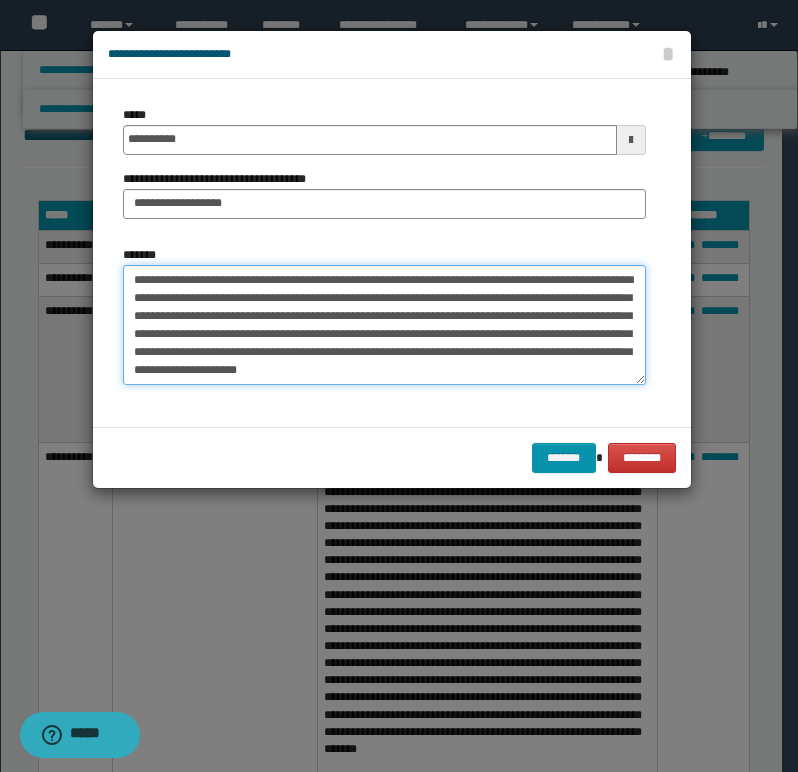 paste on "**********" 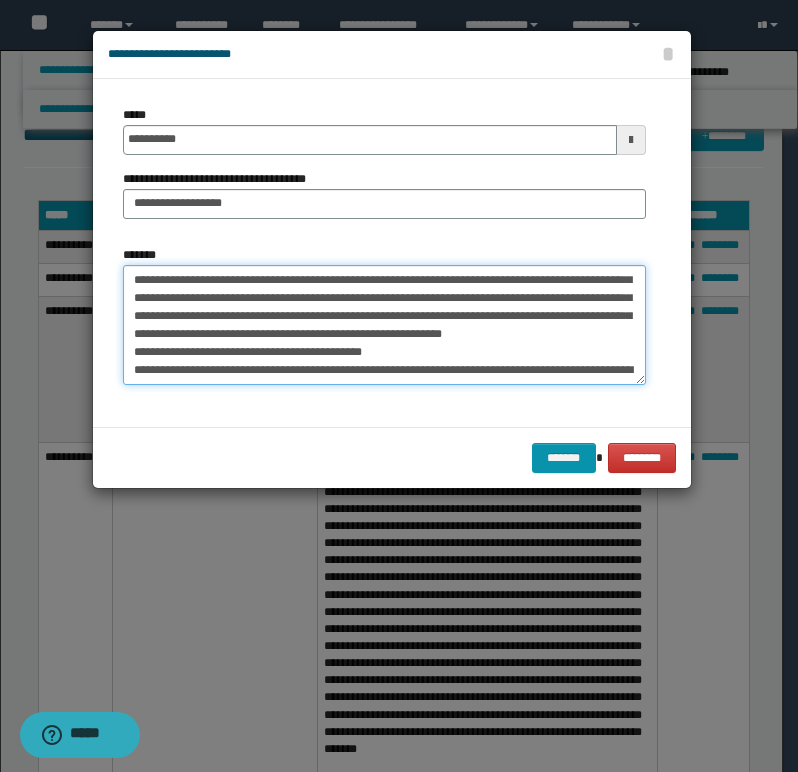 scroll, scrollTop: 102, scrollLeft: 0, axis: vertical 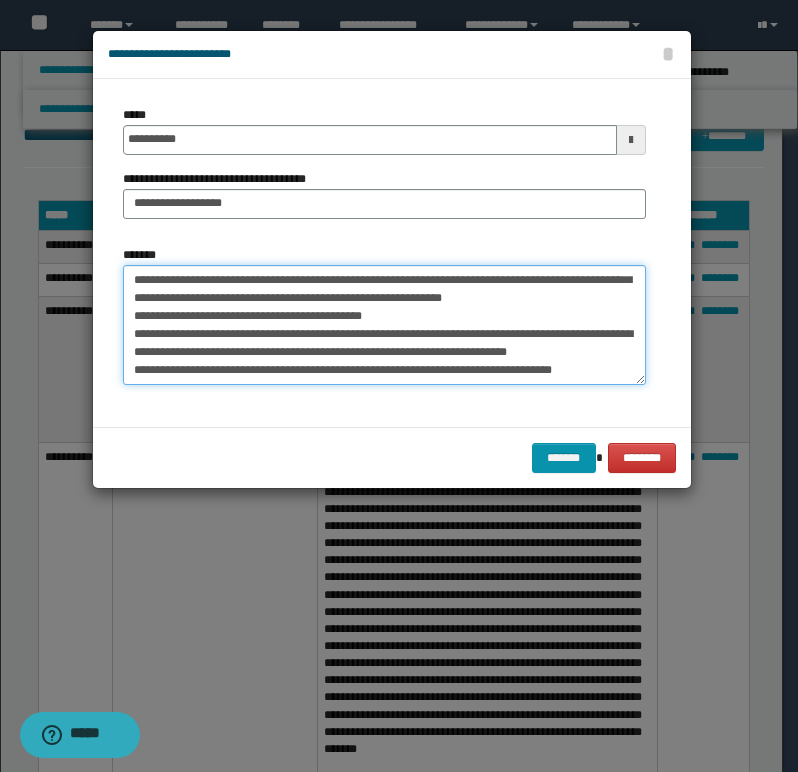 drag, startPoint x: 379, startPoint y: 304, endPoint x: 393, endPoint y: 299, distance: 14.866069 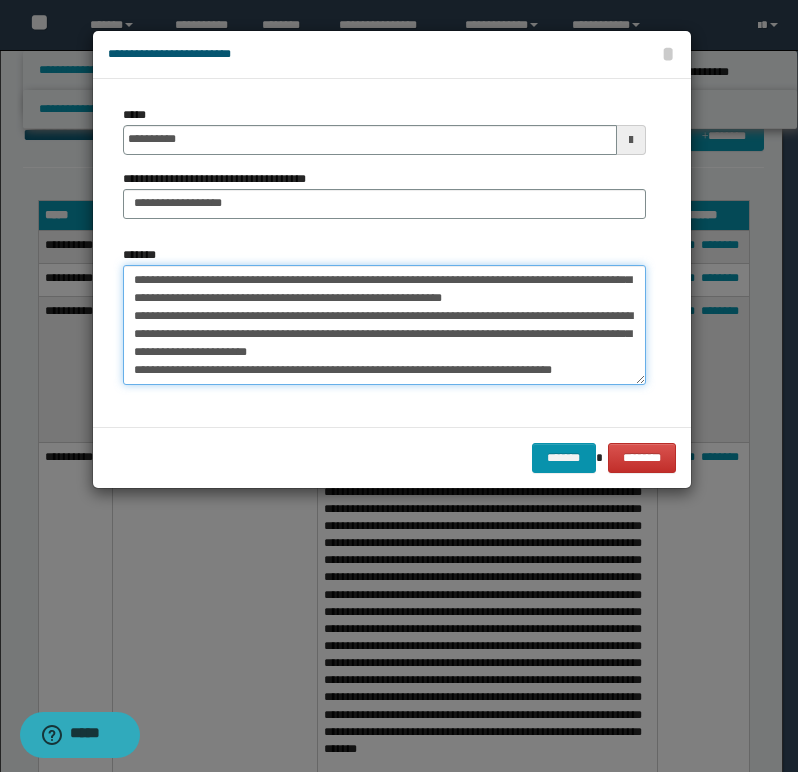click on "**********" at bounding box center (384, 325) 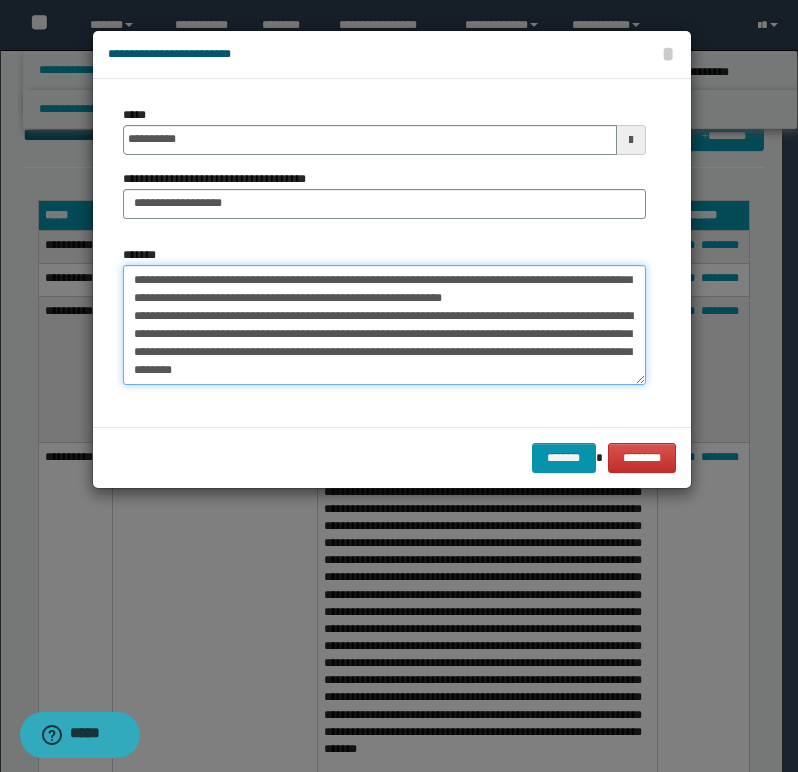 click on "**********" at bounding box center (384, 325) 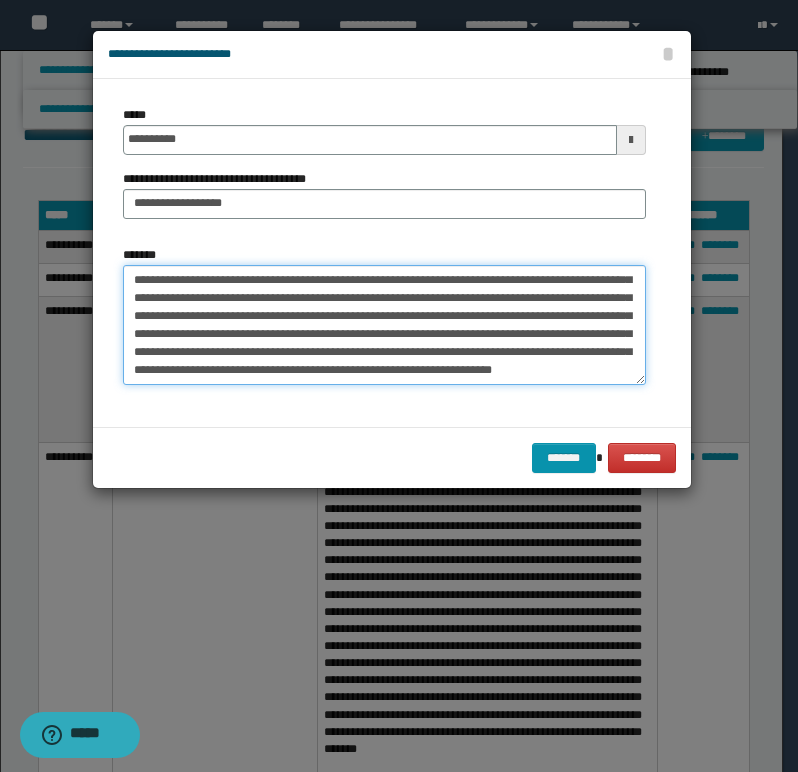 scroll, scrollTop: 84, scrollLeft: 0, axis: vertical 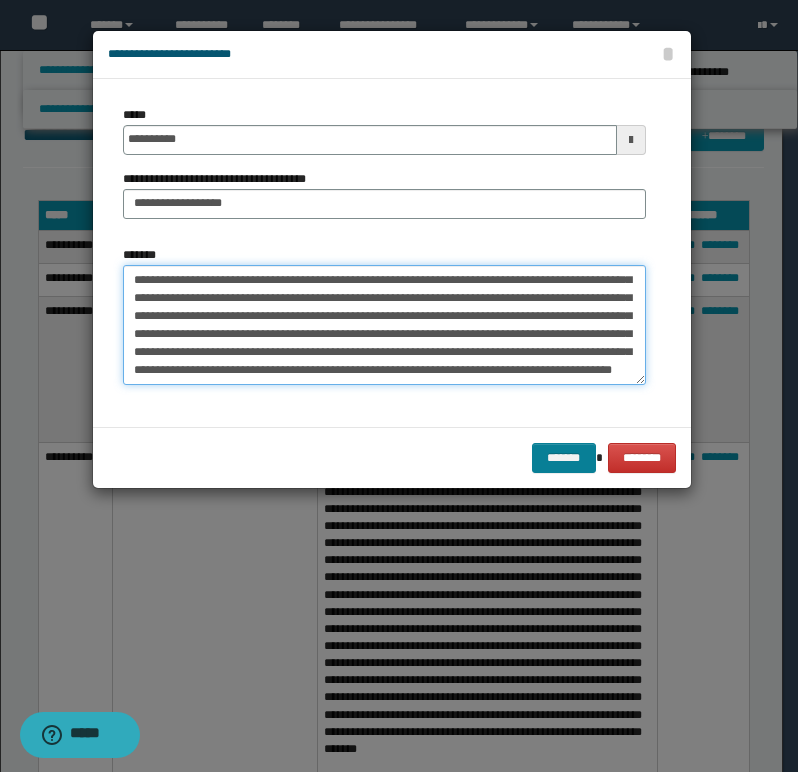 type on "**********" 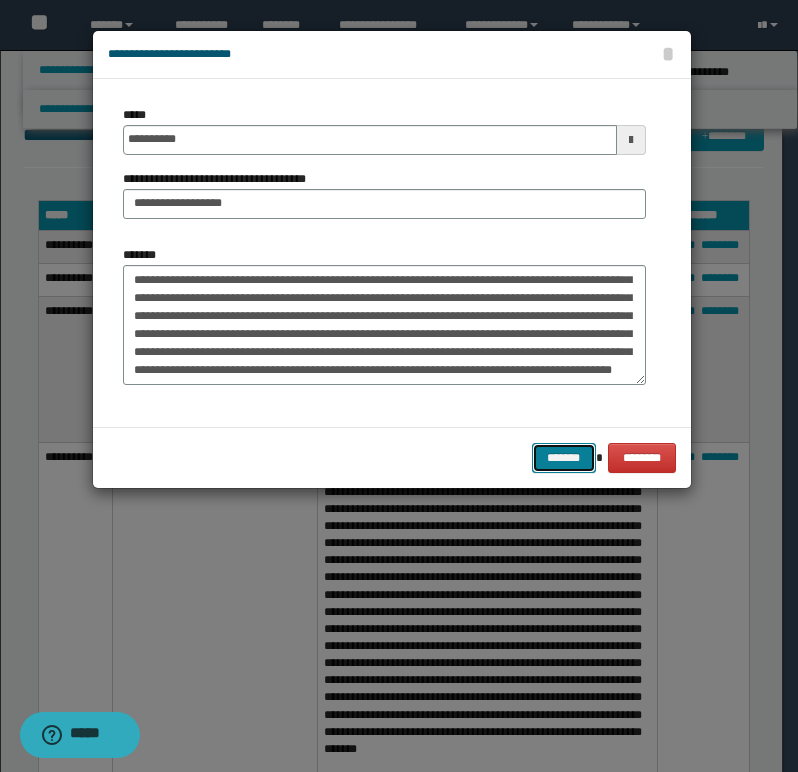 click on "*******" at bounding box center [564, 458] 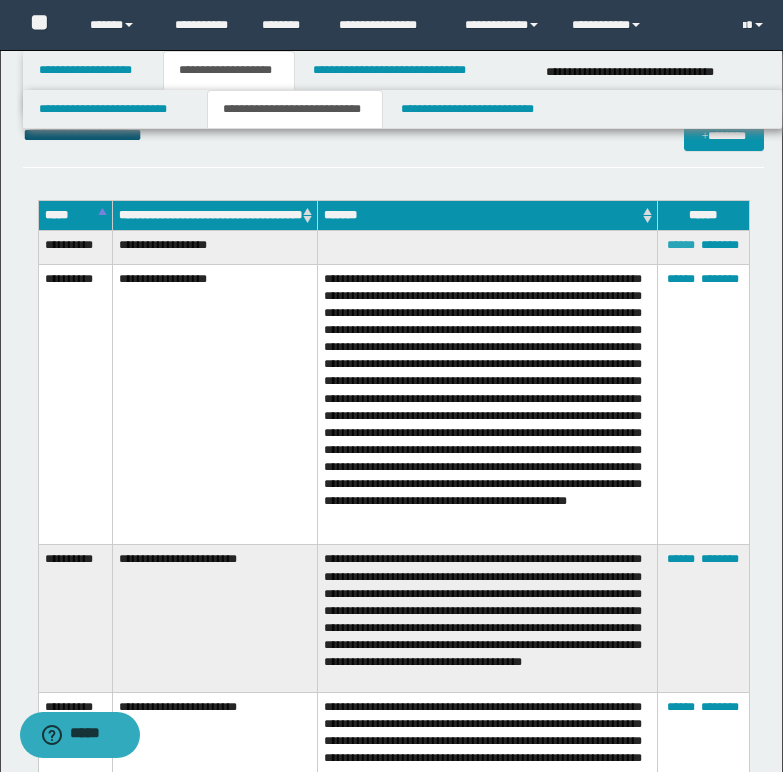 click on "******" at bounding box center [681, 245] 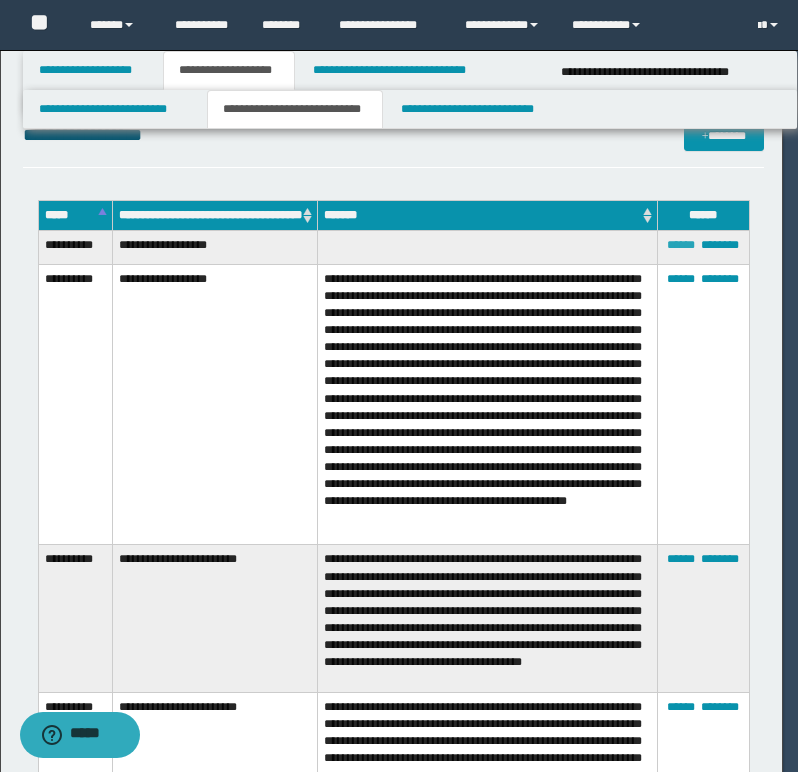 scroll, scrollTop: 0, scrollLeft: 0, axis: both 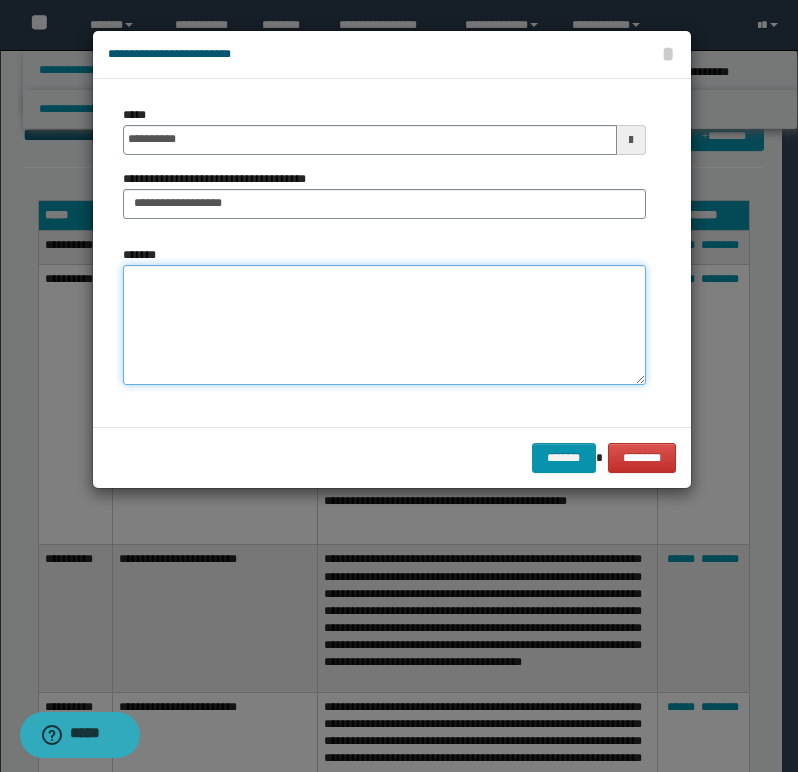 paste on "**********" 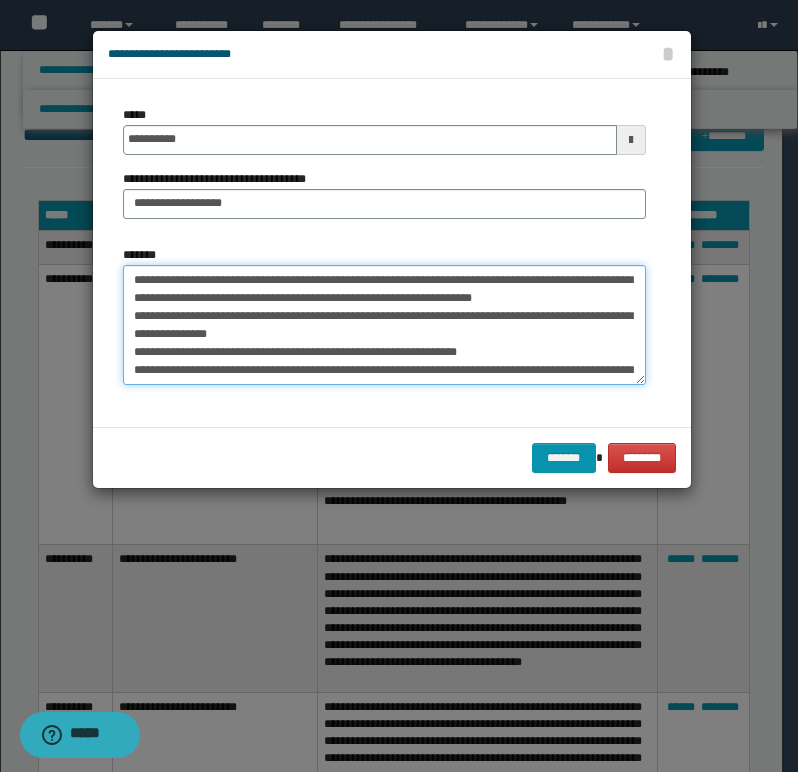 scroll, scrollTop: 210, scrollLeft: 0, axis: vertical 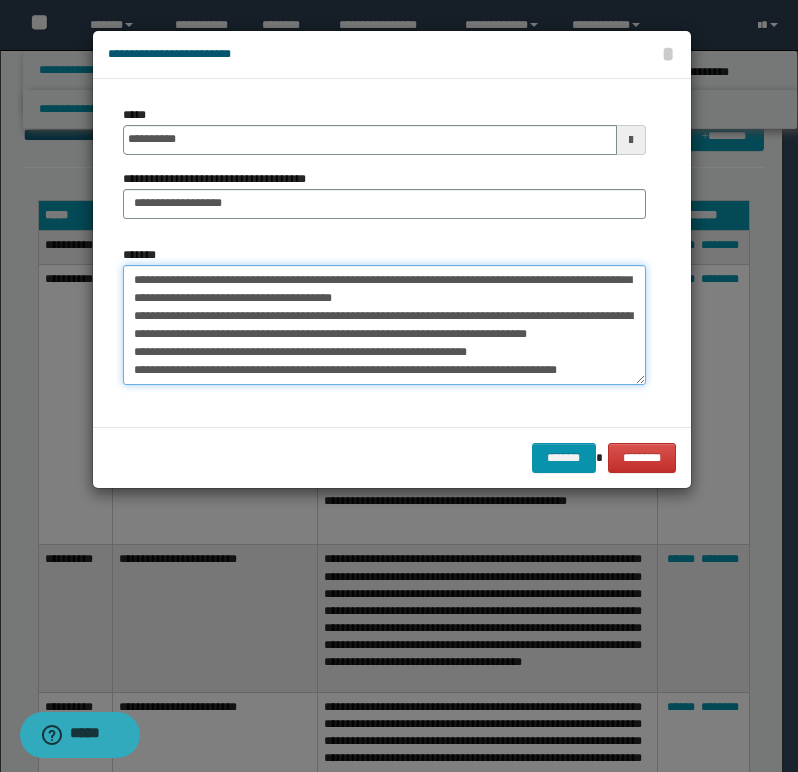 click on "*******" at bounding box center (384, 325) 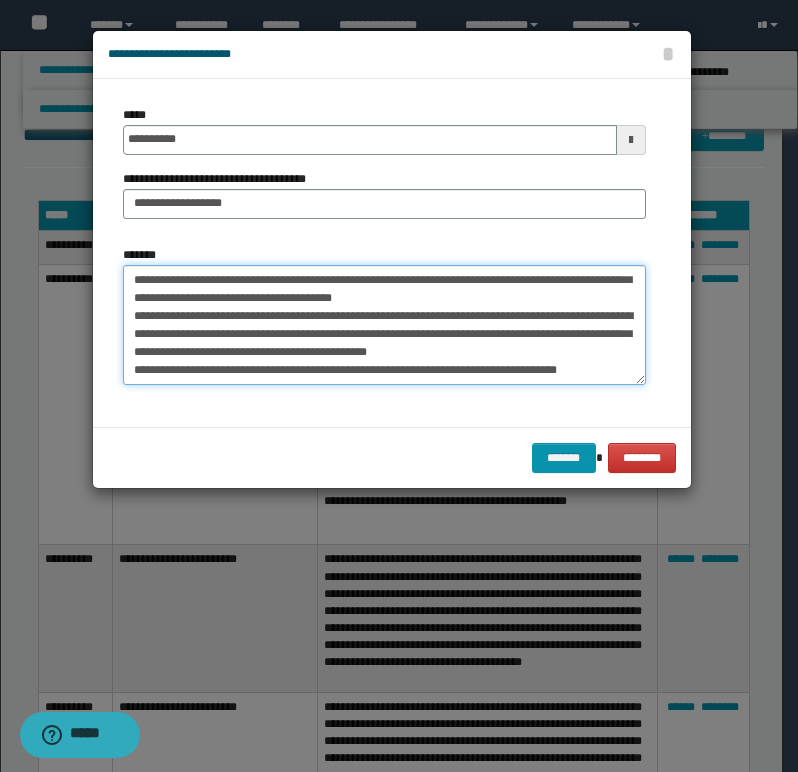 scroll, scrollTop: 0, scrollLeft: 0, axis: both 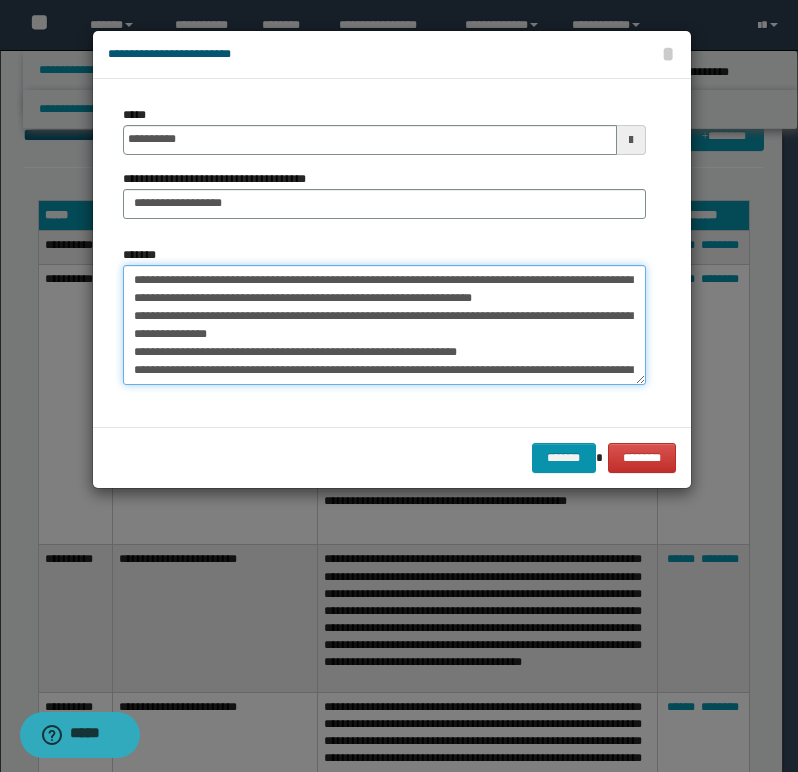 click on "*******" at bounding box center (384, 325) 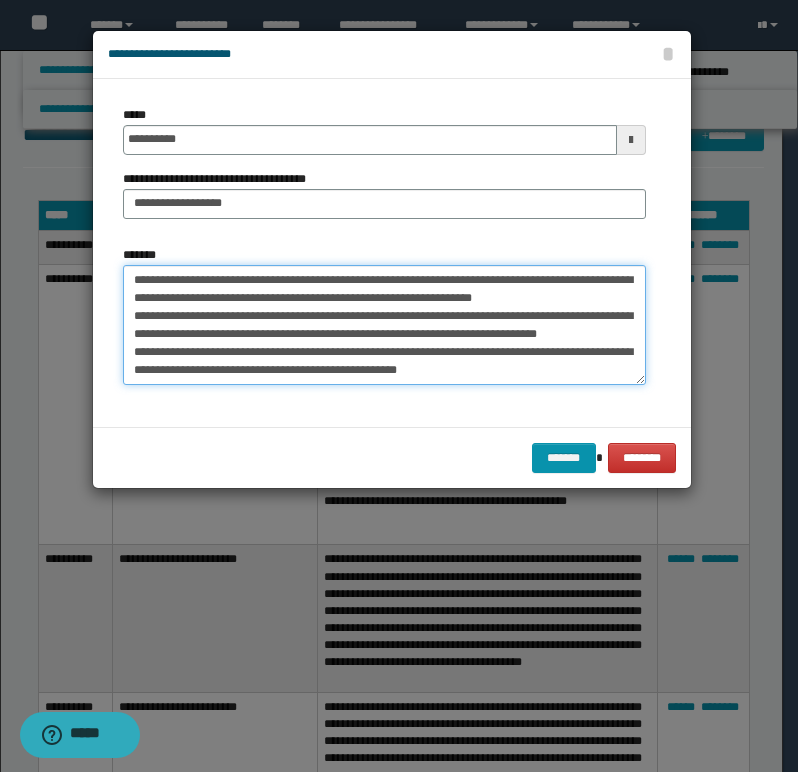 click on "*******" at bounding box center [384, 325] 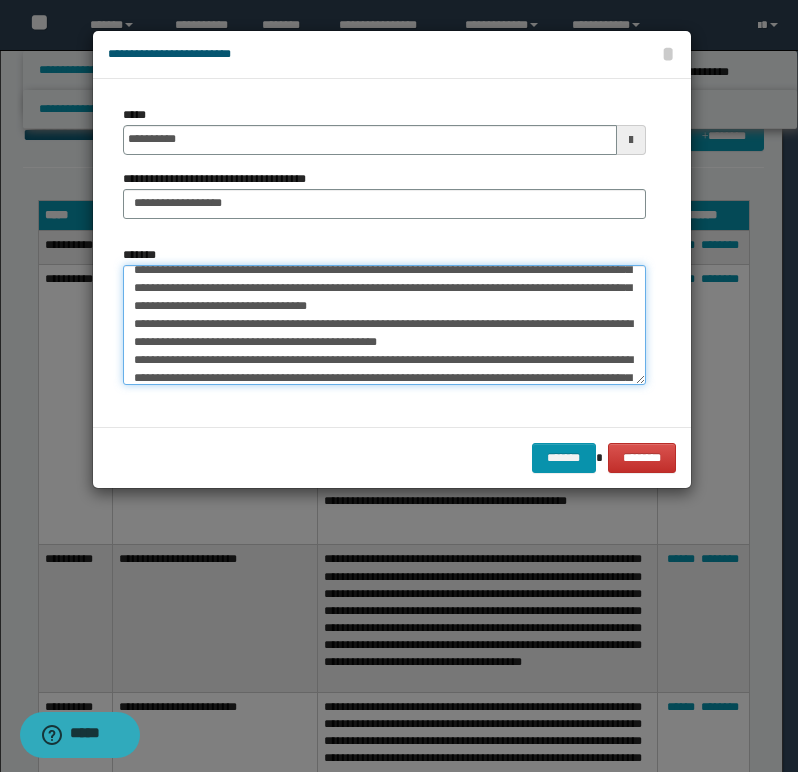 scroll, scrollTop: 100, scrollLeft: 0, axis: vertical 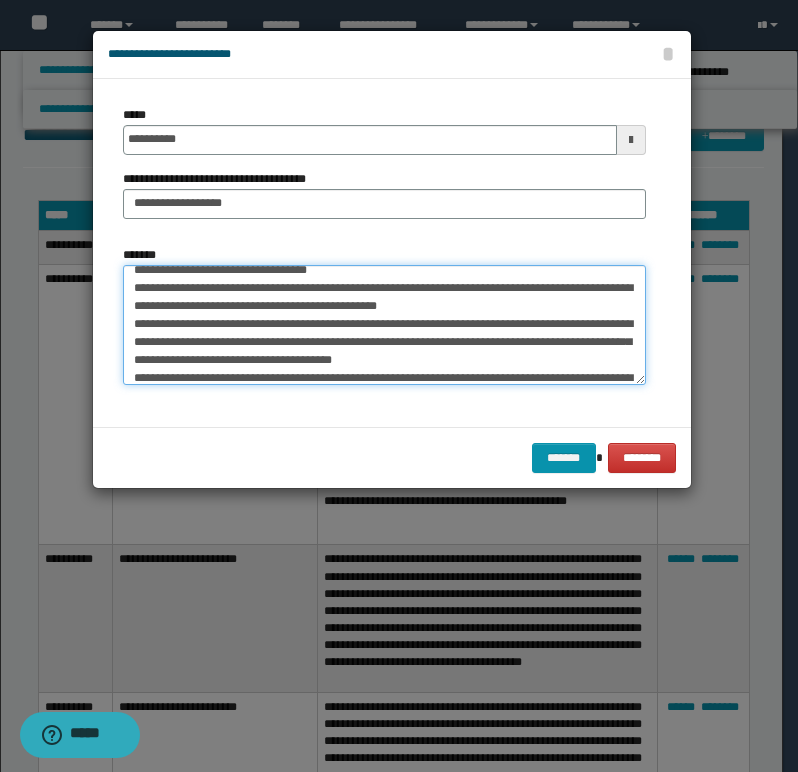 click on "*******" at bounding box center [384, 325] 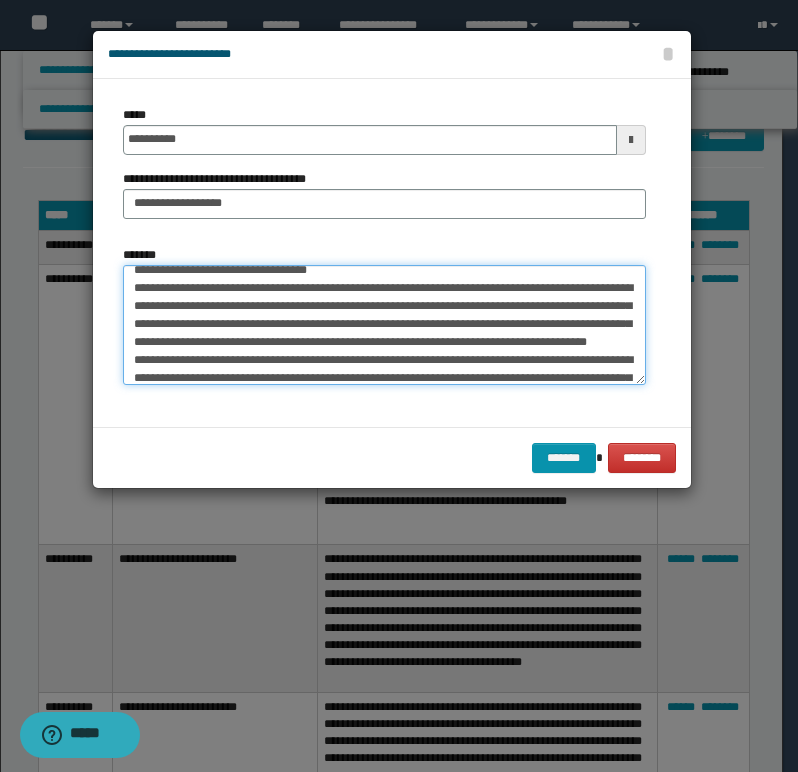 click on "*******" at bounding box center [384, 325] 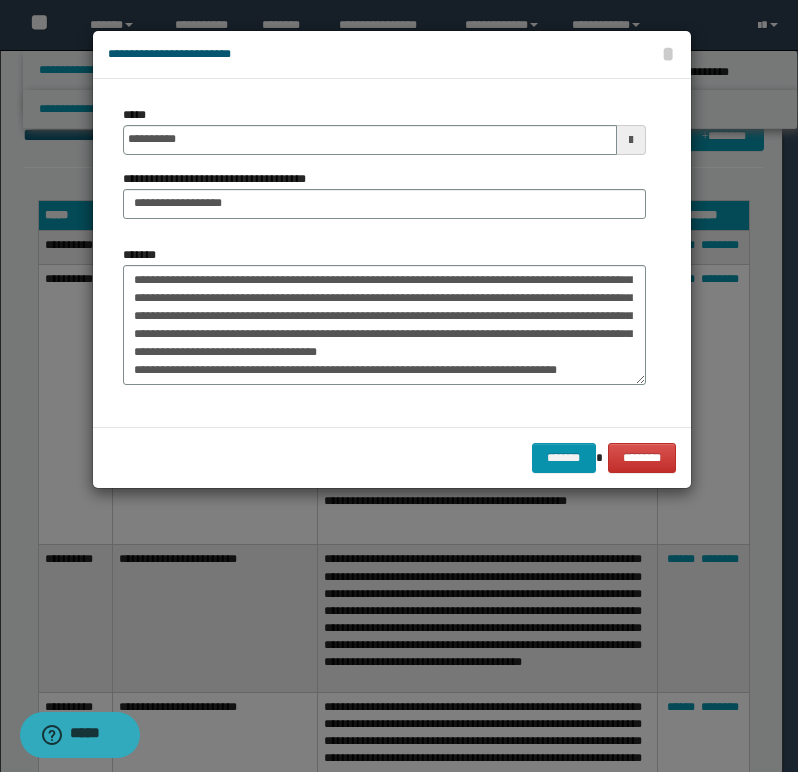 scroll, scrollTop: 180, scrollLeft: 0, axis: vertical 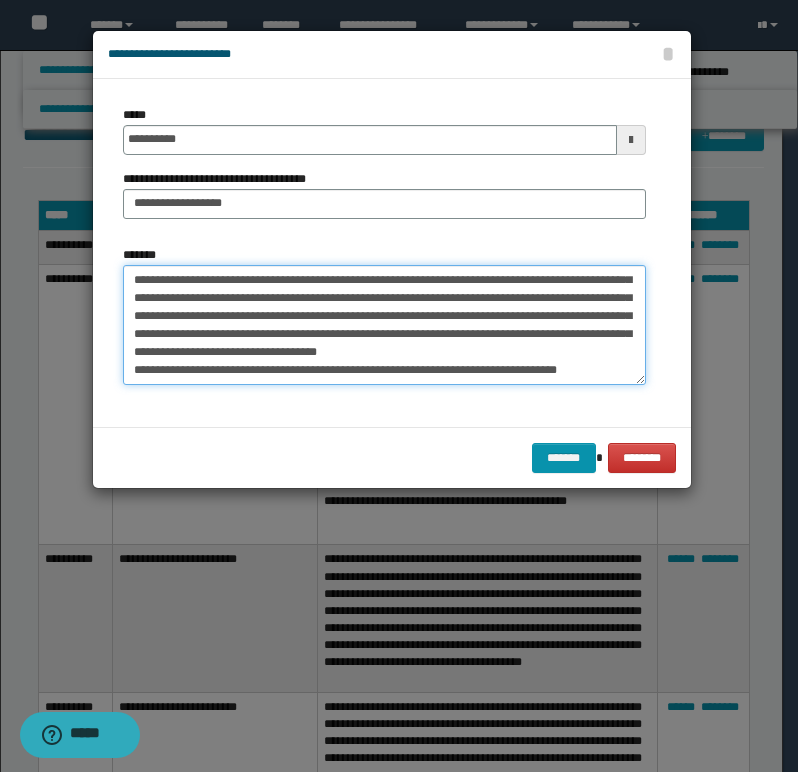 click on "*******" at bounding box center [384, 325] 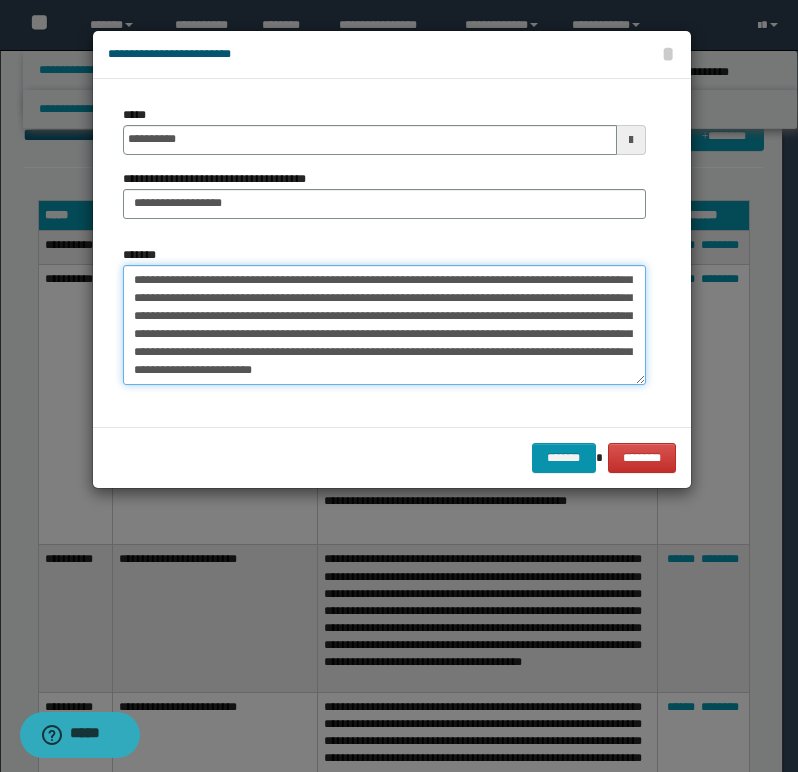 scroll, scrollTop: 162, scrollLeft: 0, axis: vertical 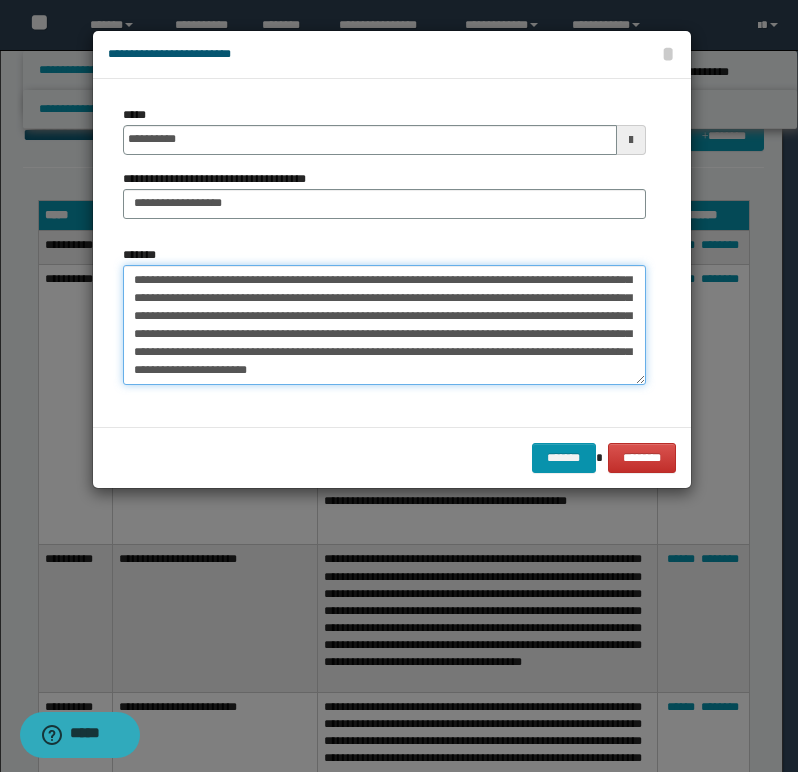 click on "*******" at bounding box center [384, 325] 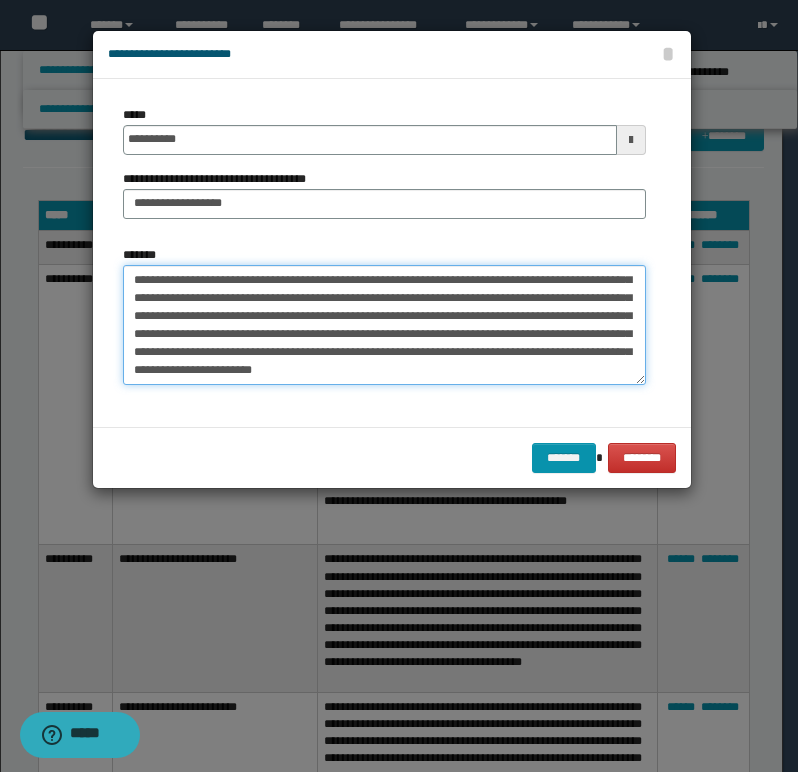 paste on "**********" 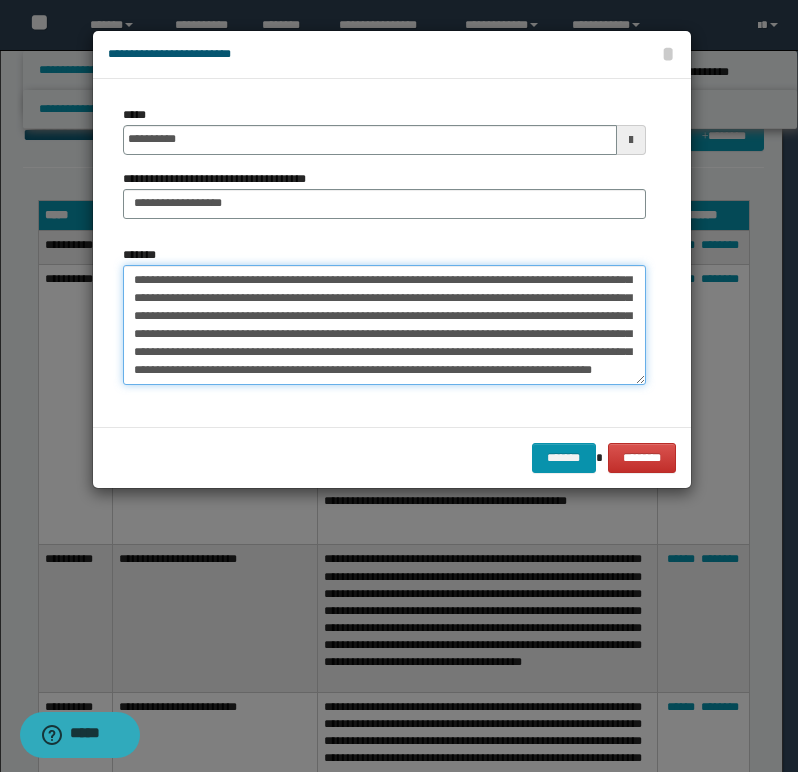 scroll, scrollTop: 606, scrollLeft: 0, axis: vertical 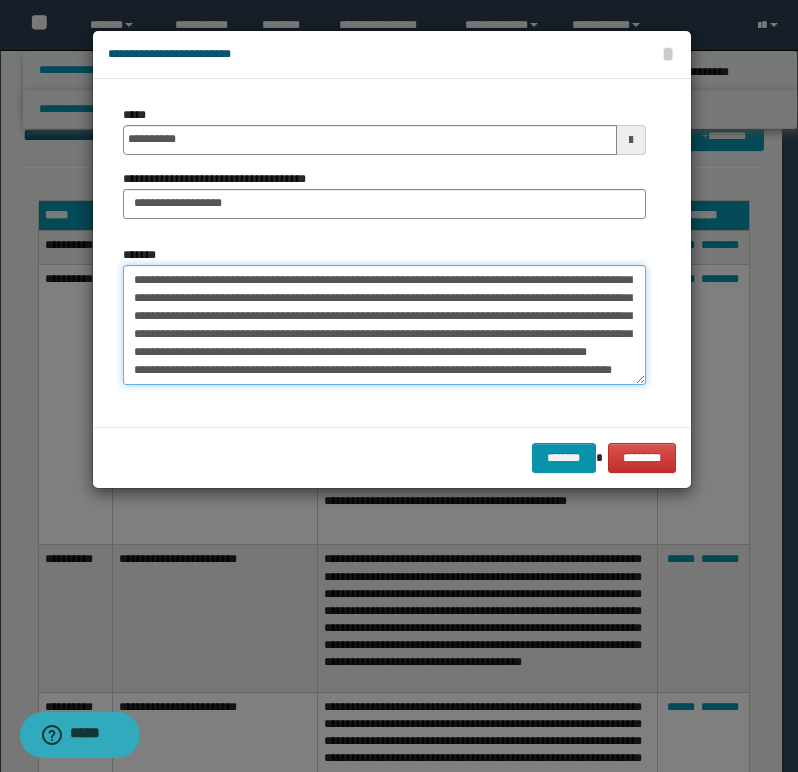 click on "*******" at bounding box center (384, 325) 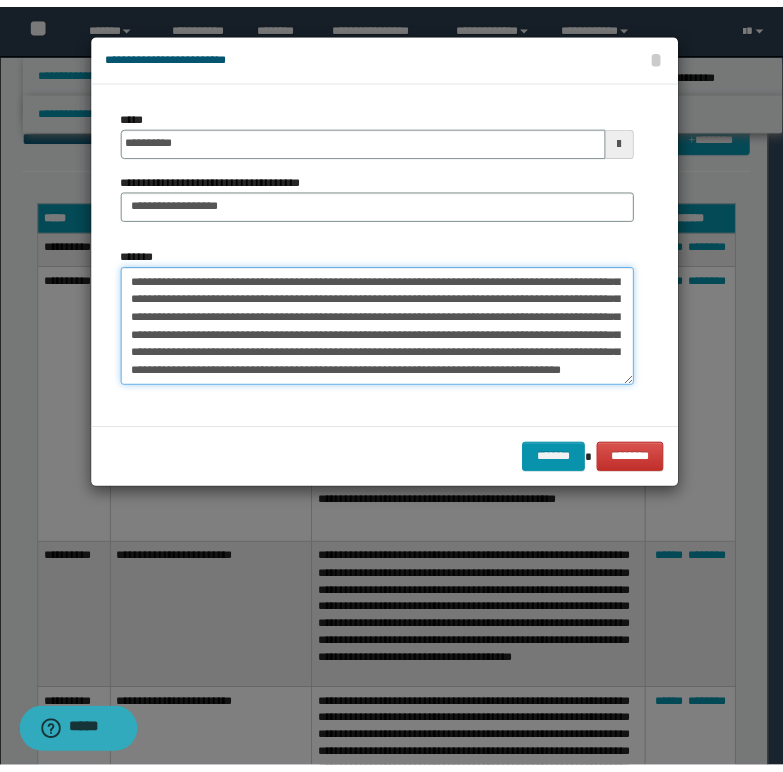 scroll, scrollTop: 588, scrollLeft: 0, axis: vertical 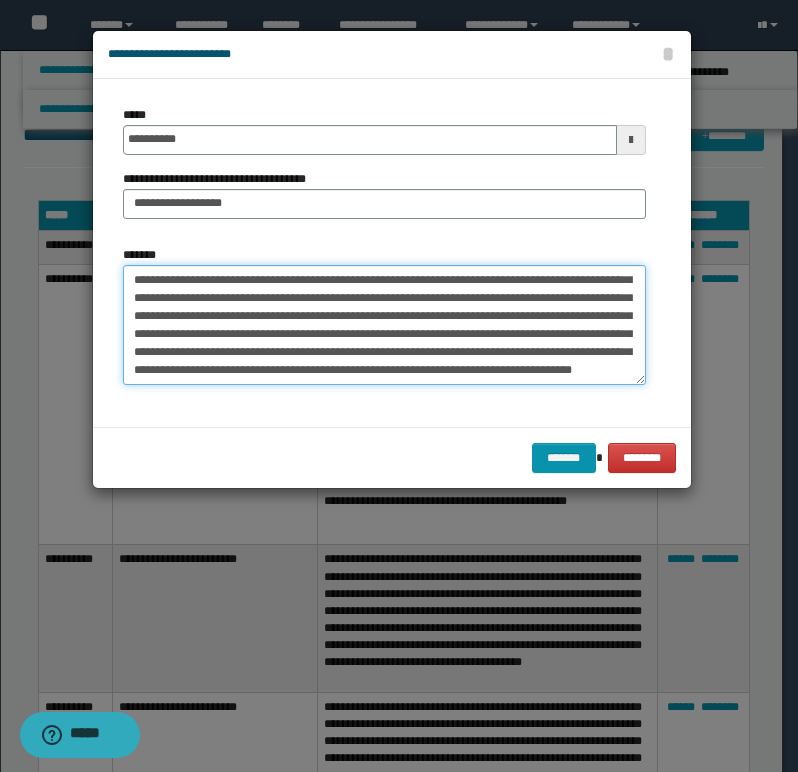 click on "*******" at bounding box center (384, 325) 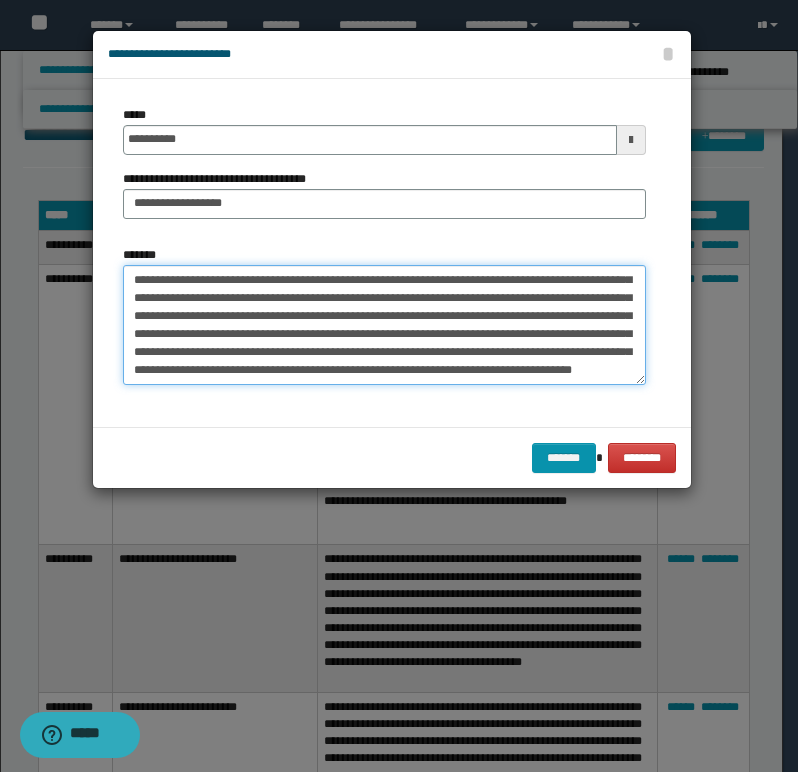 click on "*******" at bounding box center [384, 325] 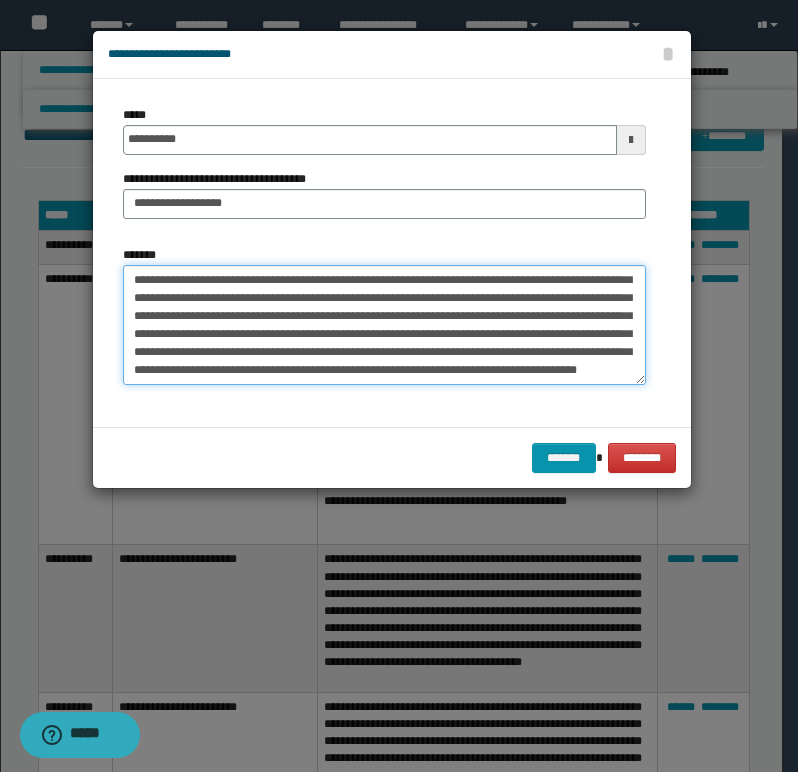 click on "*******" at bounding box center [384, 325] 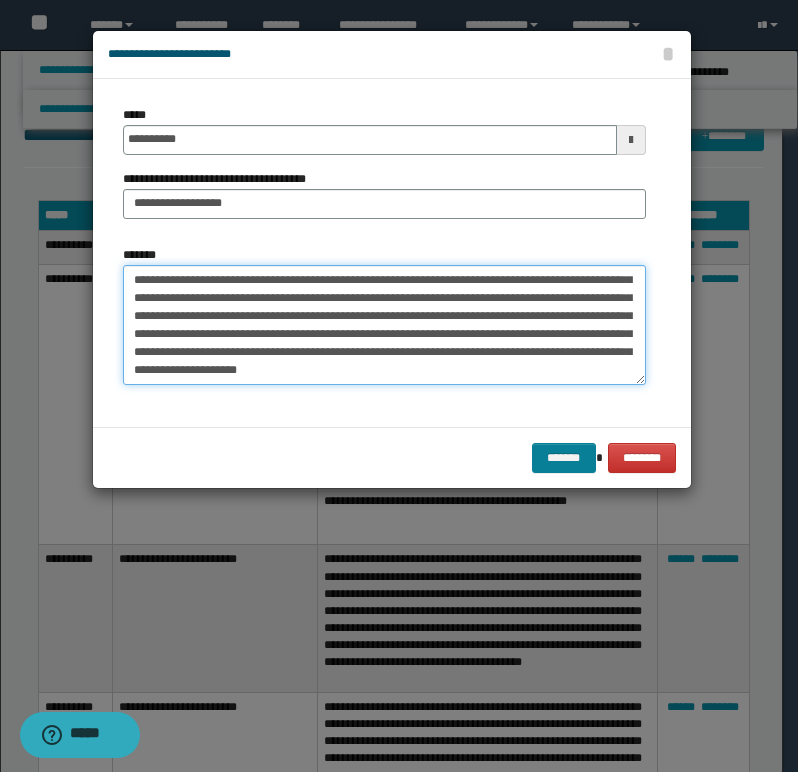 type on "**********" 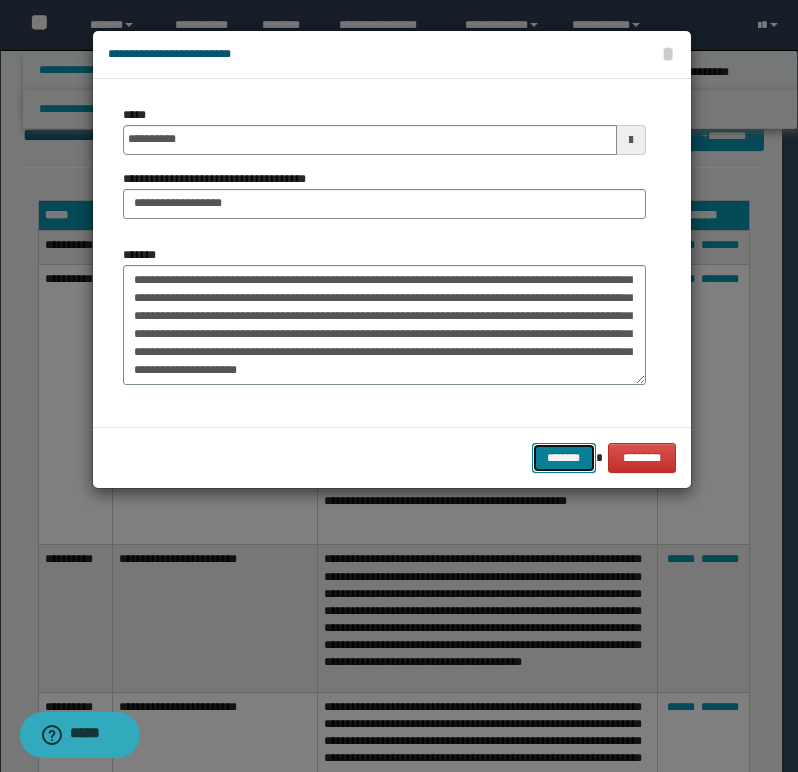 click on "*******" at bounding box center (564, 458) 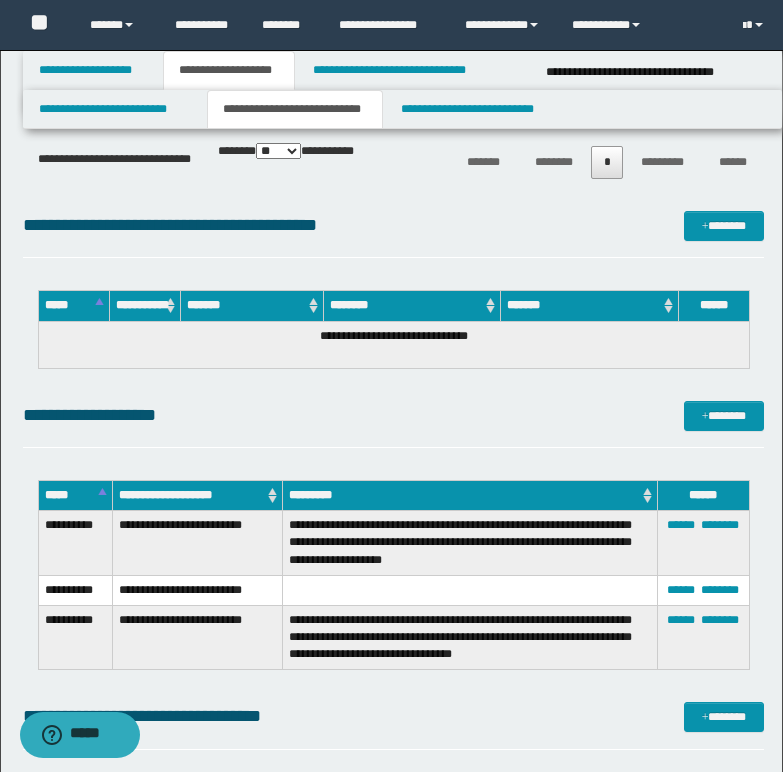 scroll, scrollTop: 3100, scrollLeft: 0, axis: vertical 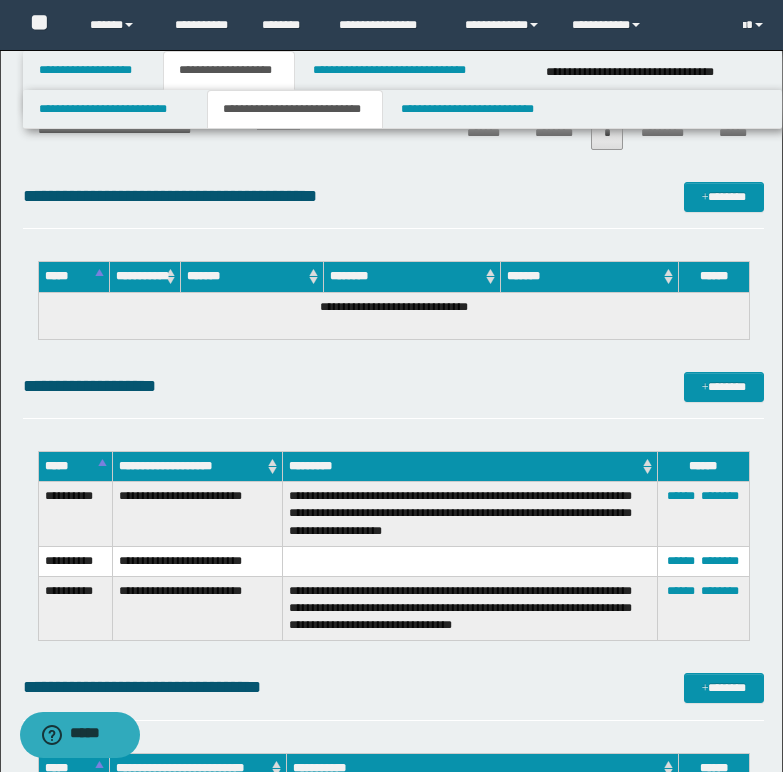 click on "******    ********" at bounding box center [703, 561] 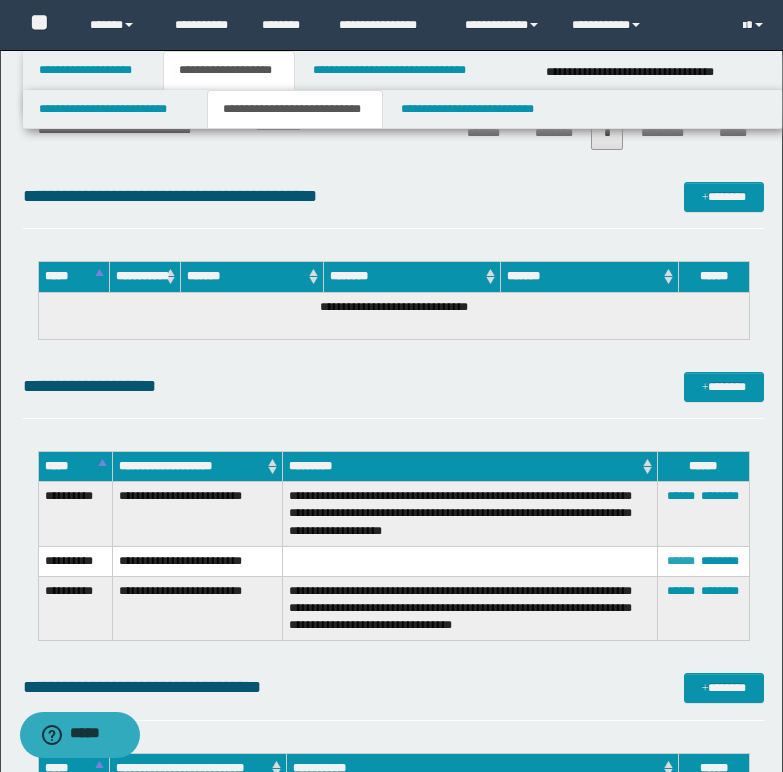 click on "******" at bounding box center (681, 561) 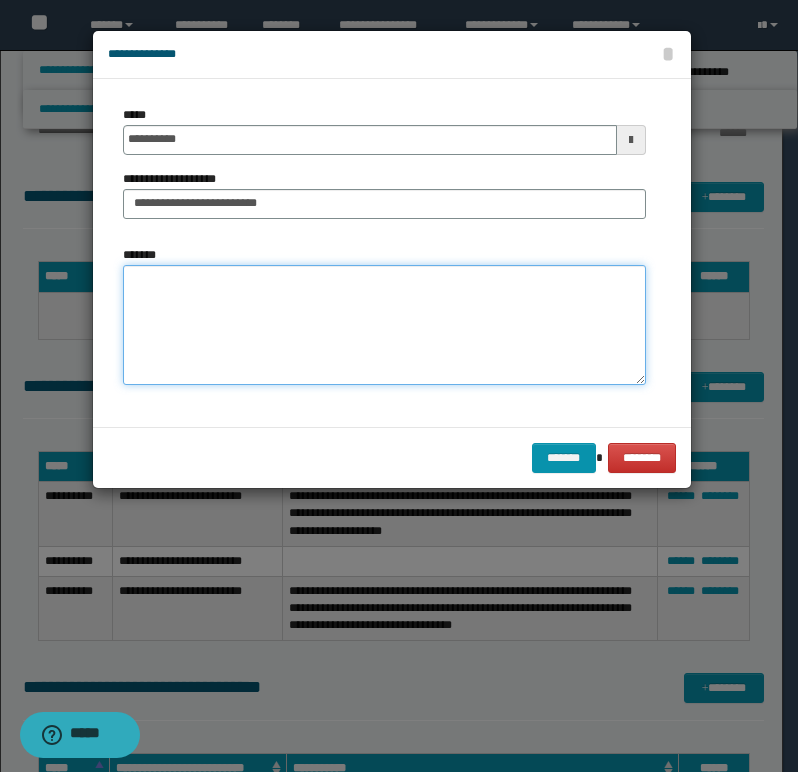 click on "*******" at bounding box center (384, 325) 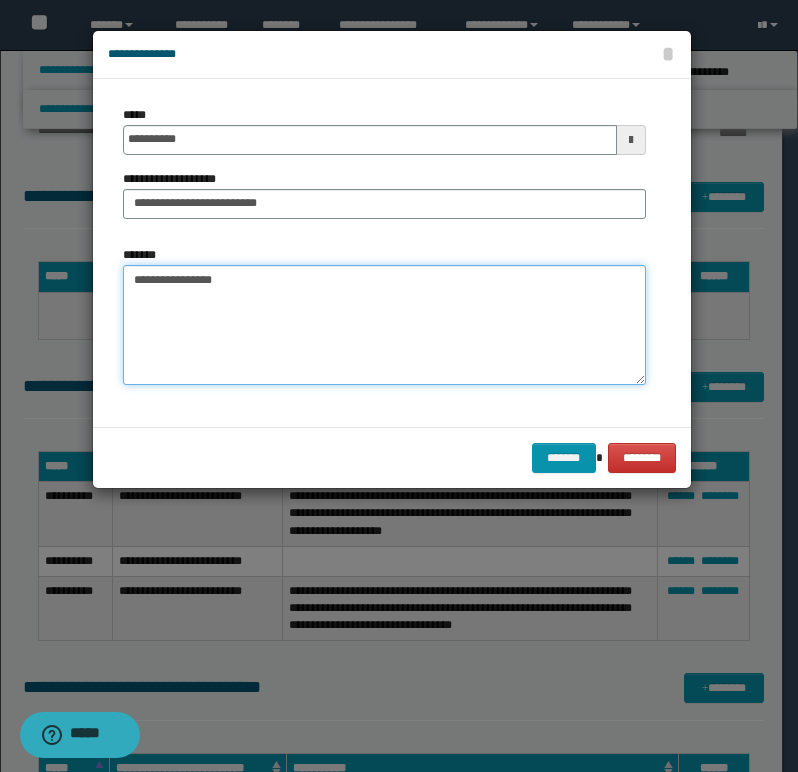 click on "**********" at bounding box center [384, 325] 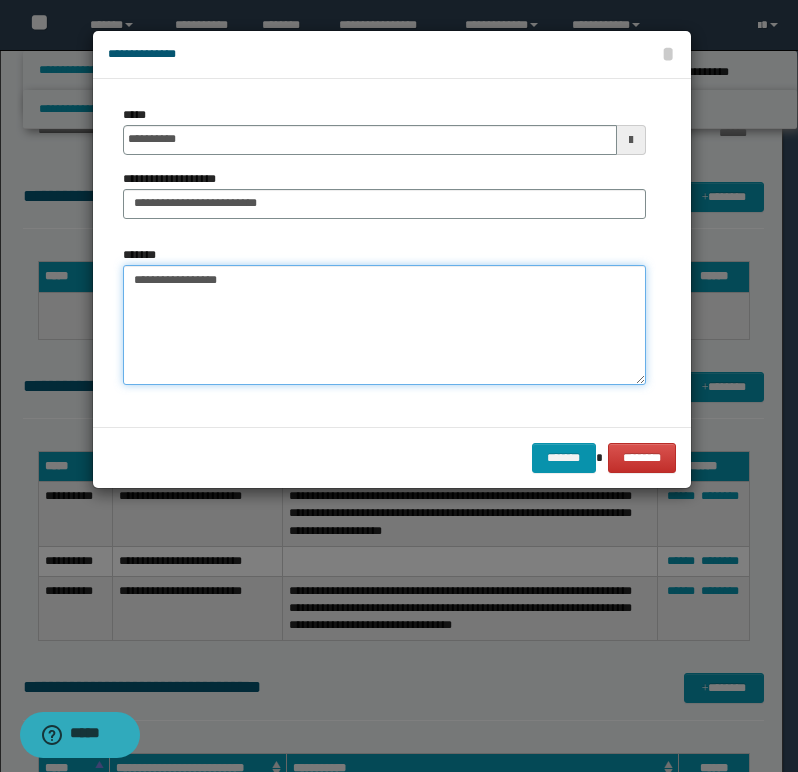 click on "**********" at bounding box center [384, 325] 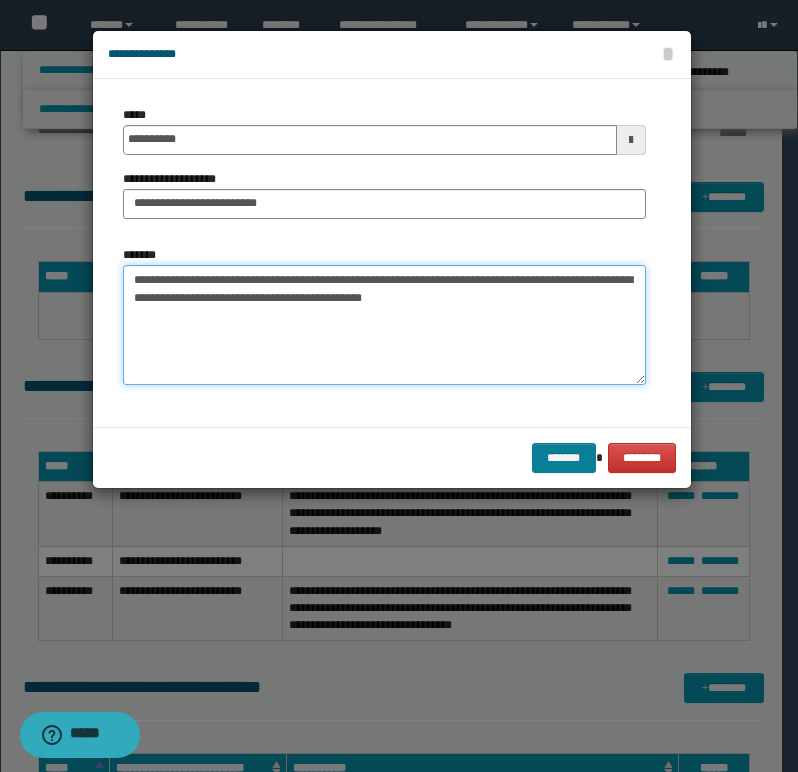 type on "**********" 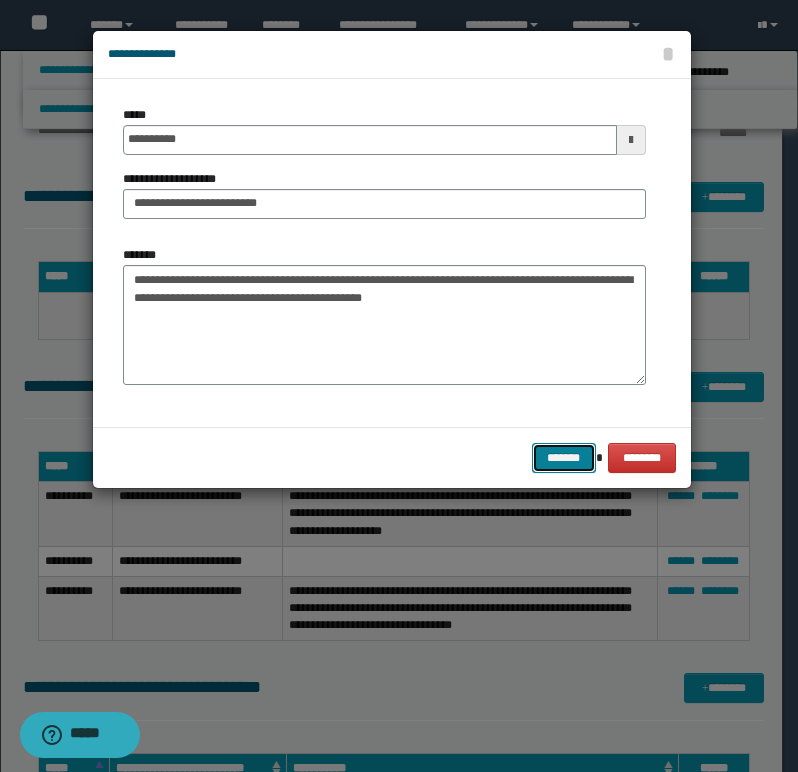 click on "*******" at bounding box center [564, 458] 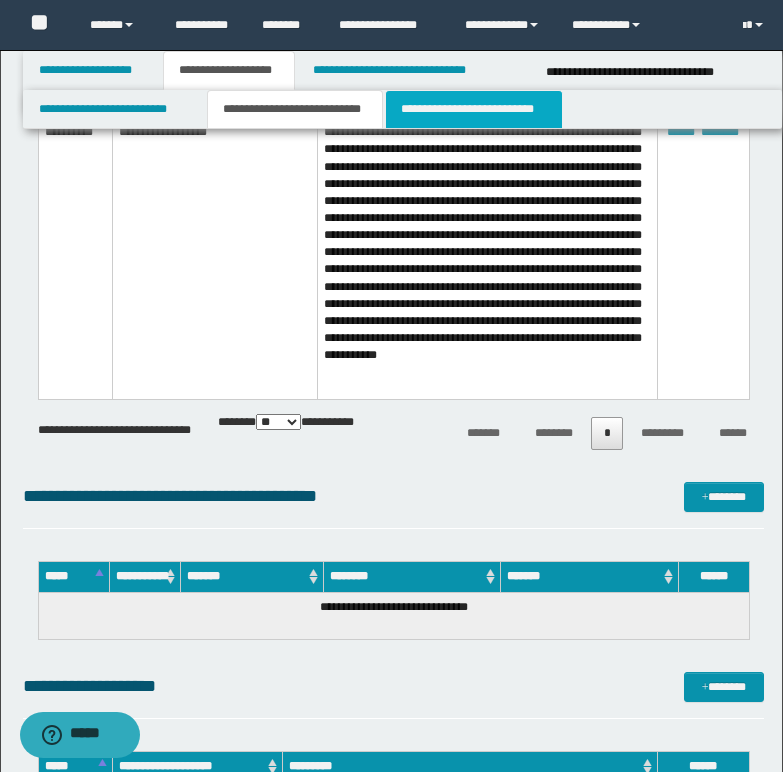 click on "**********" at bounding box center [474, 109] 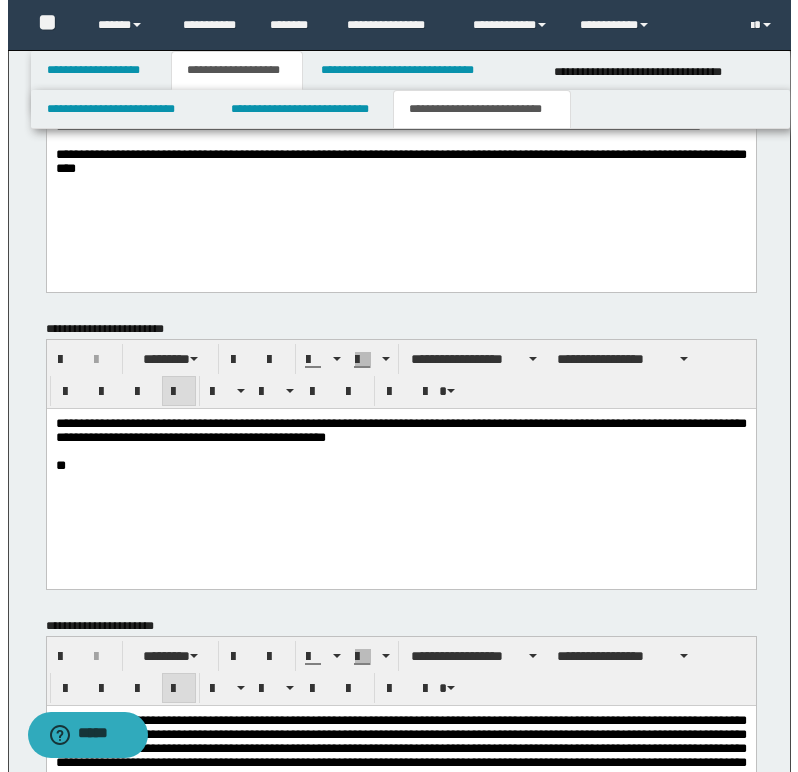 scroll, scrollTop: 691, scrollLeft: 0, axis: vertical 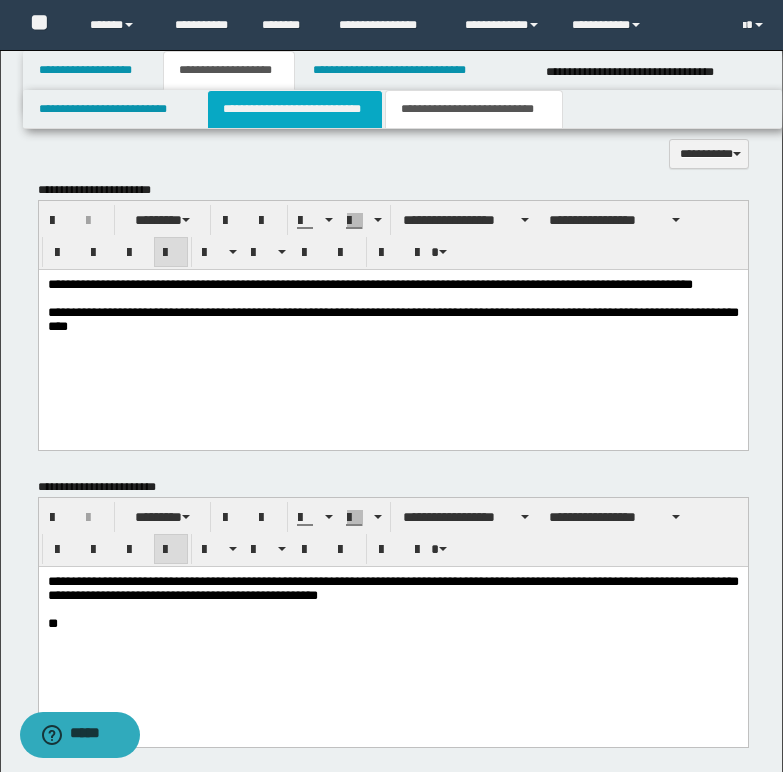 drag, startPoint x: 254, startPoint y: 112, endPoint x: 304, endPoint y: 275, distance: 170.49634 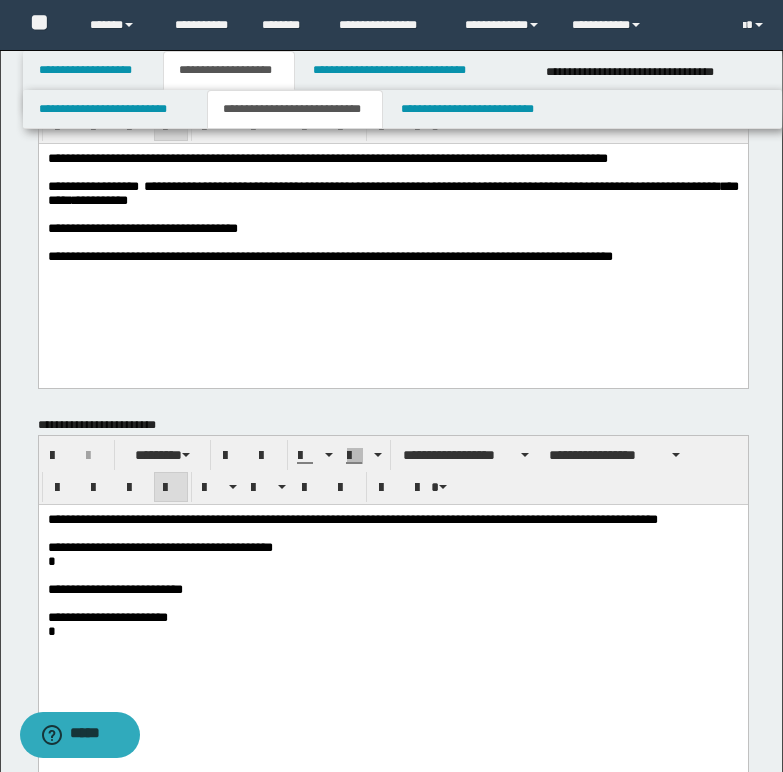scroll, scrollTop: 0, scrollLeft: 0, axis: both 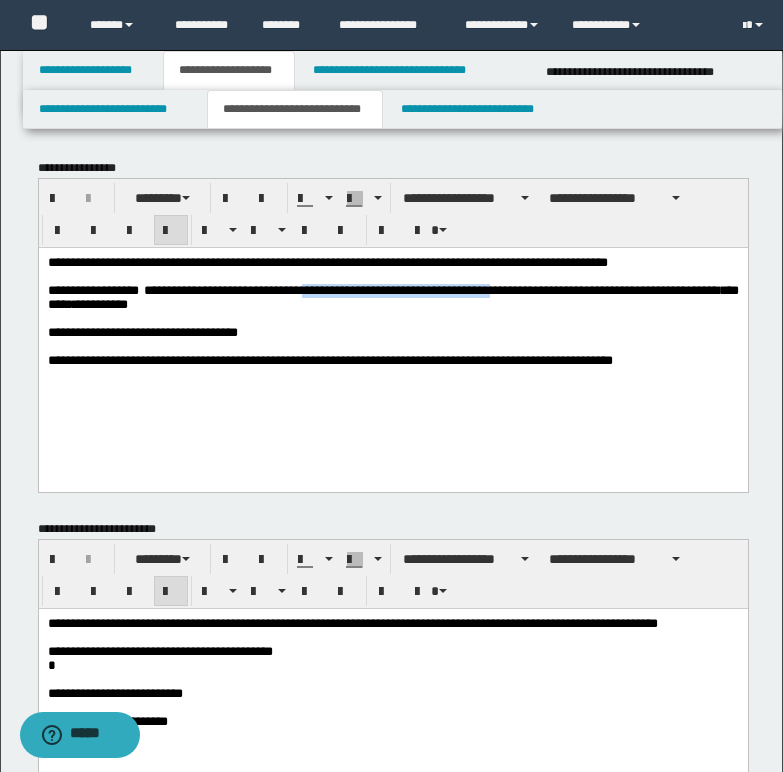 drag, startPoint x: 345, startPoint y: 297, endPoint x: 549, endPoint y: 291, distance: 204.08821 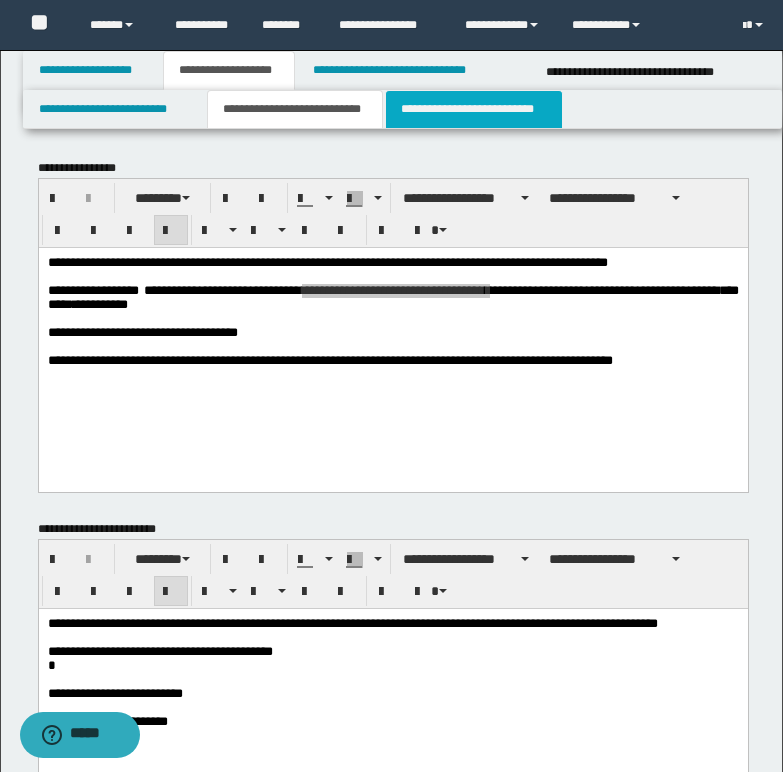 click on "**********" at bounding box center [474, 109] 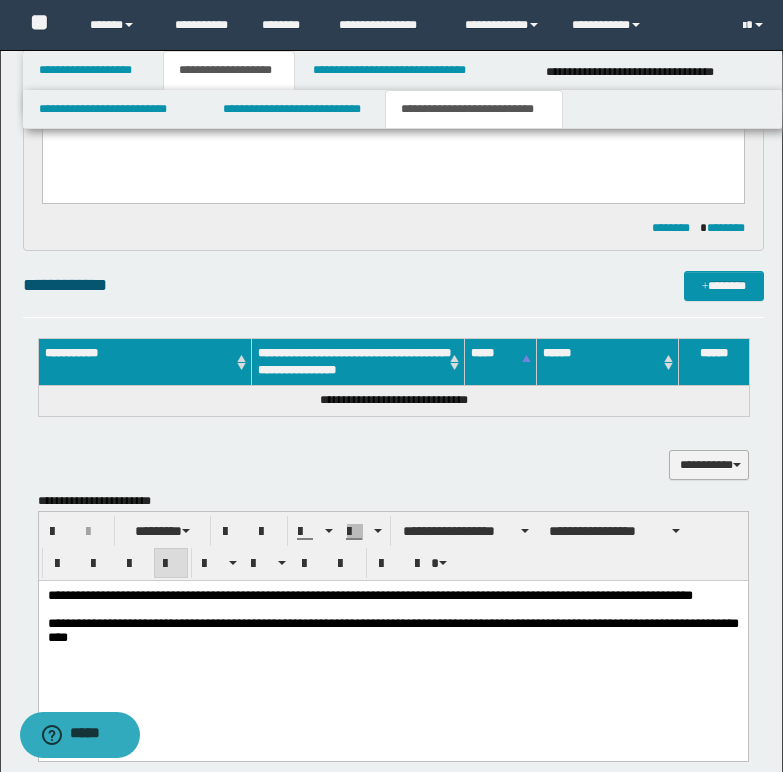 scroll, scrollTop: 500, scrollLeft: 0, axis: vertical 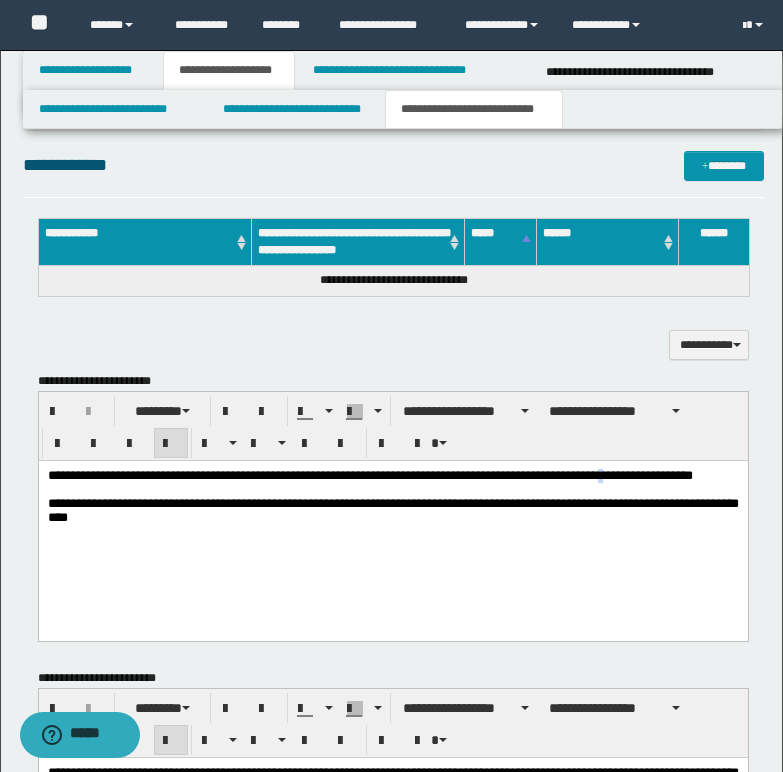 click on "*********" at bounding box center (604, 474) 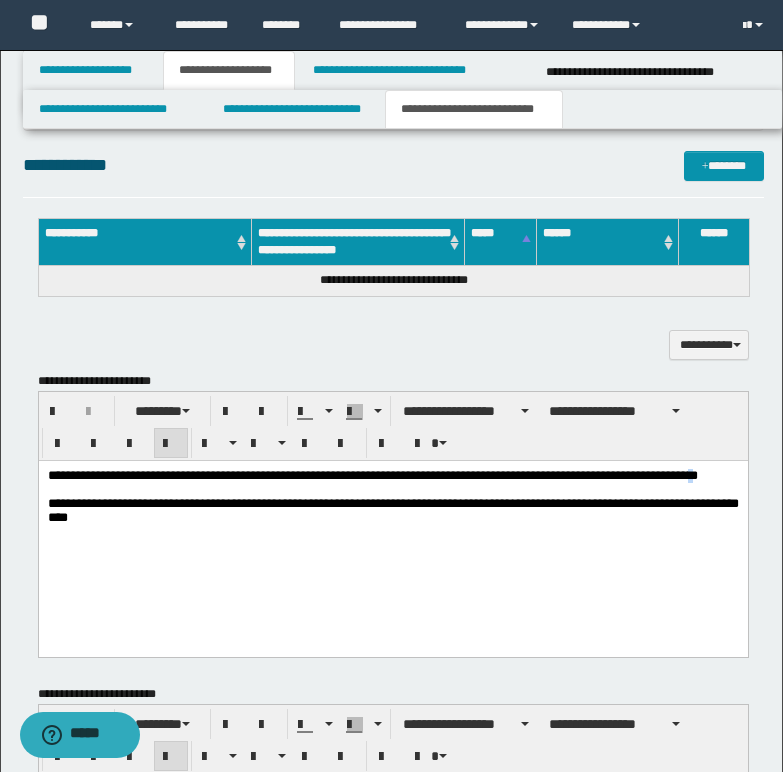 click on "********" at bounding box center (677, 474) 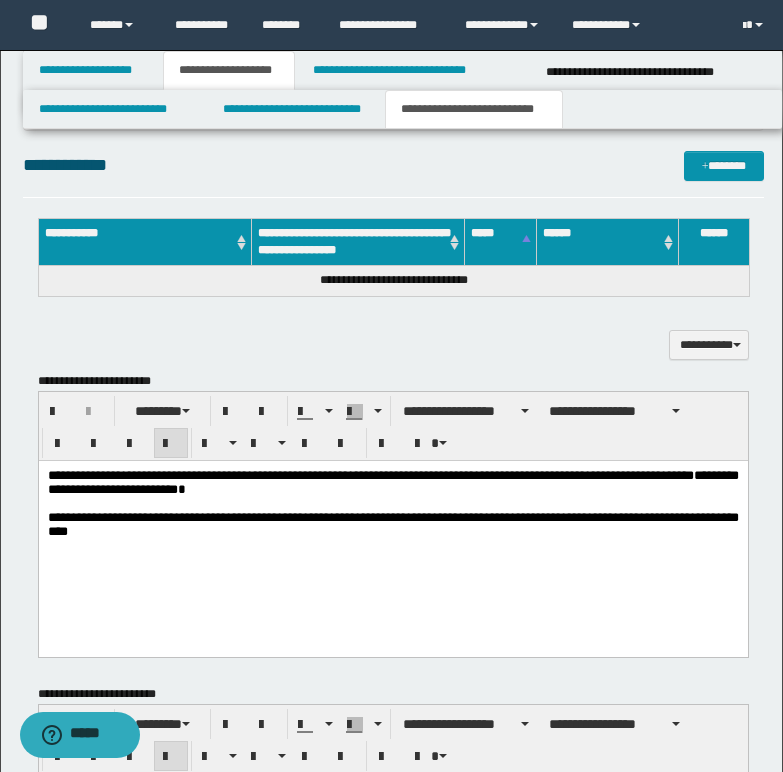 click on "**********" at bounding box center [392, 481] 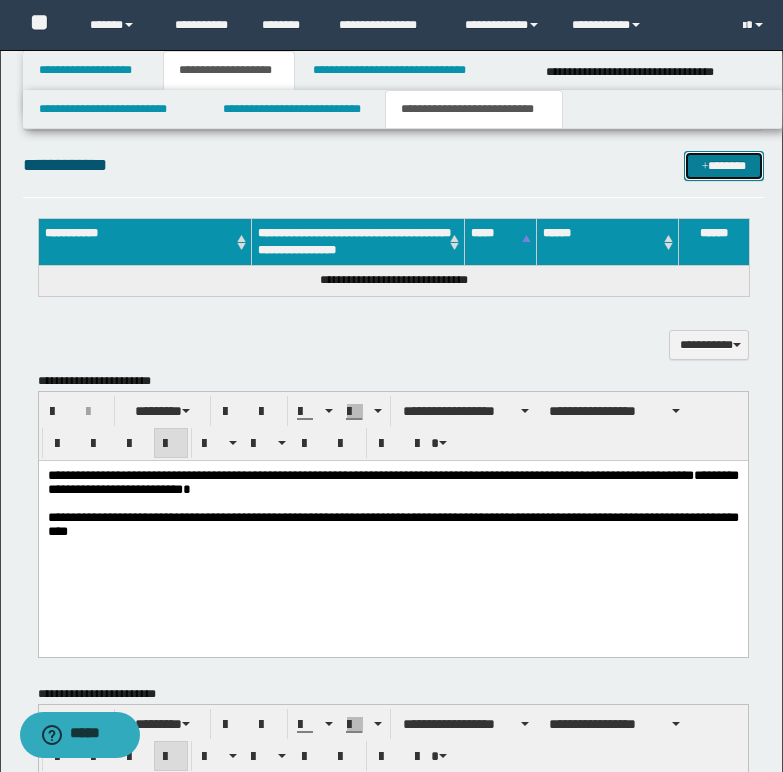 click on "*******" at bounding box center (724, 166) 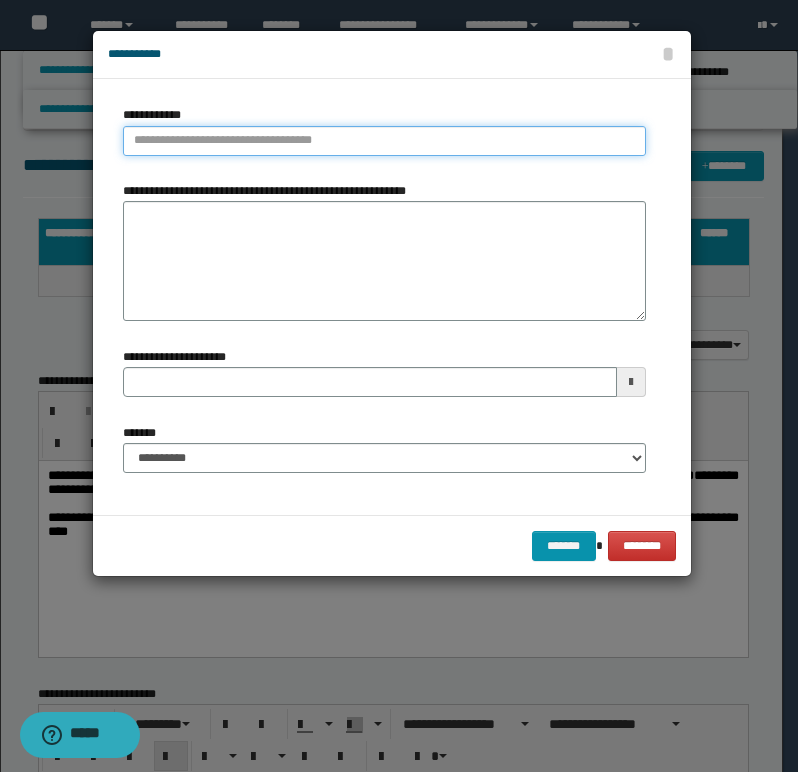 click on "**********" at bounding box center [384, 141] 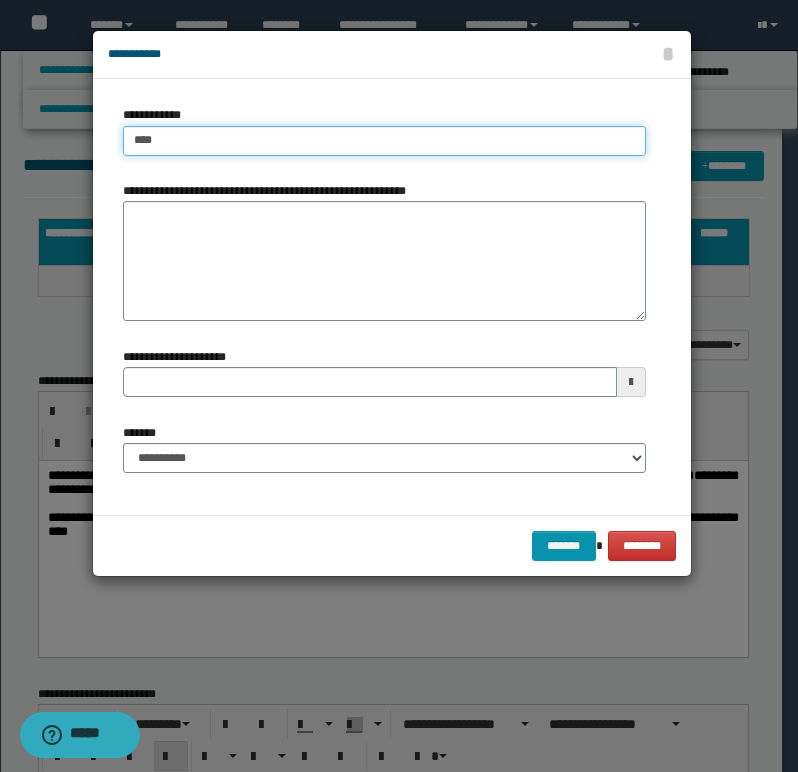 type on "*****" 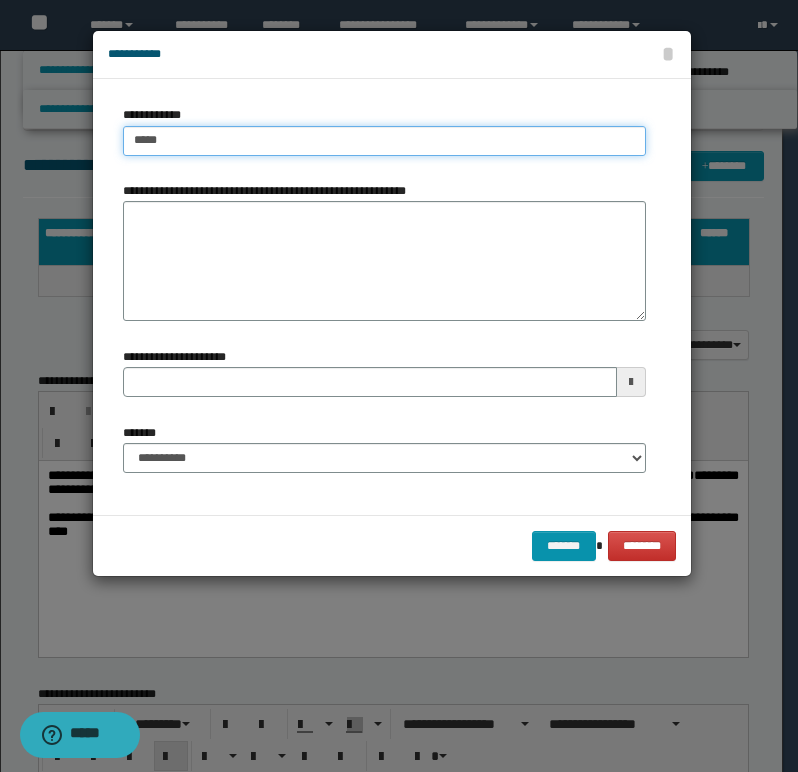 type on "*****" 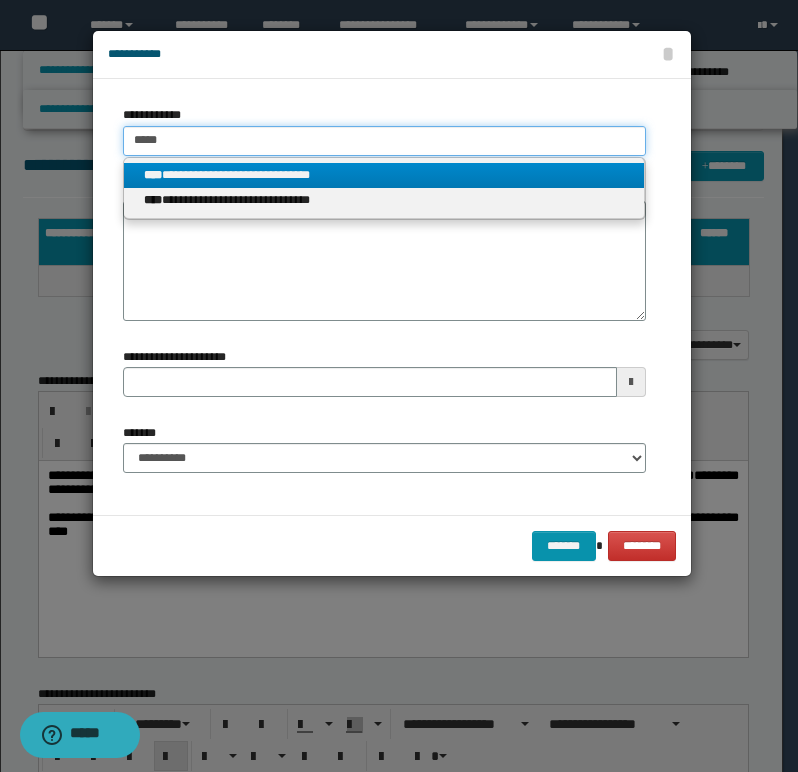 type on "*****" 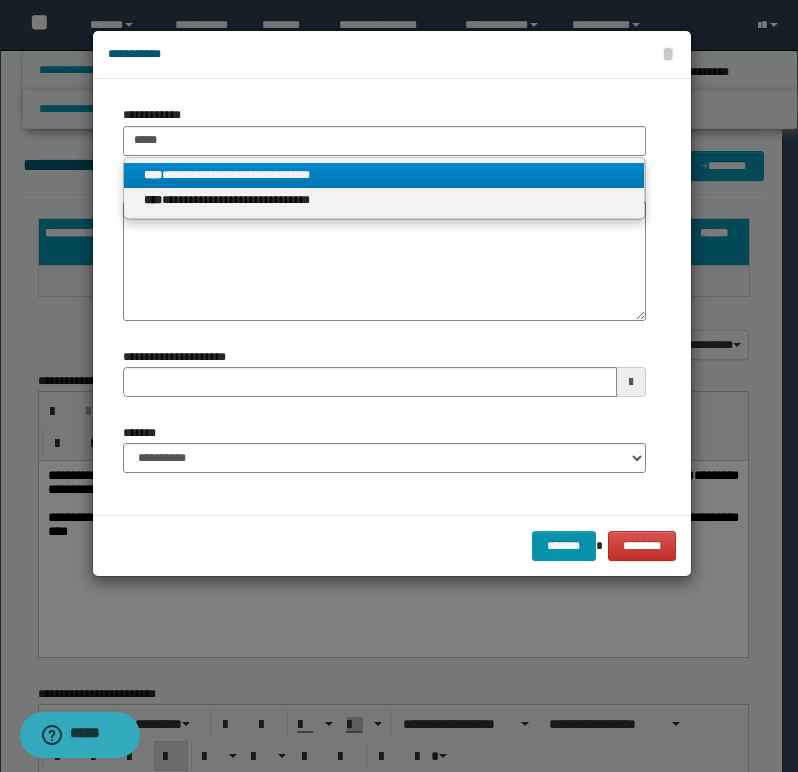 click on "**********" at bounding box center (384, 175) 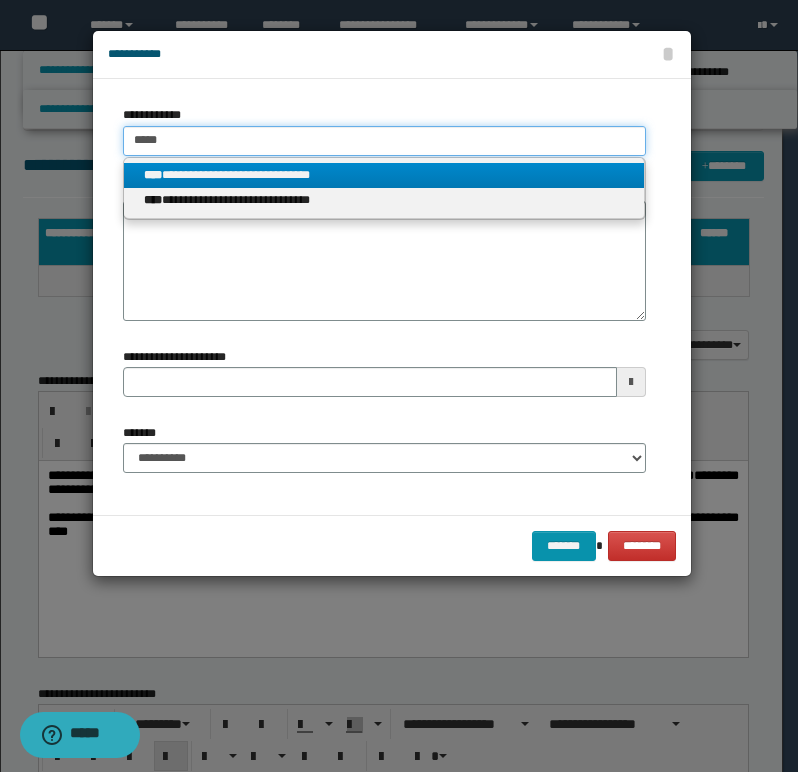 type 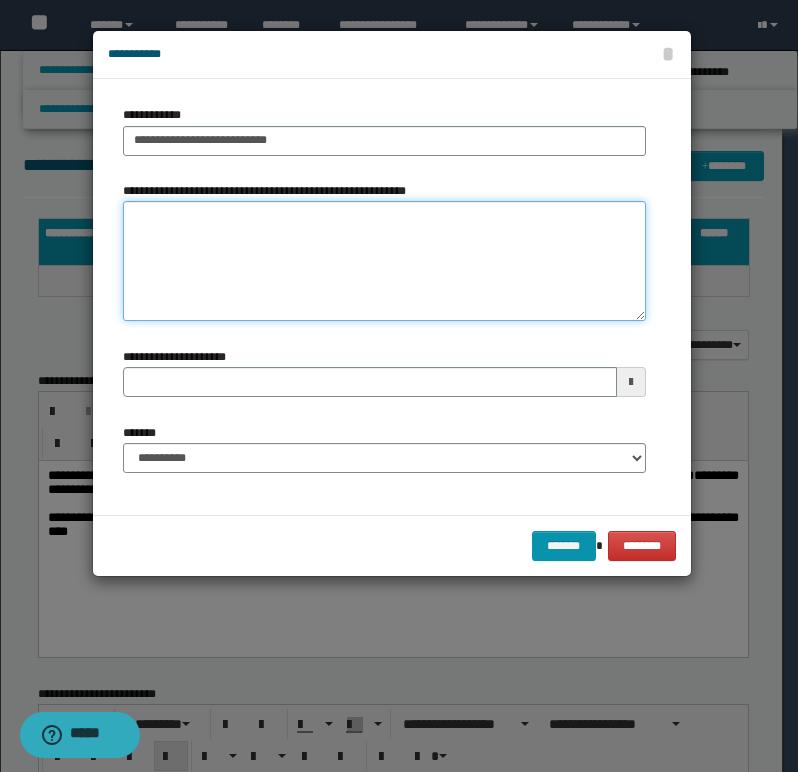 click on "**********" at bounding box center (384, 261) 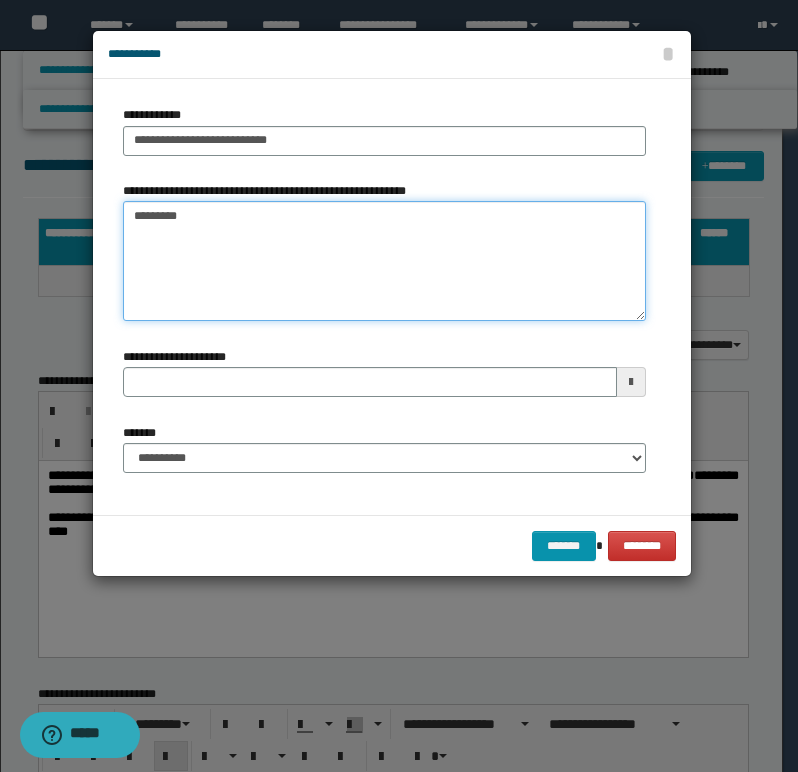 type on "*********" 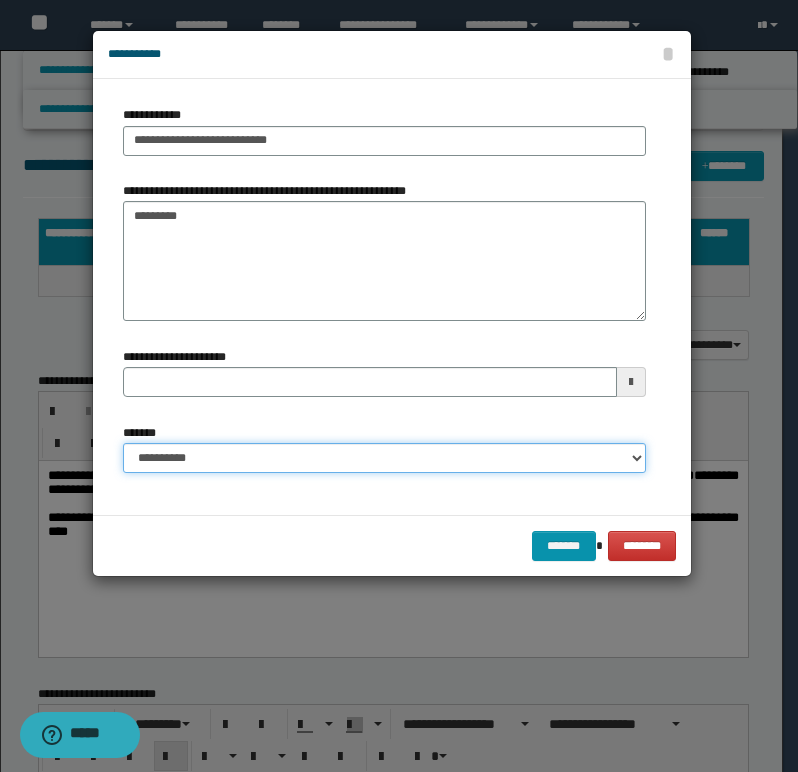 click on "**********" at bounding box center [384, 458] 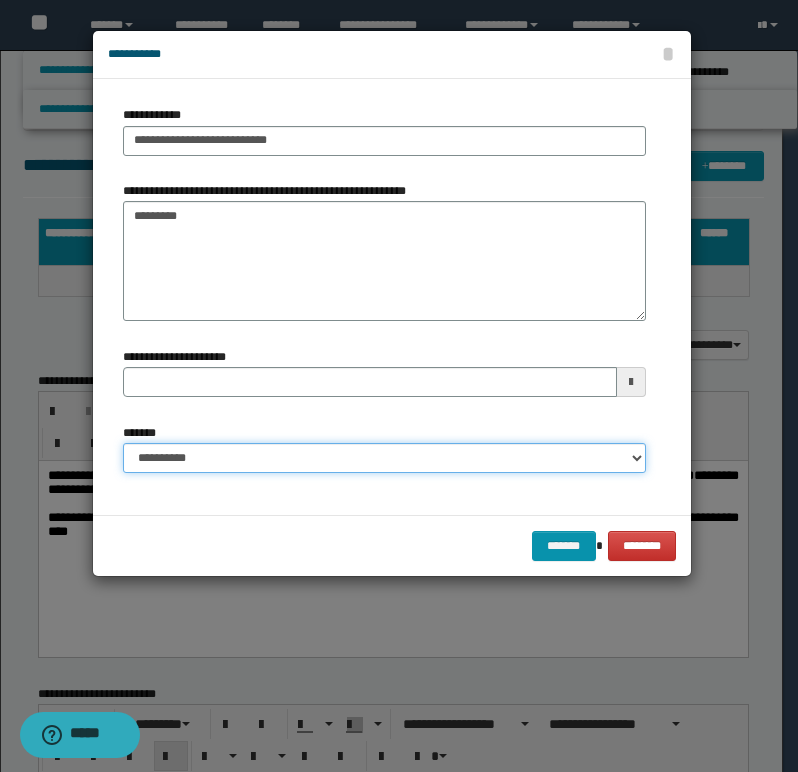 select on "*" 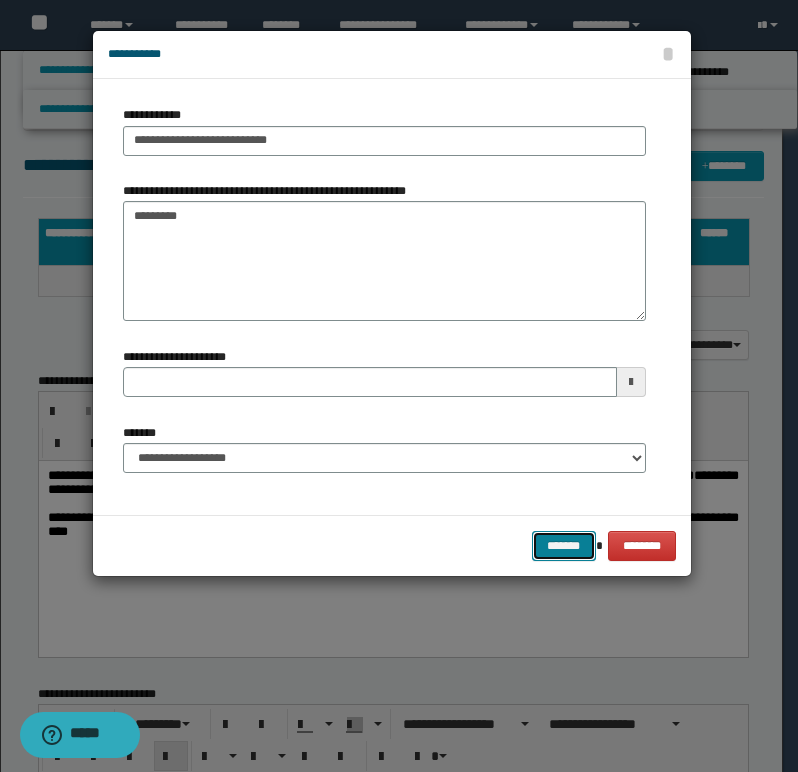 click on "*******" at bounding box center [564, 546] 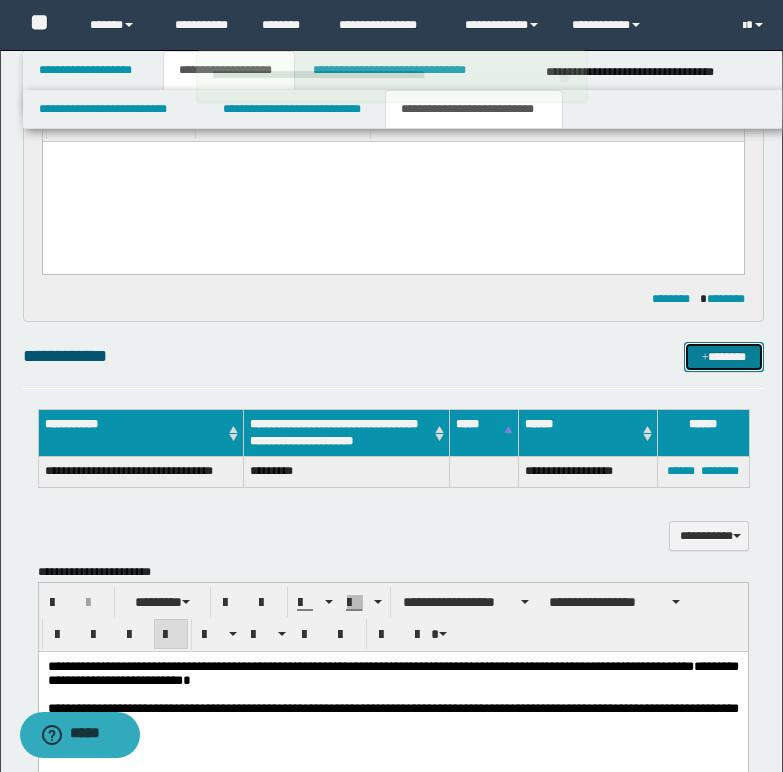 scroll, scrollTop: 300, scrollLeft: 0, axis: vertical 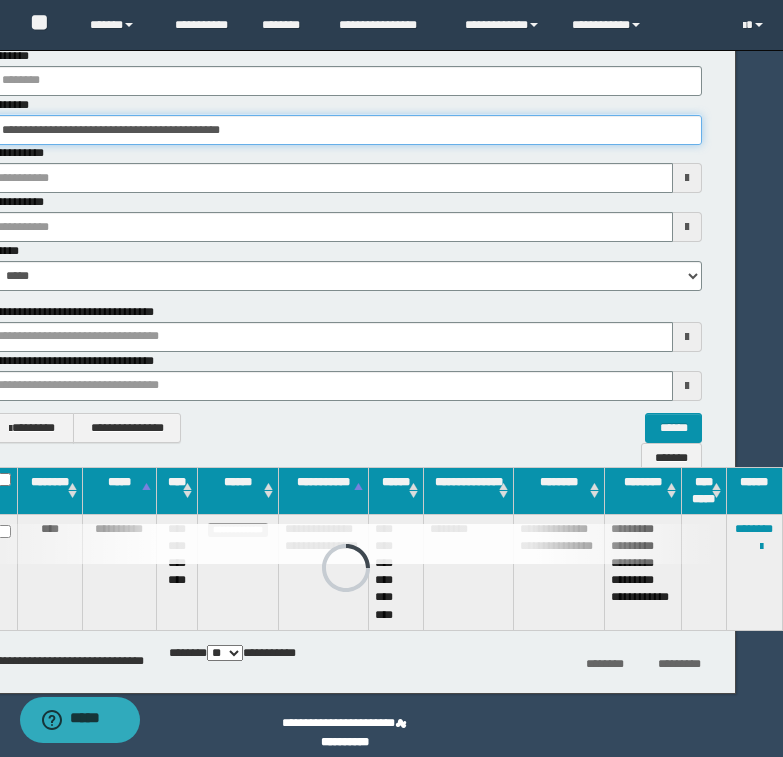 click on "**********" at bounding box center [346, 130] 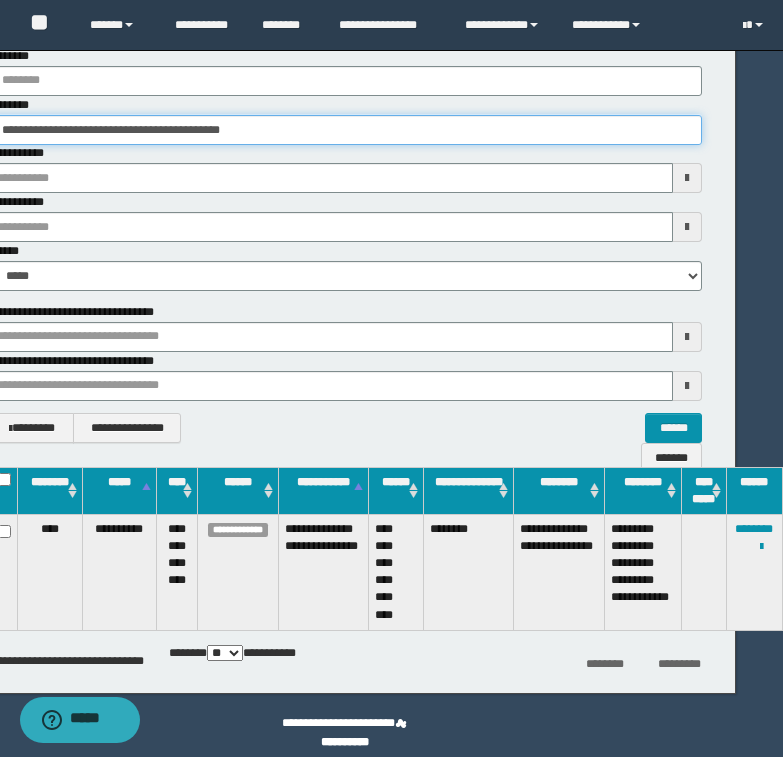 scroll, scrollTop: 134, scrollLeft: 41, axis: both 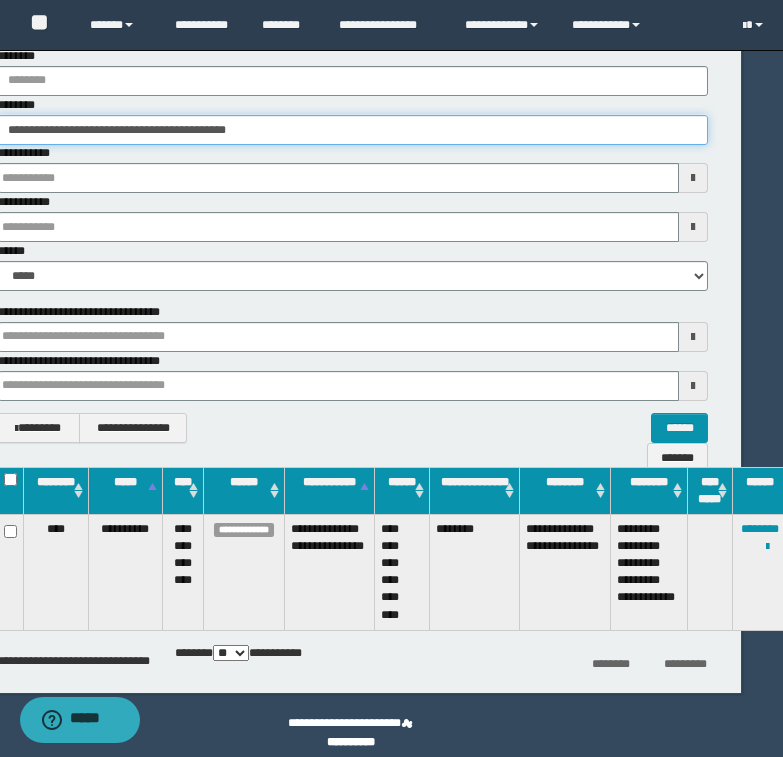 drag, startPoint x: 1, startPoint y: 125, endPoint x: 316, endPoint y: 124, distance: 315.0016 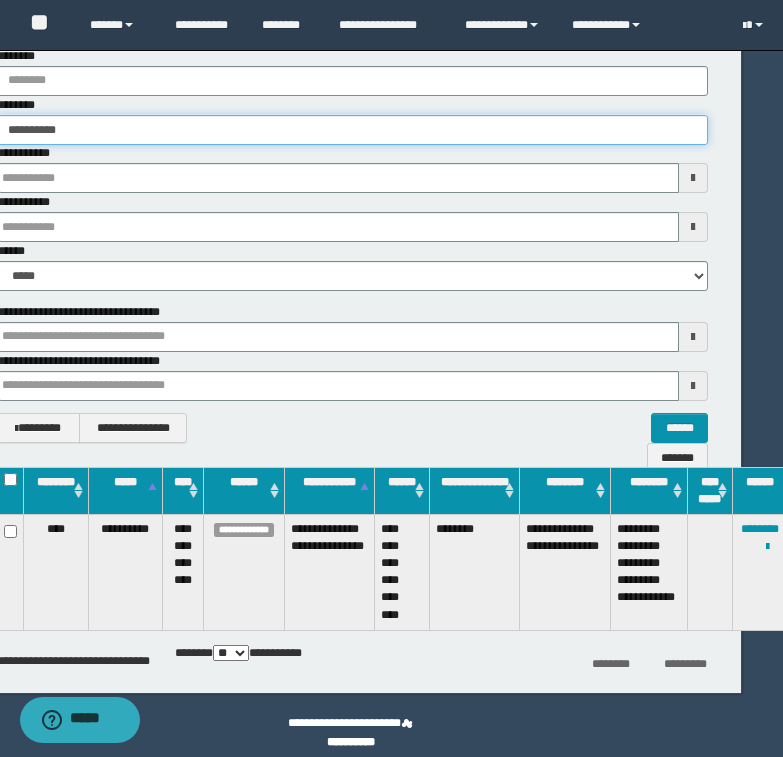 type on "**********" 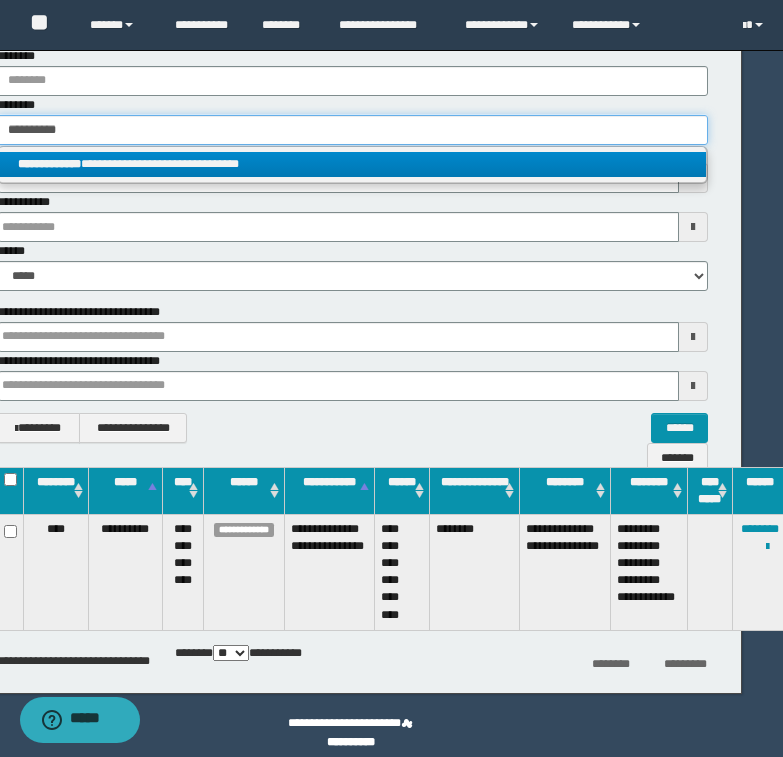 type on "**********" 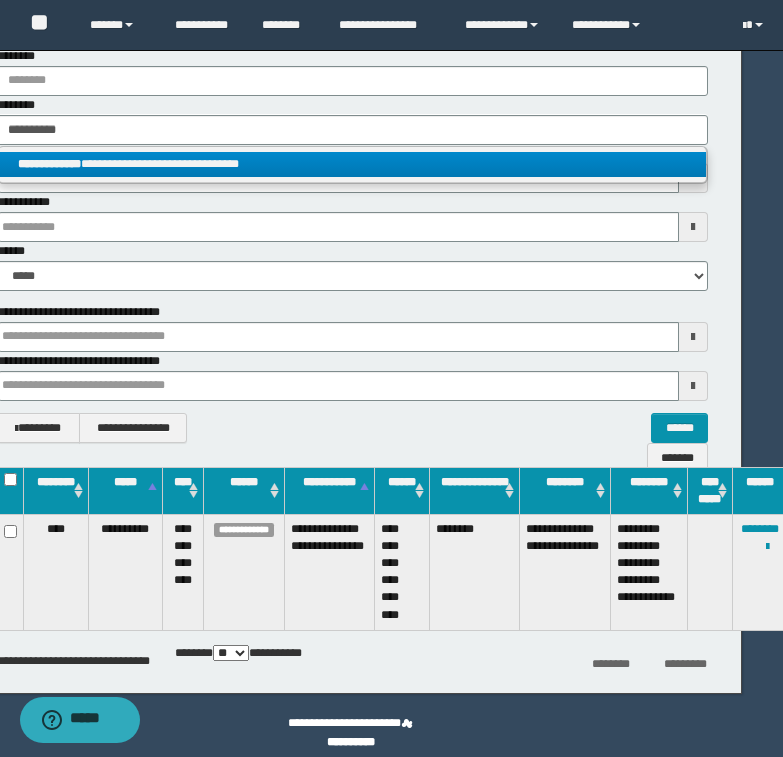 click on "**********" at bounding box center [352, 164] 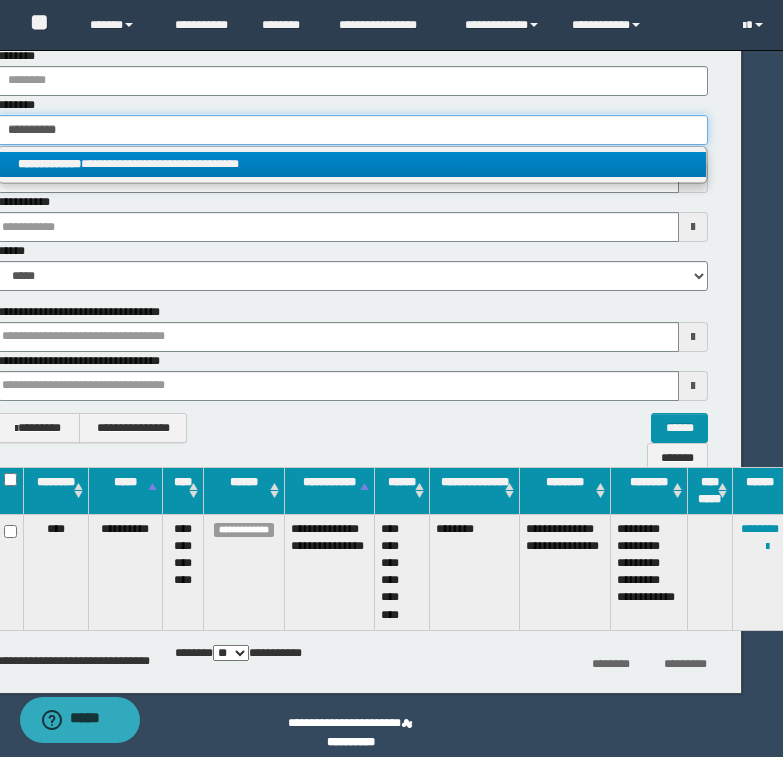 type 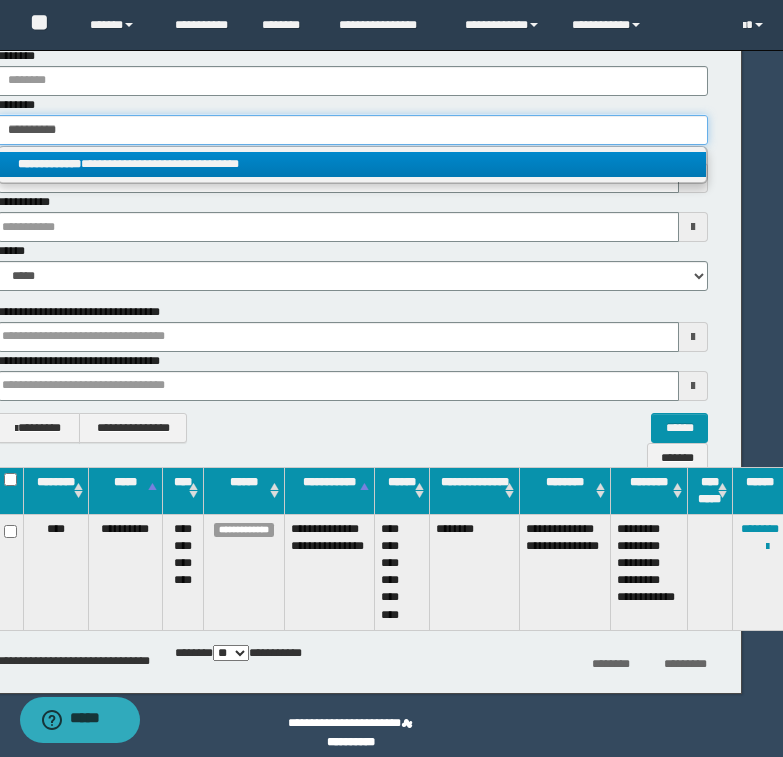 type on "**********" 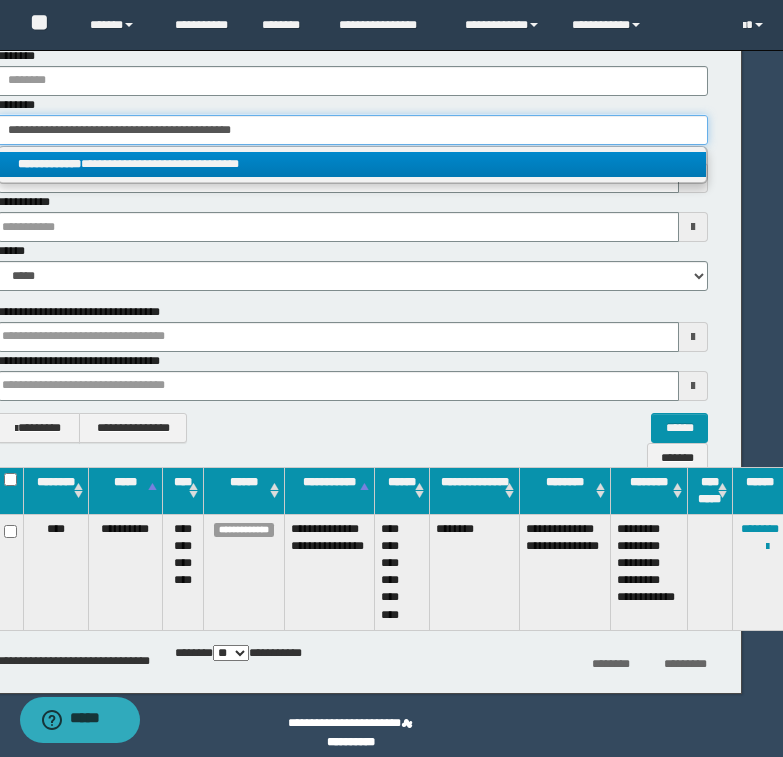 scroll, scrollTop: 134, scrollLeft: 38, axis: both 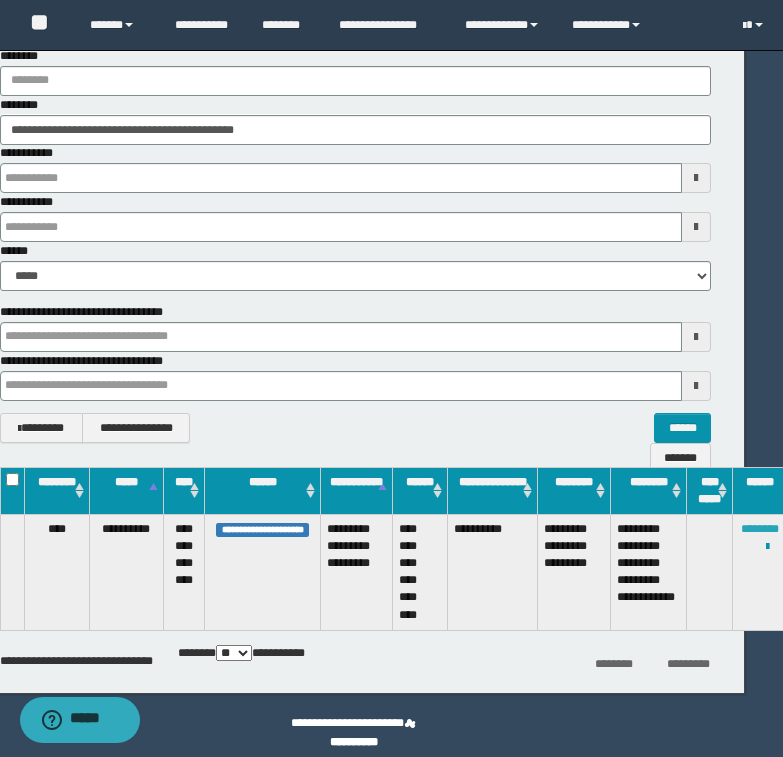click on "********" at bounding box center [760, 529] 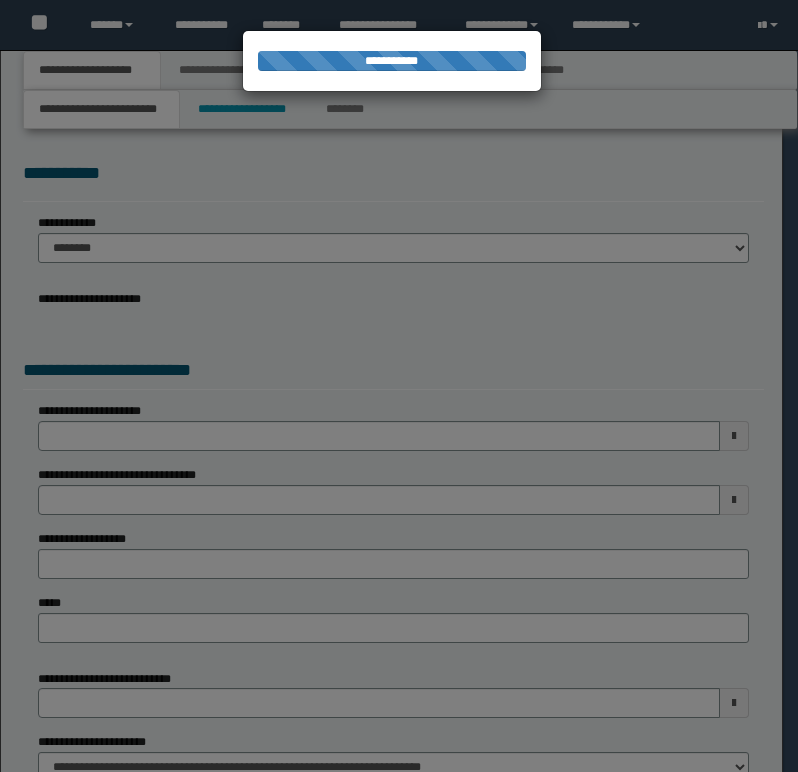 scroll, scrollTop: 0, scrollLeft: 0, axis: both 